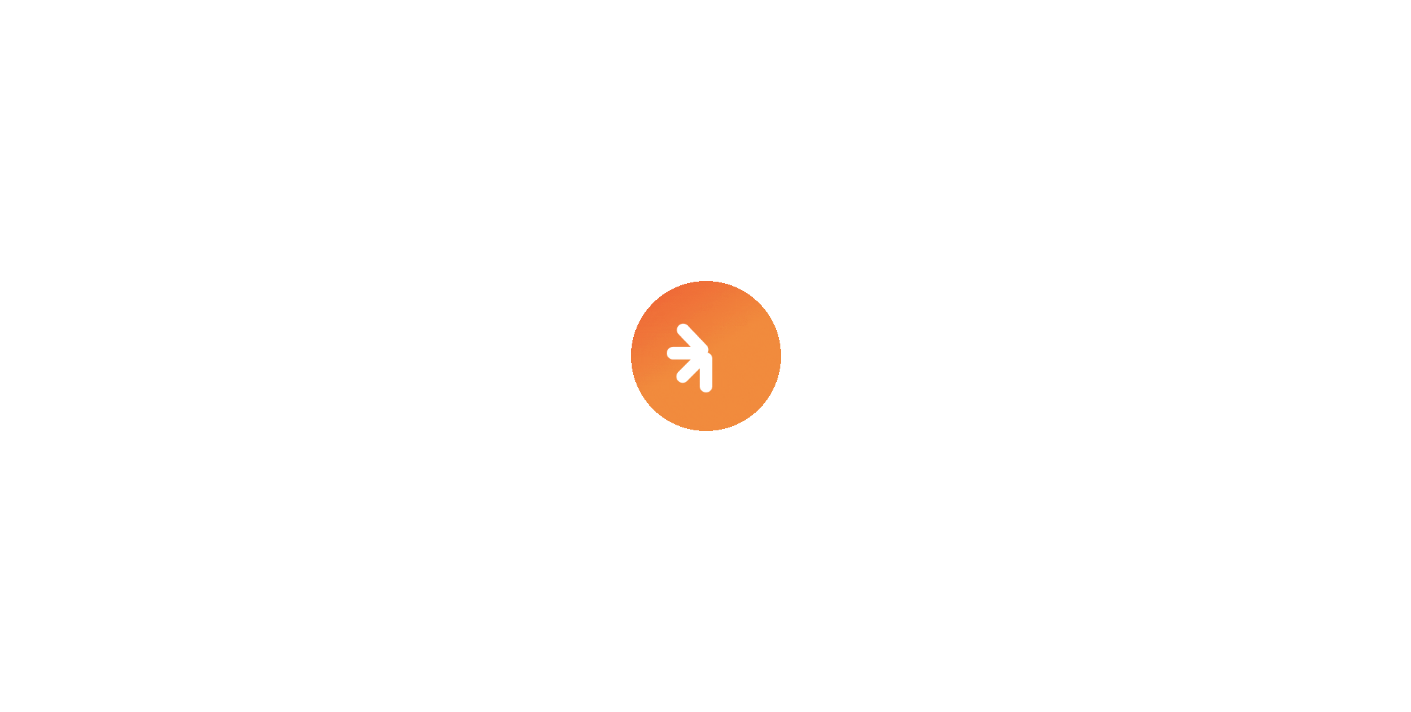 scroll, scrollTop: 0, scrollLeft: 0, axis: both 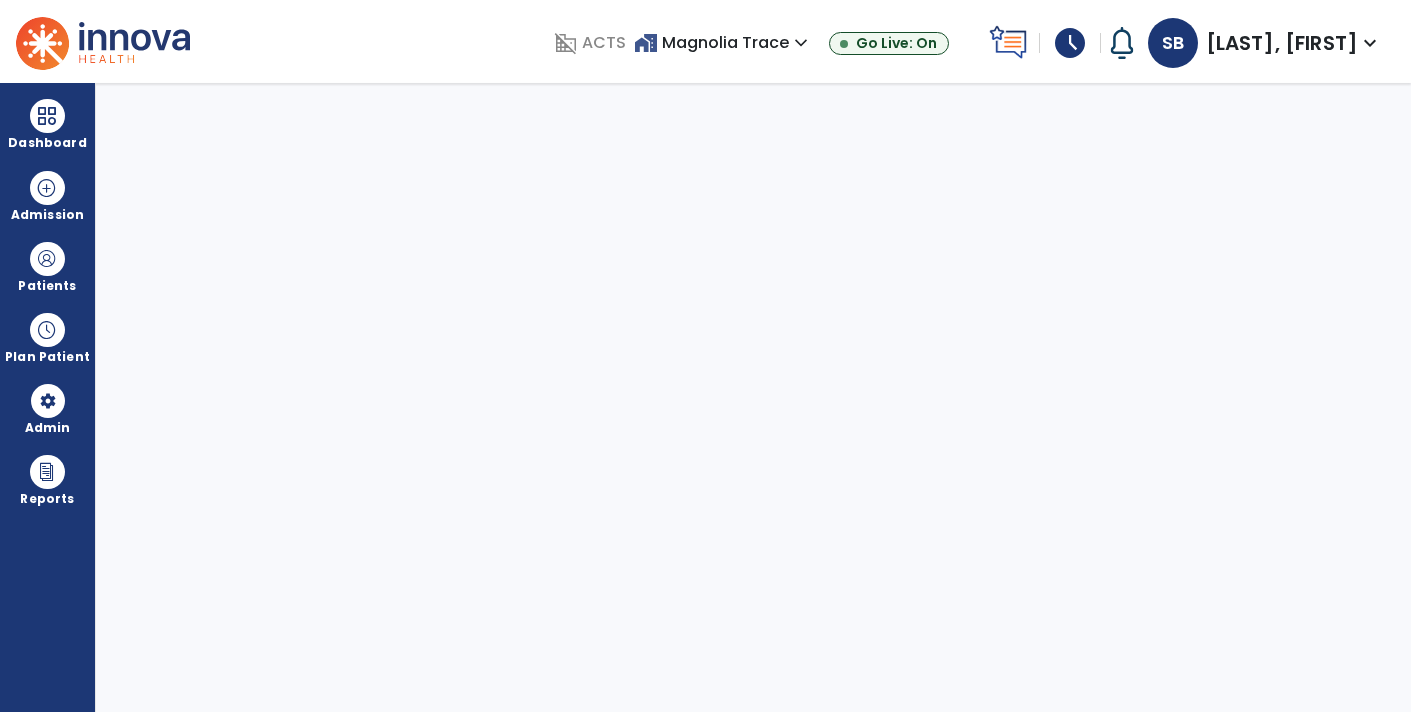 select on "****" 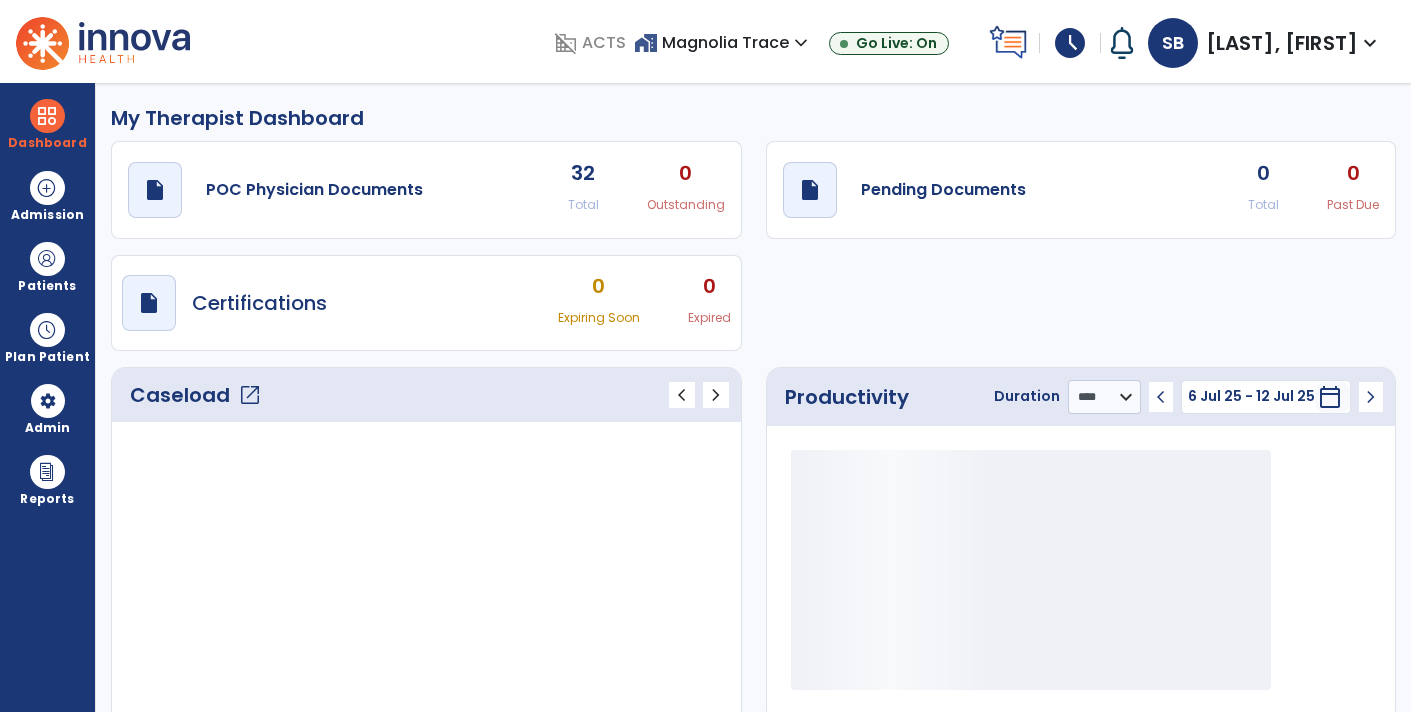 type on "*****" 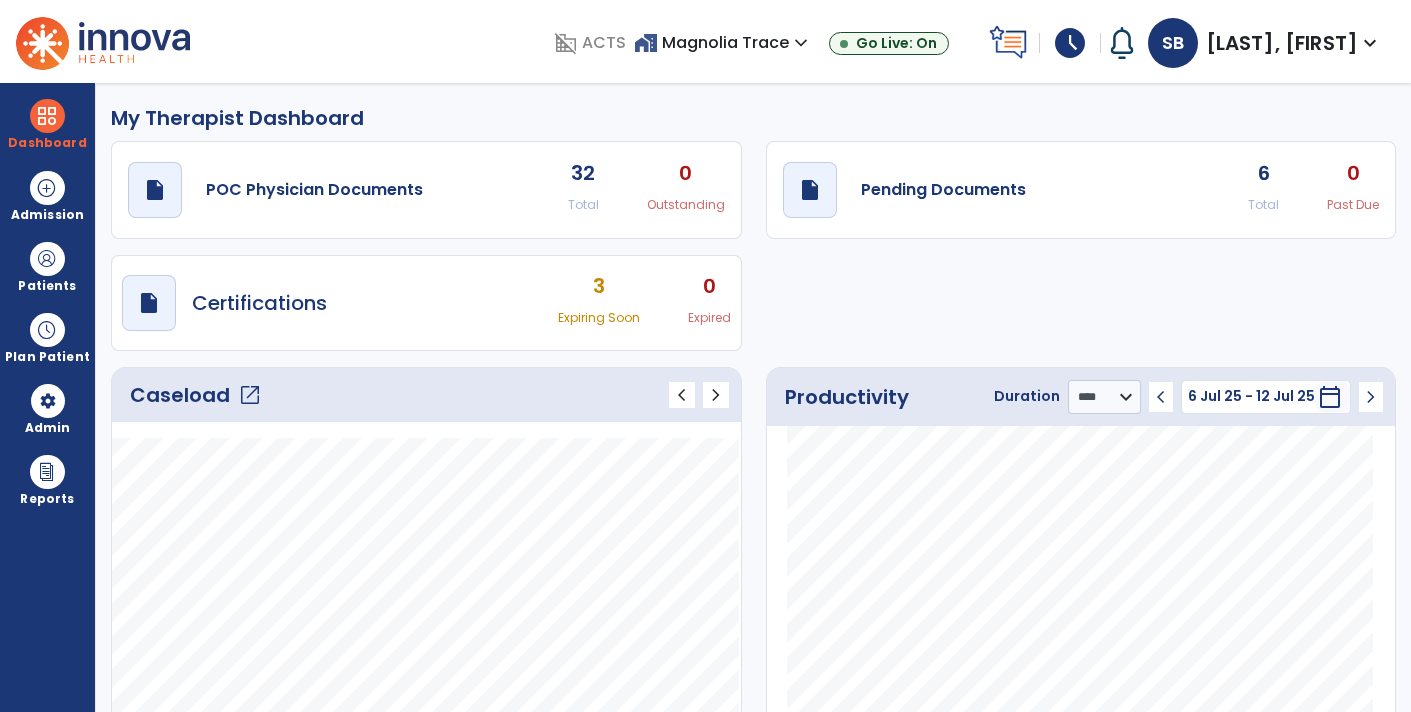 click on "schedule" at bounding box center [1070, 43] 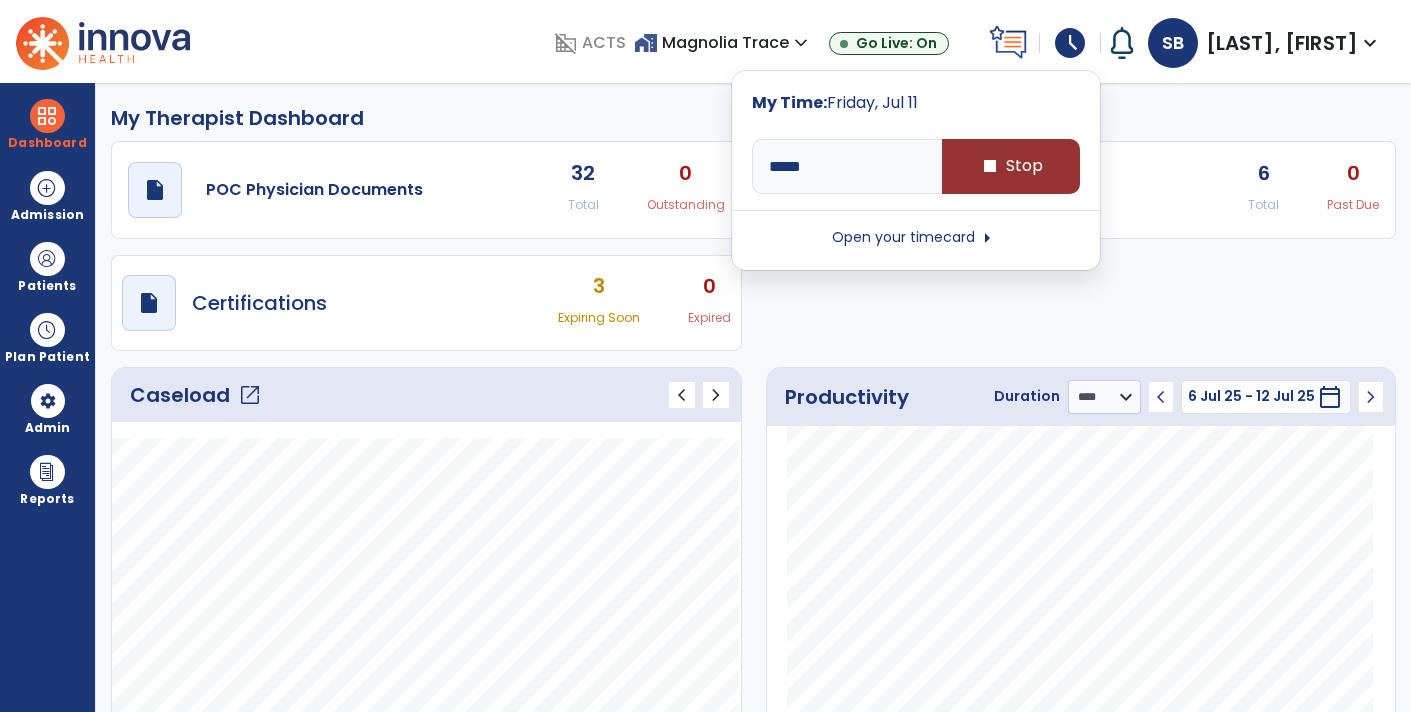 click on "stop  Stop" at bounding box center (1011, 166) 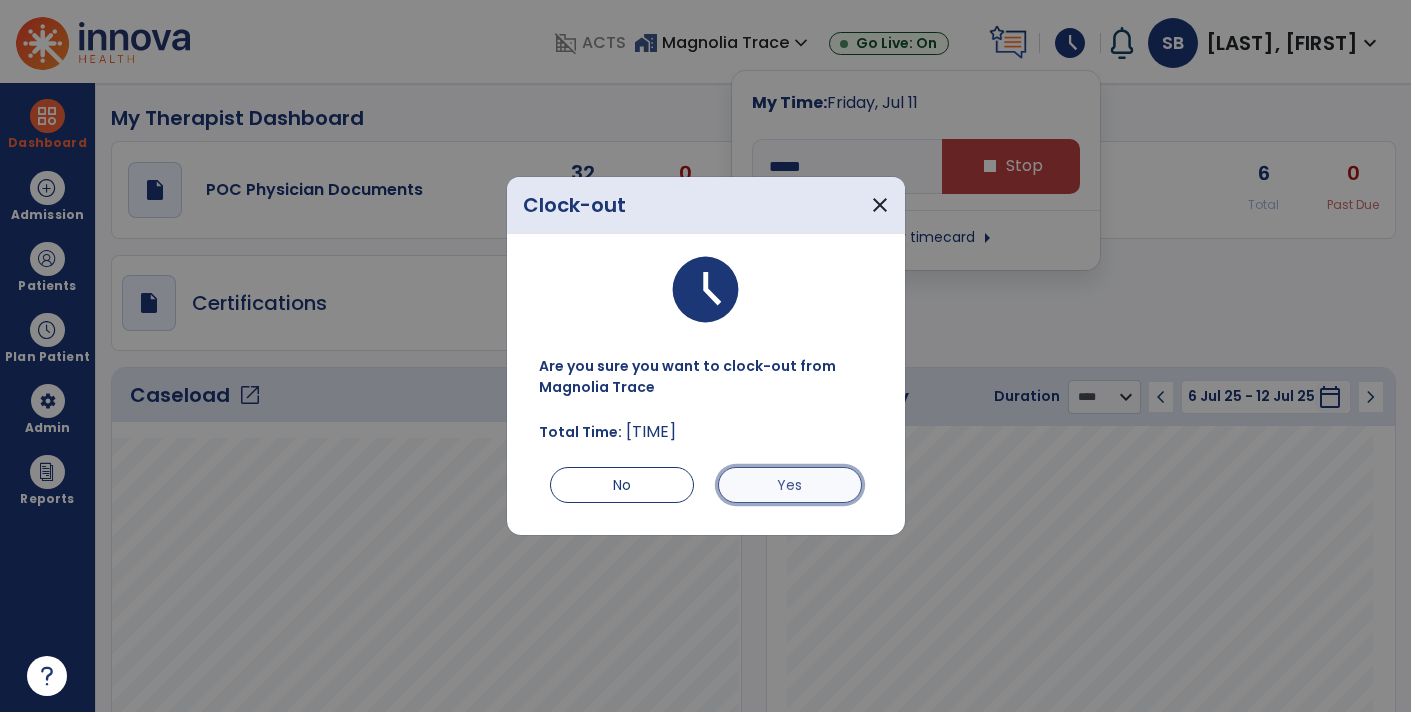 click on "Yes" at bounding box center [790, 485] 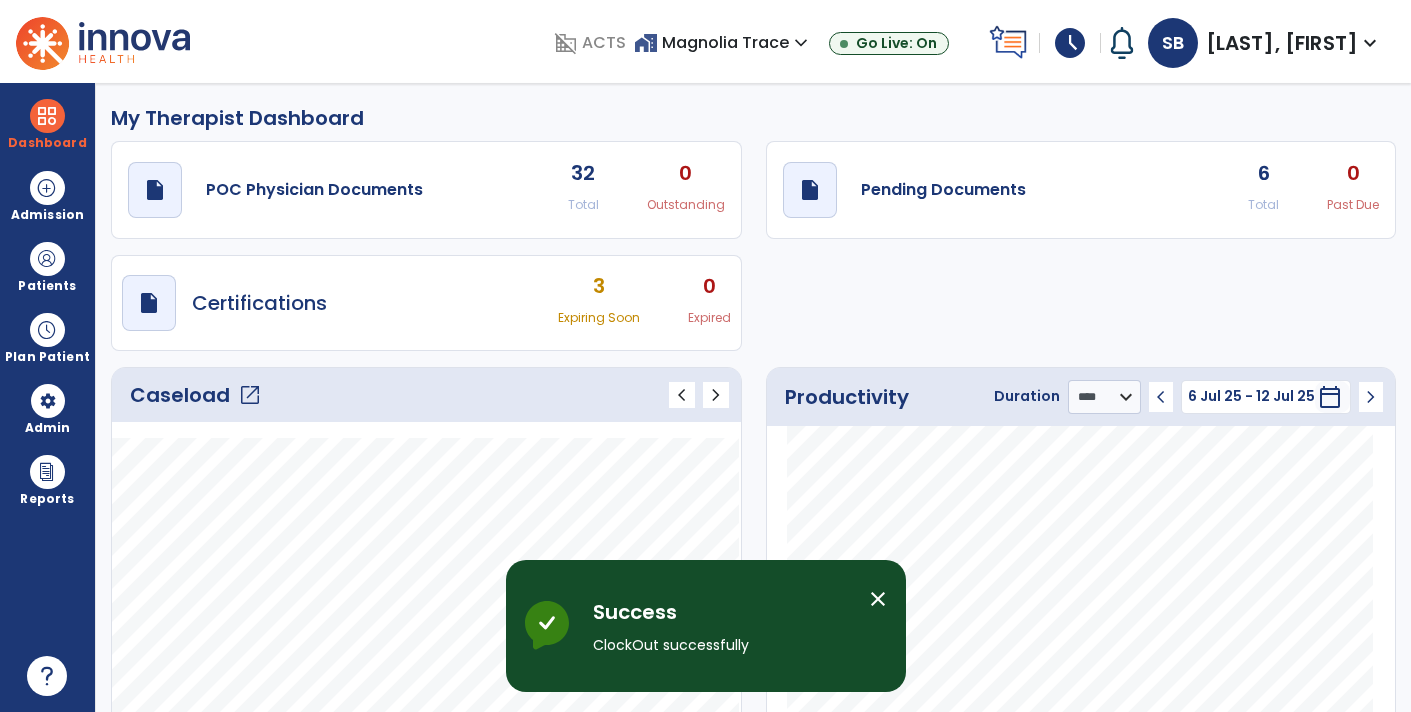 type on "****" 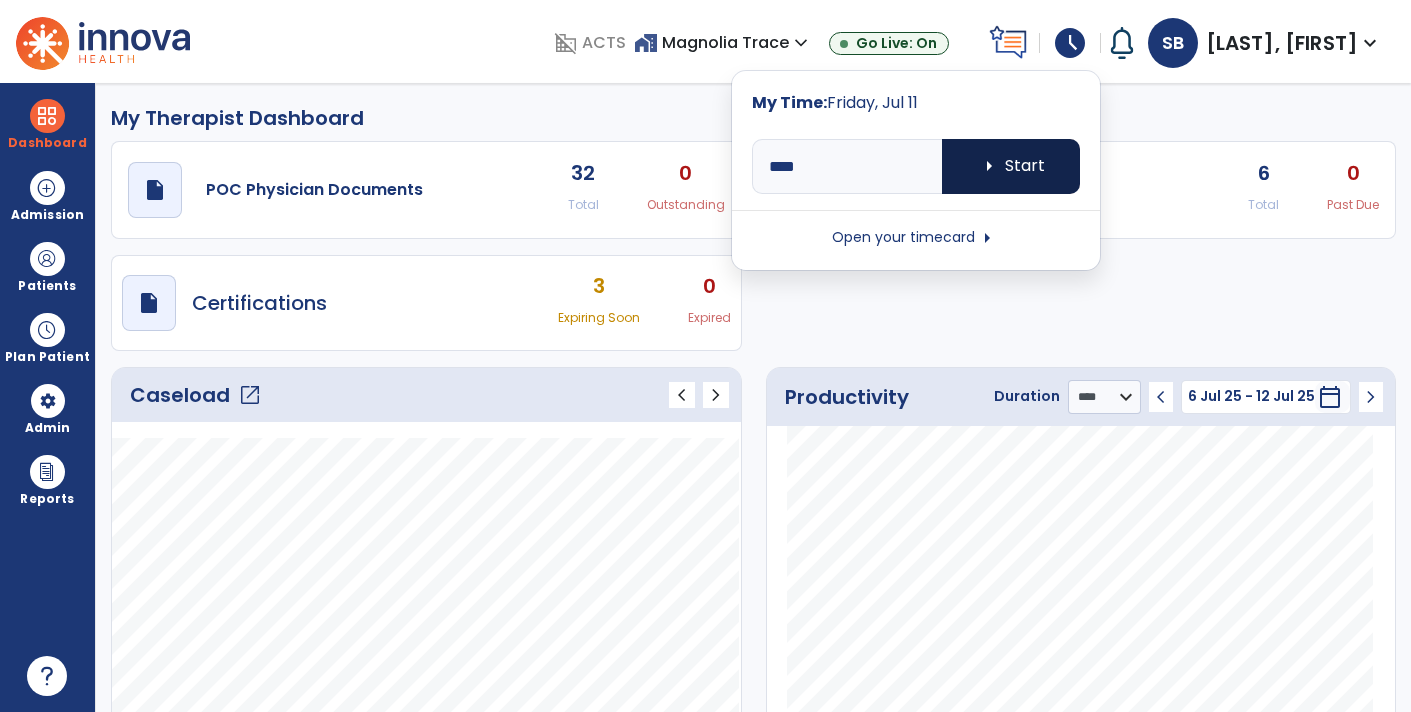 click on "arrow_right  Start" at bounding box center [1011, 166] 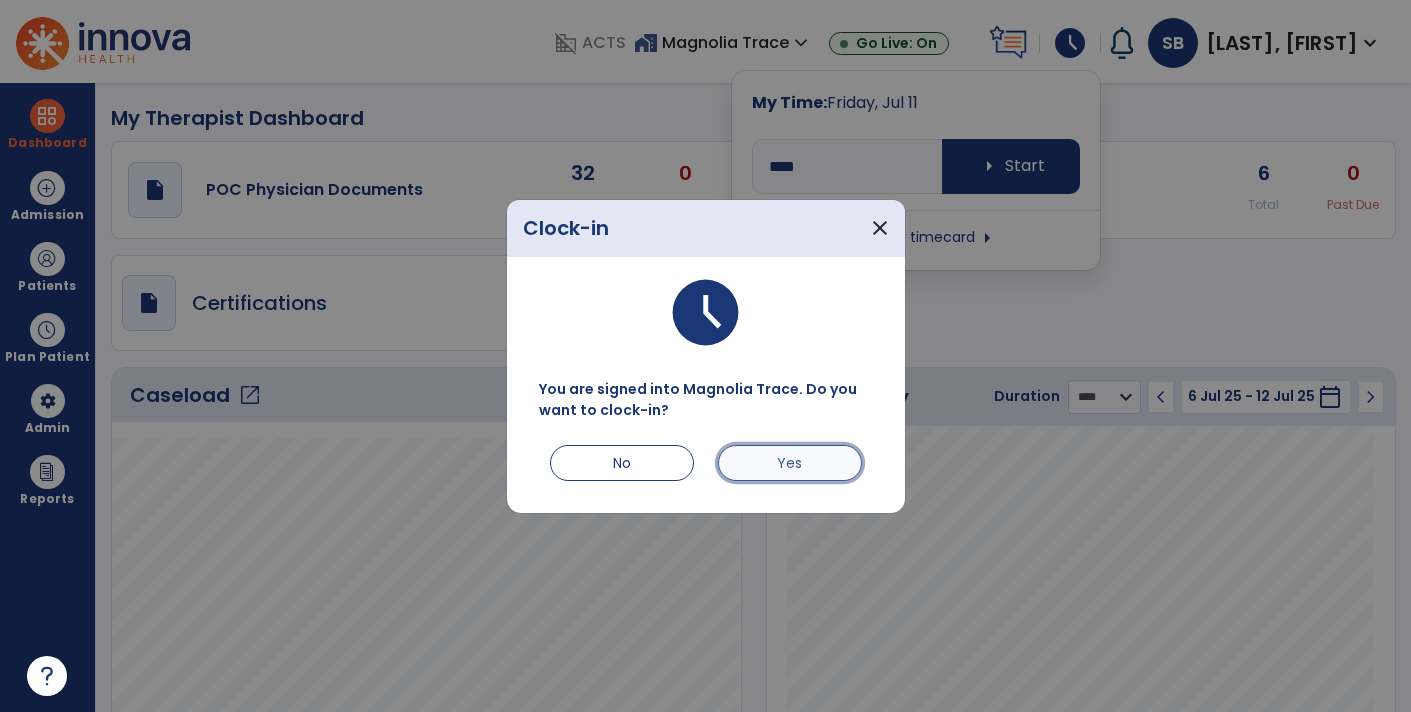click on "Yes" at bounding box center [790, 463] 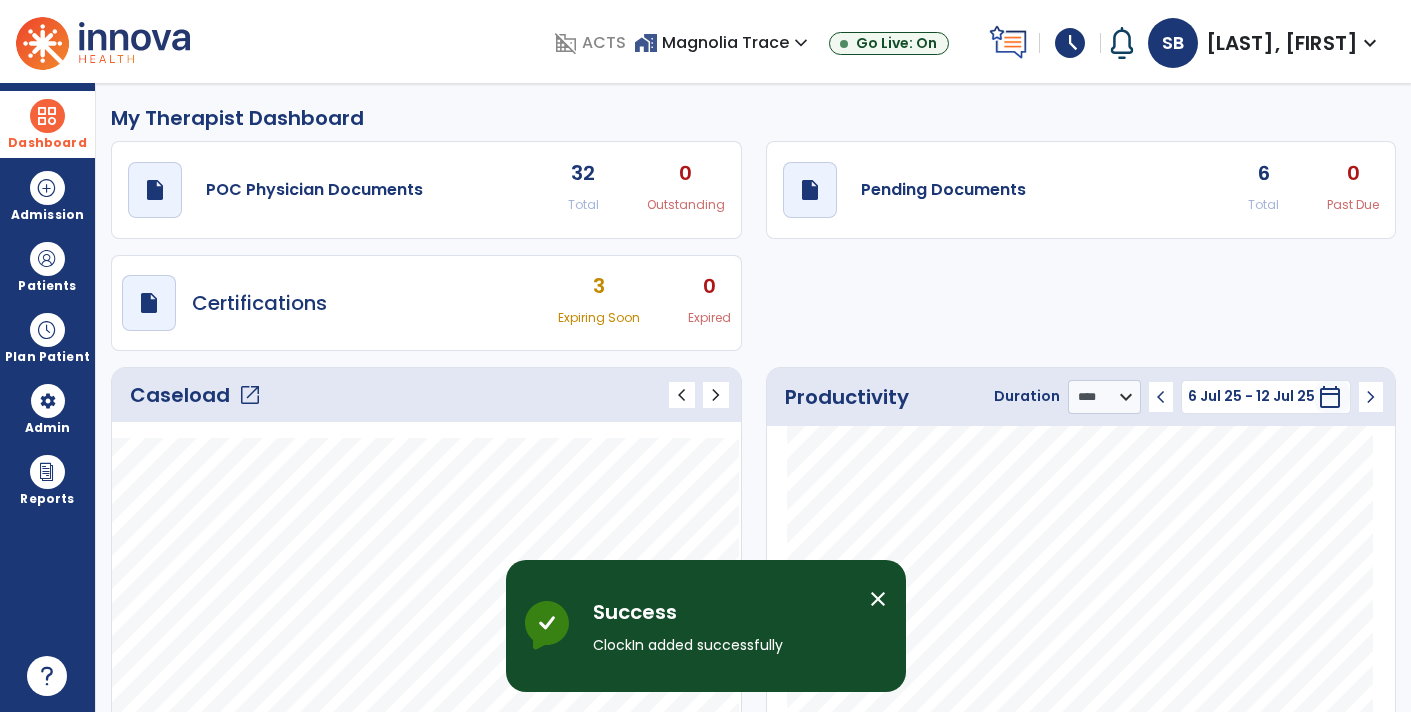 click on "Dashboard" at bounding box center (47, 124) 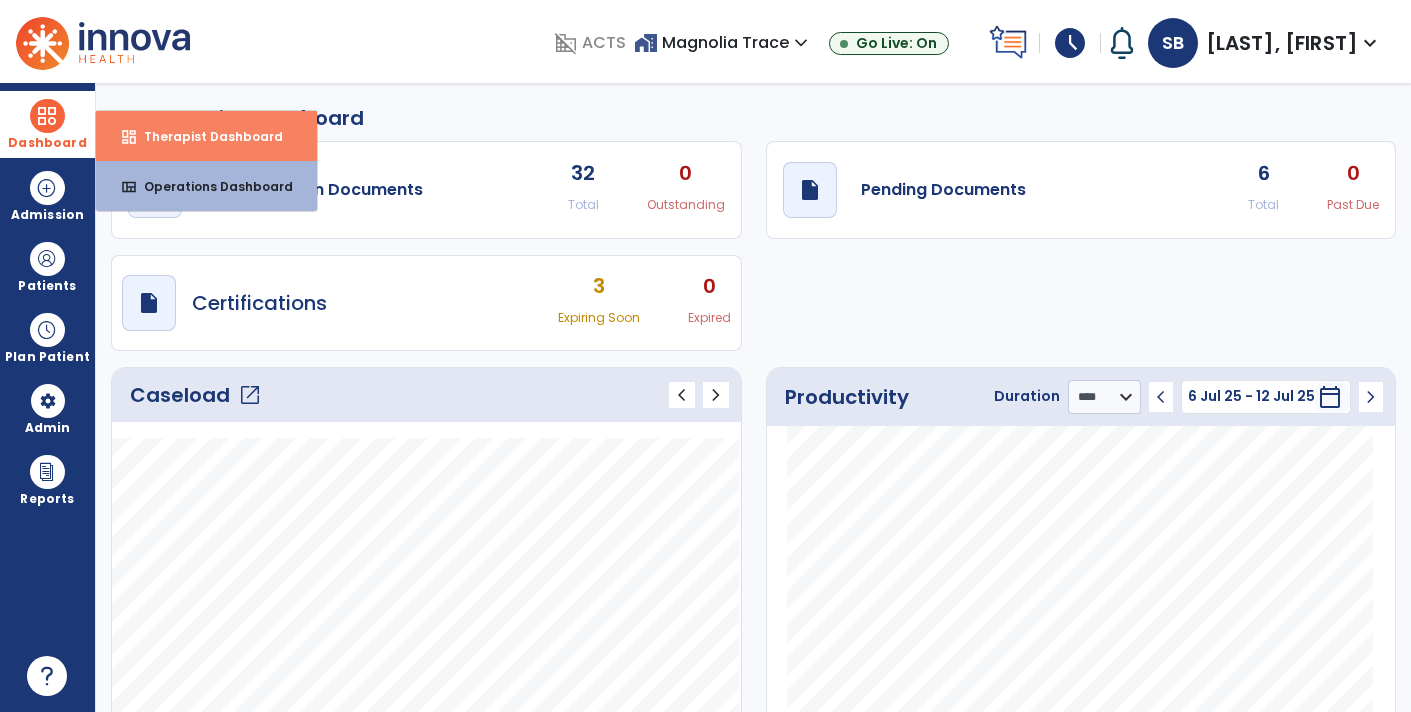 click on "dashboard  Therapist Dashboard" at bounding box center (206, 136) 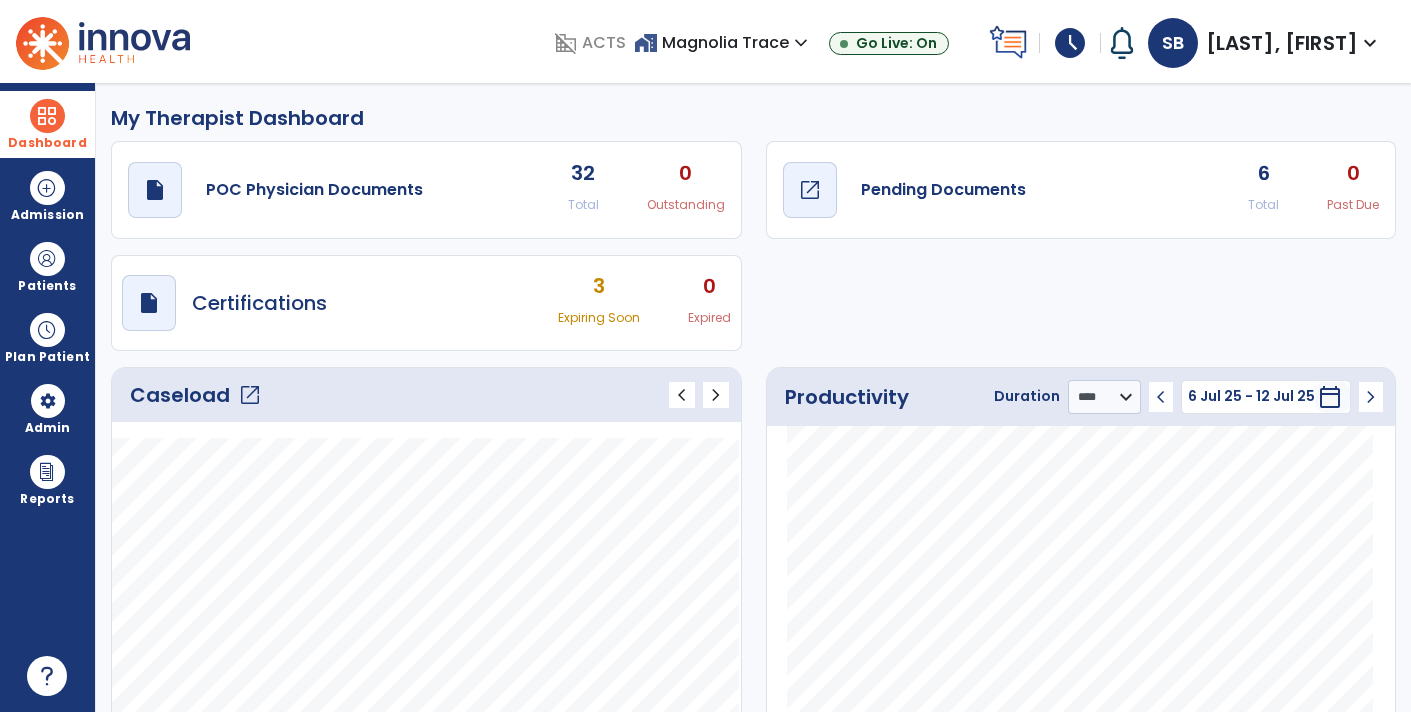 click on "Pending Documents" 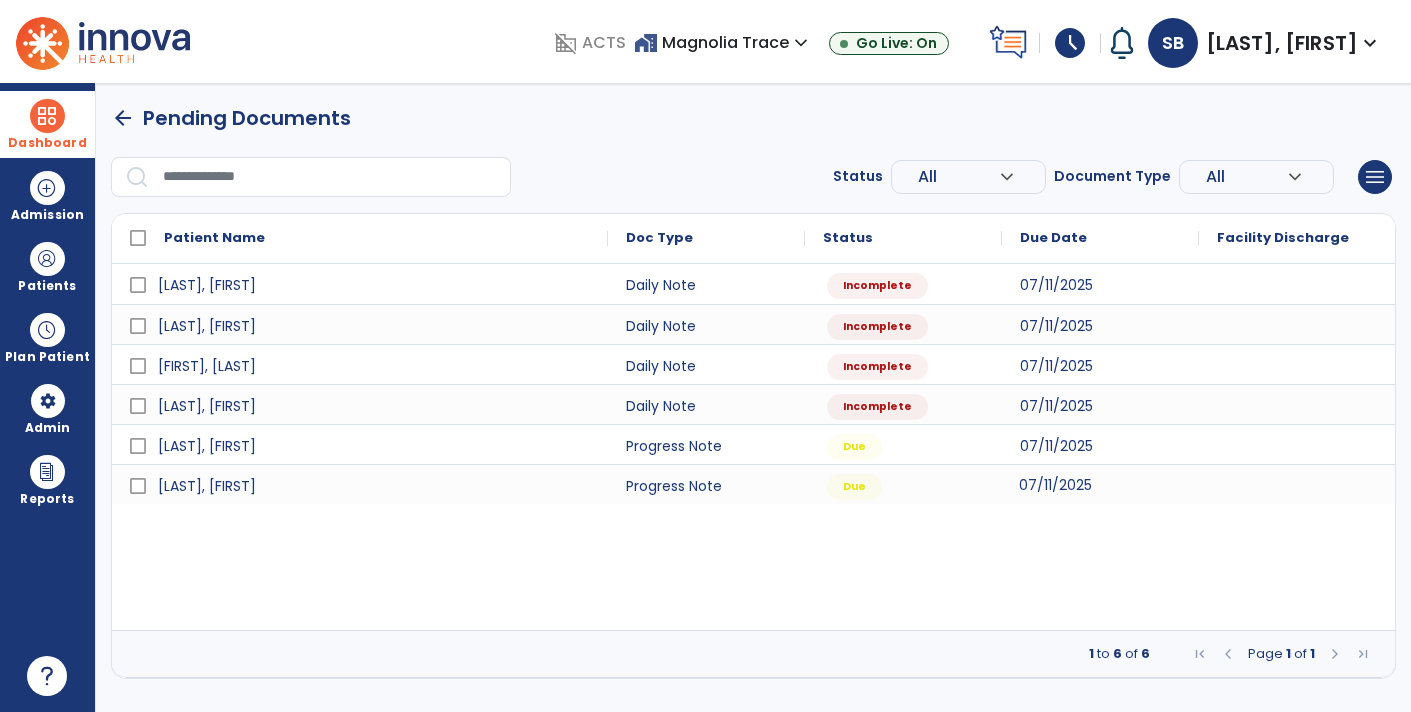 click on "07/11/2025" at bounding box center [1055, 485] 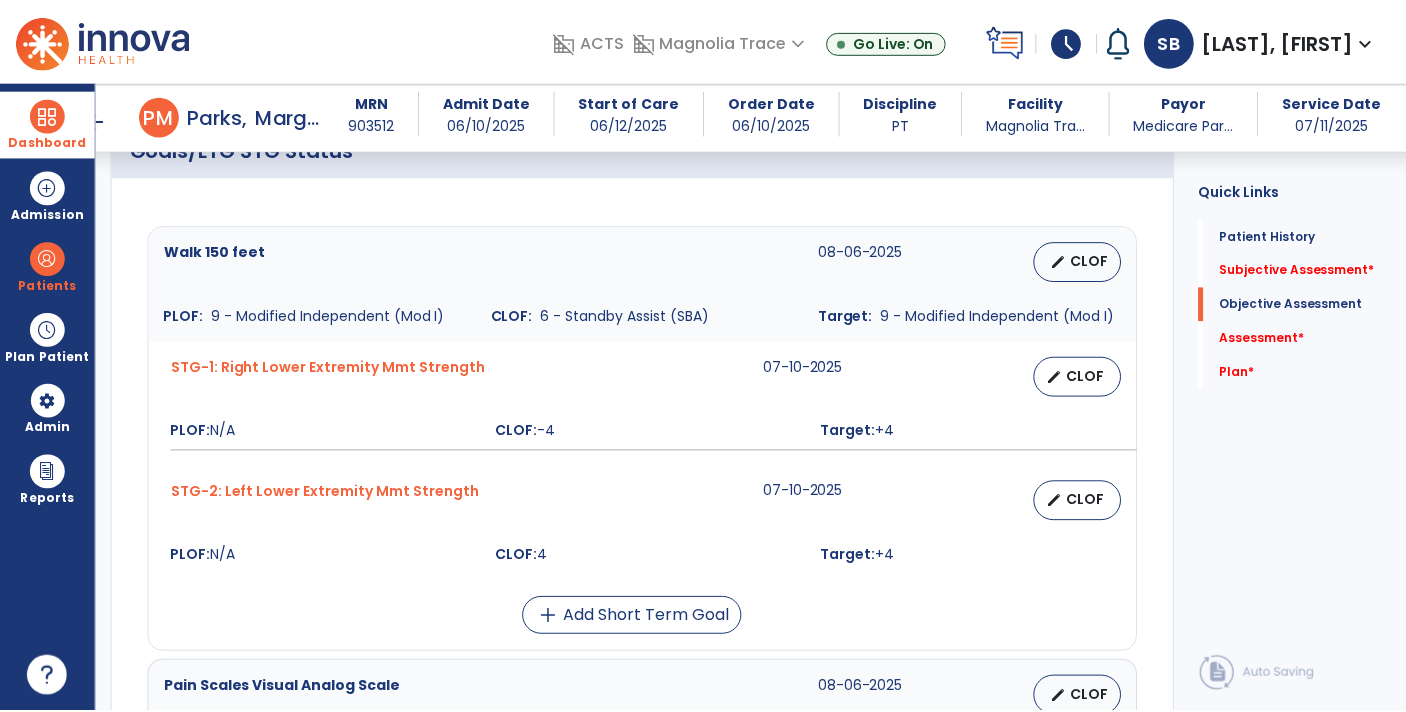 scroll, scrollTop: 817, scrollLeft: 0, axis: vertical 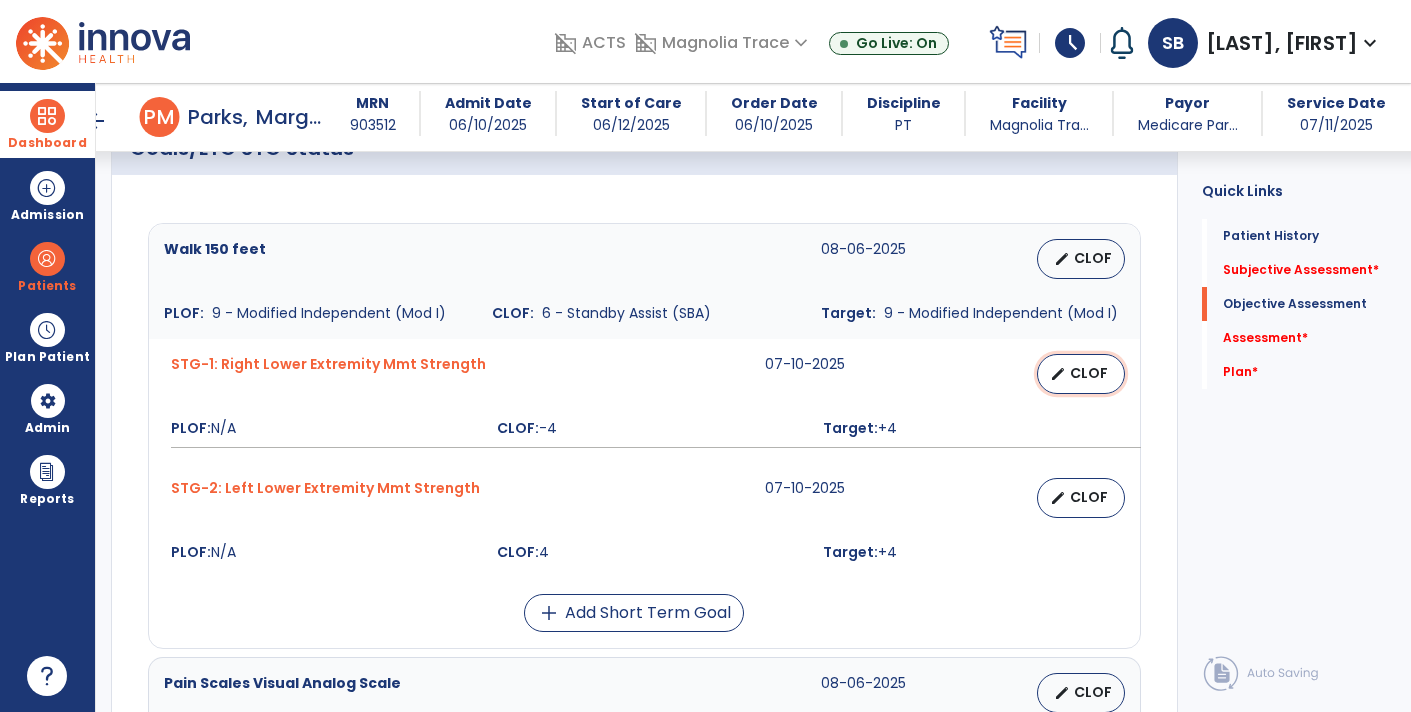 click on "CLOF" at bounding box center [1089, 373] 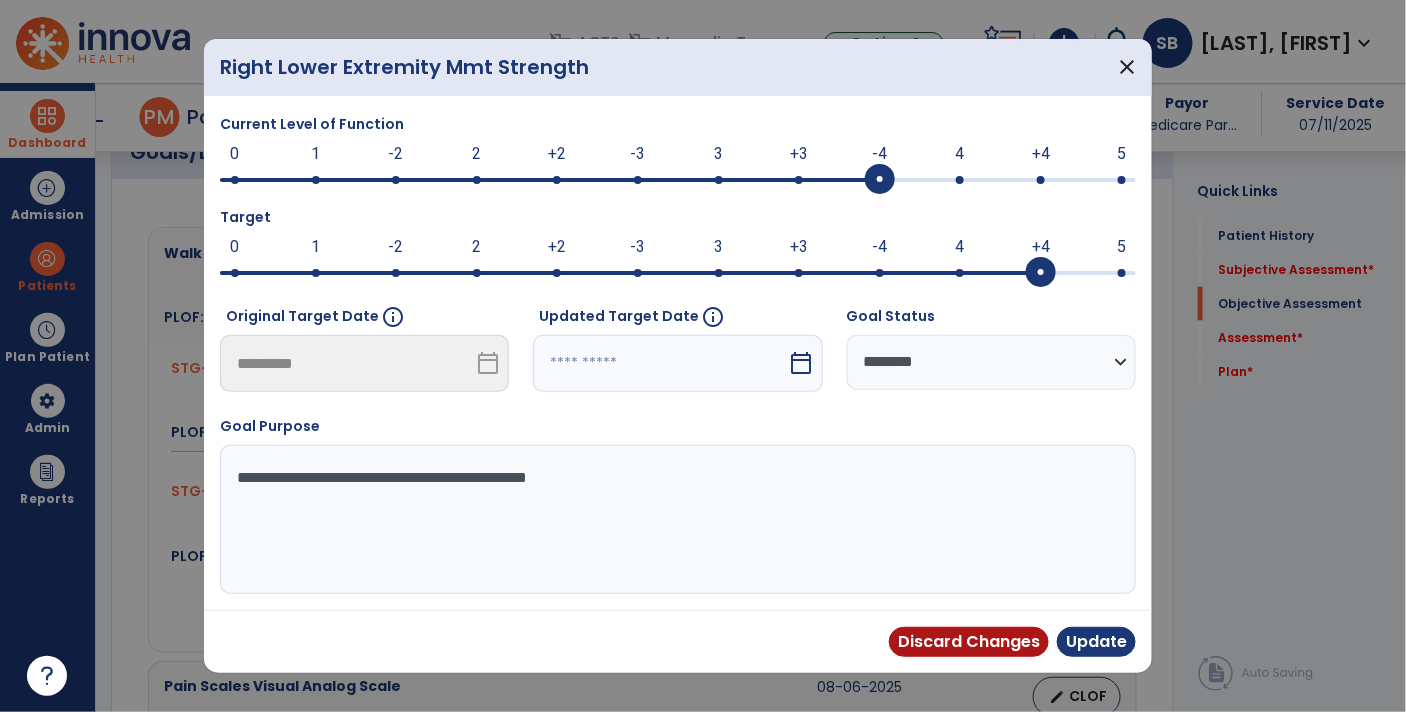 scroll, scrollTop: 817, scrollLeft: 0, axis: vertical 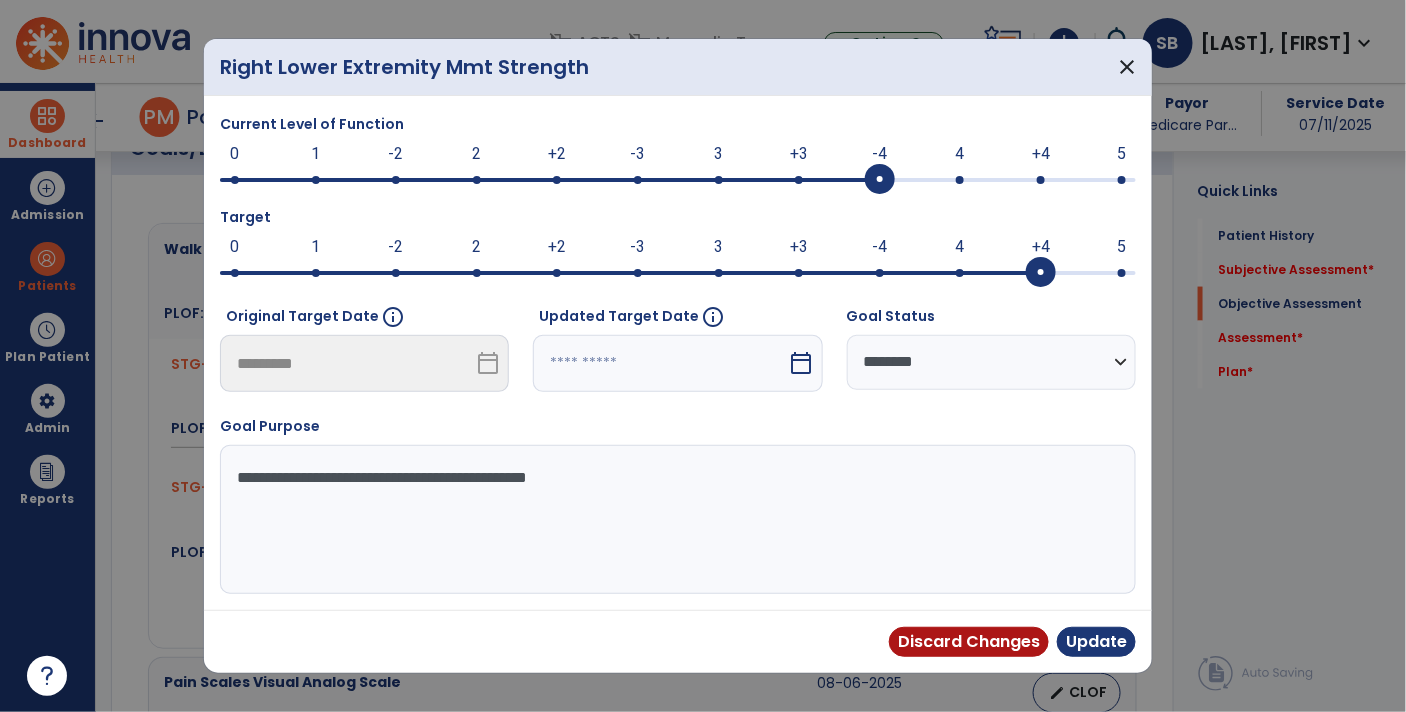 click at bounding box center [960, 180] 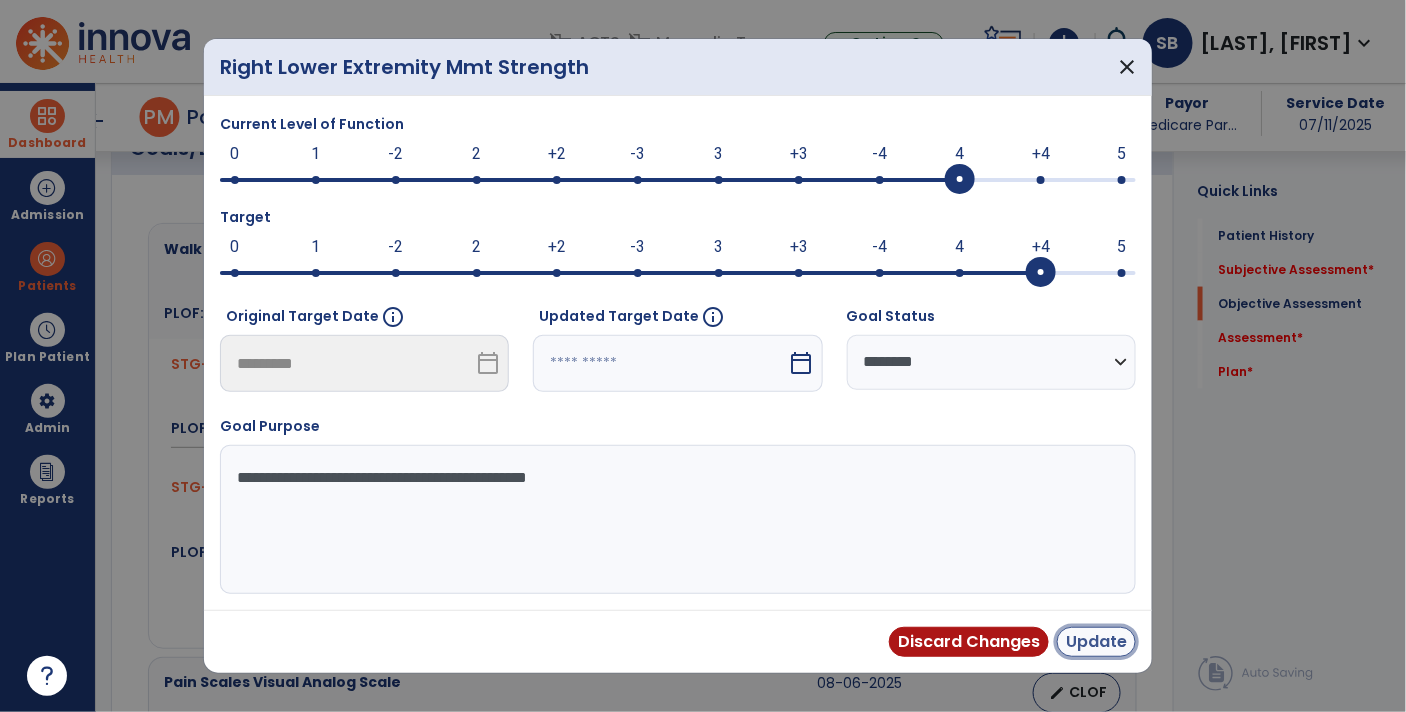 click on "Update" at bounding box center (1096, 642) 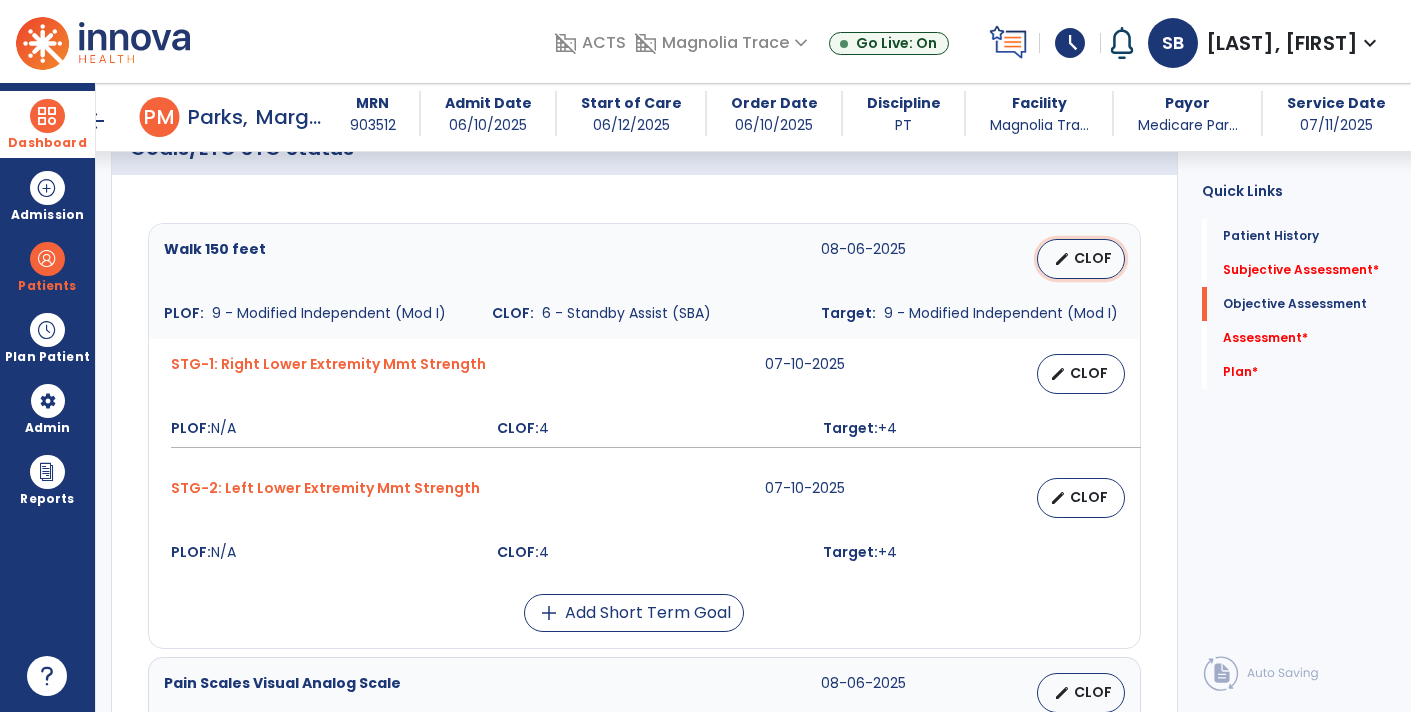 click on "CLOF" at bounding box center (1093, 258) 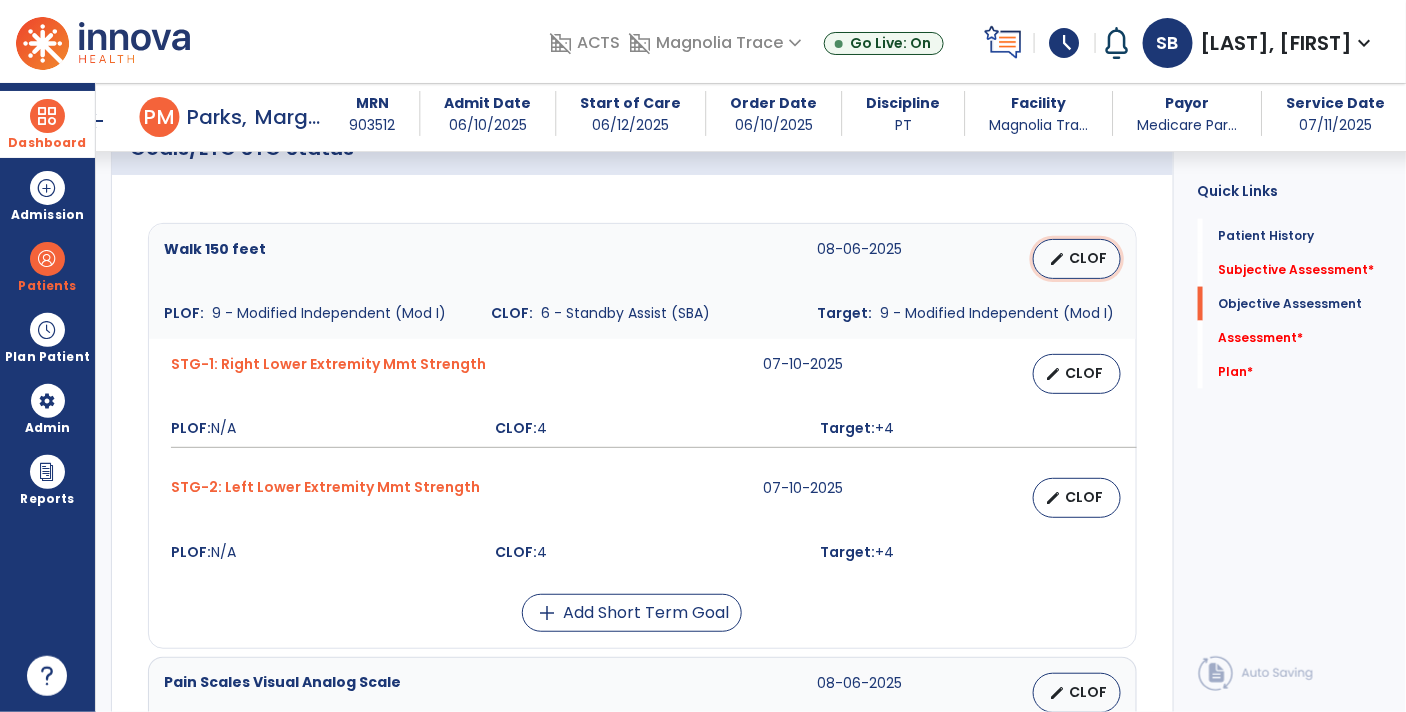 select on "**********" 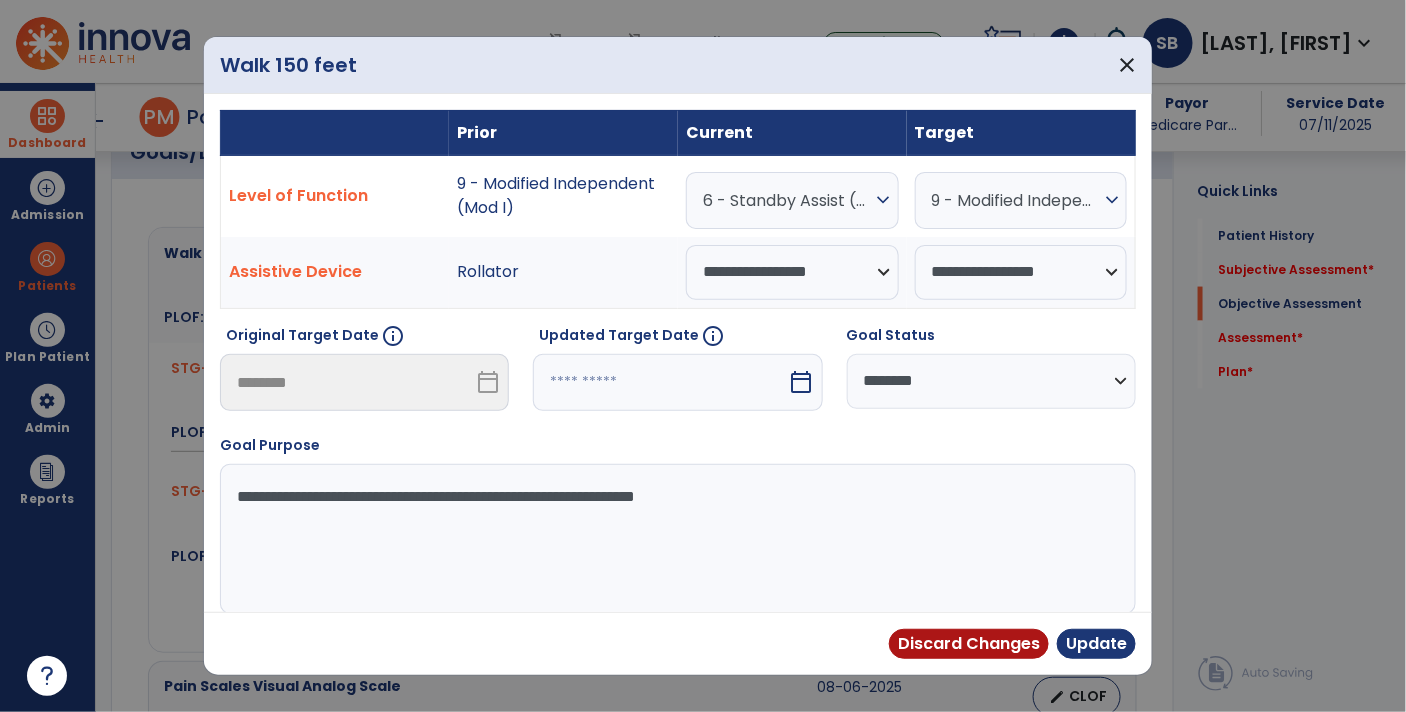 scroll, scrollTop: 817, scrollLeft: 0, axis: vertical 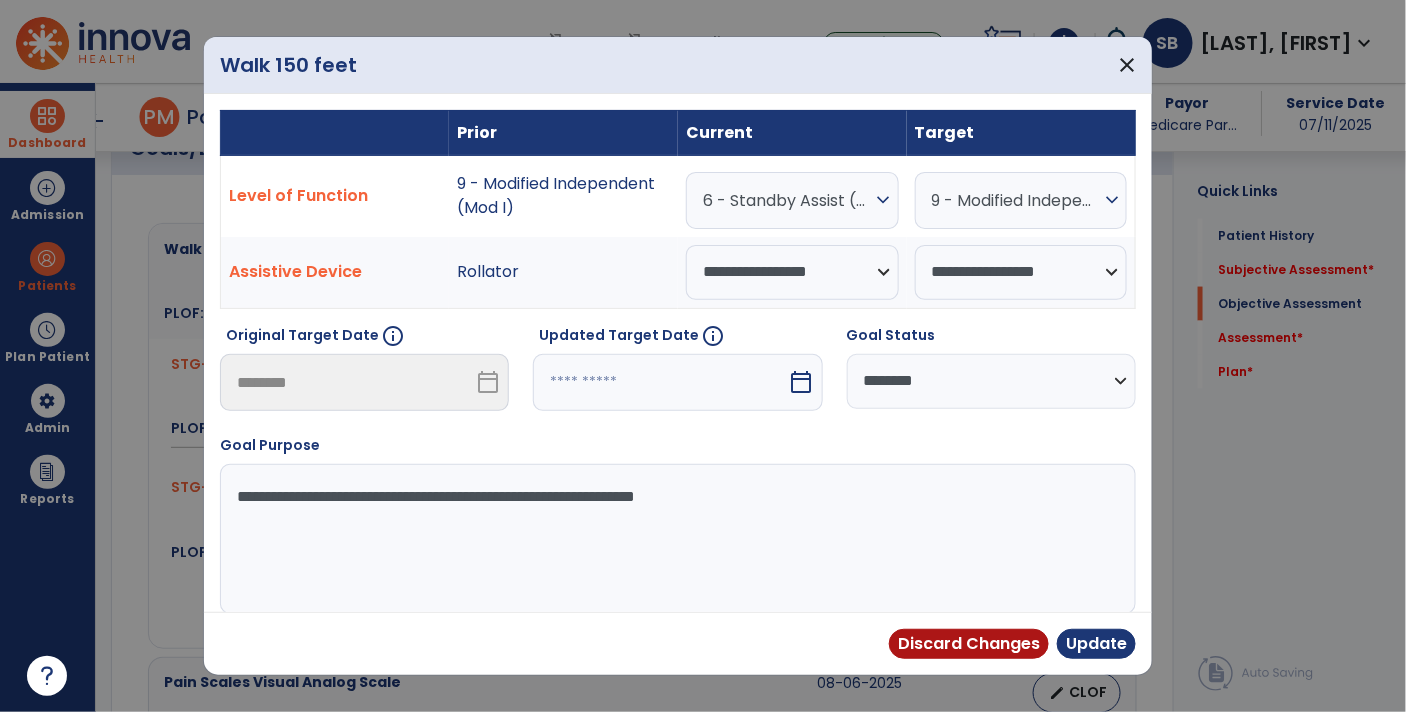 click on "calendar_today" at bounding box center [802, 382] 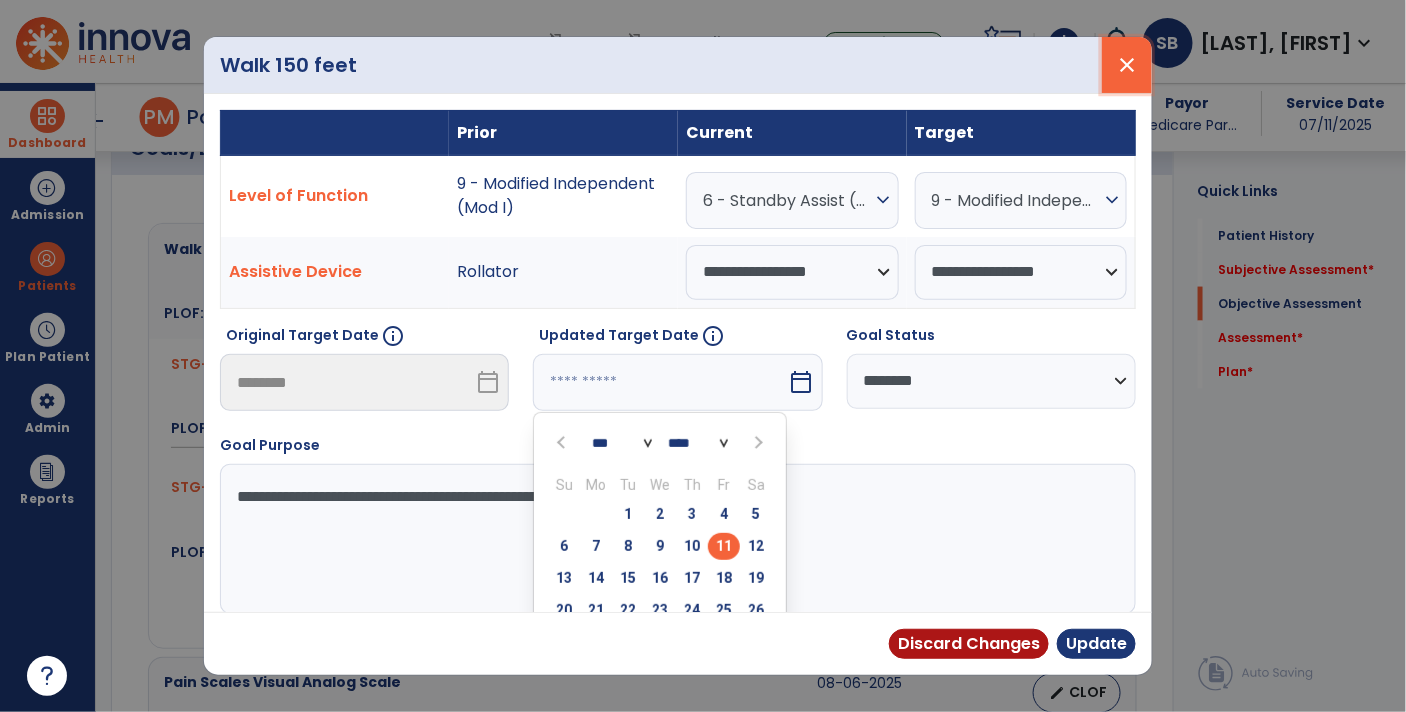 click on "close" at bounding box center (1127, 65) 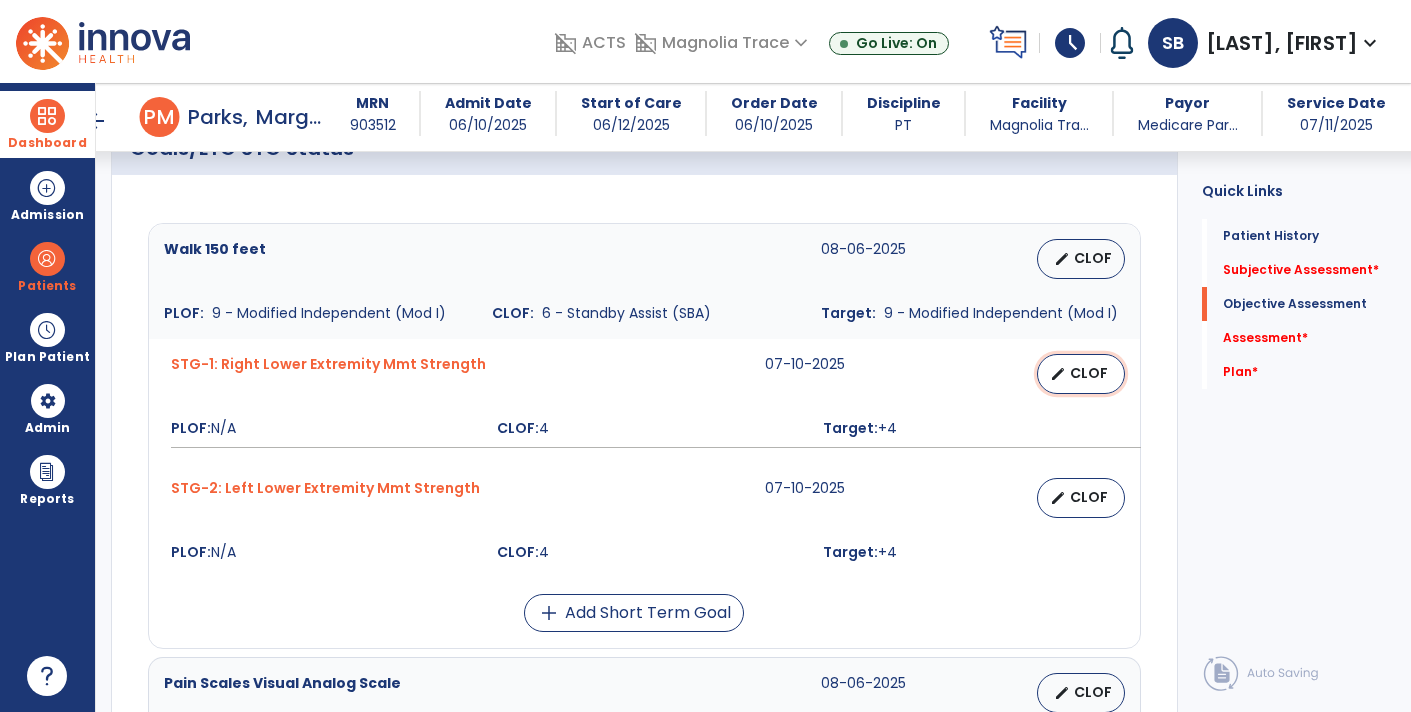 click on "CLOF" at bounding box center (1089, 373) 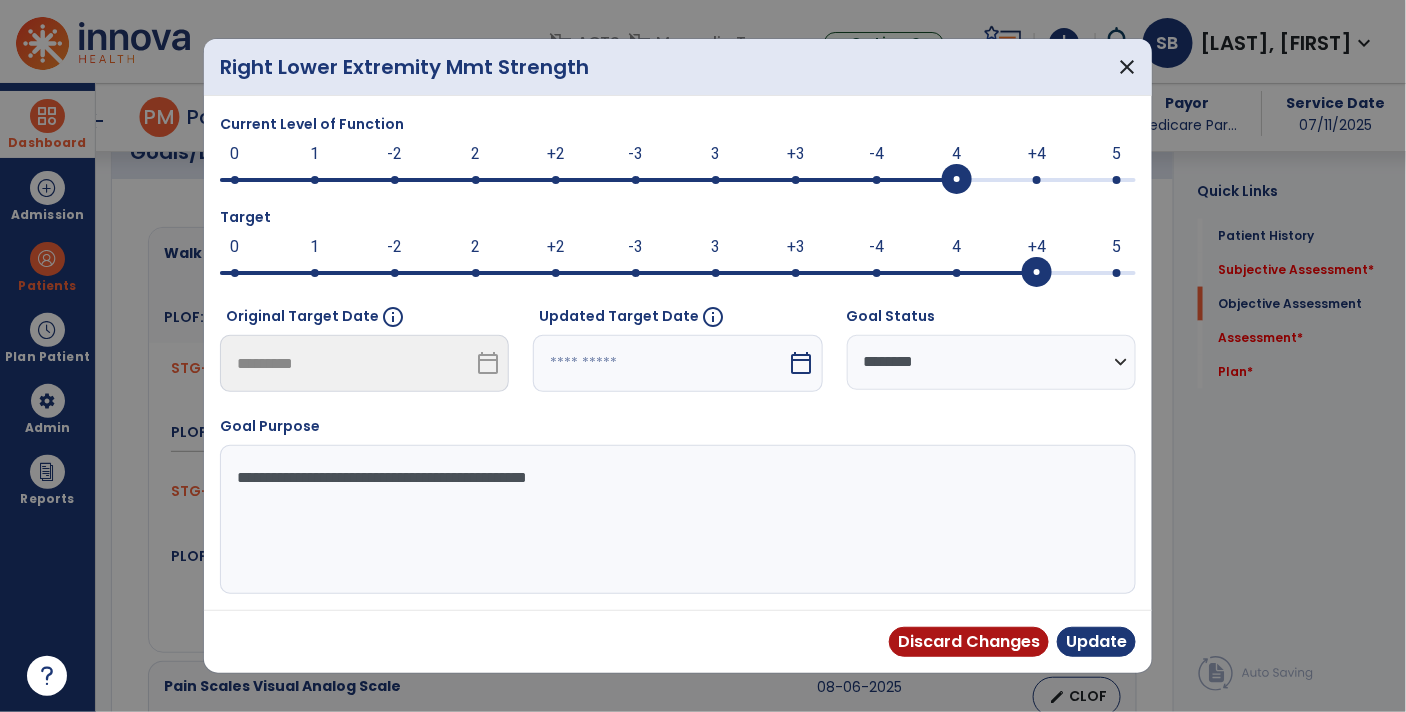 scroll, scrollTop: 817, scrollLeft: 0, axis: vertical 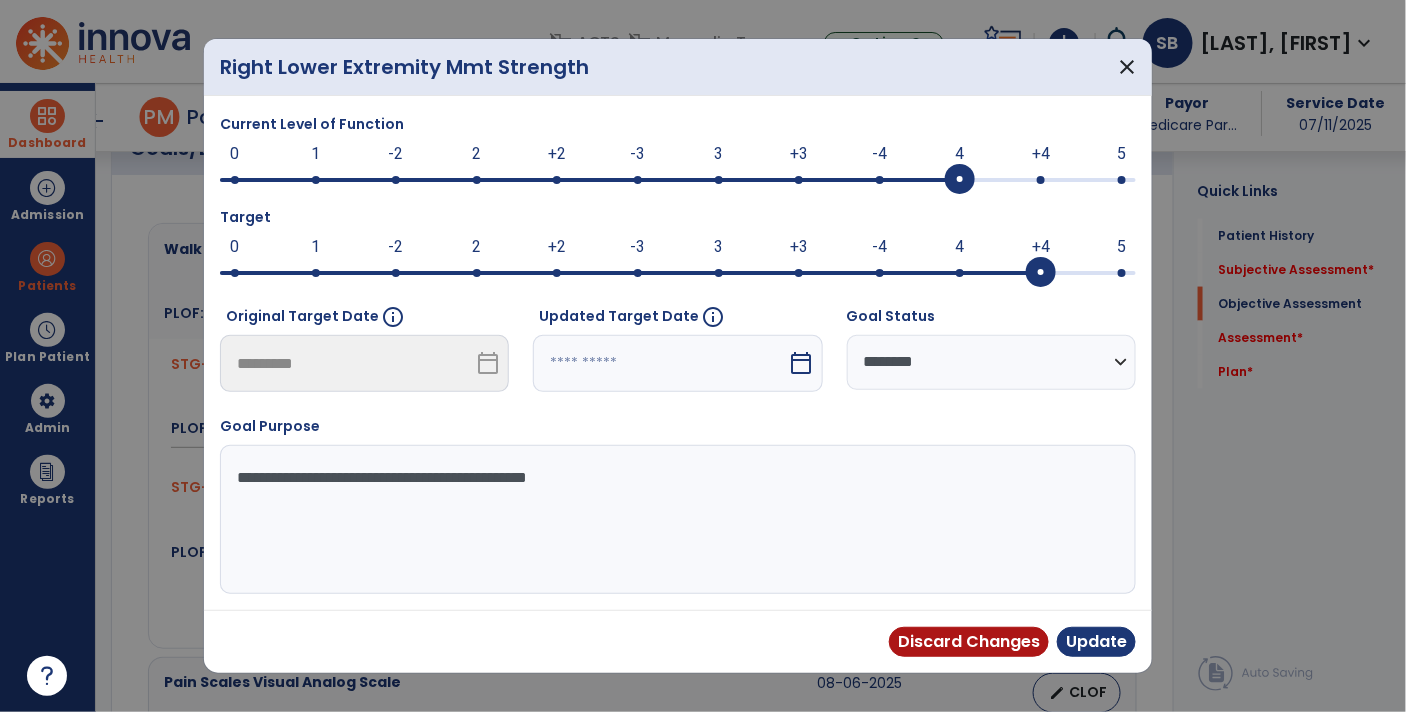 click on "calendar_today" at bounding box center [802, 363] 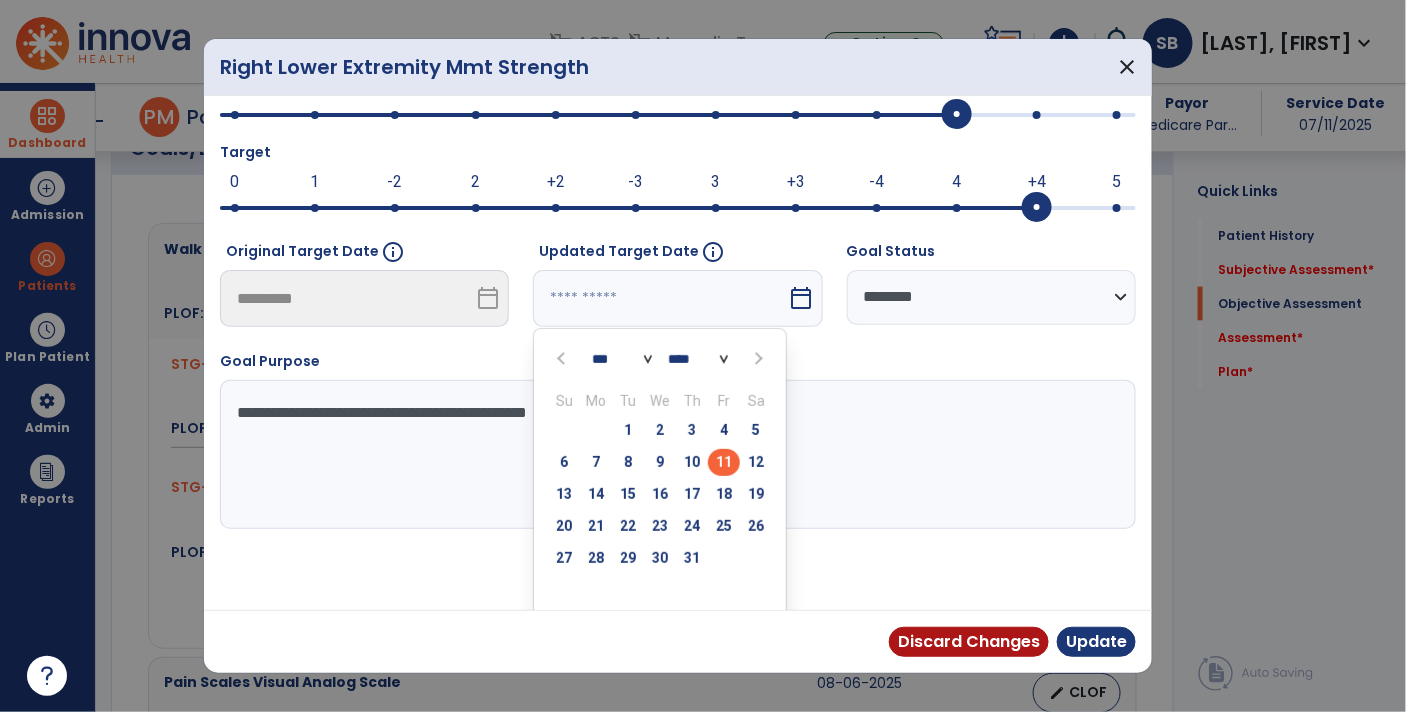scroll, scrollTop: 66, scrollLeft: 0, axis: vertical 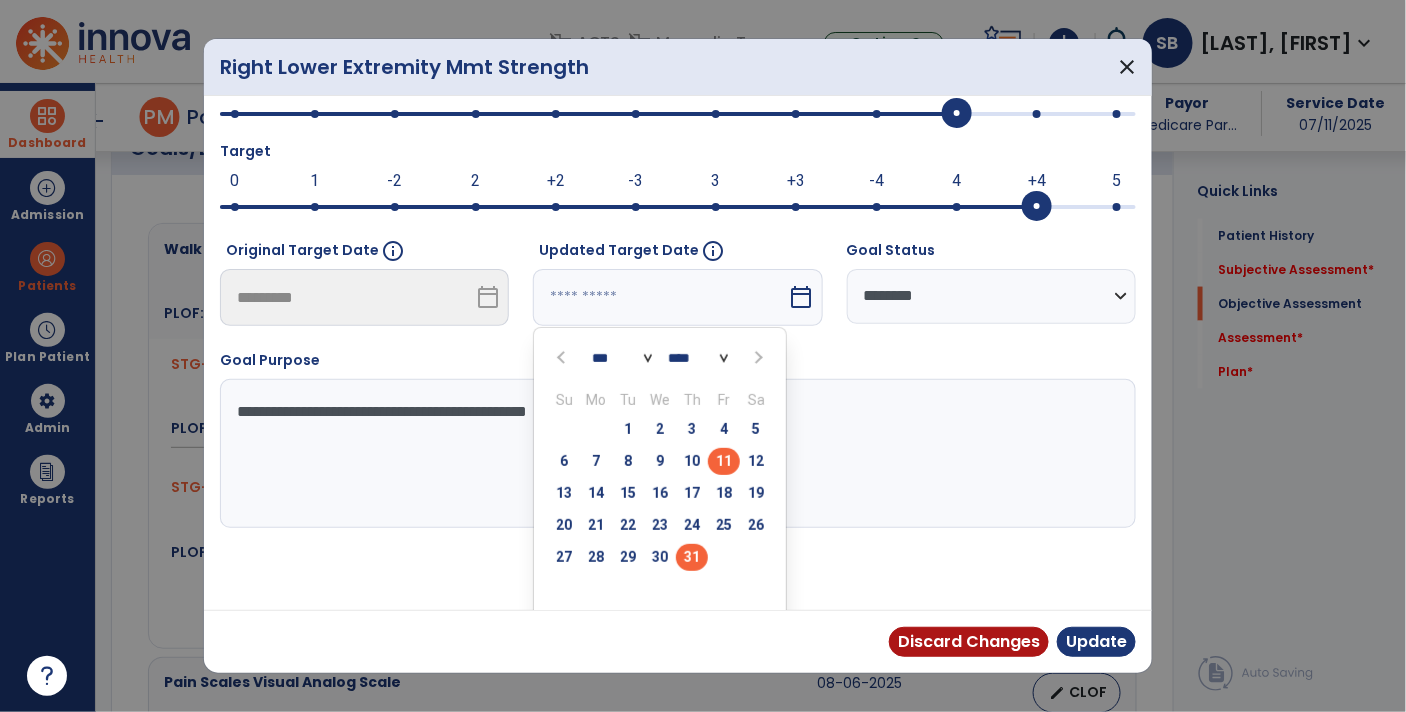 click on "31" at bounding box center (692, 557) 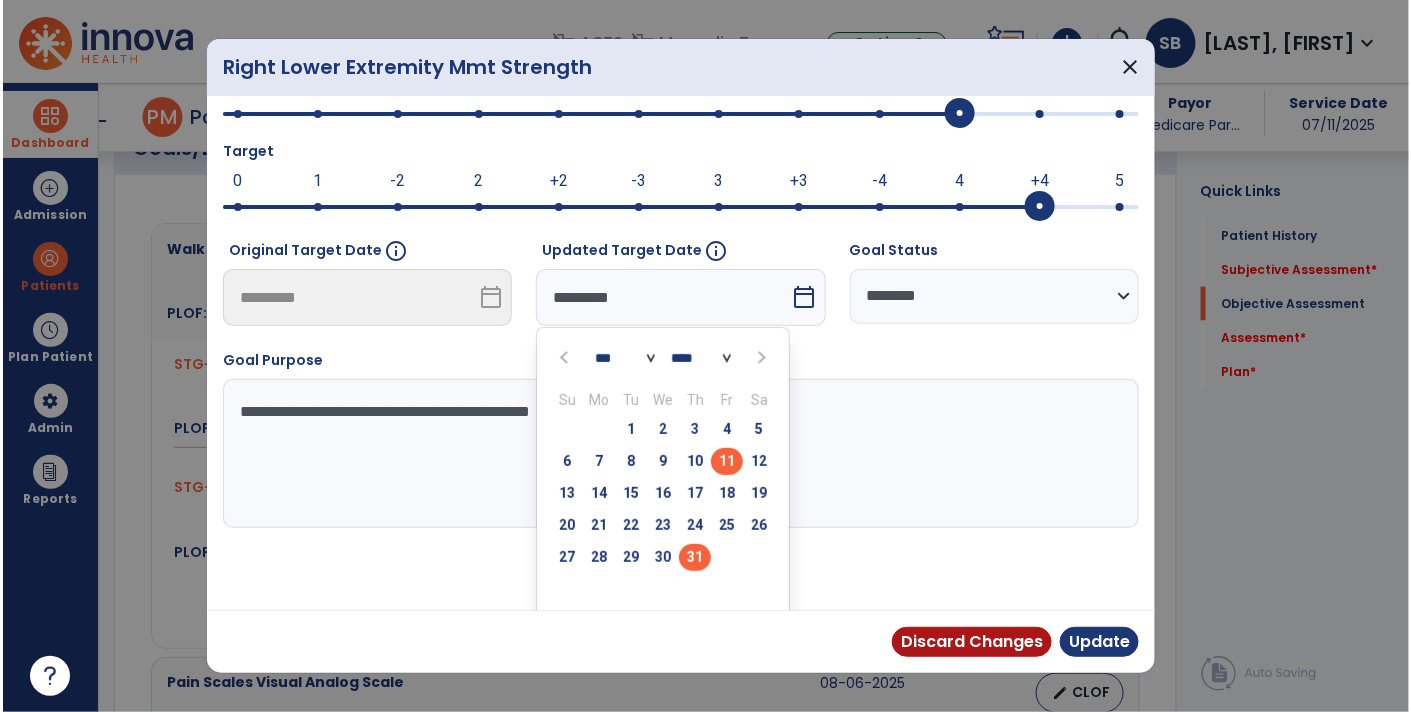 scroll, scrollTop: 0, scrollLeft: 0, axis: both 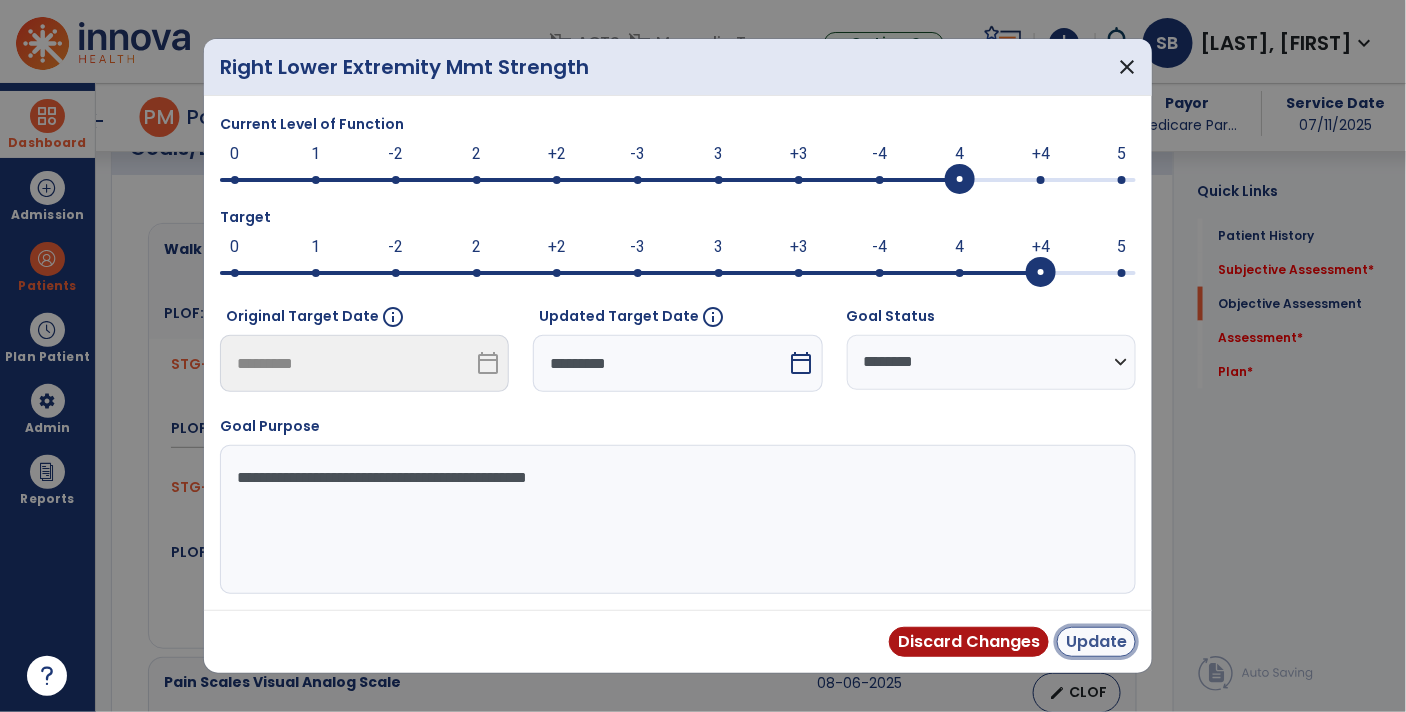 click on "Update" at bounding box center [1096, 642] 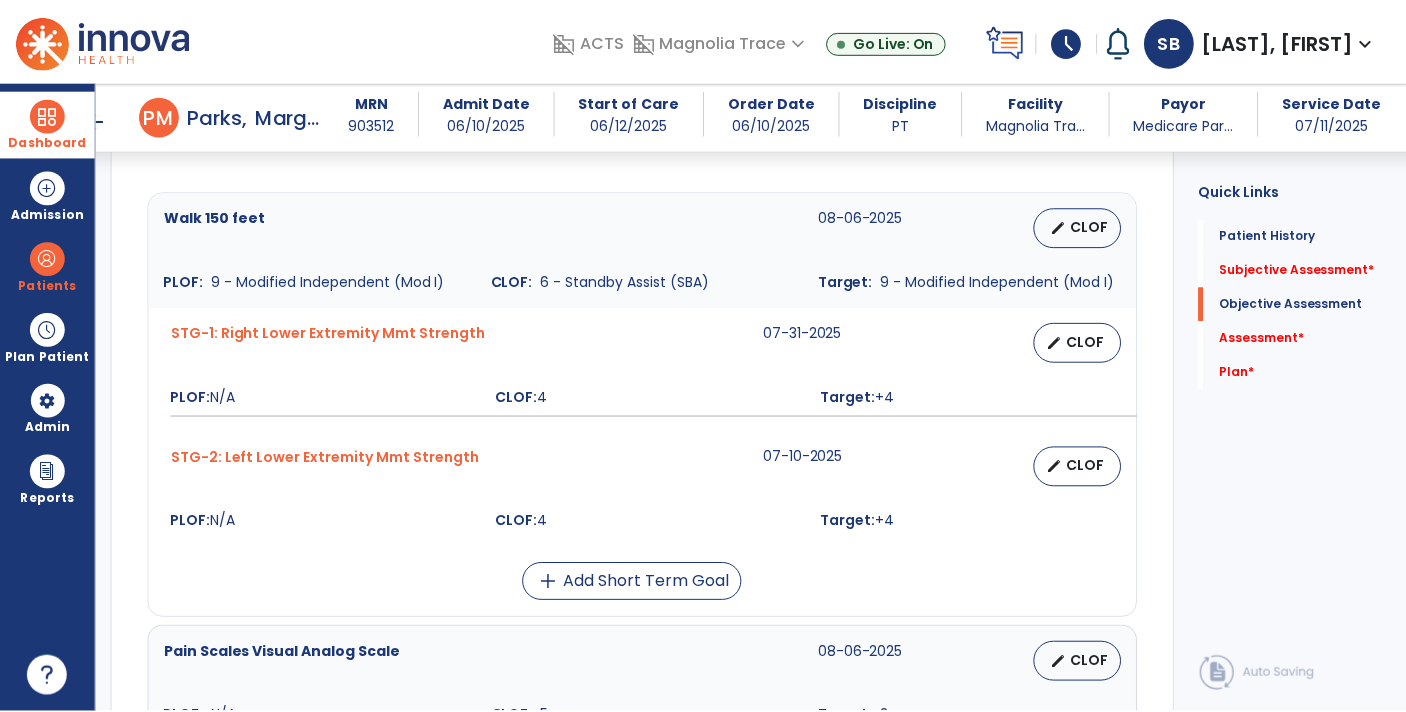 scroll, scrollTop: 841, scrollLeft: 0, axis: vertical 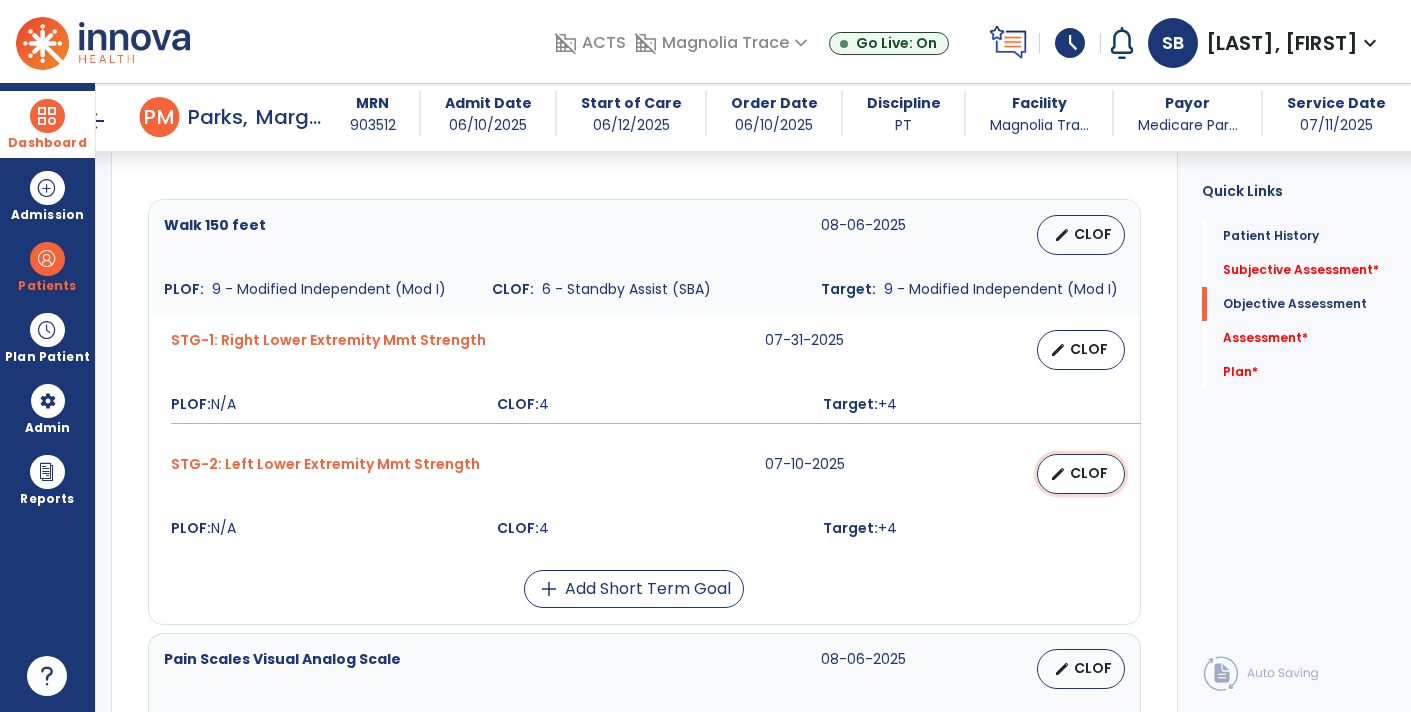 click on "CLOF" at bounding box center (1089, 473) 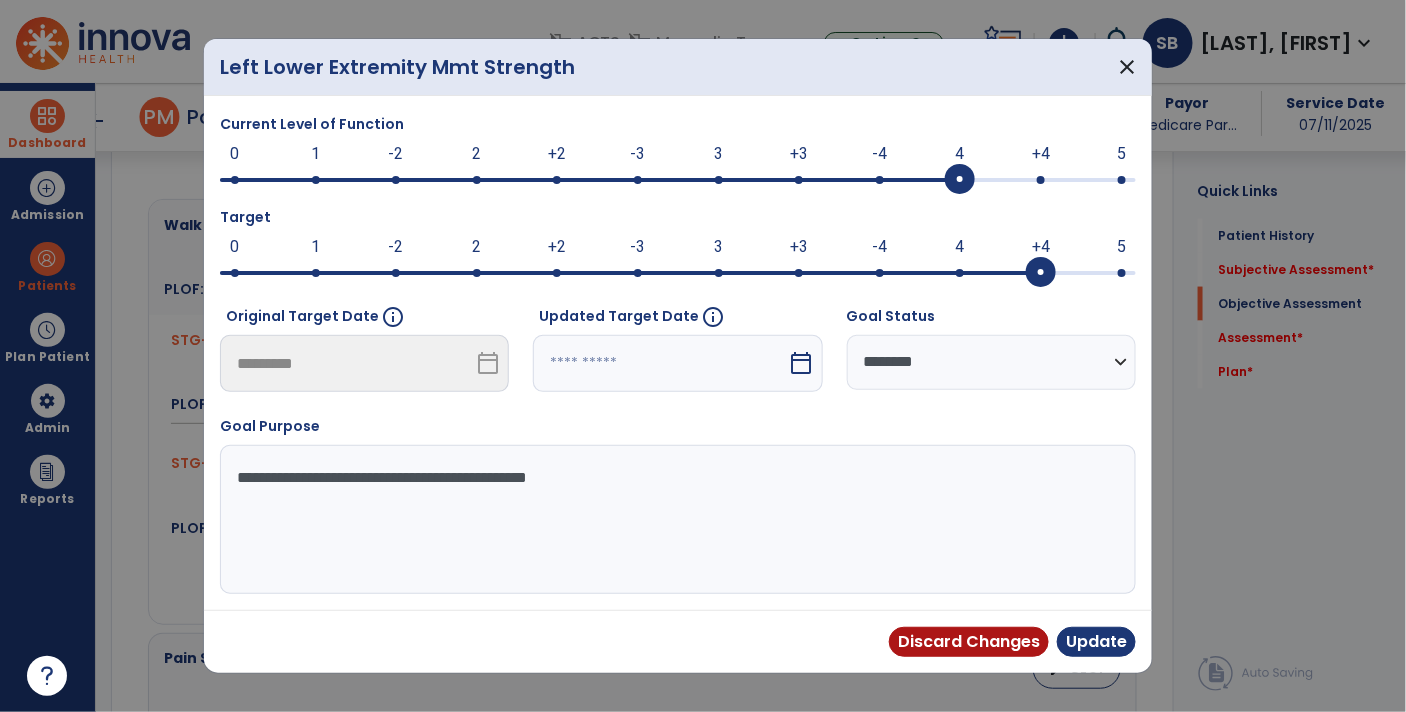 scroll, scrollTop: 841, scrollLeft: 0, axis: vertical 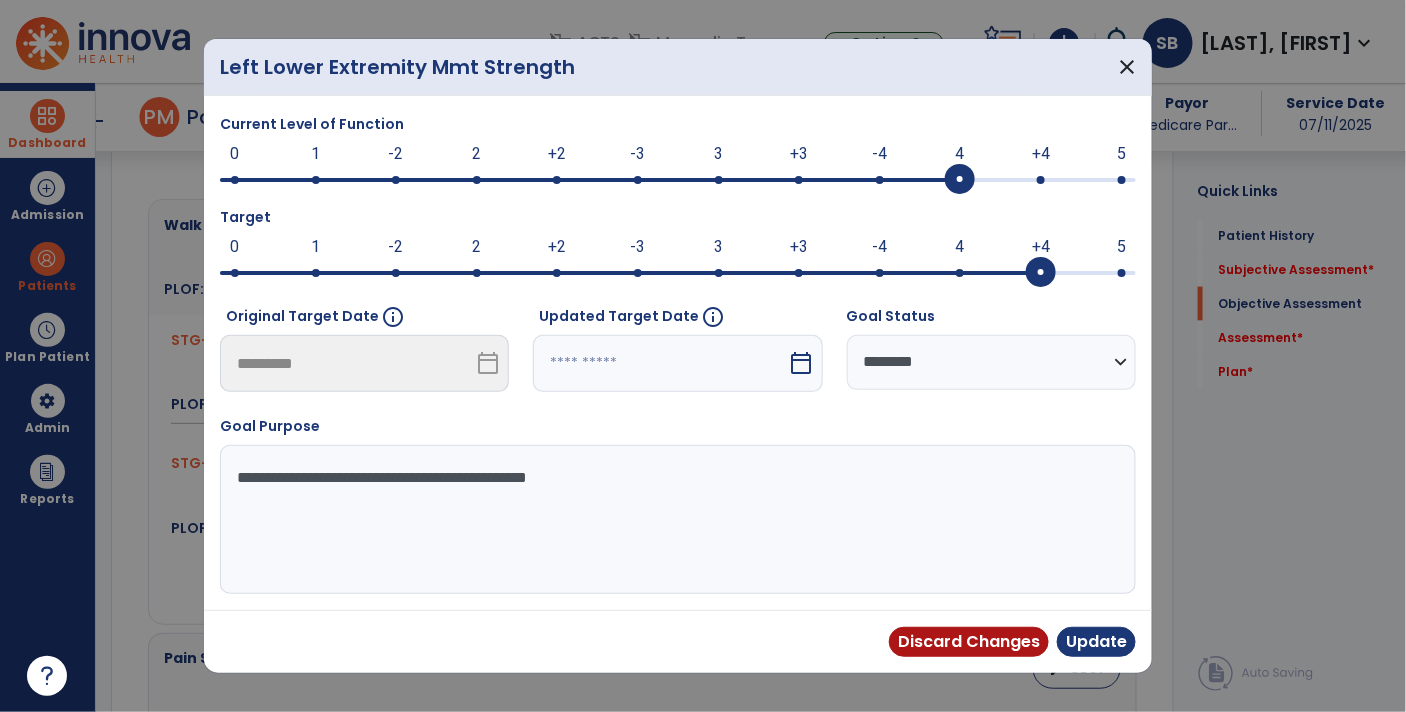 select on "*" 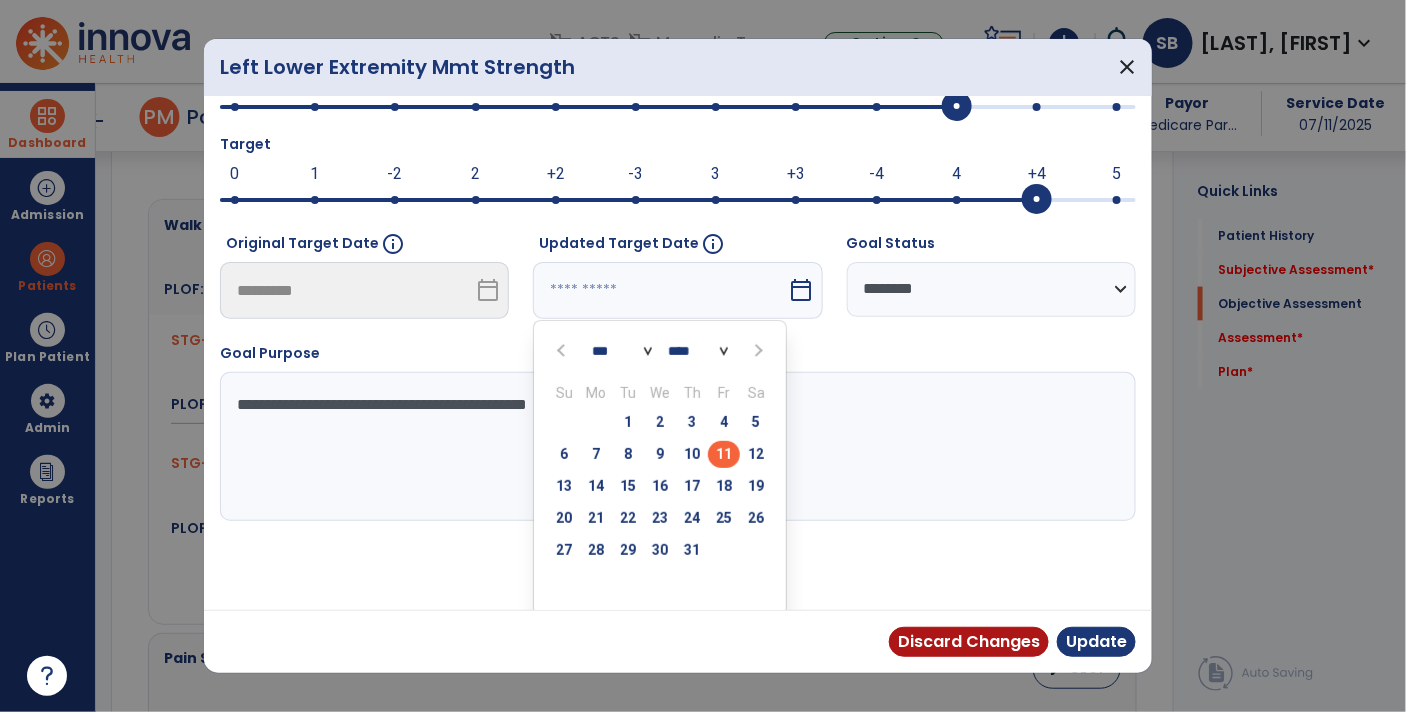 scroll, scrollTop: 77, scrollLeft: 0, axis: vertical 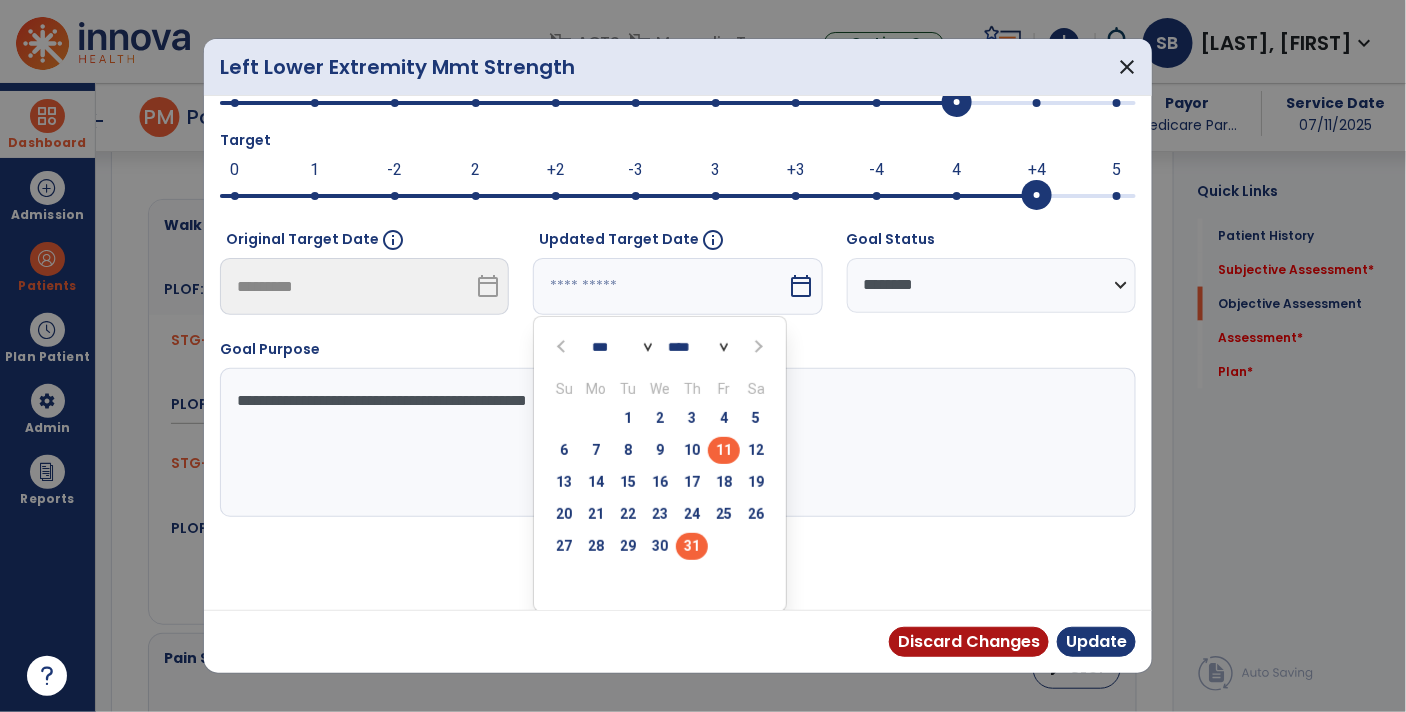 click on "31" at bounding box center [692, 546] 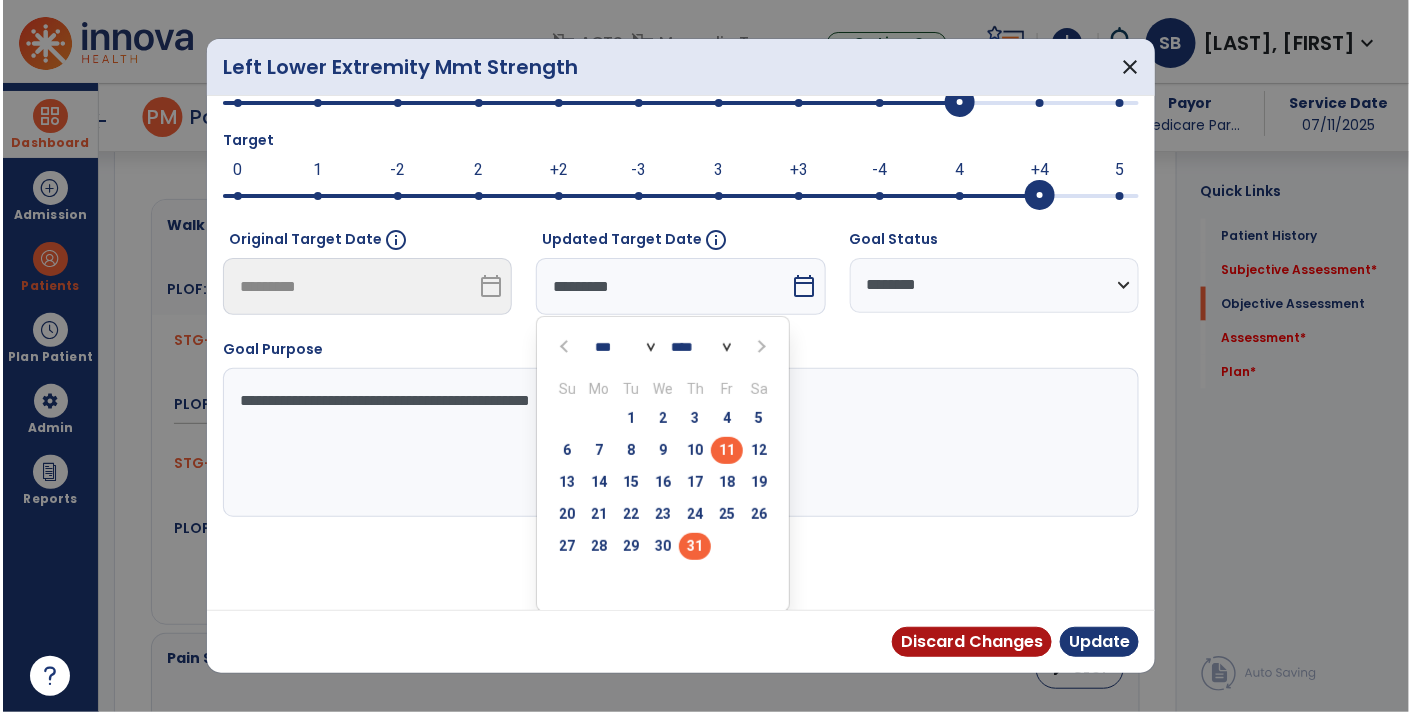 scroll, scrollTop: 0, scrollLeft: 0, axis: both 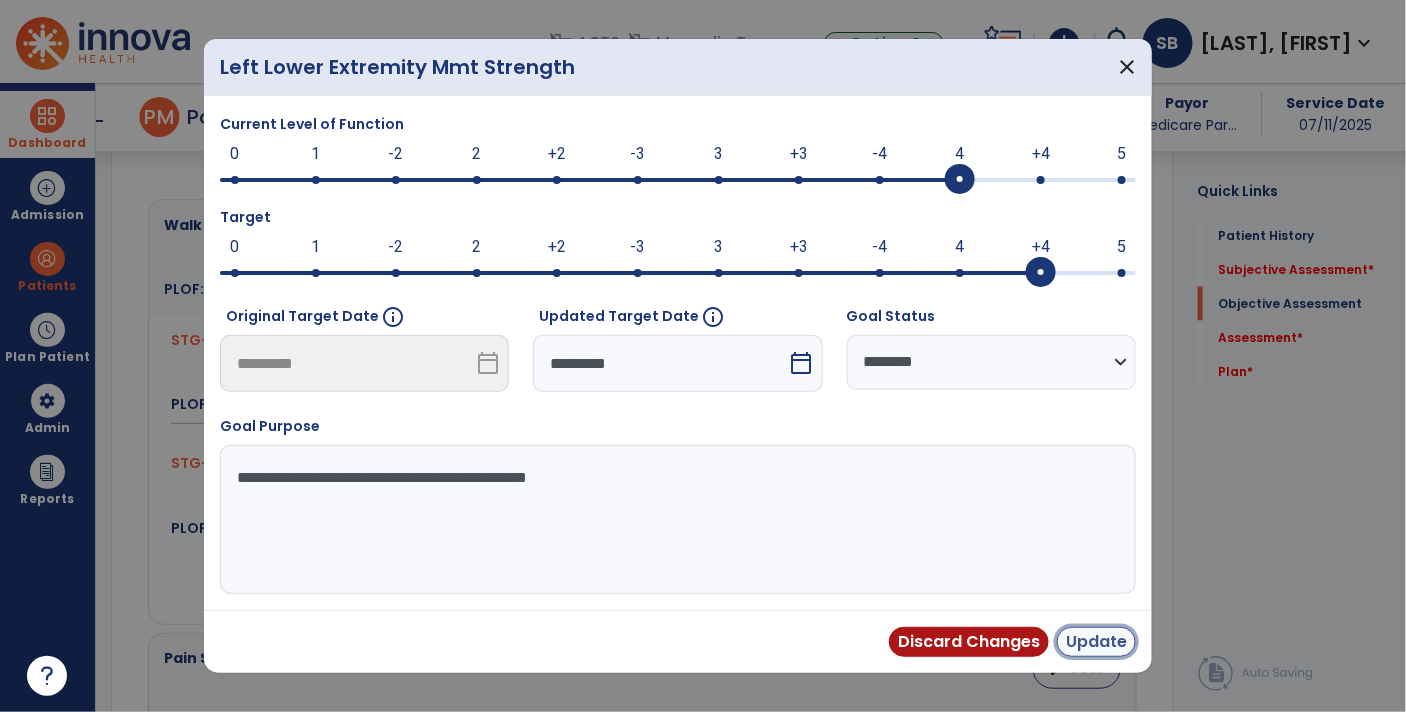 click on "Update" at bounding box center (1096, 642) 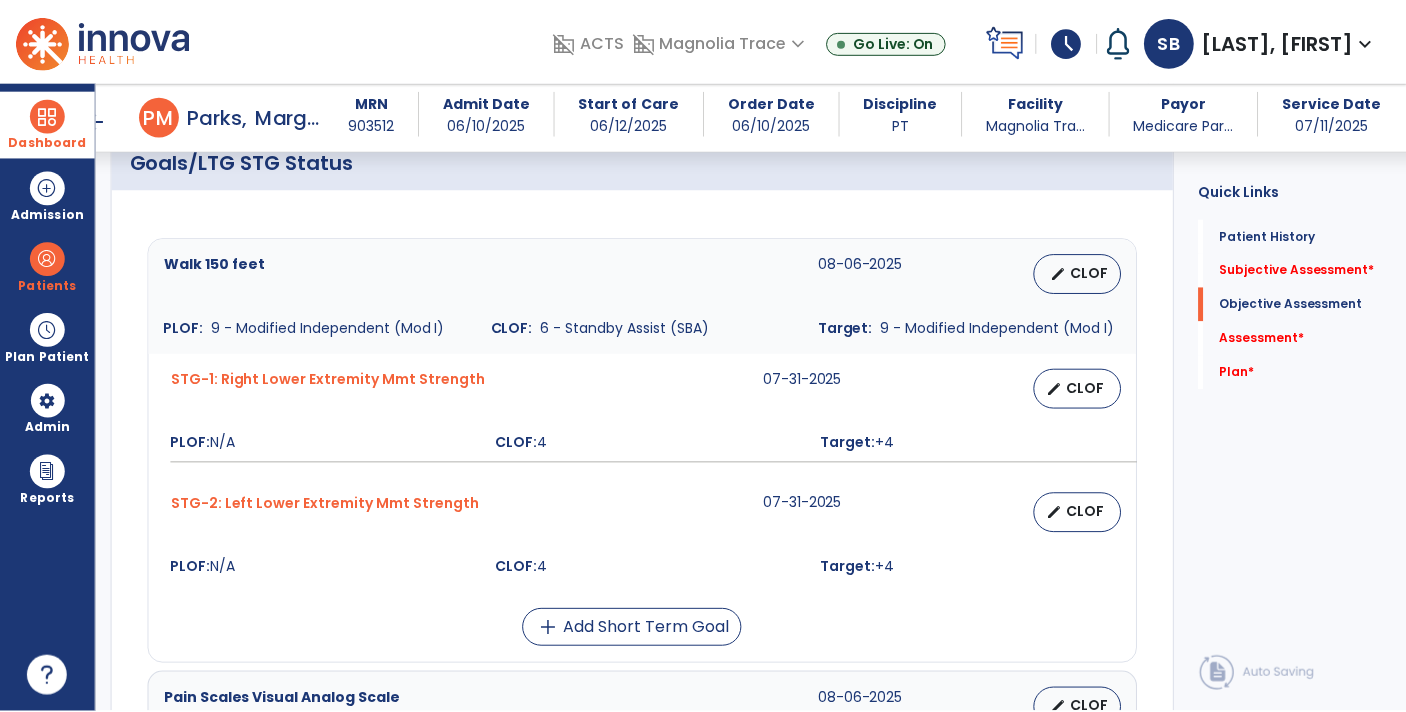 scroll, scrollTop: 803, scrollLeft: 0, axis: vertical 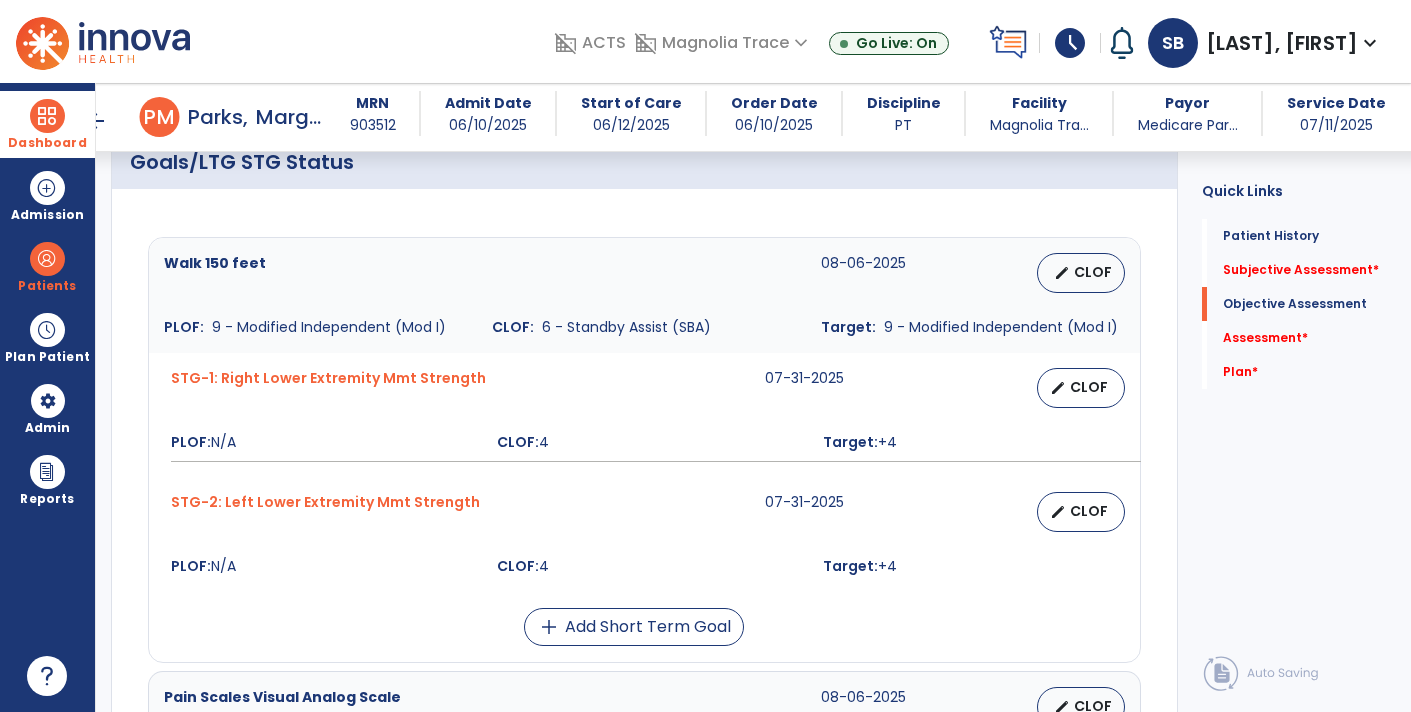 click on "edit" at bounding box center (1062, 273) 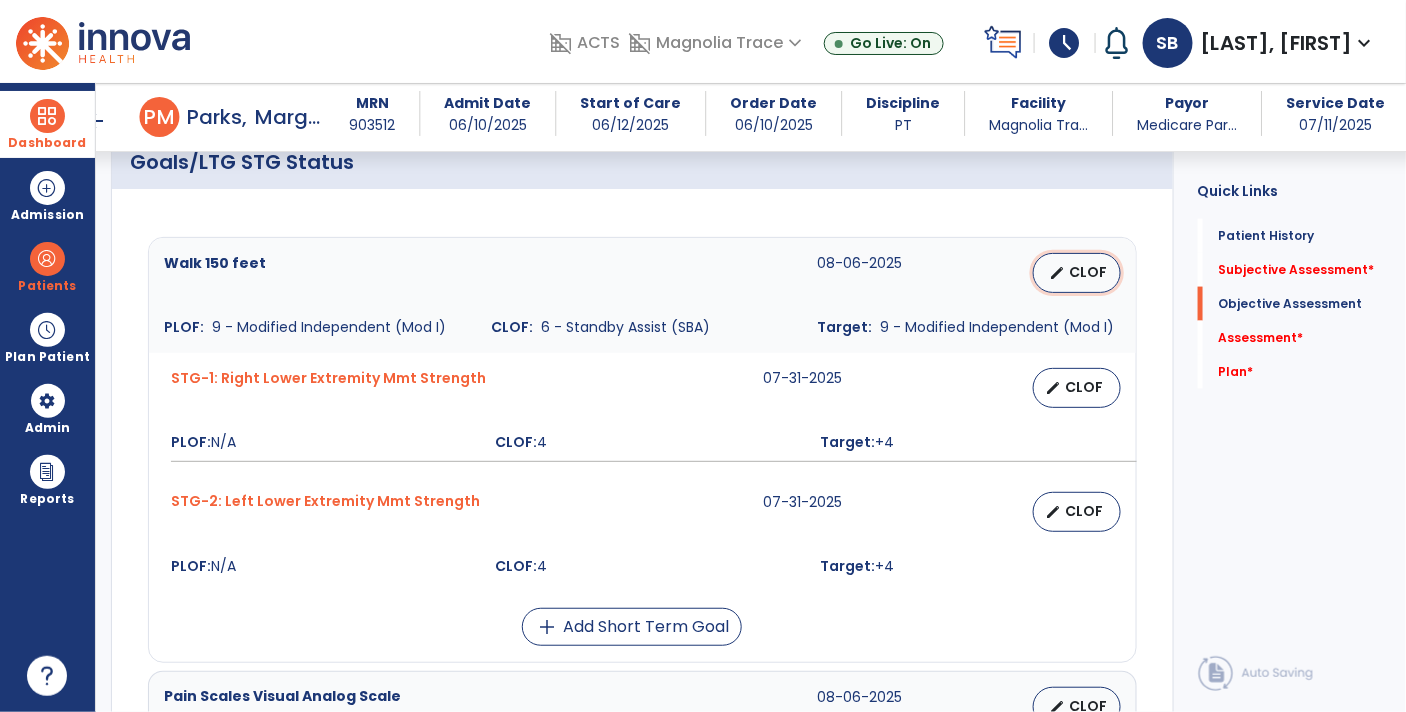 select on "**********" 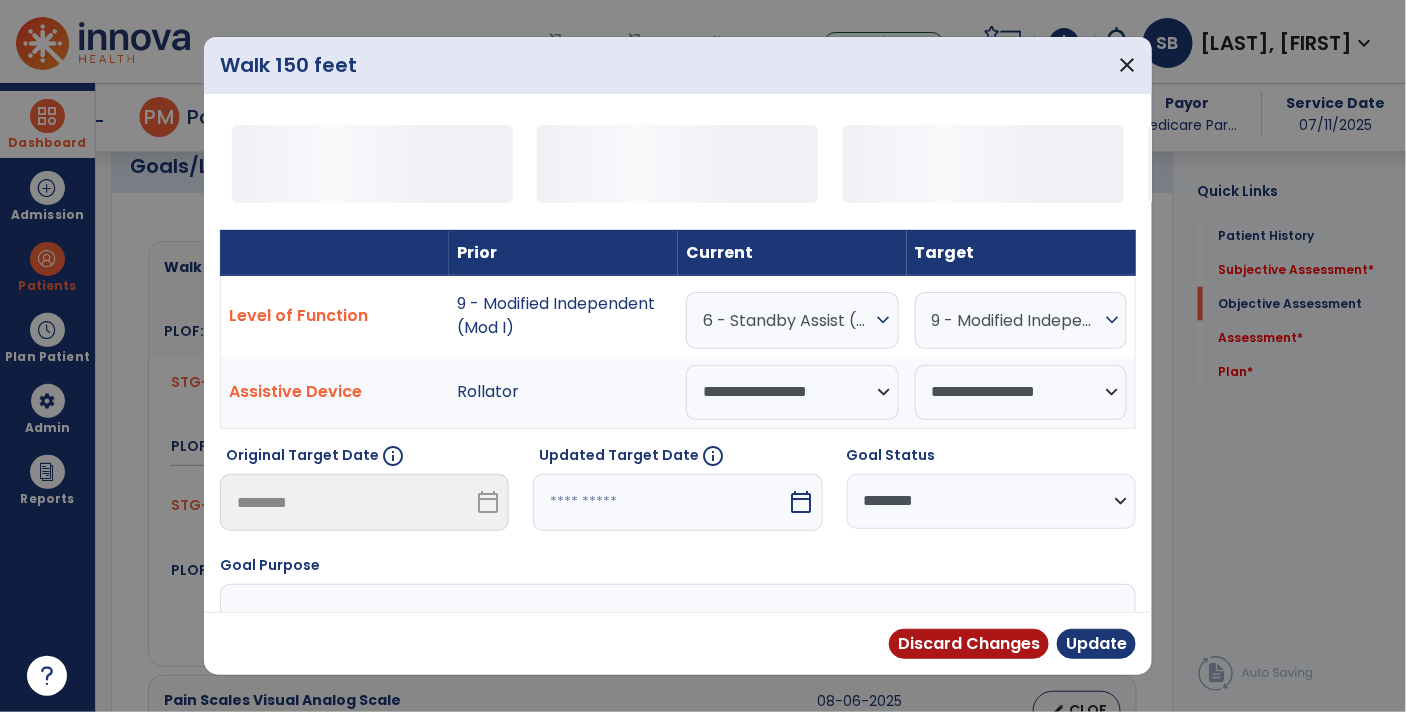 scroll, scrollTop: 803, scrollLeft: 0, axis: vertical 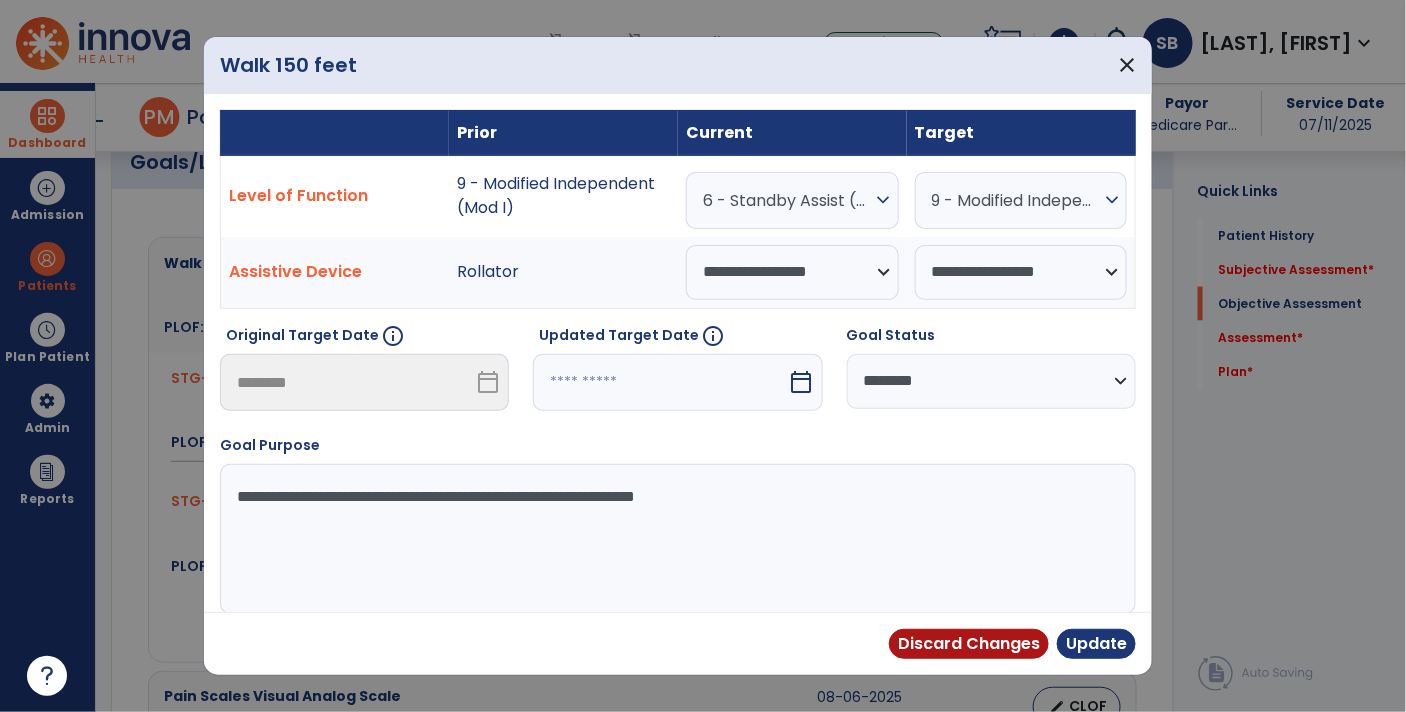 click on "expand_more" at bounding box center [884, 200] 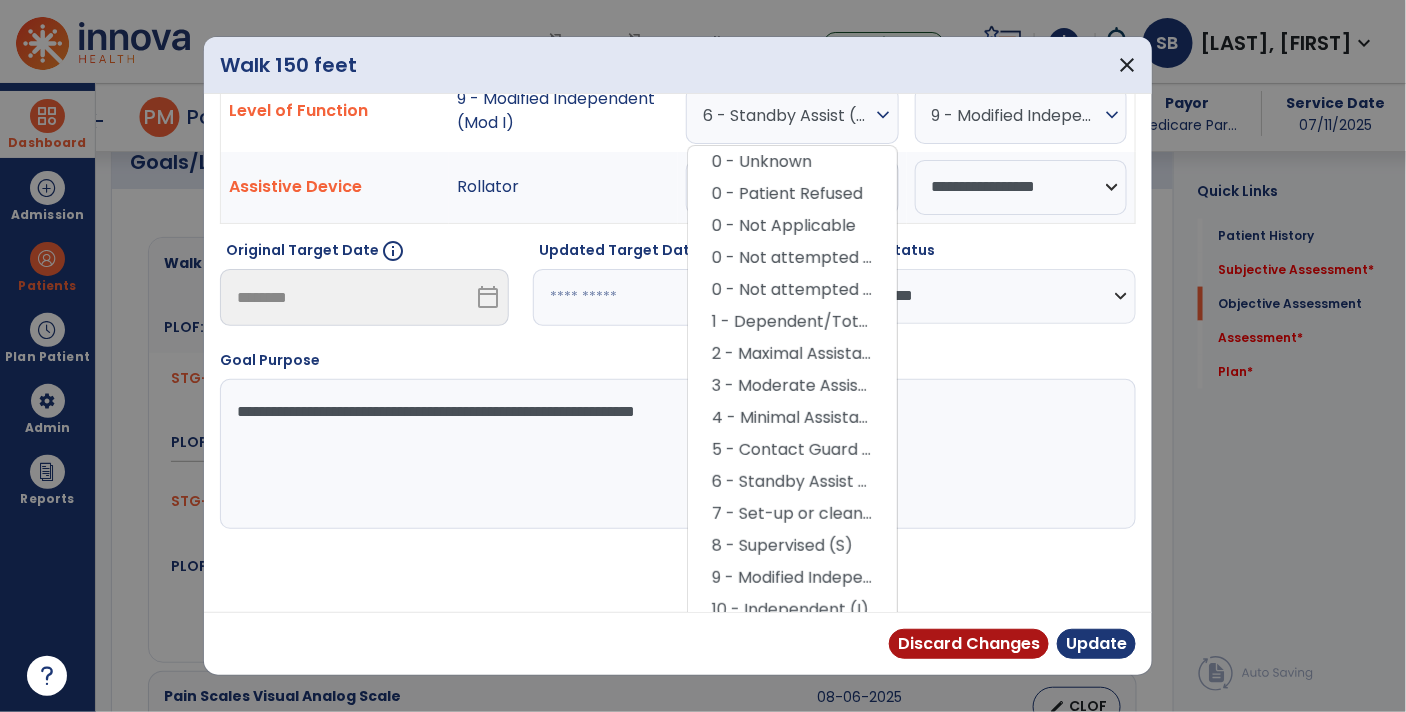scroll, scrollTop: 95, scrollLeft: 0, axis: vertical 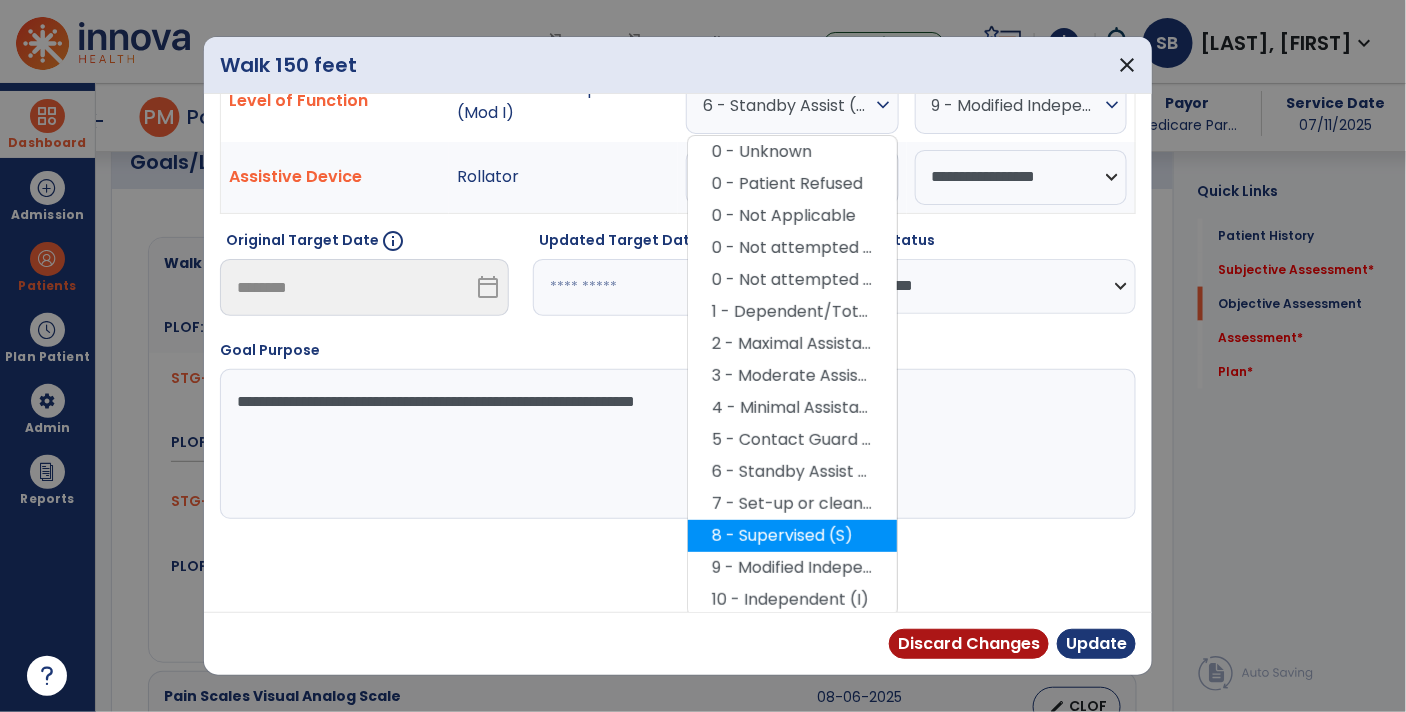 click on "8 - Supervised (S)" at bounding box center (792, 536) 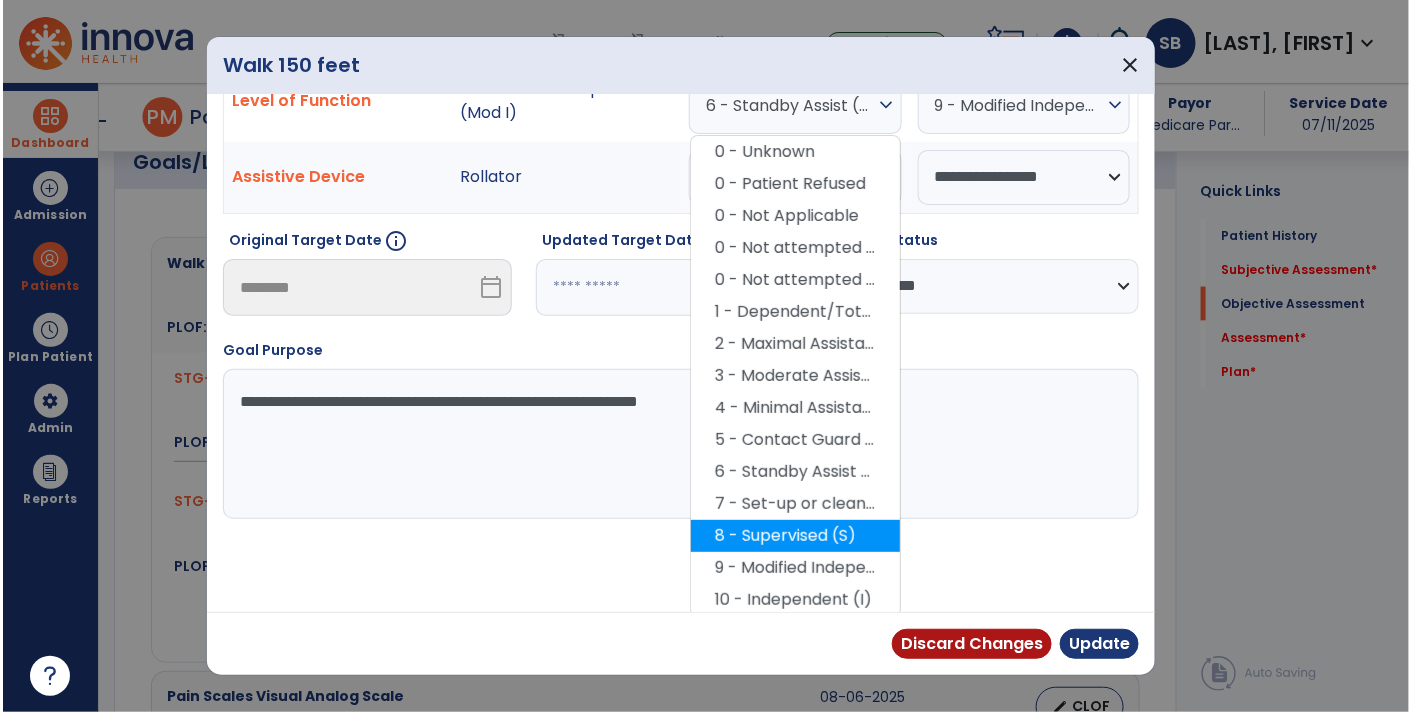 scroll, scrollTop: 13, scrollLeft: 0, axis: vertical 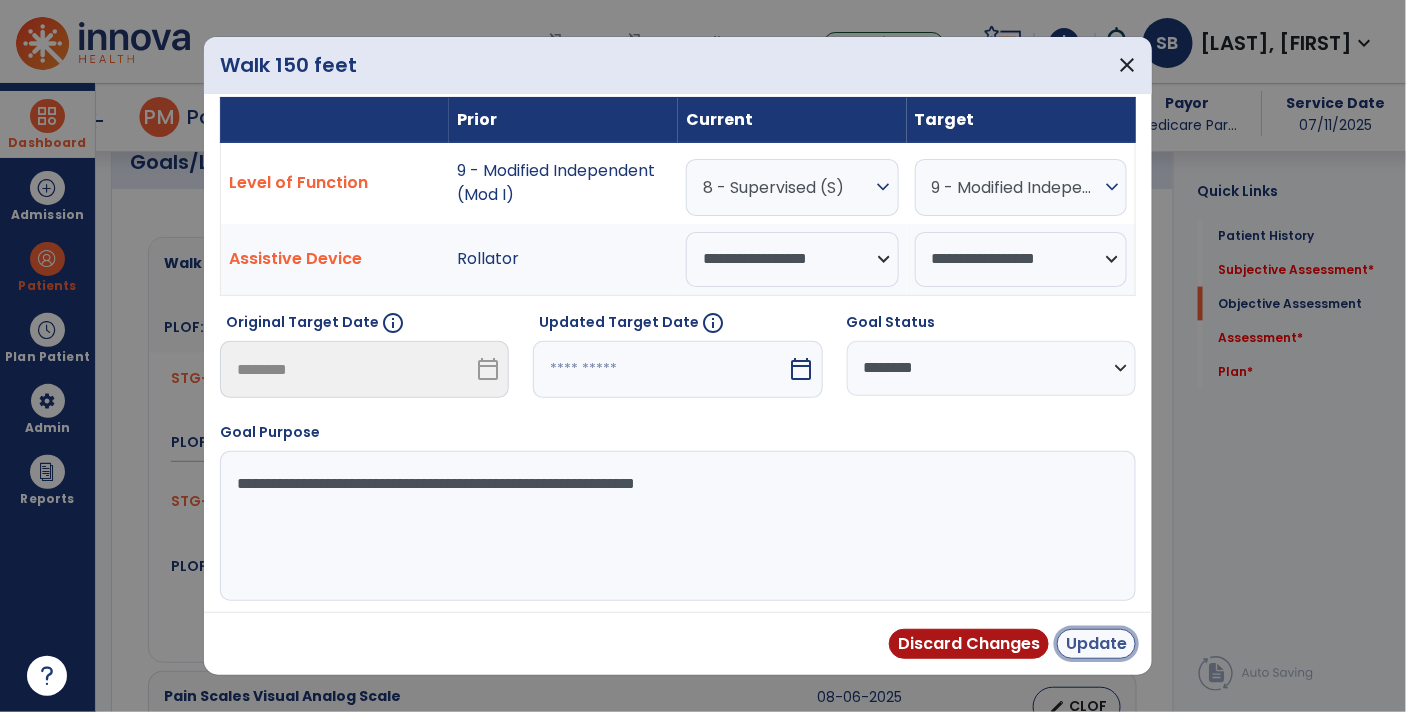 click on "Update" at bounding box center (1096, 644) 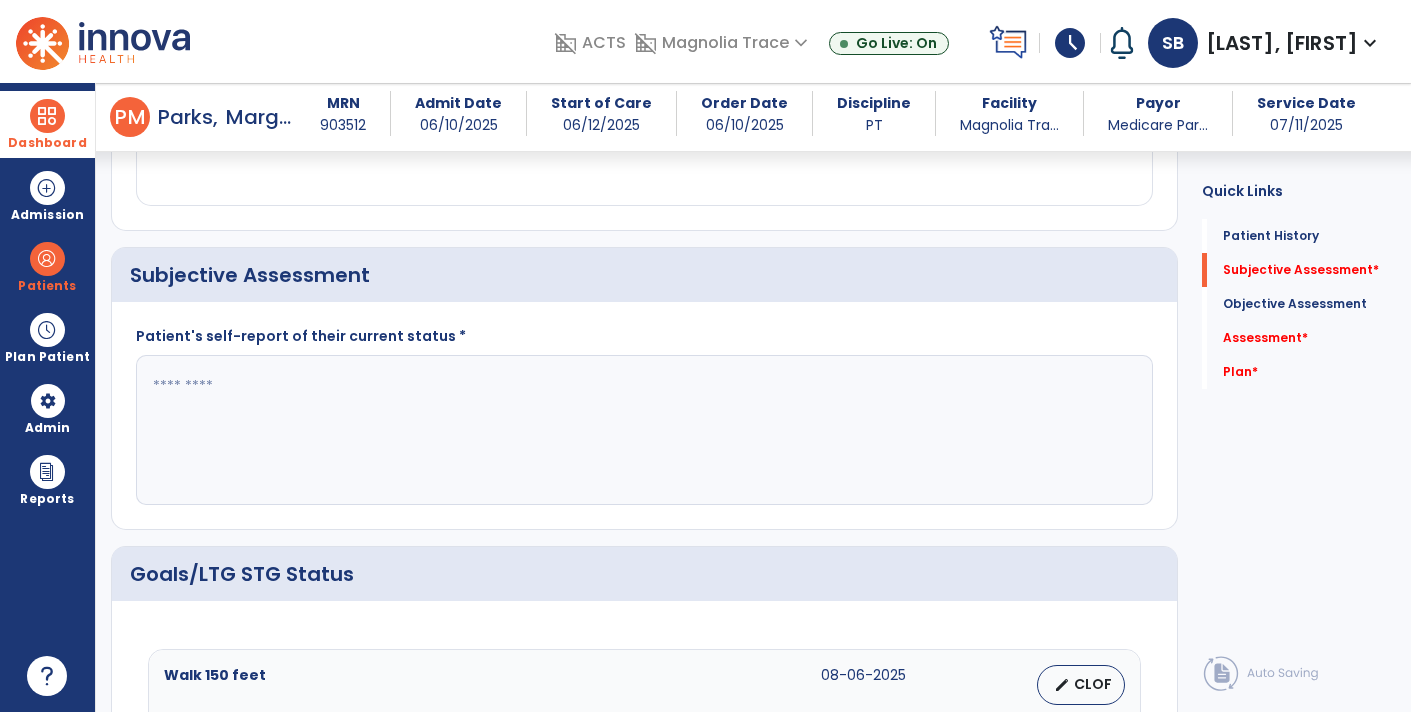 scroll, scrollTop: 379, scrollLeft: 0, axis: vertical 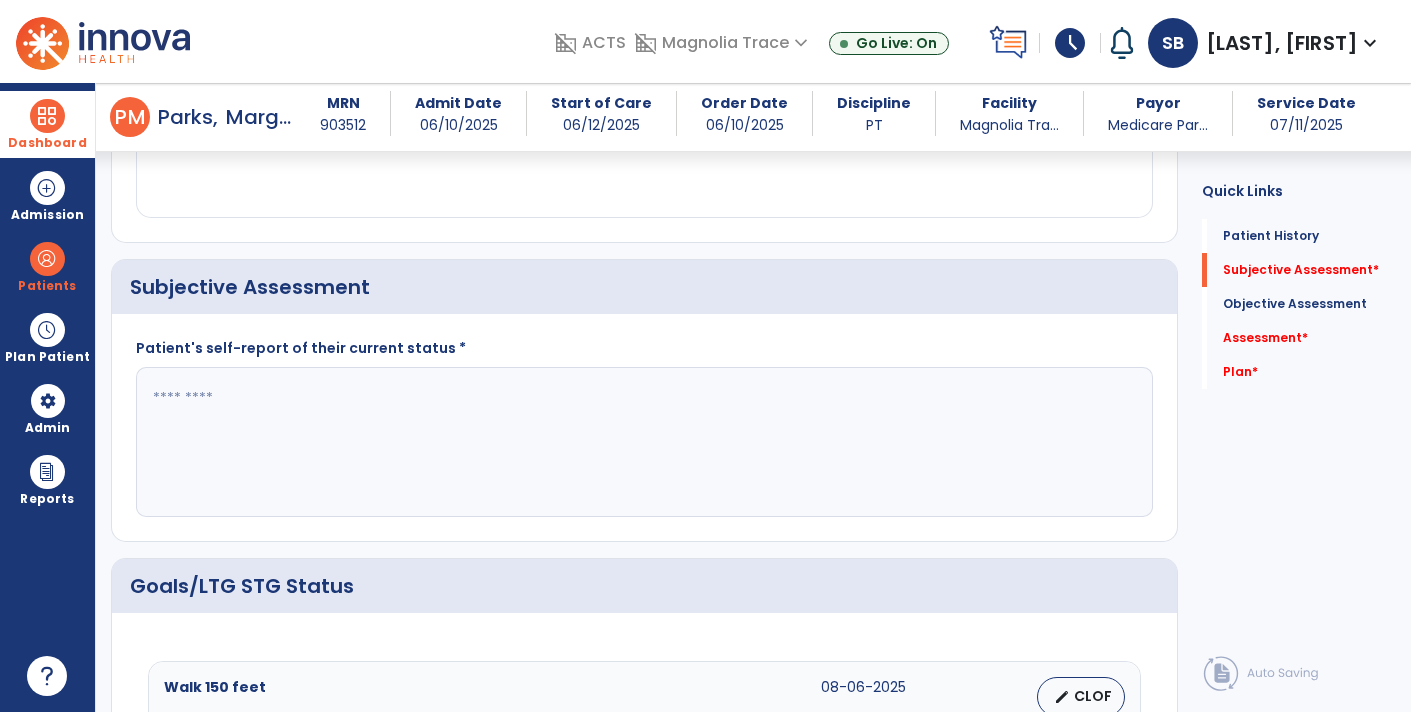 click 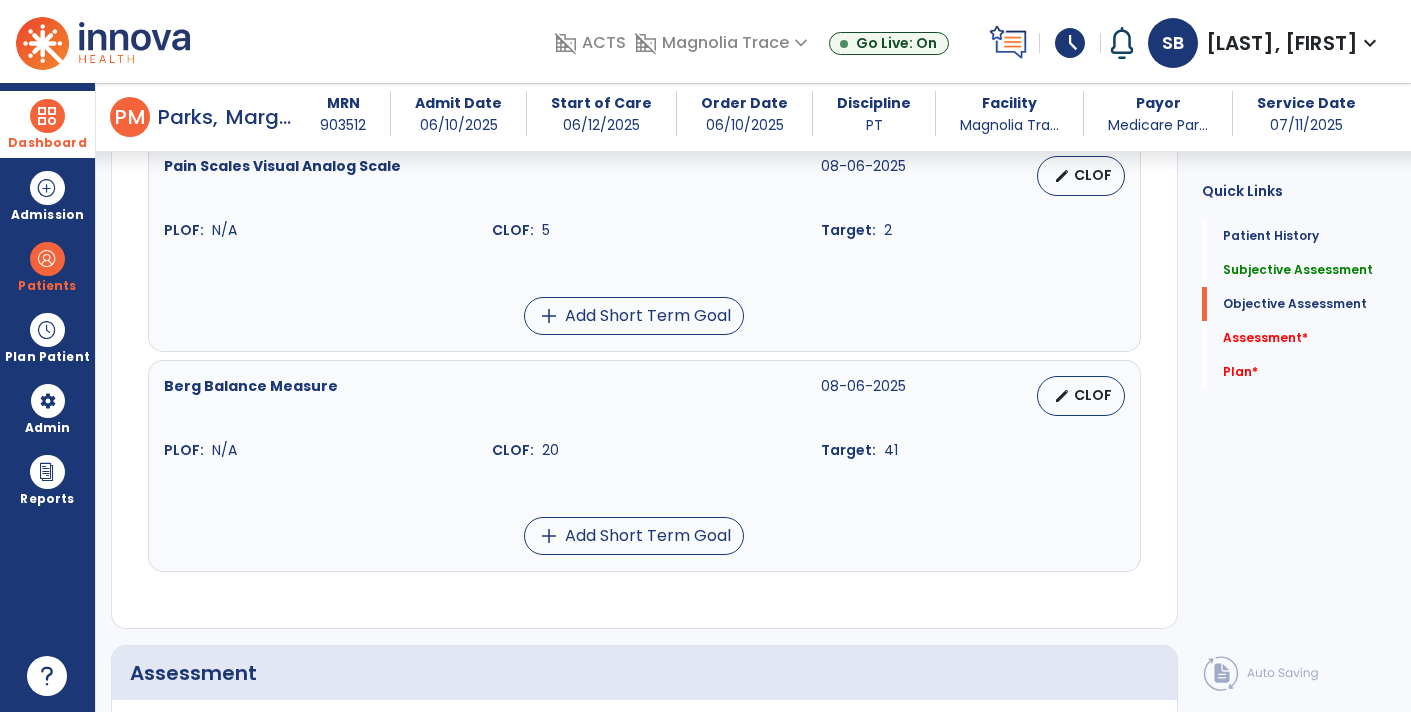 scroll, scrollTop: 1330, scrollLeft: 0, axis: vertical 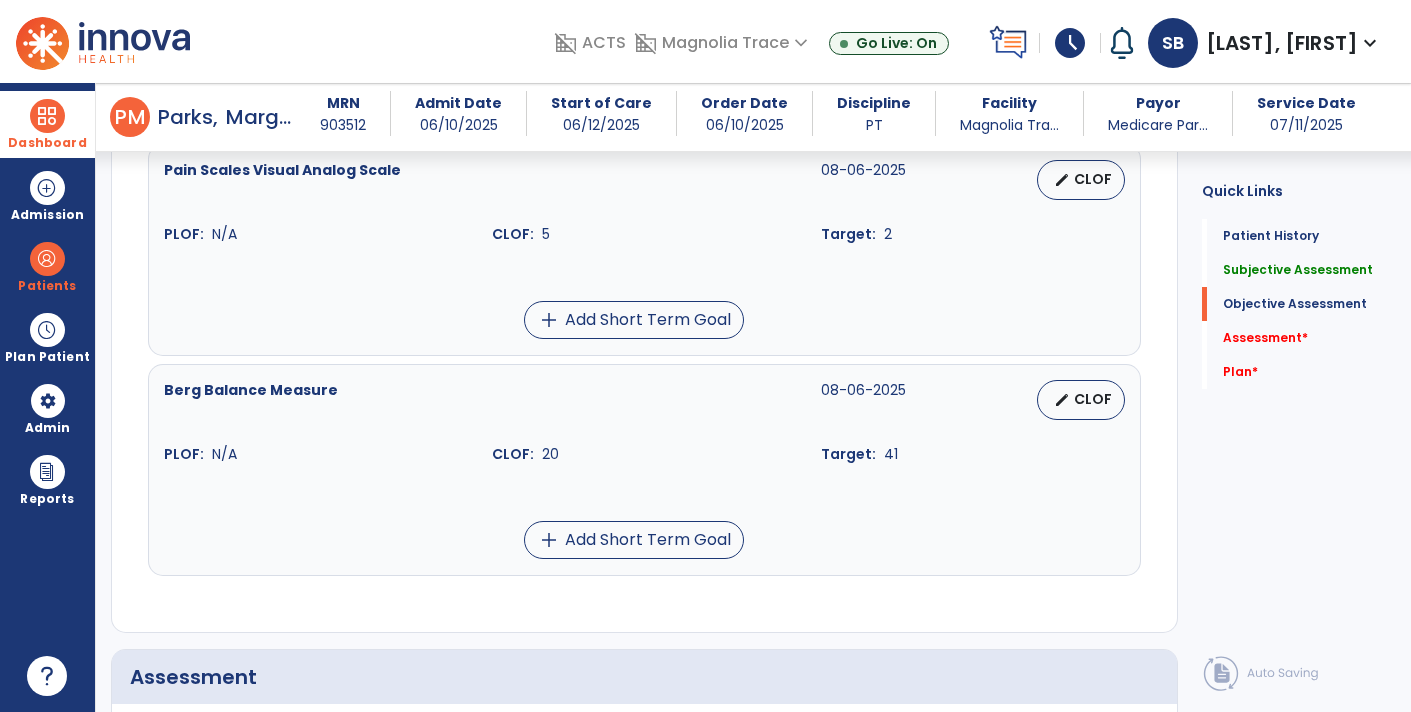 type on "**********" 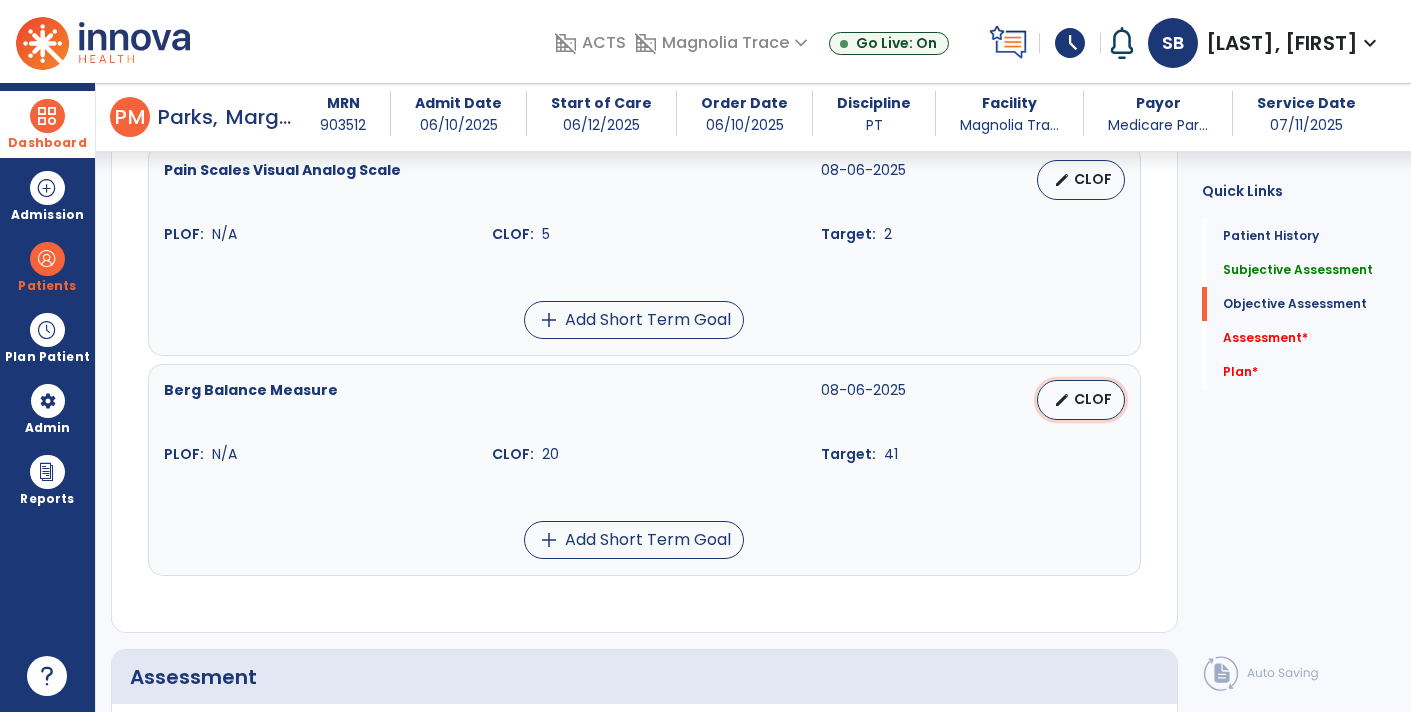 select on "**********" 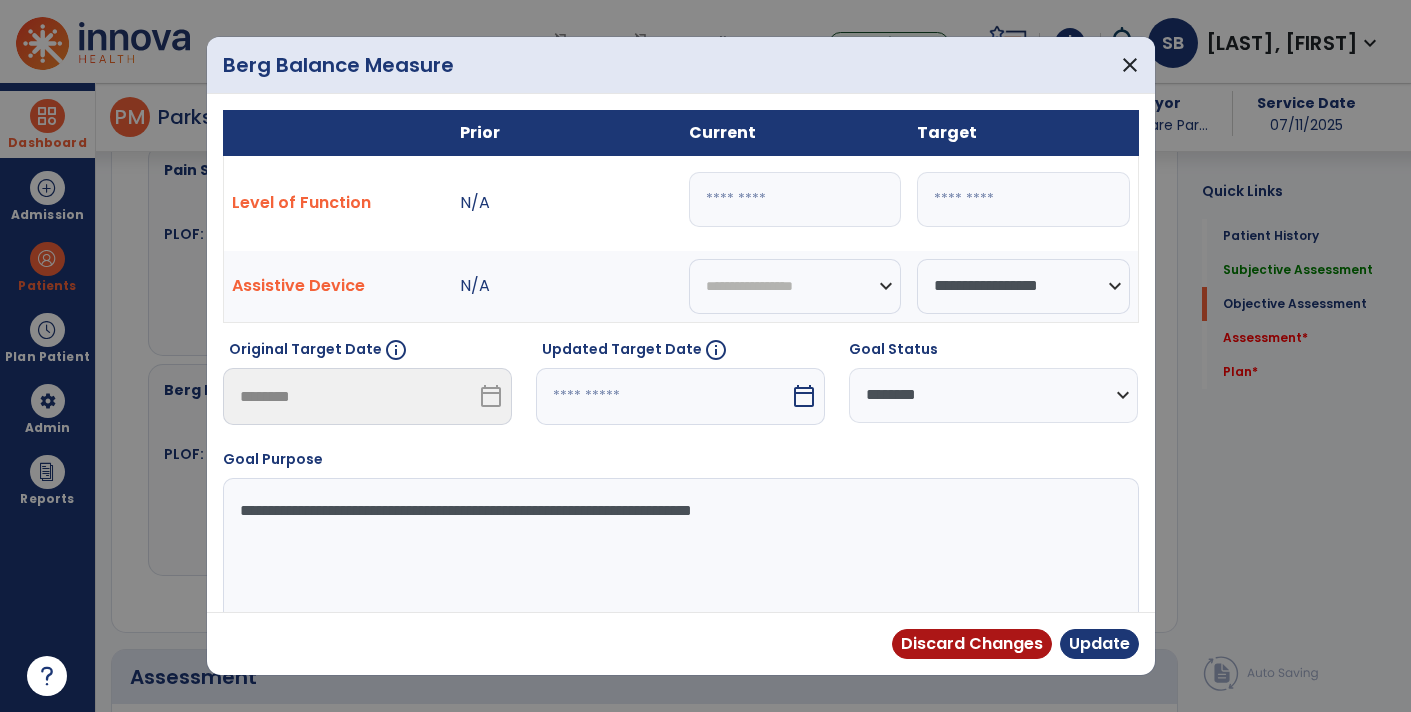 click on "**" at bounding box center (795, 199) 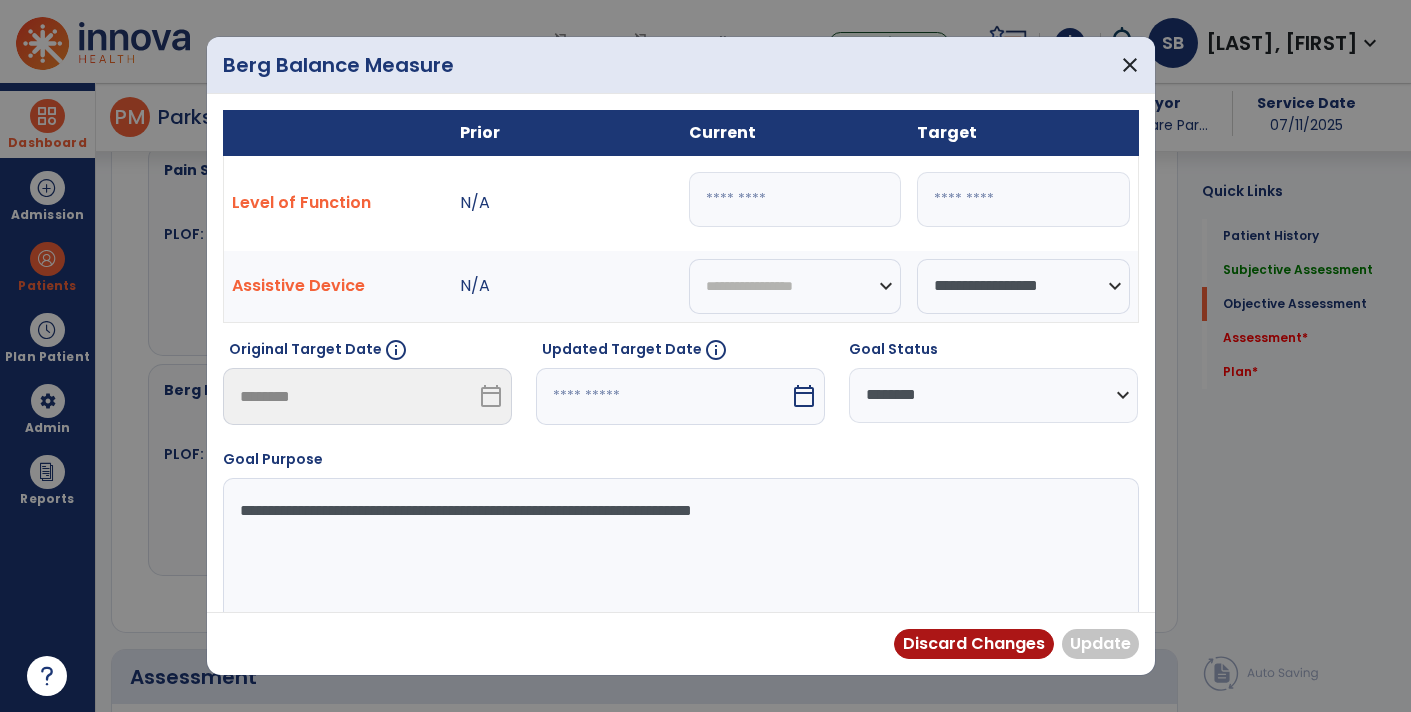 type on "**" 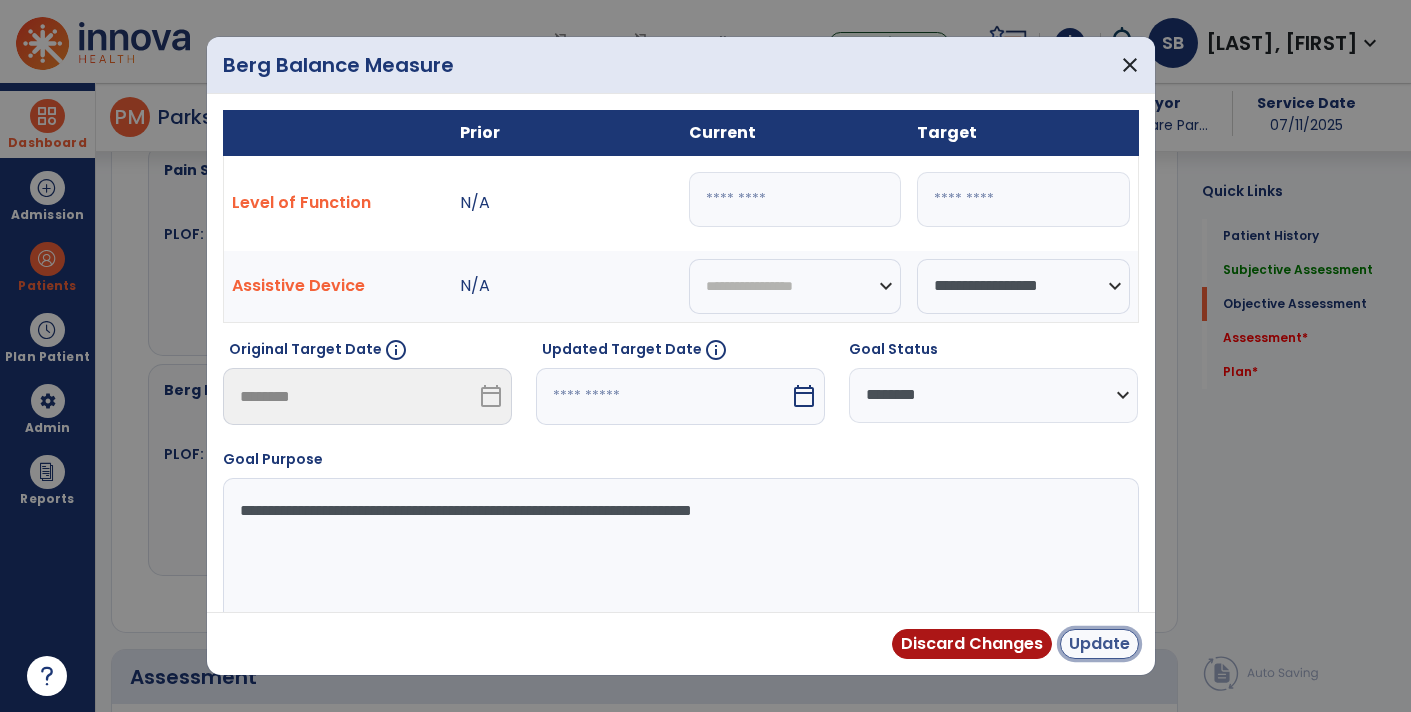 click on "Update" at bounding box center (1099, 644) 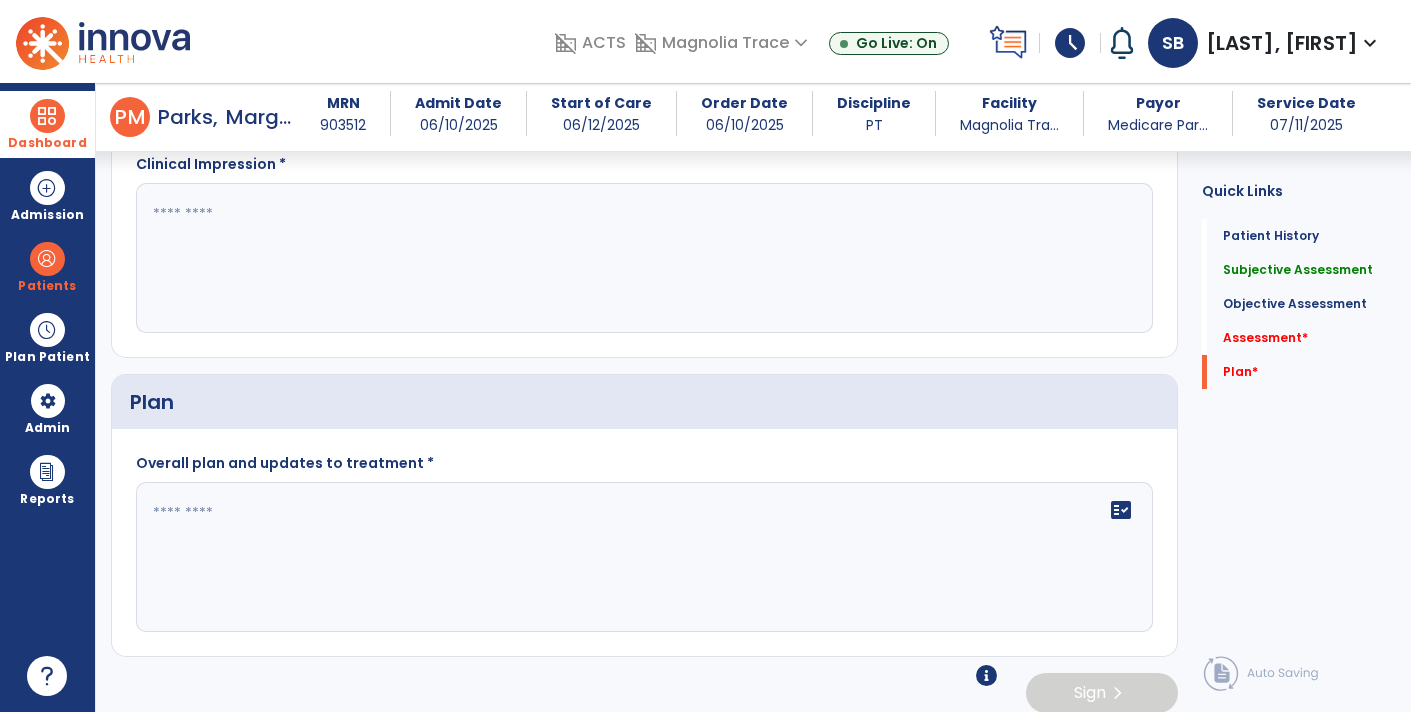 scroll, scrollTop: 1912, scrollLeft: 0, axis: vertical 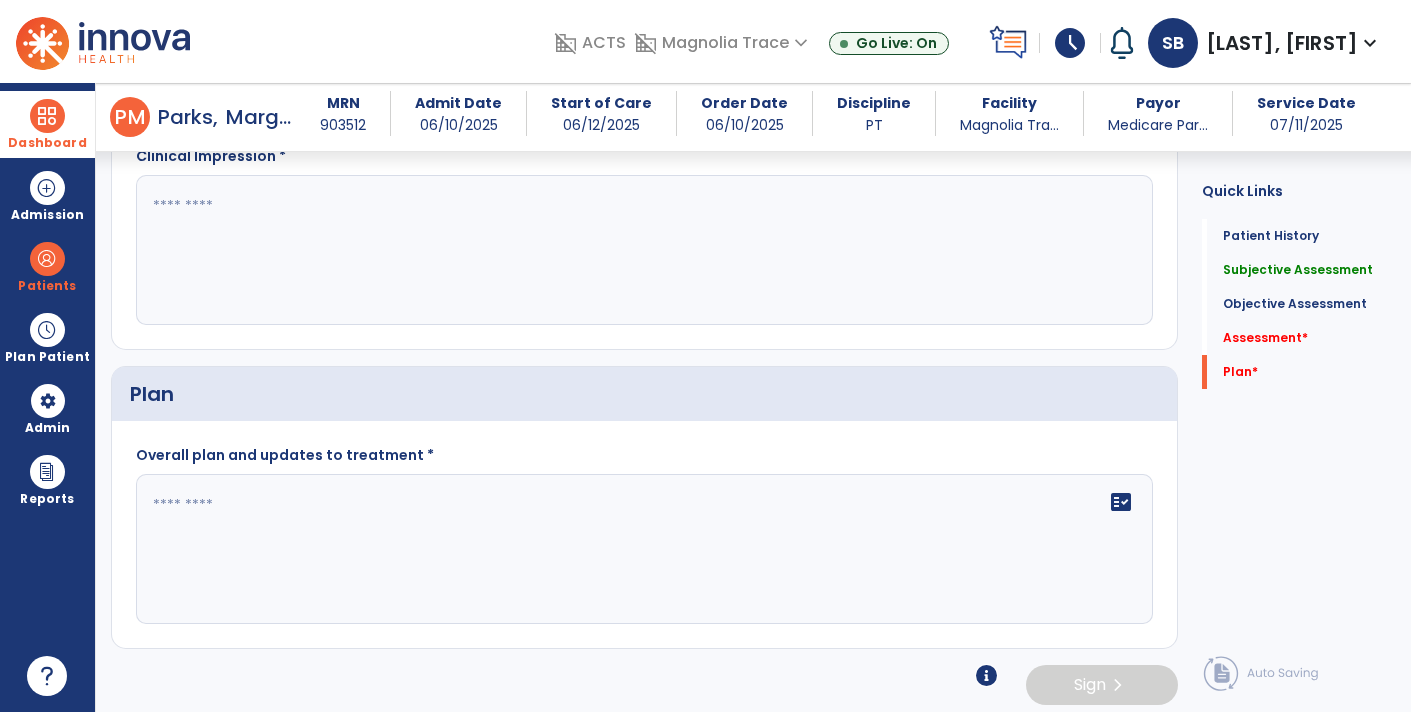 click on "fact_check" 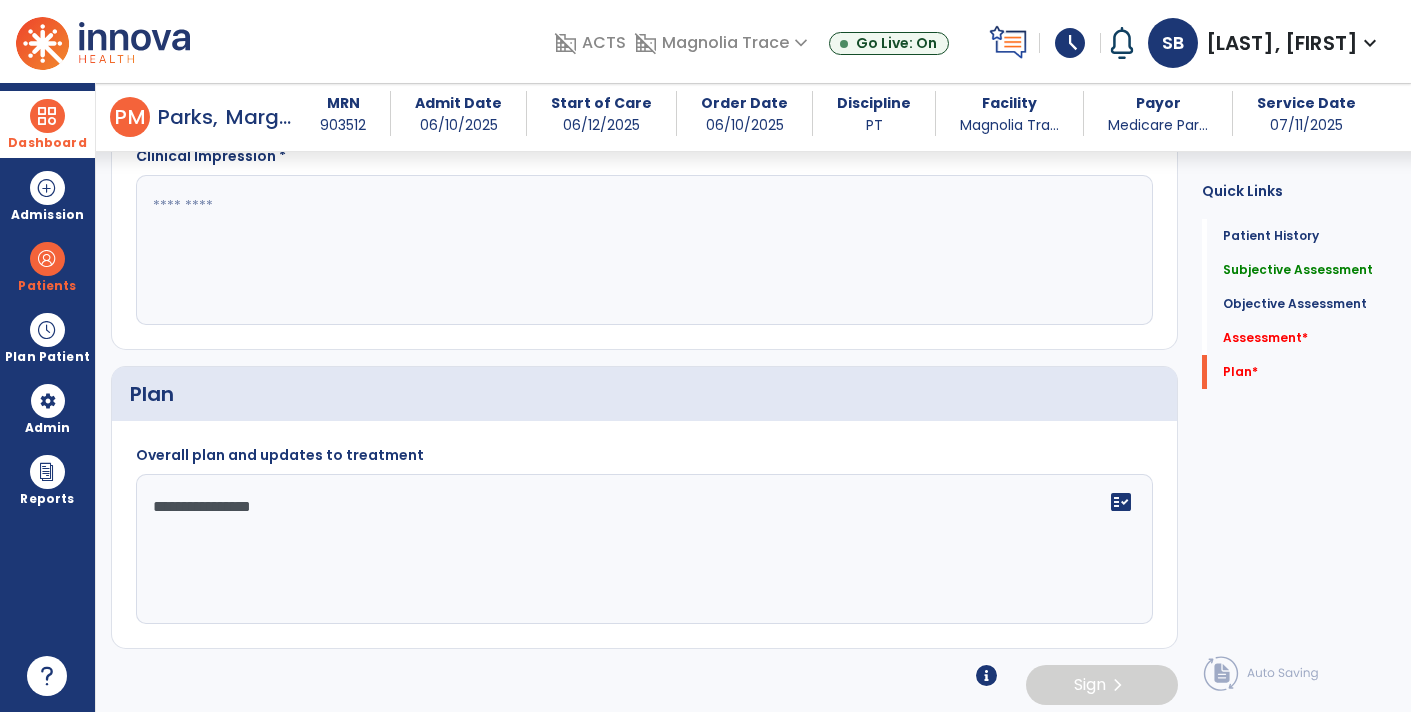 type on "**********" 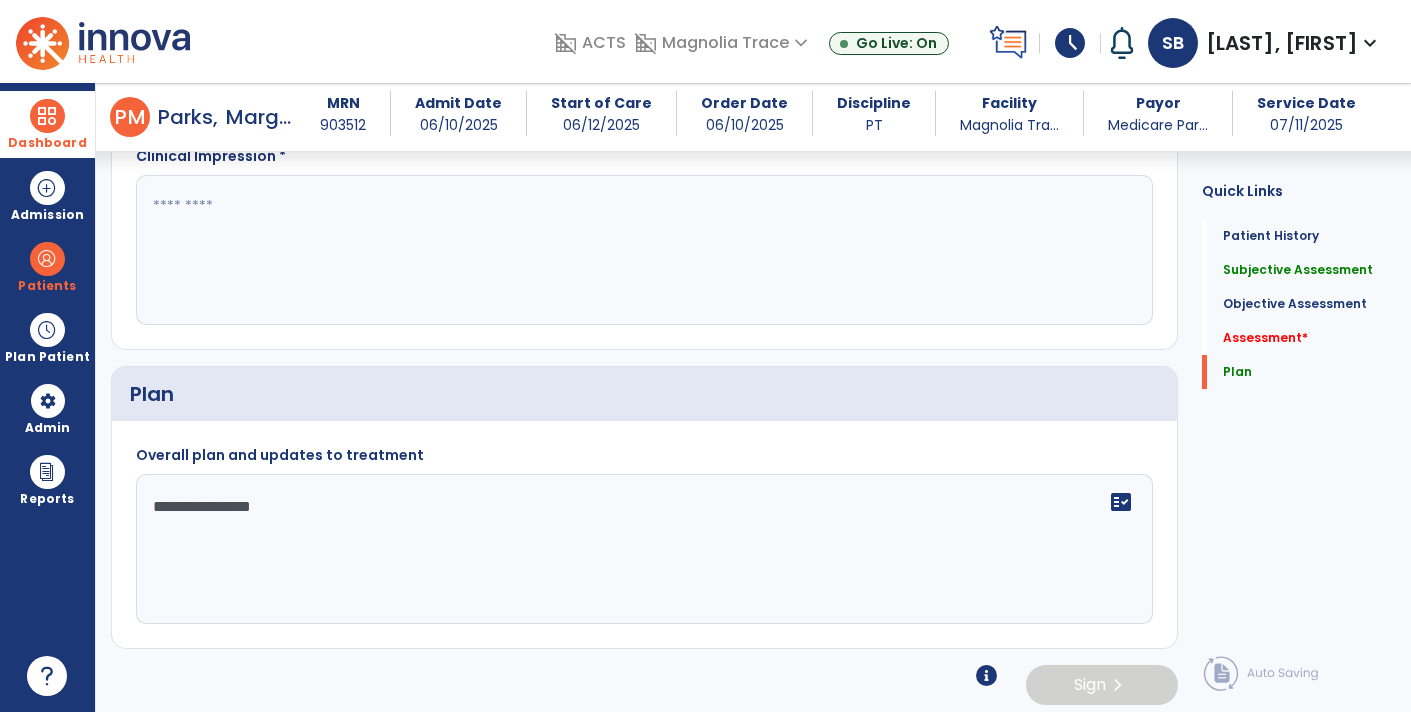 paste on "**********" 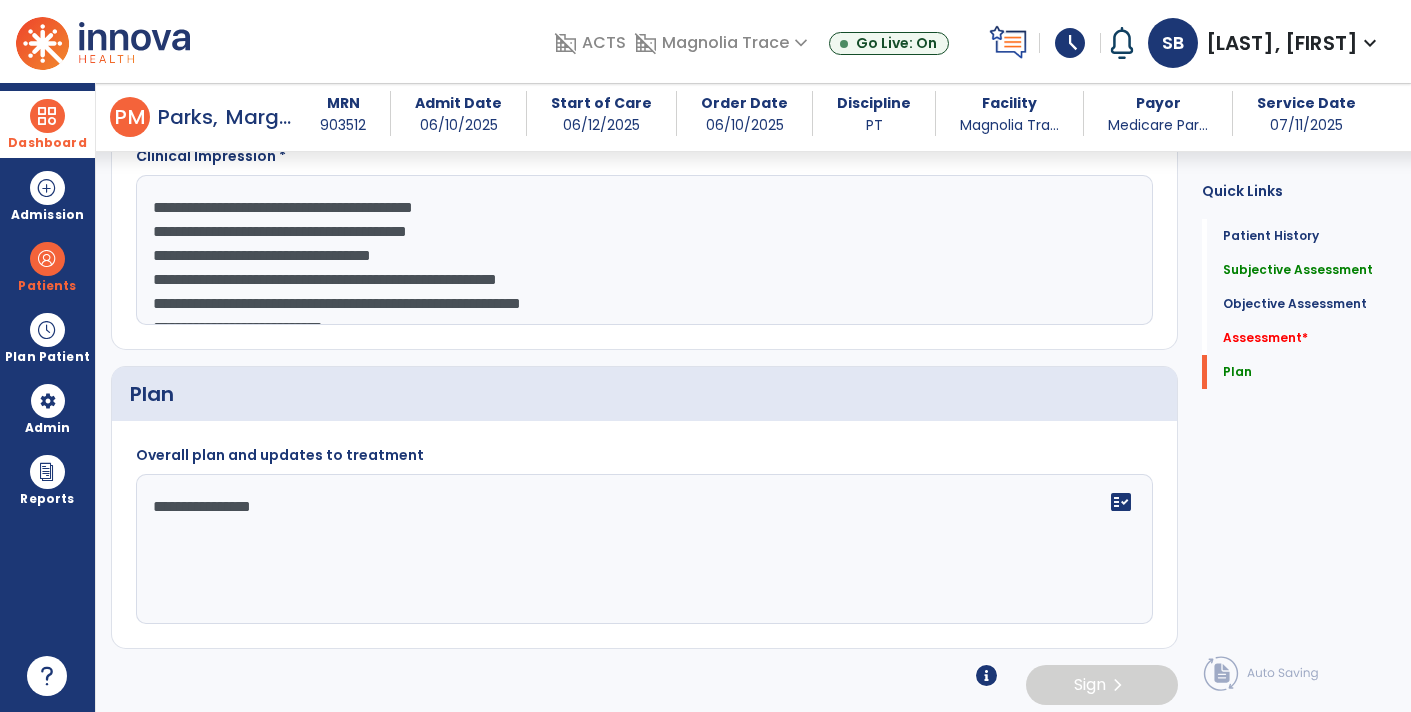 scroll, scrollTop: 86, scrollLeft: 0, axis: vertical 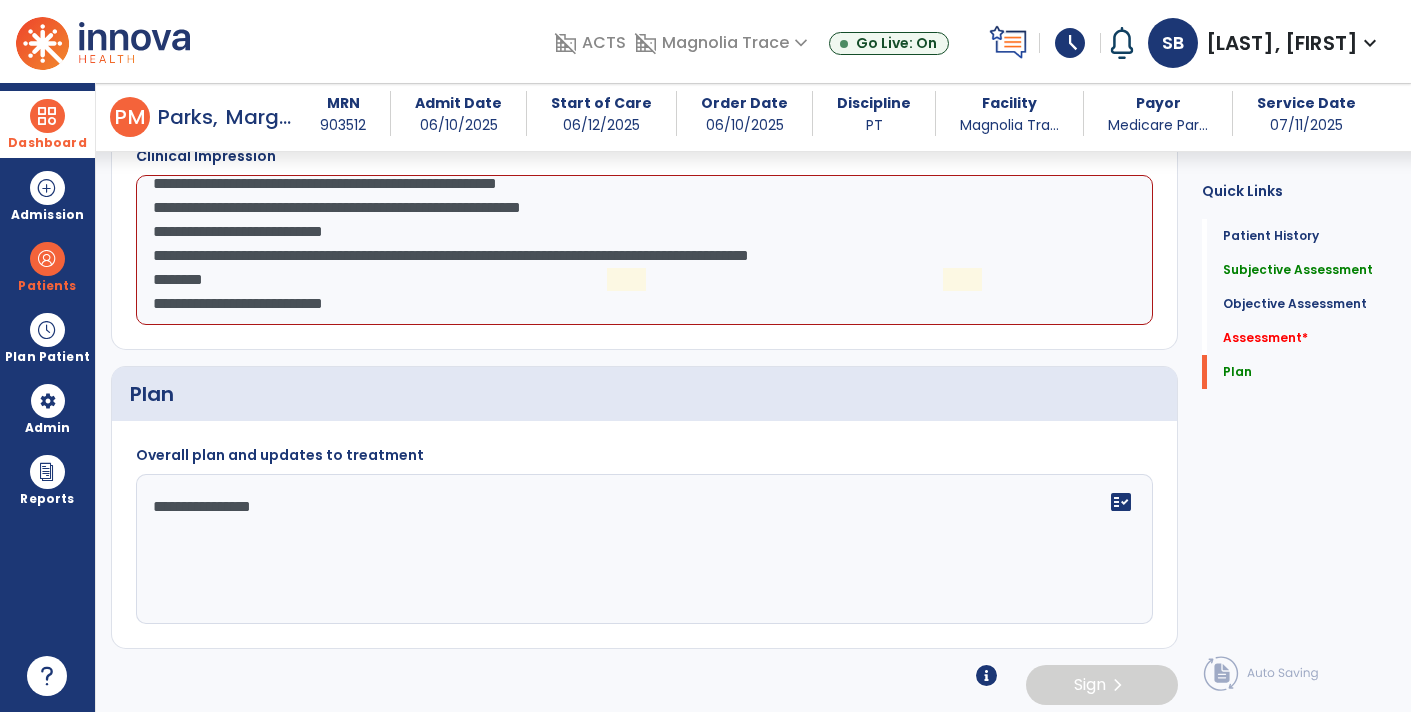 click on "**********" 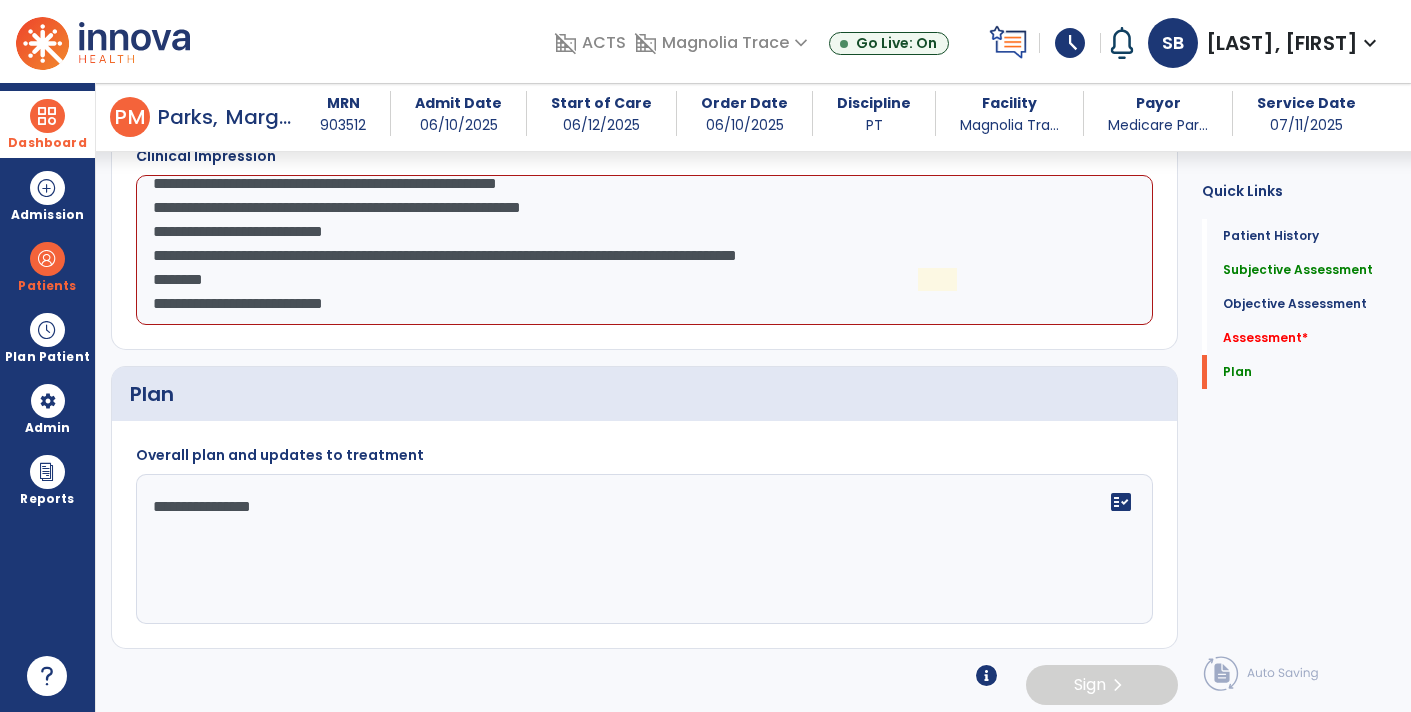 click on "**********" 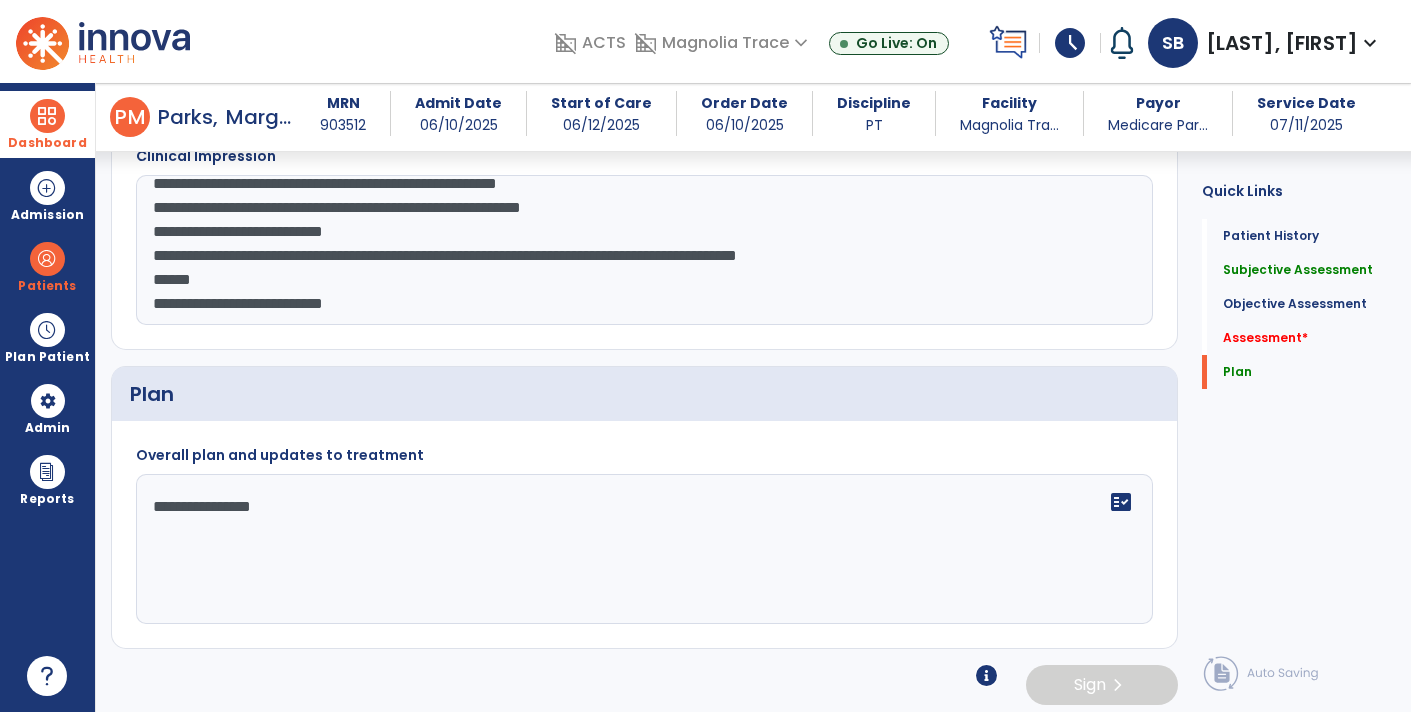 click on "**********" 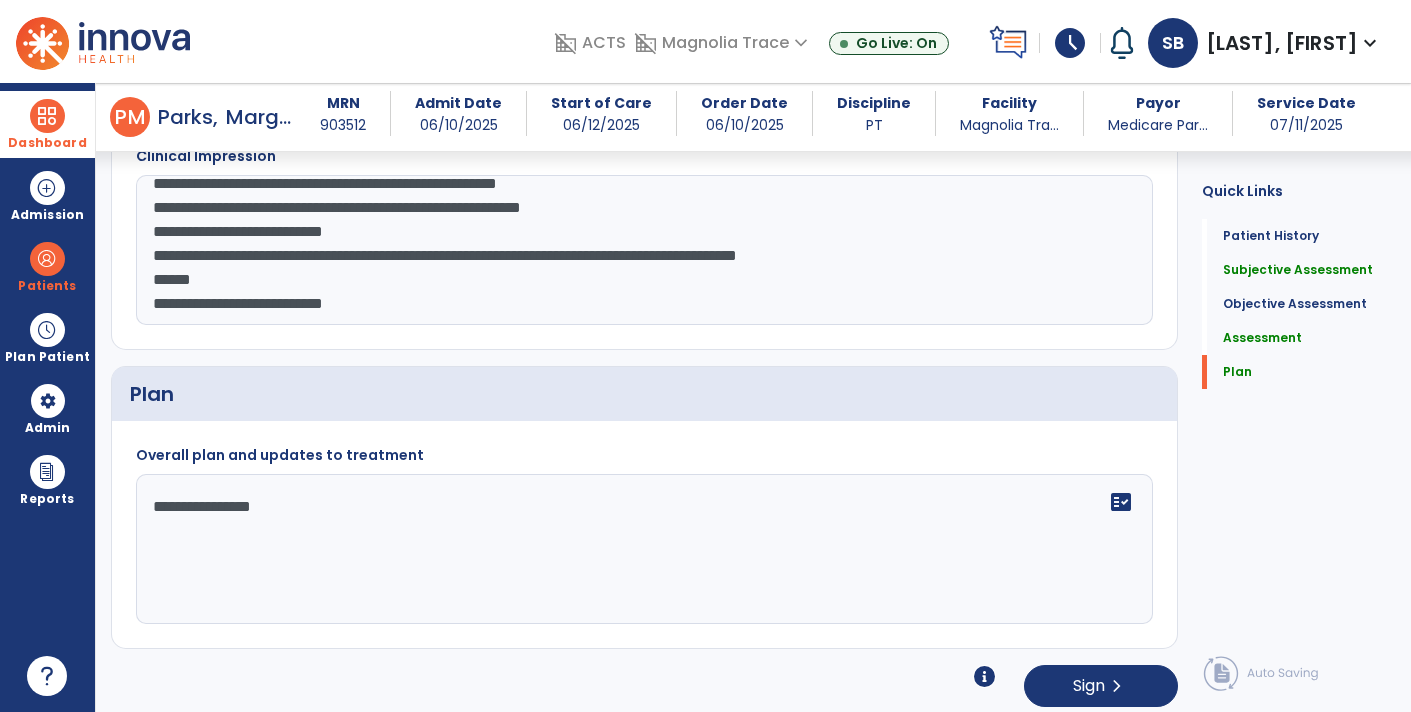 paste on "**********" 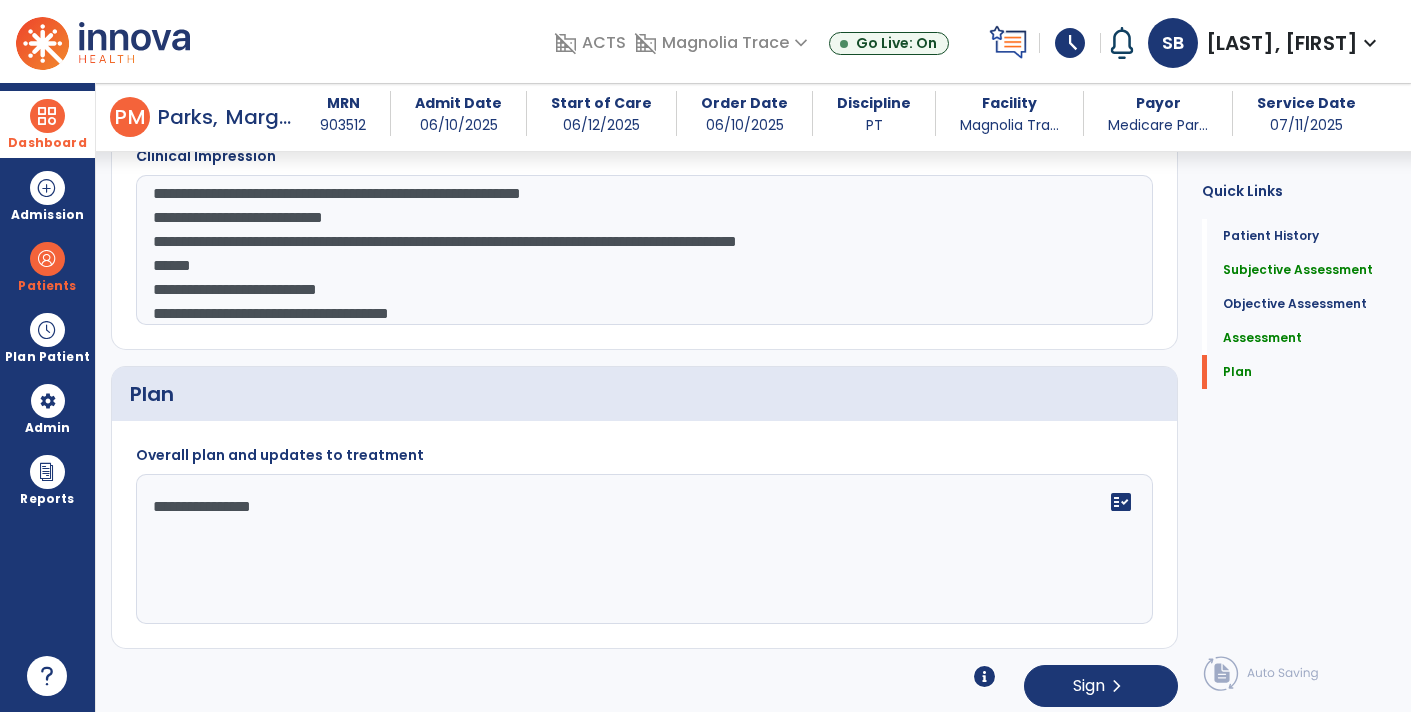 scroll, scrollTop: 207, scrollLeft: 0, axis: vertical 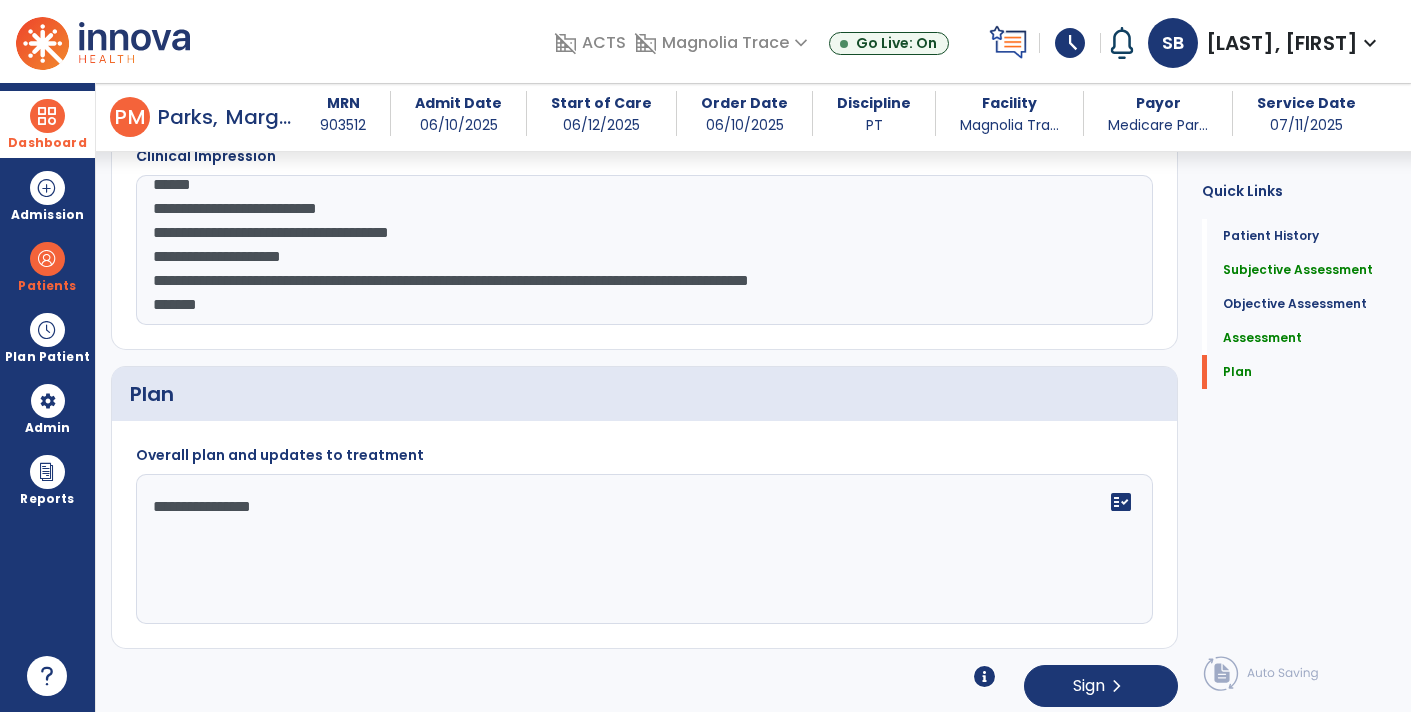type on "**********" 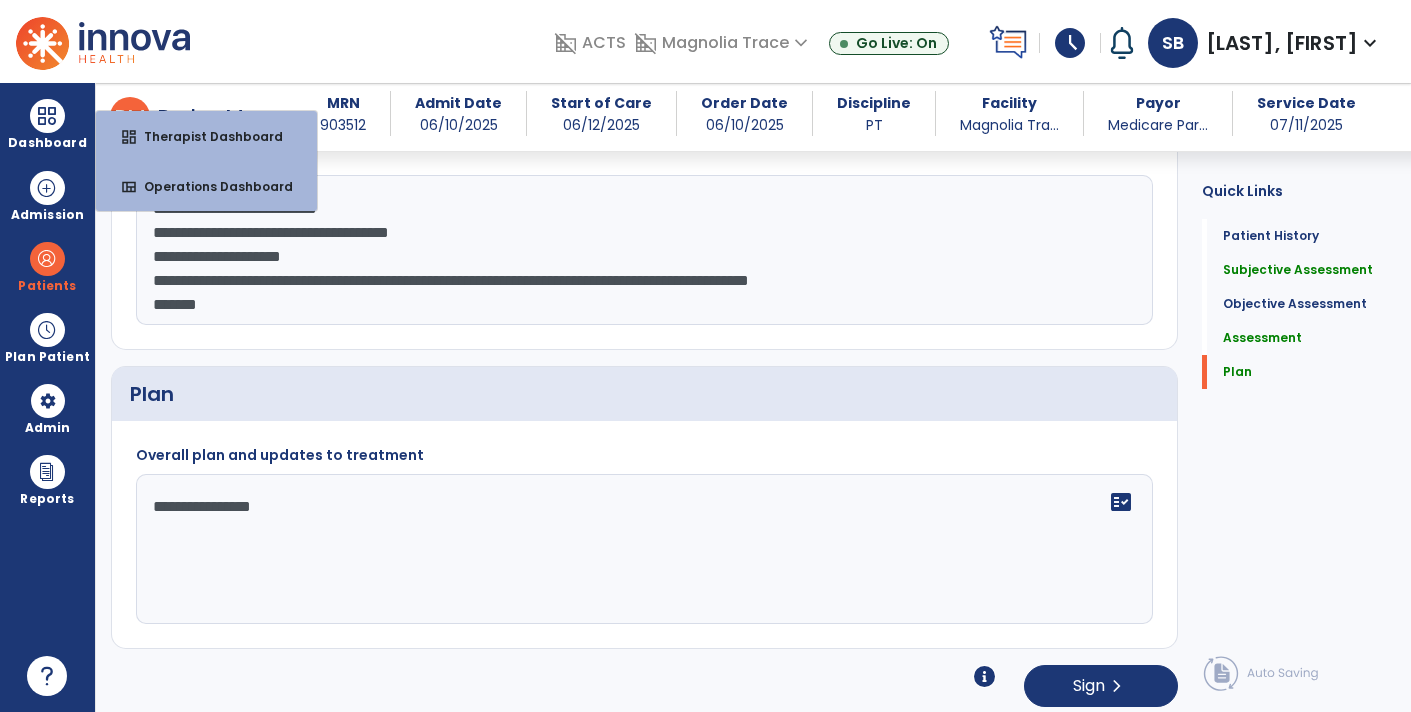 click on "Quick Links  Patient History   Patient History   Subjective Assessment   Subjective Assessment   Objective Assessment   Objective Assessment   Assessment   Assessment   Plan   Plan" 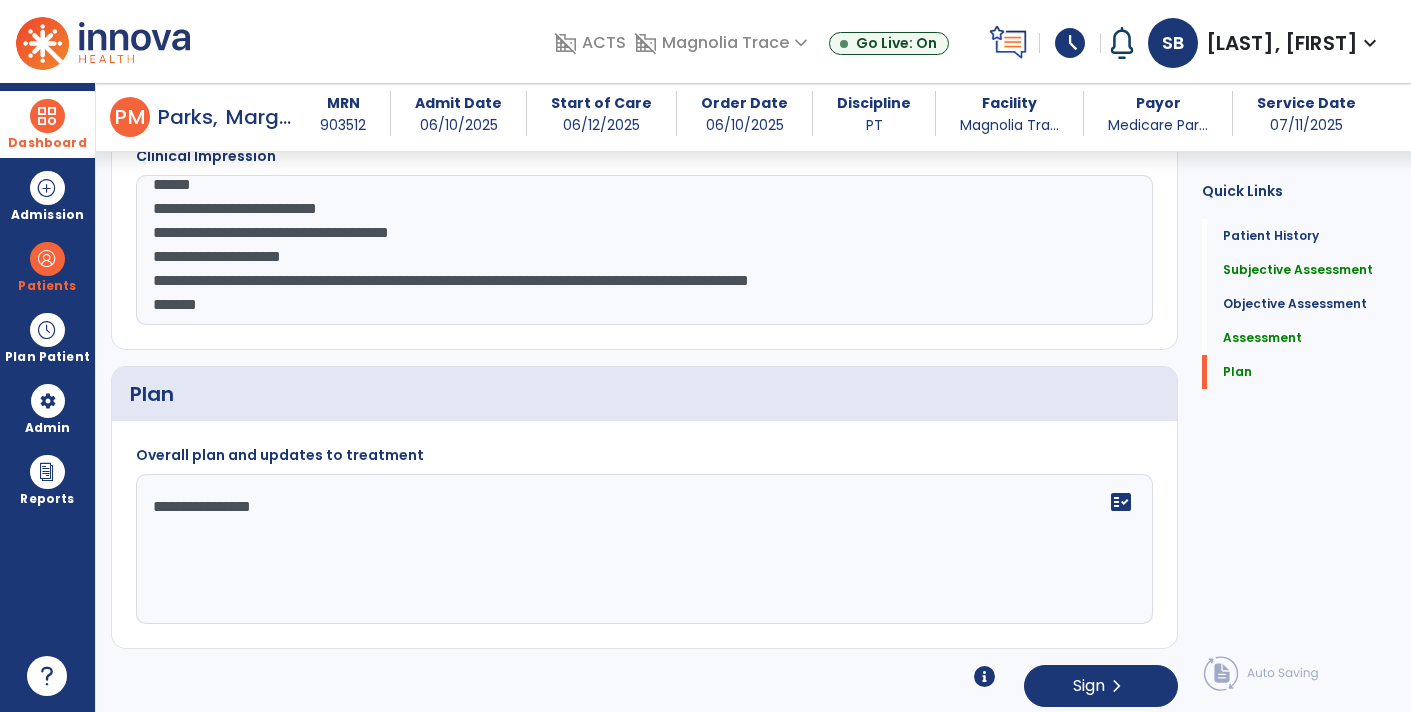 click at bounding box center [47, 116] 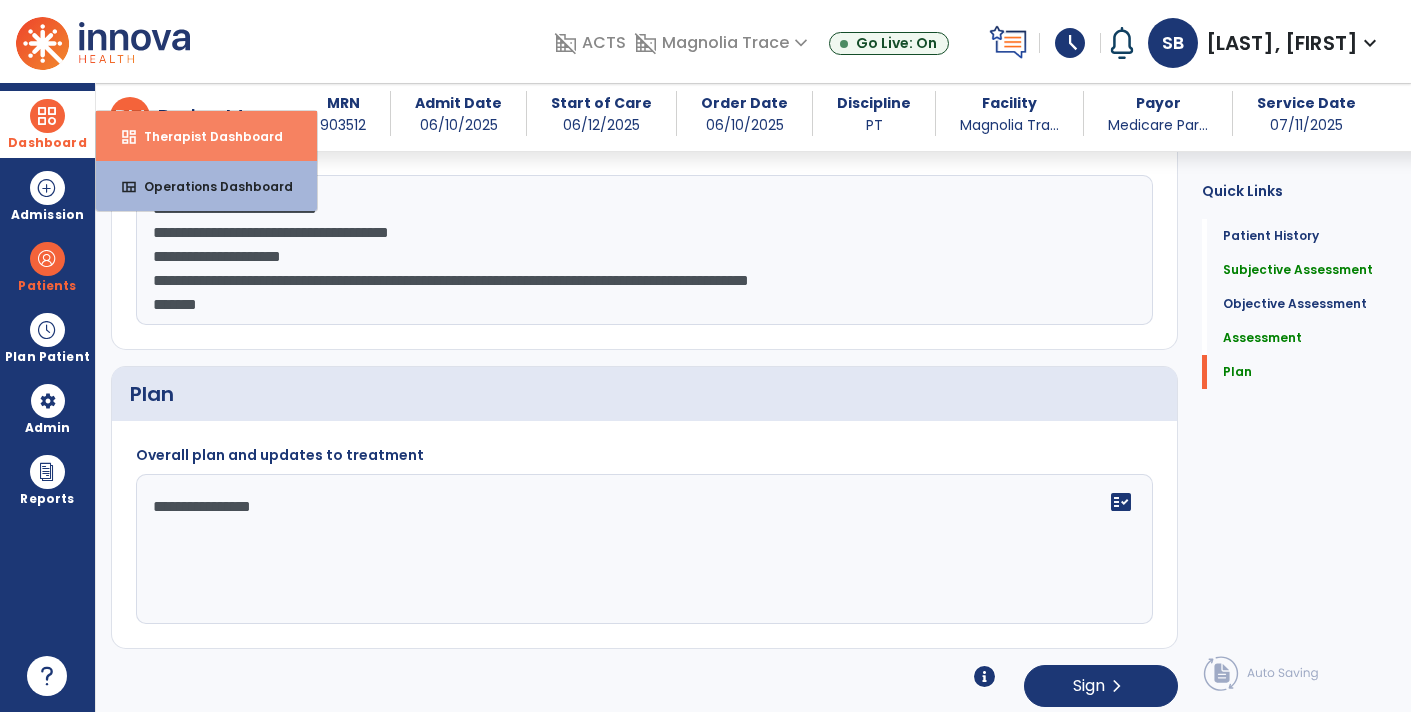 click on "Therapist Dashboard" at bounding box center (205, 136) 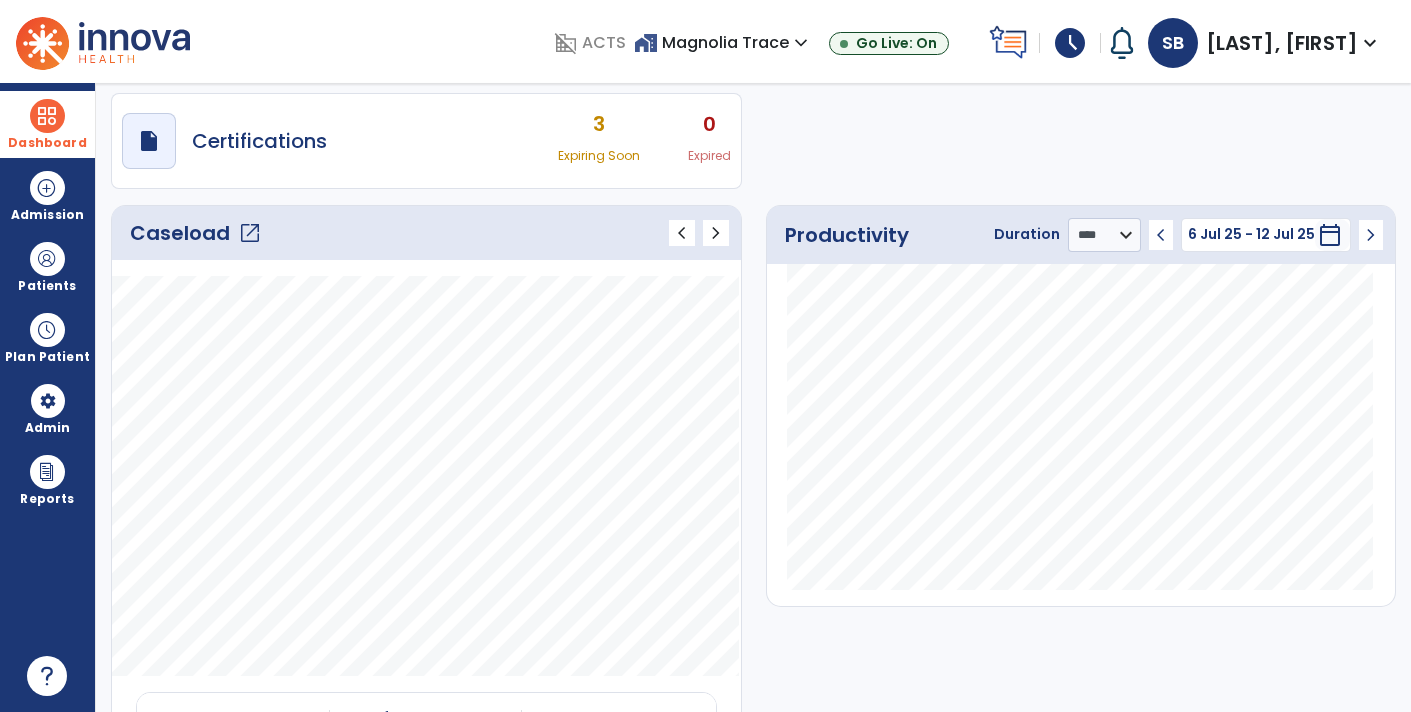 scroll, scrollTop: 0, scrollLeft: 0, axis: both 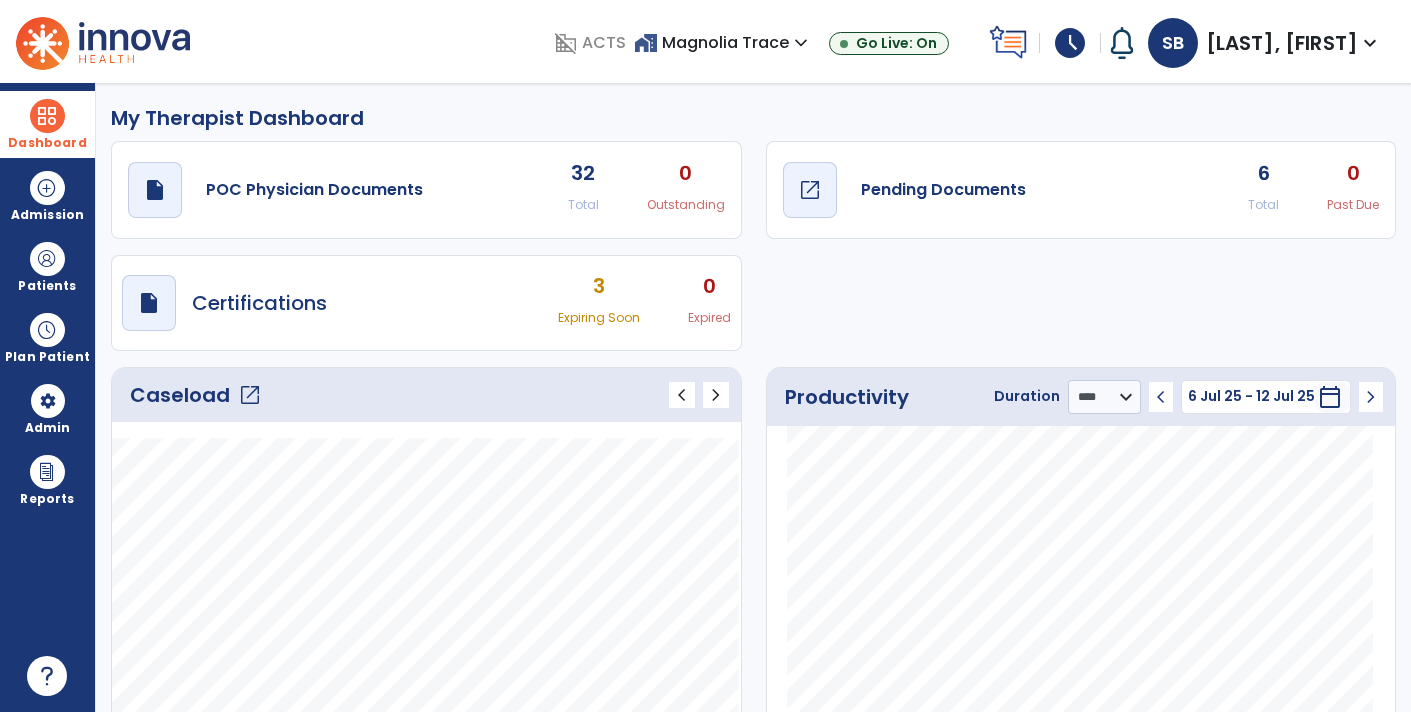 click on "Pending Documents" 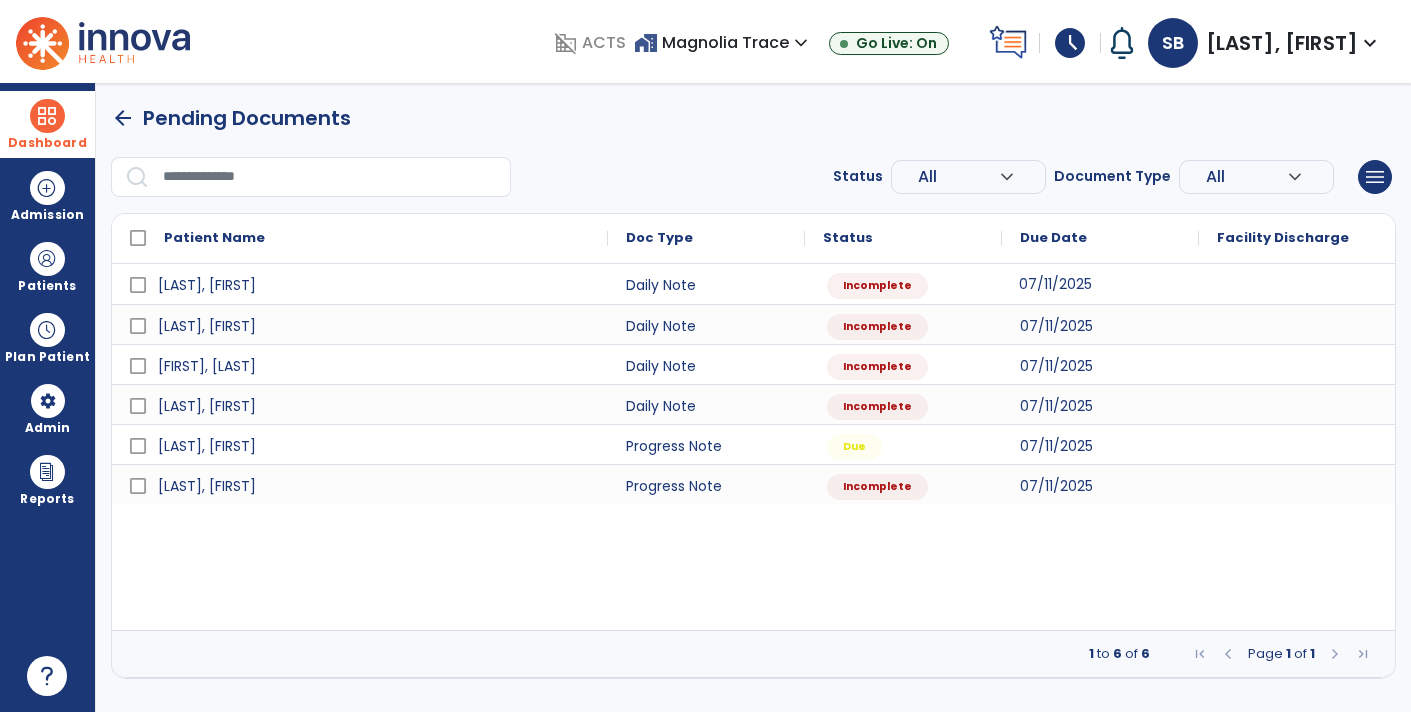 click on "07/11/2025" at bounding box center [1100, 284] 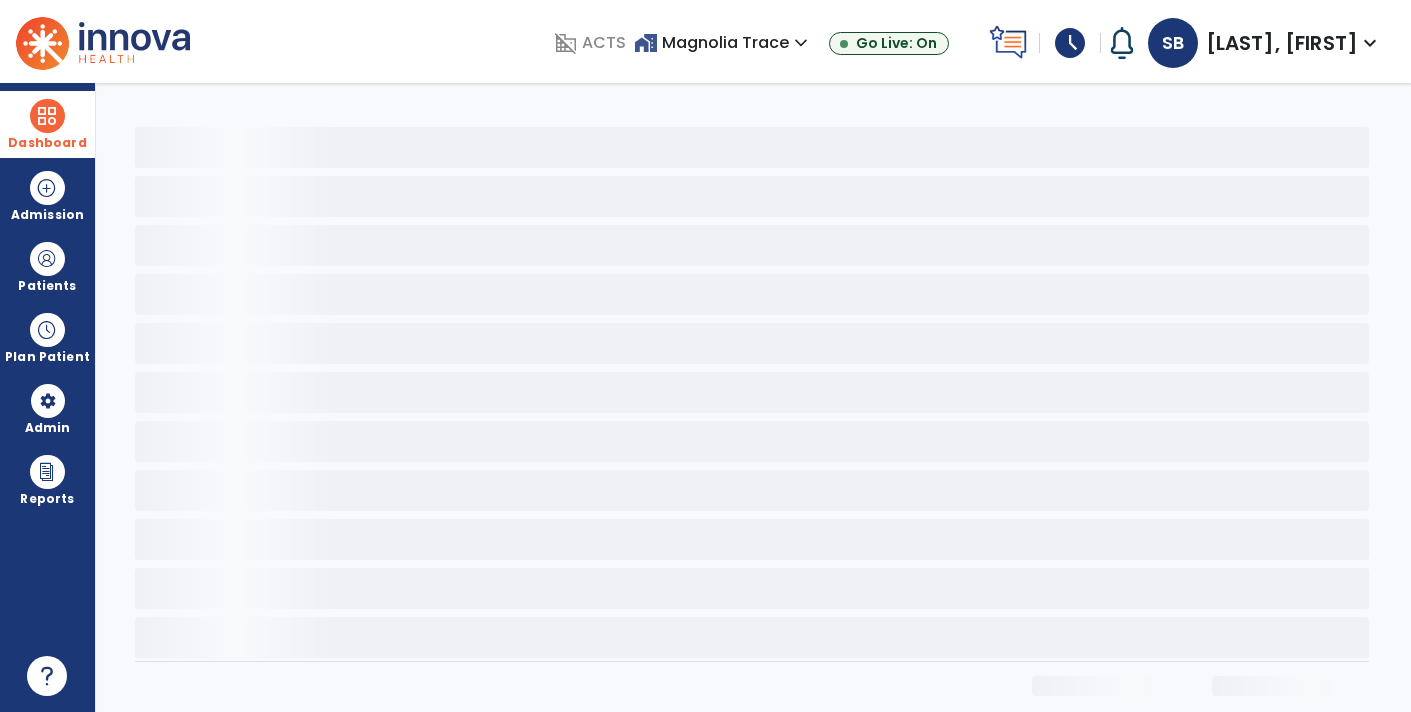 select on "*" 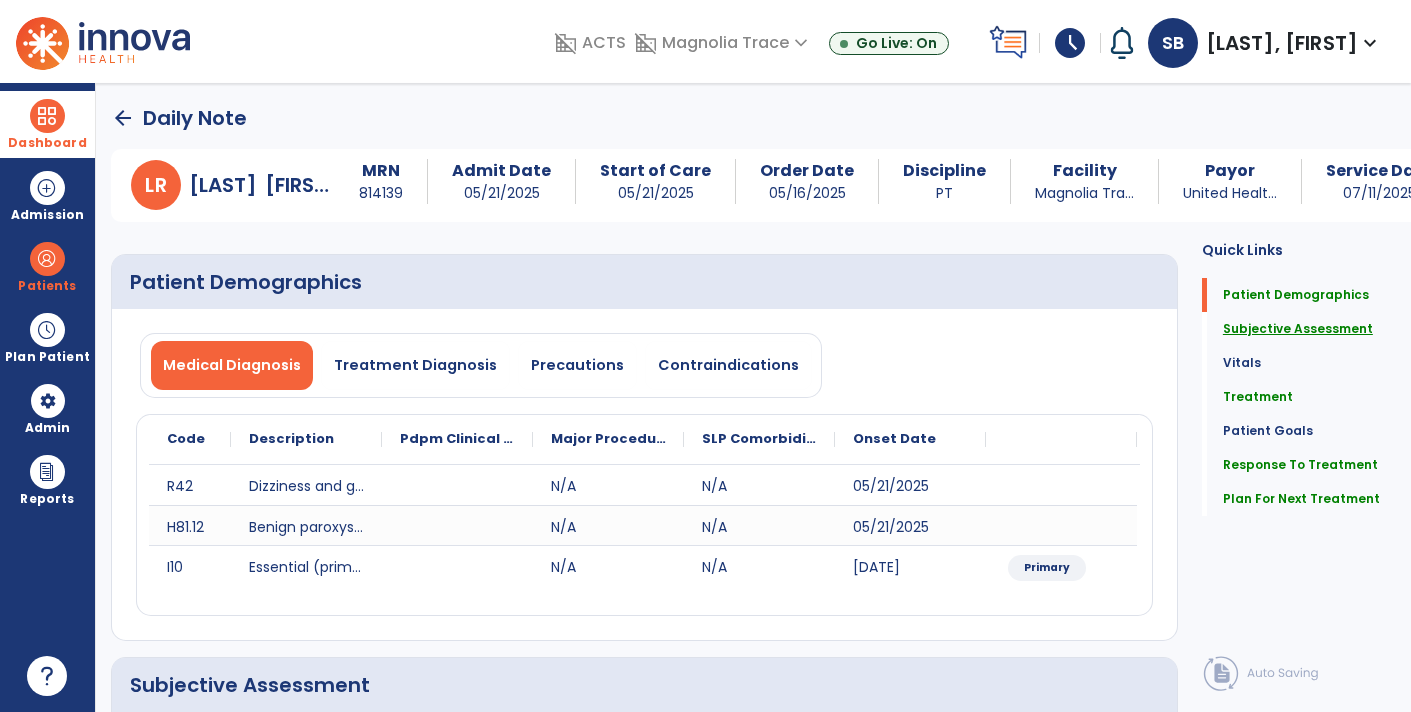 click on "Subjective Assessment" 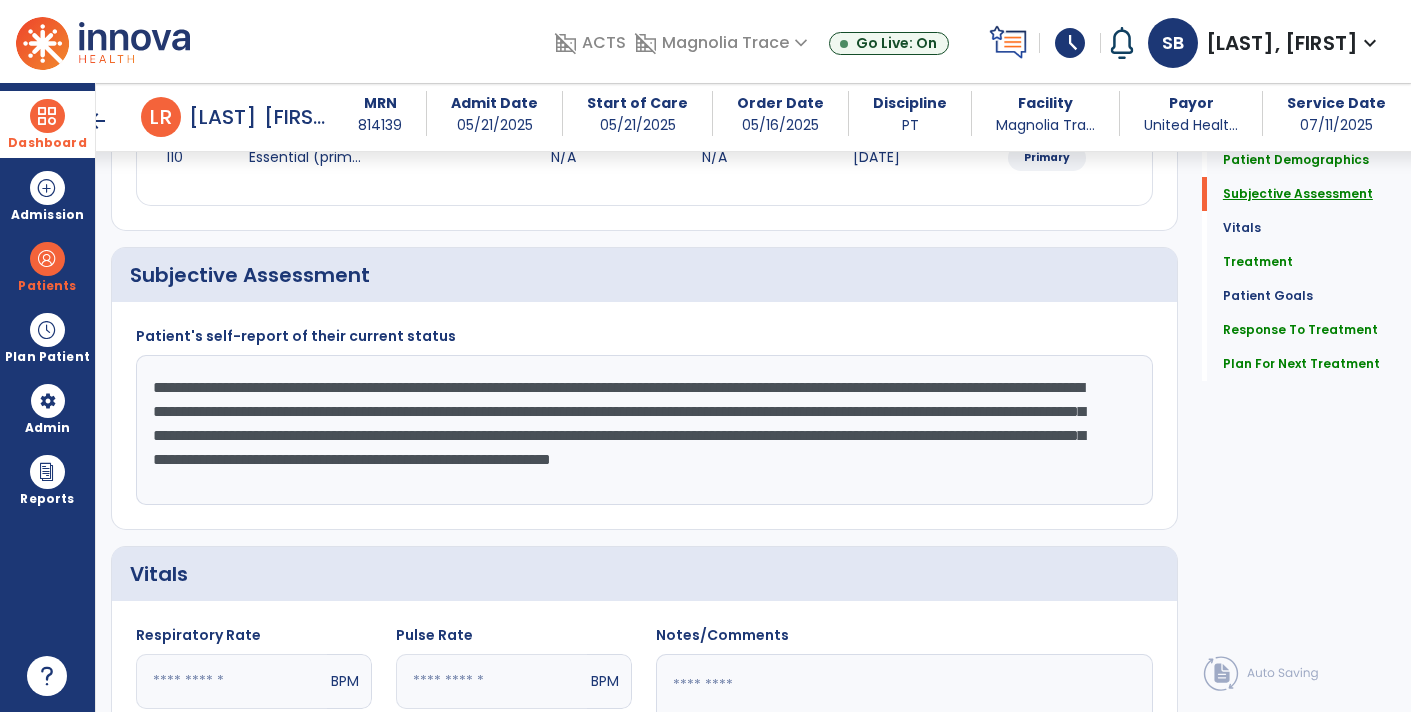 scroll, scrollTop: 399, scrollLeft: 0, axis: vertical 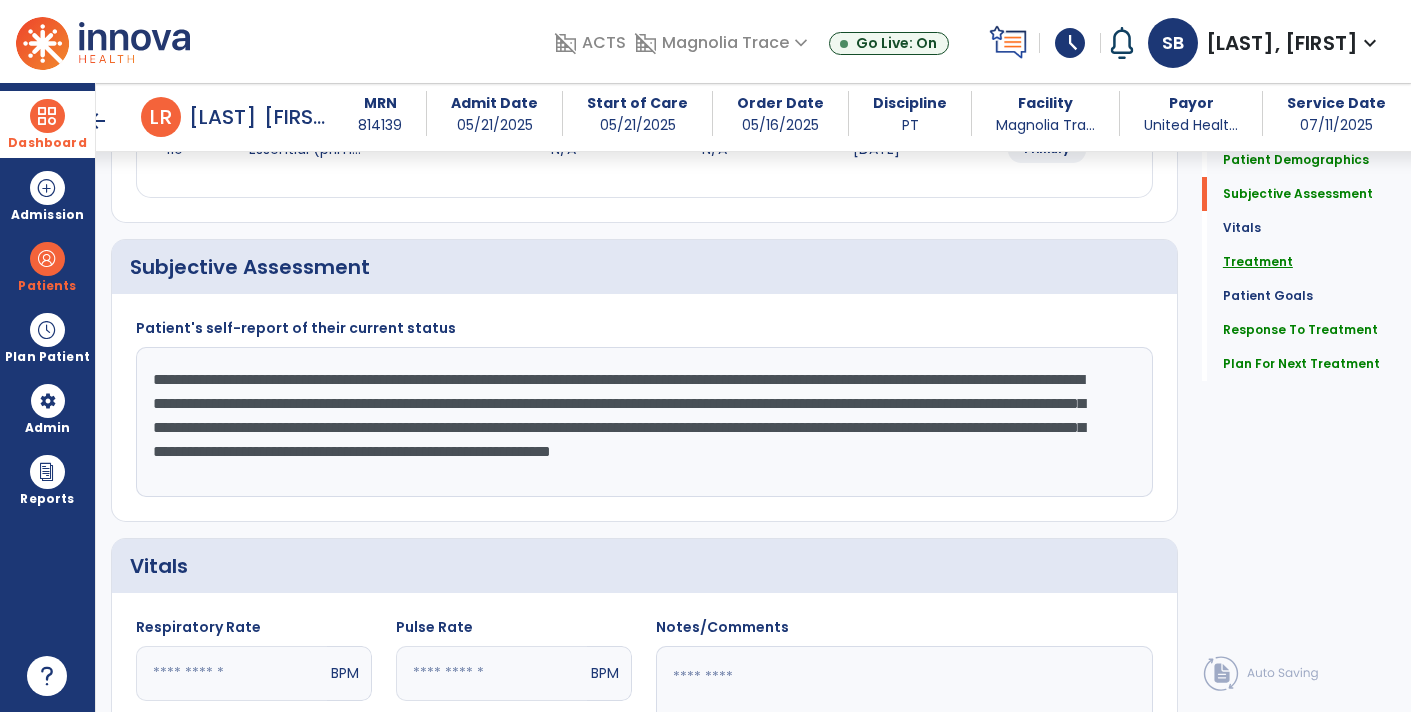click on "Treatment" 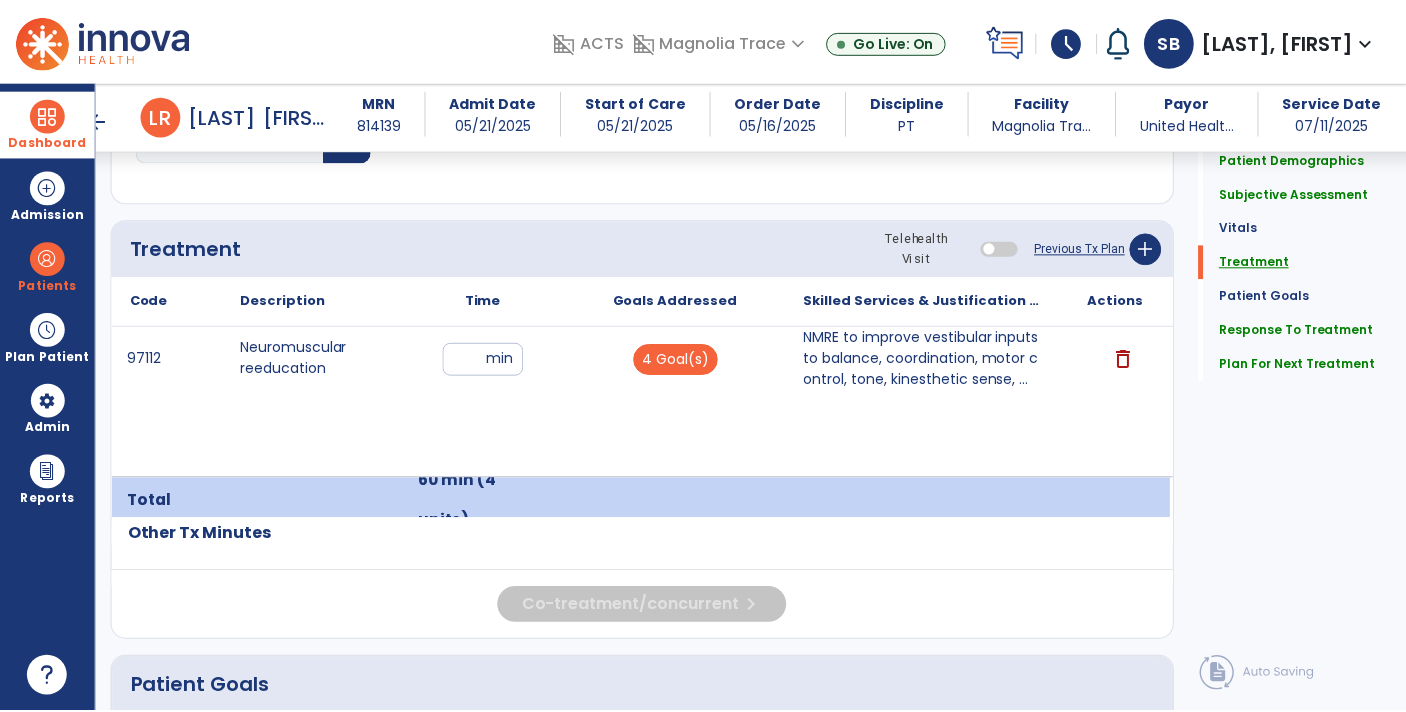 scroll, scrollTop: 1167, scrollLeft: 0, axis: vertical 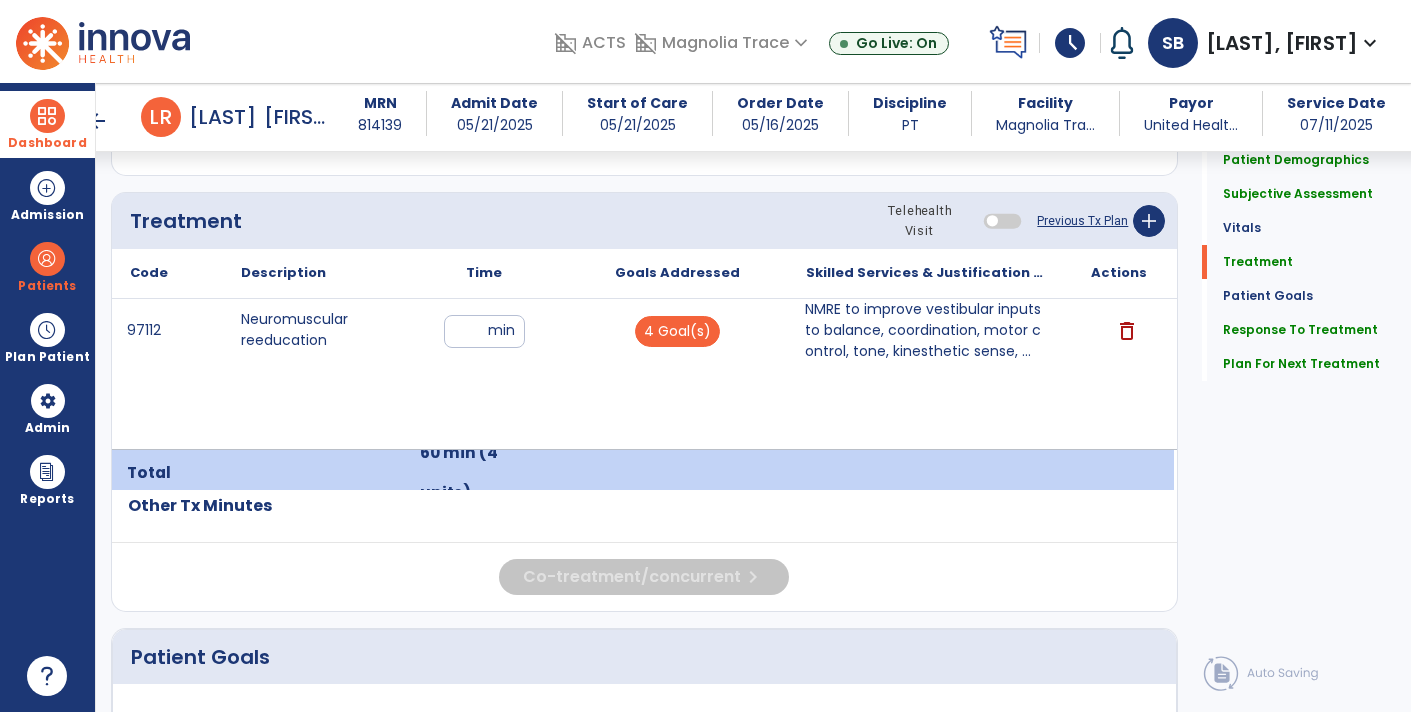 click on "NMRE to improve vestibular inputs to balance, coordination, motor control, tone, kinesthetic sense, ..." at bounding box center [926, 330] 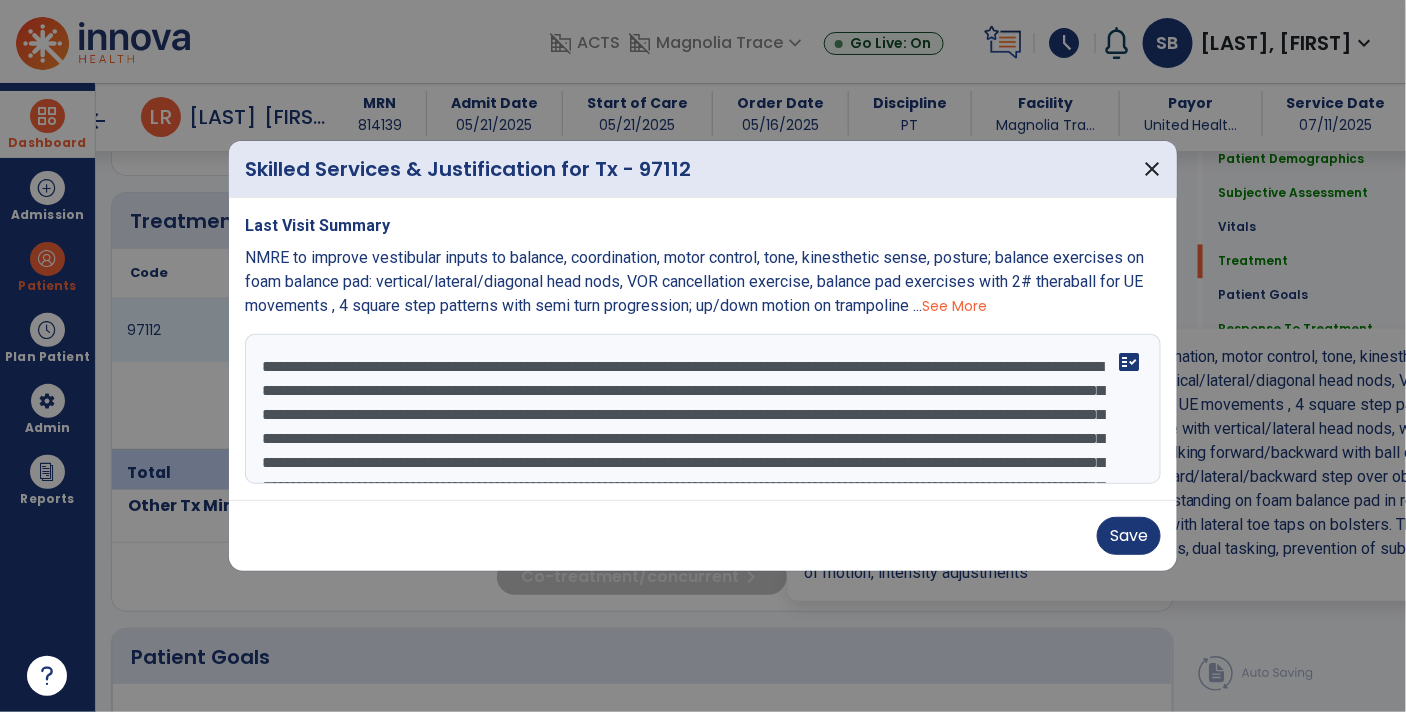 scroll, scrollTop: 1167, scrollLeft: 0, axis: vertical 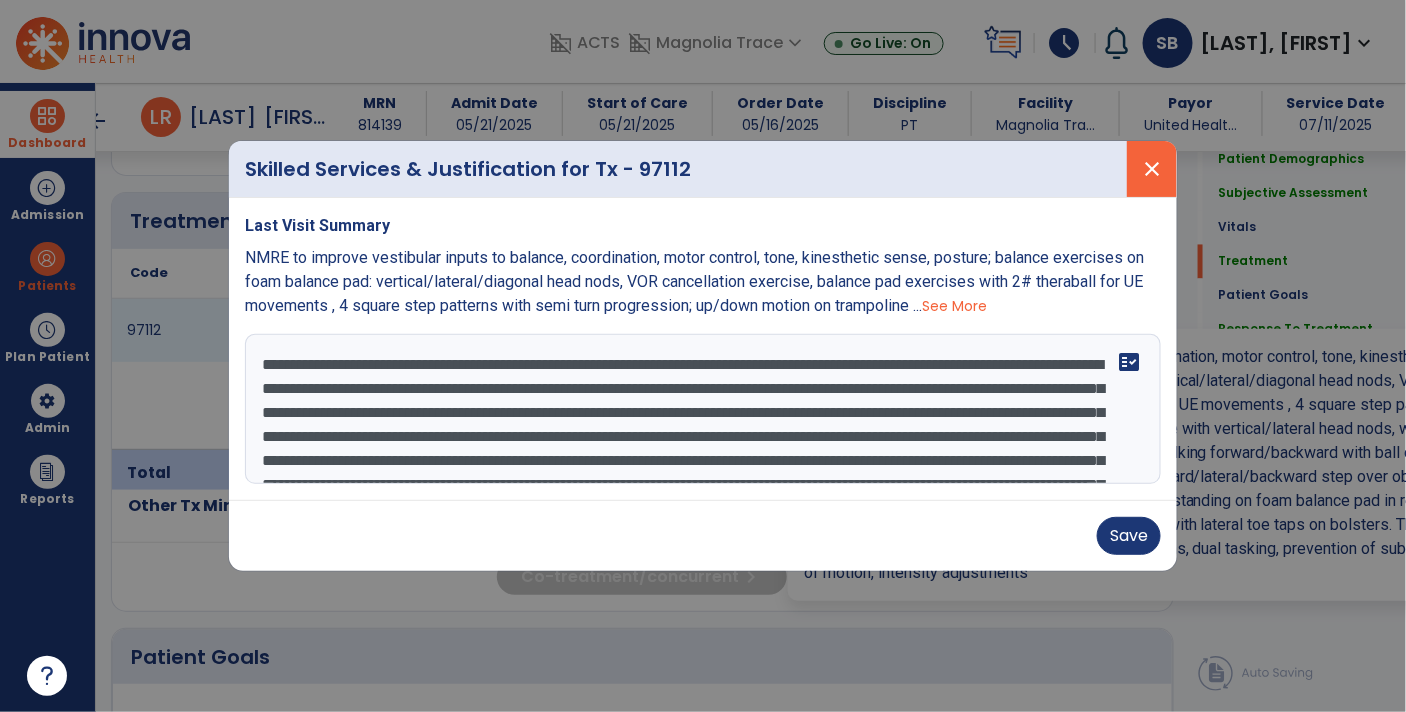 click on "close" at bounding box center [1152, 169] 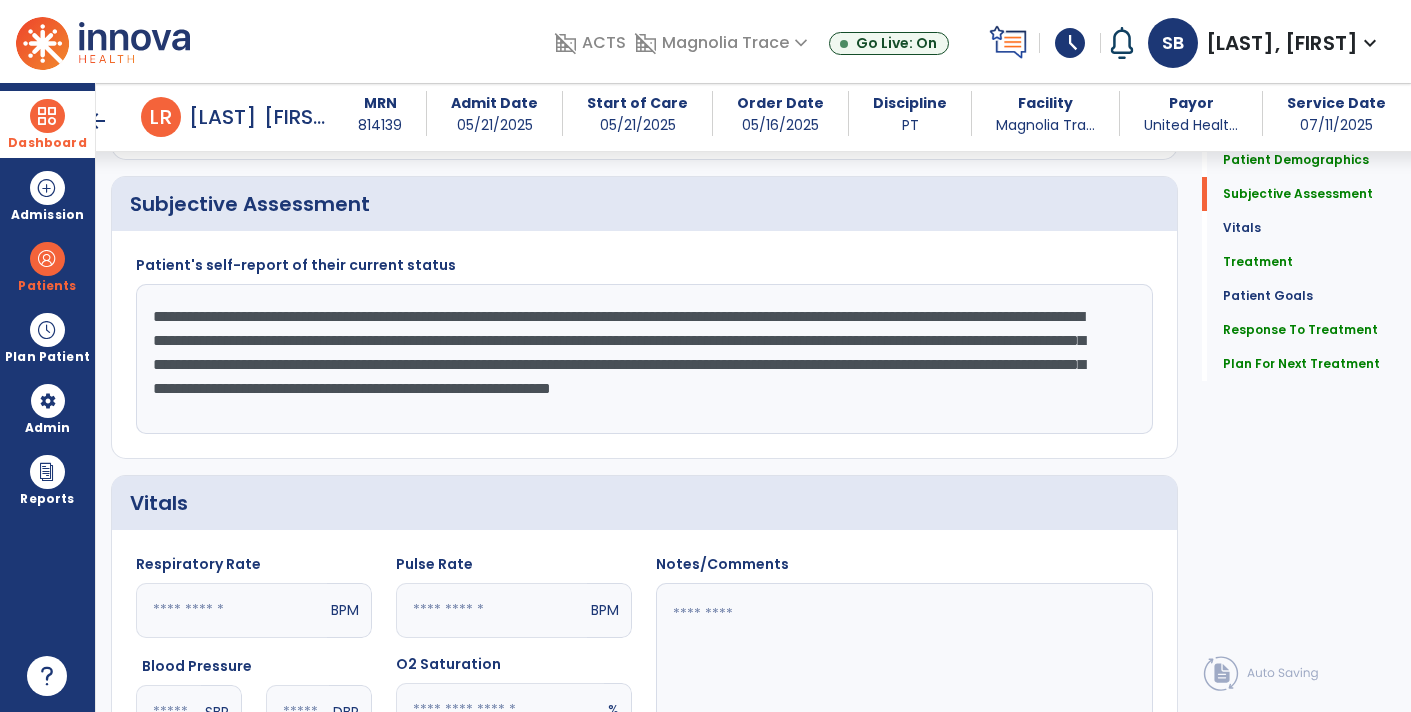 scroll, scrollTop: 458, scrollLeft: 0, axis: vertical 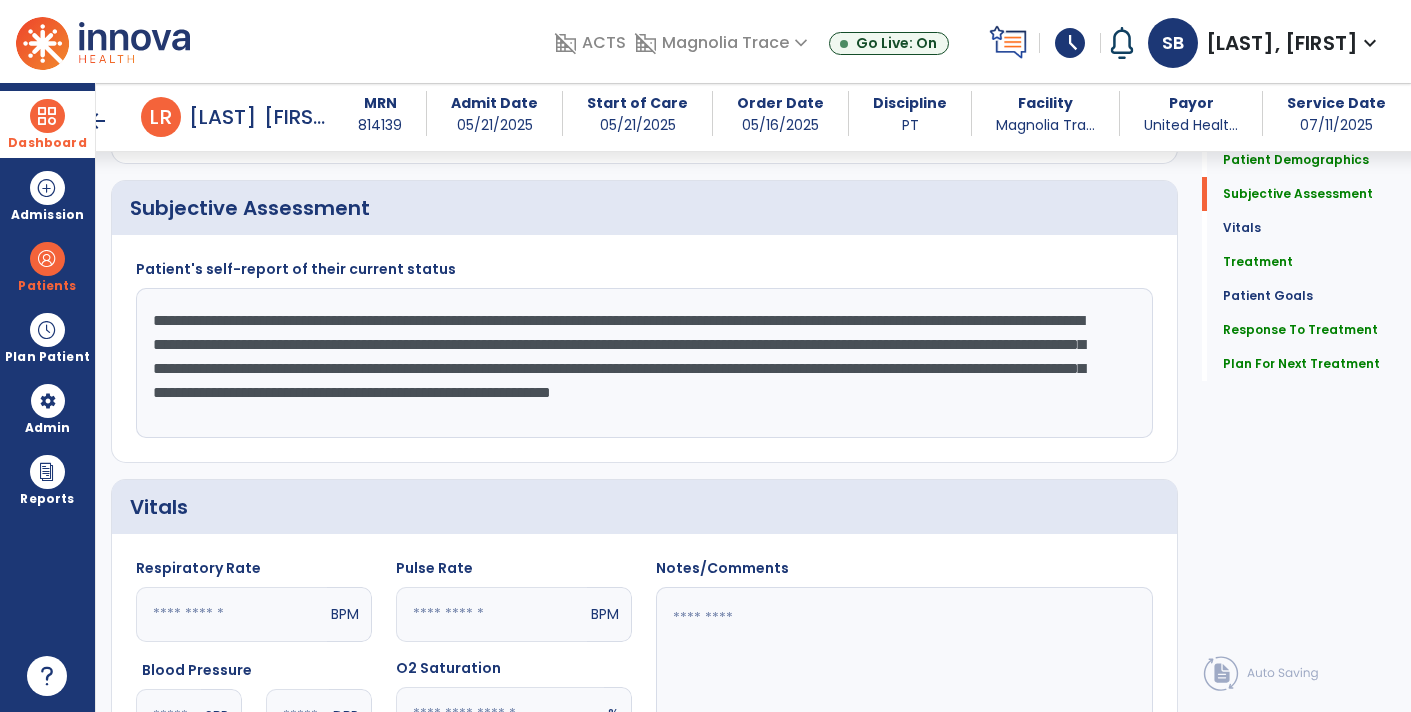 click on "**********" 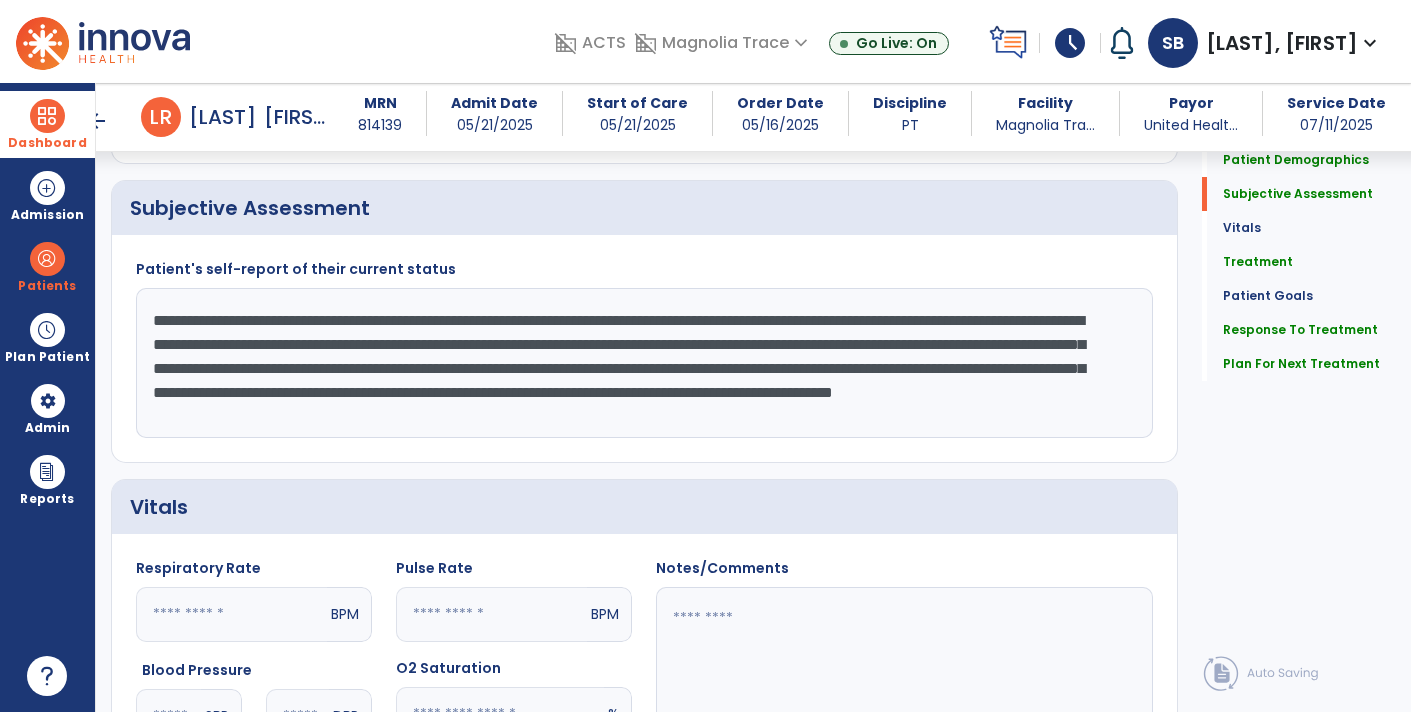 scroll, scrollTop: 15, scrollLeft: 0, axis: vertical 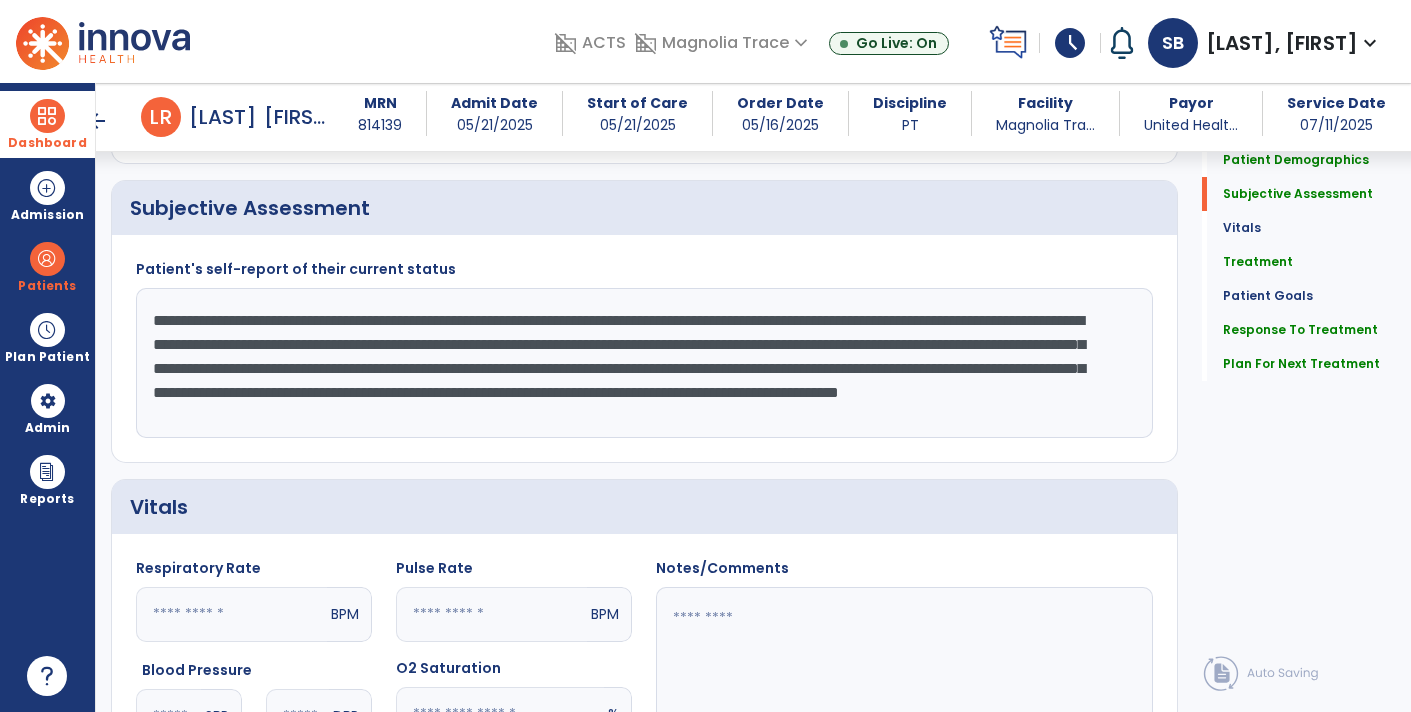 type on "**********" 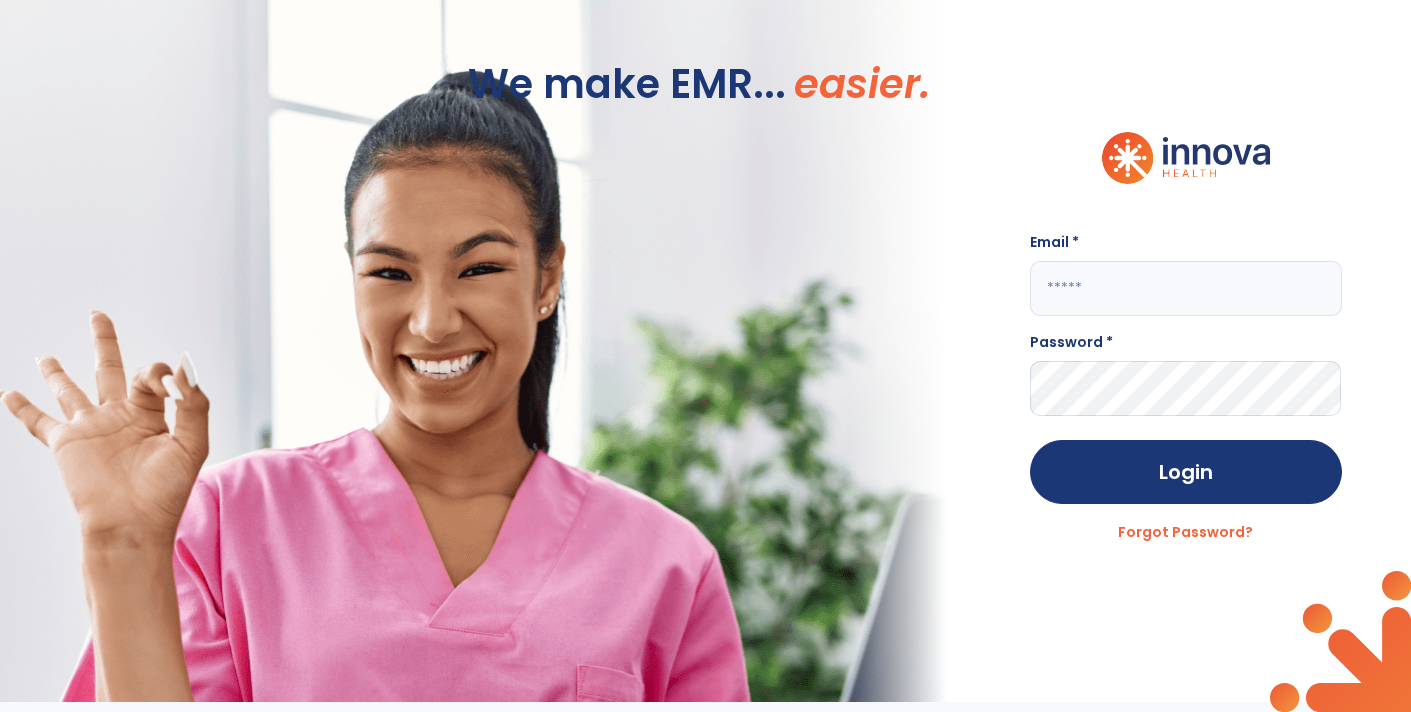 scroll, scrollTop: 0, scrollLeft: 0, axis: both 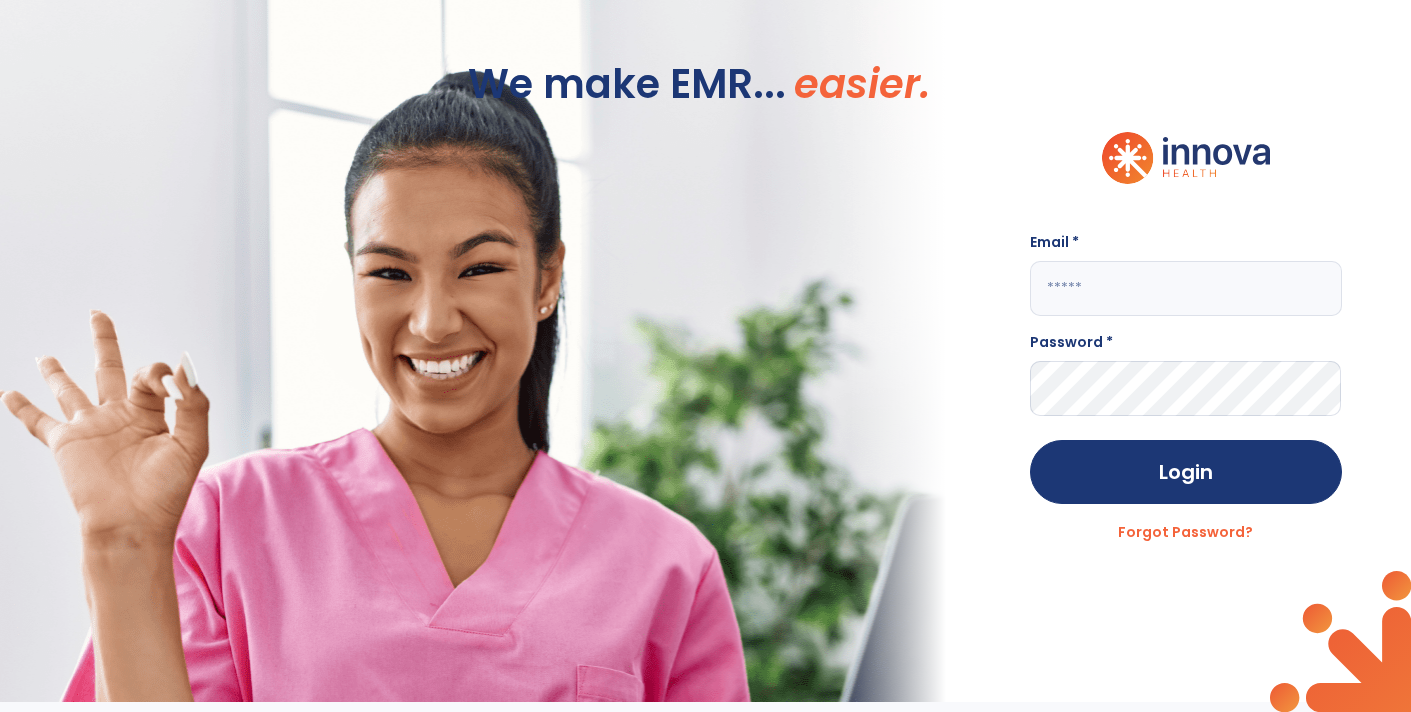 click 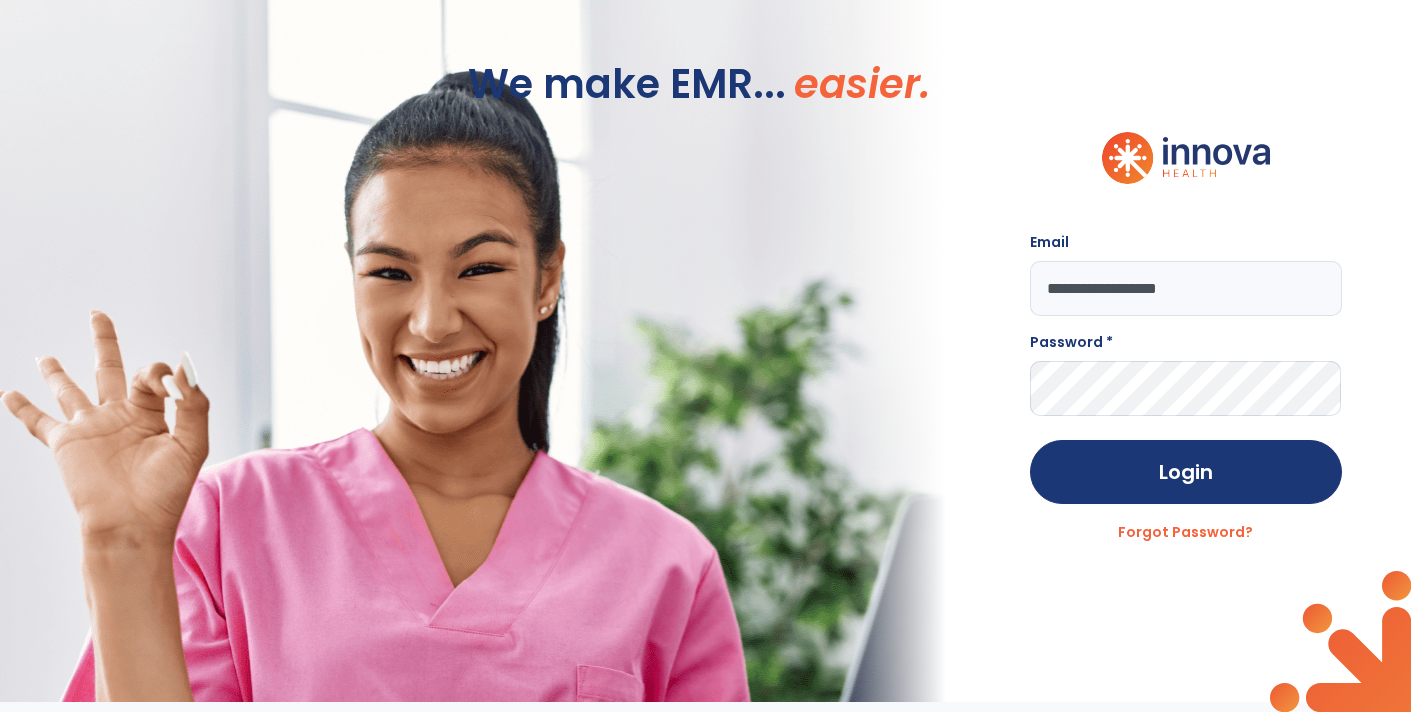 type on "**********" 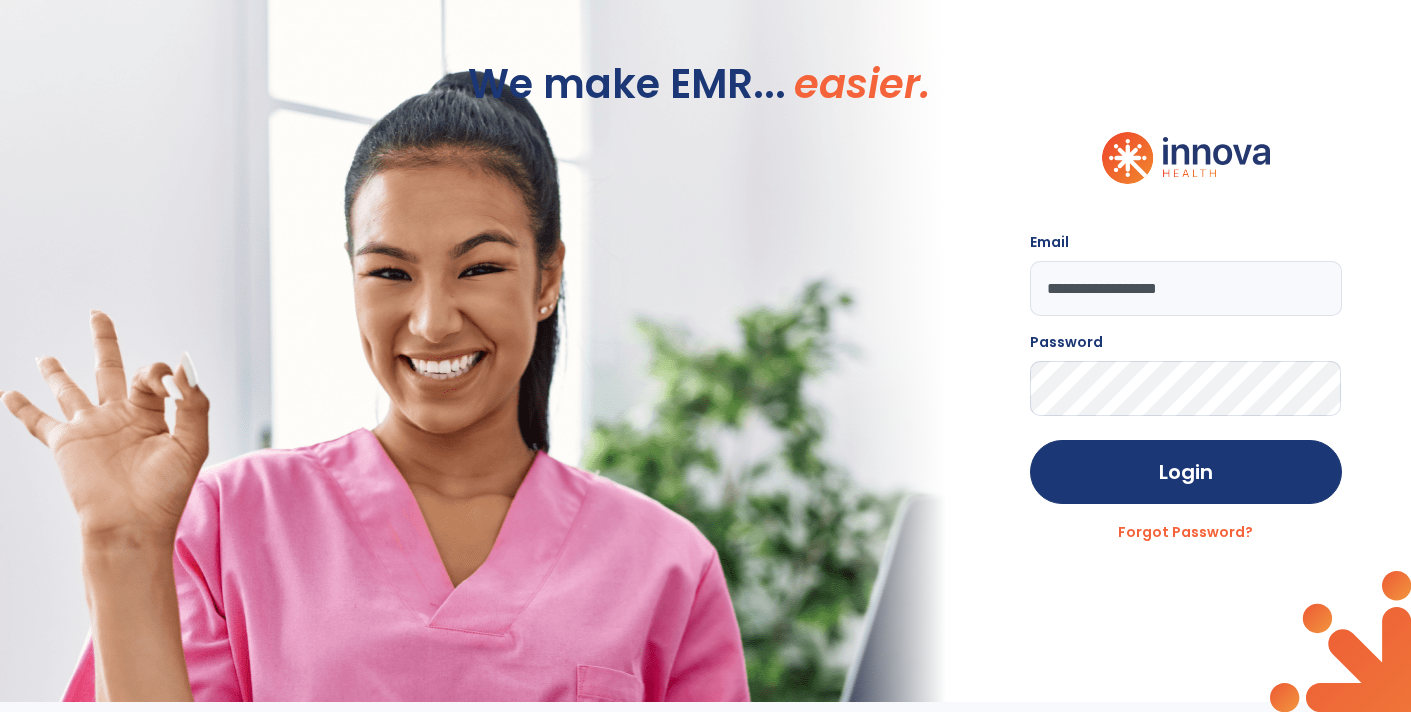 click on "Login" 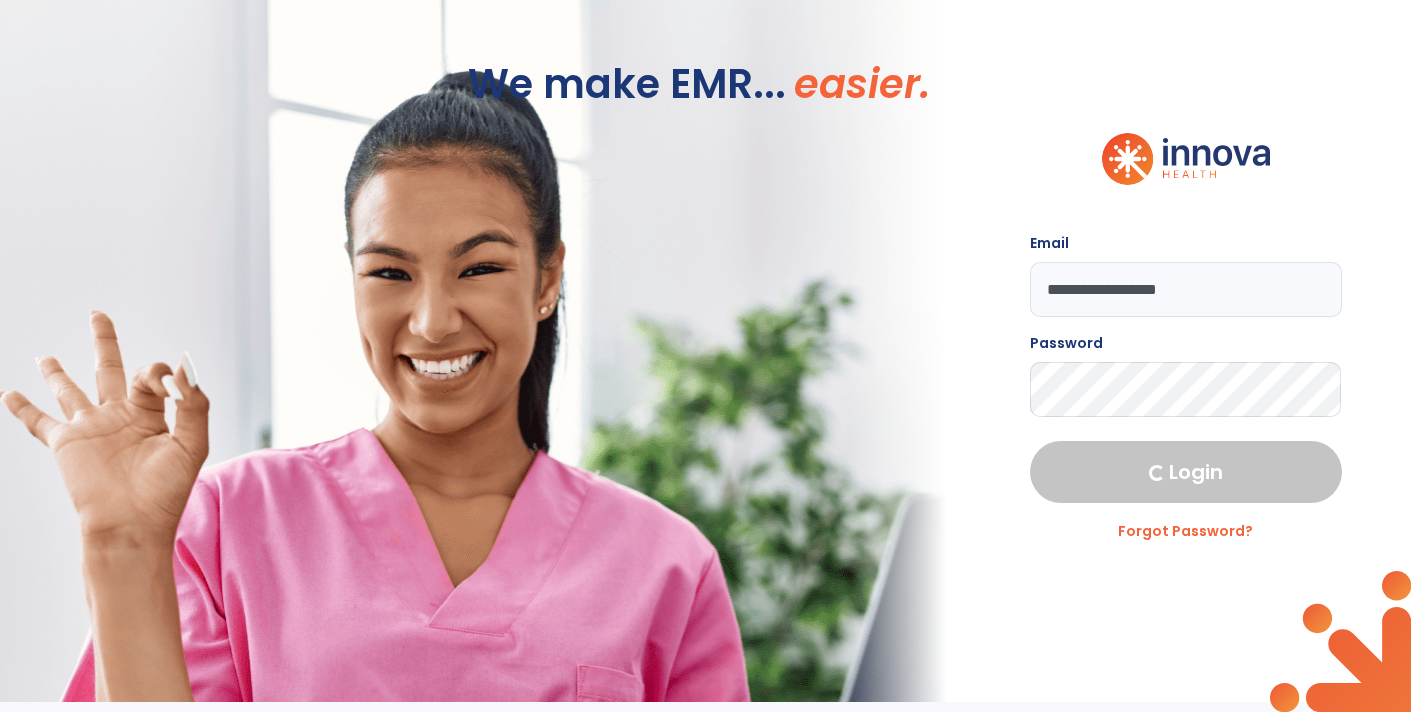 select on "****" 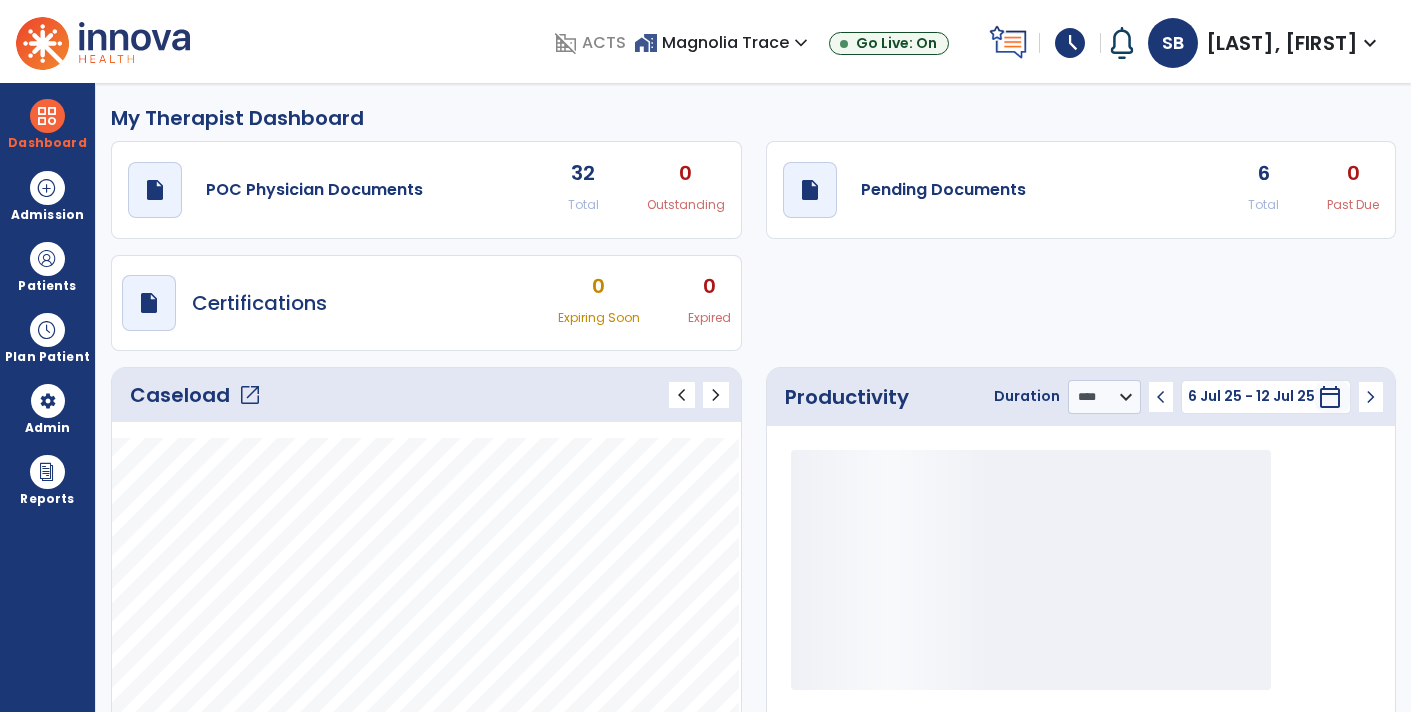 click on "draft   open_in_new  Pending Documents 6 Total 0 Past Due" 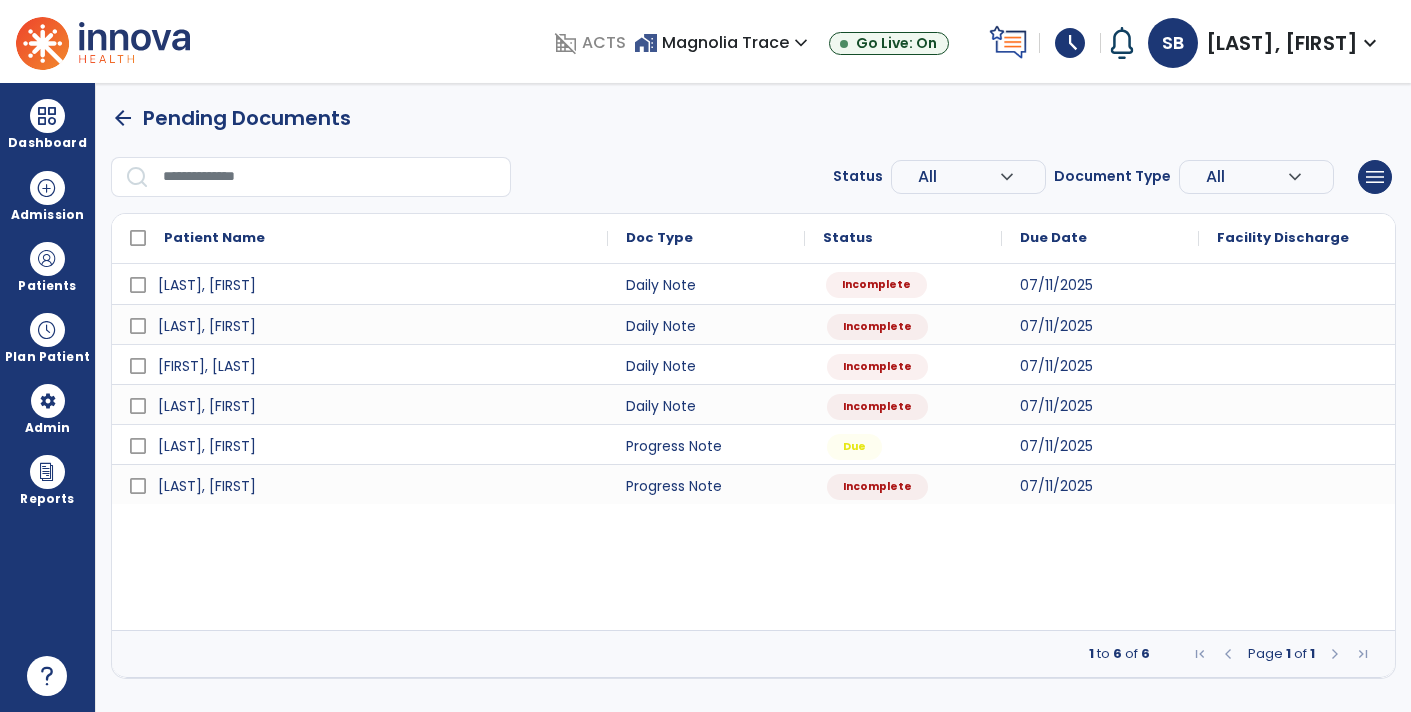 click on "Incomplete" at bounding box center (876, 285) 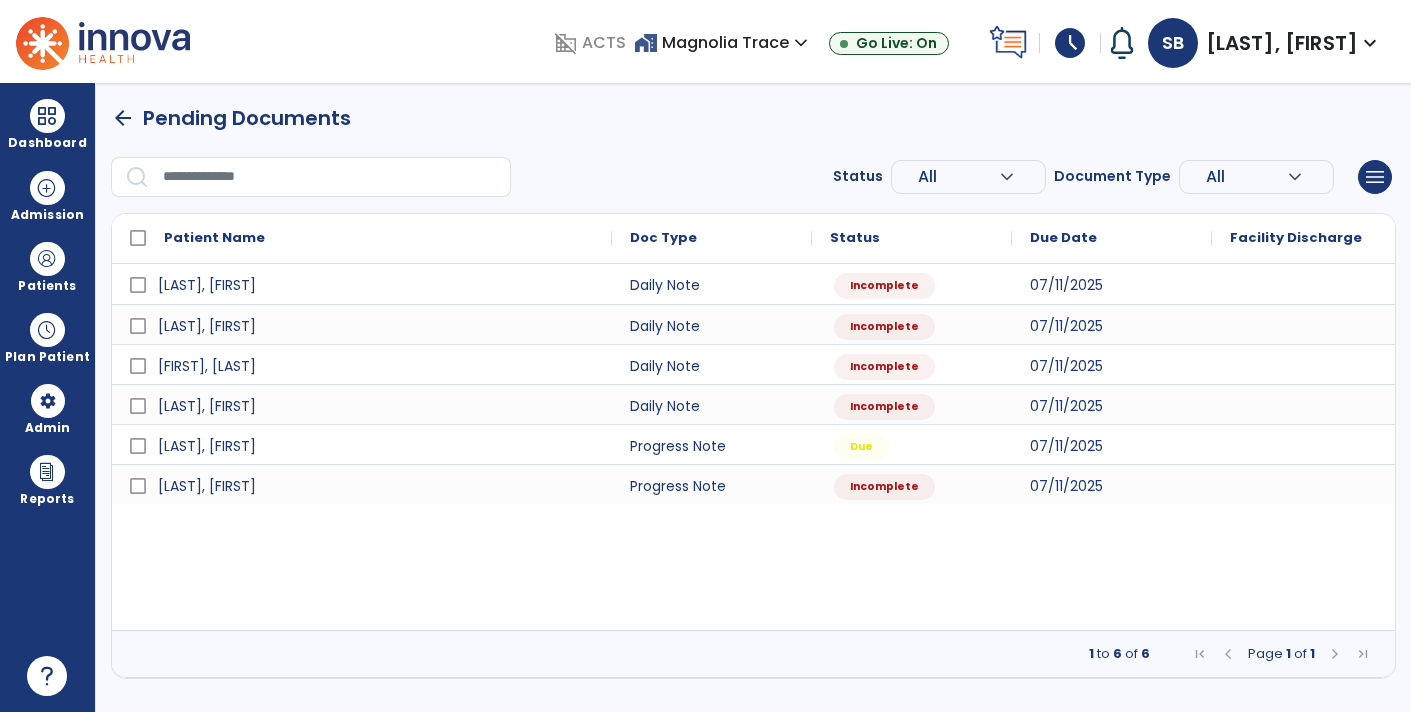 select on "*" 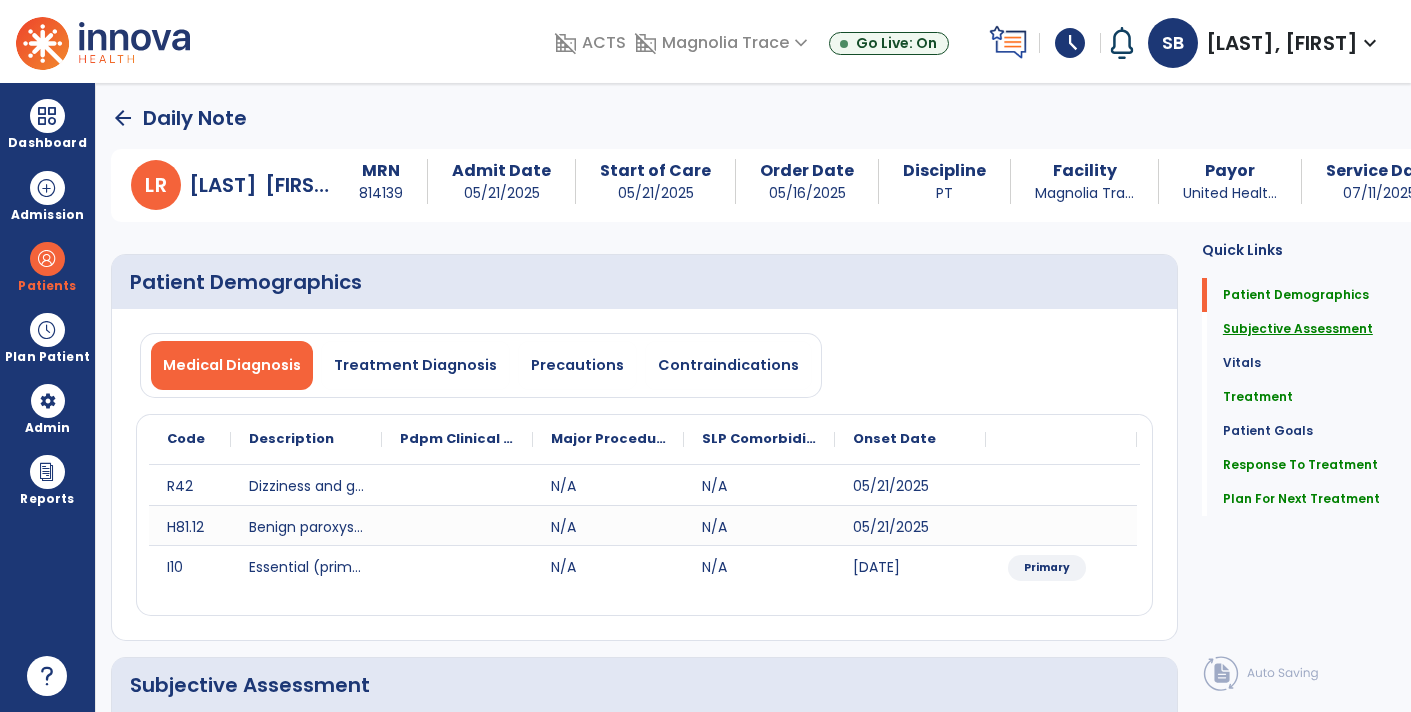 click on "Subjective Assessment" 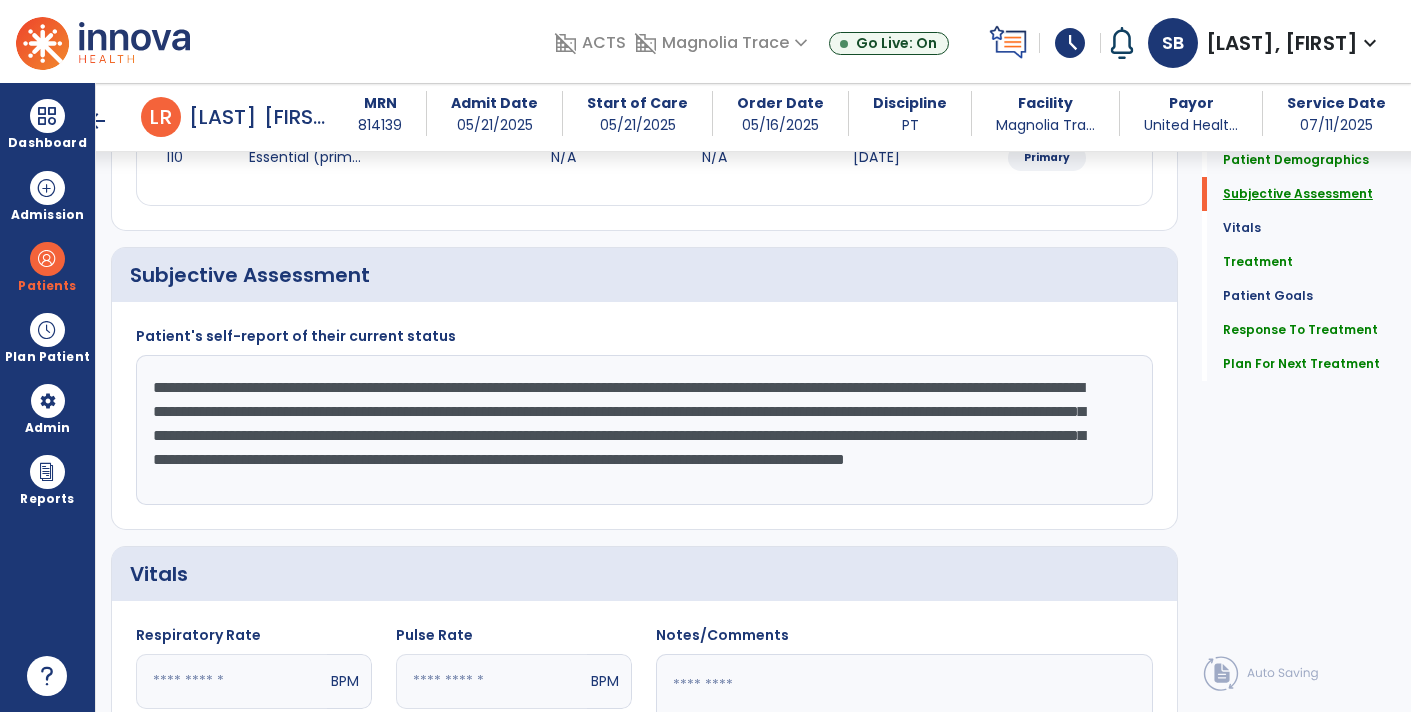 scroll, scrollTop: 399, scrollLeft: 0, axis: vertical 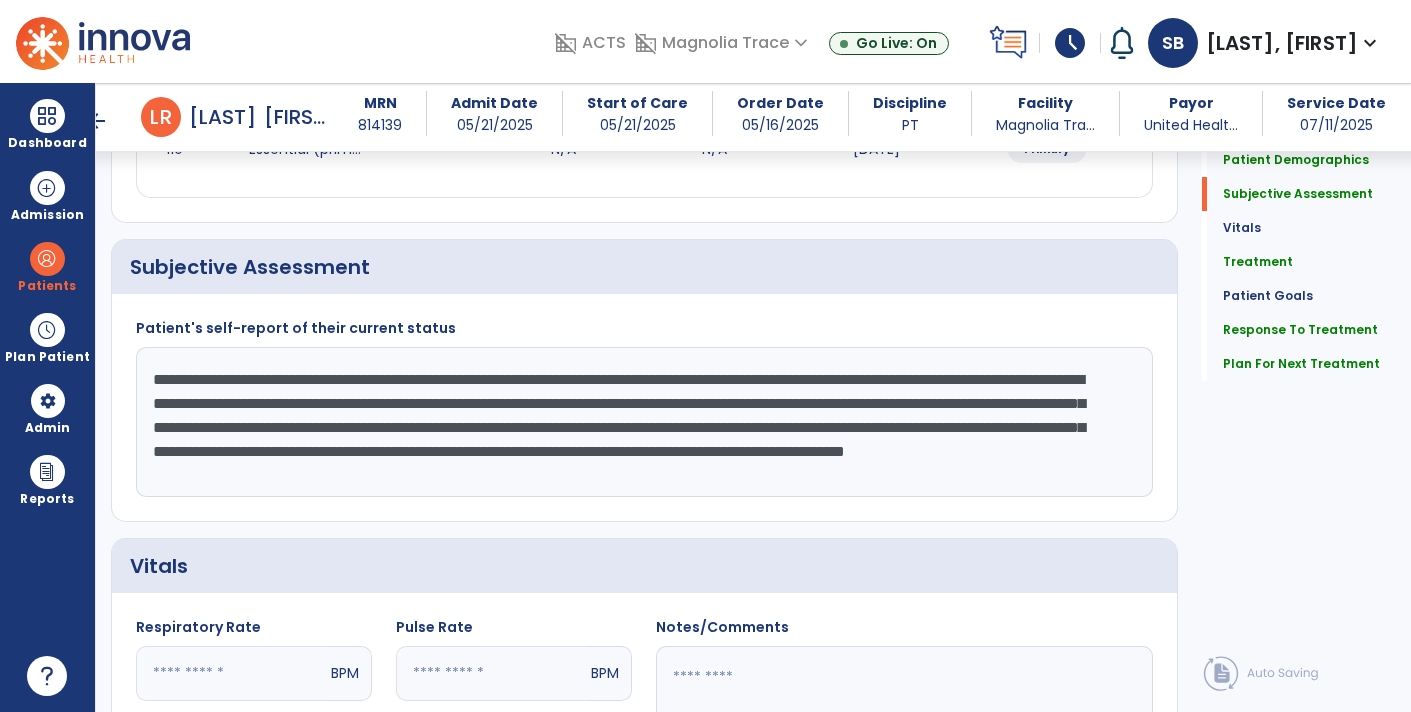 click on "**********" 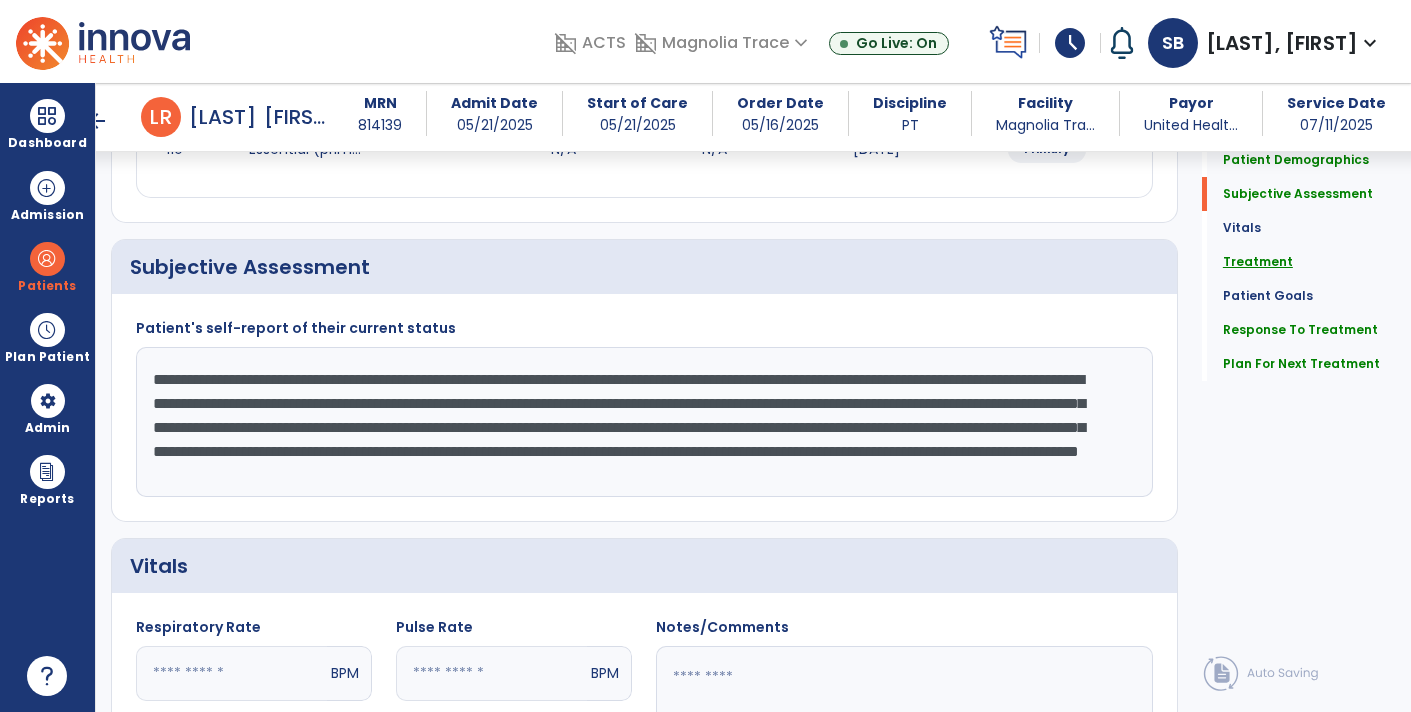 type on "**********" 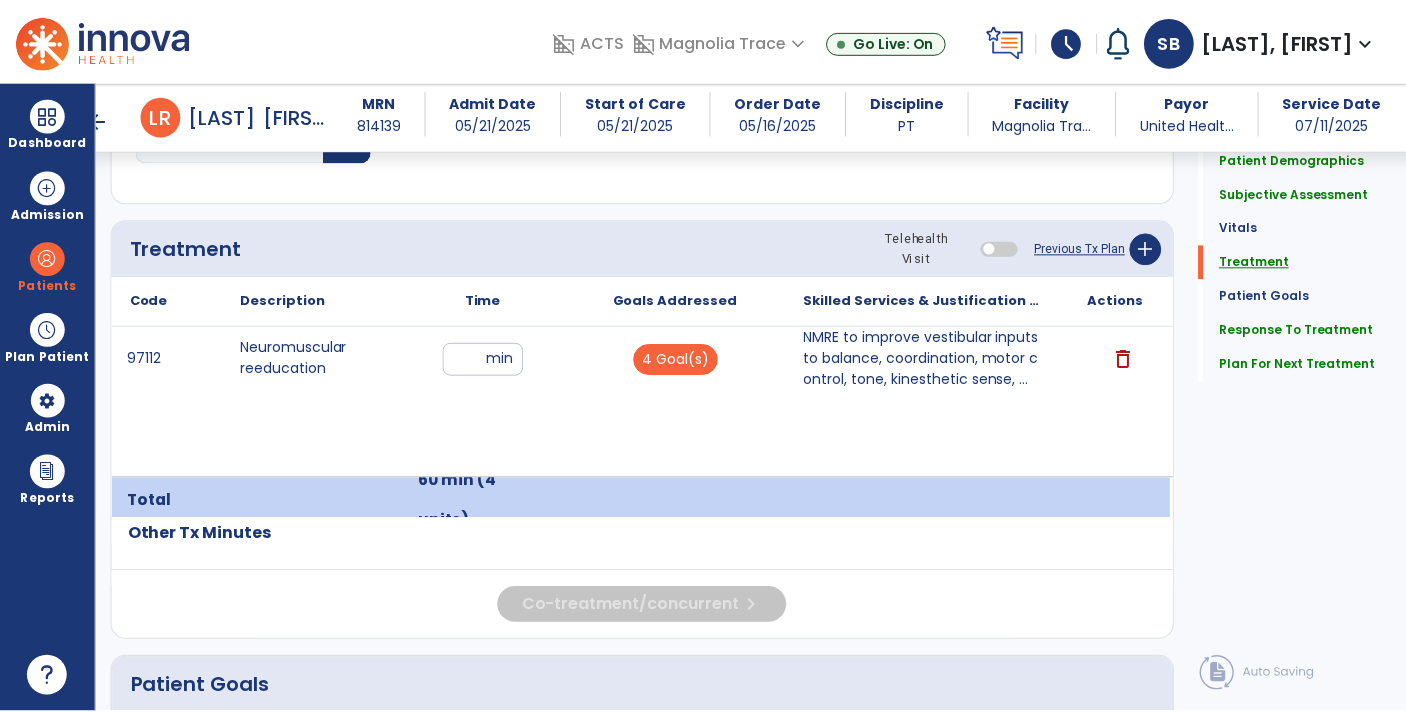 scroll, scrollTop: 1167, scrollLeft: 0, axis: vertical 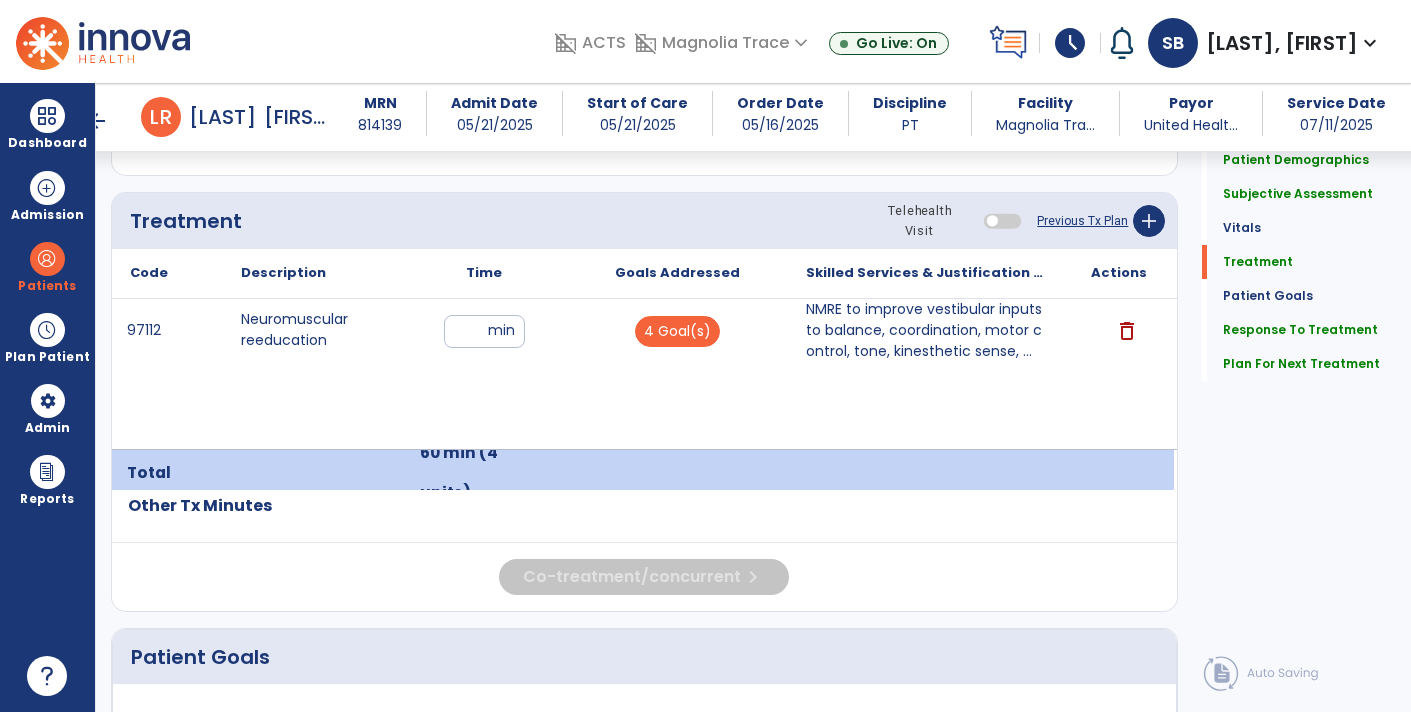 click on "**" at bounding box center [484, 331] 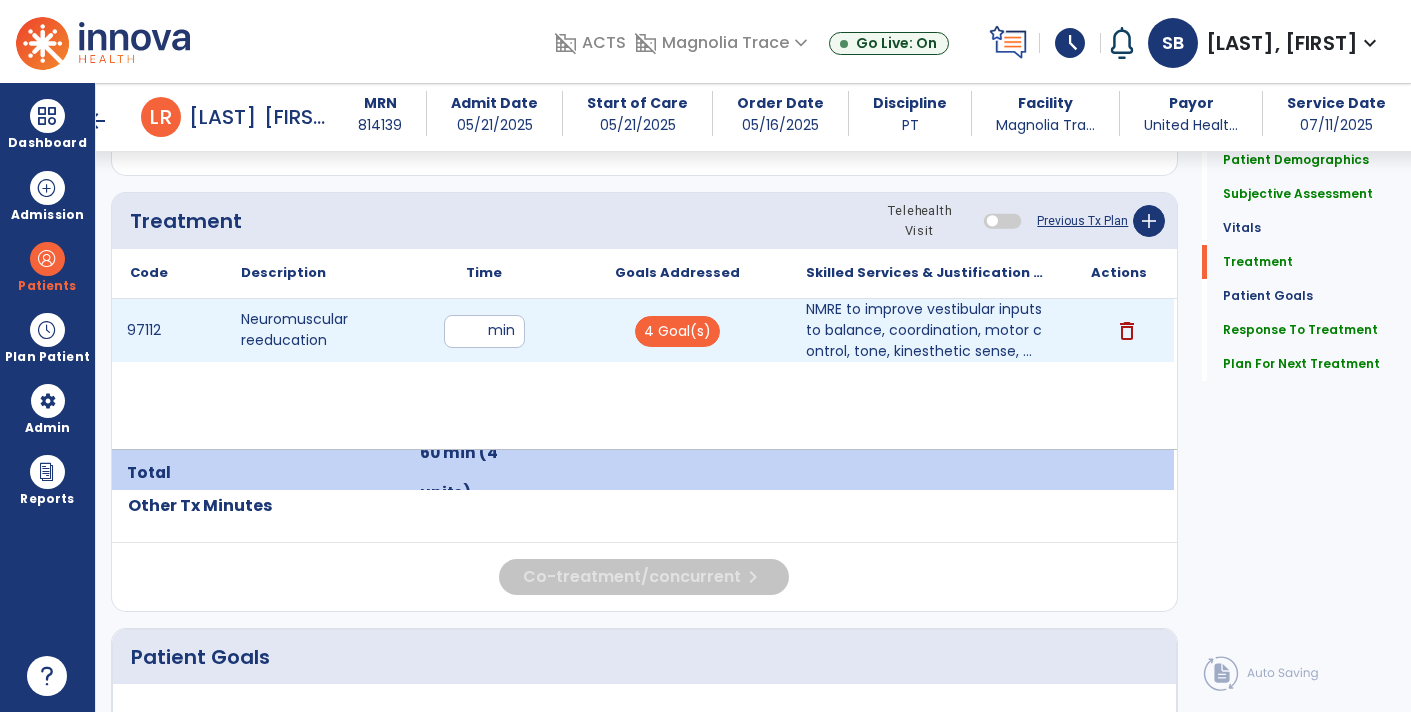 type on "*" 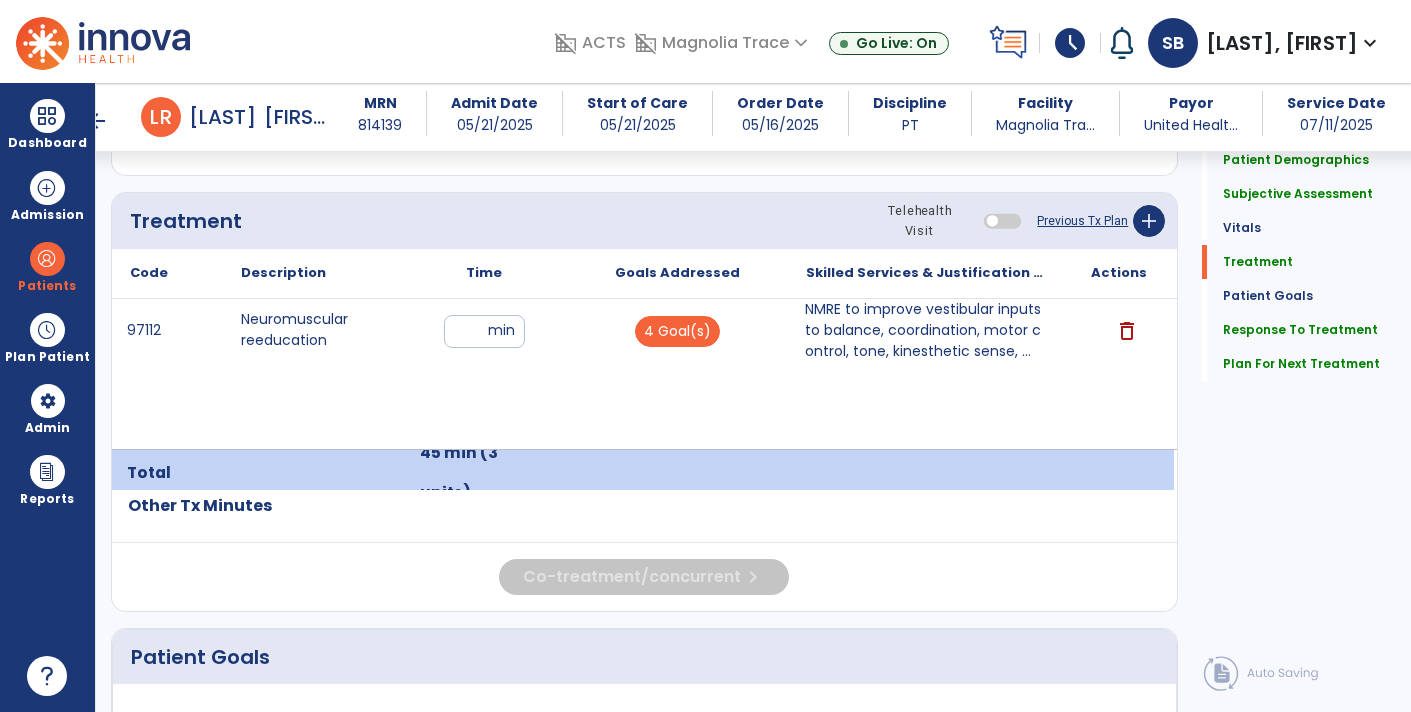 click on "NMRE to improve vestibular inputs to balance, coordination, motor control, tone, kinesthetic sense, ..." at bounding box center (926, 330) 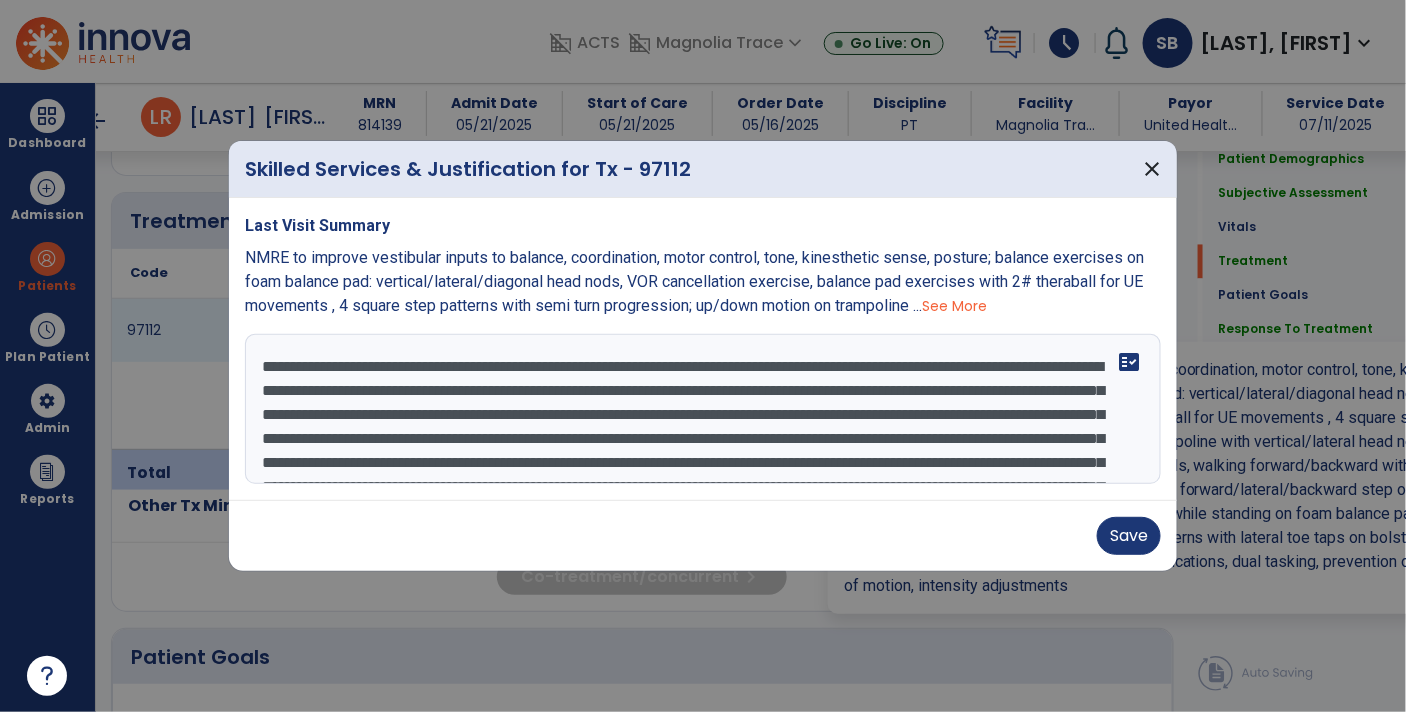 scroll, scrollTop: 1167, scrollLeft: 0, axis: vertical 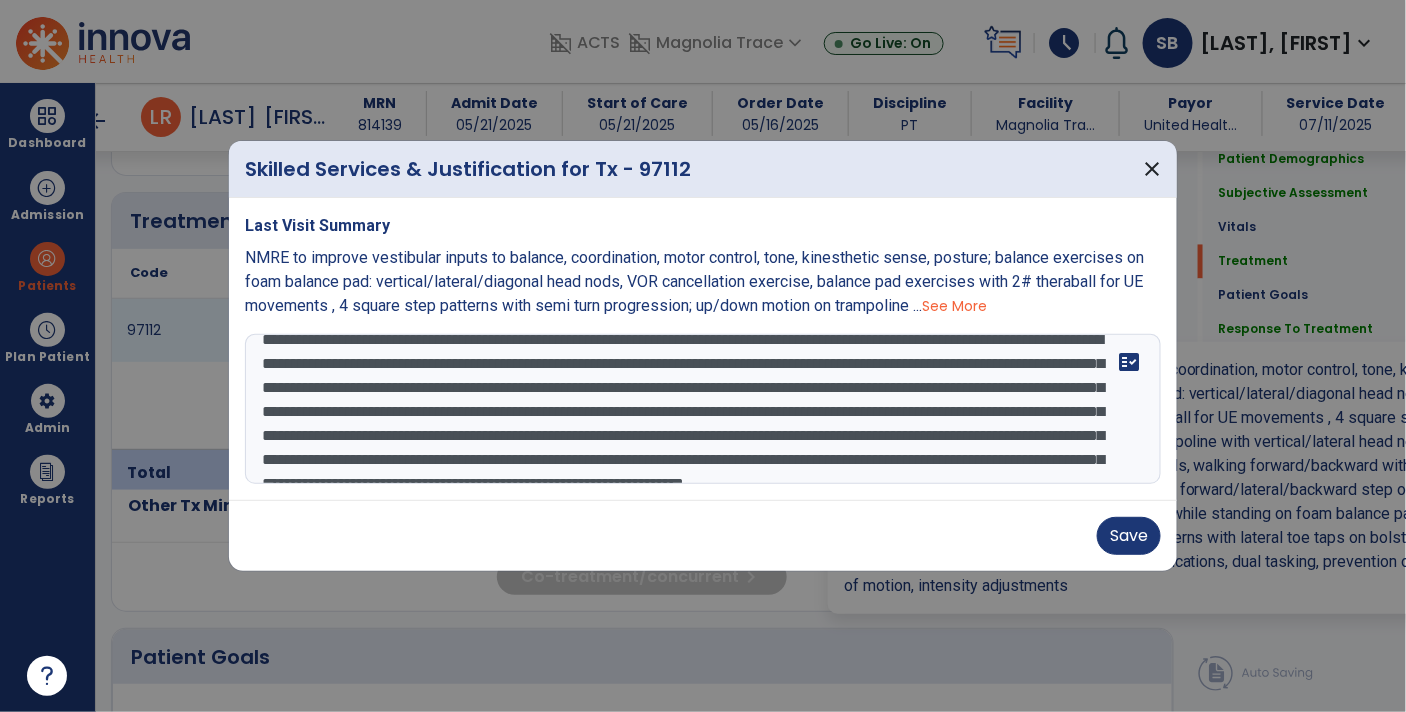 click on "**********" at bounding box center [703, 409] 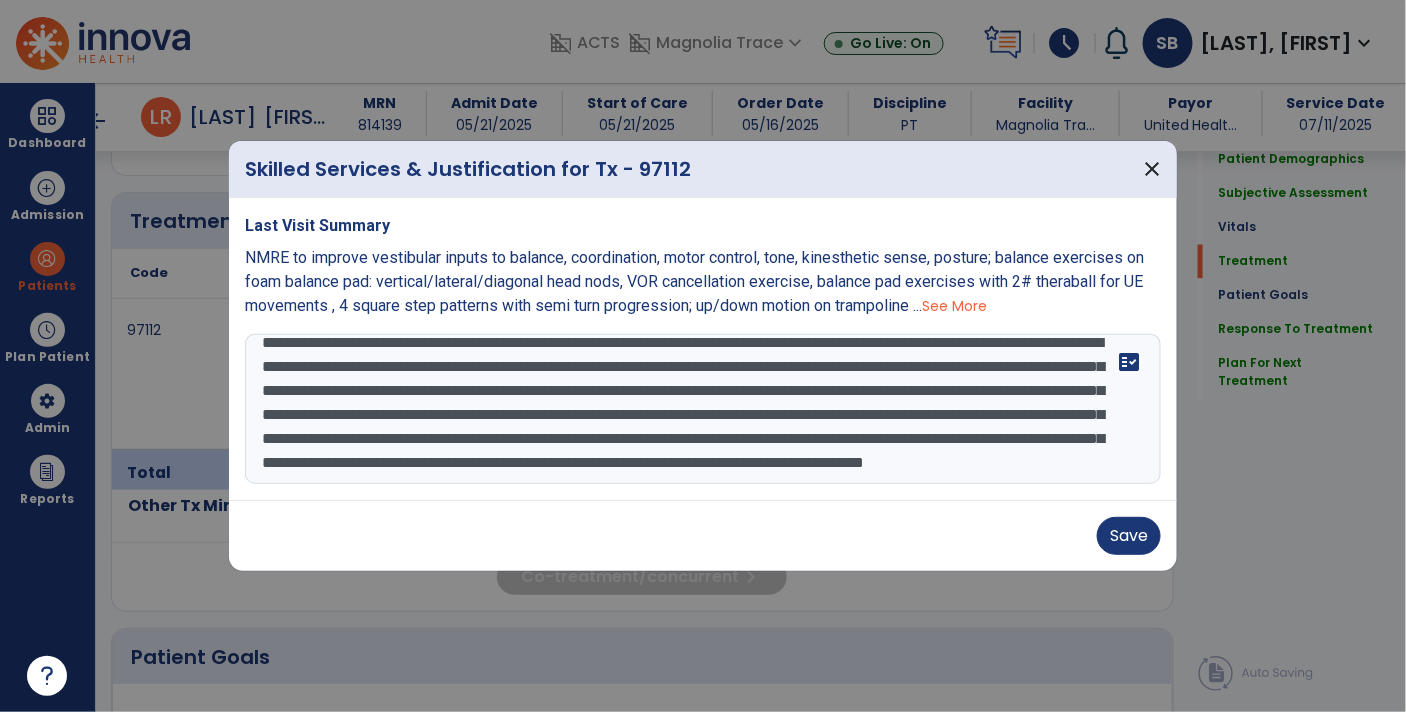 click on "**********" at bounding box center [703, 409] 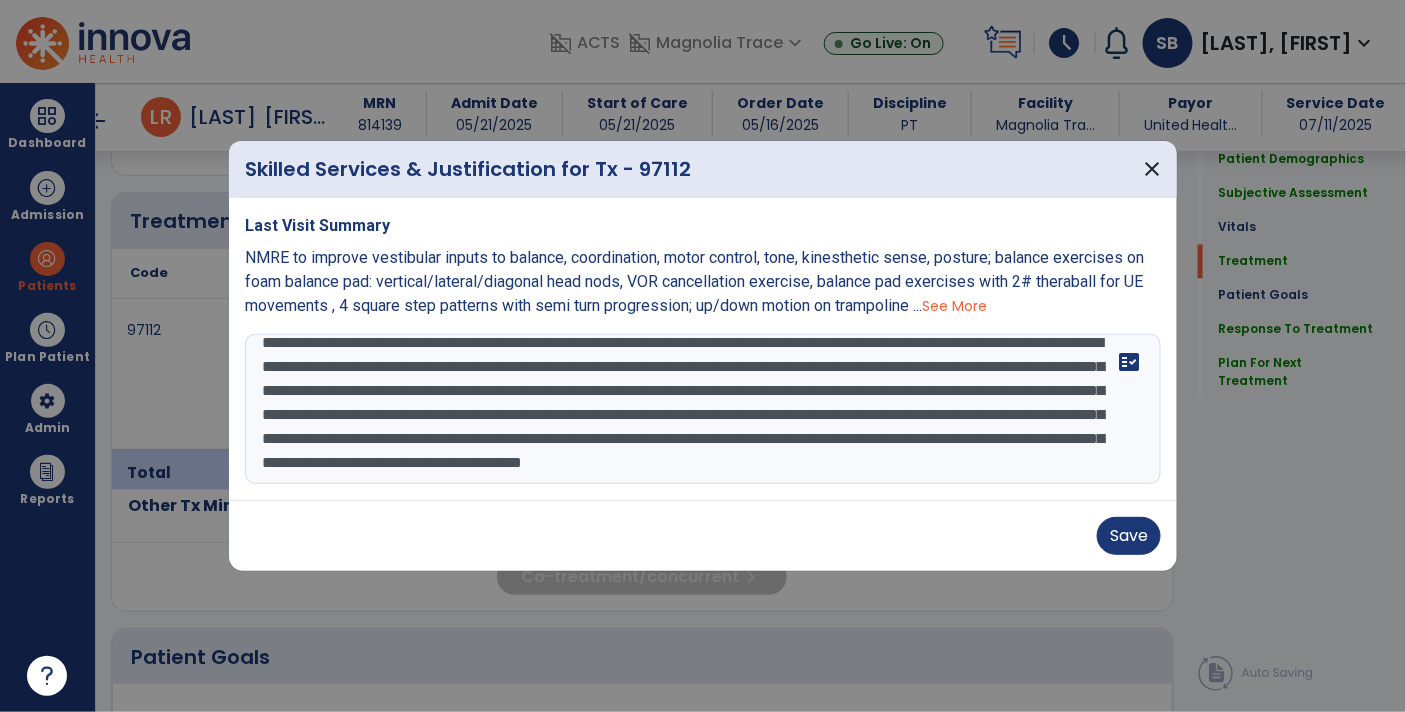 type on "**********" 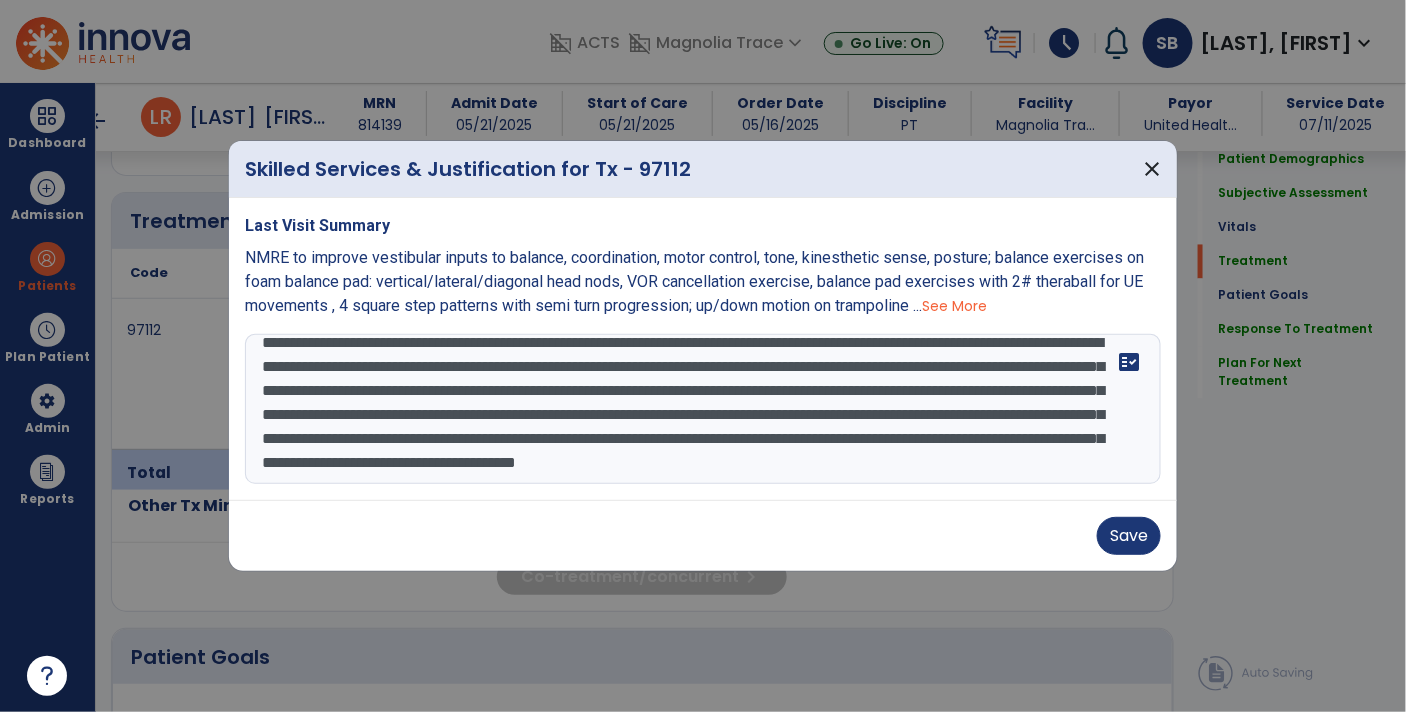 scroll, scrollTop: 57, scrollLeft: 0, axis: vertical 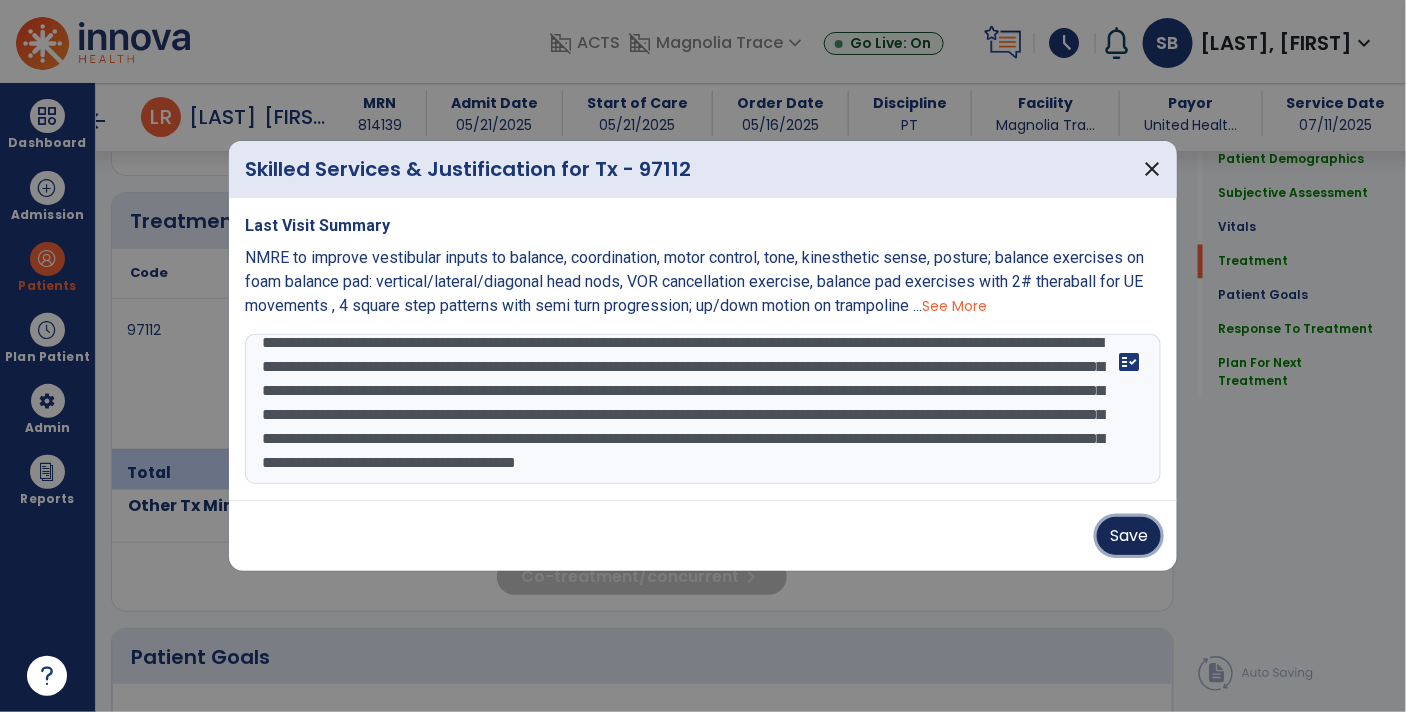 click on "Save" at bounding box center (1129, 536) 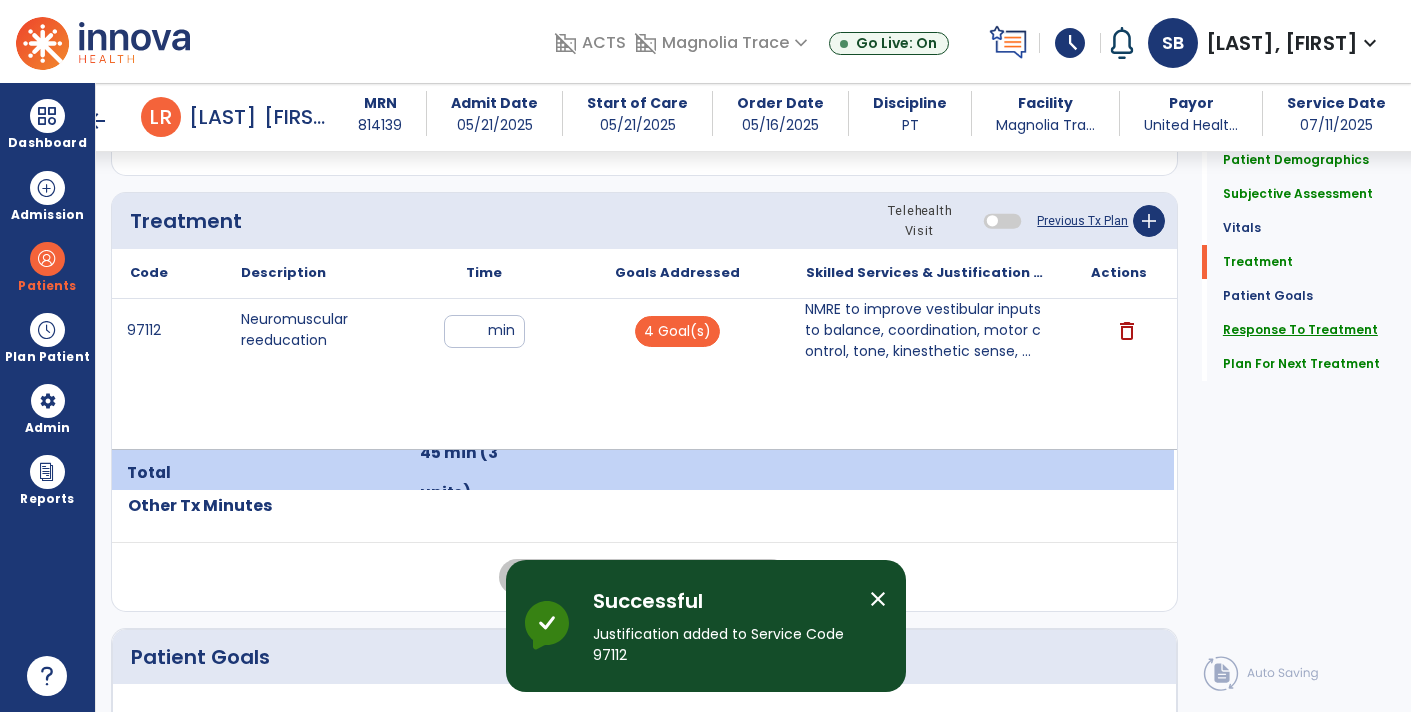click on "Response To Treatment" 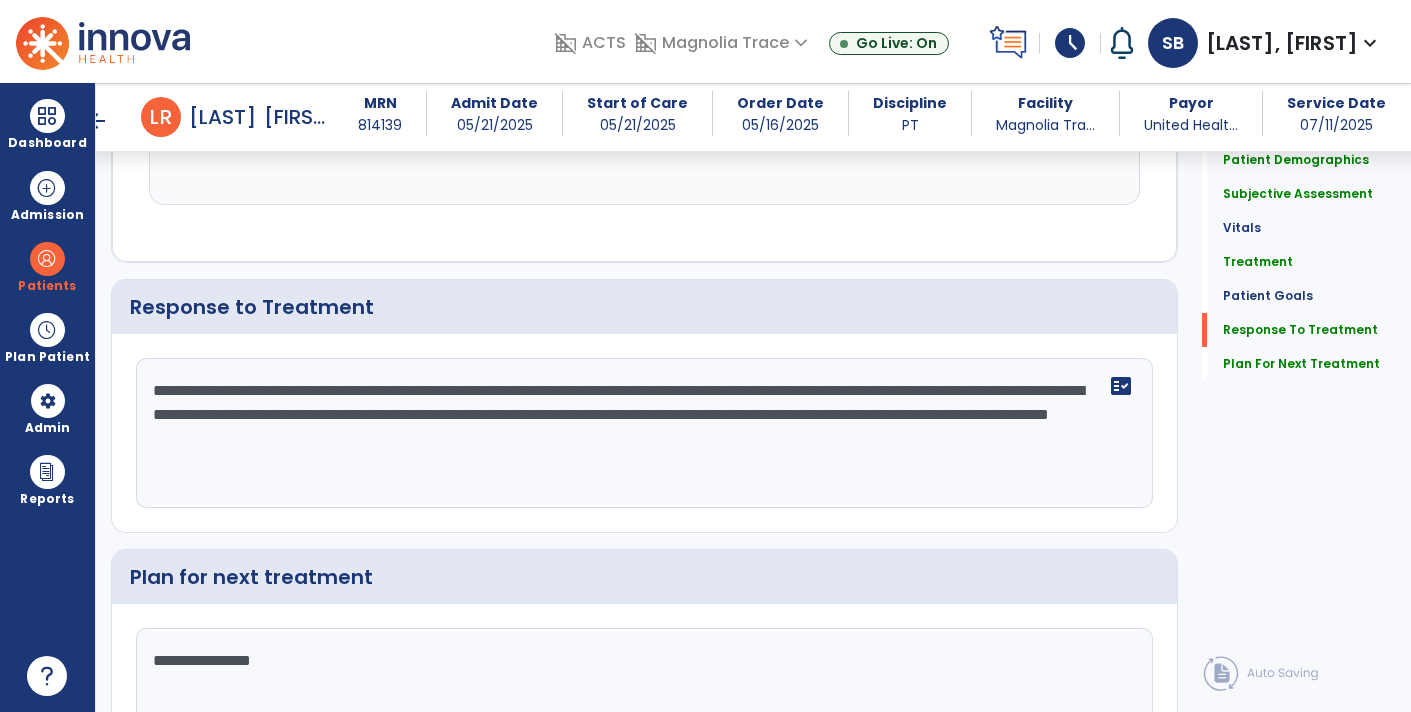 click on "**********" 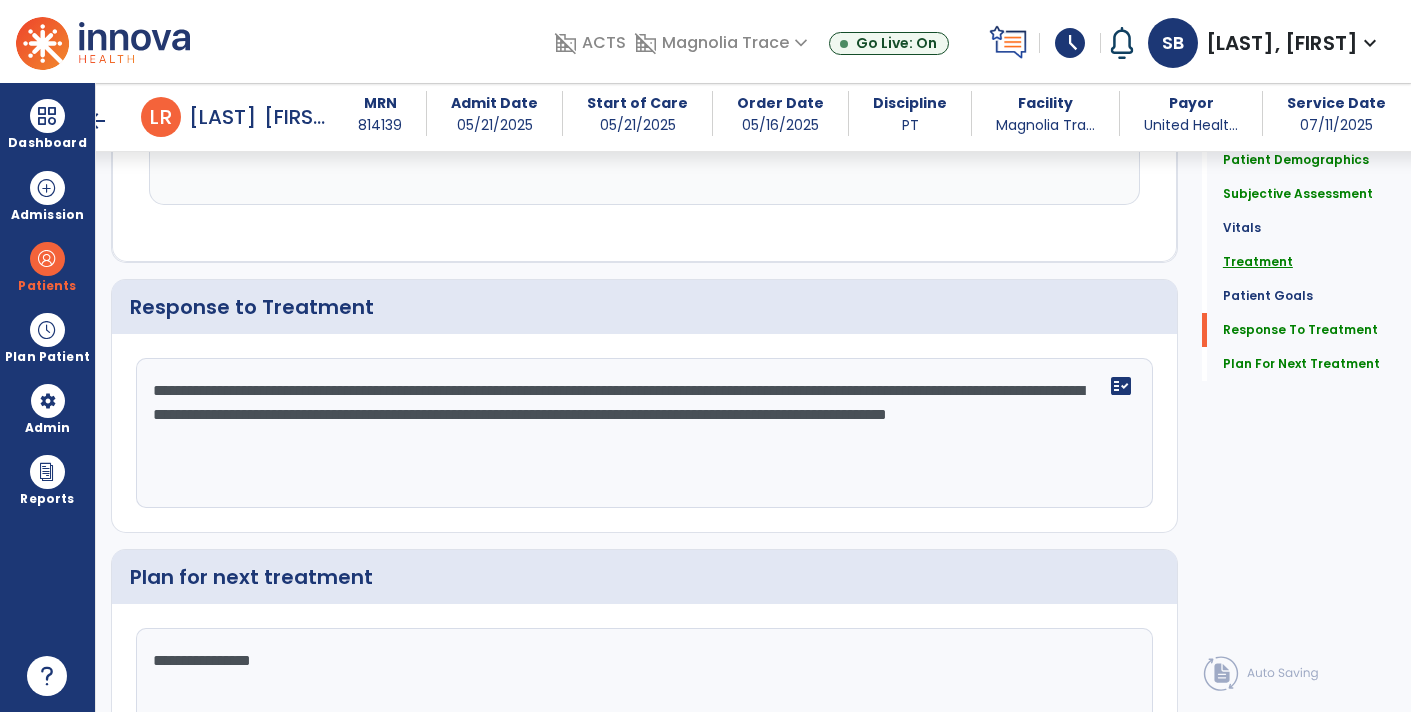 type on "**********" 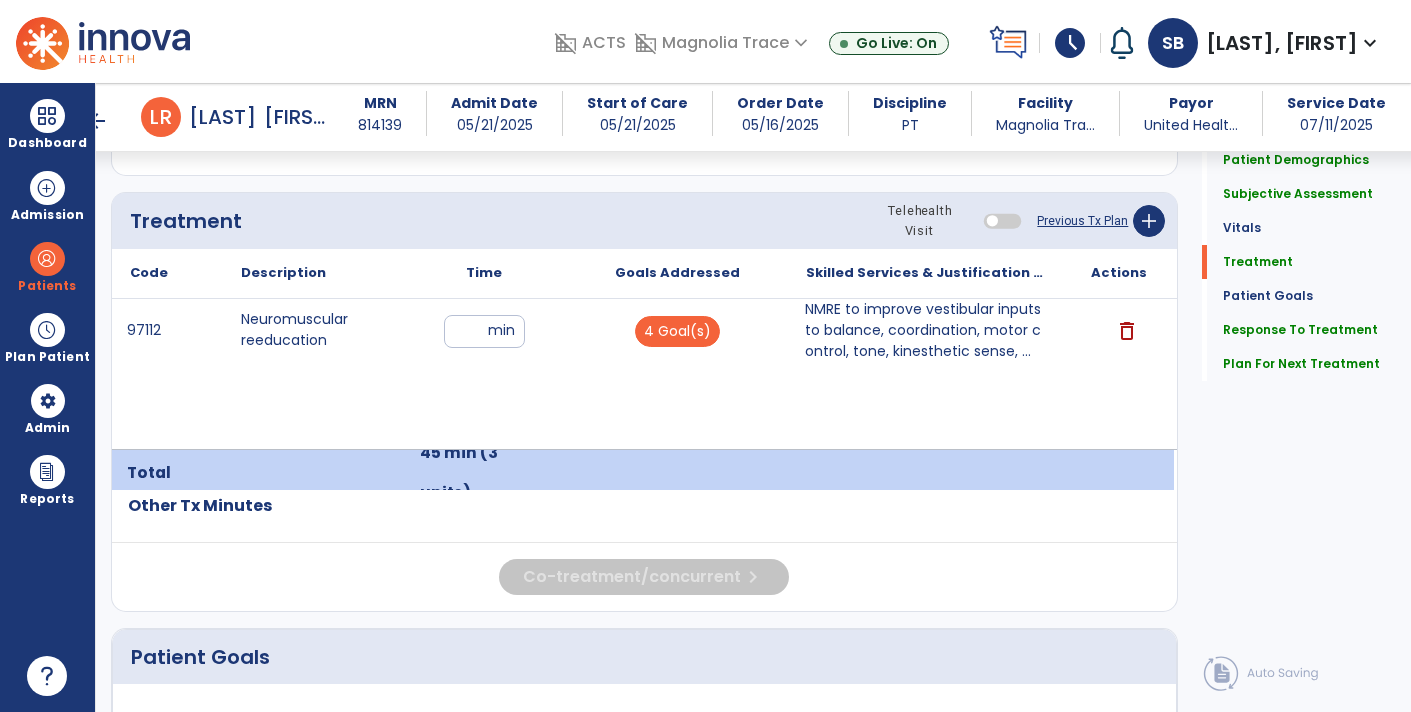 click on "NMRE to improve vestibular inputs to balance, coordination, motor control, tone, kinesthetic sense, ..." at bounding box center [926, 330] 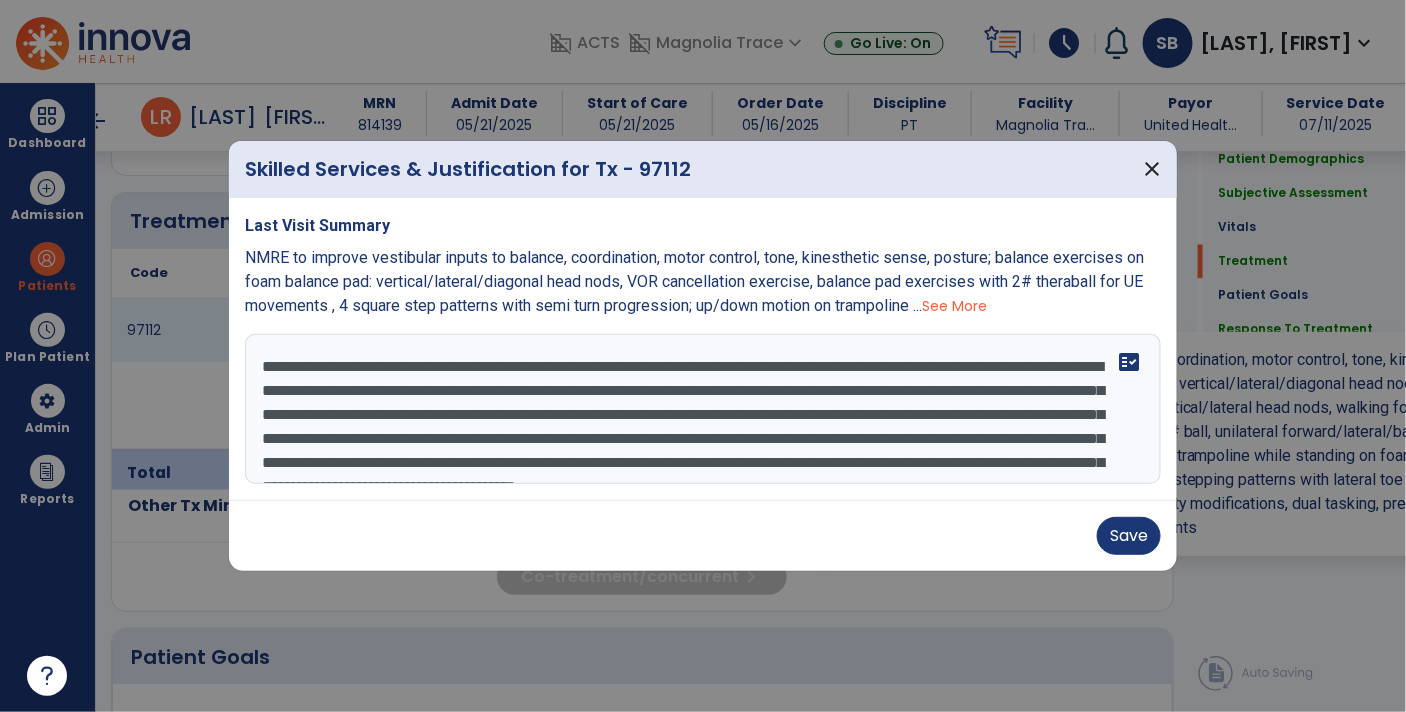 click on "**********" at bounding box center (703, 409) 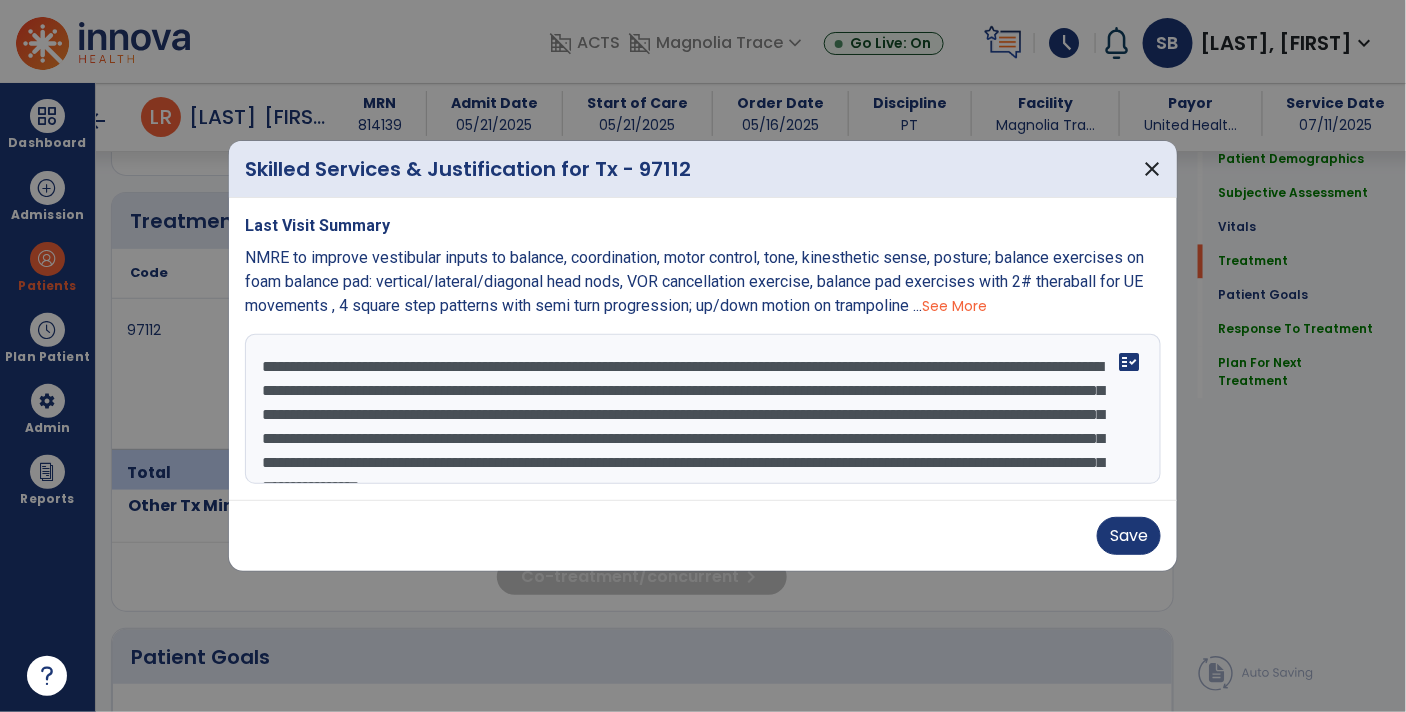 type on "**********" 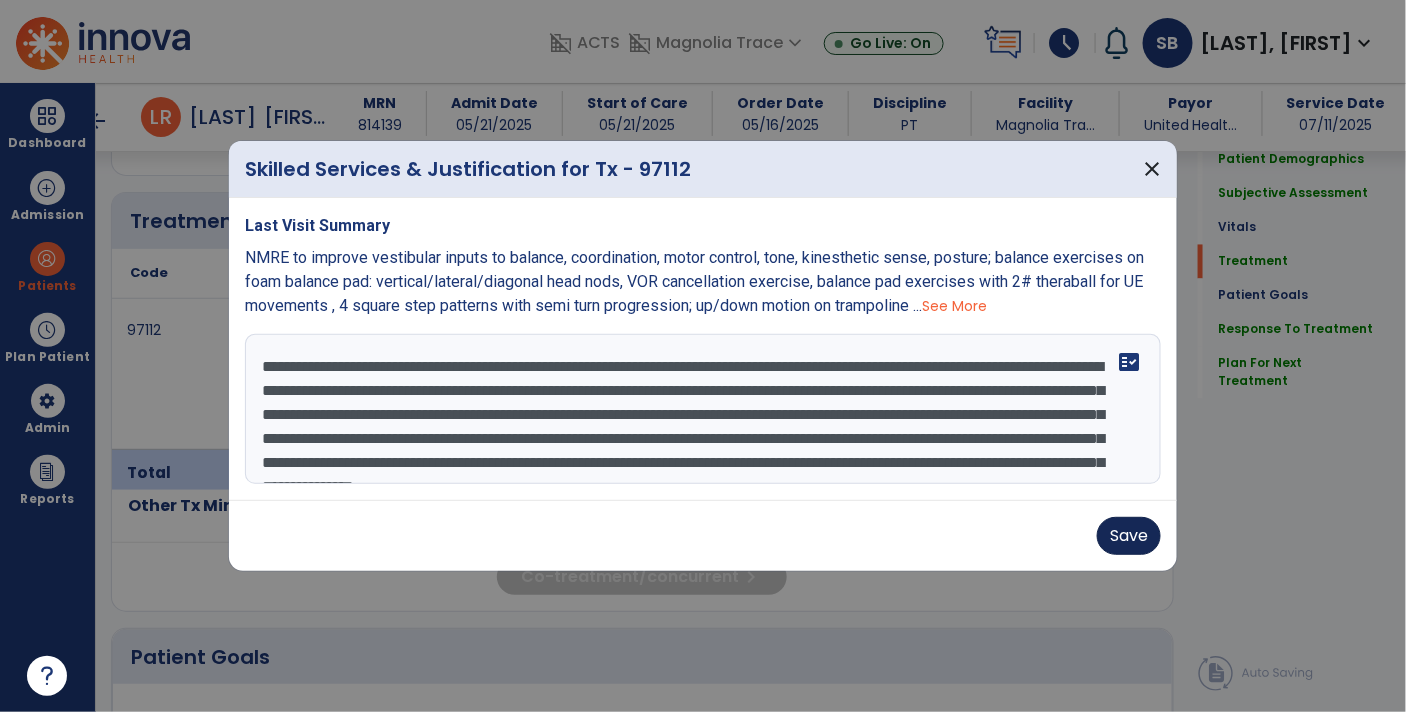 click on "Save" at bounding box center (1129, 536) 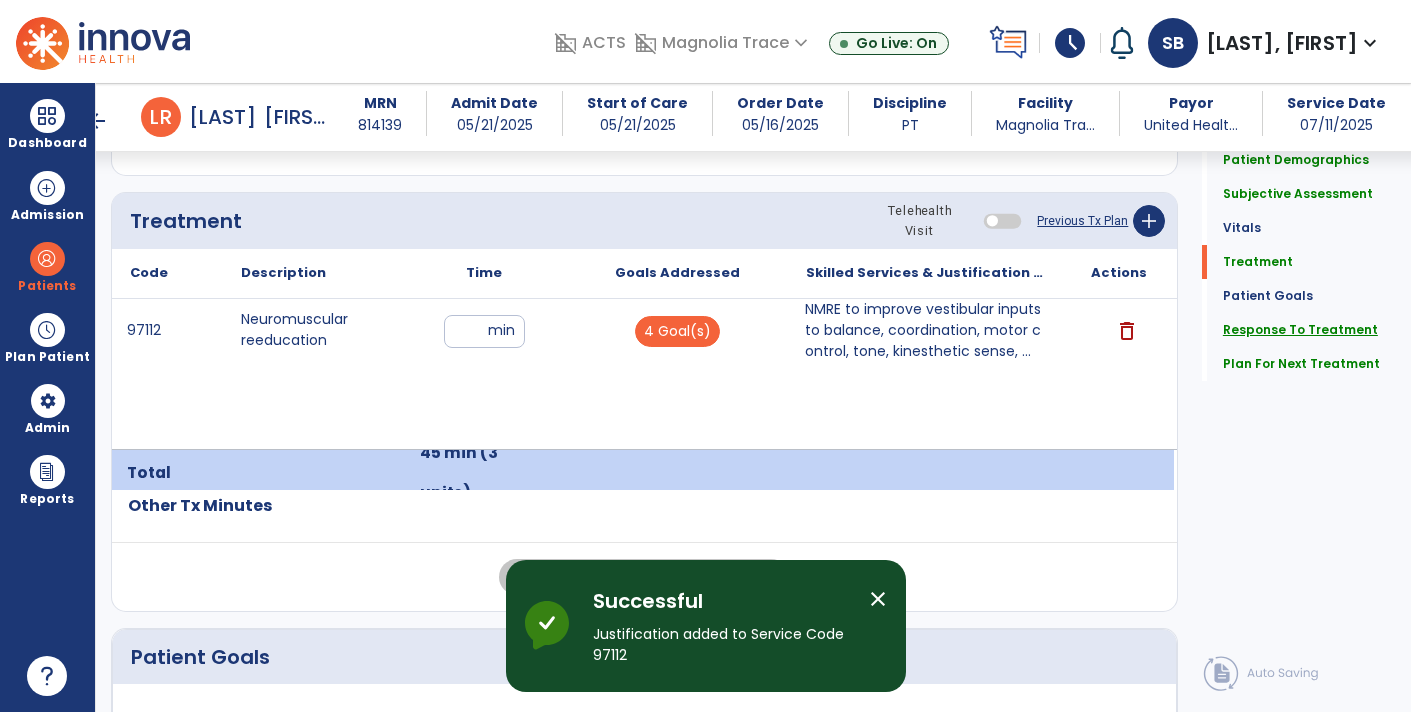 click on "Response To Treatment" 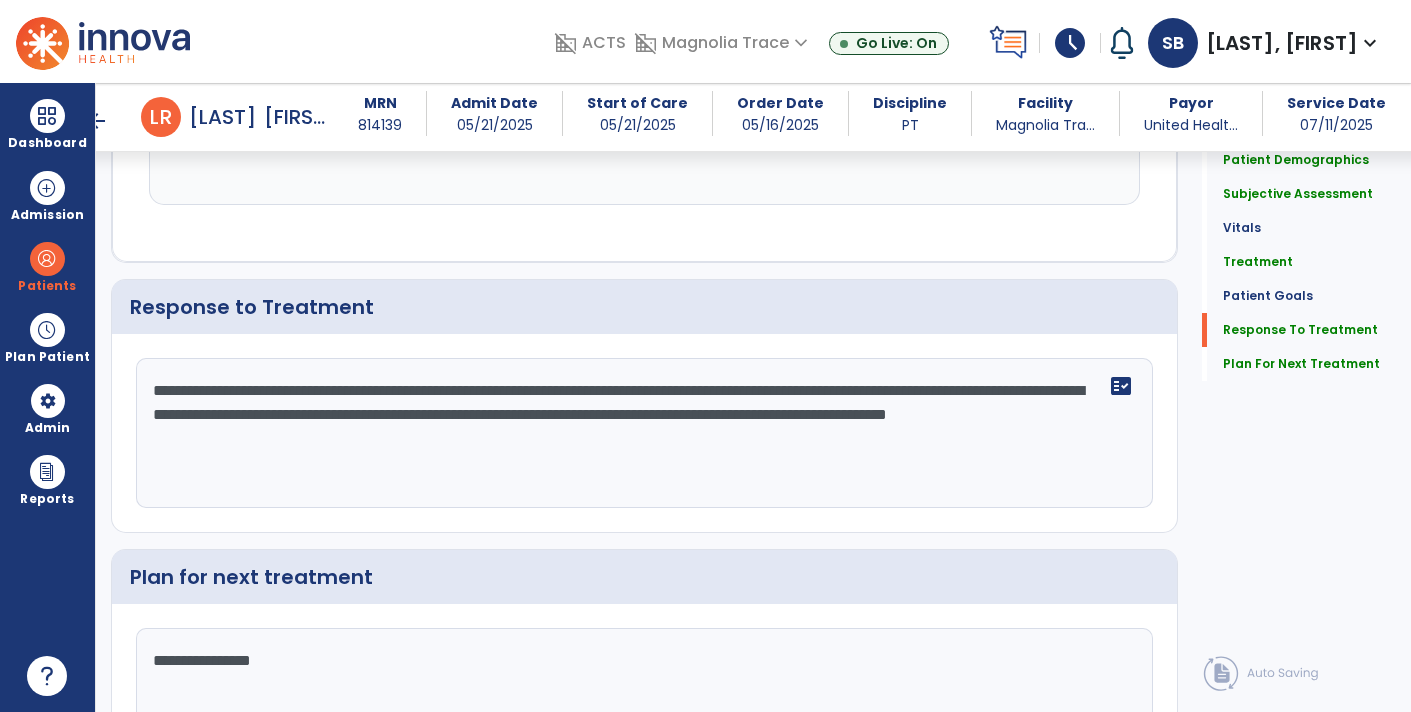 click on "**********" 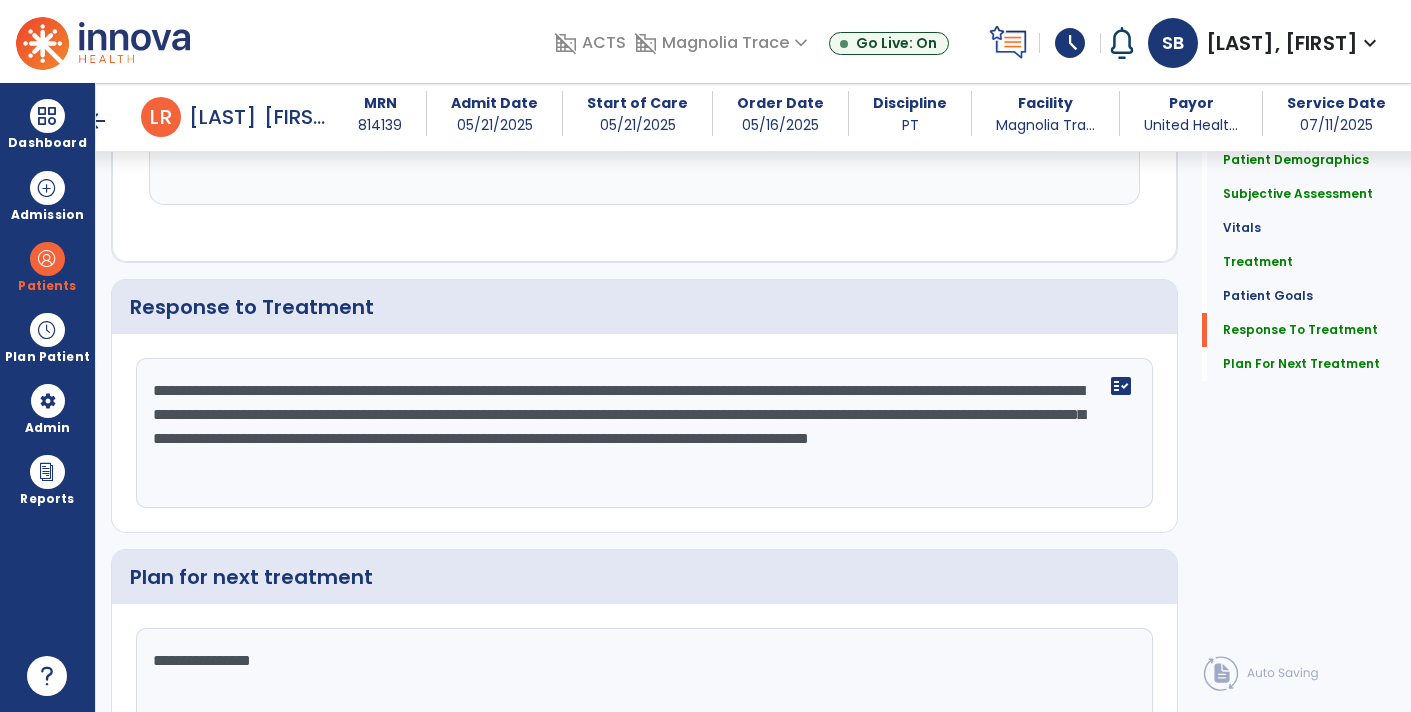 type on "**********" 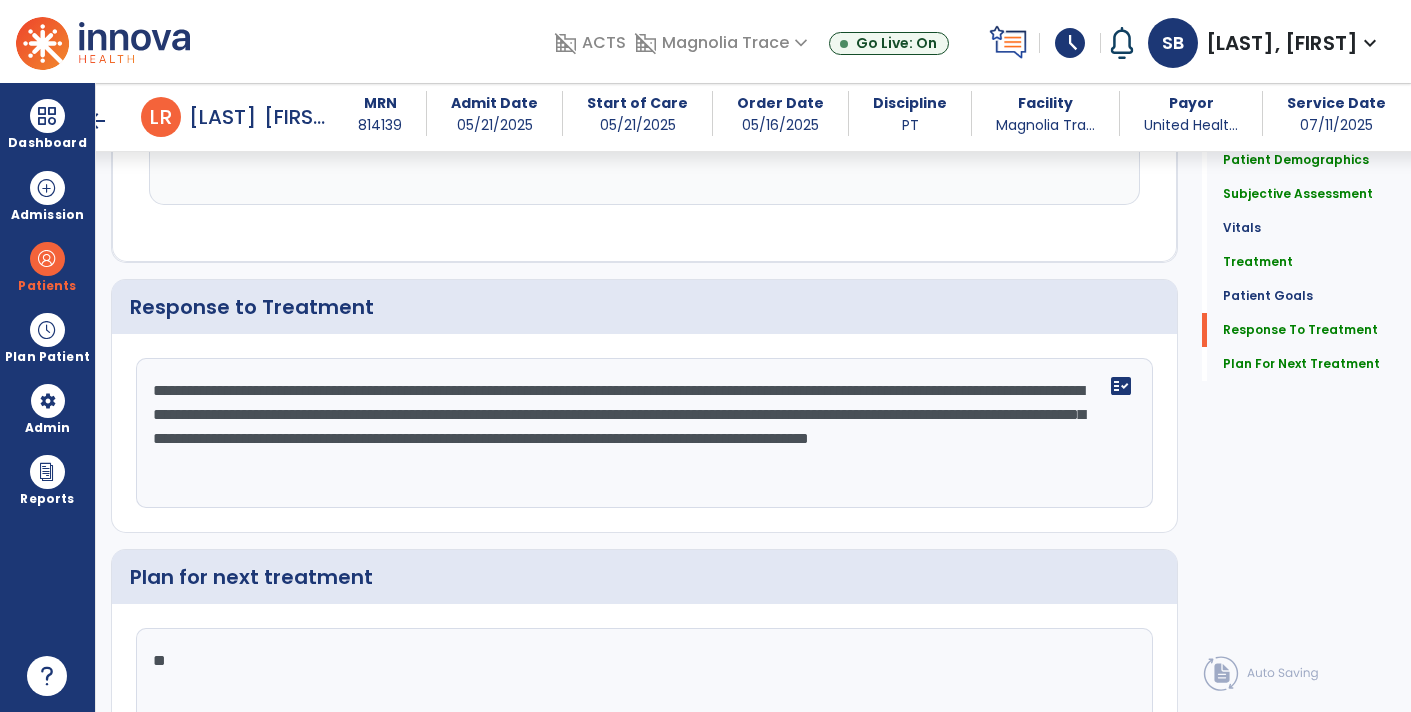 type on "*" 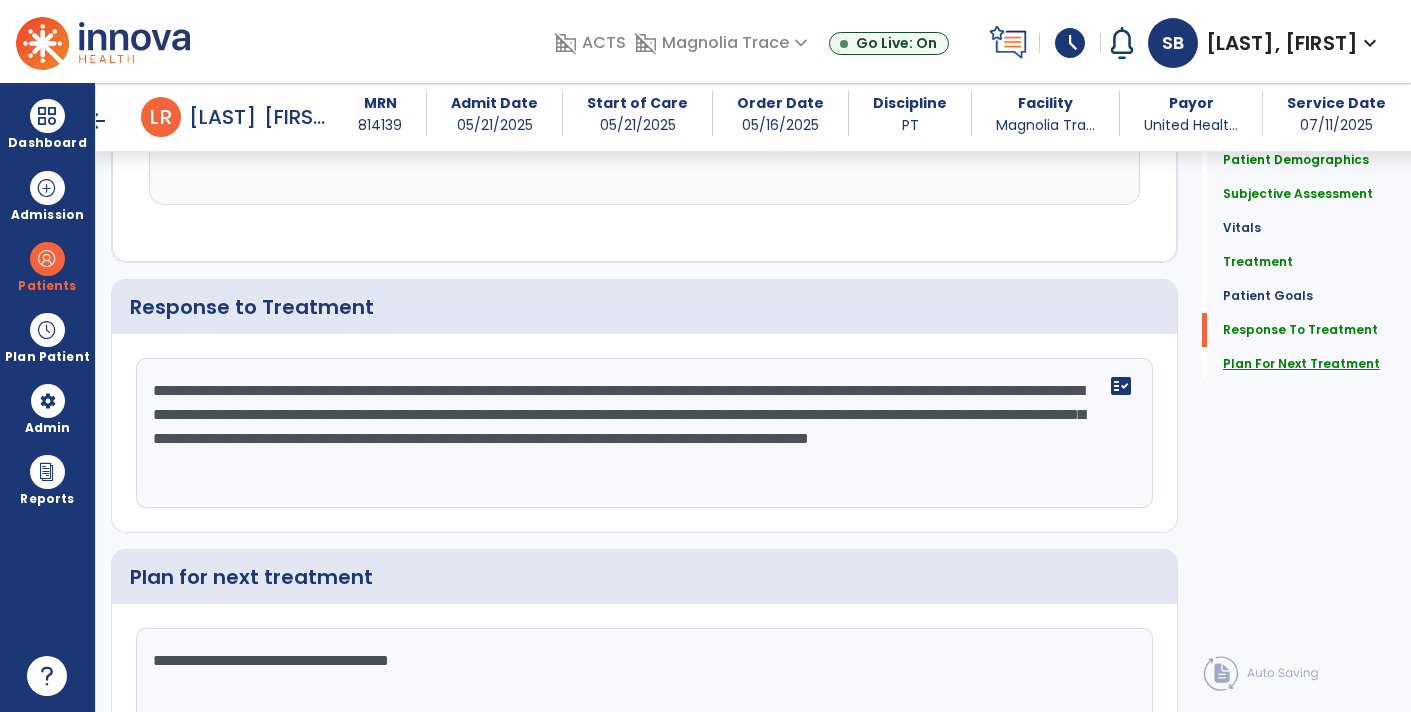 type on "**********" 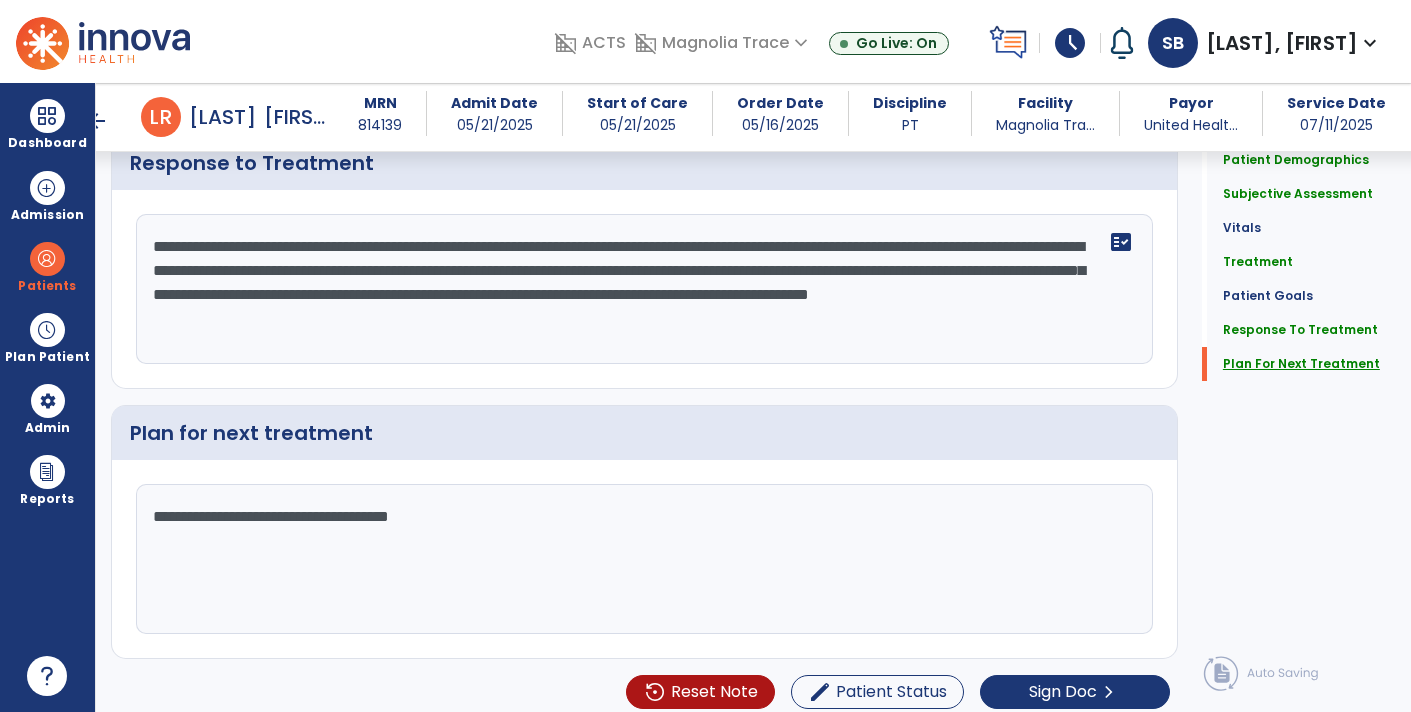 scroll, scrollTop: 2887, scrollLeft: 0, axis: vertical 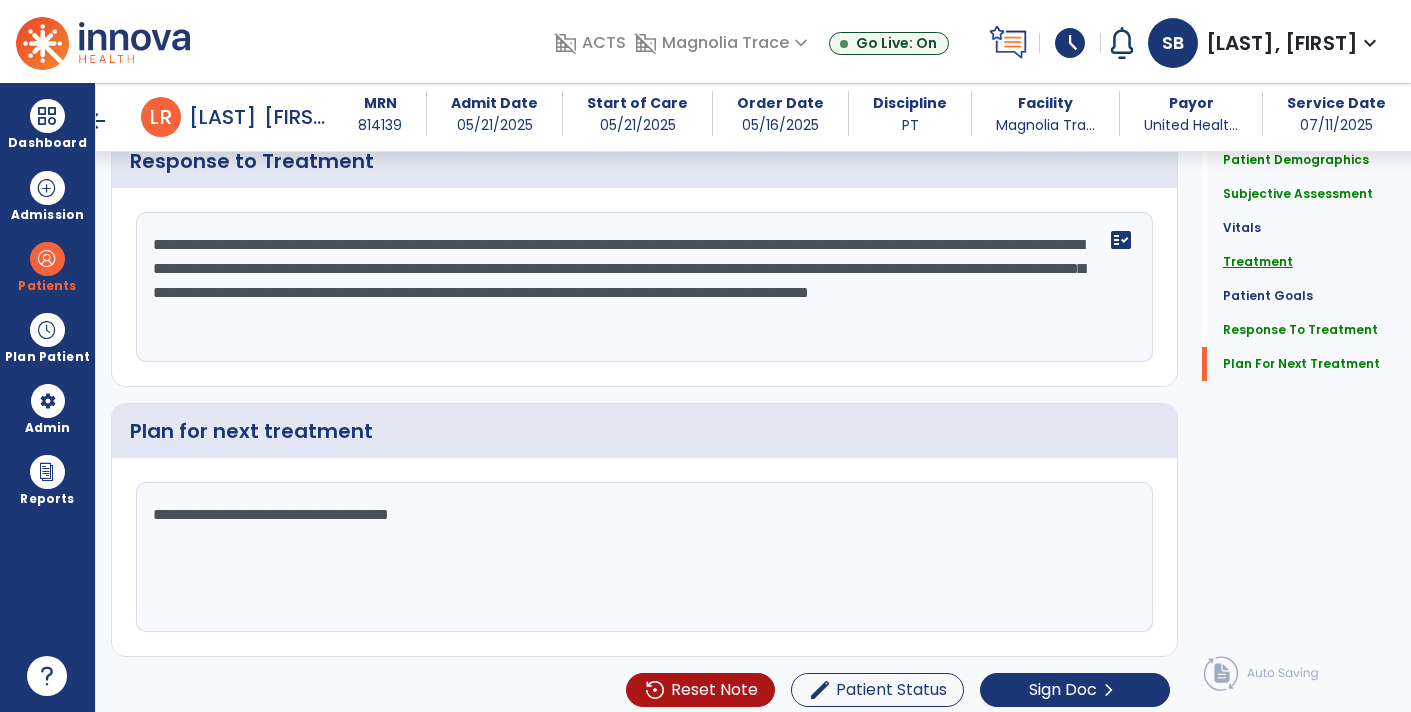 click on "Treatment" 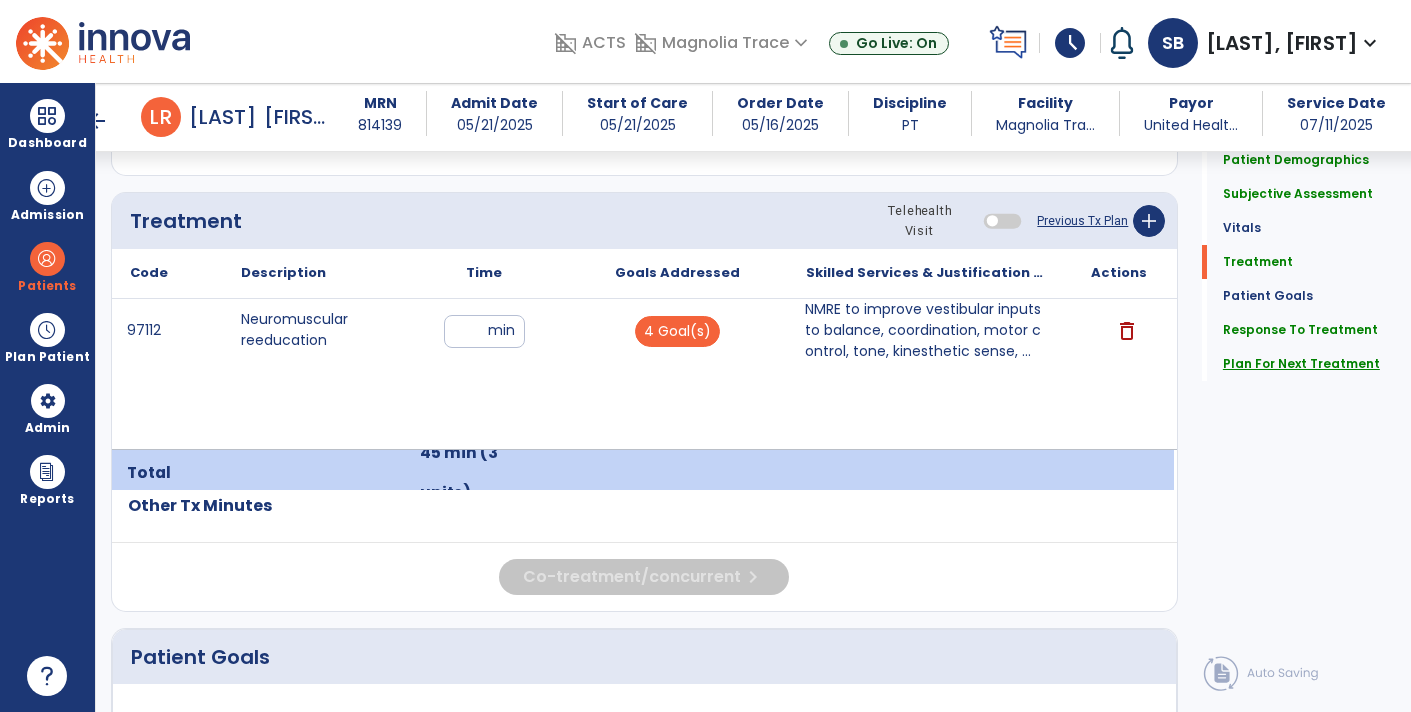 click on "Plan For Next Treatment" 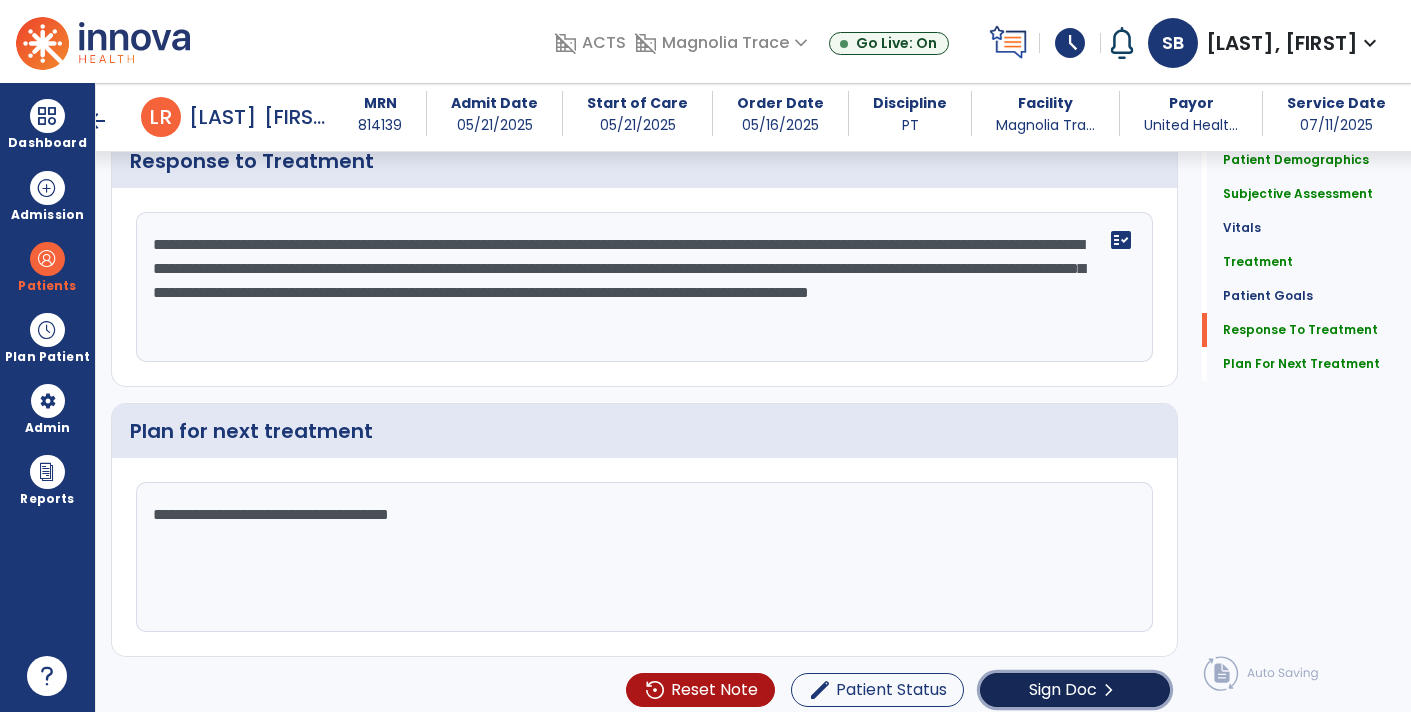 click on "Sign Doc" 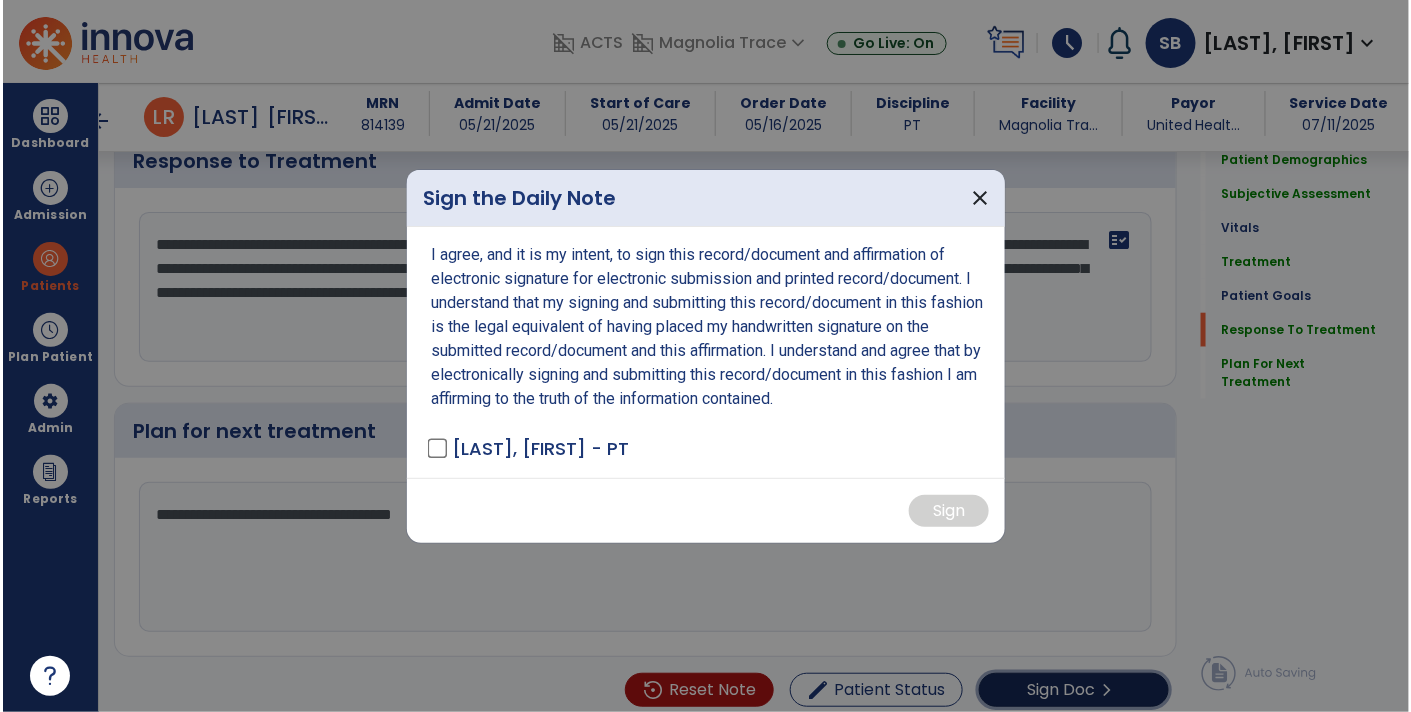 scroll, scrollTop: 2887, scrollLeft: 0, axis: vertical 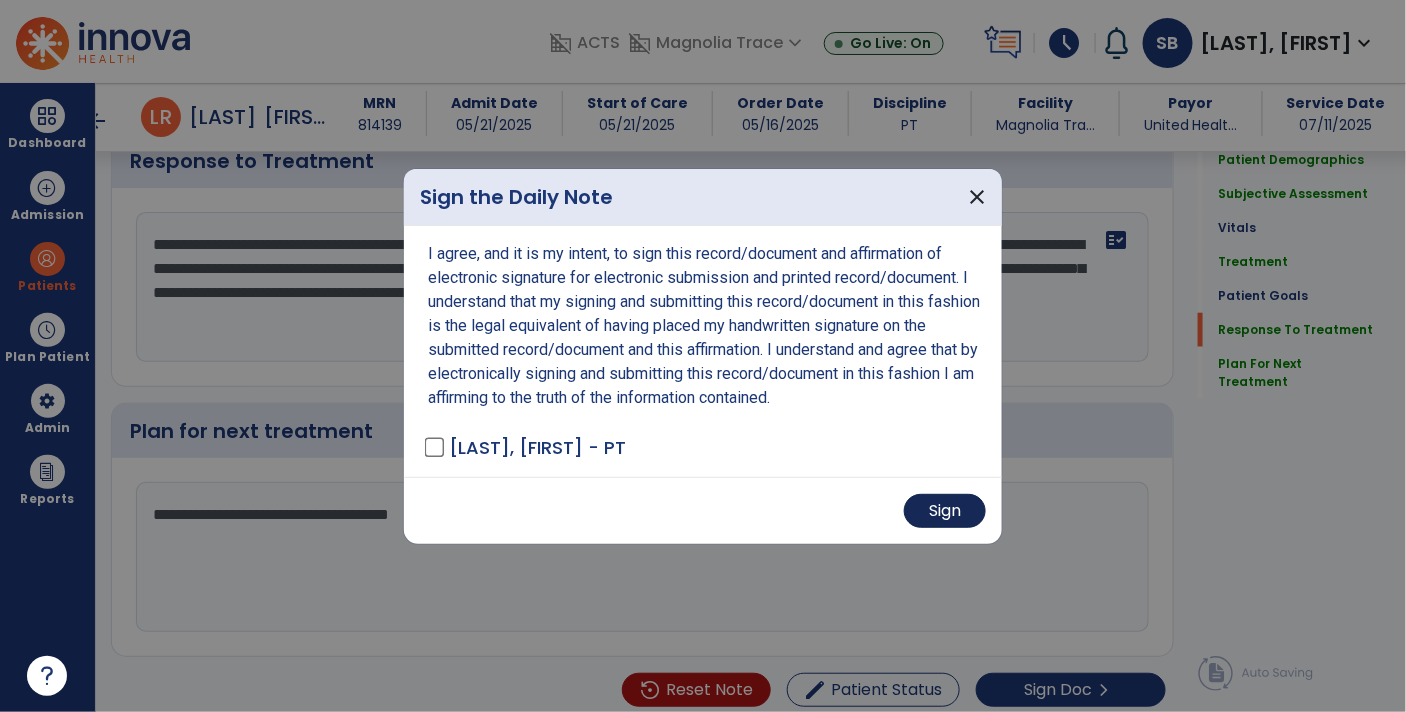click on "Sign" at bounding box center (945, 511) 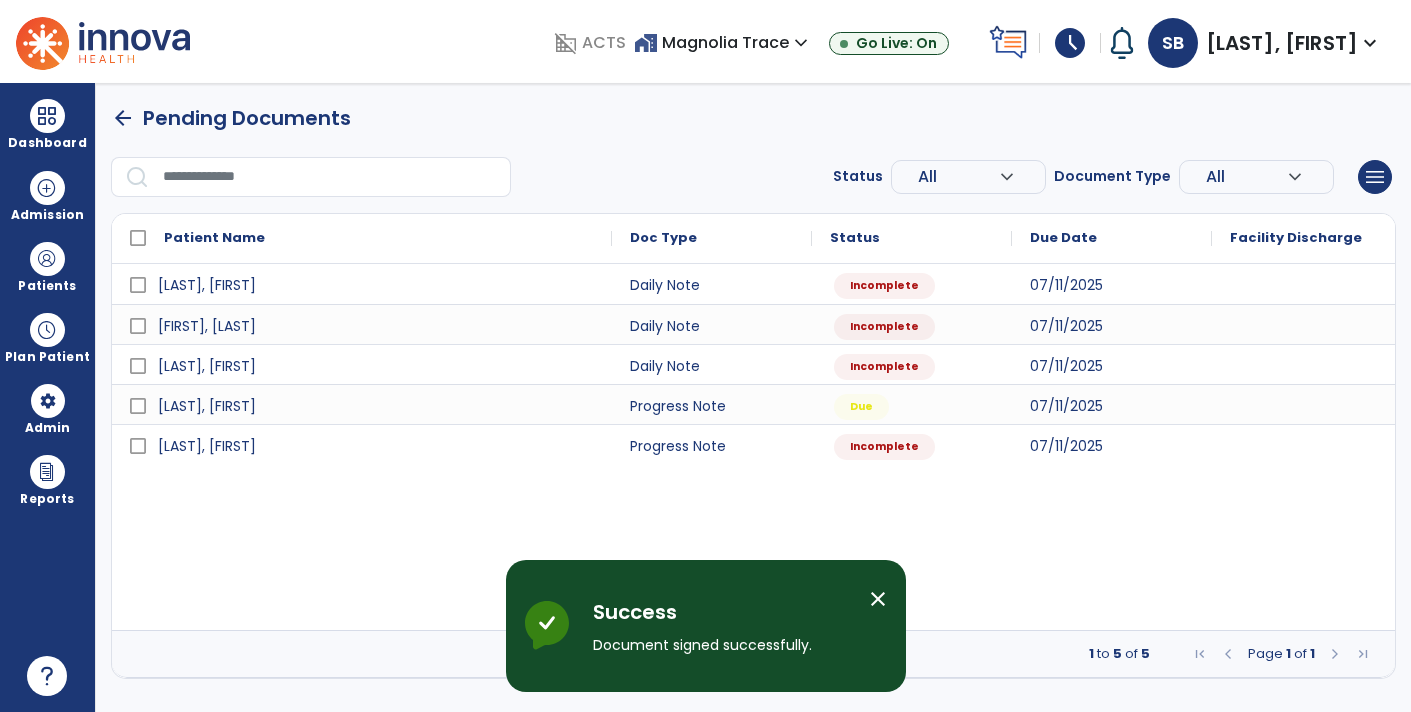scroll, scrollTop: 0, scrollLeft: 0, axis: both 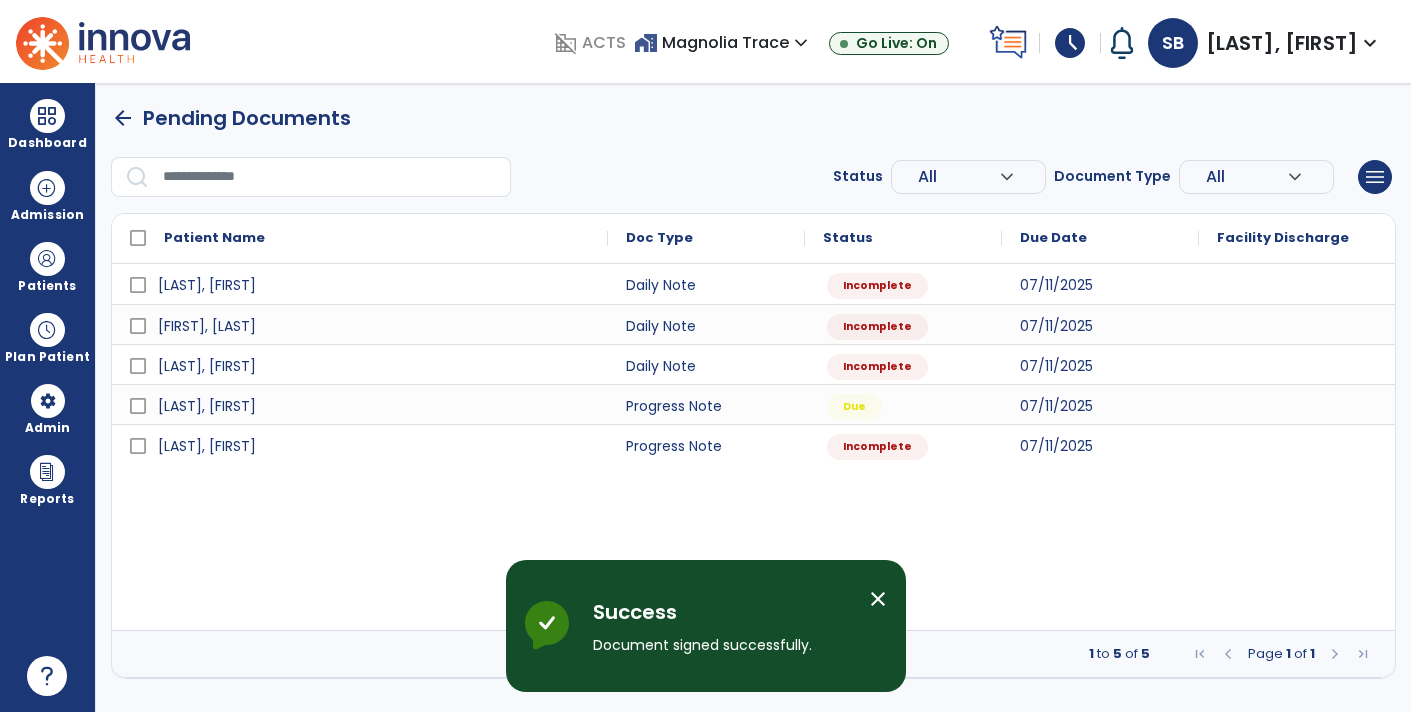click on "close" at bounding box center (878, 599) 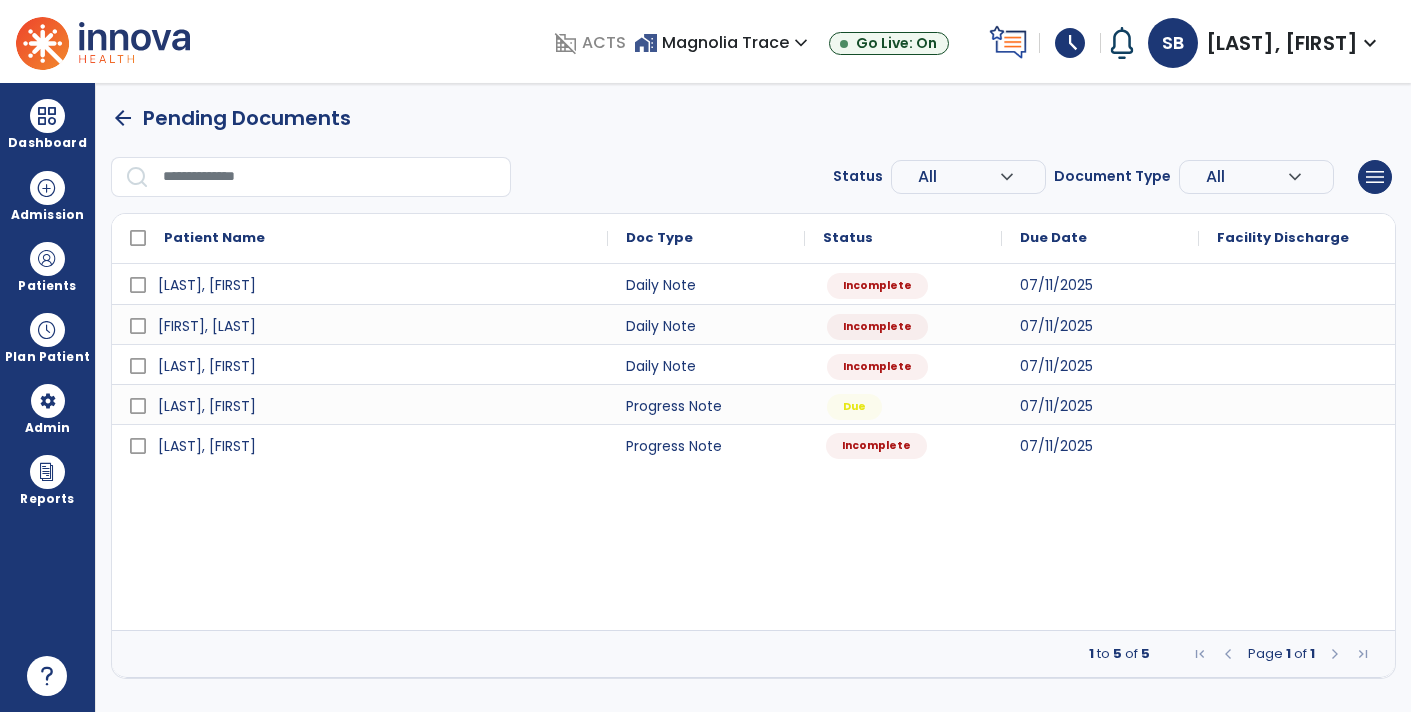click on "Incomplete" at bounding box center (876, 446) 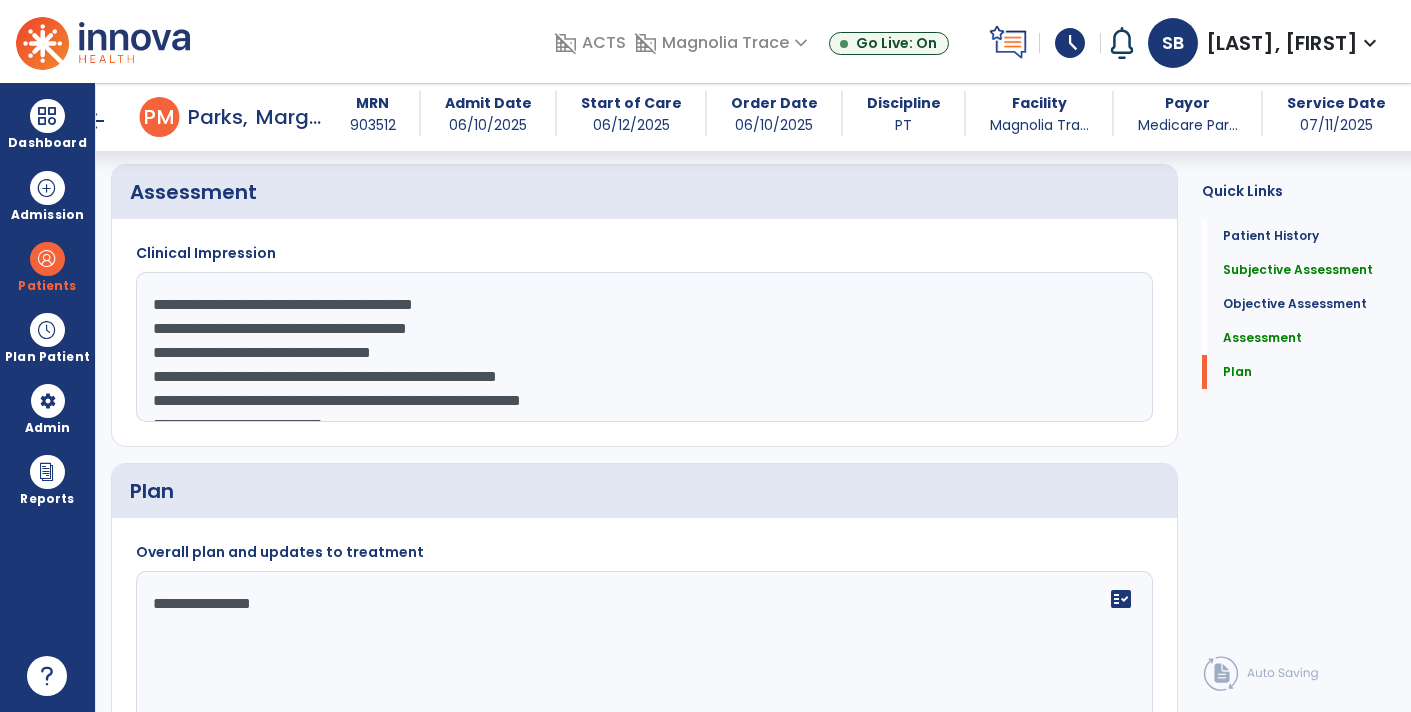 scroll, scrollTop: 1807, scrollLeft: 0, axis: vertical 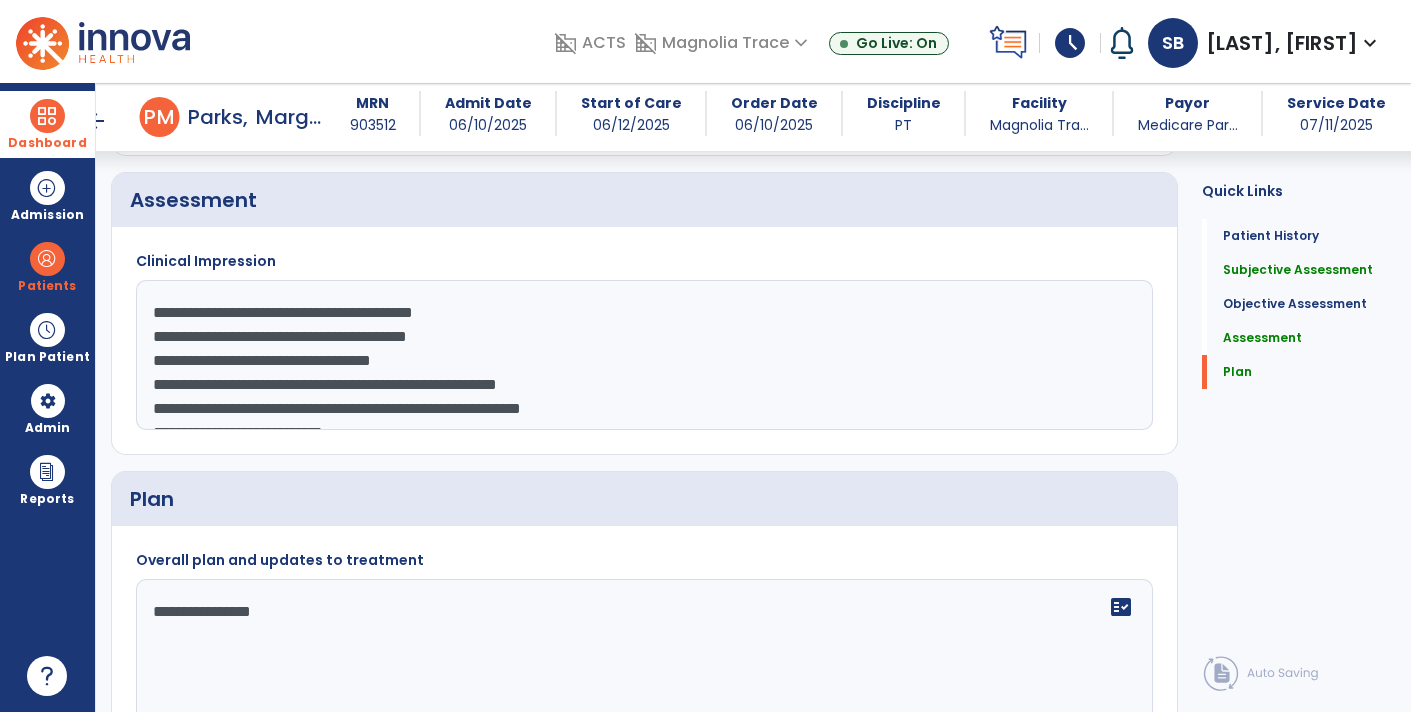 click on "Dashboard" at bounding box center [47, 124] 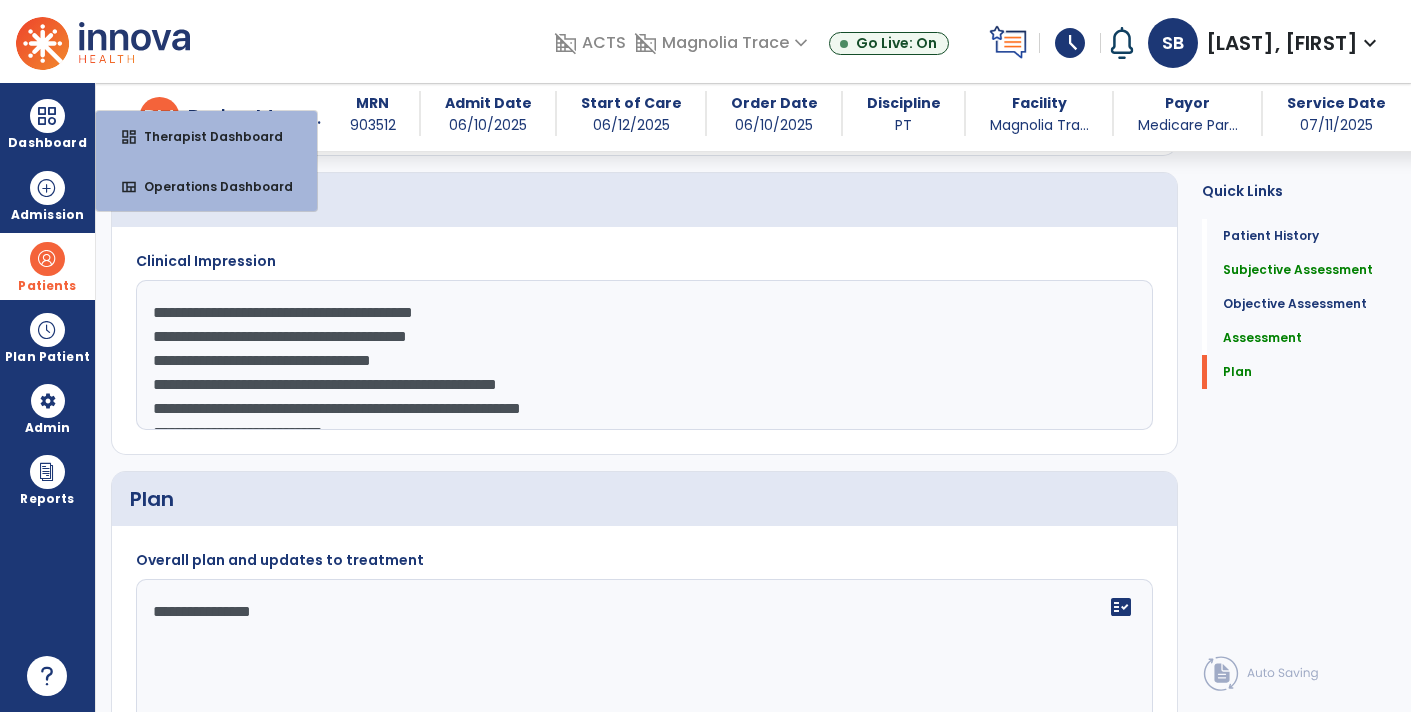 click at bounding box center [47, 259] 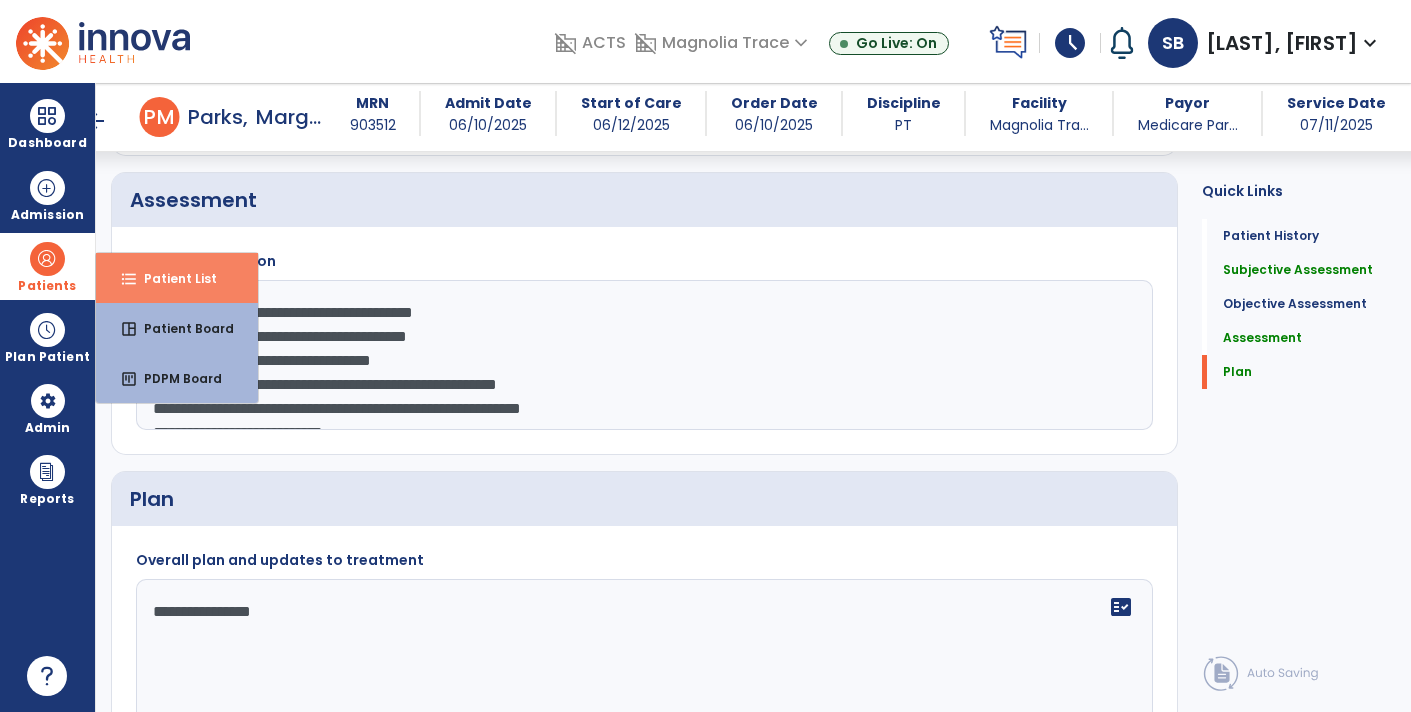 click on "Patient List" at bounding box center [172, 278] 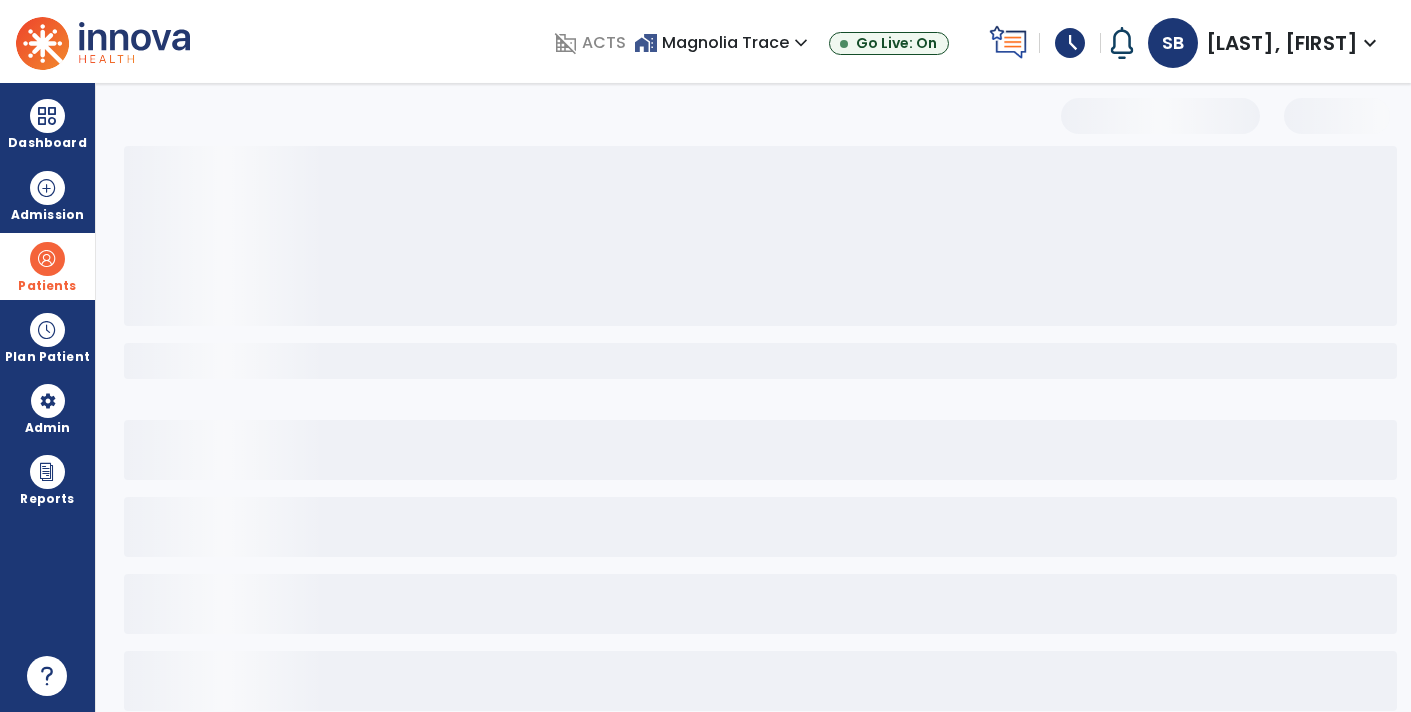 scroll, scrollTop: 30, scrollLeft: 0, axis: vertical 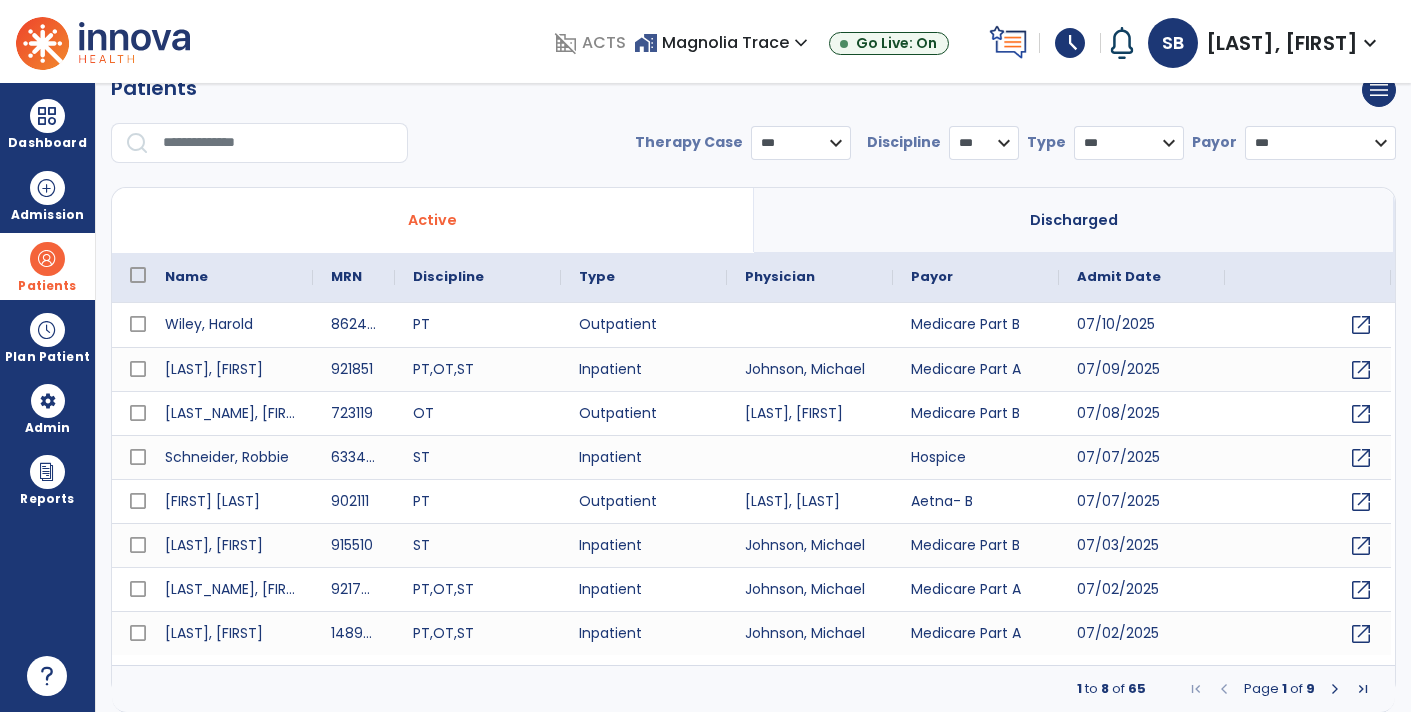 click at bounding box center (278, 143) 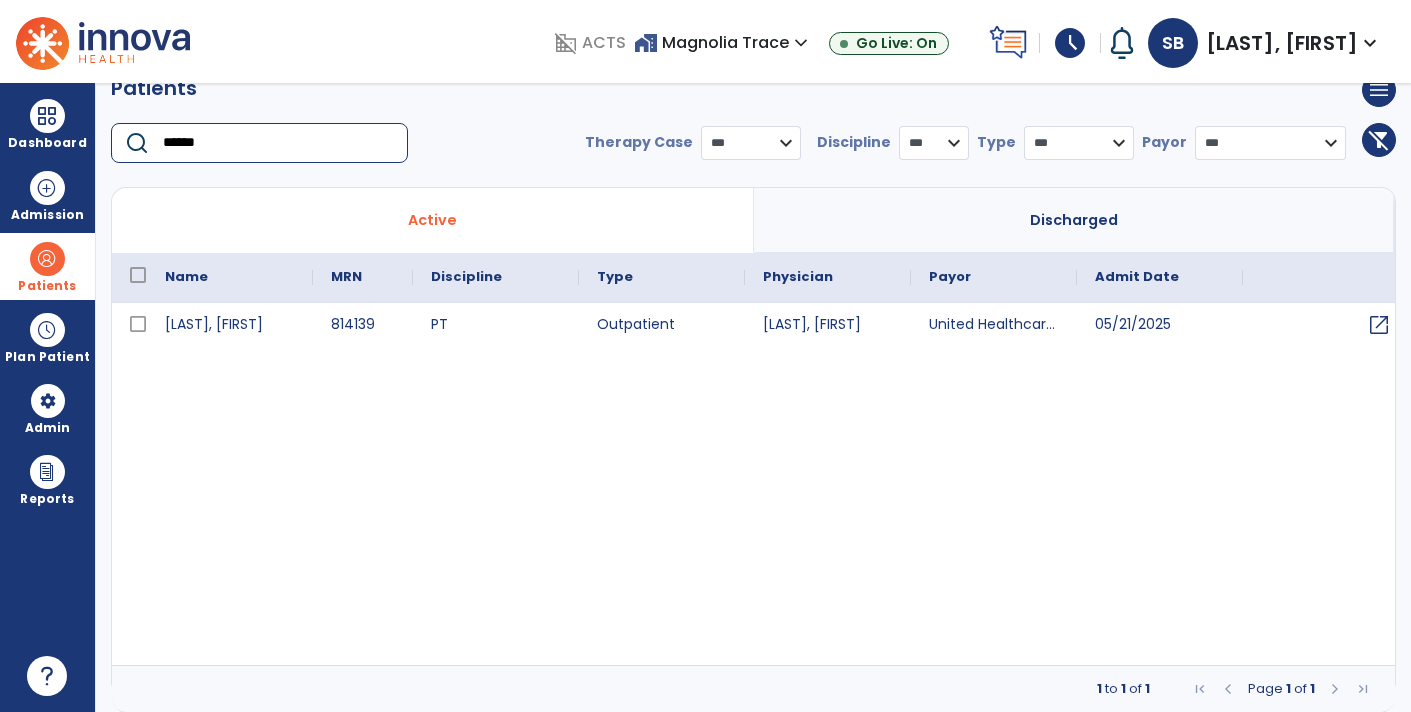 type on "******" 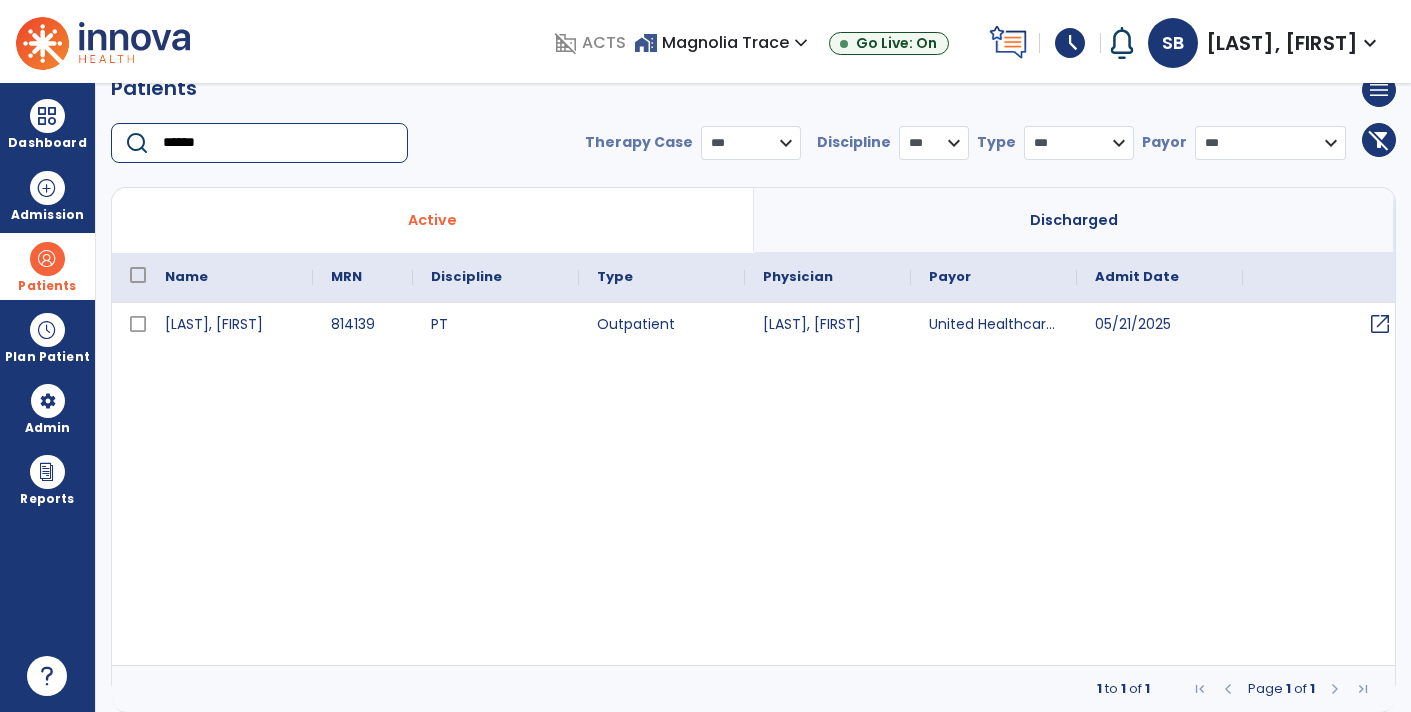 click on "open_in_new" at bounding box center (1380, 324) 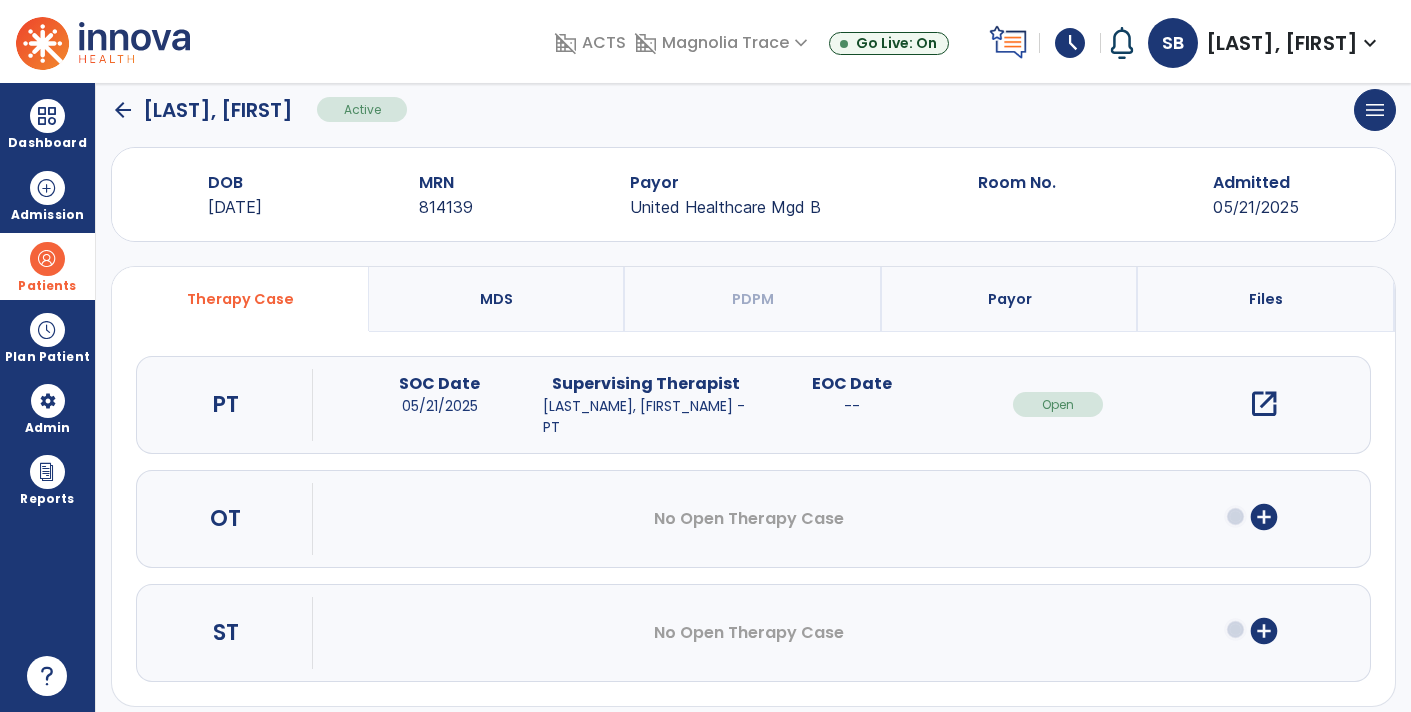 click on "open_in_new" at bounding box center (1264, 404) 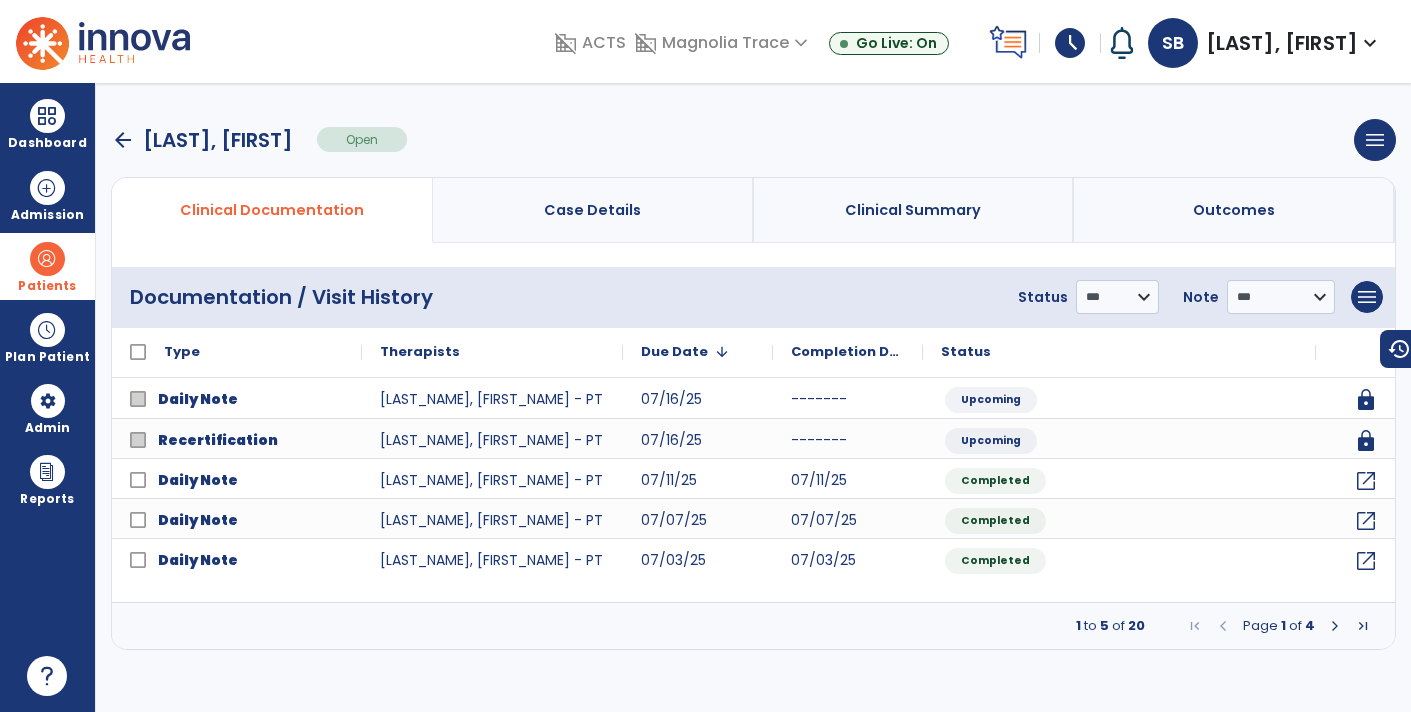 scroll, scrollTop: 0, scrollLeft: 0, axis: both 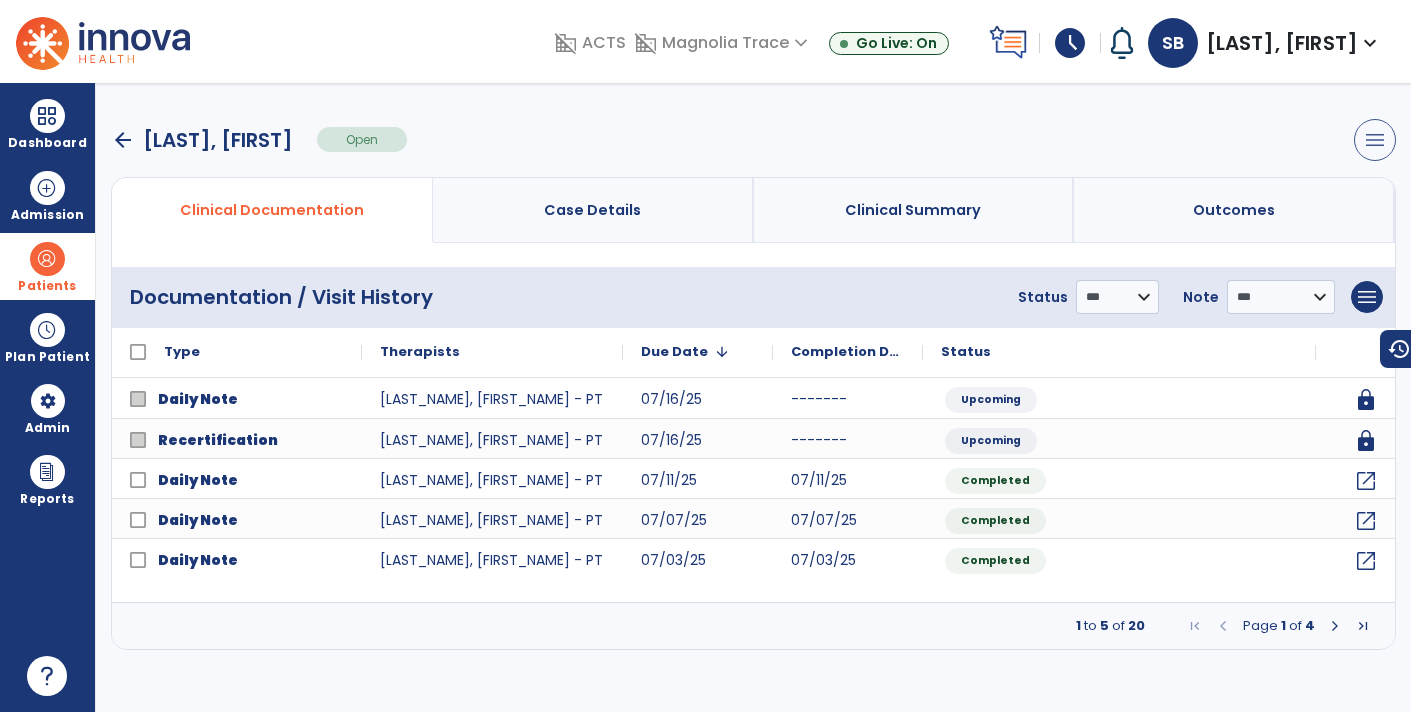 click on "menu" at bounding box center (1375, 140) 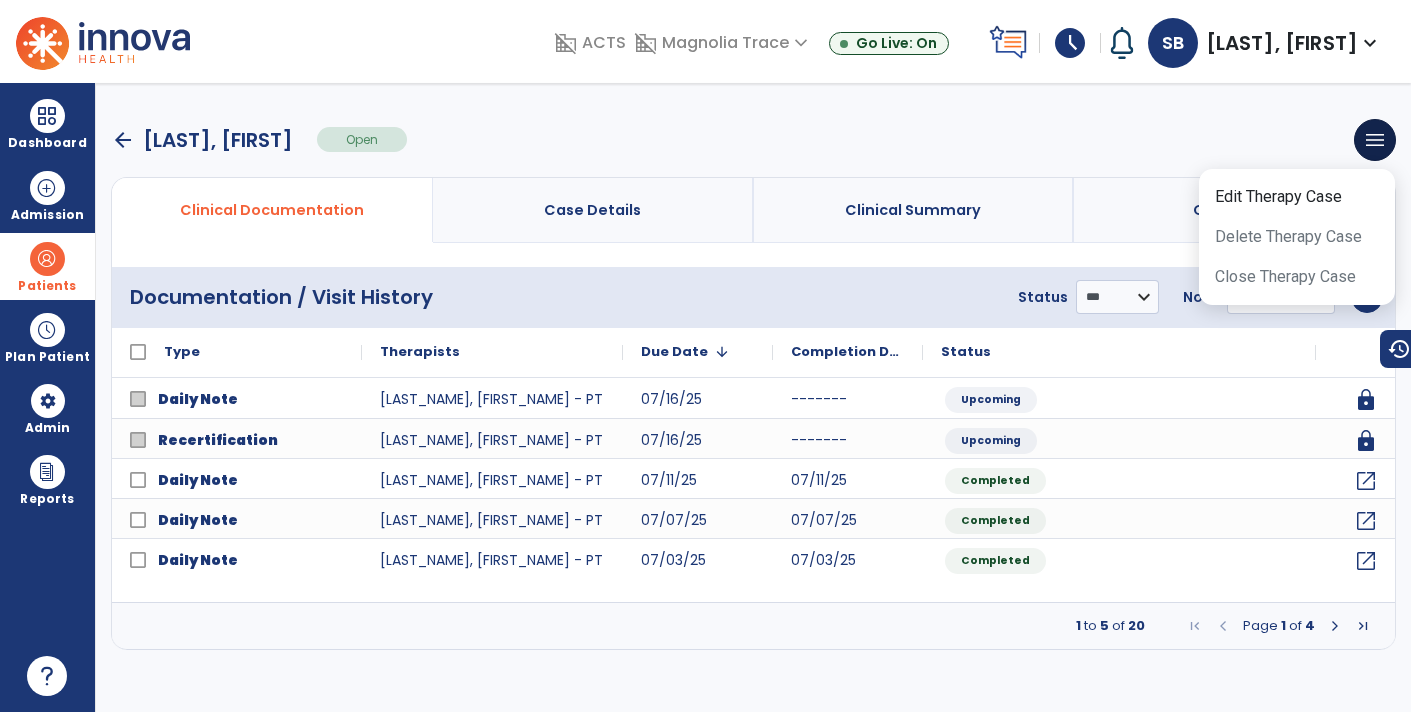 click on "arrow_back   [LAST], [FIRST]  Open  menu   Edit Therapy Case   Delete Therapy Case   Close Therapy Case" at bounding box center (753, 140) 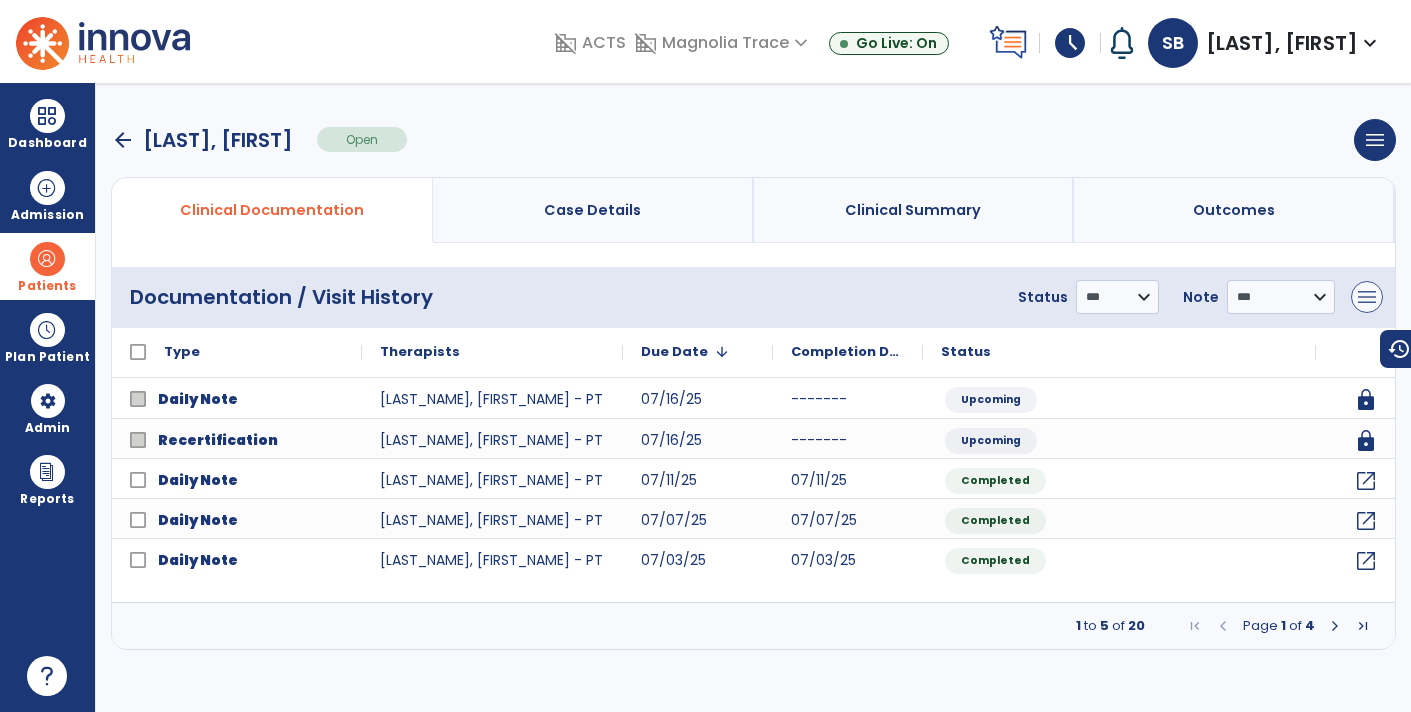click on "menu" at bounding box center (1367, 297) 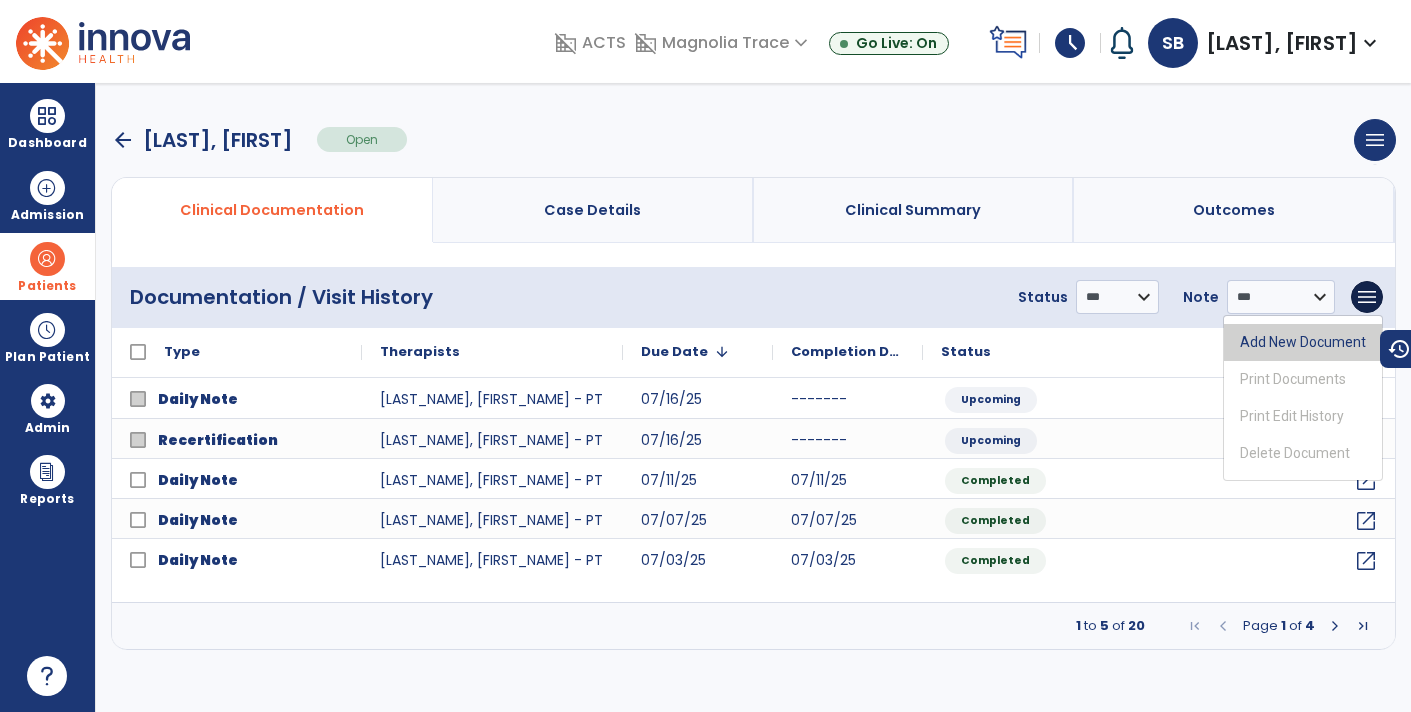 click on "Add New Document" at bounding box center (1303, 342) 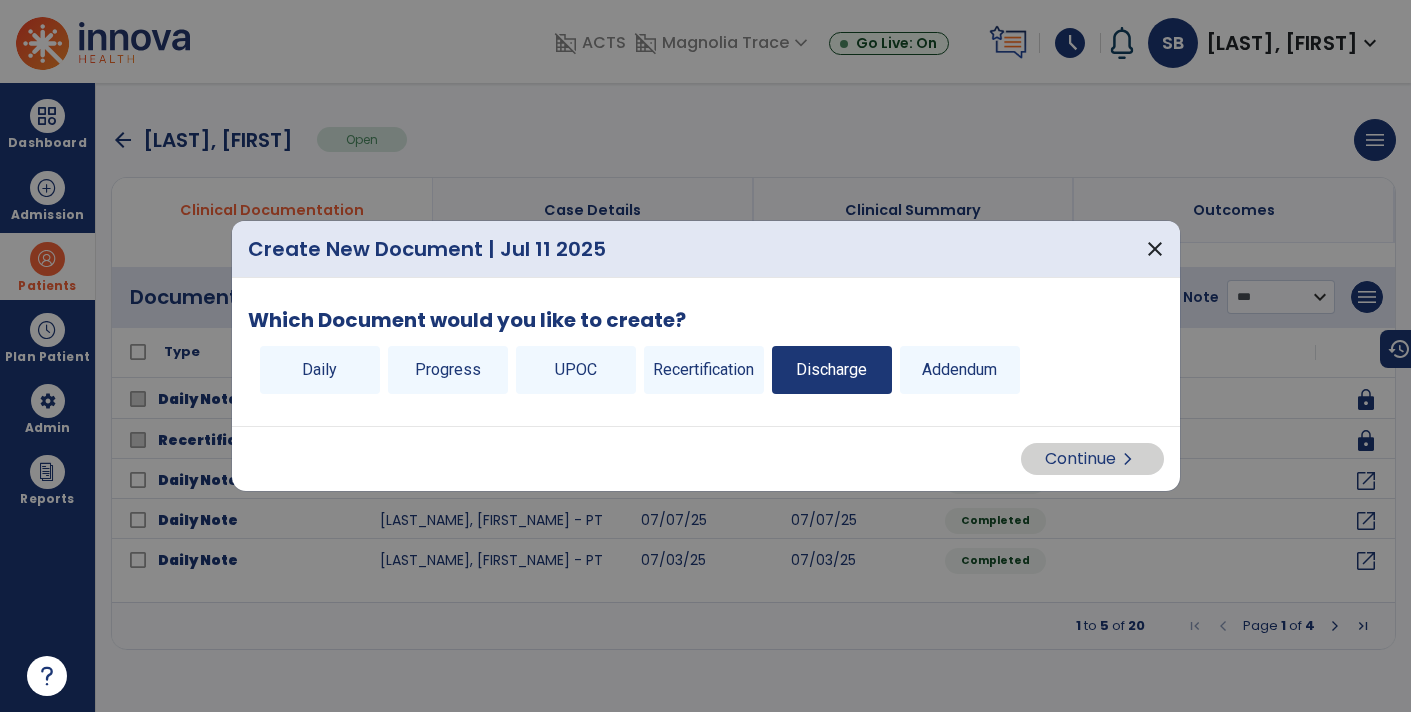 click on "Discharge" at bounding box center [832, 370] 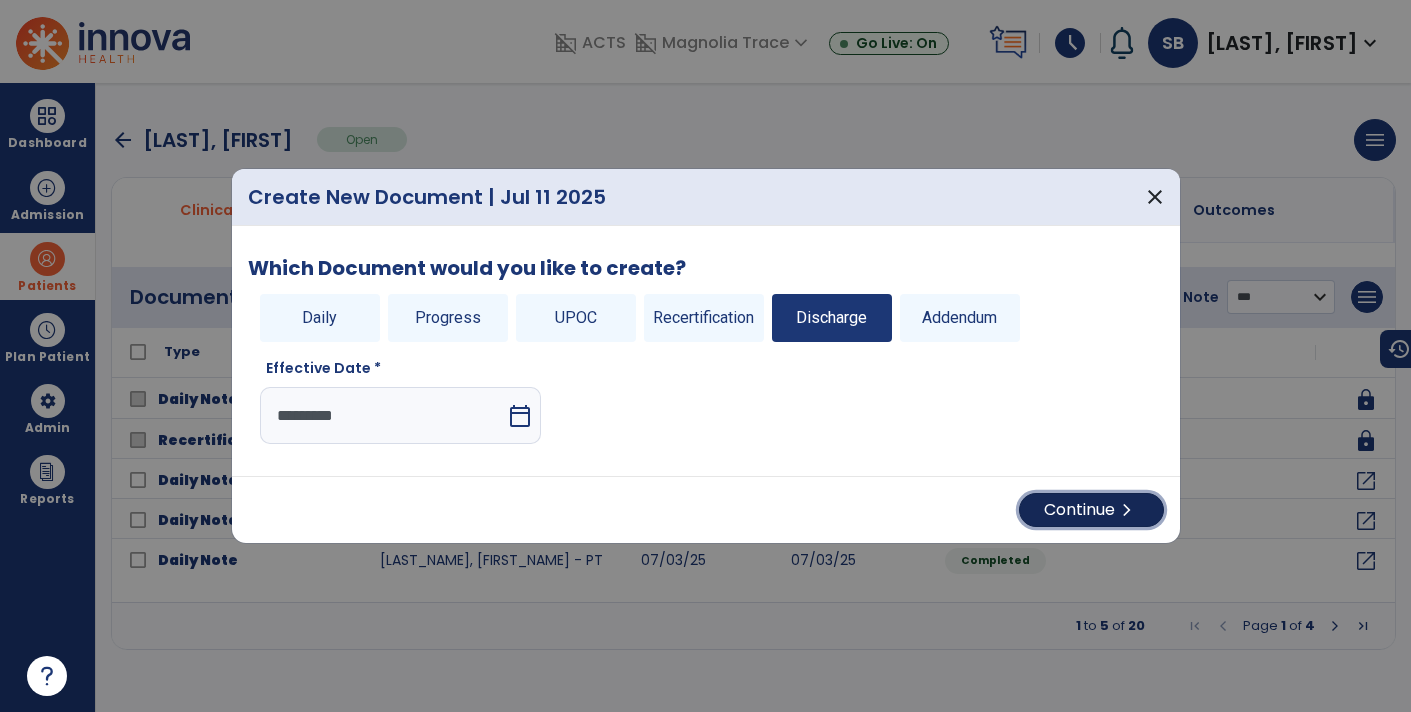 click on "Continue   chevron_right" at bounding box center [1091, 510] 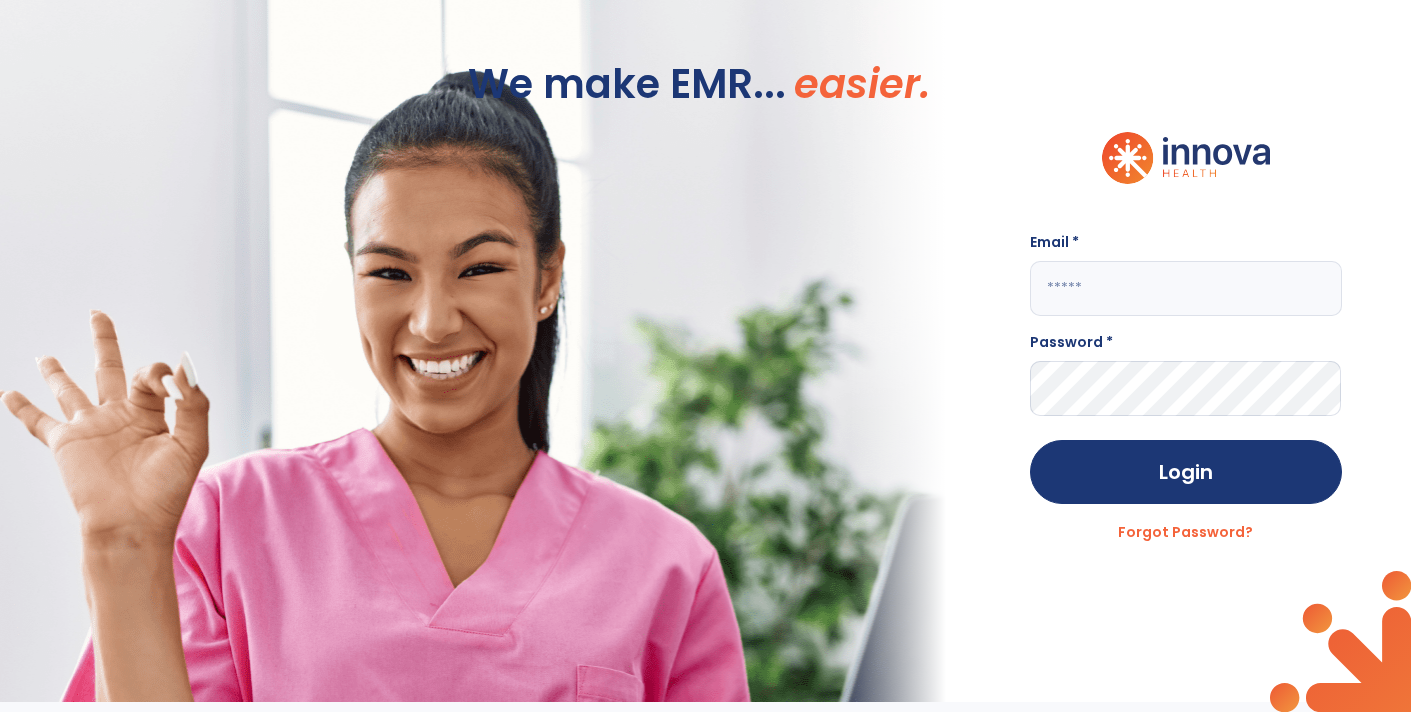 click 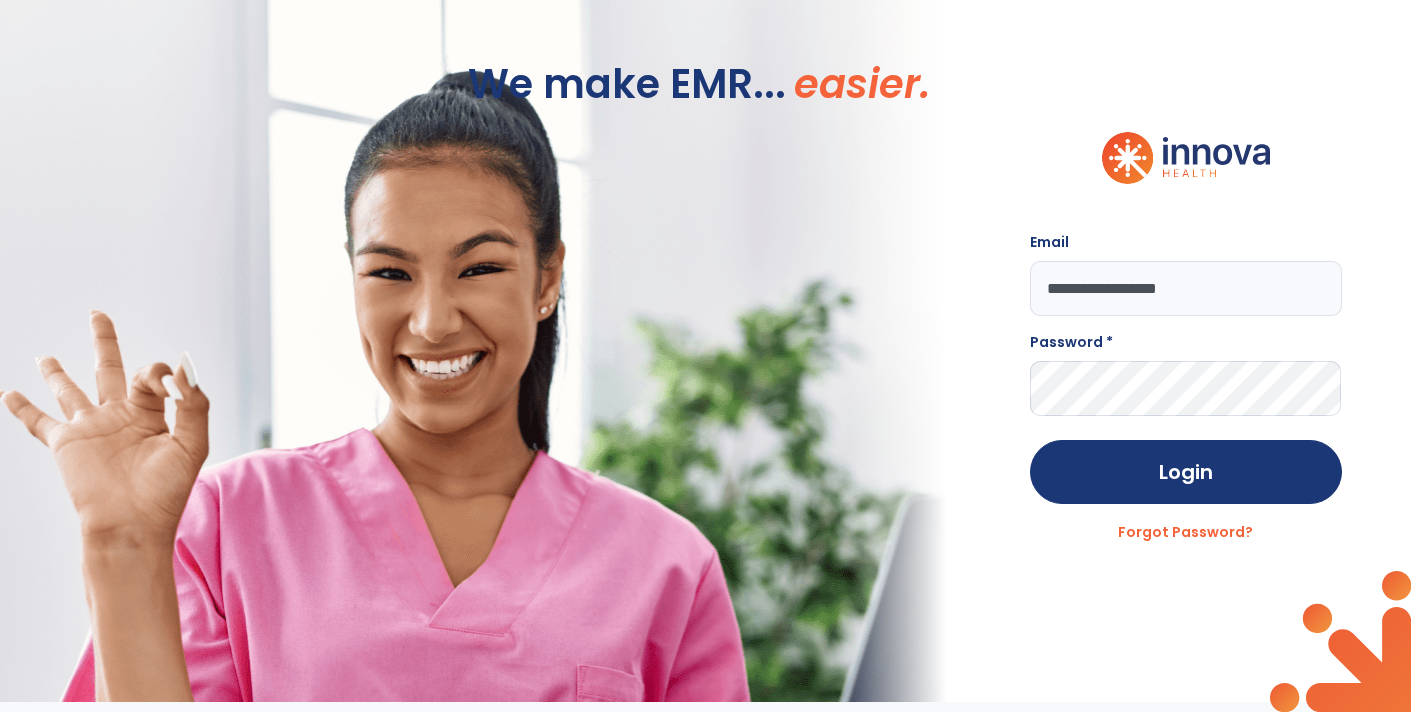 type on "**********" 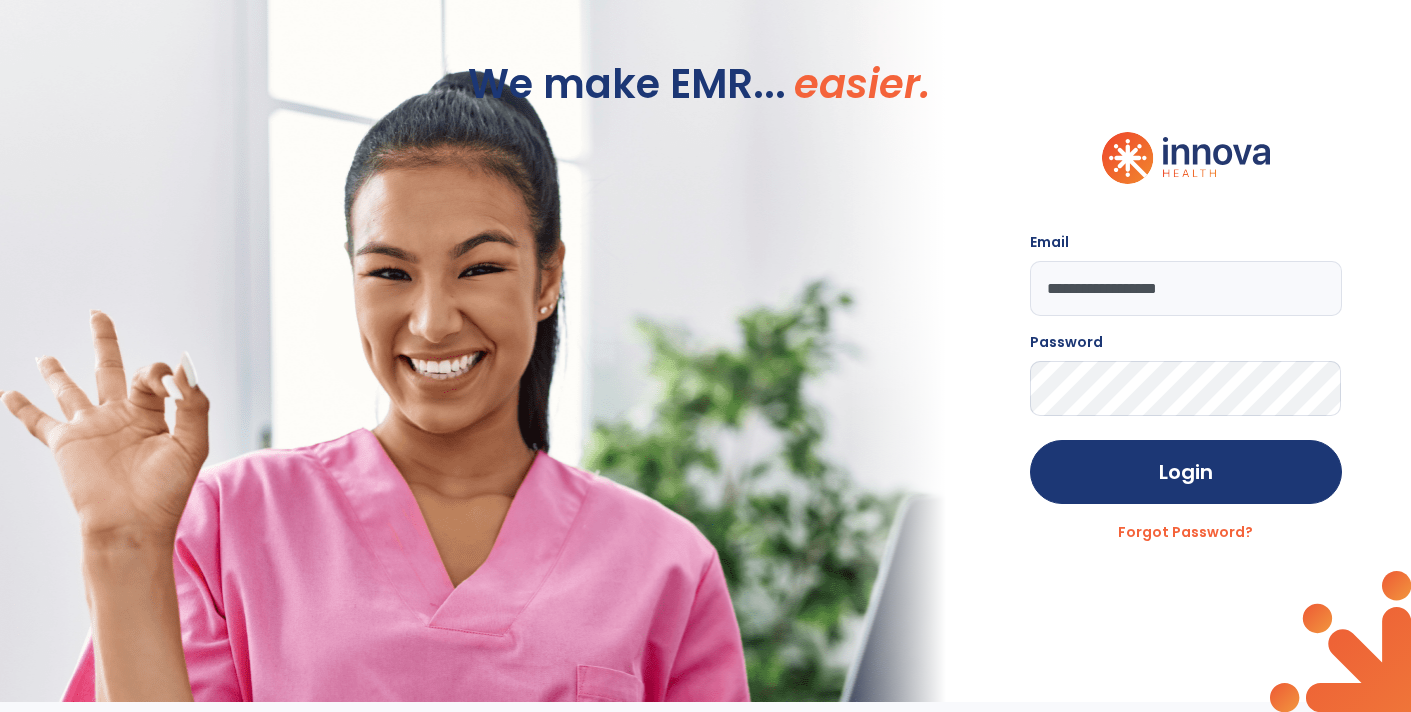 click on "Login" 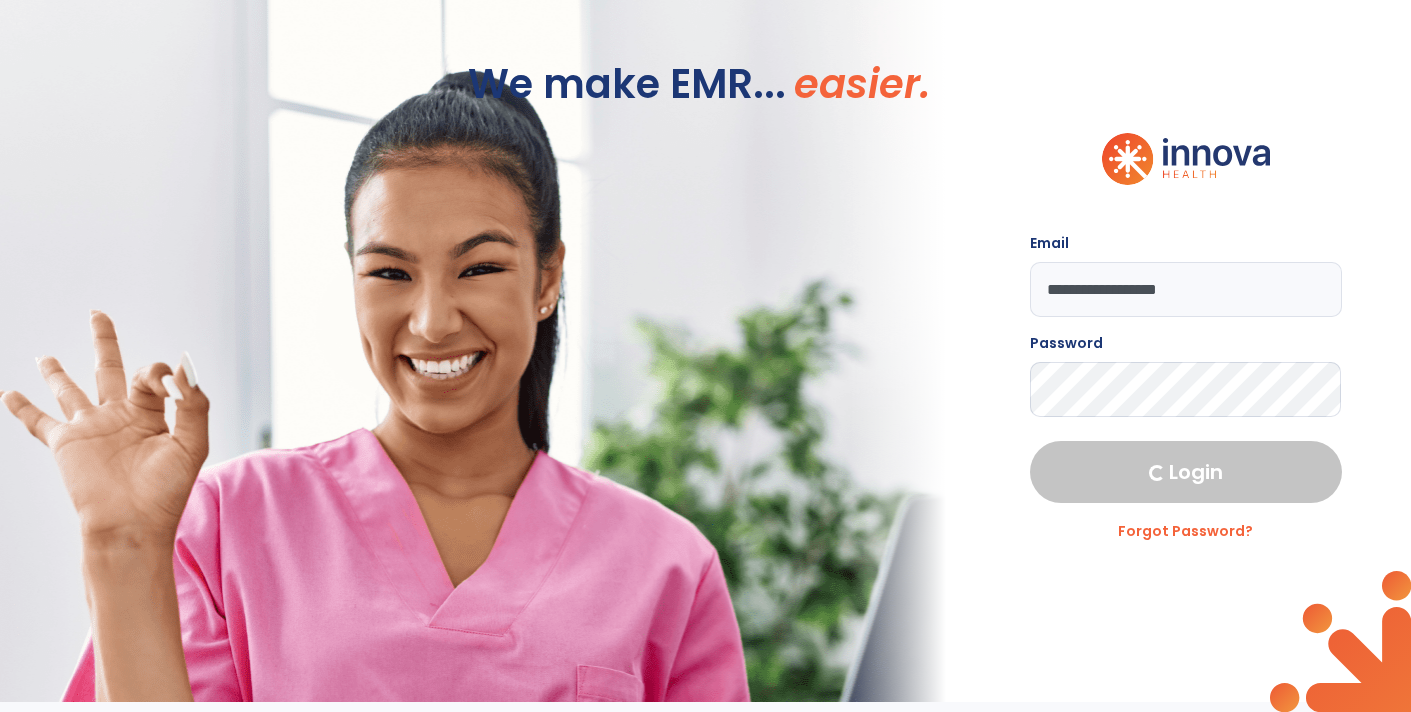 select on "****" 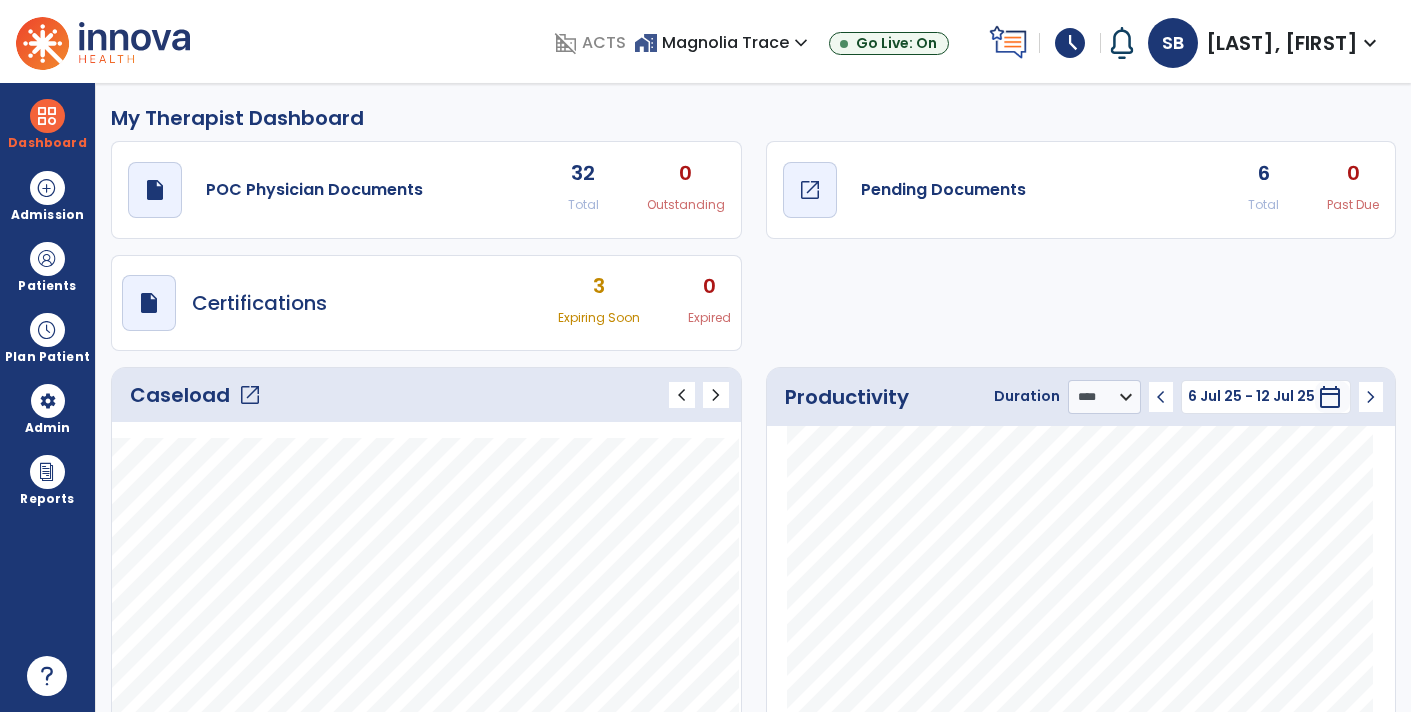 click on "Pending Documents" 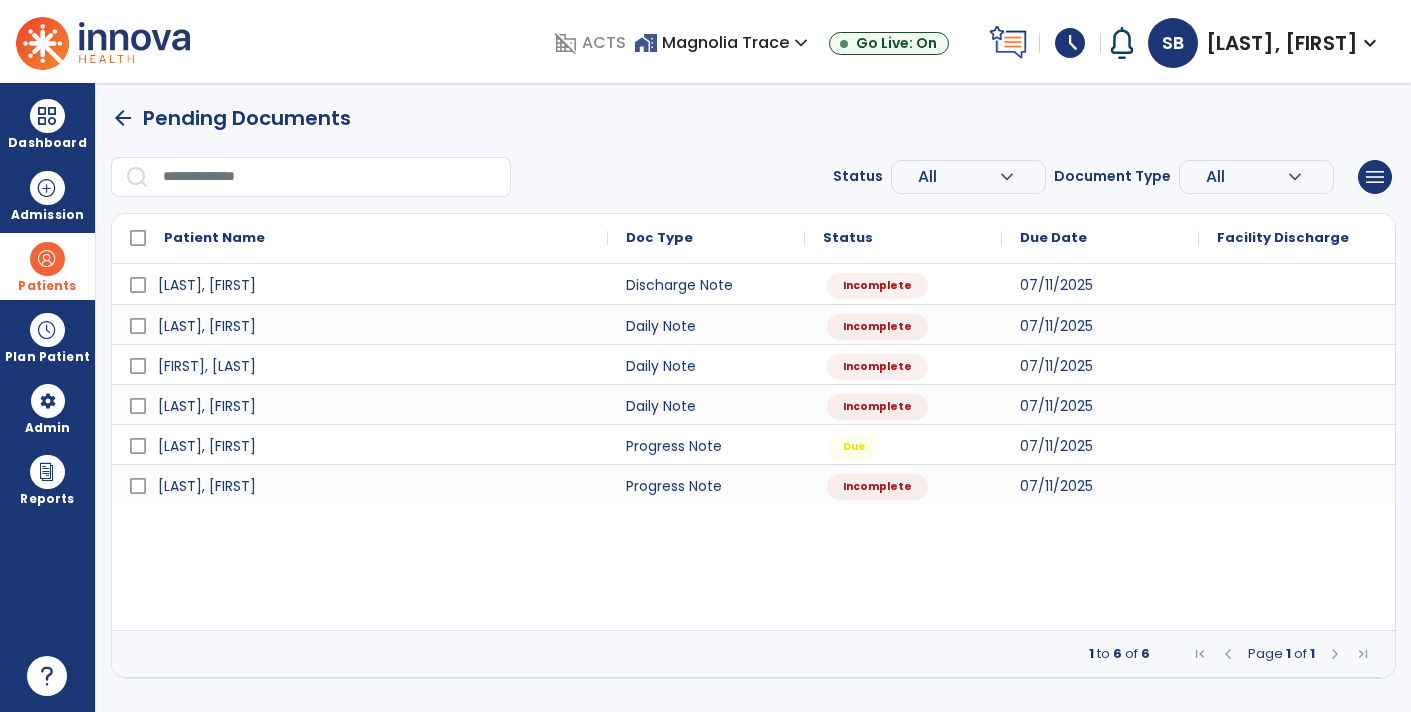 click at bounding box center [47, 259] 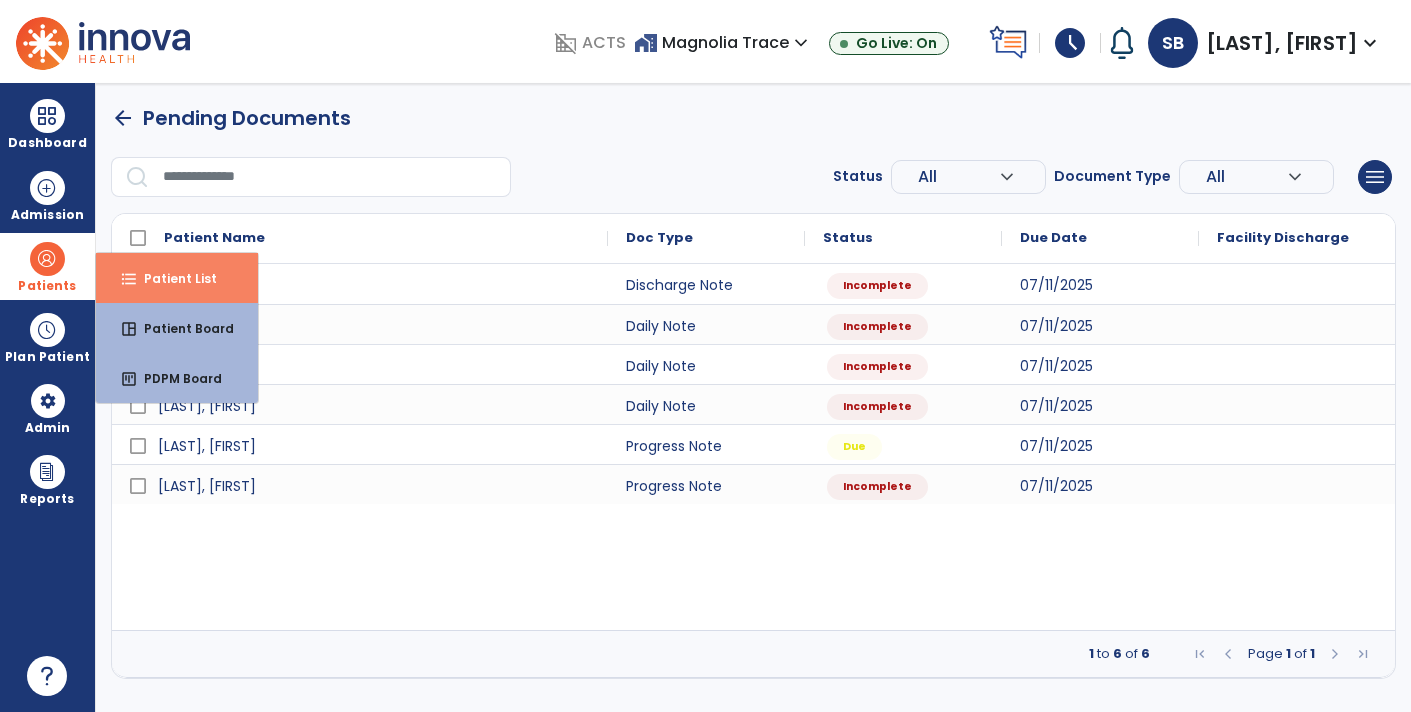 click on "Patient List" at bounding box center [172, 278] 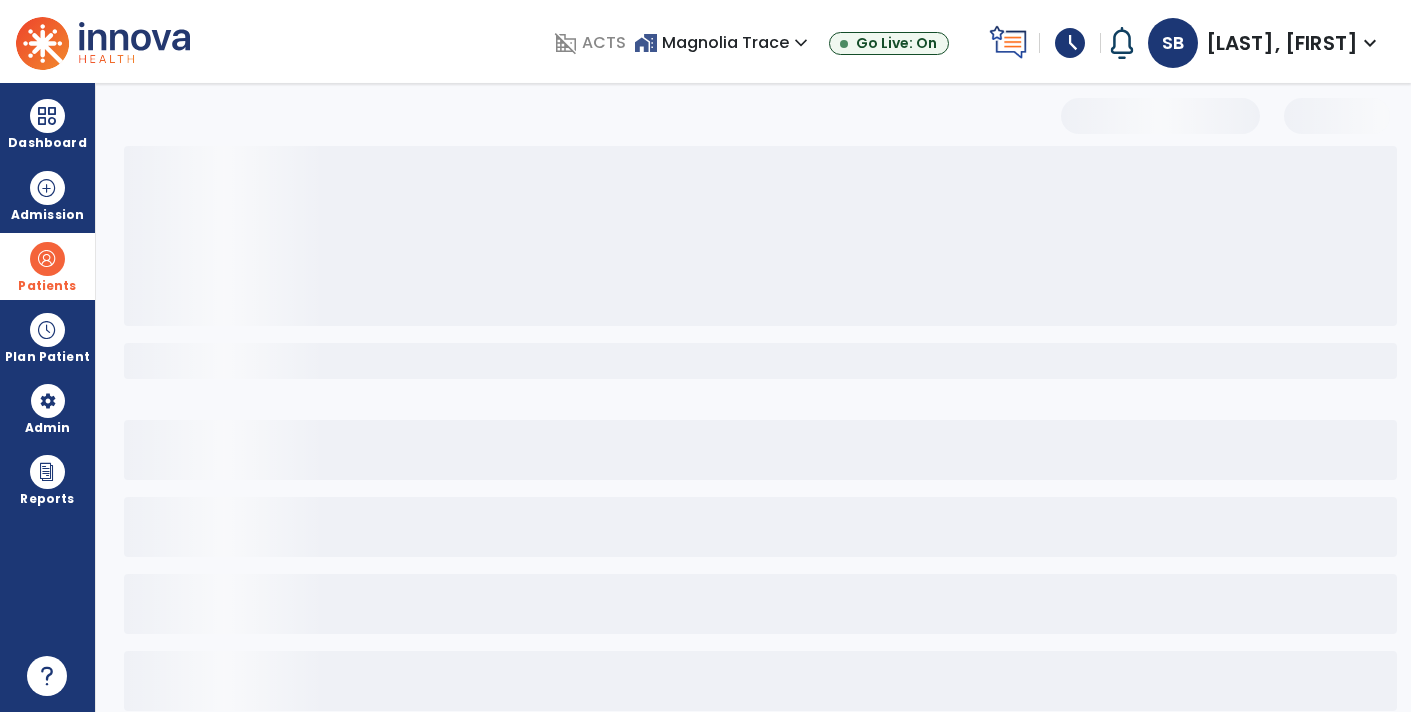 select on "***" 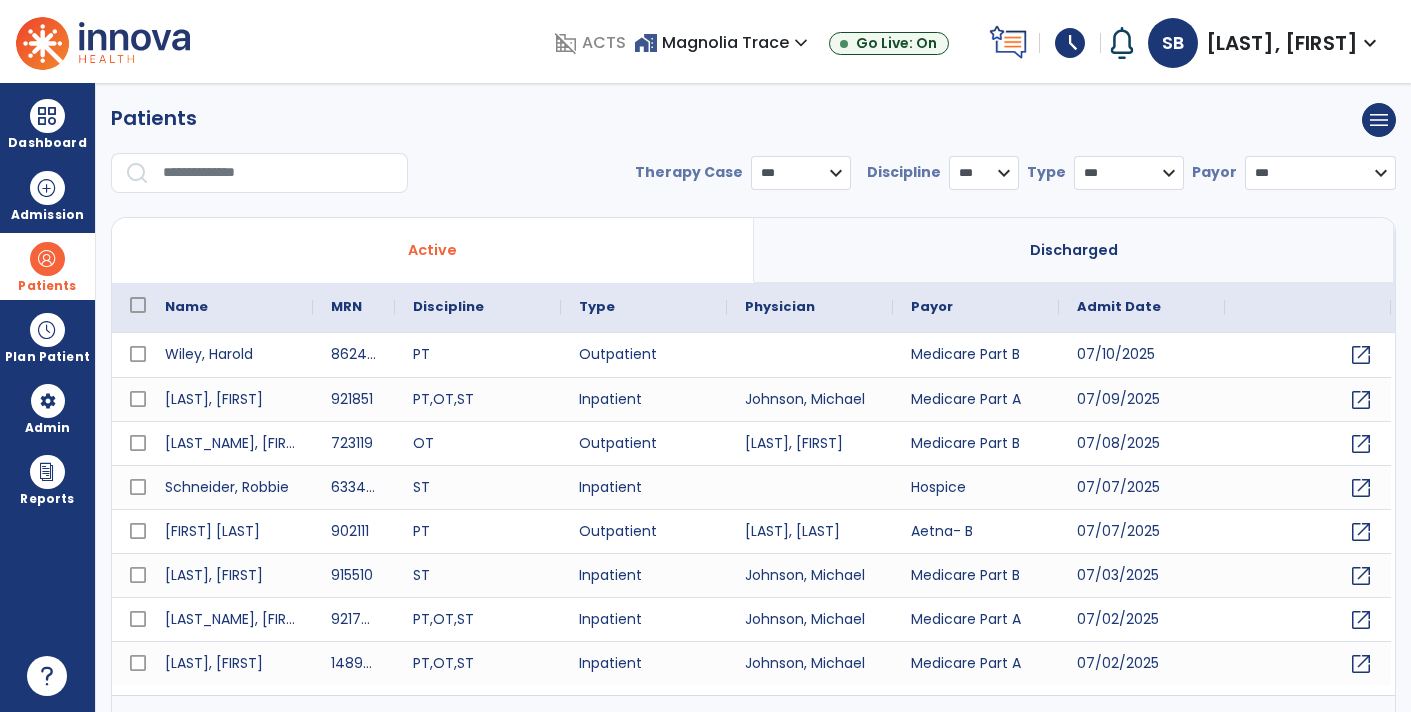 click at bounding box center [278, 173] 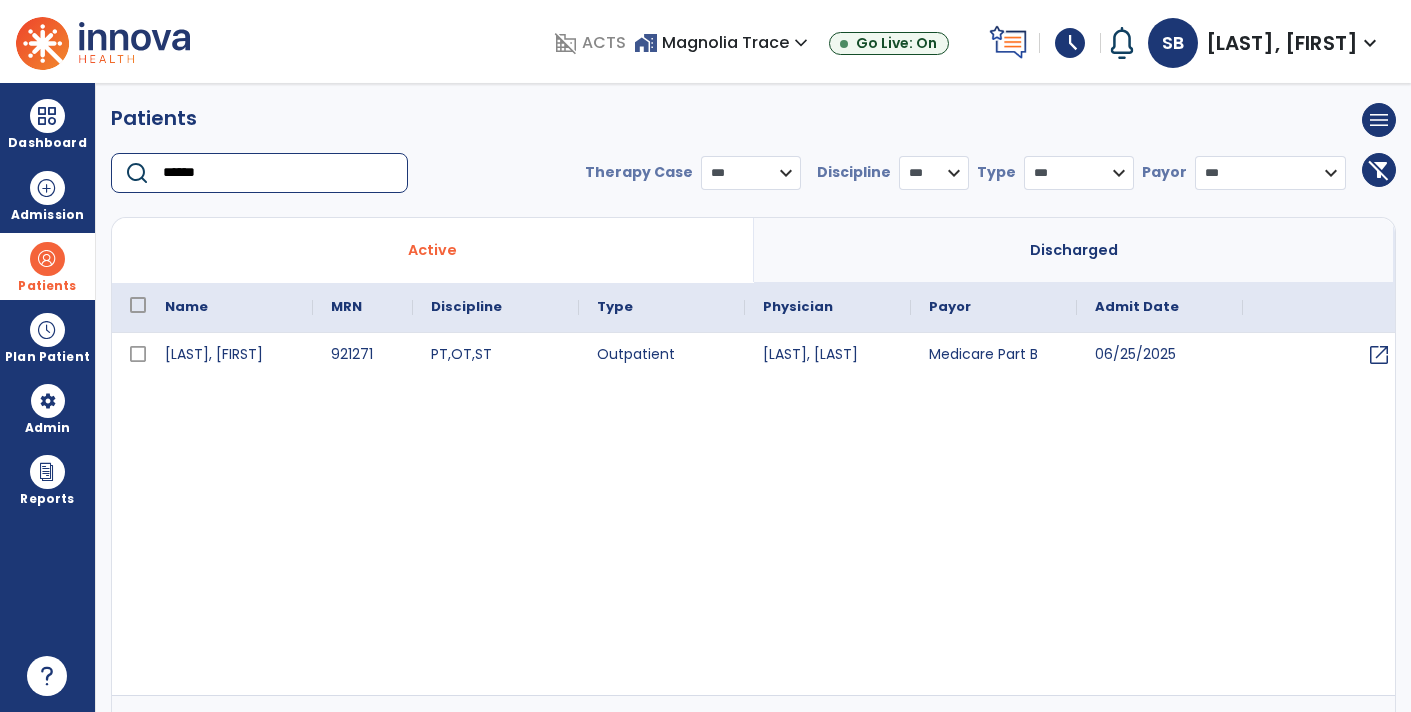 type on "******" 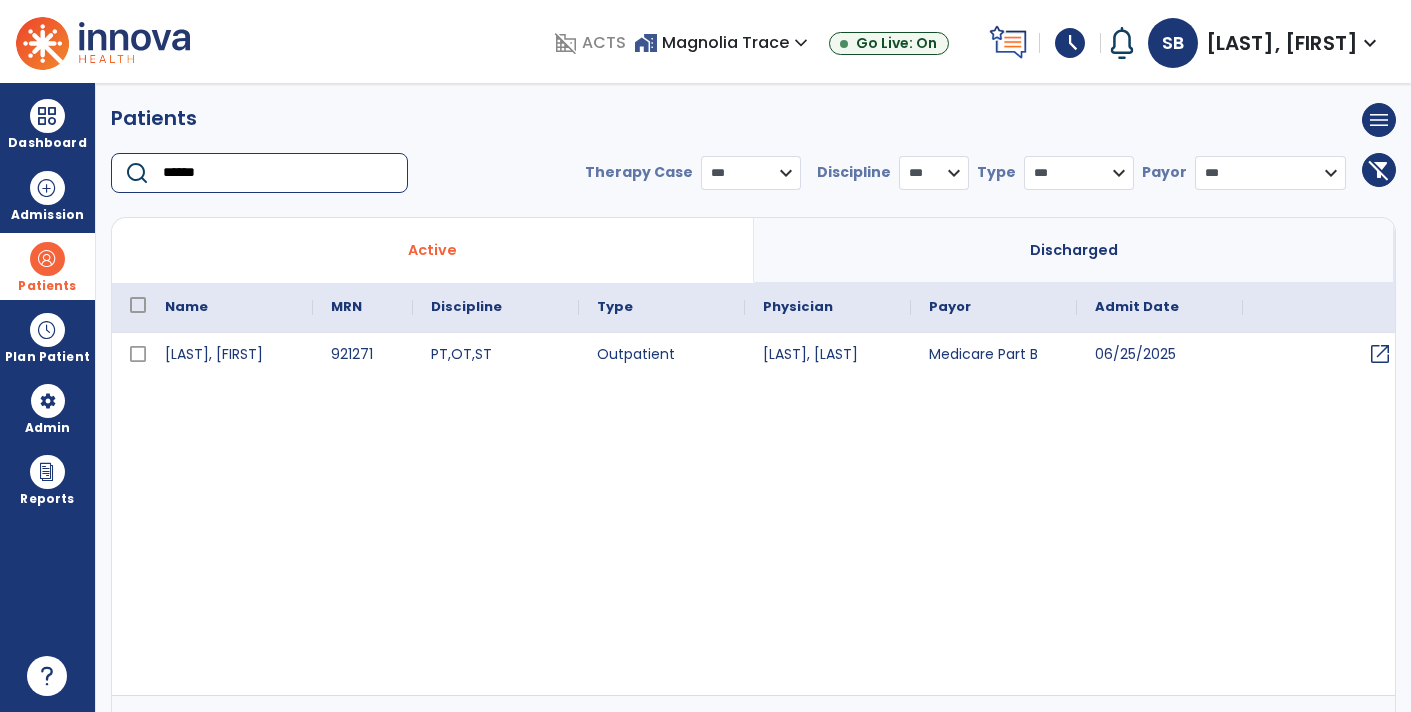 click on "open_in_new" at bounding box center (1380, 354) 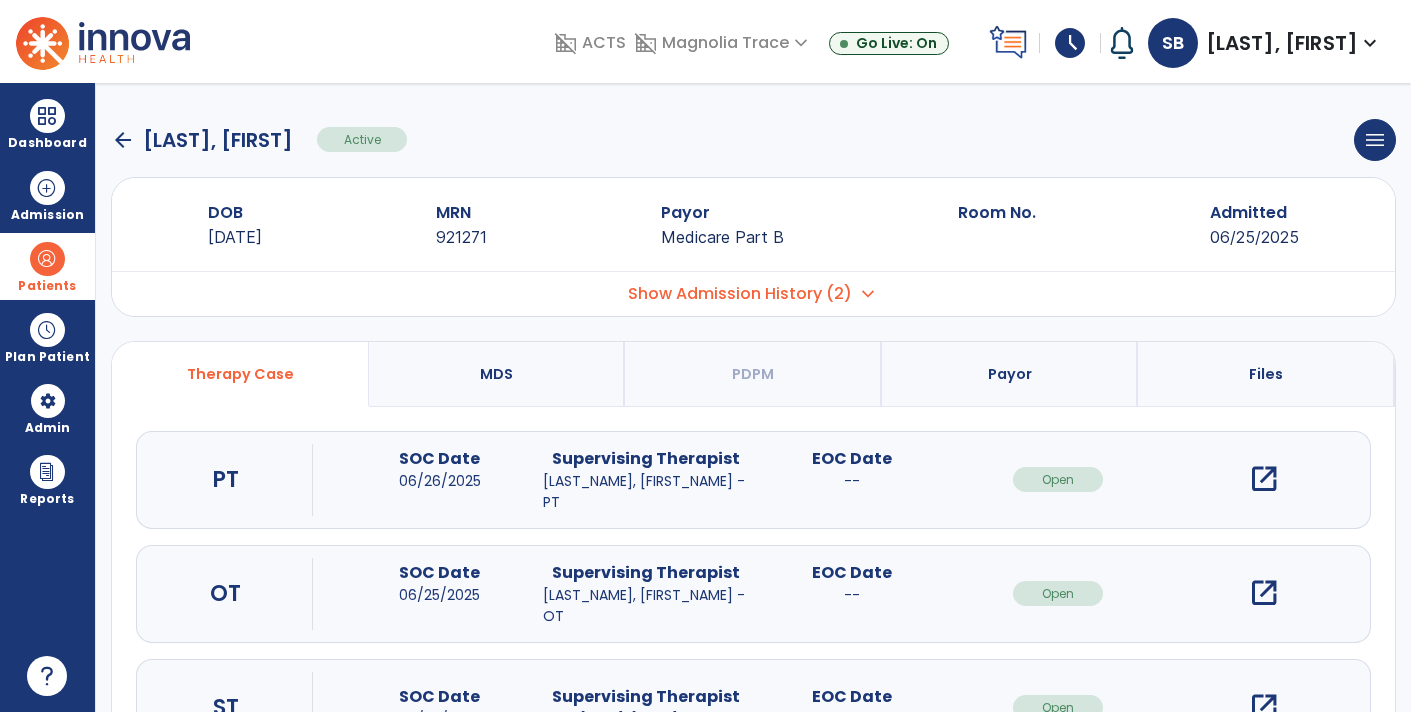 click on "open_in_new" at bounding box center [1264, 479] 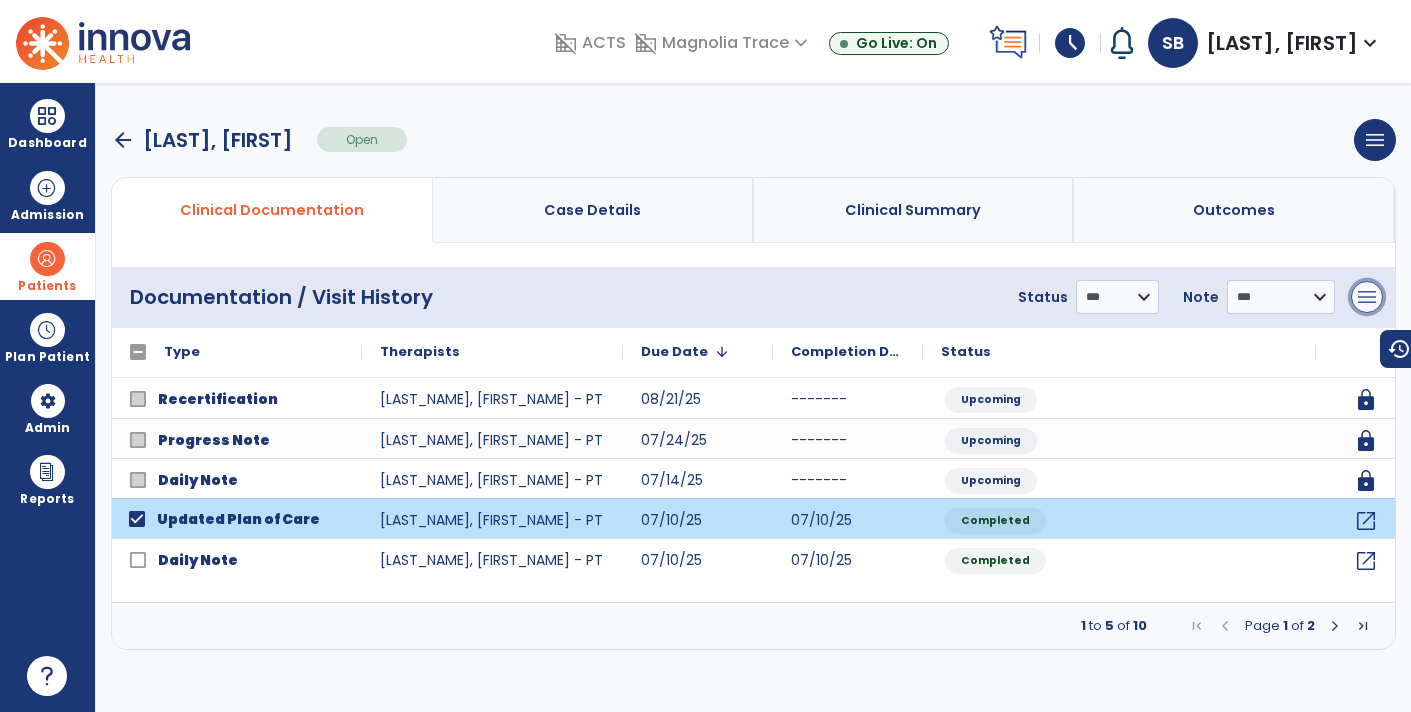click on "menu" at bounding box center (1367, 297) 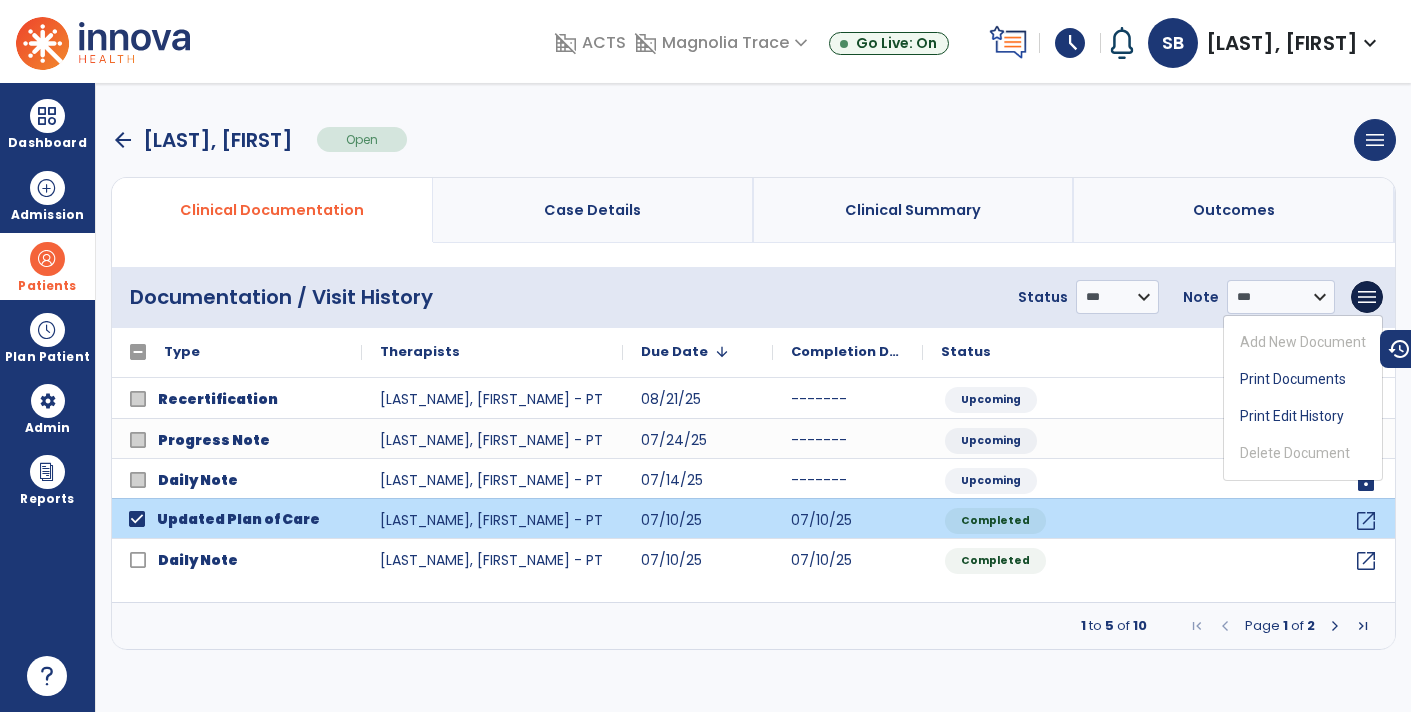 click on "arrow_back   [NAME]  Open  menu   Edit Therapy Case   Delete Therapy Case   Close Therapy Case" at bounding box center [753, 140] 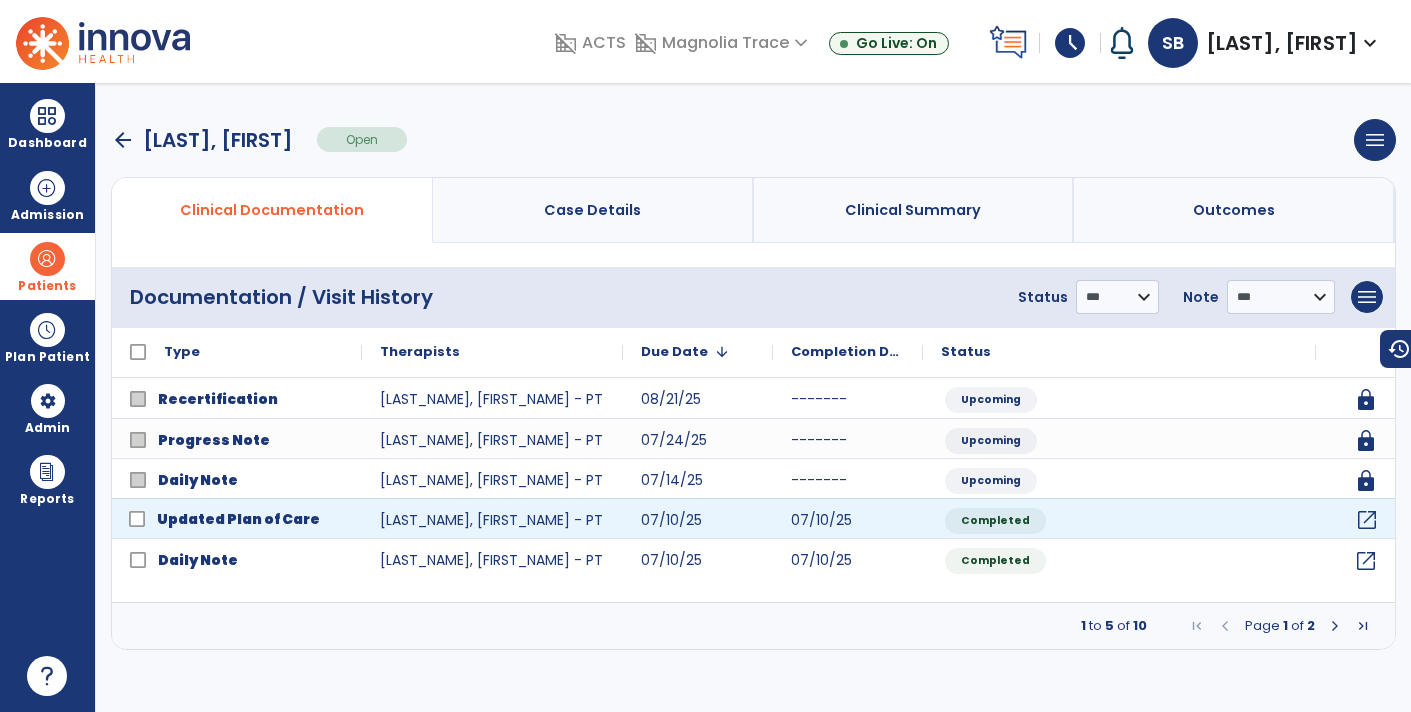 click on "open_in_new" 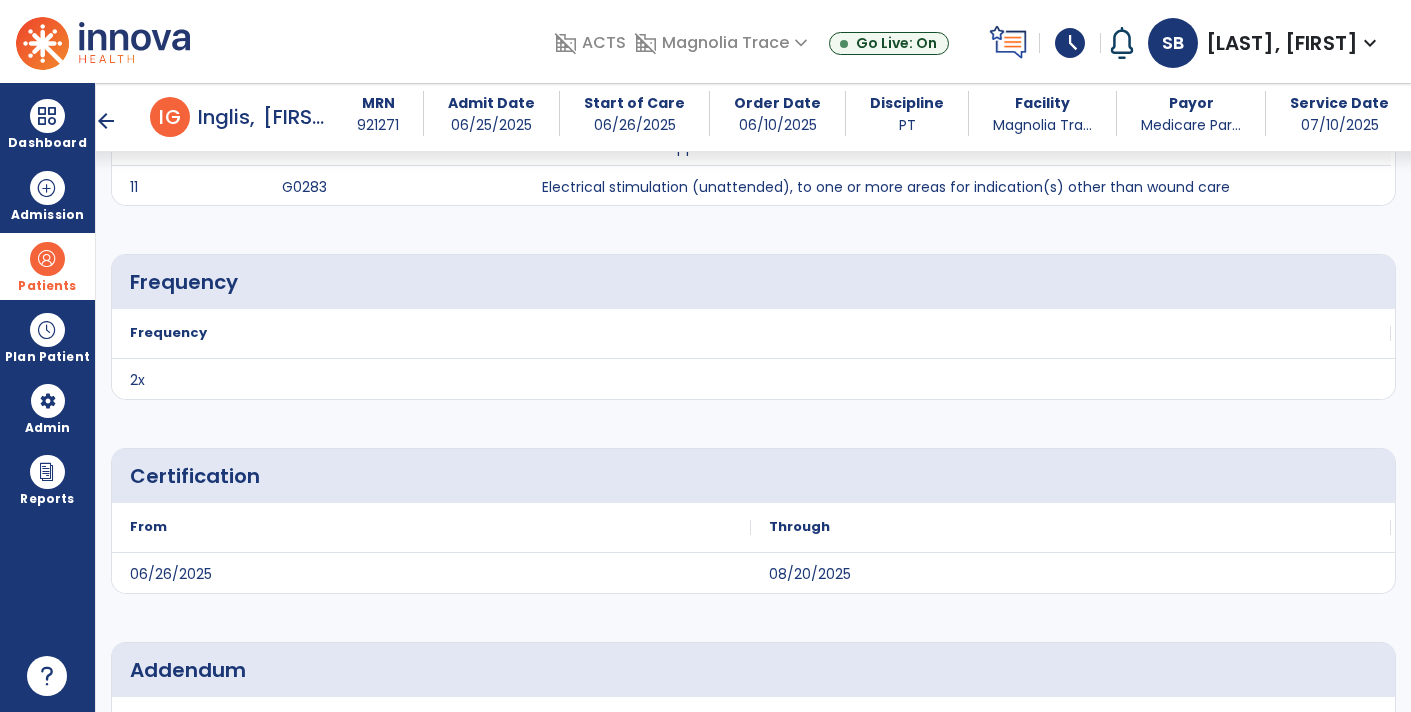 scroll, scrollTop: 4698, scrollLeft: 0, axis: vertical 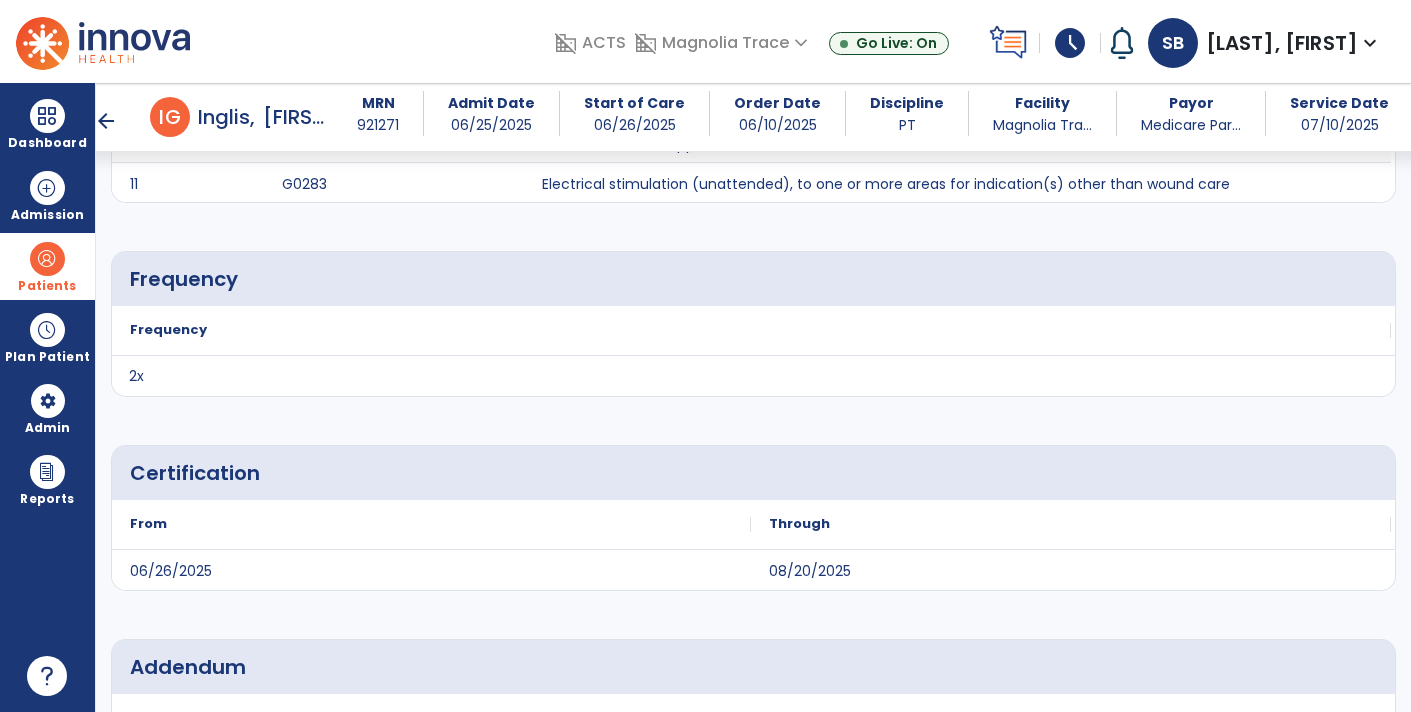 click on "2x" 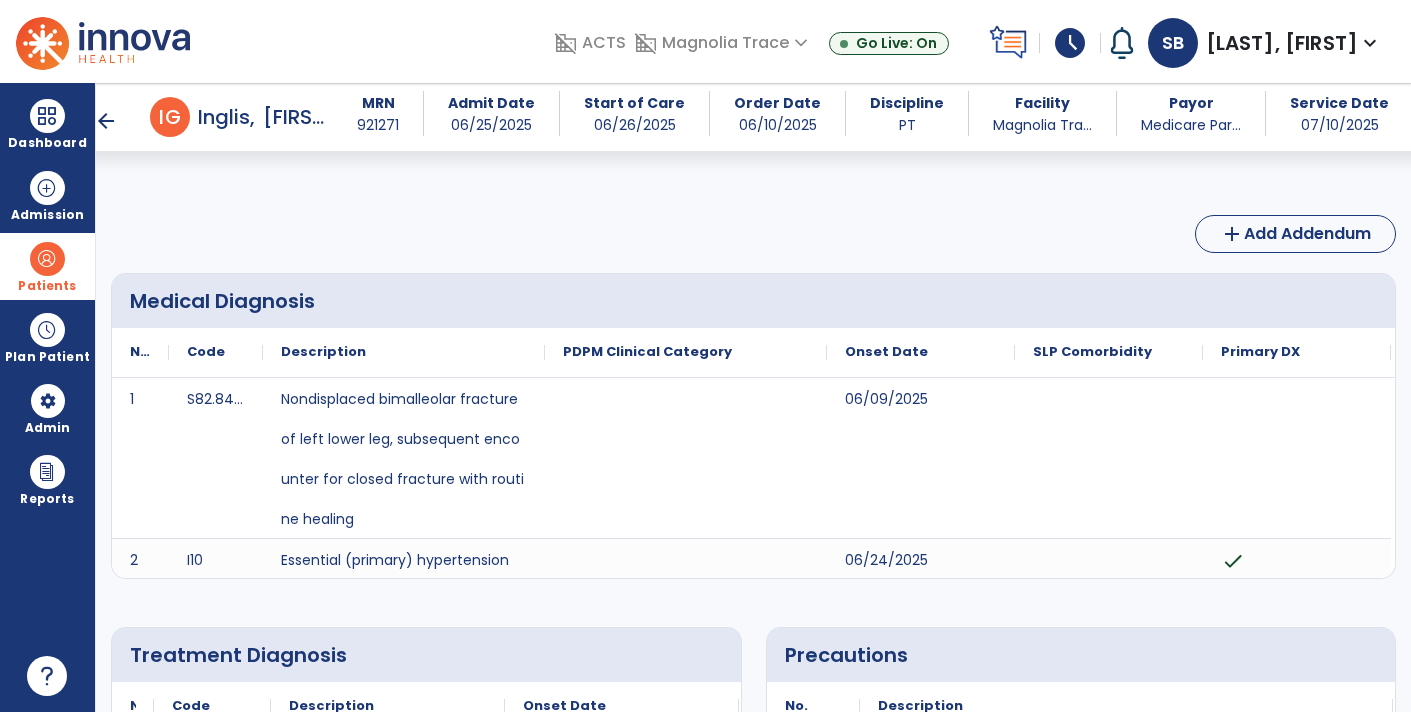 scroll, scrollTop: 0, scrollLeft: 0, axis: both 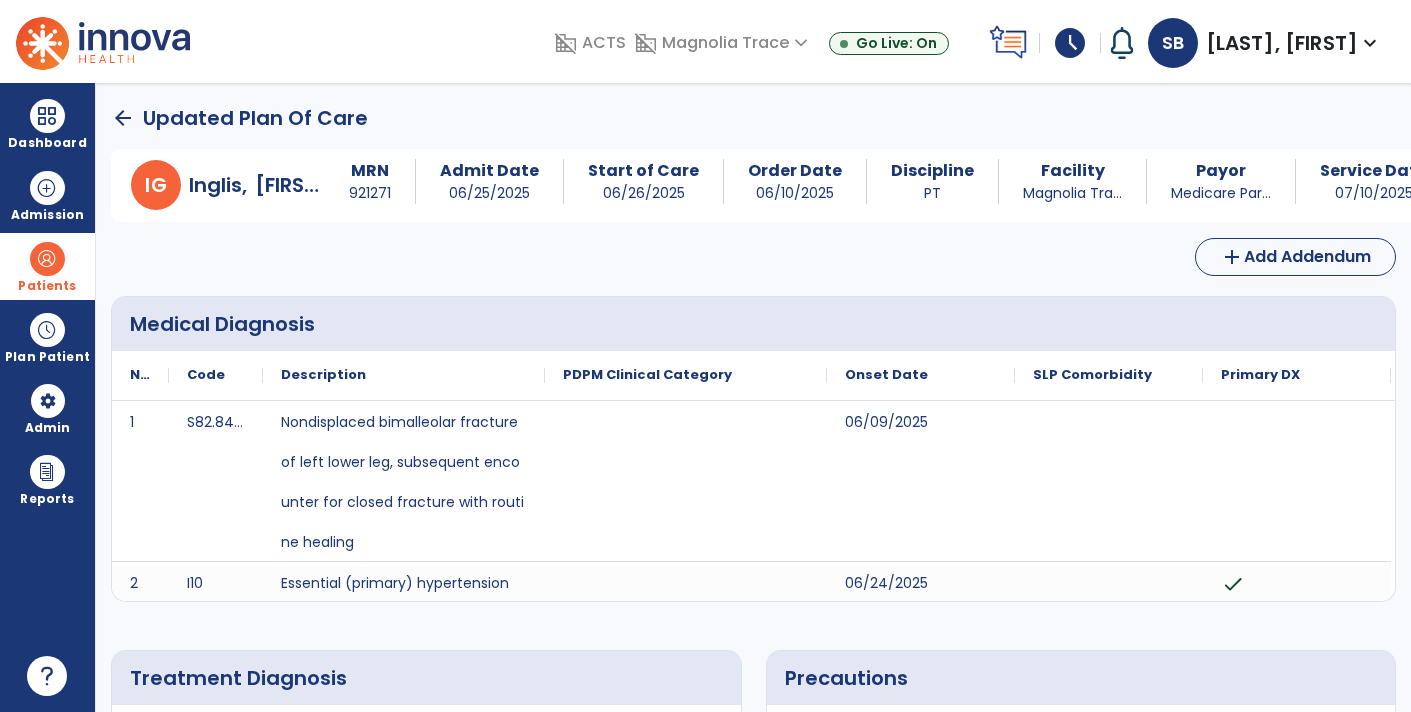 click on "arrow_back" 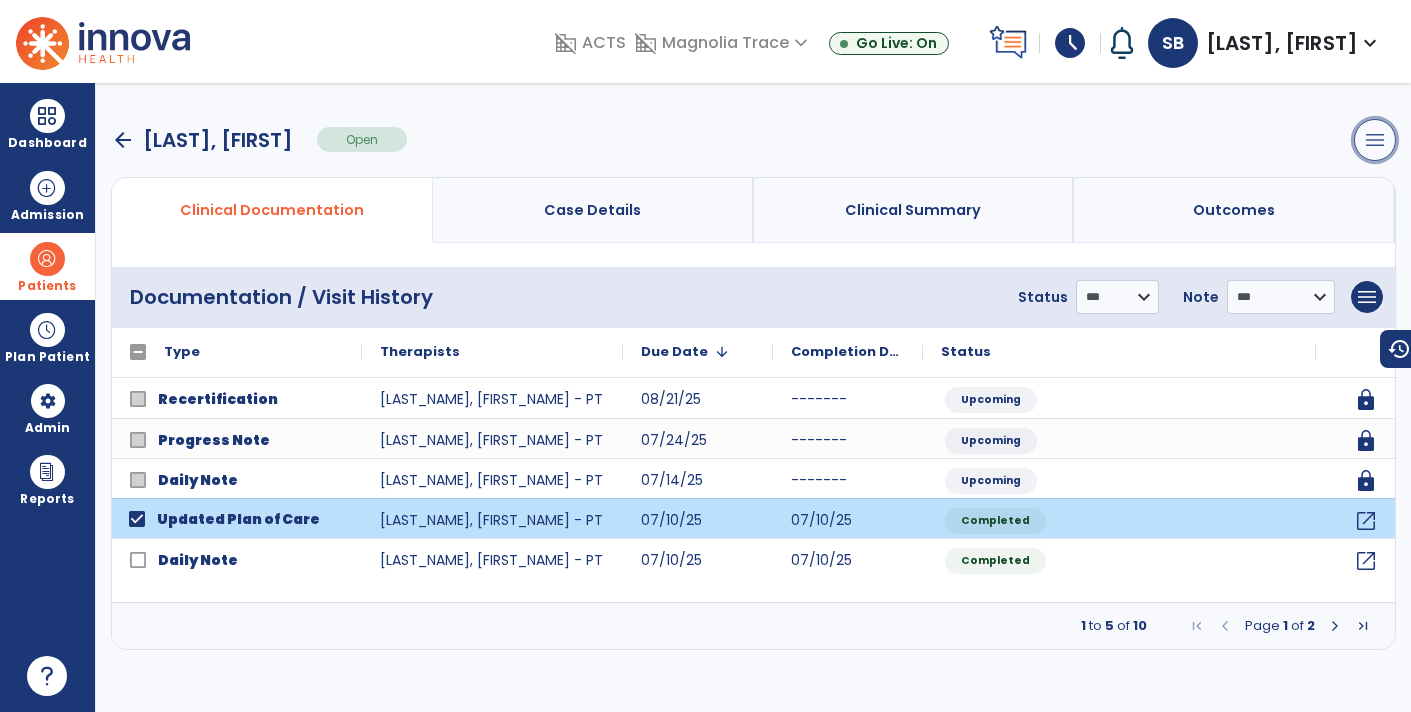 click on "menu" at bounding box center (1375, 140) 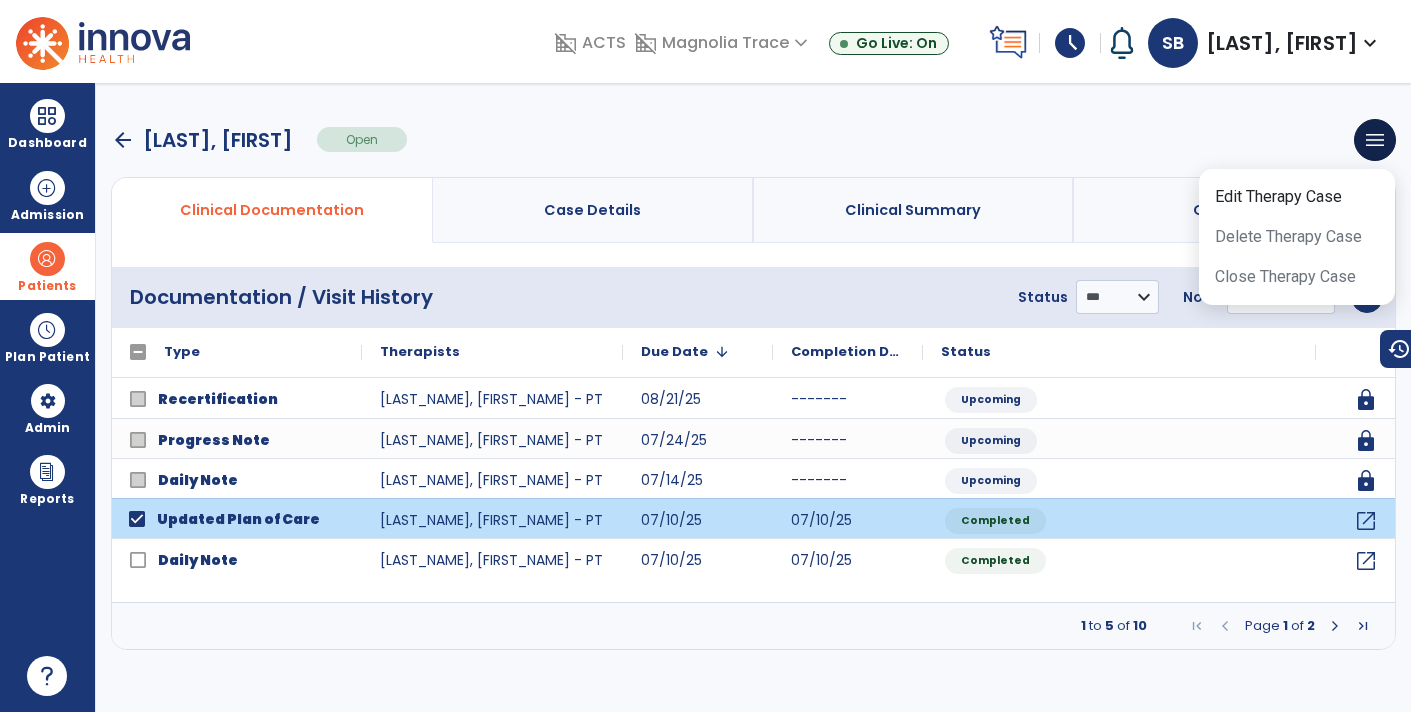 click on "arrow_back   [NAME]  Open  menu   Edit Therapy Case   Delete Therapy Case   Close Therapy Case" at bounding box center (753, 140) 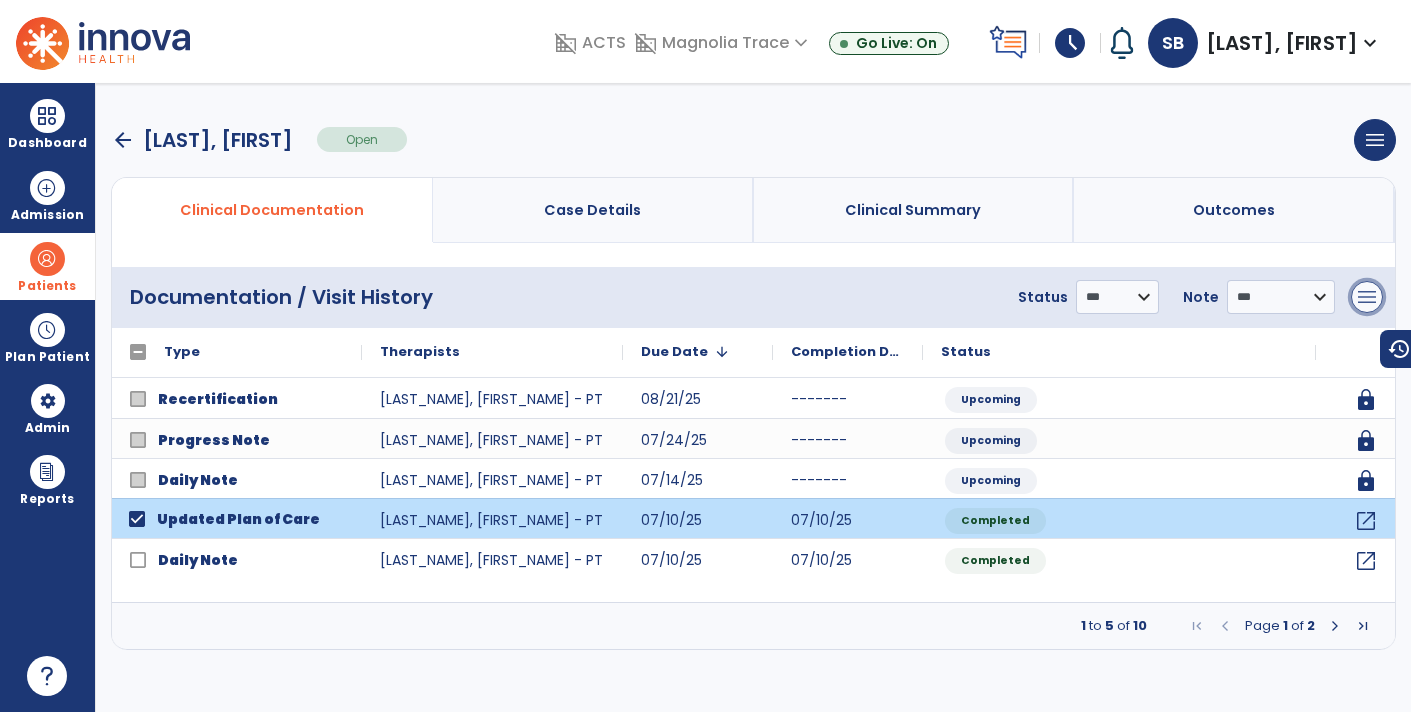 click on "menu" at bounding box center (1367, 297) 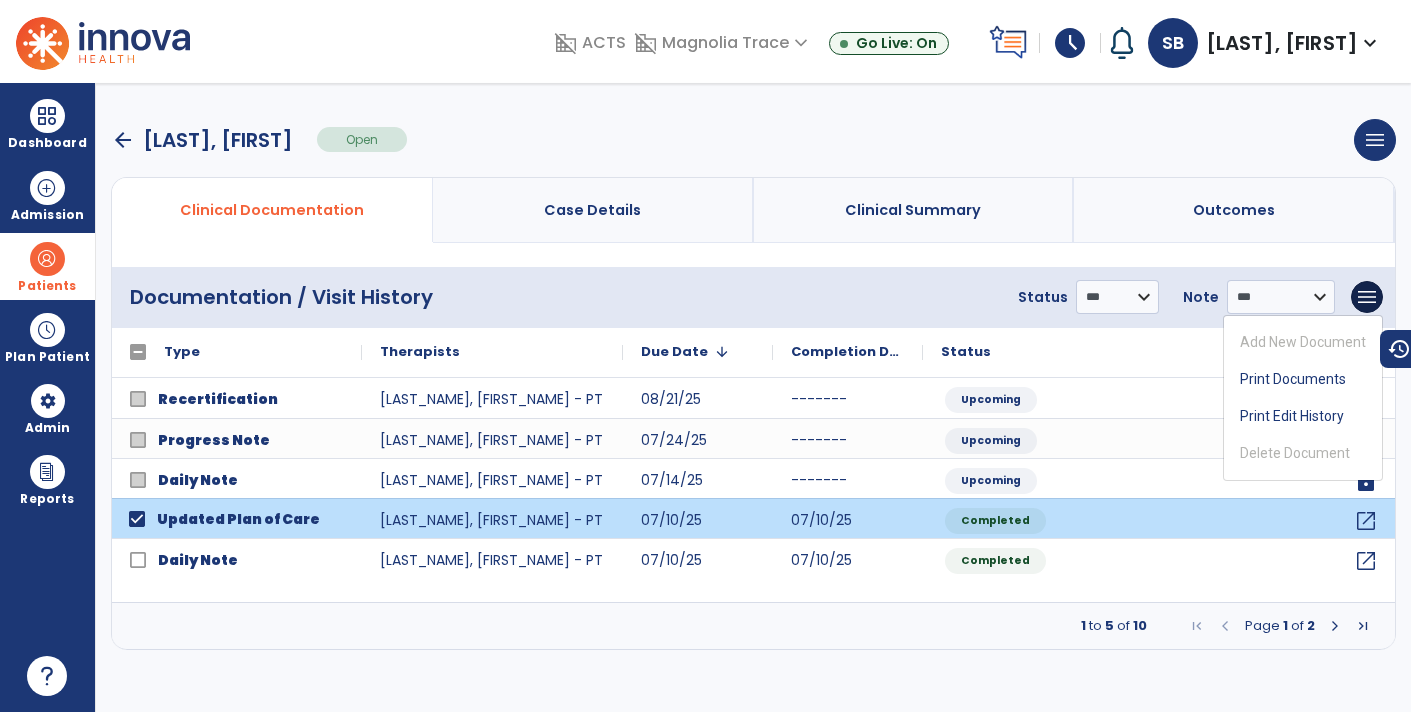 click on "arrow_back   [NAME]  Open  menu   Edit Therapy Case   Delete Therapy Case   Close Therapy Case" at bounding box center [753, 140] 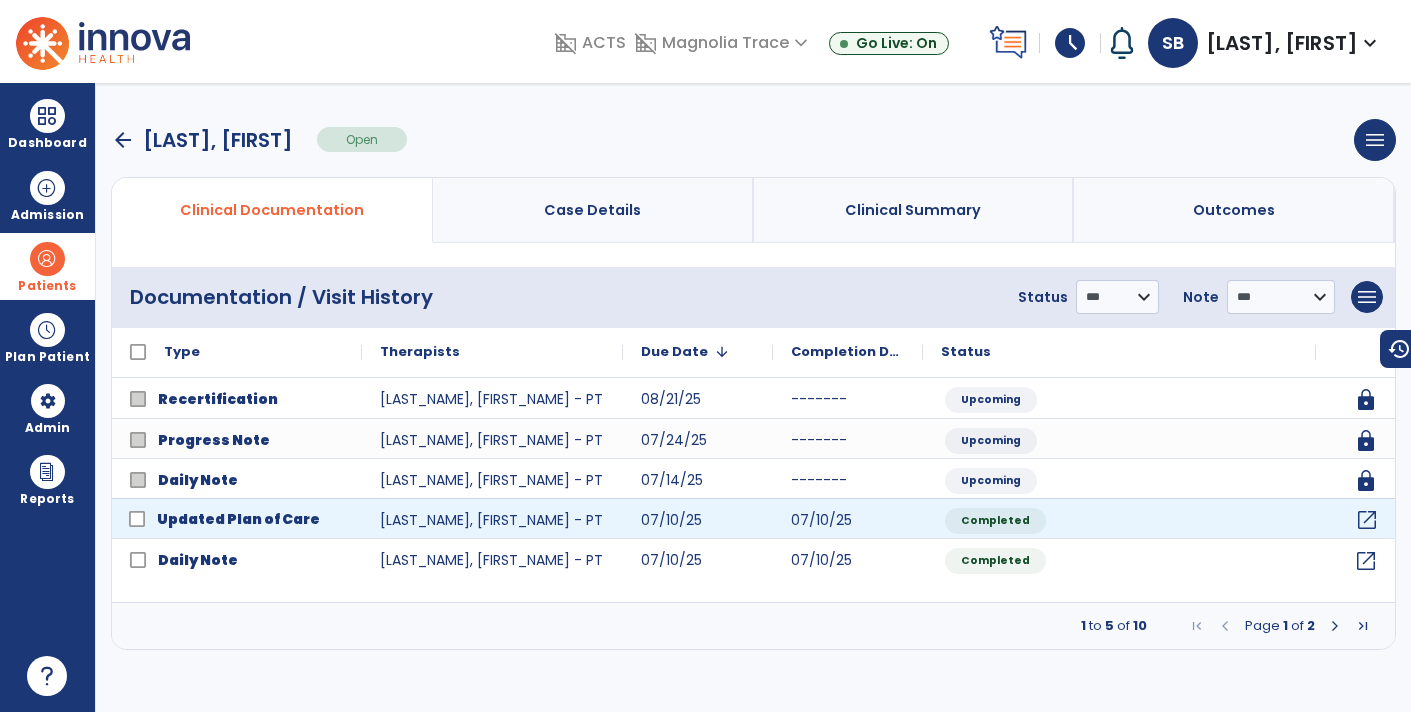 click on "open_in_new" 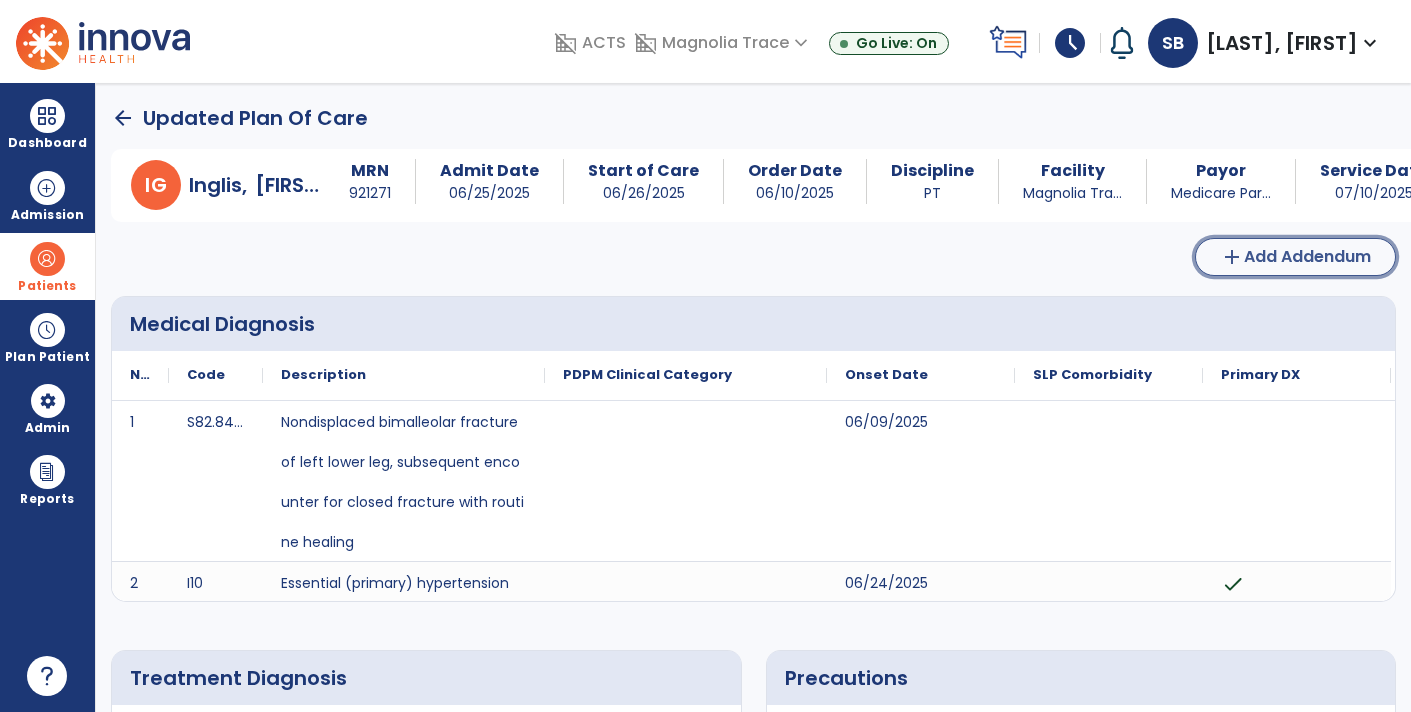 click on "Add Addendum" 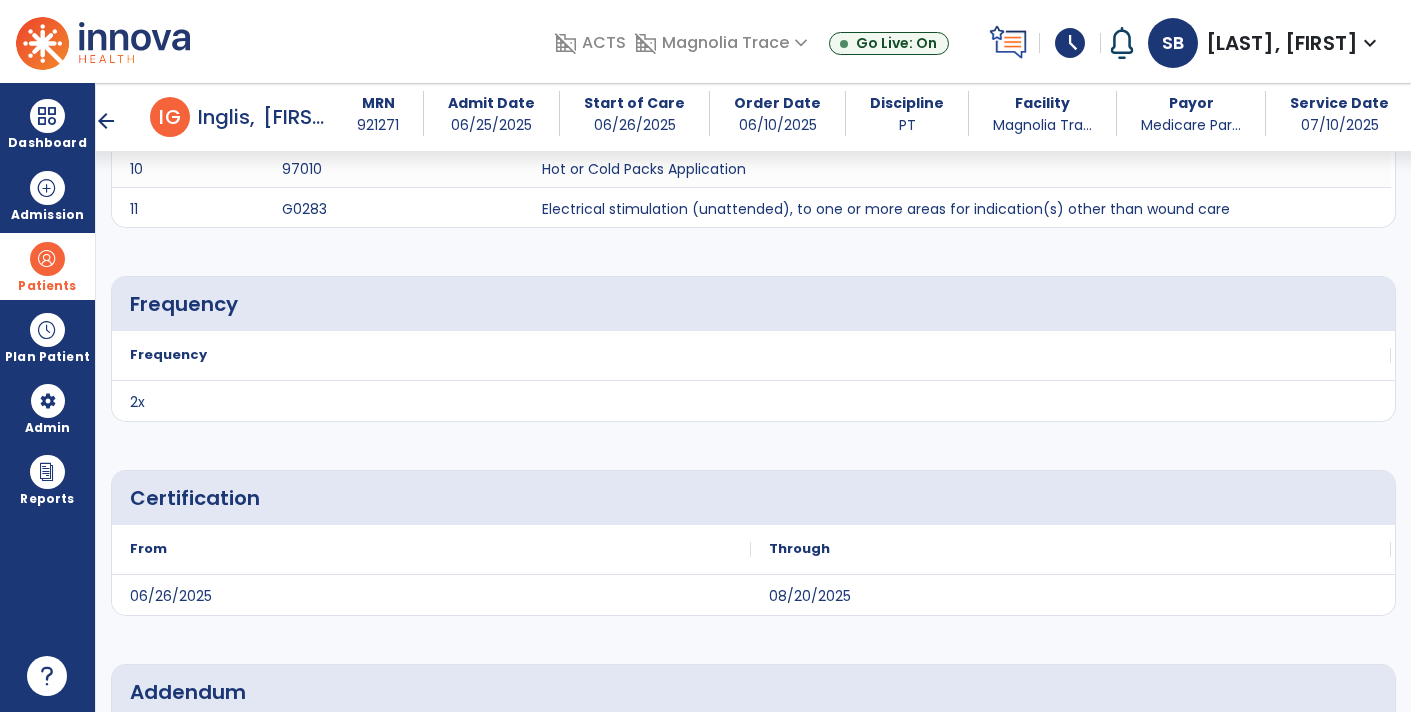 scroll, scrollTop: 4669, scrollLeft: 0, axis: vertical 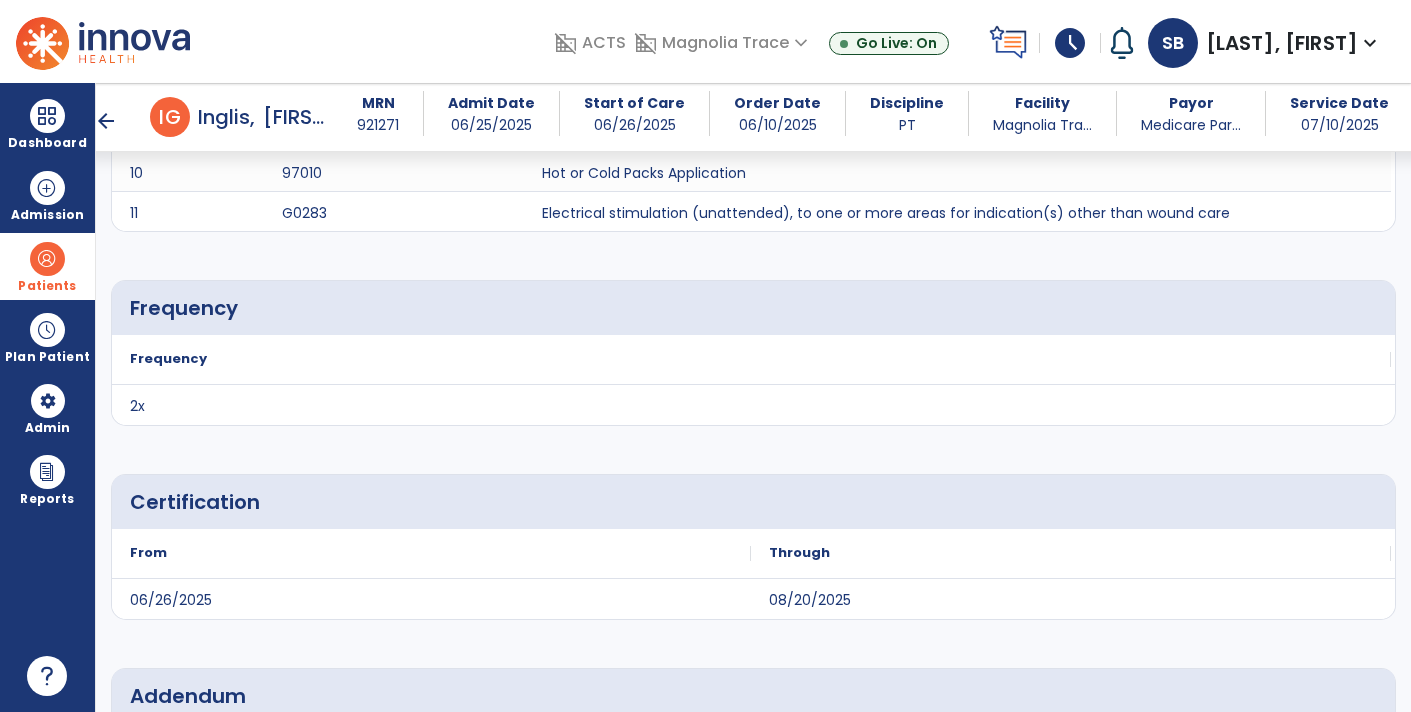 click on "arrow_back" at bounding box center (106, 121) 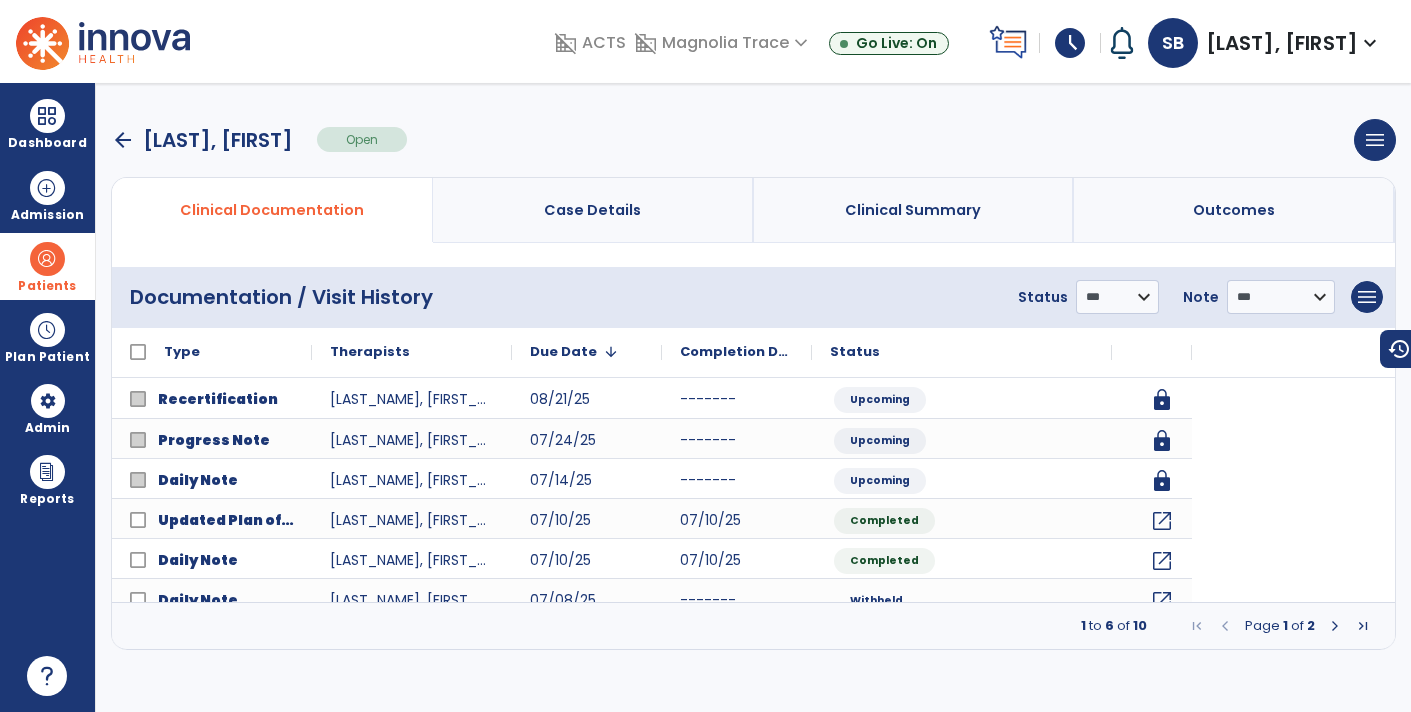 scroll, scrollTop: 0, scrollLeft: 0, axis: both 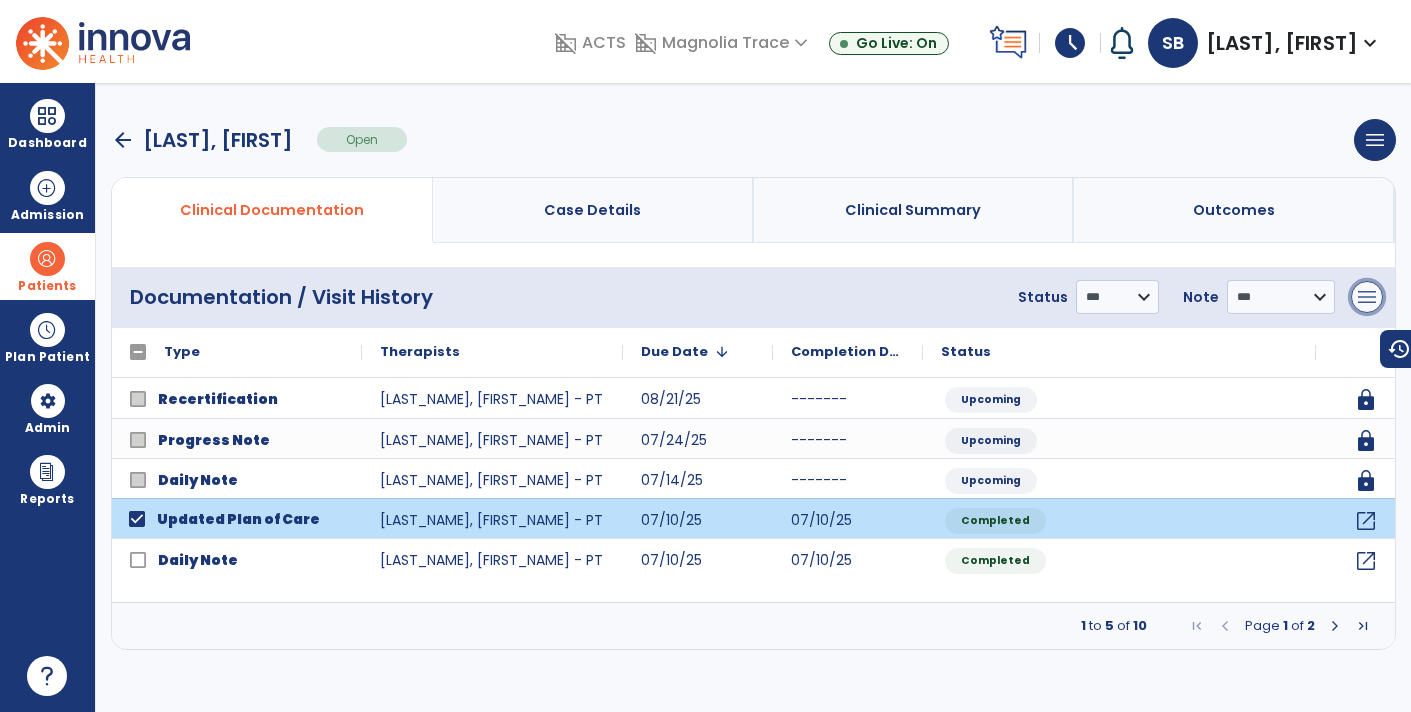 click on "menu" at bounding box center (1367, 297) 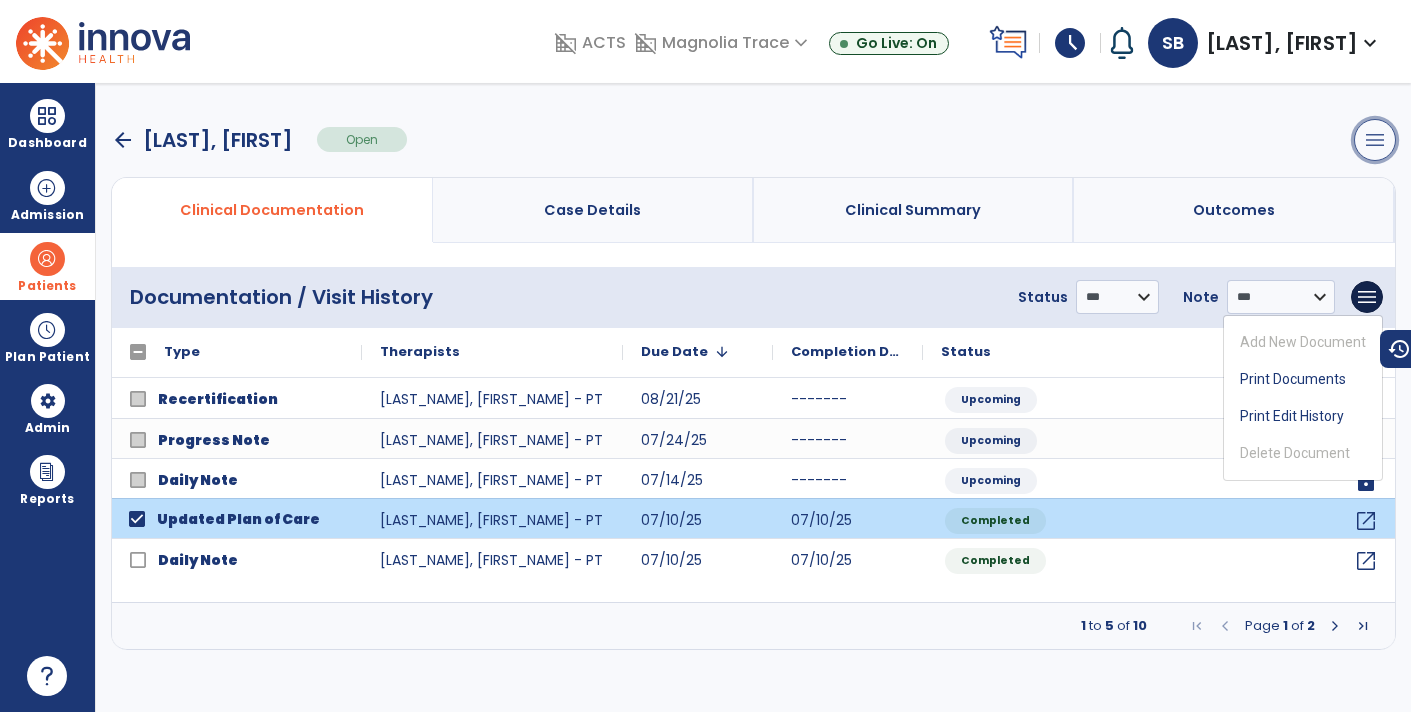 click on "menu" at bounding box center (1375, 140) 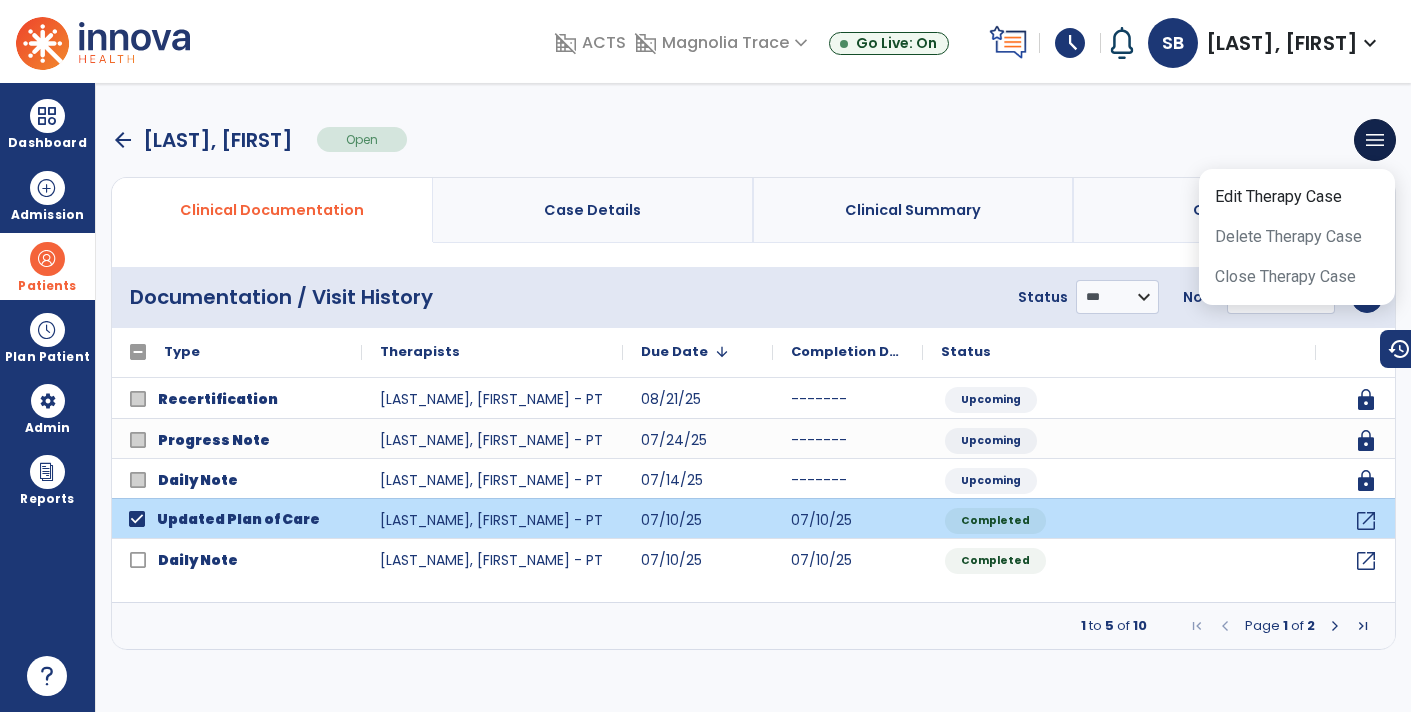 click on "arrow_back   [NAME]  Open  menu   Edit Therapy Case   Delete Therapy Case   Close Therapy Case" at bounding box center [753, 140] 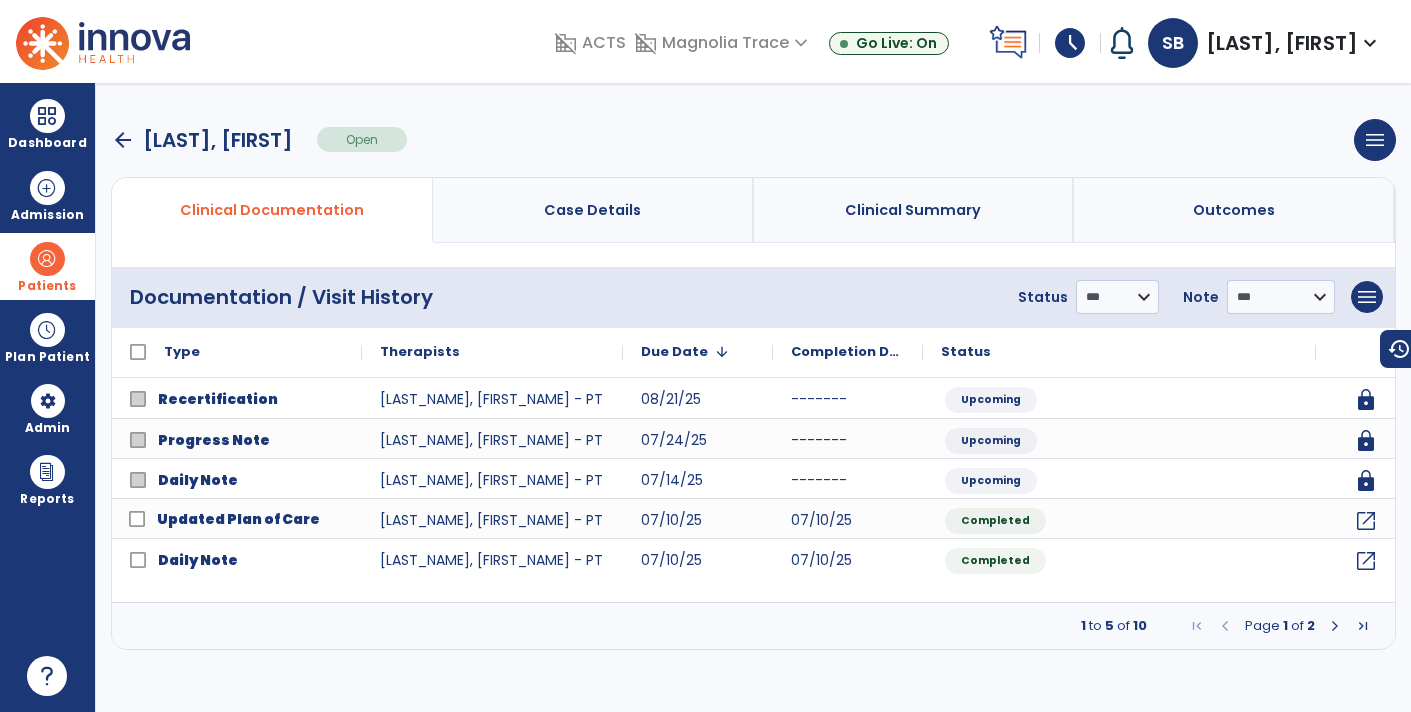 click on "Case Details" at bounding box center [593, 210] 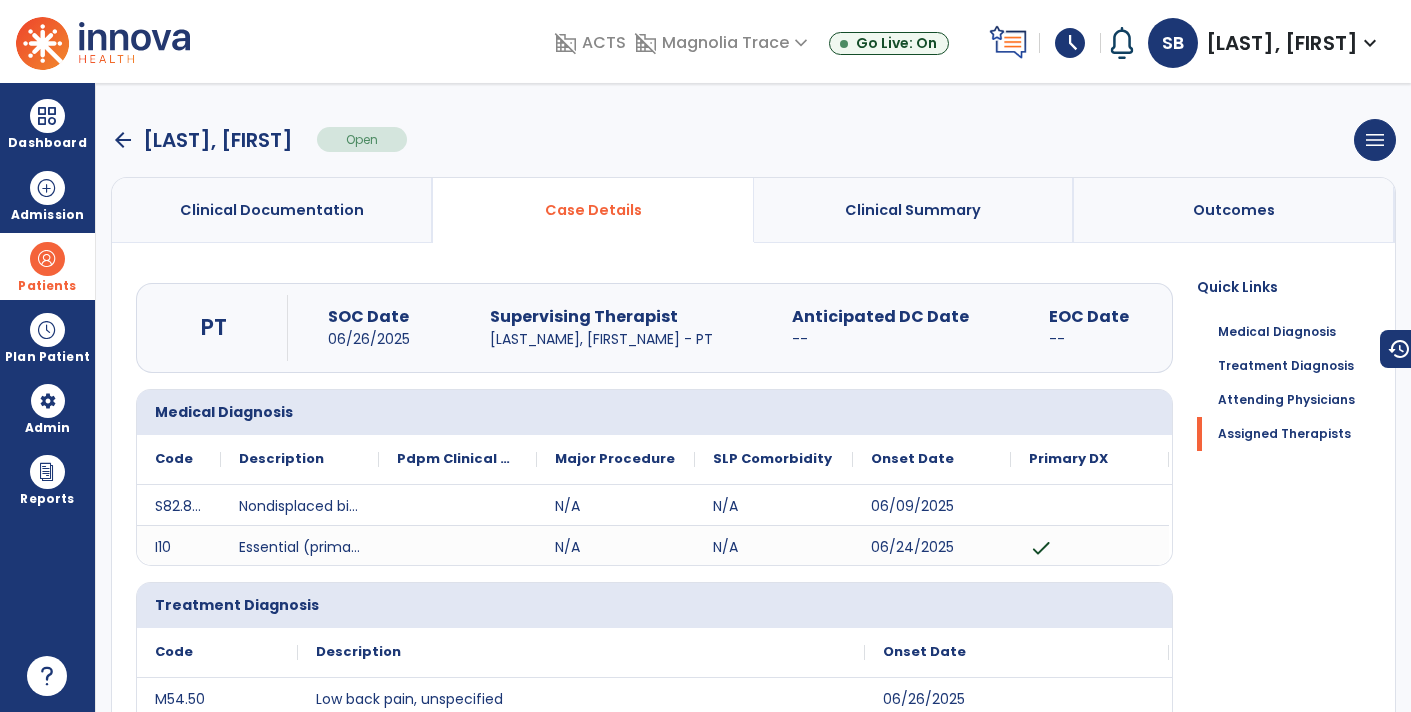 click on "Clinical Summary" at bounding box center [914, 210] 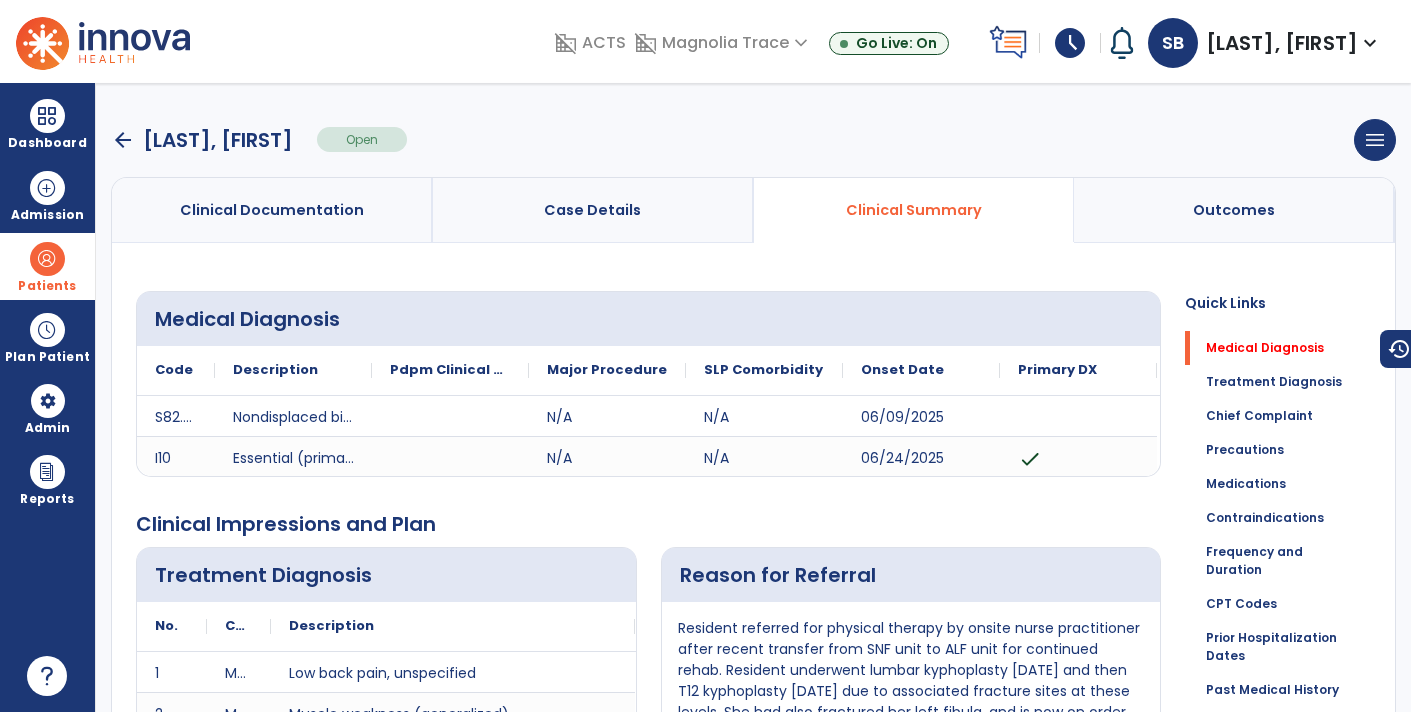 click on "Outcomes" at bounding box center (1234, 210) 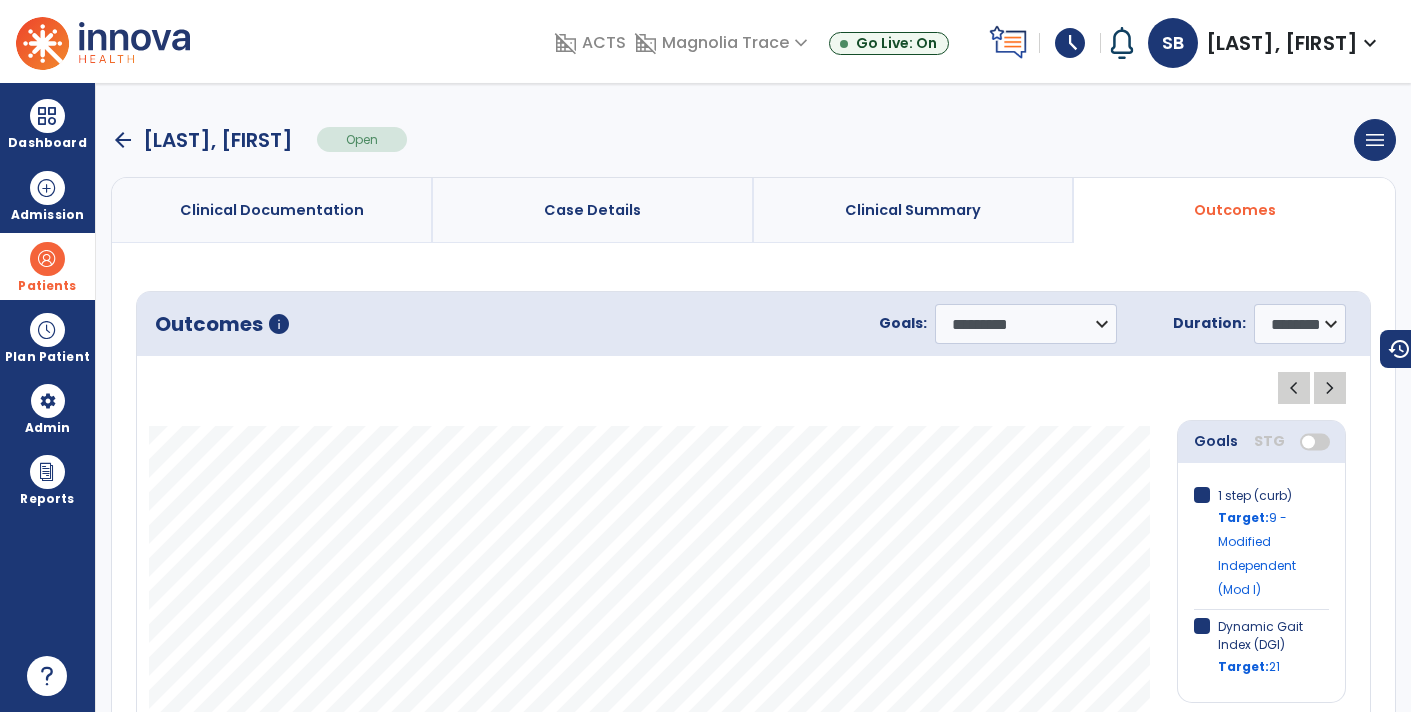 click on "Clinical Documentation" at bounding box center [272, 210] 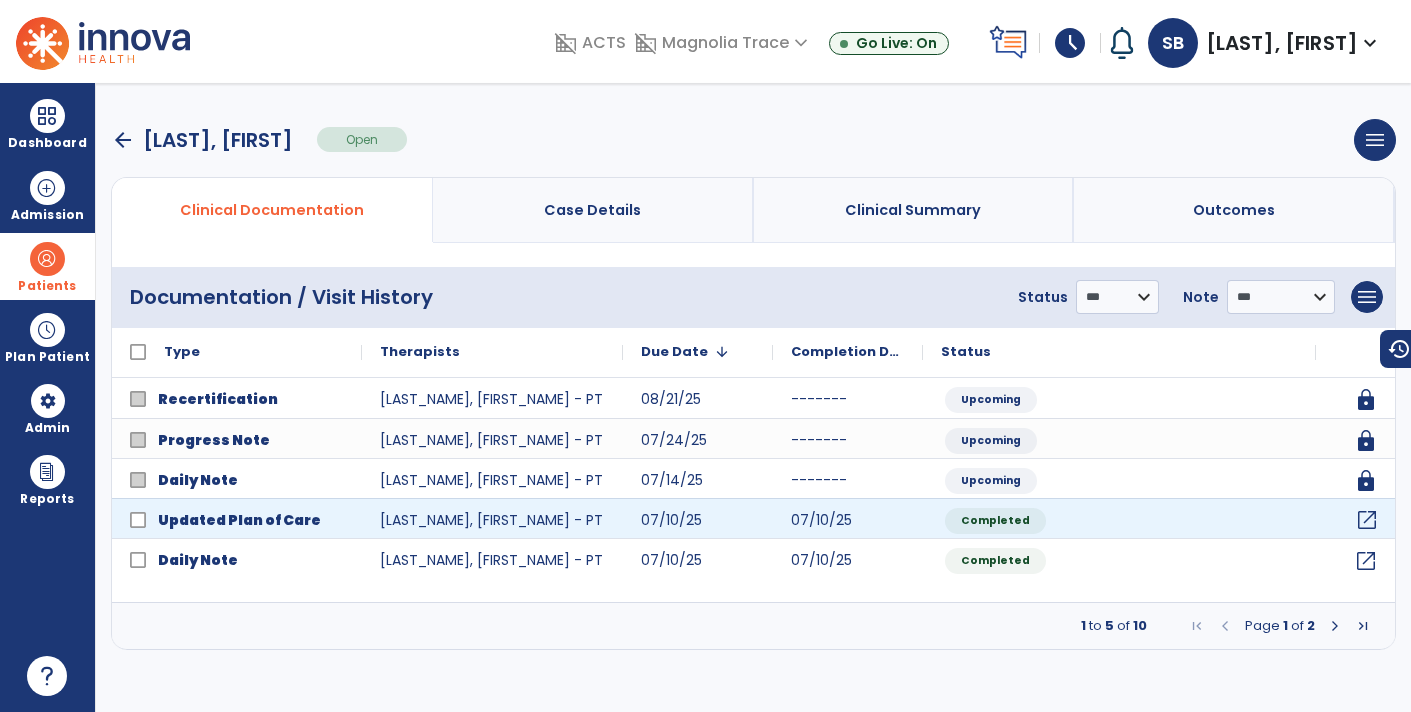 click on "open_in_new" 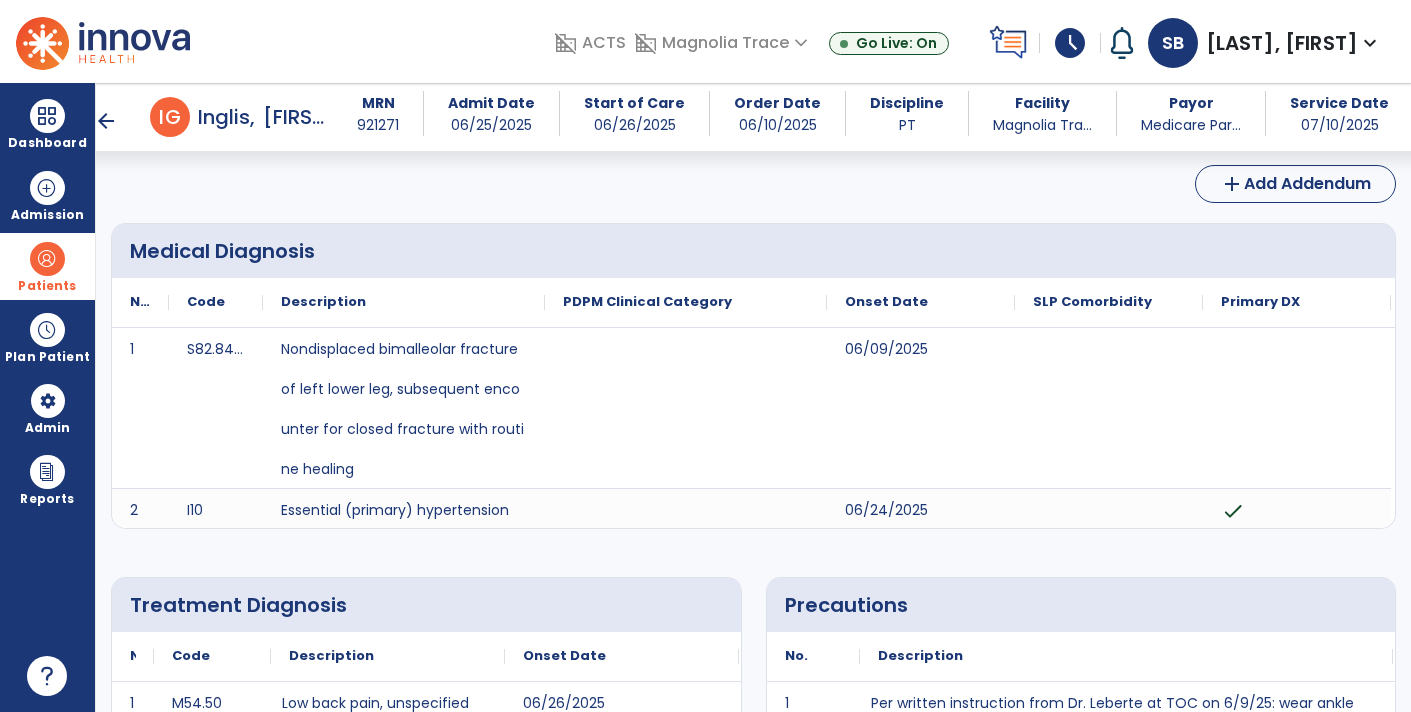 scroll, scrollTop: 61, scrollLeft: 0, axis: vertical 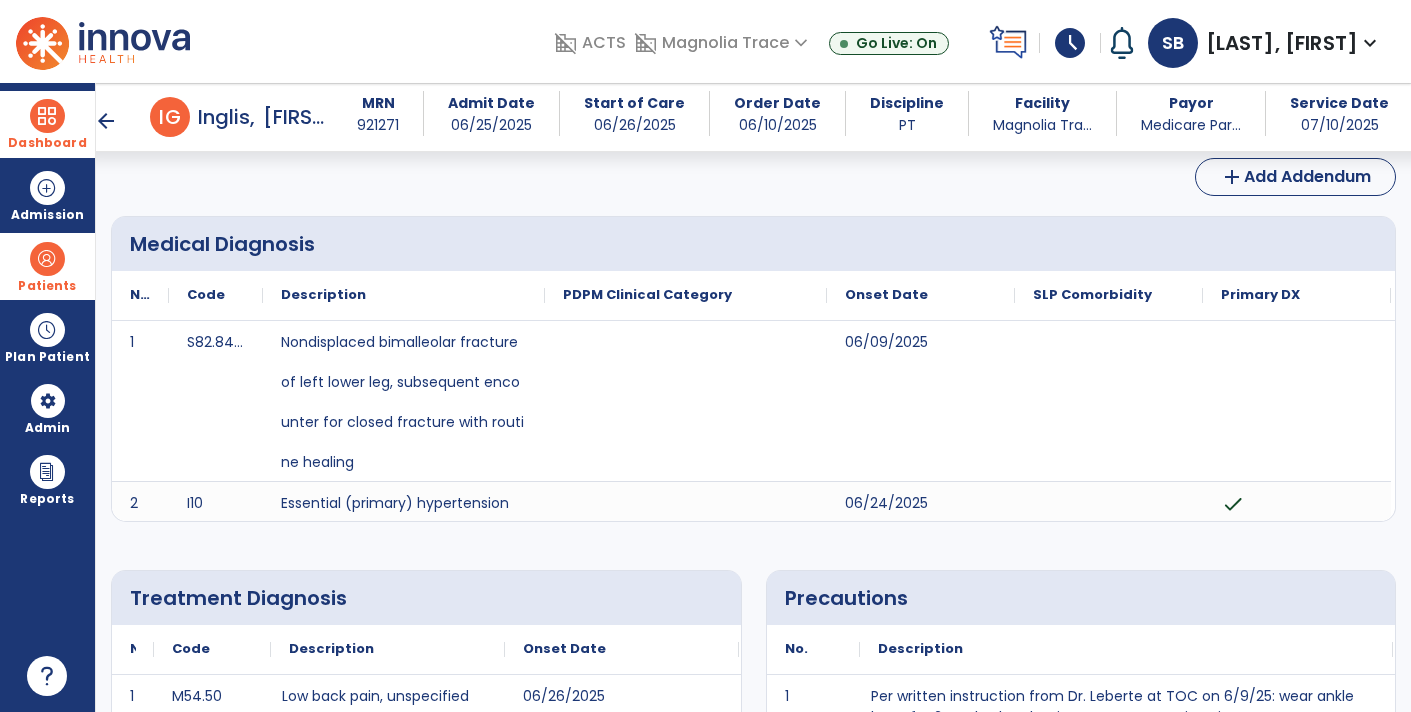 click on "Dashboard" at bounding box center (47, 124) 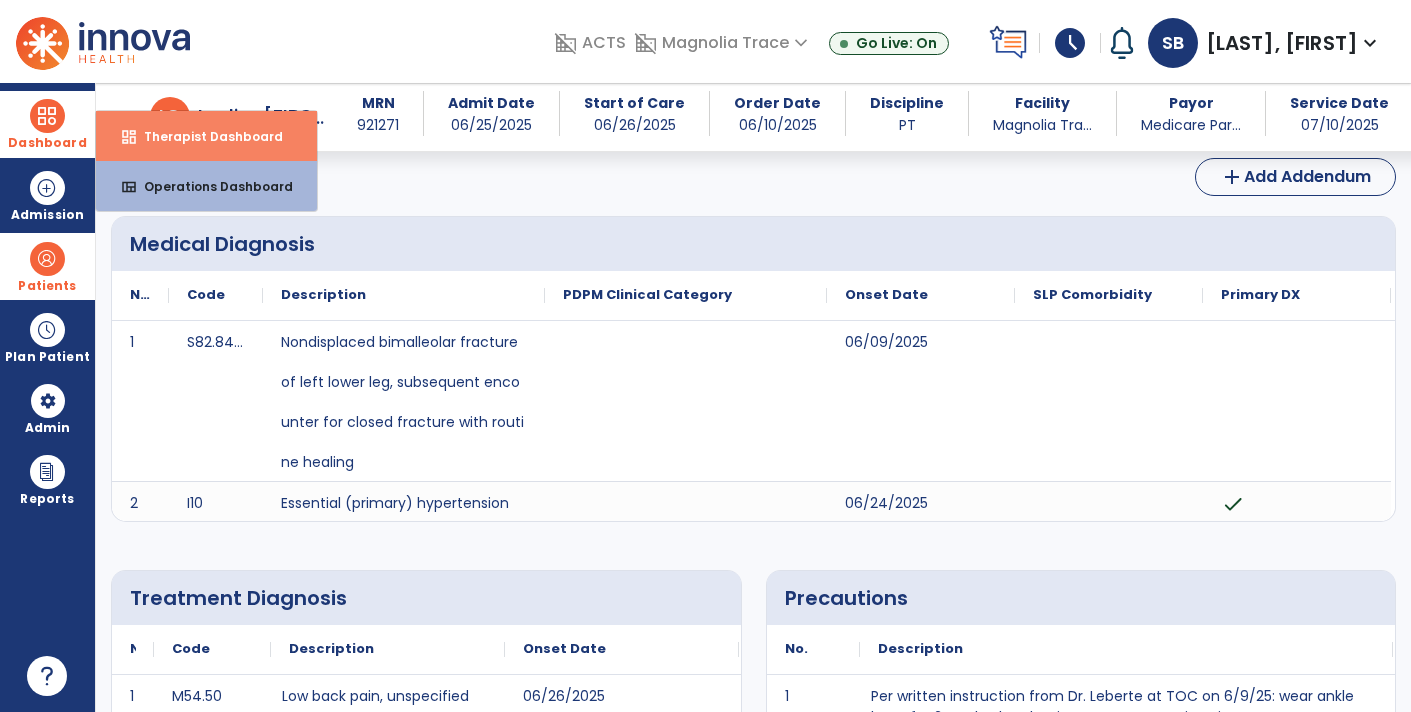 click on "dashboard  Therapist Dashboard" at bounding box center [206, 136] 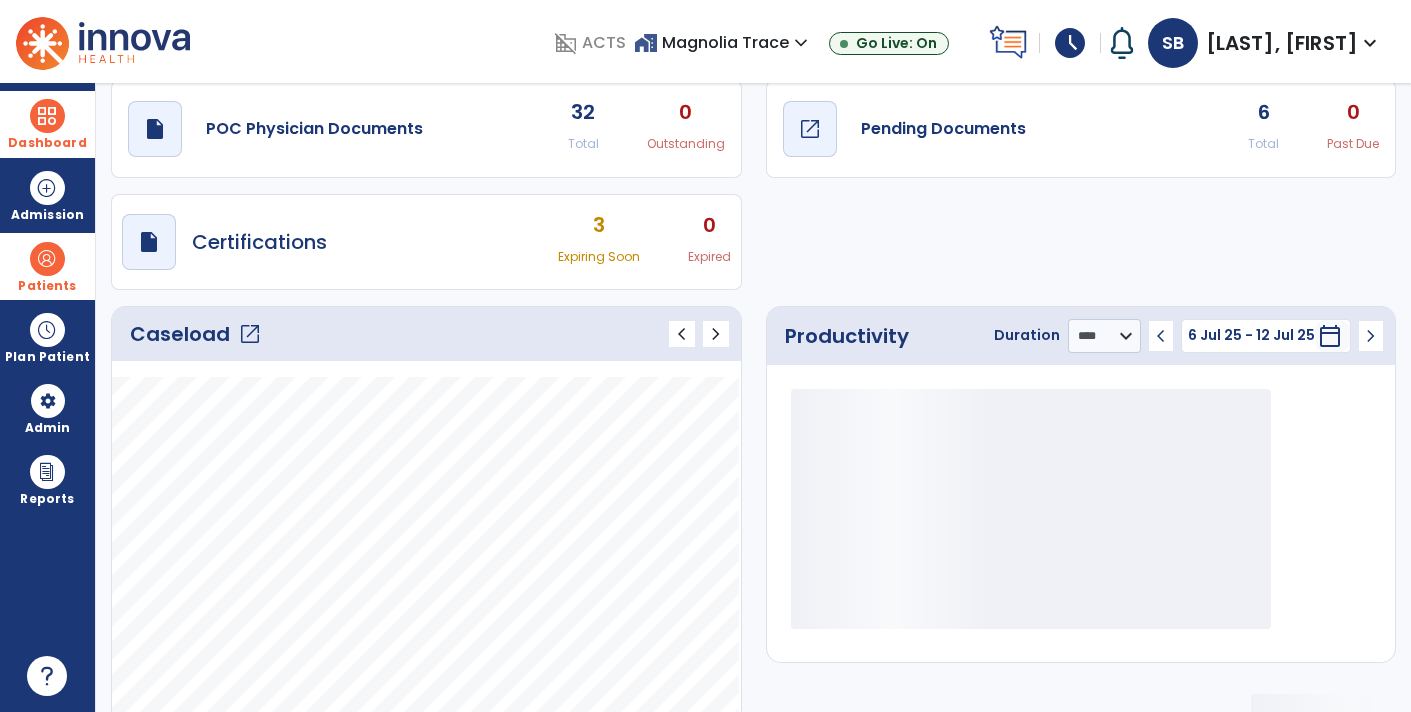 click on "draft   open_in_new  Pending Documents" 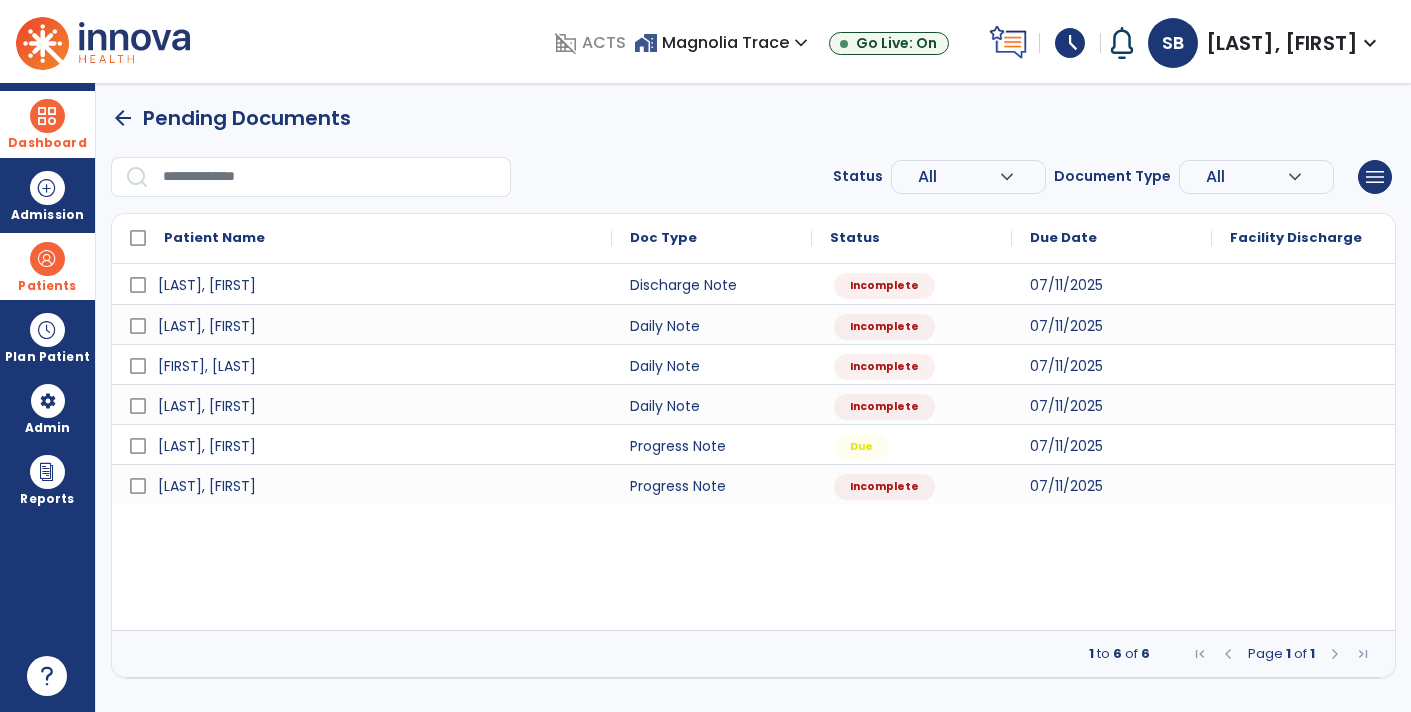 scroll, scrollTop: 0, scrollLeft: 0, axis: both 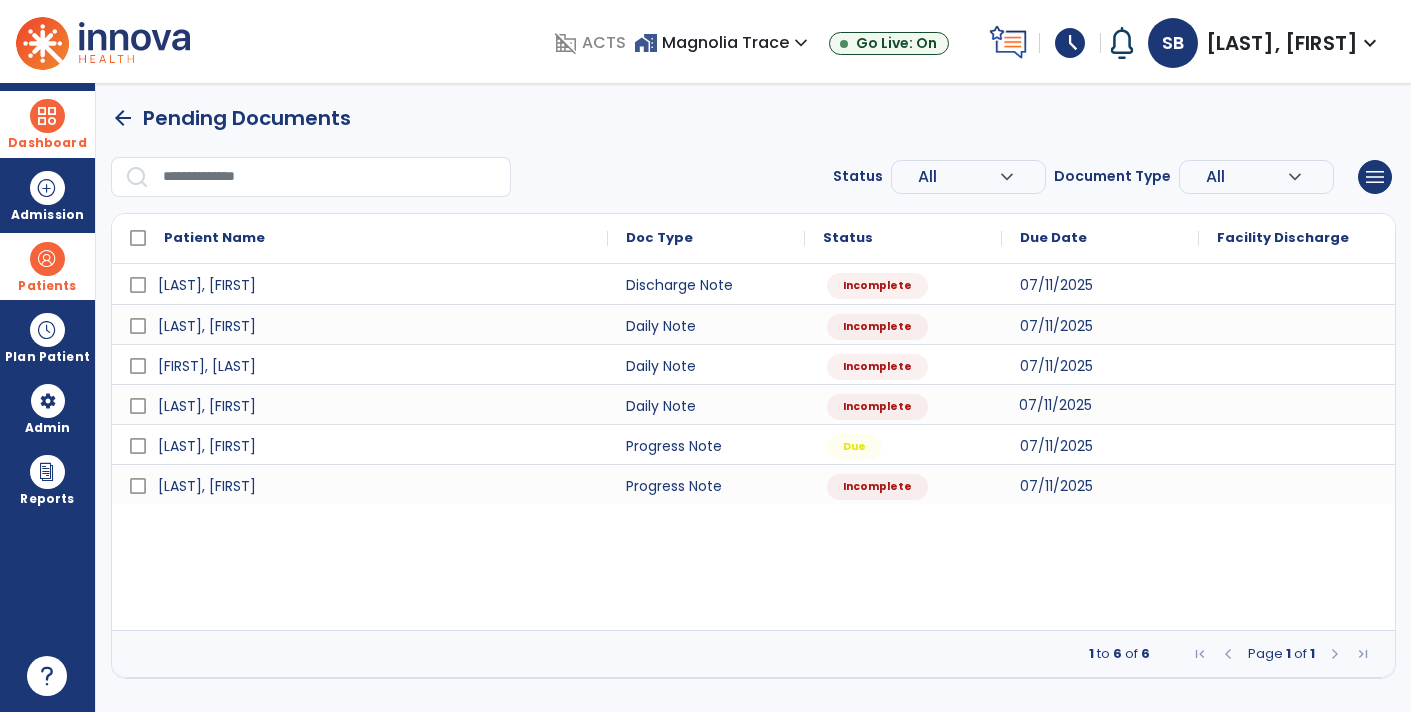 click on "07/11/2025" at bounding box center (1055, 405) 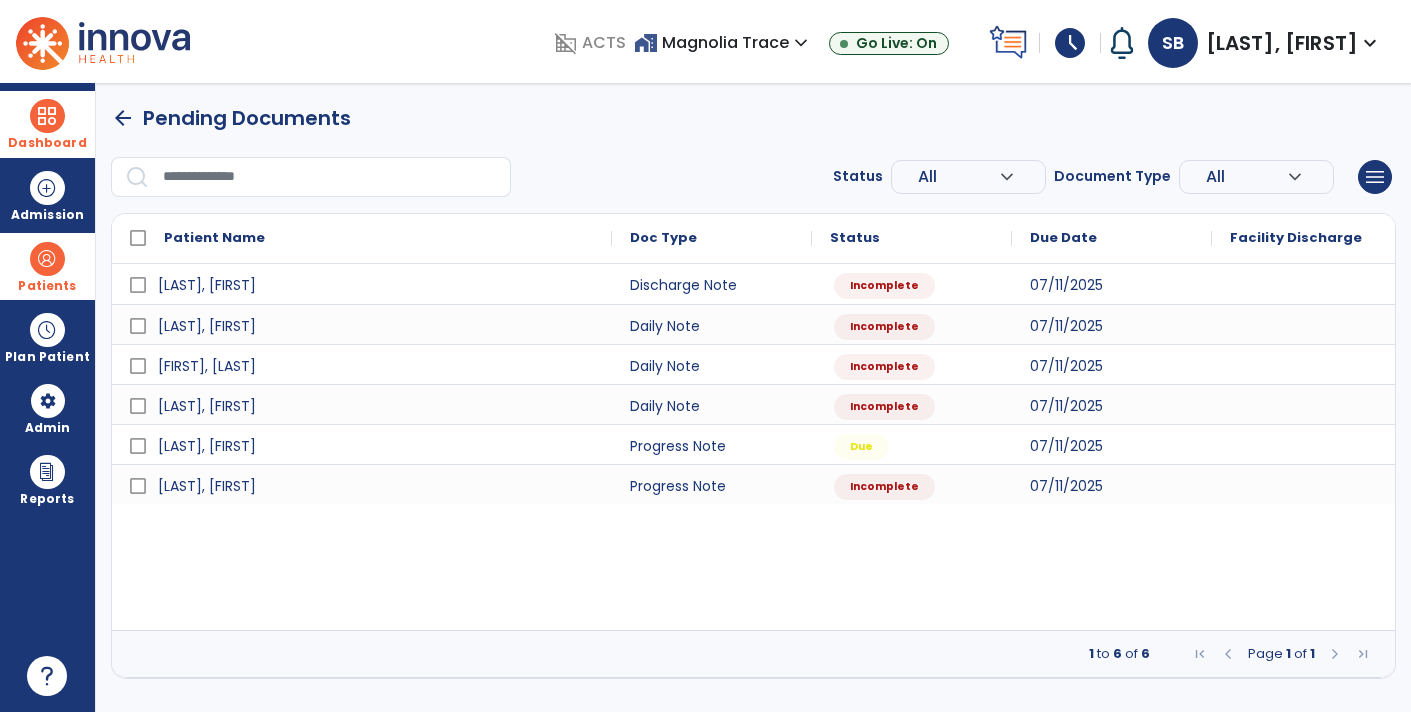 select on "*" 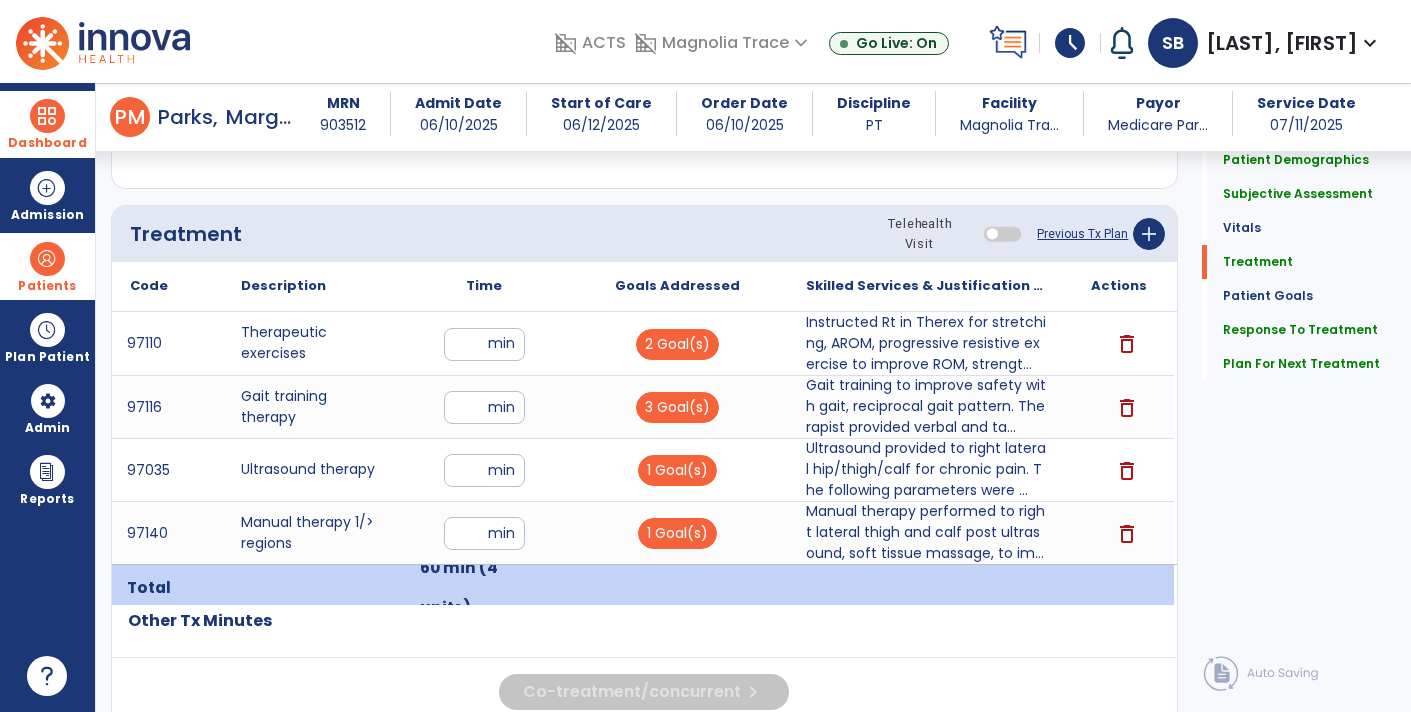 scroll, scrollTop: 1085, scrollLeft: 0, axis: vertical 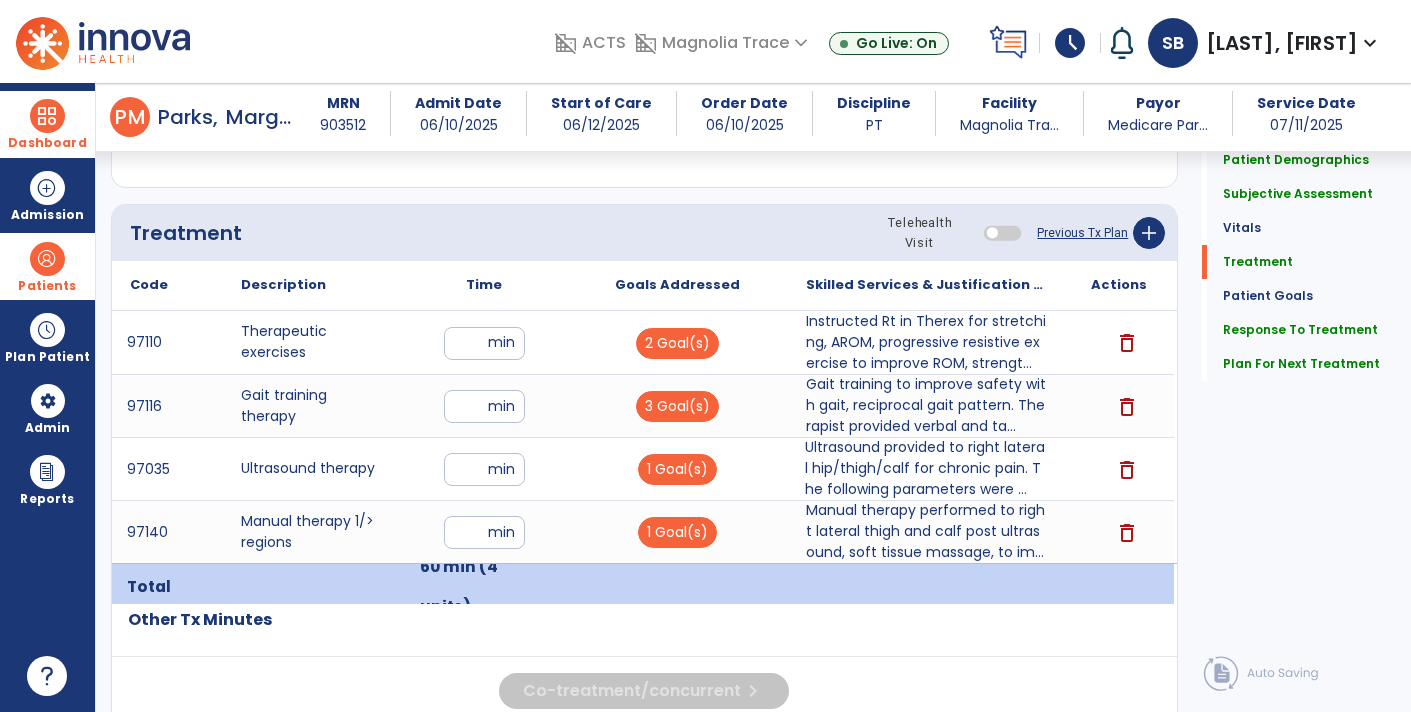 click on "Ultrasound provided to right lateral hip/thigh/calf for chronic pain. The following parameters were ..." at bounding box center (926, 468) 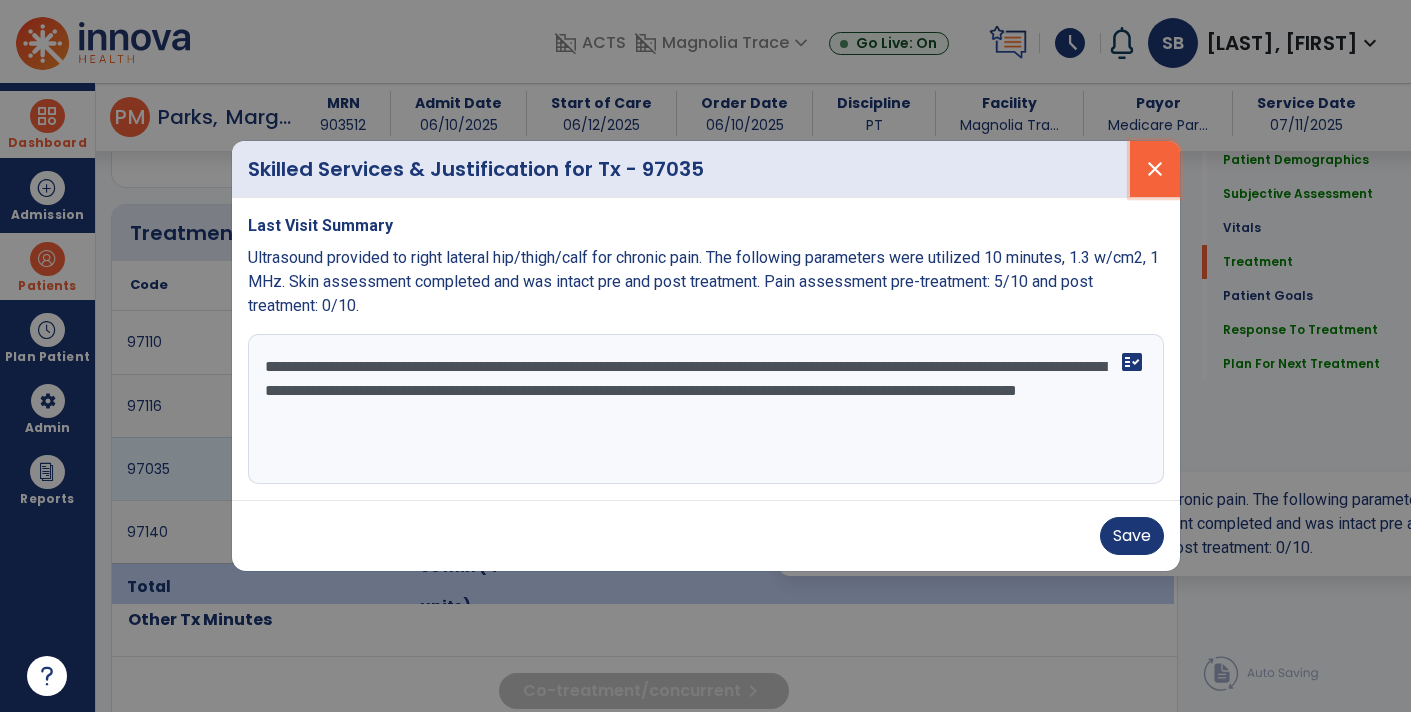 click on "close" at bounding box center [1155, 169] 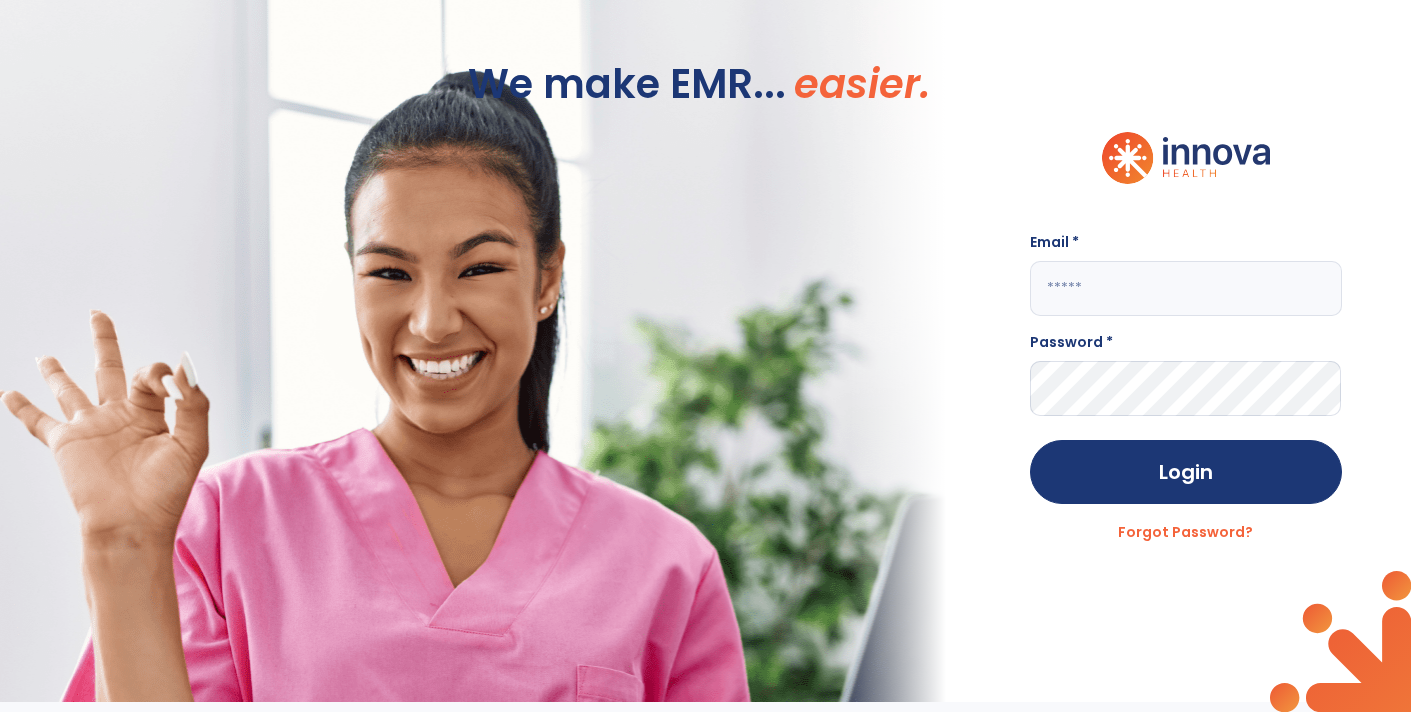 scroll, scrollTop: 0, scrollLeft: 0, axis: both 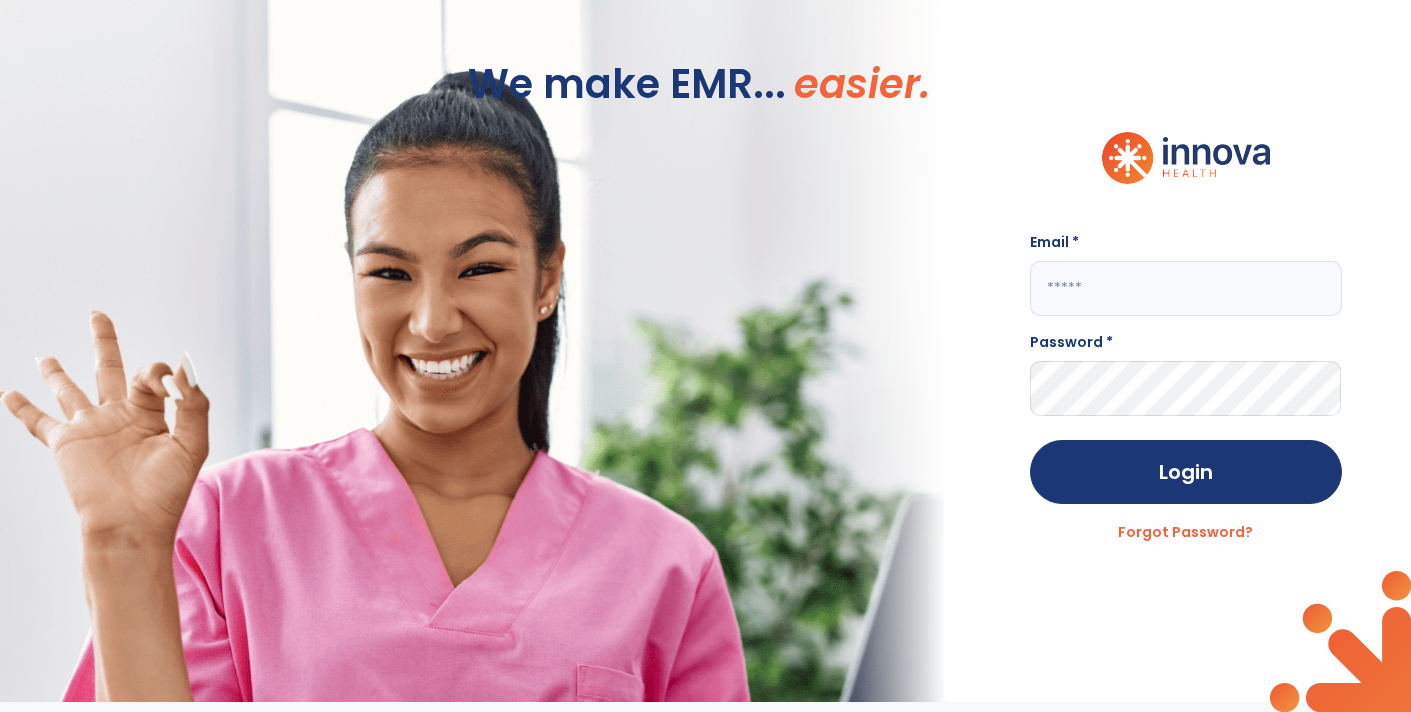 click 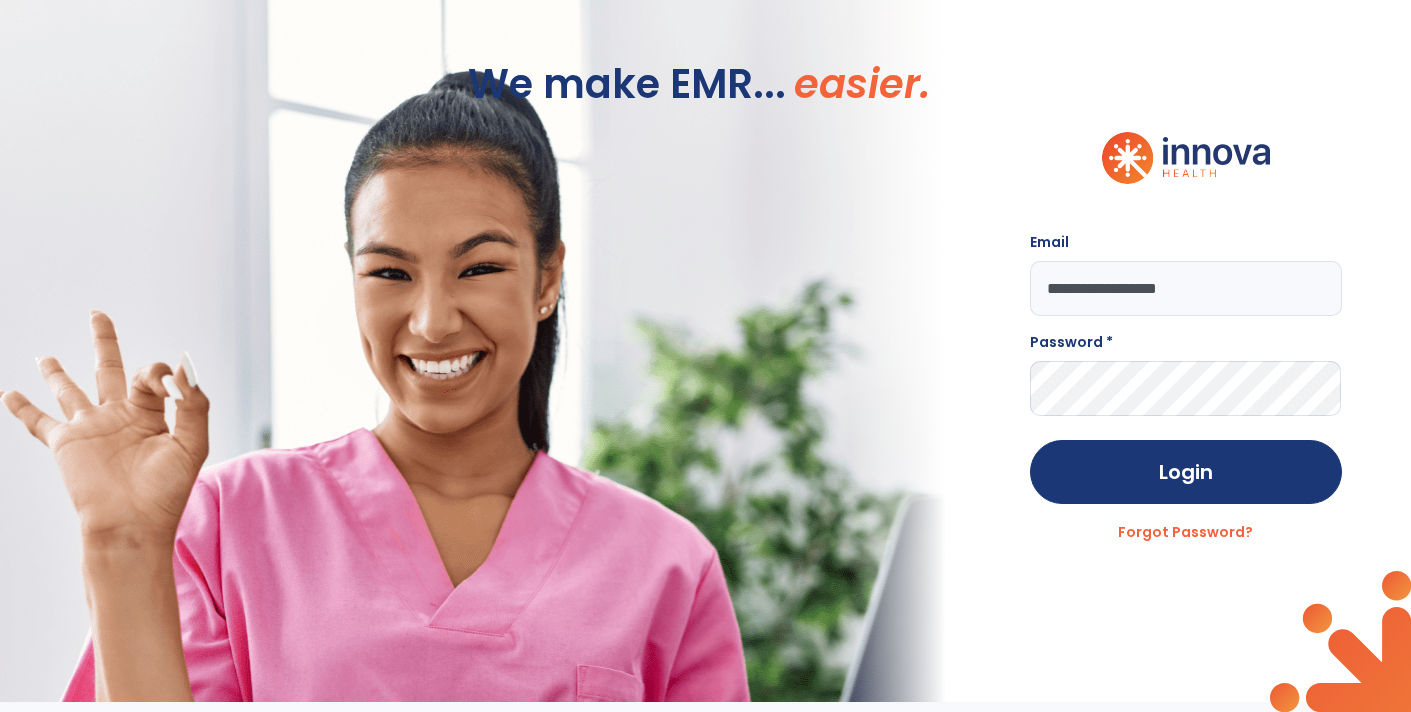 type on "**********" 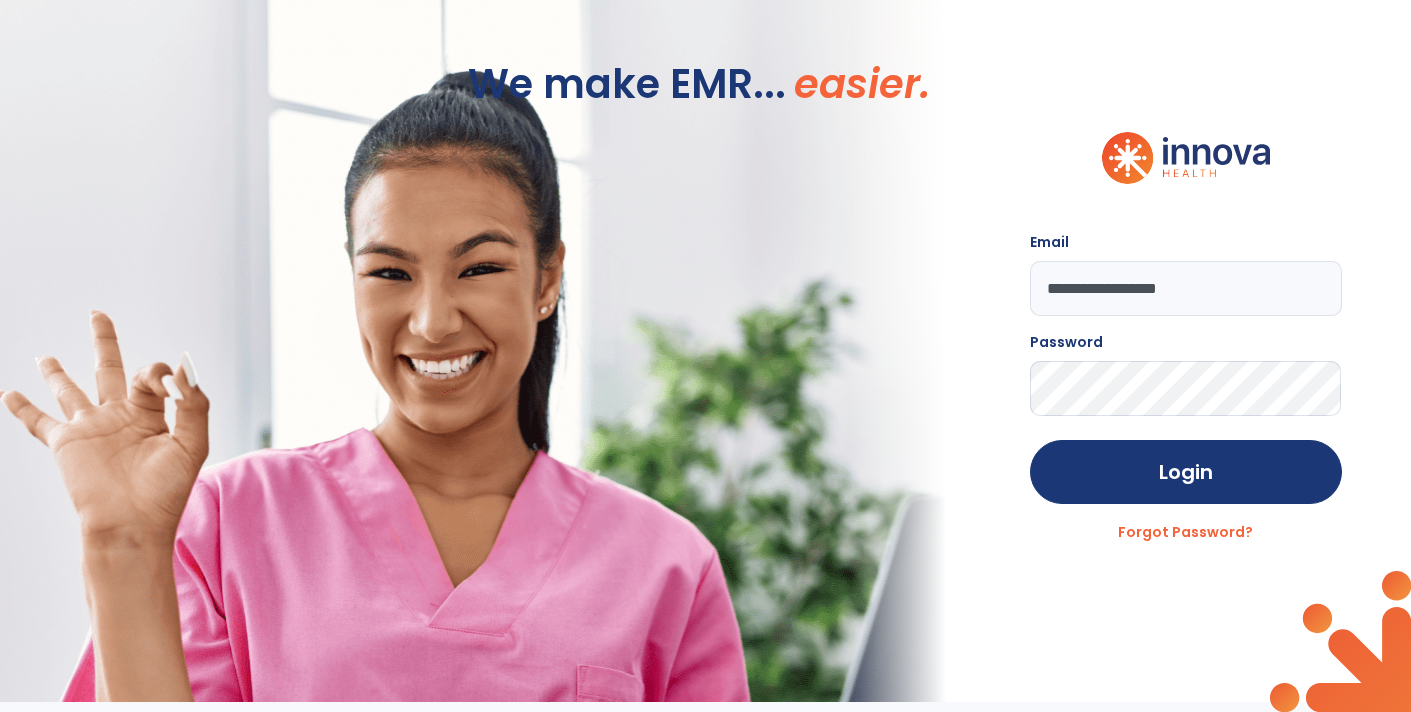 click on "Login" 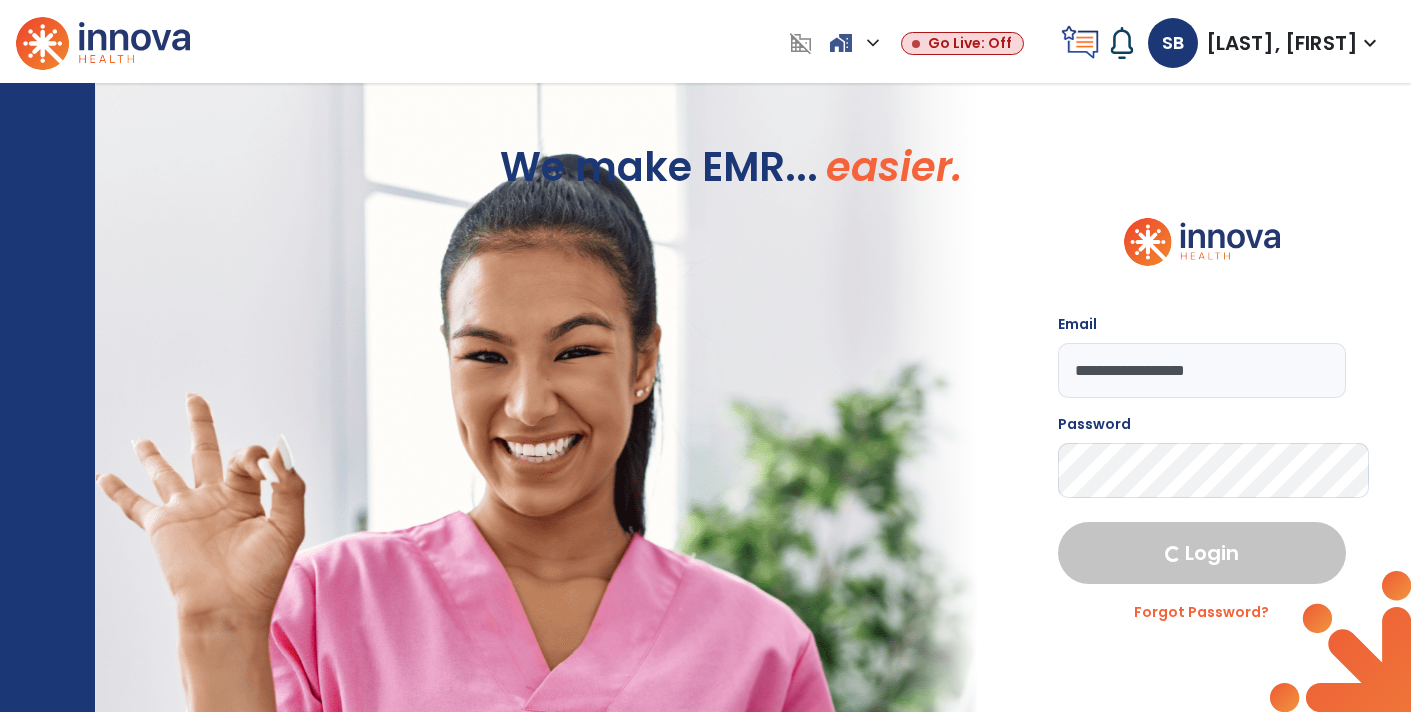 select on "****" 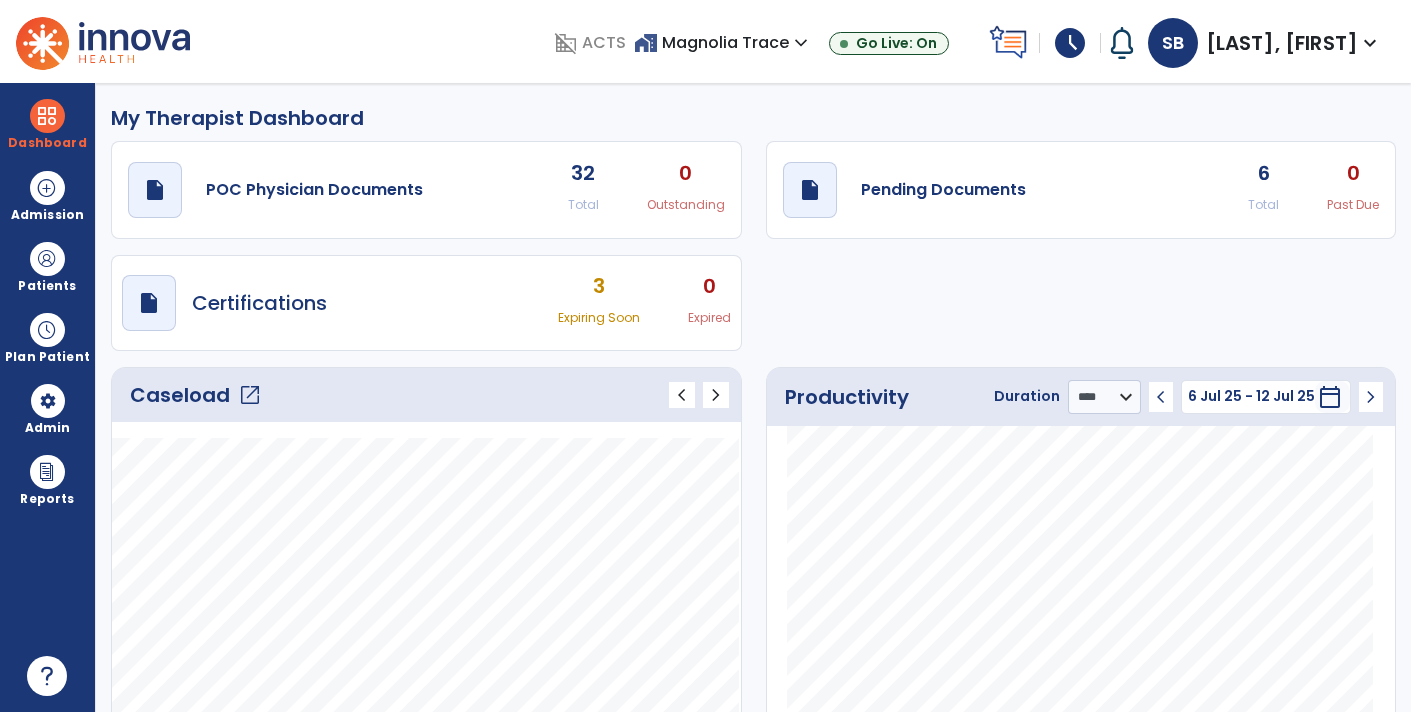 click on "draft   open_in_new  Pending Documents 6 Total 0 Past Due" 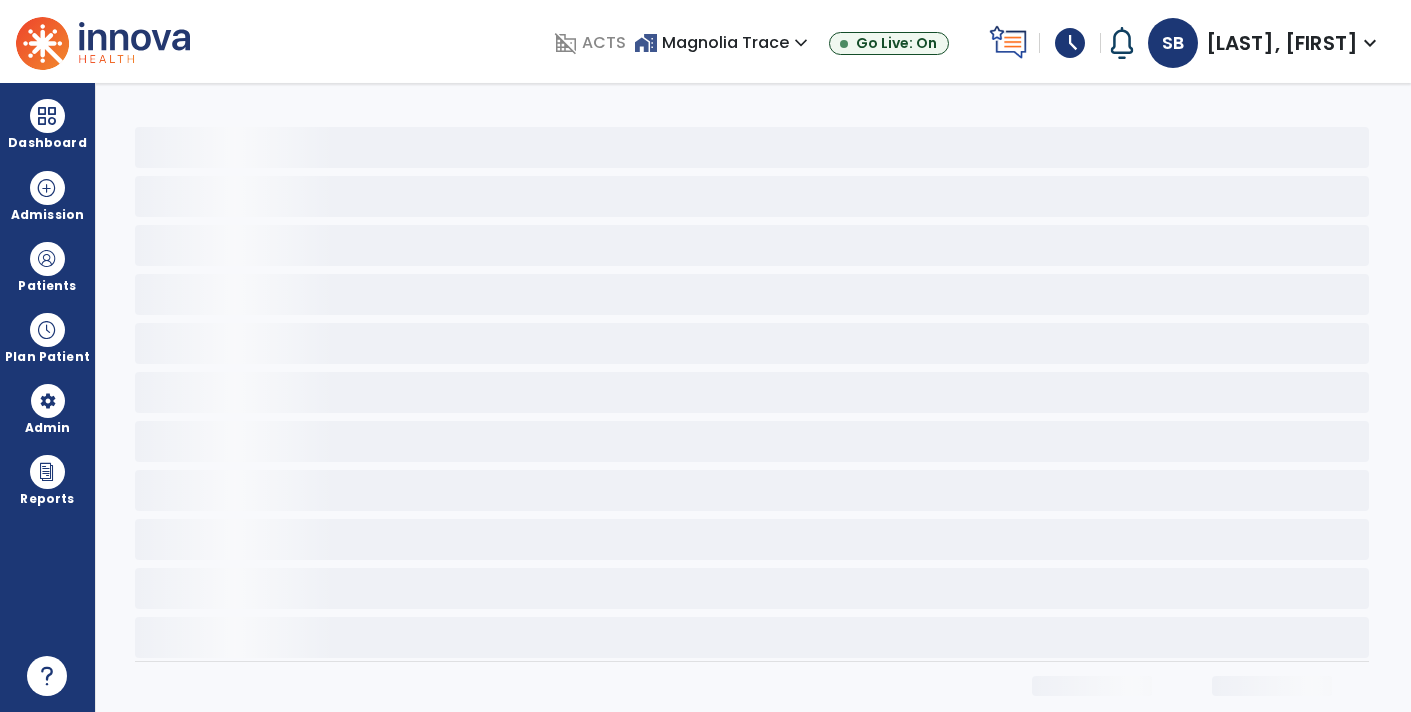 scroll, scrollTop: 0, scrollLeft: 0, axis: both 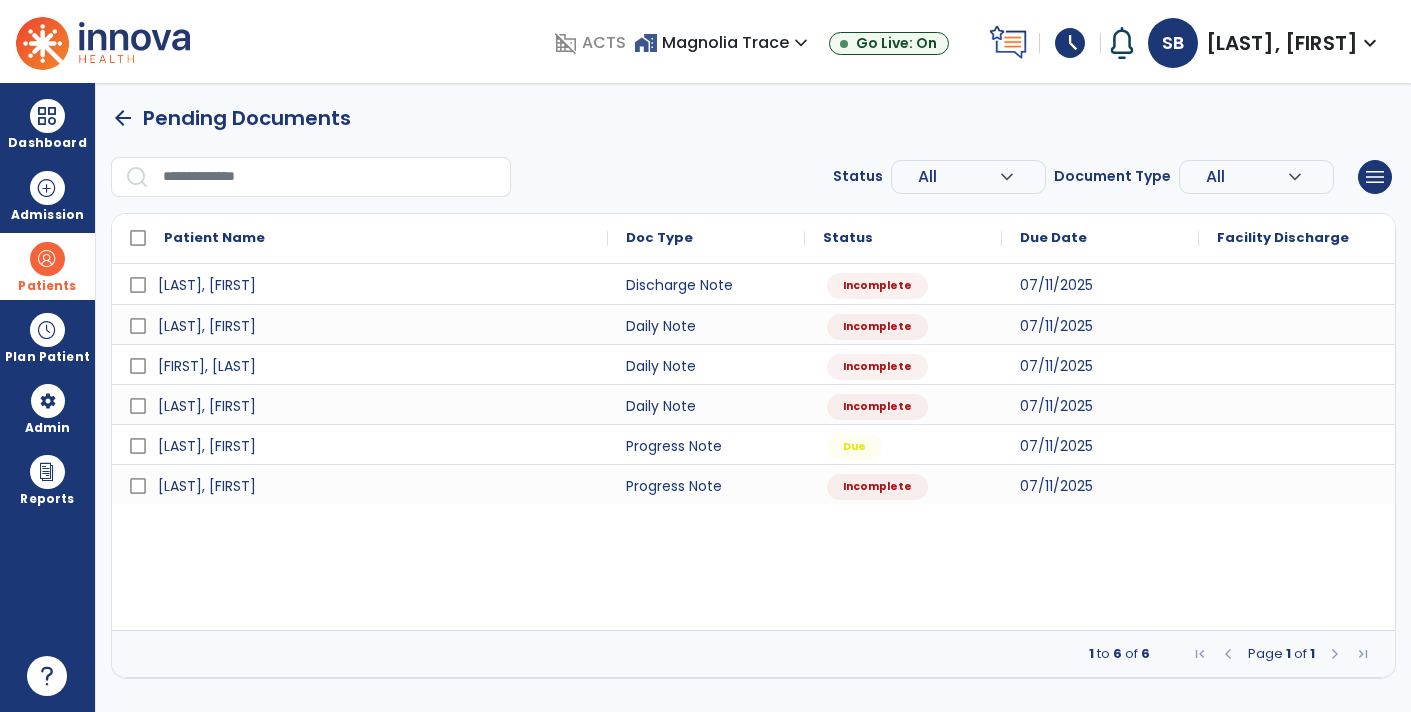 click at bounding box center [47, 259] 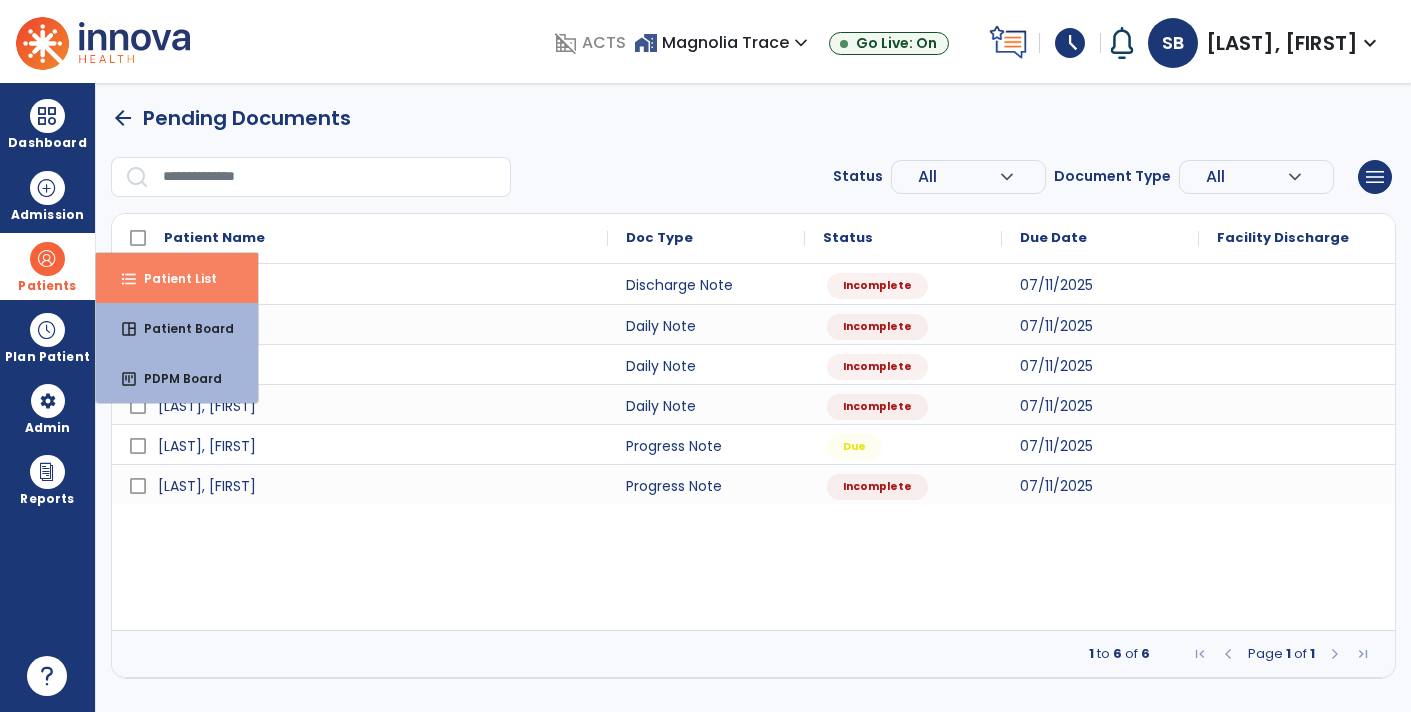 click on "format_list_bulleted  Patient List" at bounding box center (177, 278) 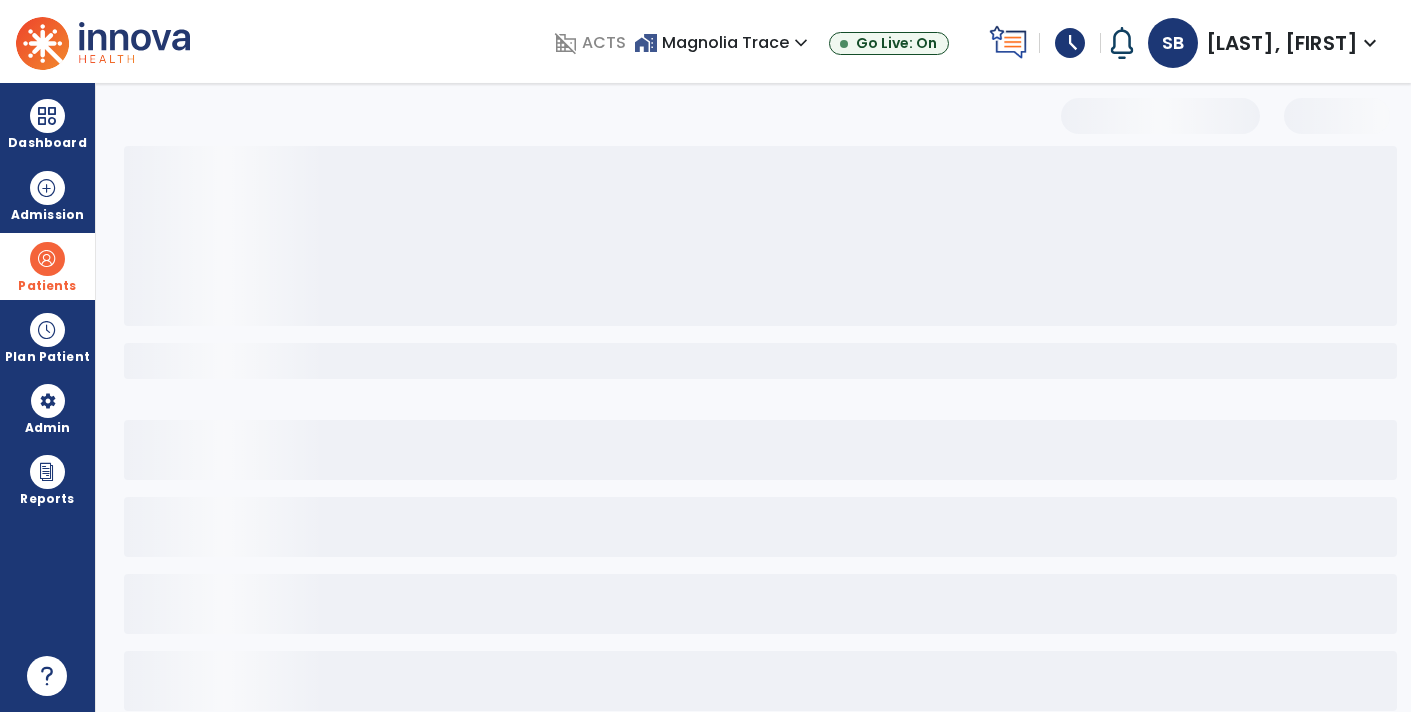 select on "***" 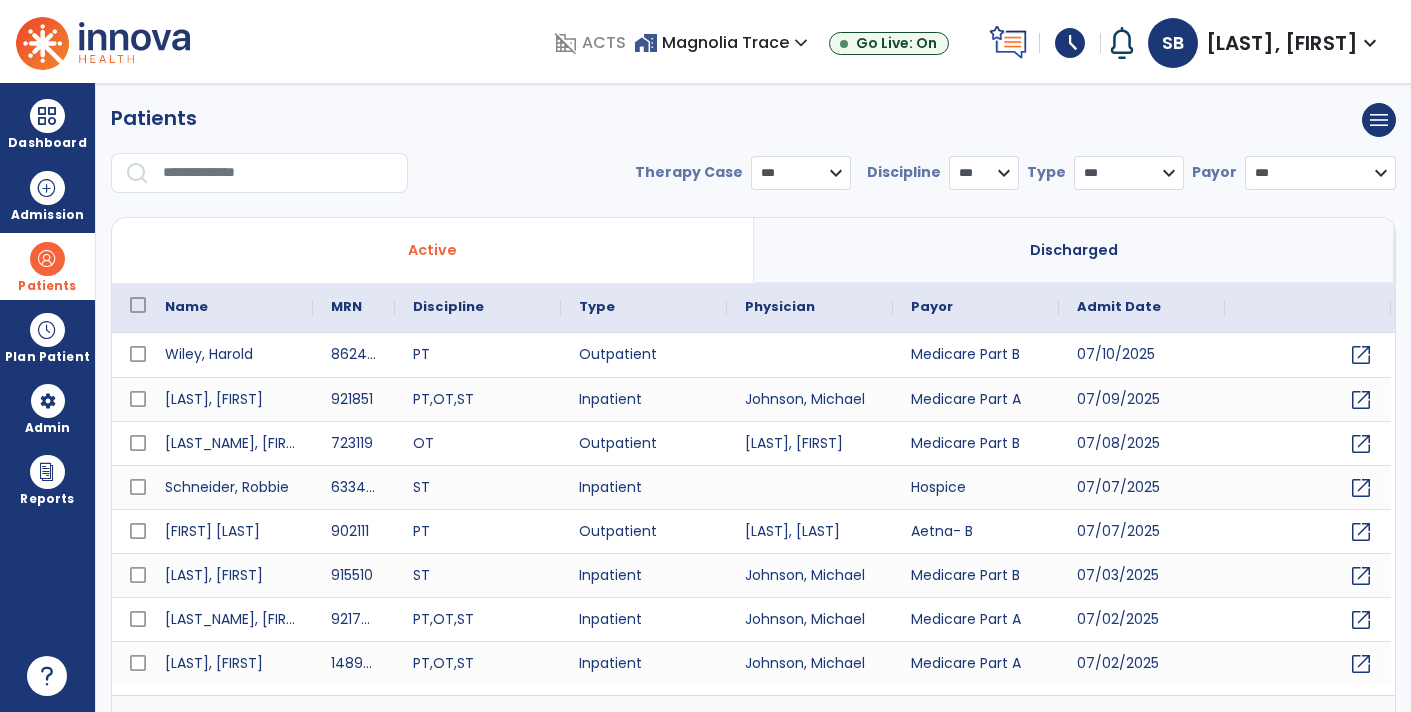 click at bounding box center (278, 173) 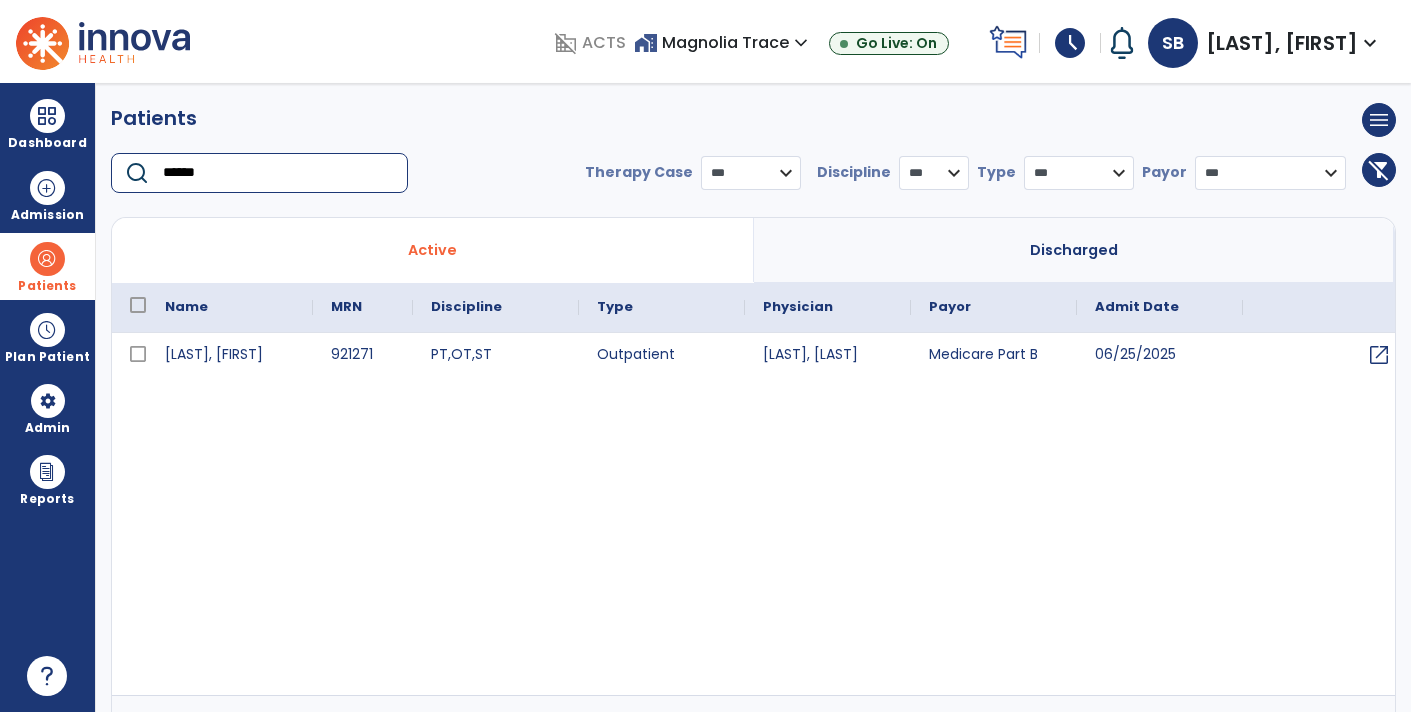 type on "******" 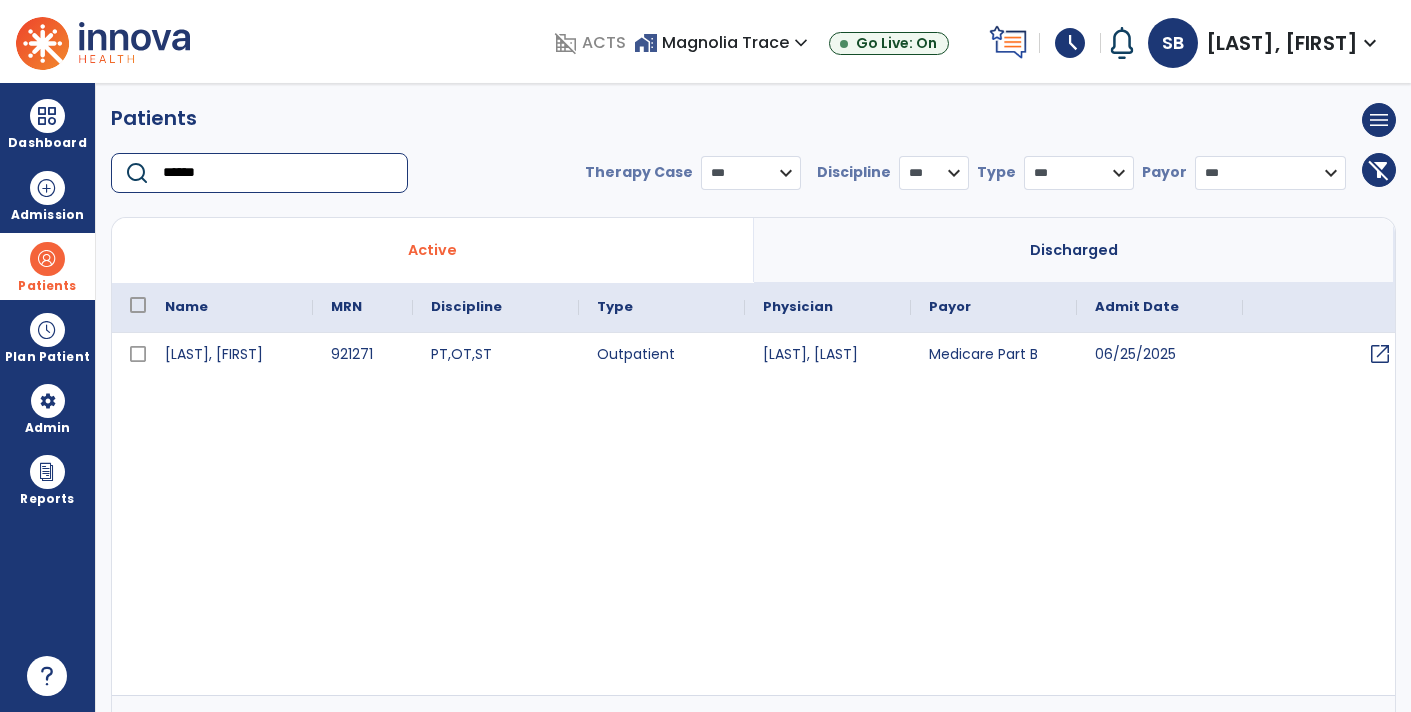 click on "open_in_new" at bounding box center [1380, 354] 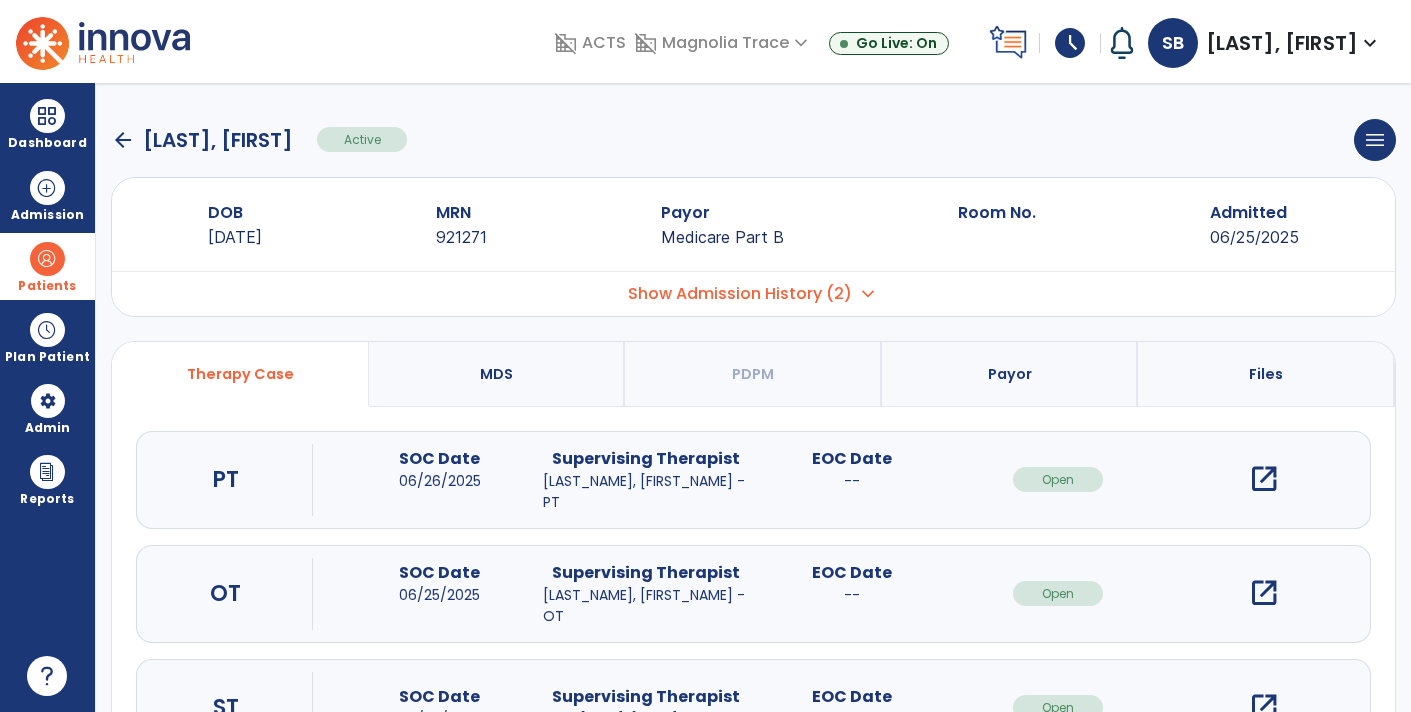 click on "open_in_new" at bounding box center (1264, 479) 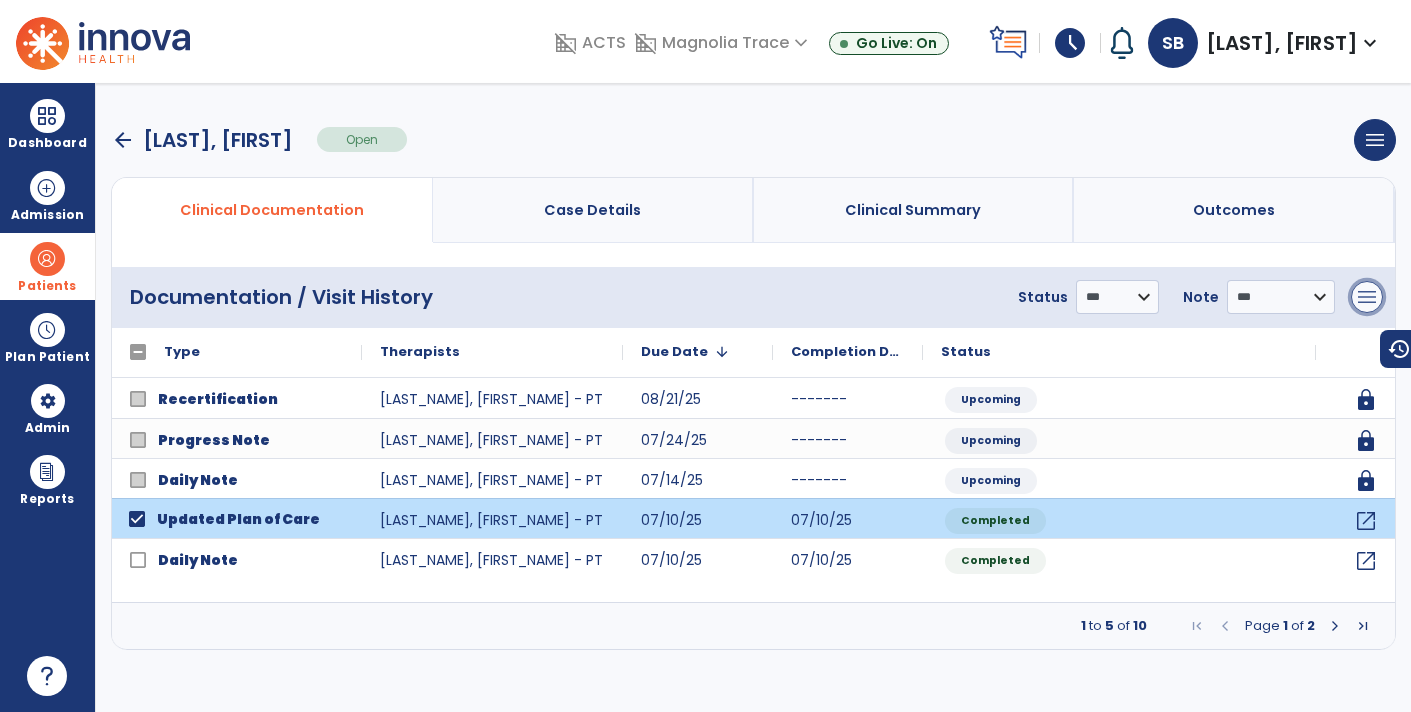 click on "menu" at bounding box center [1367, 297] 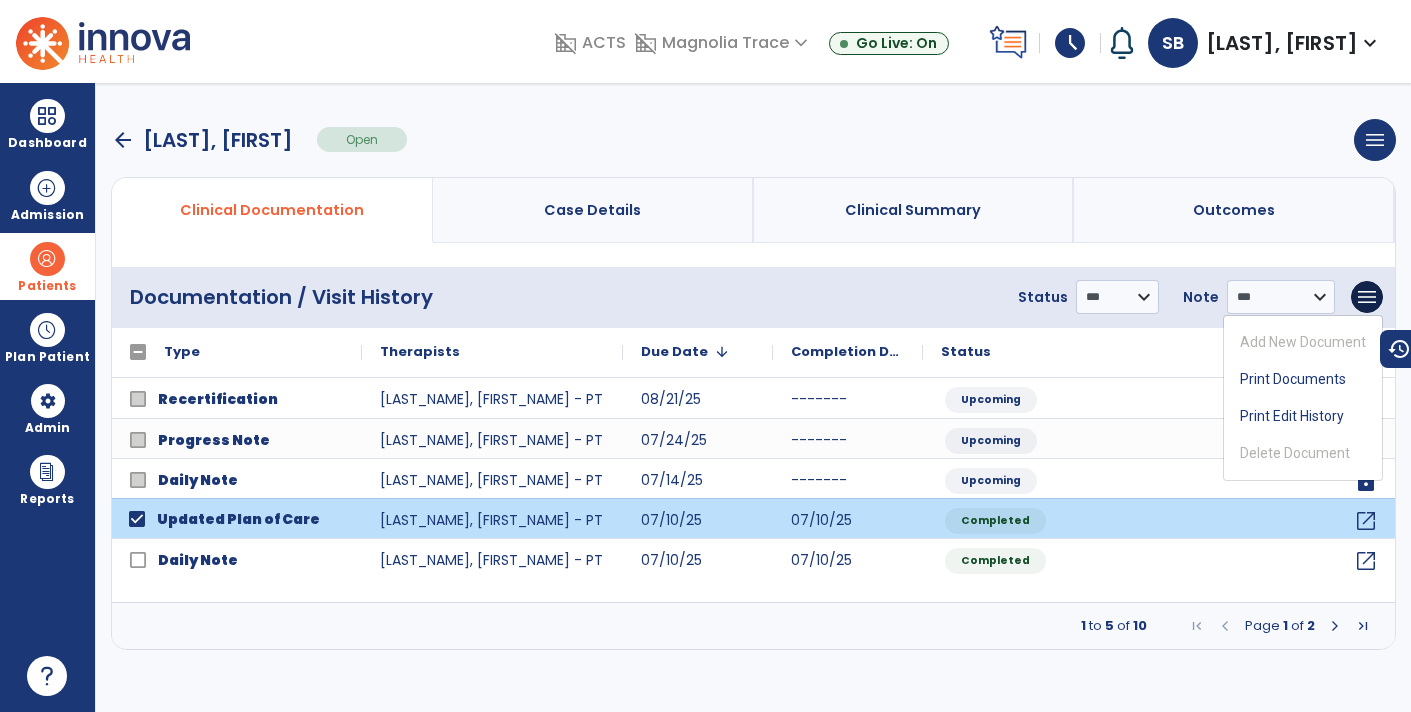 click on "arrow_back   [NAME]  Open  menu   Edit Therapy Case   Delete Therapy Case   Close Therapy Case" at bounding box center [753, 140] 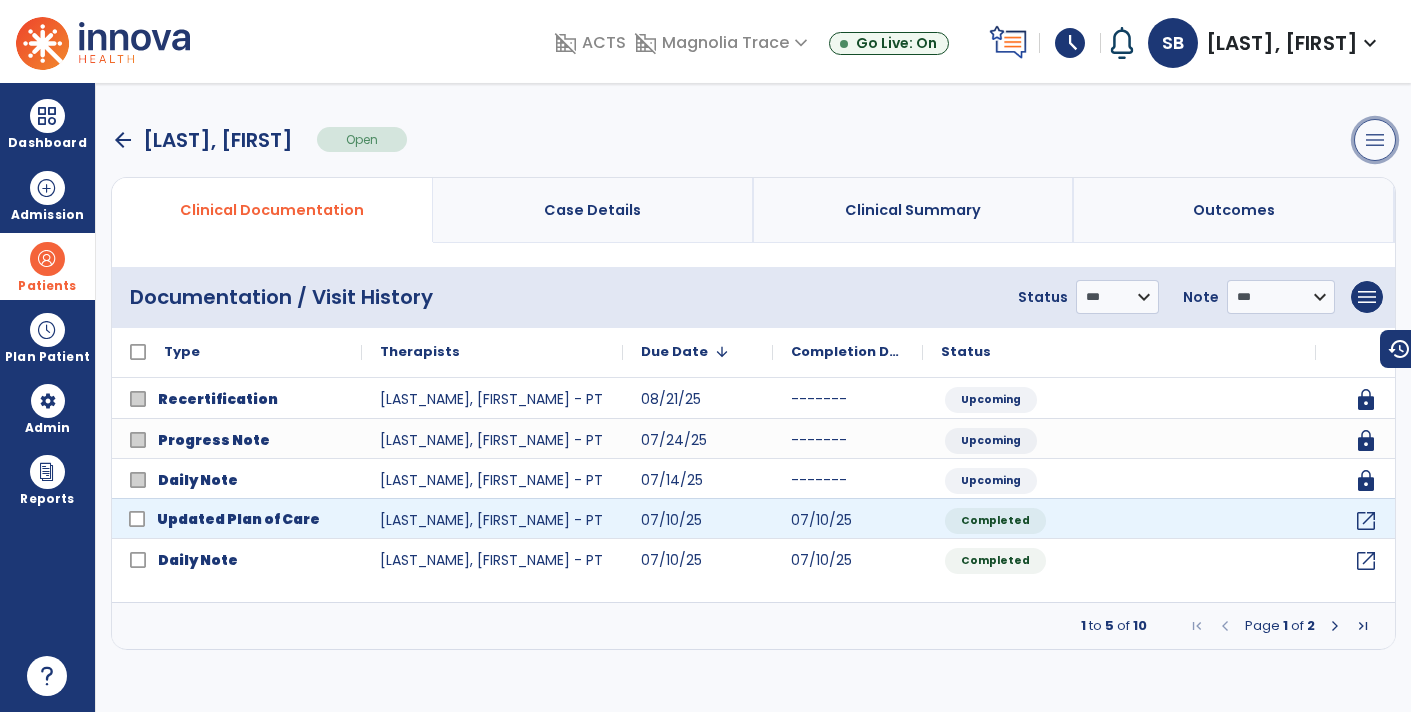 click on "menu" at bounding box center (1375, 140) 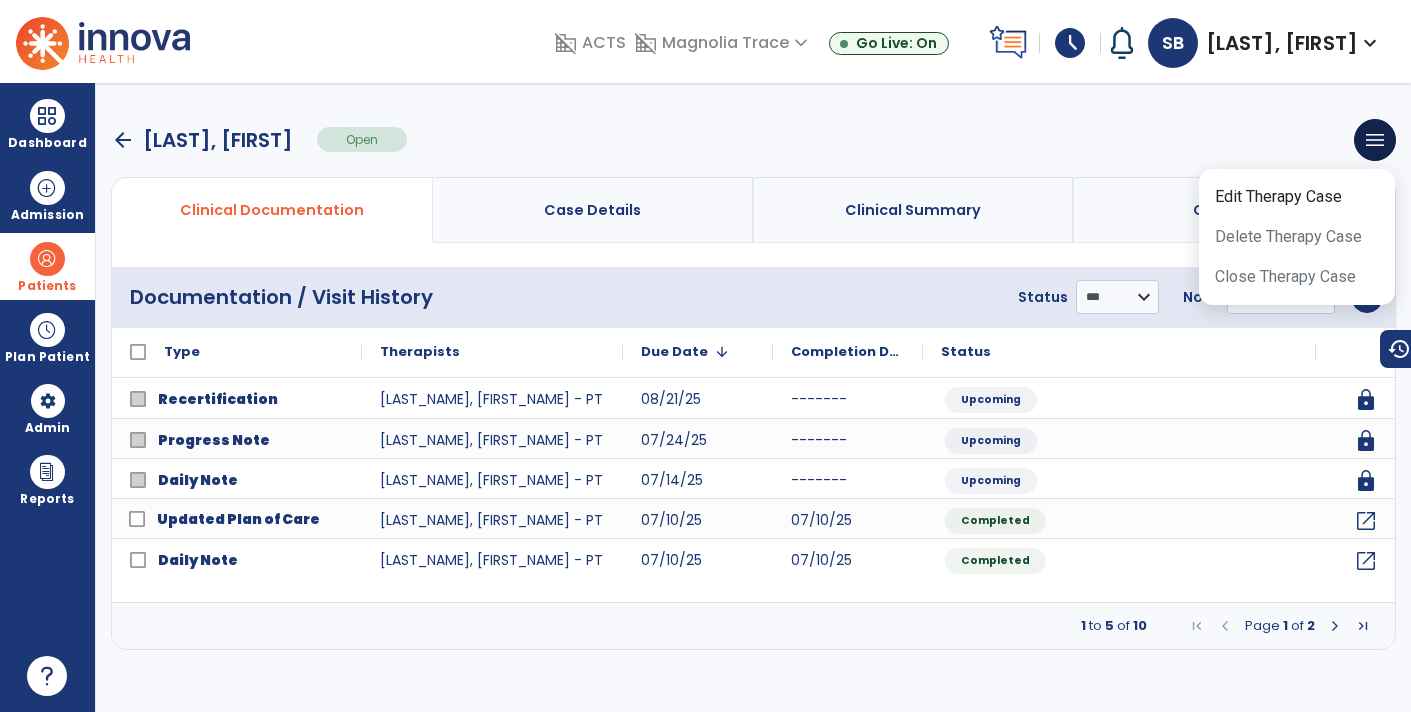 click on "arrow_back   [NAME]  Open  menu   Edit Therapy Case   Delete Therapy Case   Close Therapy Case" at bounding box center [753, 140] 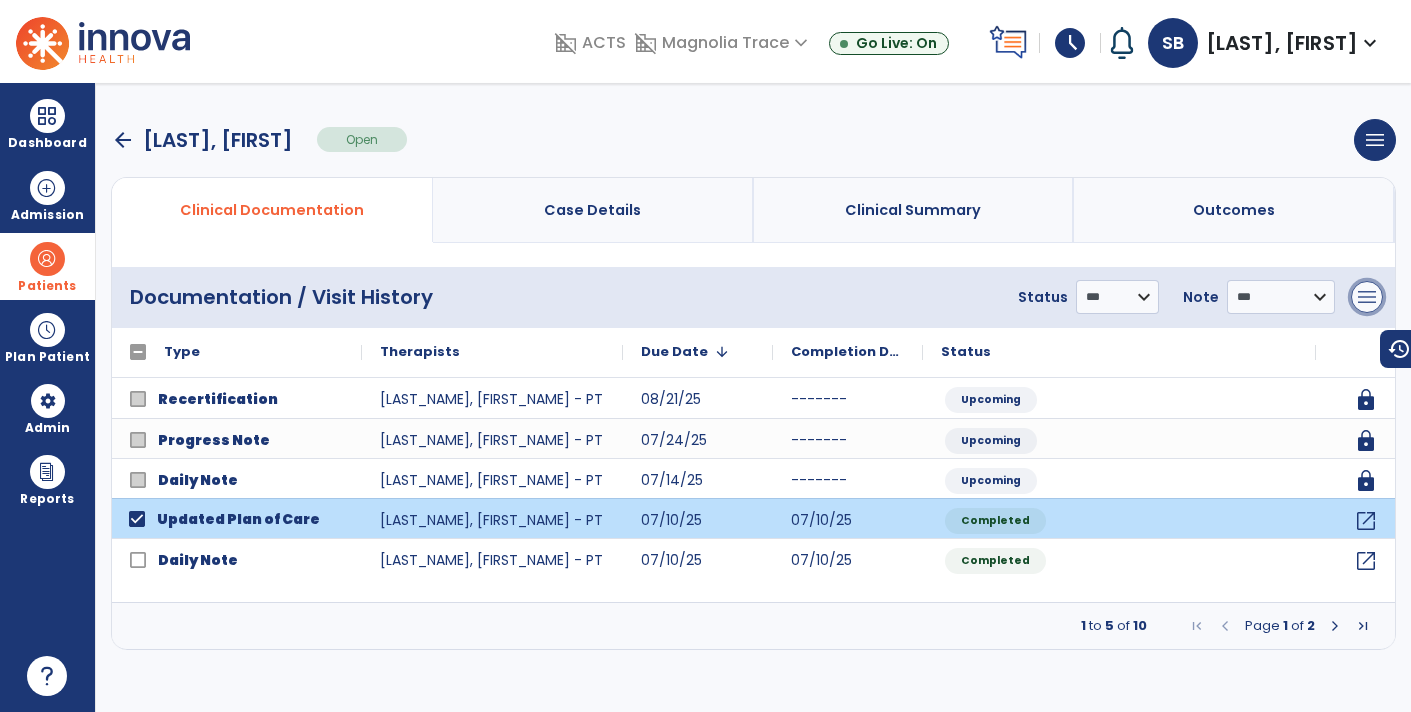click on "menu" at bounding box center [1367, 297] 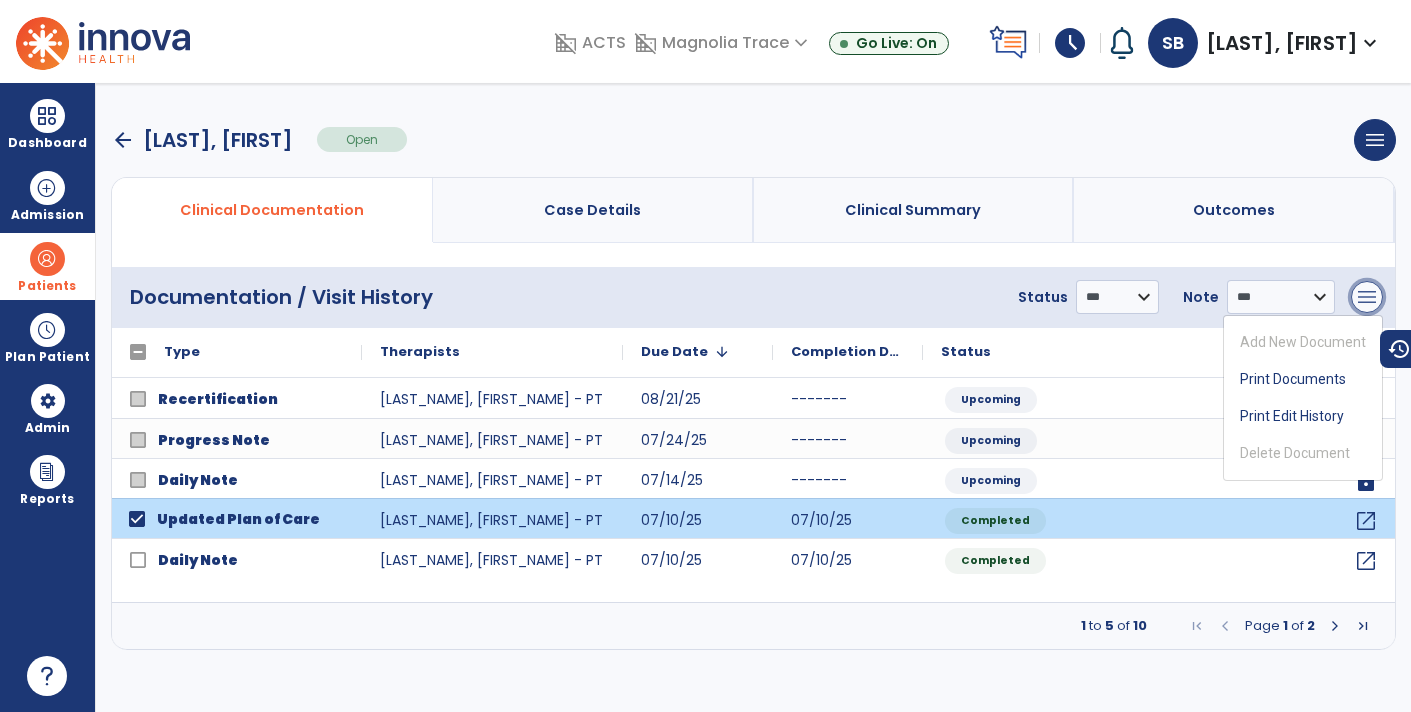 click on "menu" at bounding box center (1367, 297) 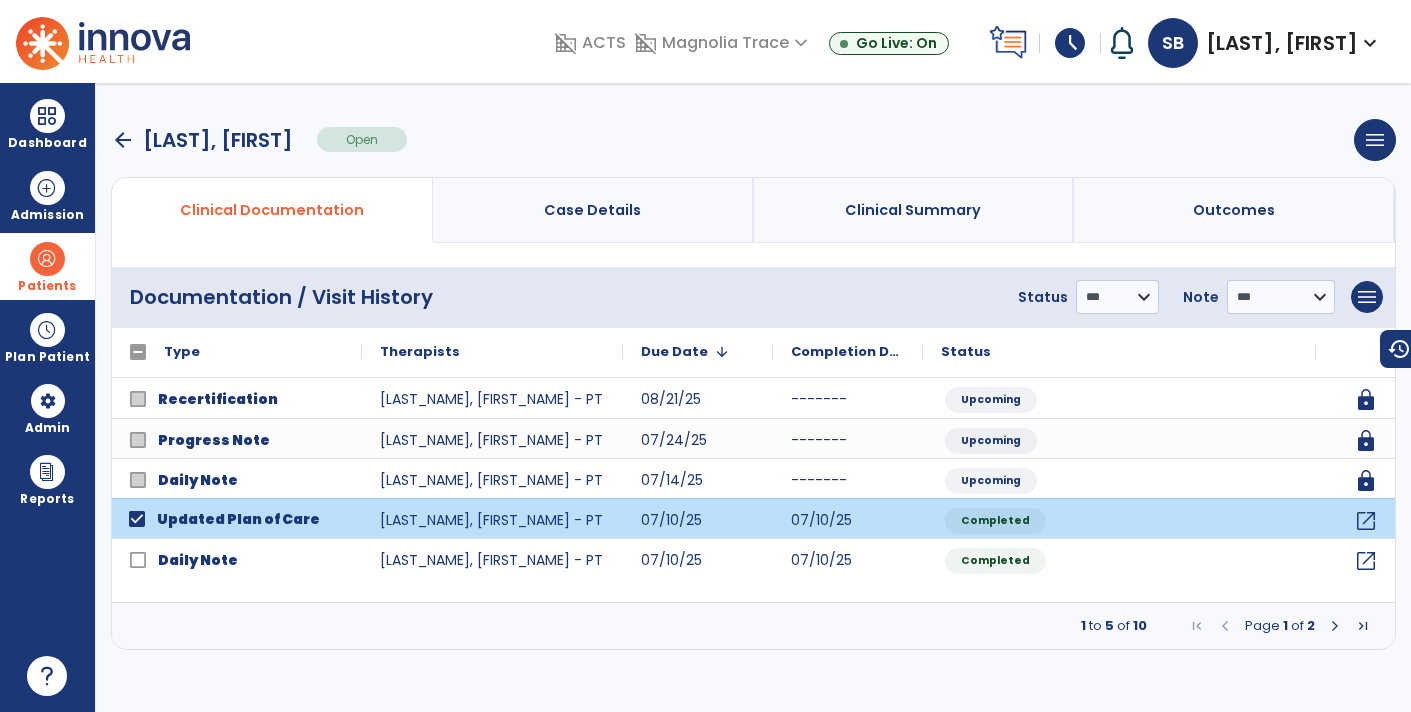 click on "arrow_back   [NAME]  Open  menu   Edit Therapy Case   Delete Therapy Case   Close Therapy Case" at bounding box center (753, 140) 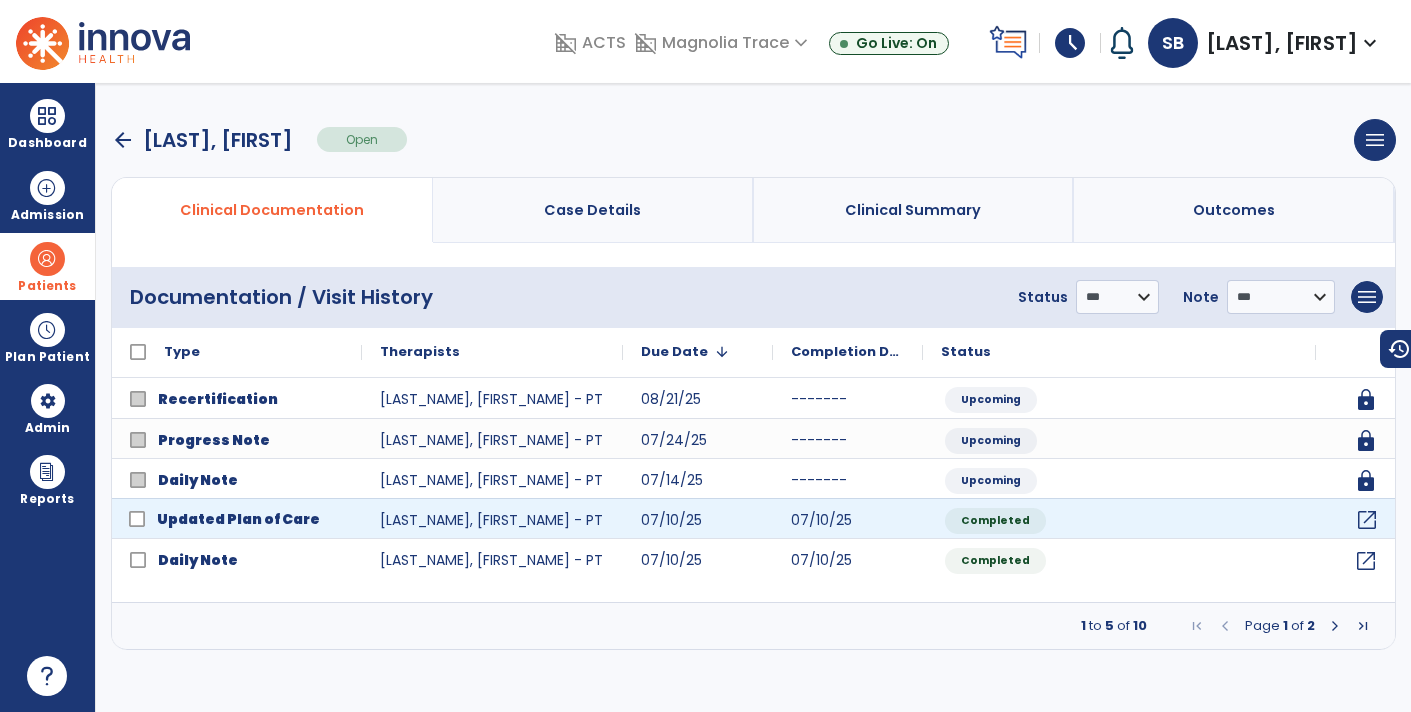 click on "open_in_new" 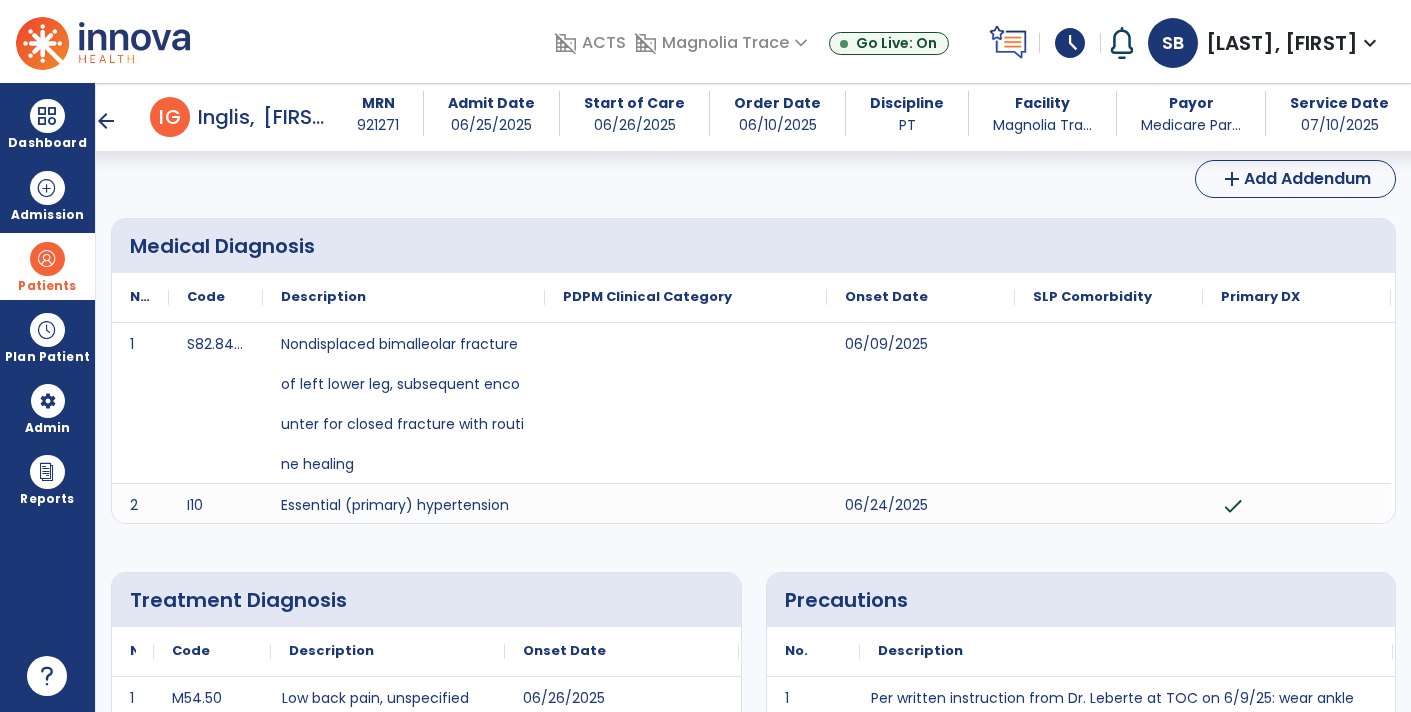 scroll, scrollTop: 0, scrollLeft: 0, axis: both 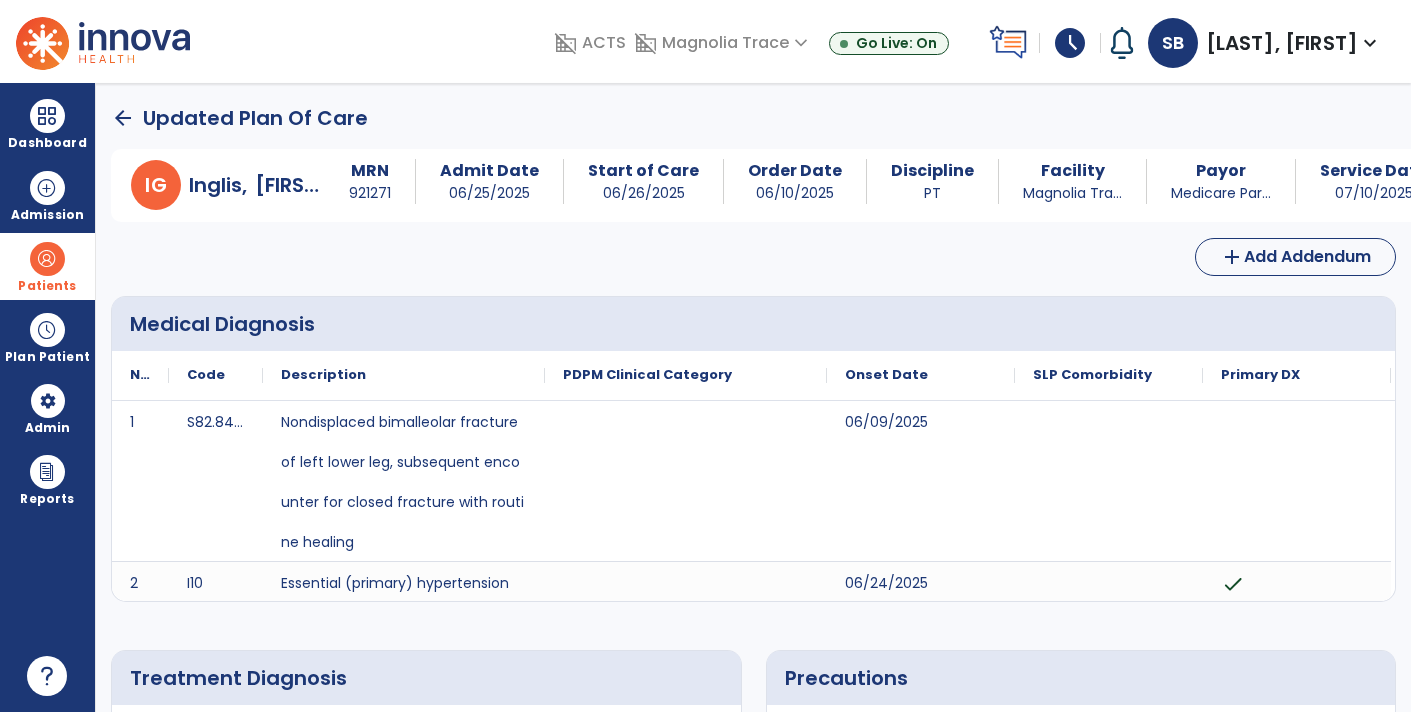 click on "arrow_back" 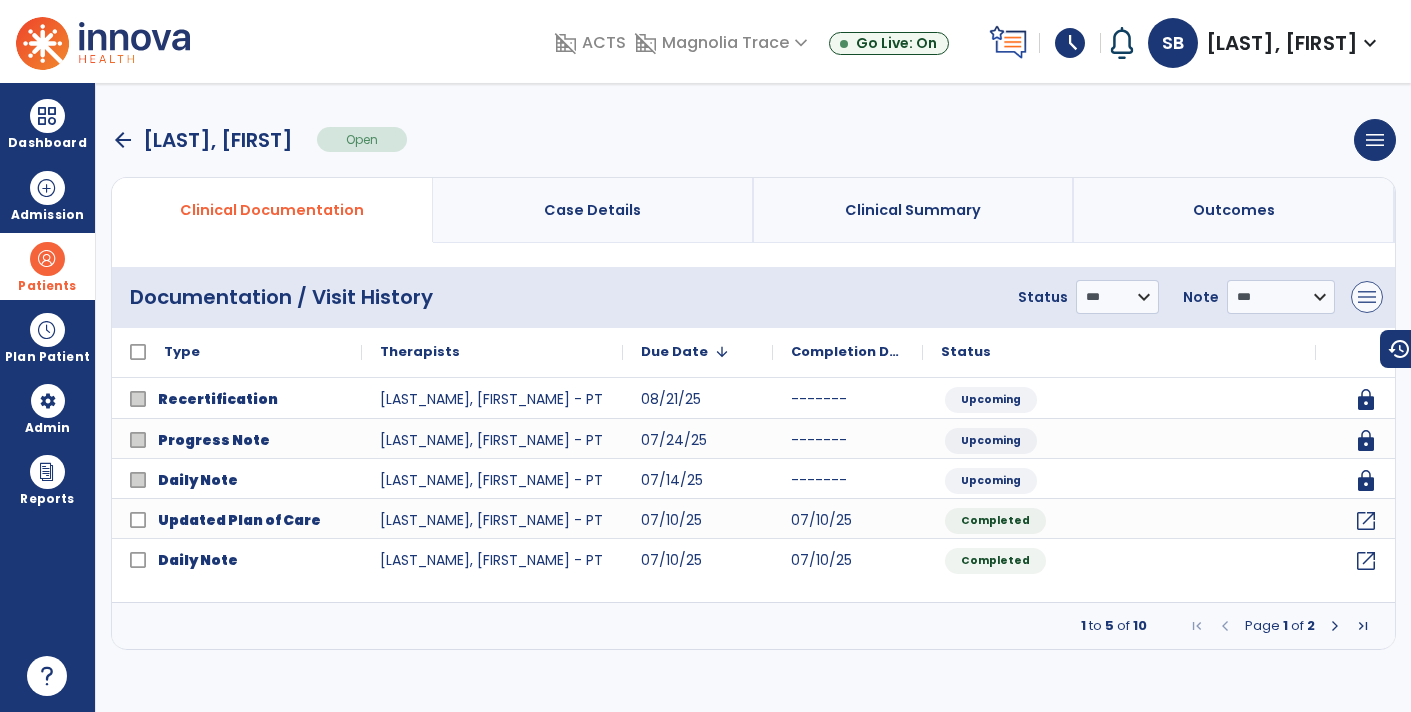 click on "menu" at bounding box center (1367, 297) 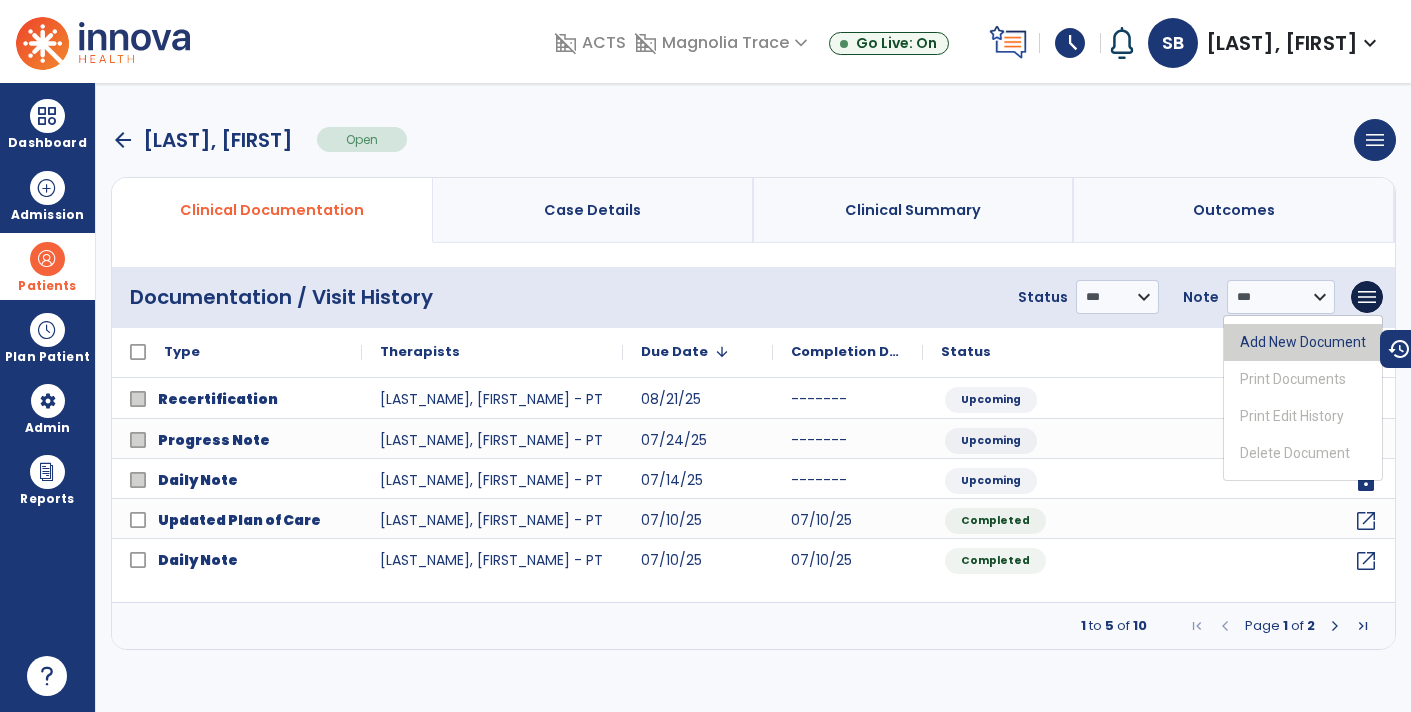 click on "Add New Document" at bounding box center [1303, 342] 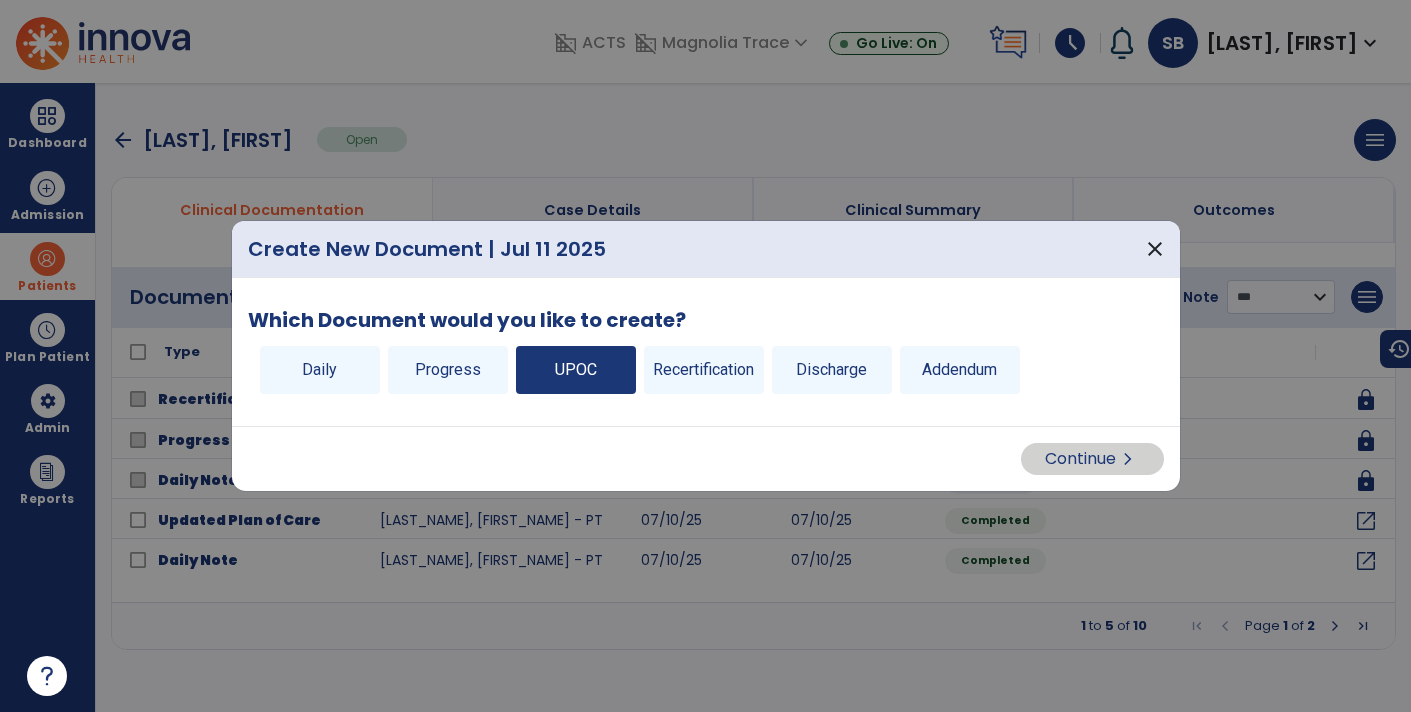 click on "UPOC" at bounding box center [576, 370] 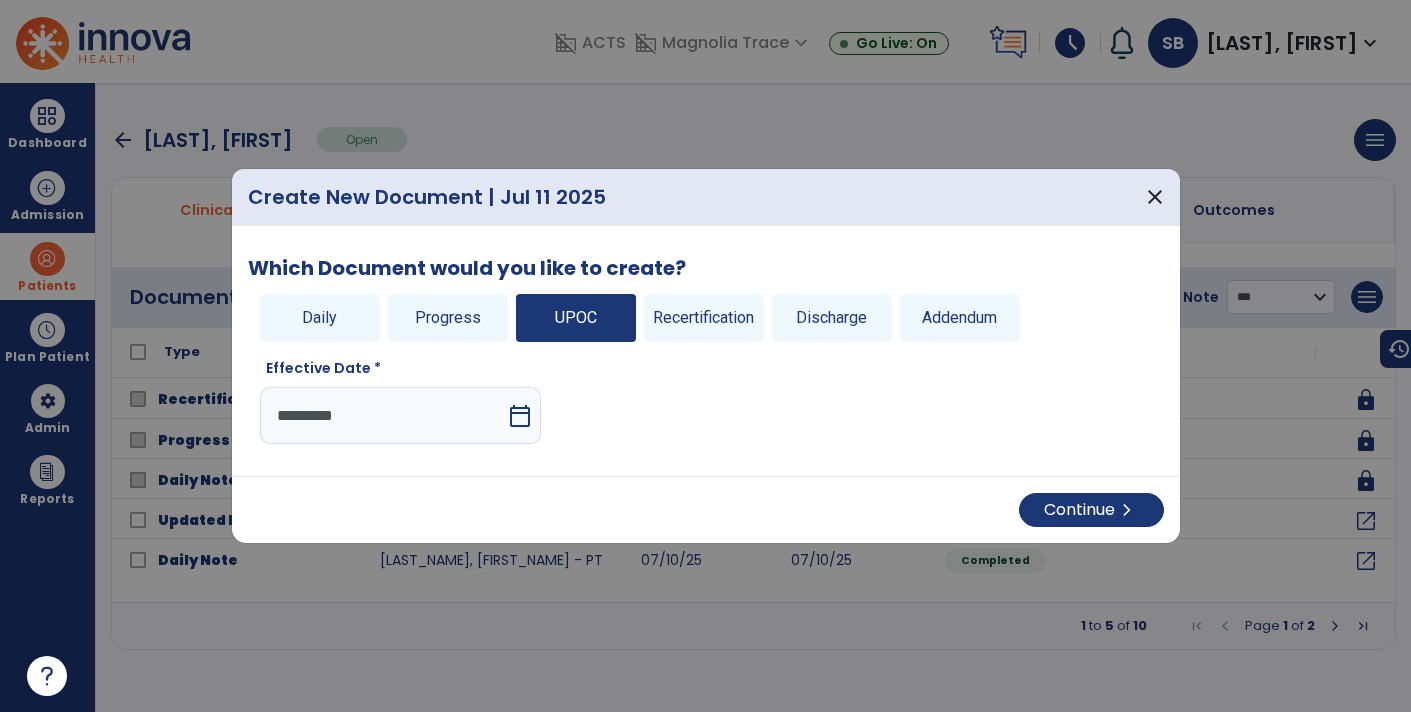 click on "calendar_today" at bounding box center (520, 416) 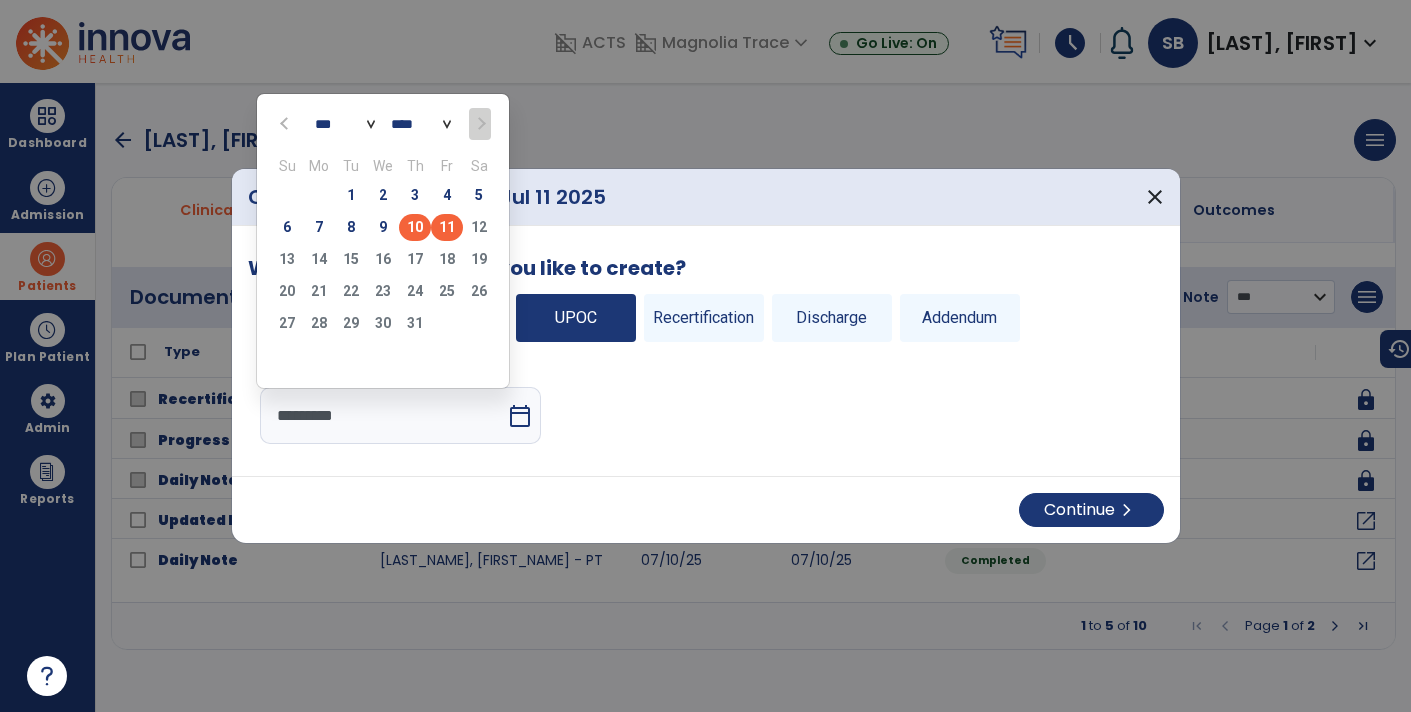 click on "10" 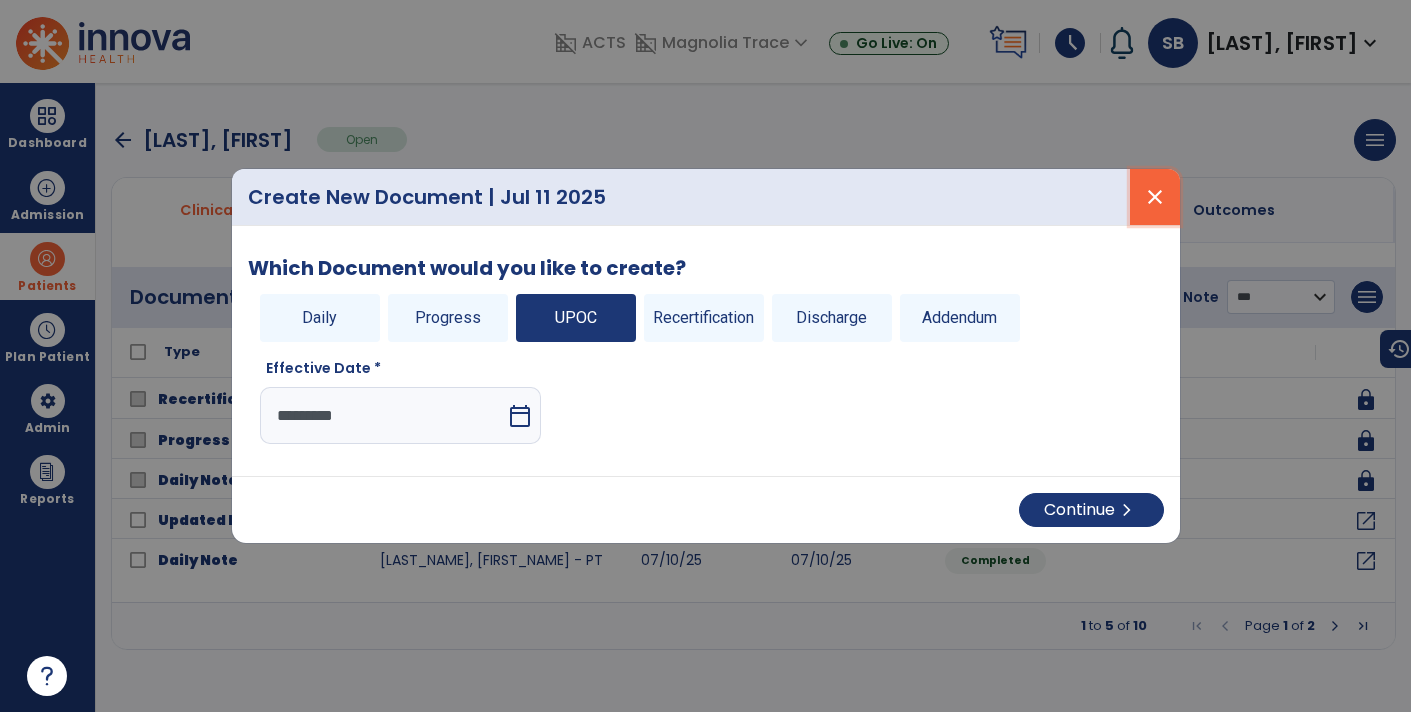 click on "close" at bounding box center [1155, 197] 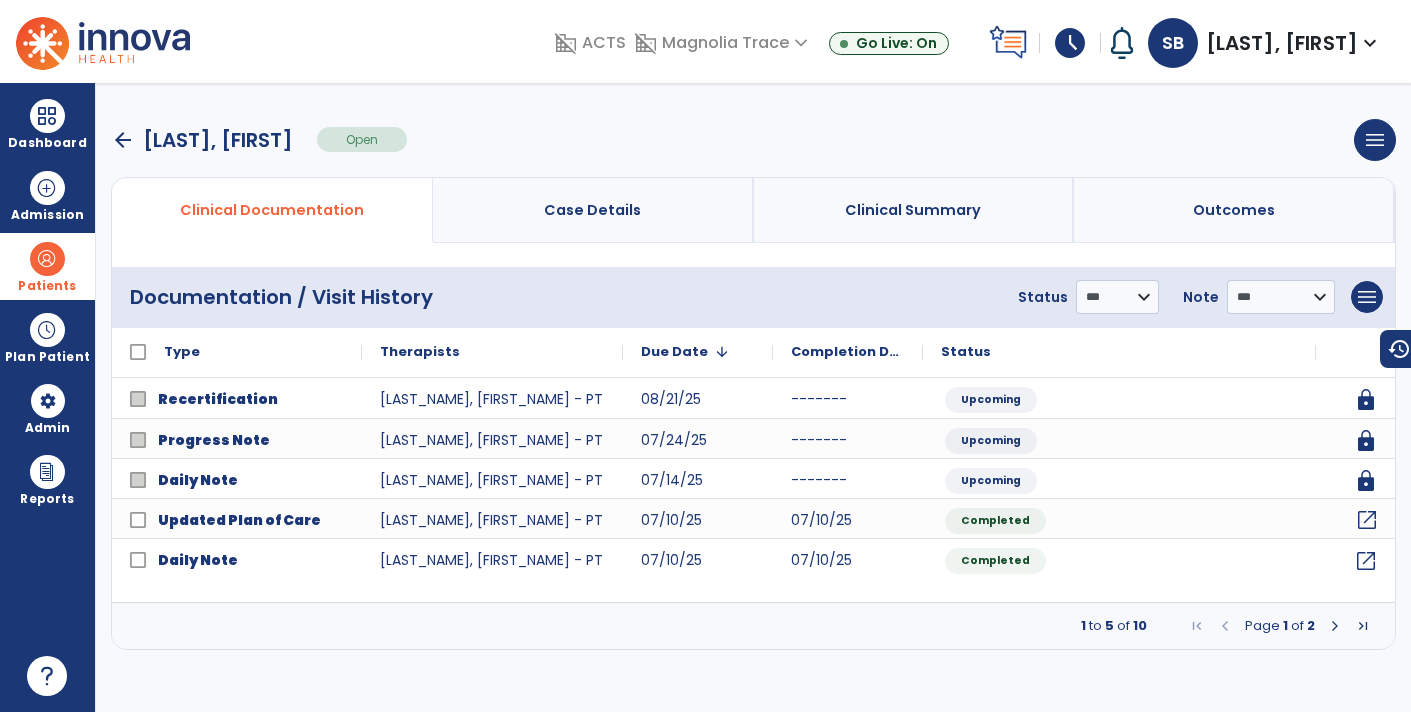 click on "open_in_new" 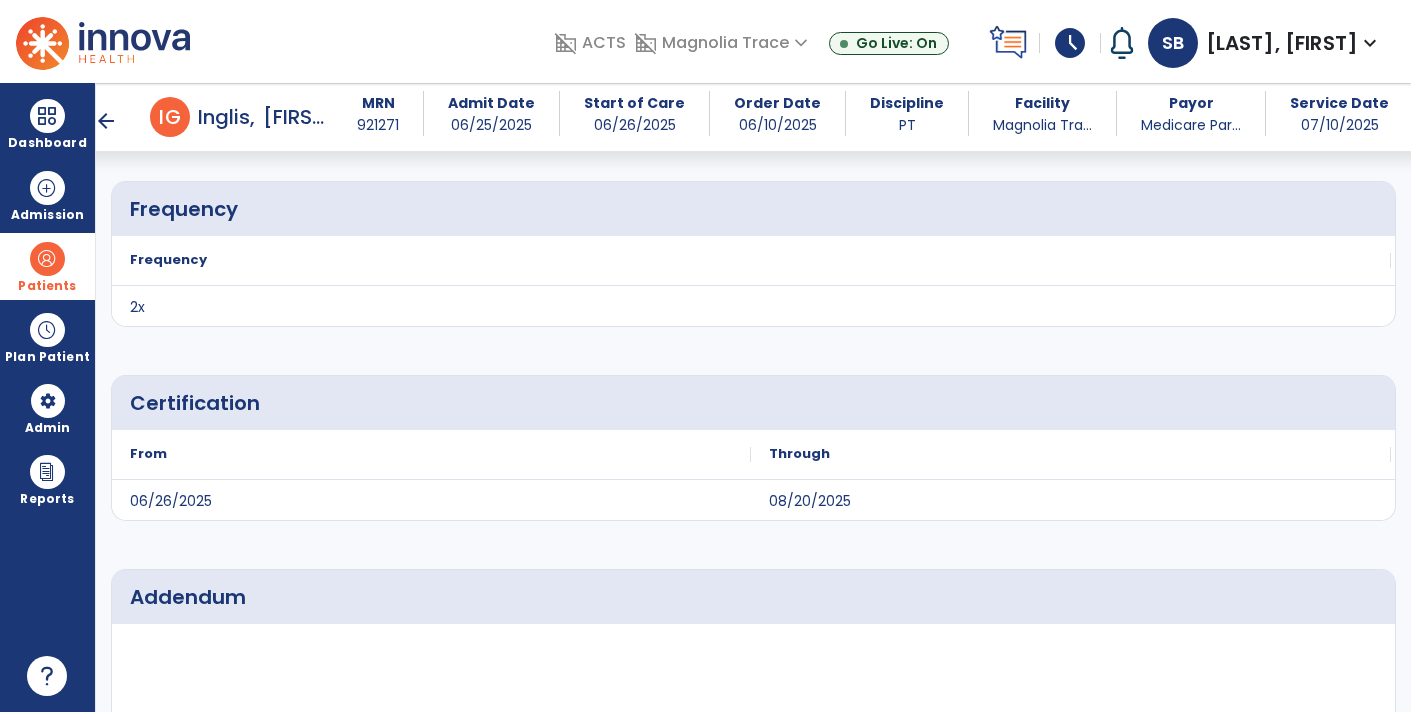 scroll, scrollTop: 4768, scrollLeft: 0, axis: vertical 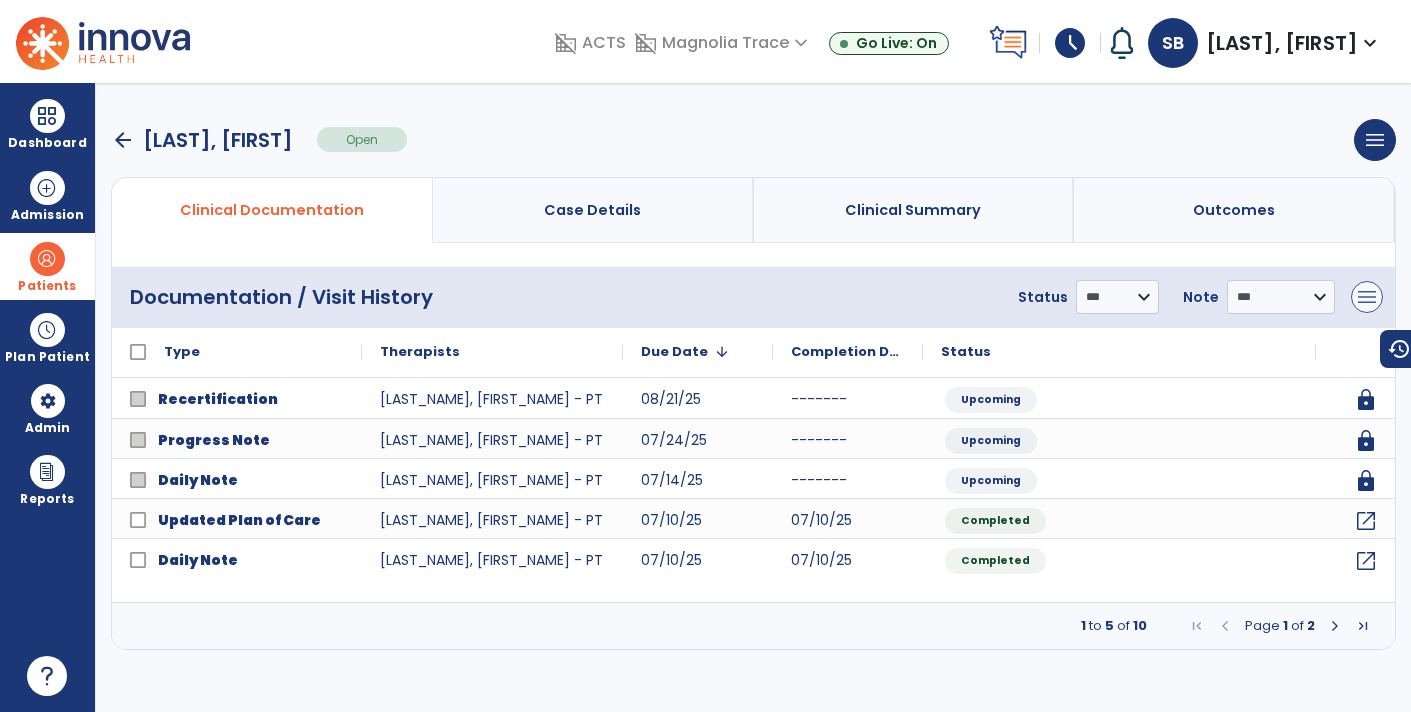 click on "menu" at bounding box center (1367, 297) 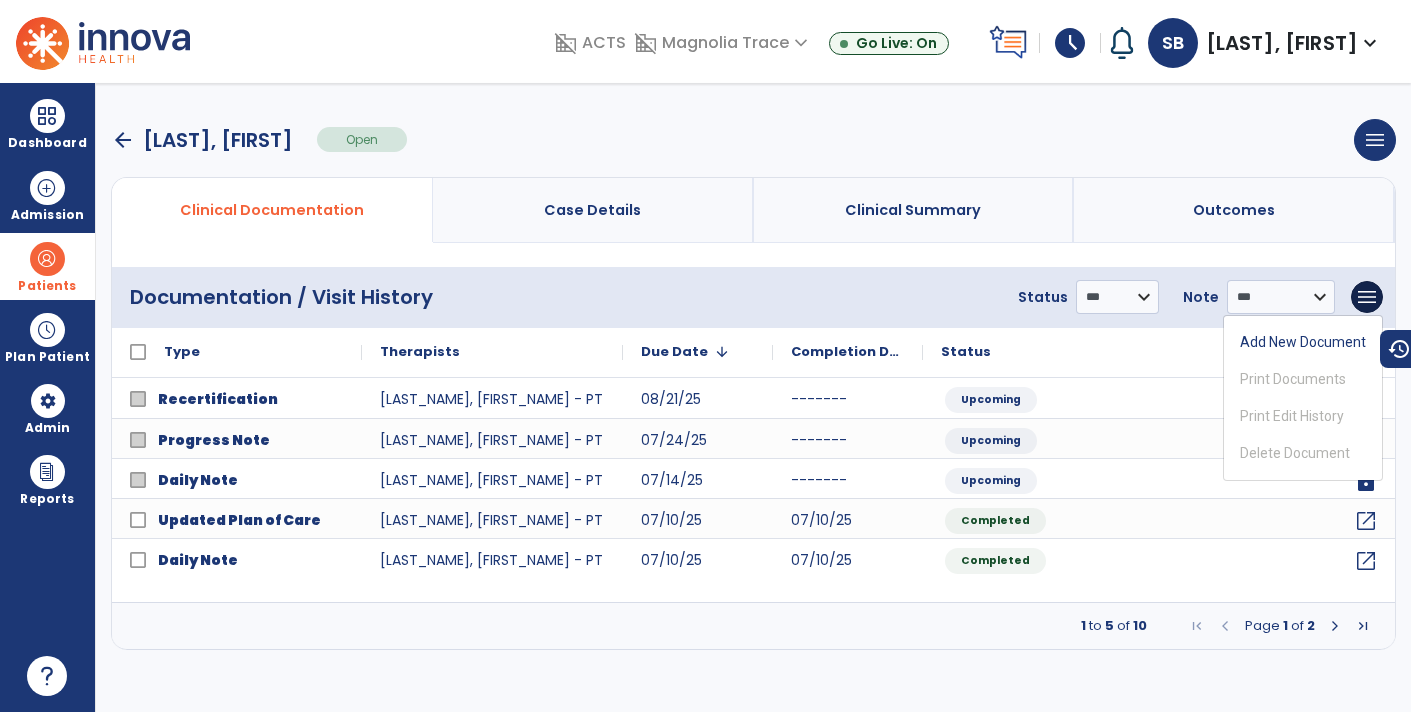 click on "arrow_back   [NAME]  Open  menu   Edit Therapy Case   Delete Therapy Case   Close Therapy Case" at bounding box center (753, 140) 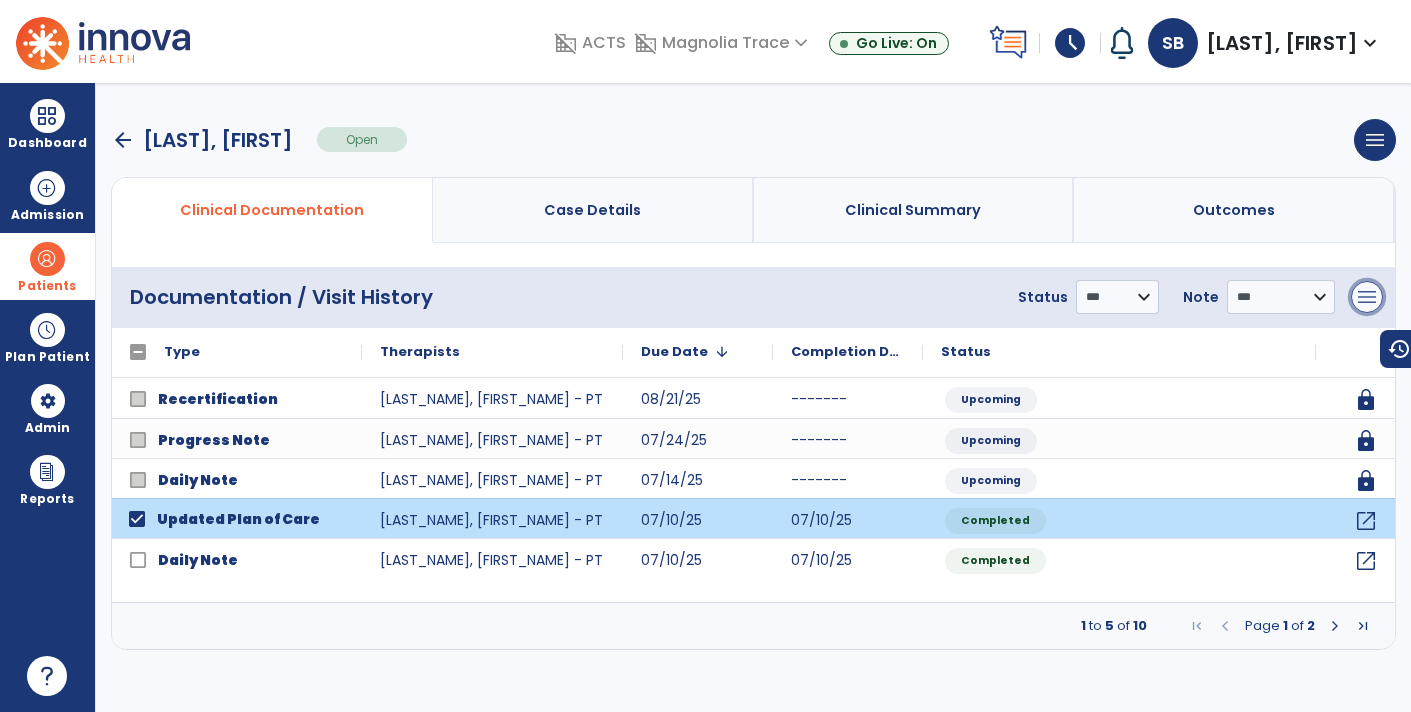 click on "menu" at bounding box center [1367, 297] 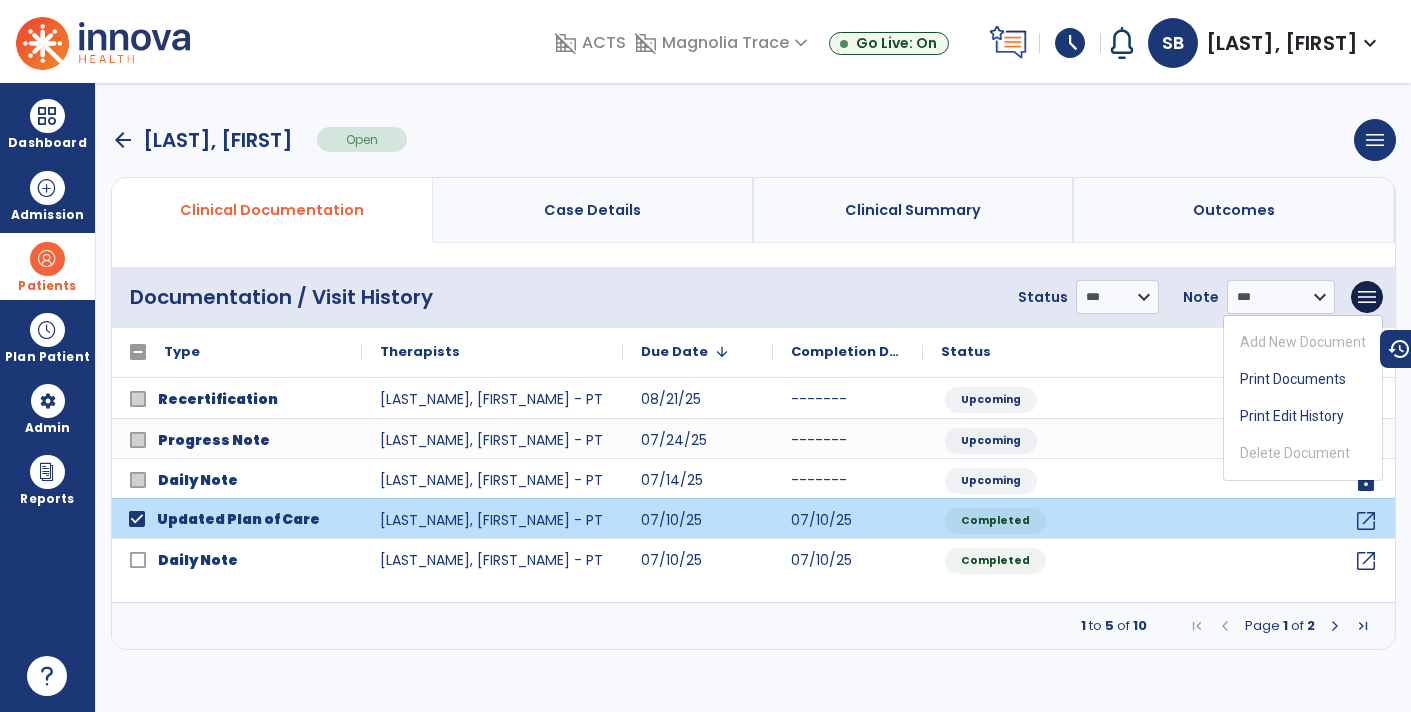 click on "Add New Document   Print Documents   Print Edit History   Delete Document" at bounding box center [1303, 398] 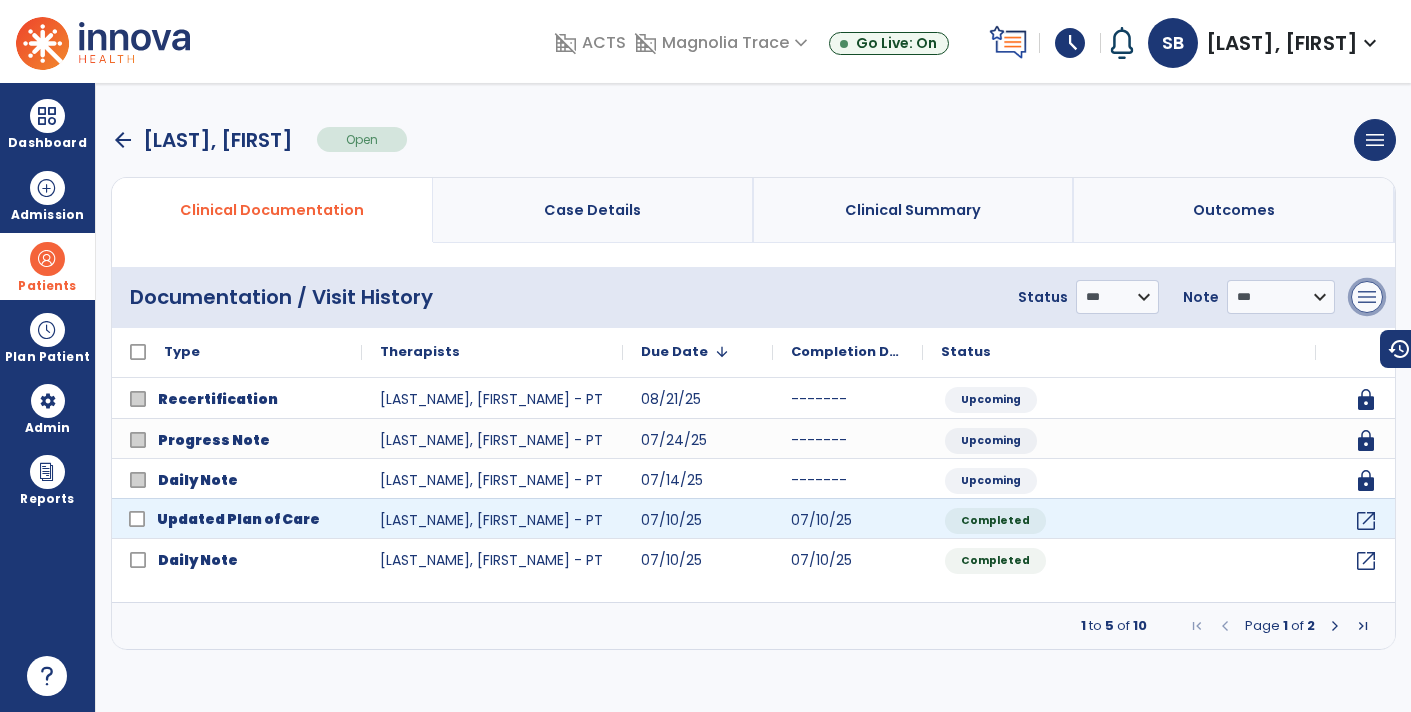 click on "menu" at bounding box center (1367, 297) 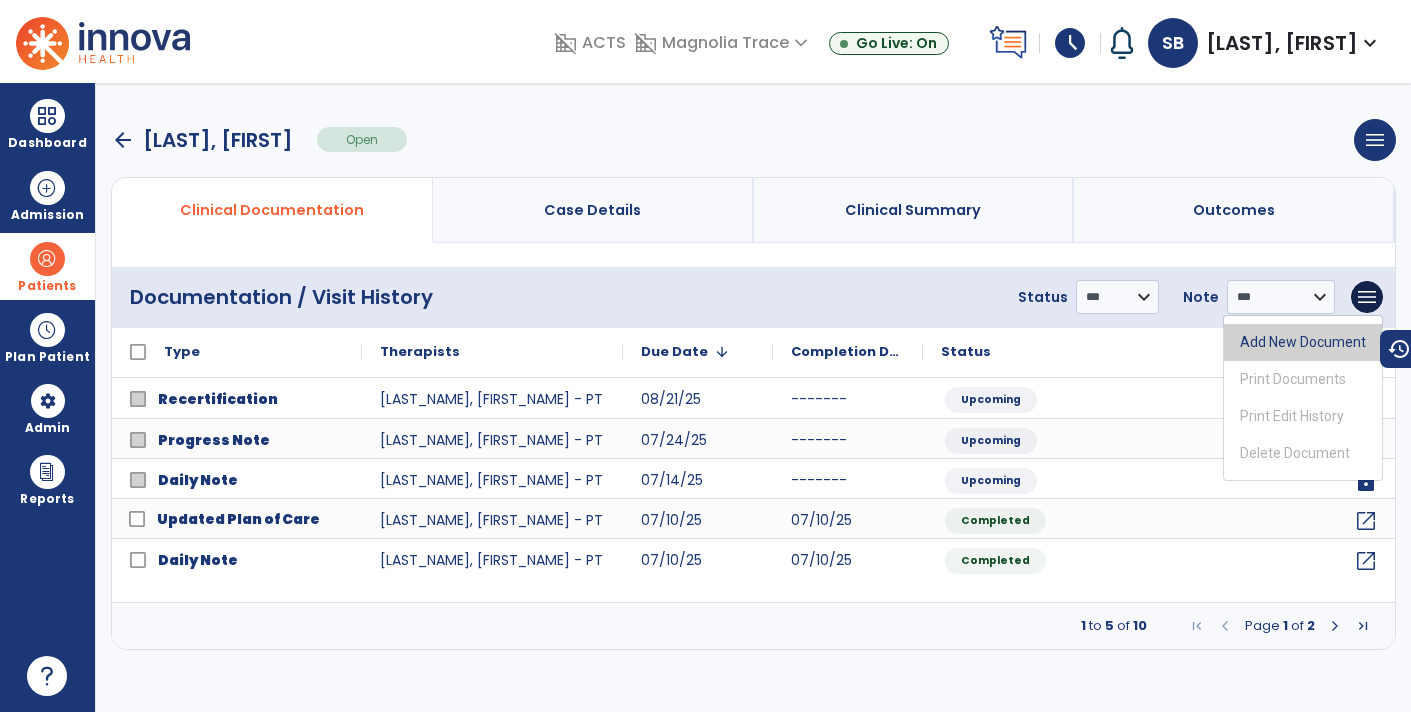click on "Add New Document" at bounding box center (1303, 342) 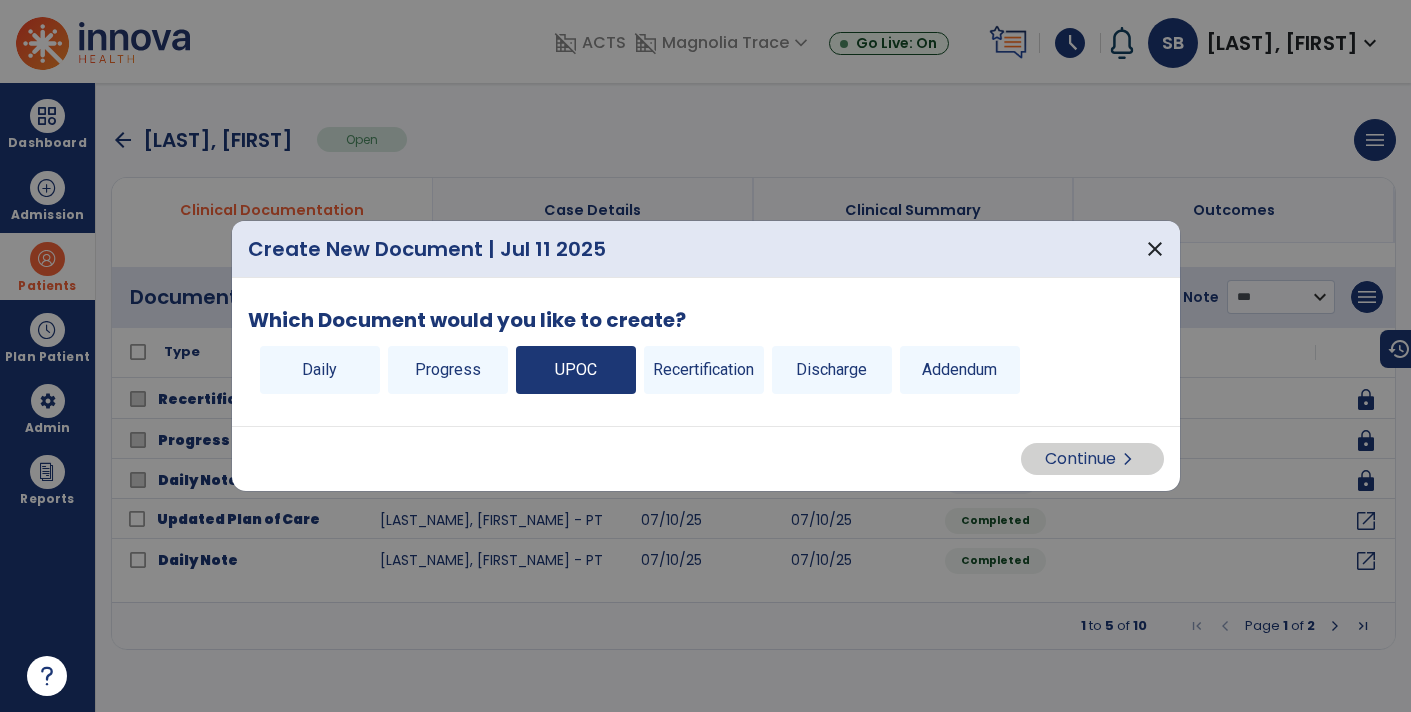 click on "UPOC" at bounding box center [576, 370] 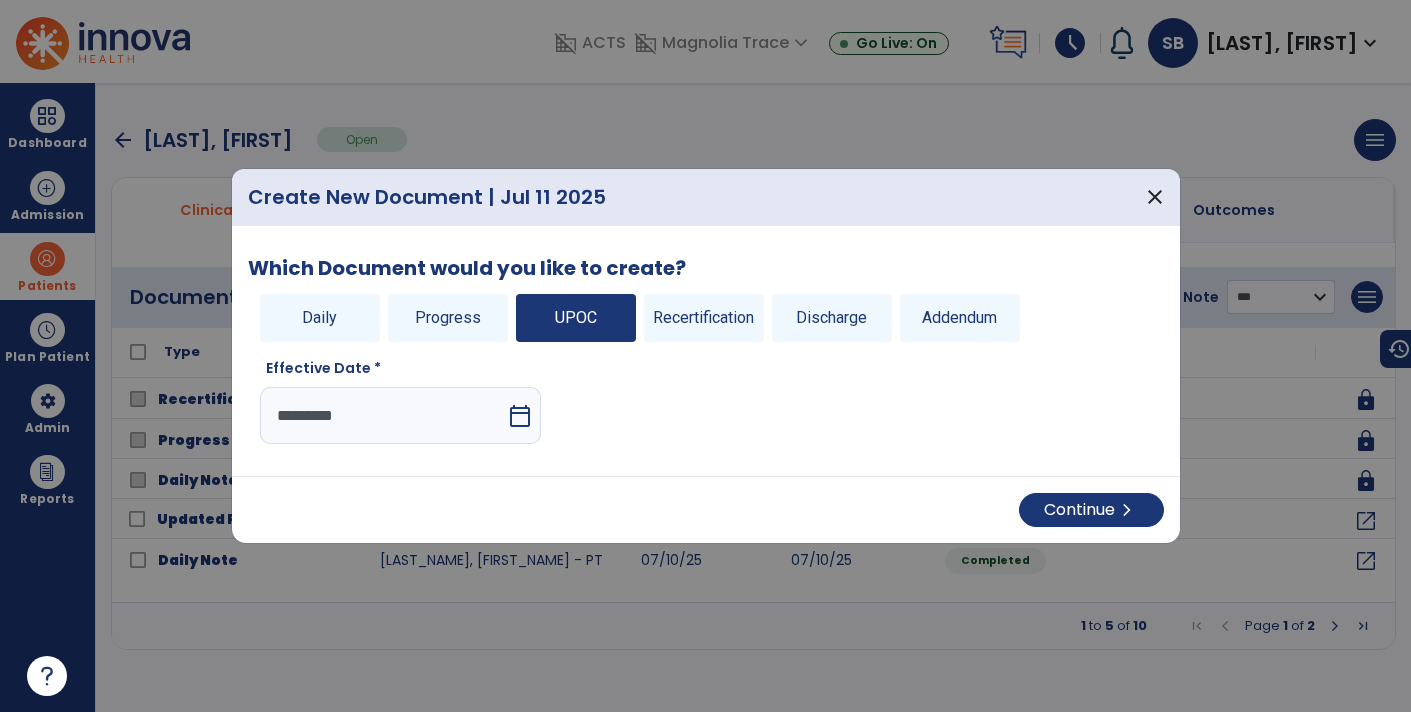 click on "calendar_today" at bounding box center [522, 415] 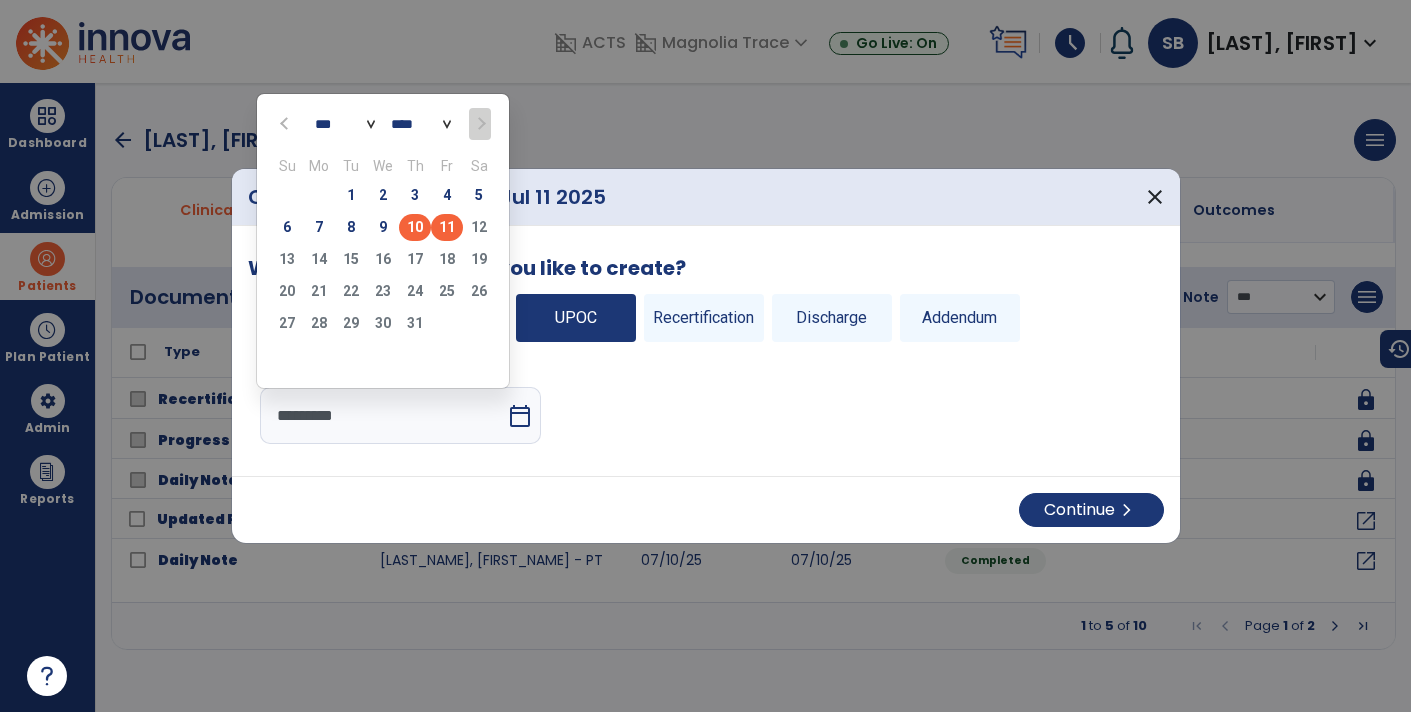 click on "10" 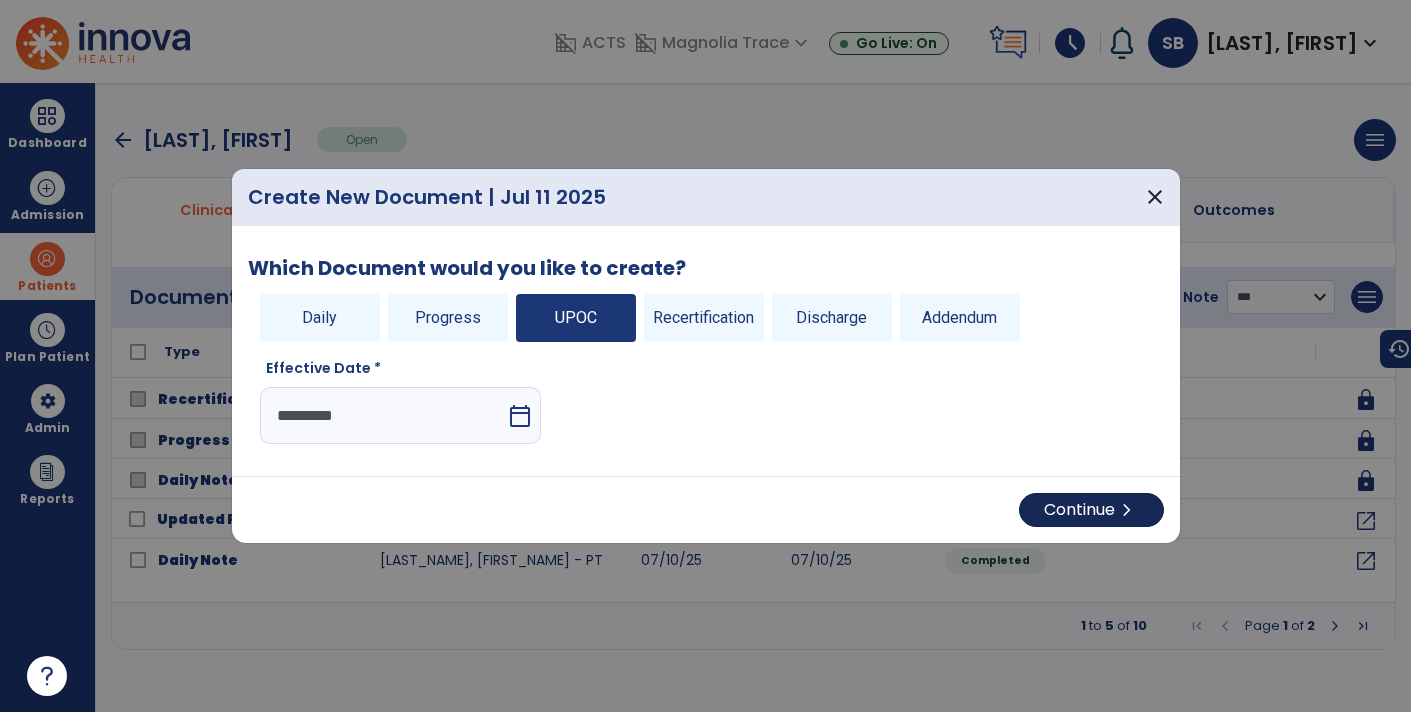 click on "Continue   chevron_right" at bounding box center (1091, 510) 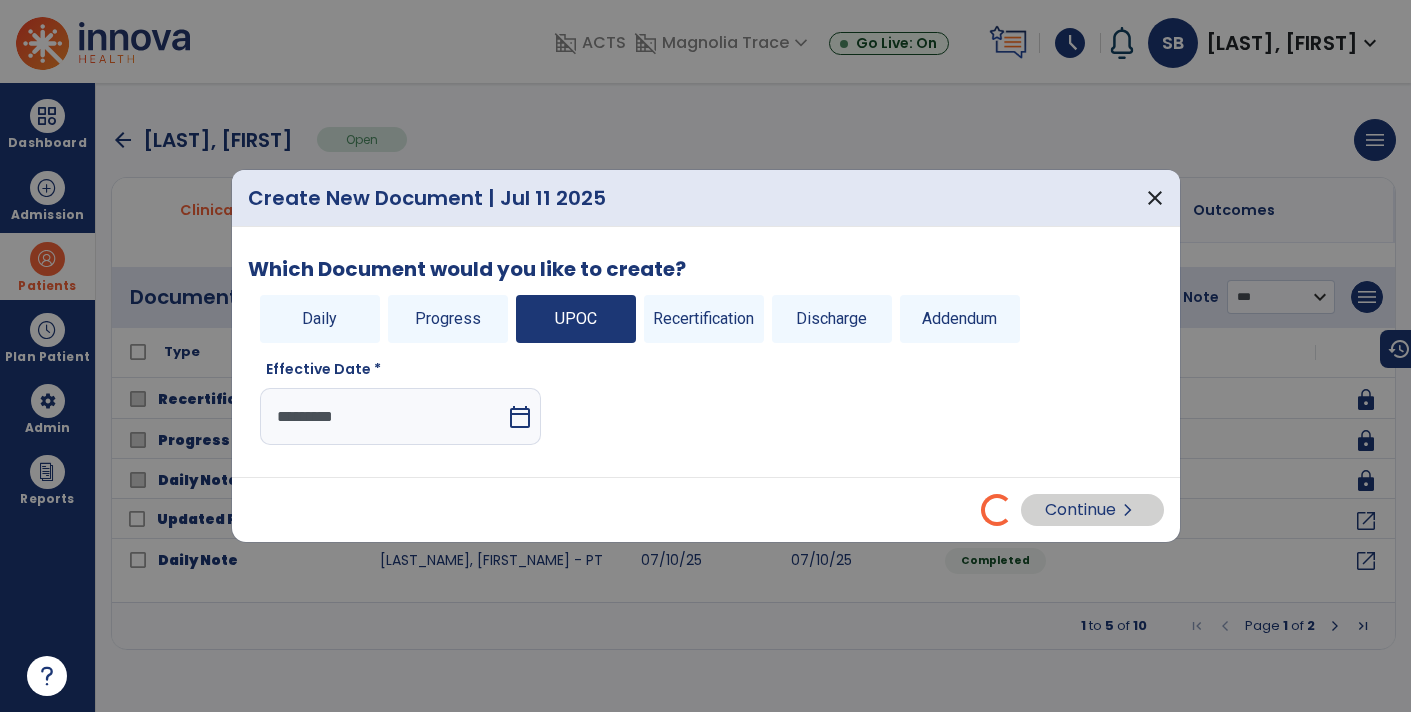 select on "**" 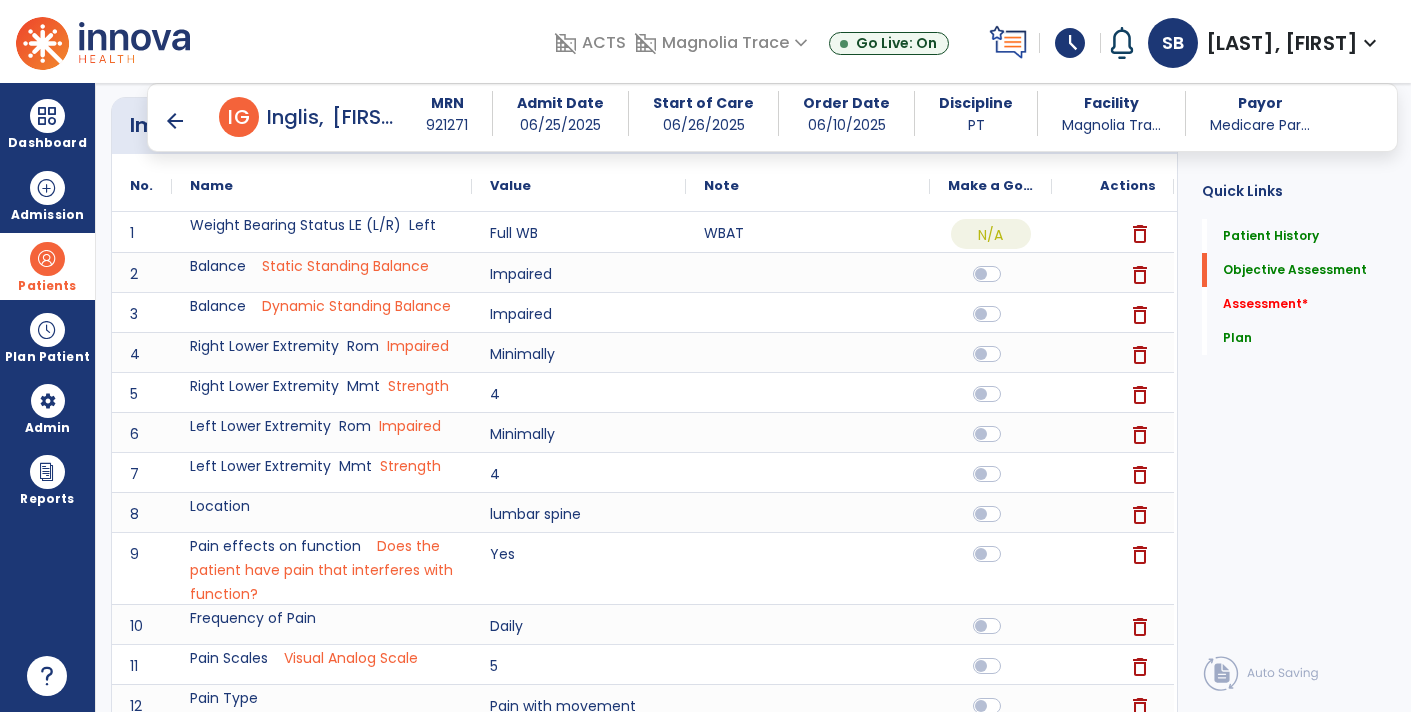 scroll, scrollTop: 0, scrollLeft: 0, axis: both 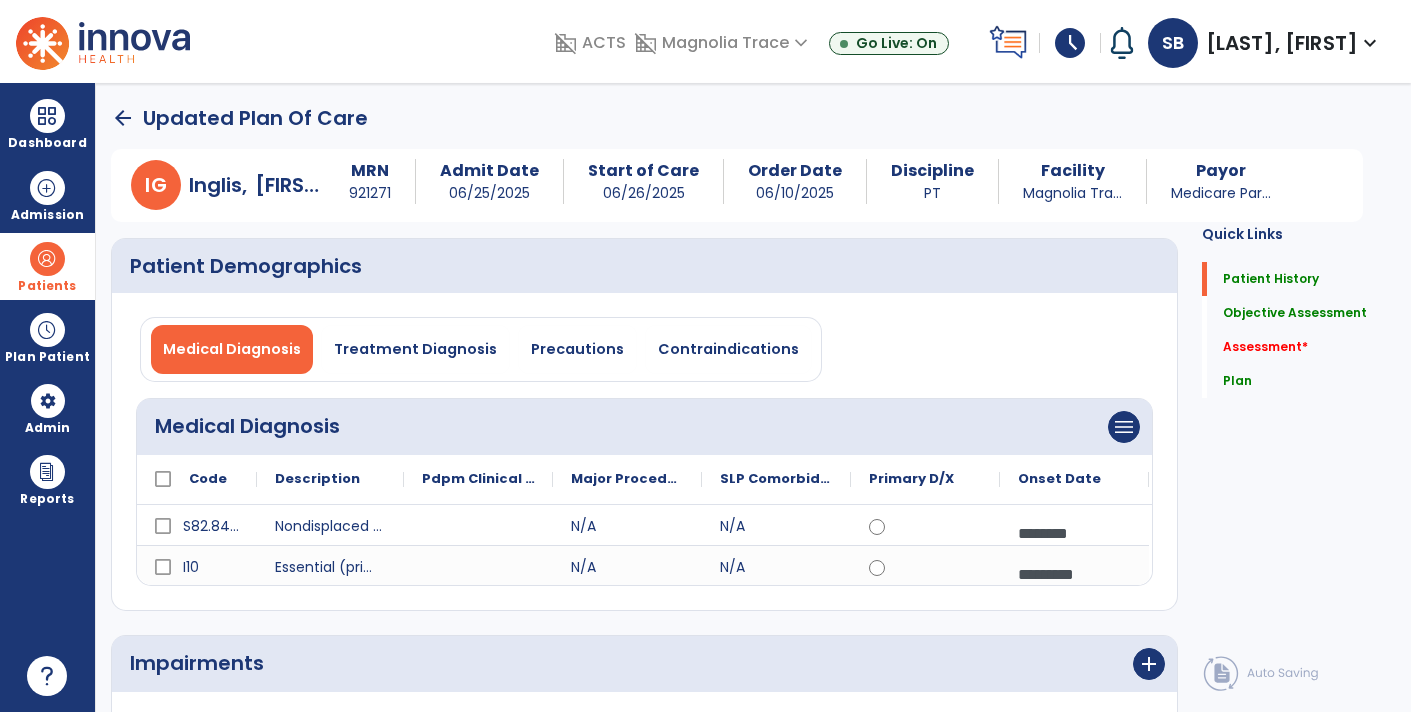 click on "arrow_back" 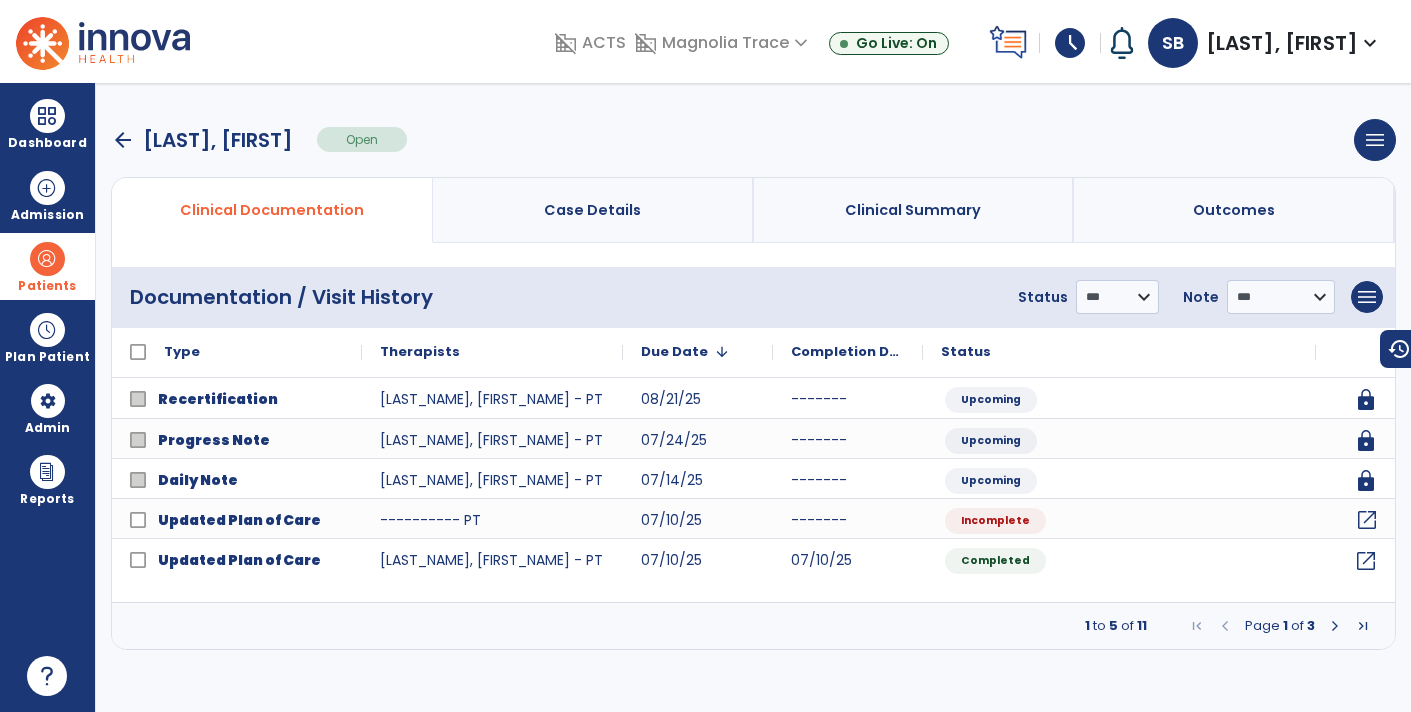 click on "open_in_new" 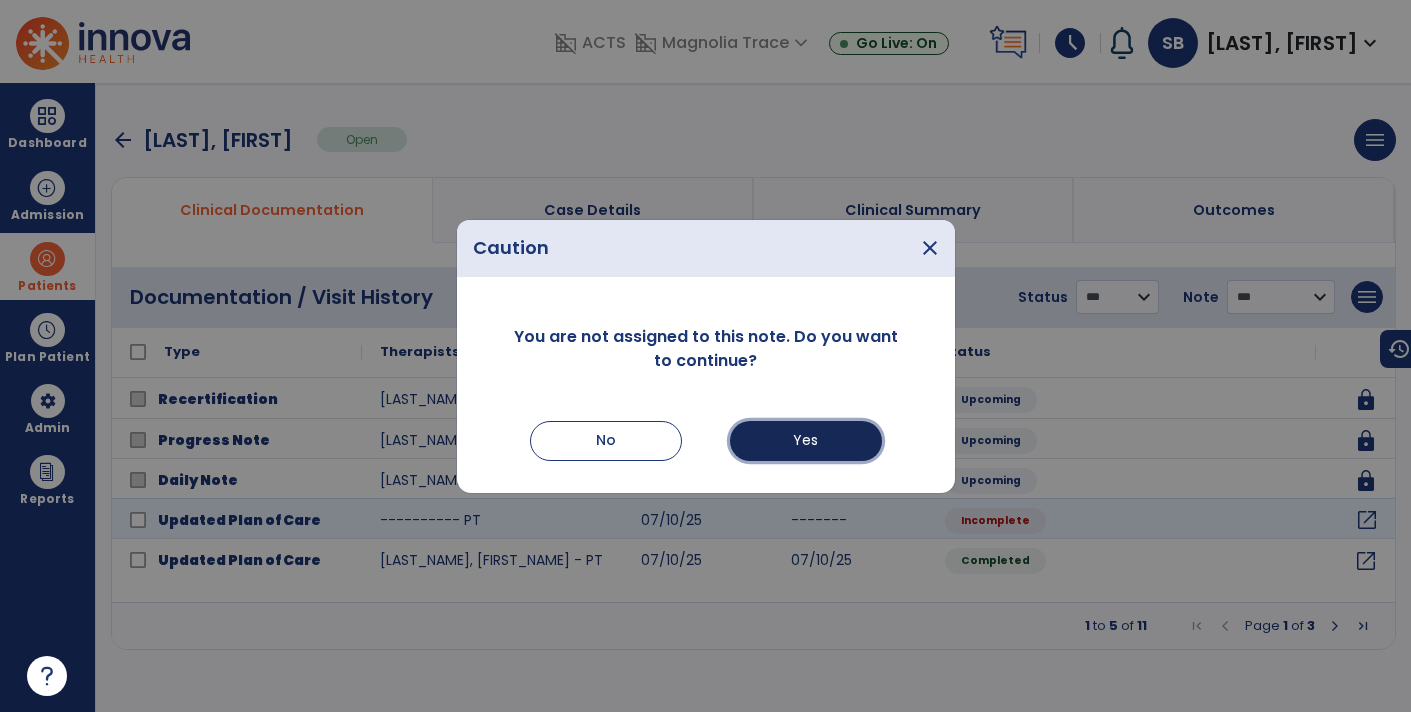 click on "Yes" at bounding box center (806, 441) 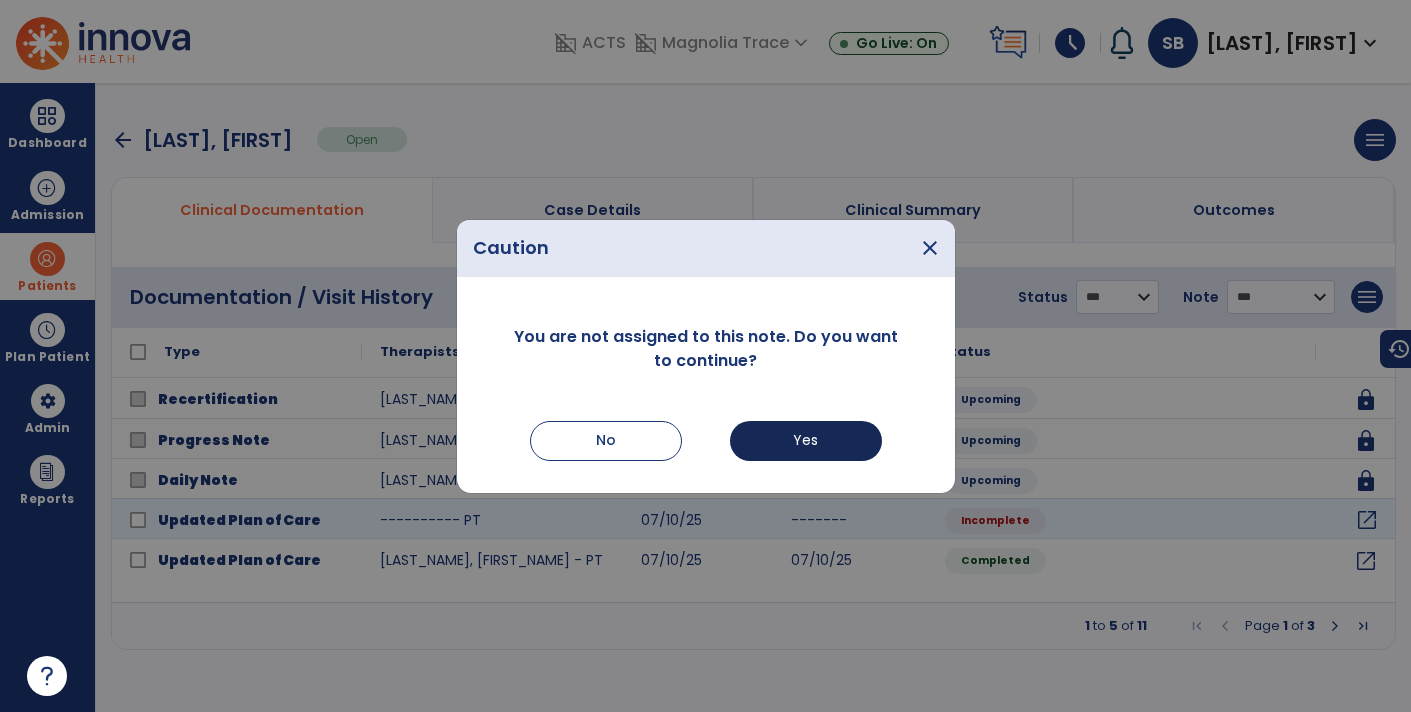 select on "**" 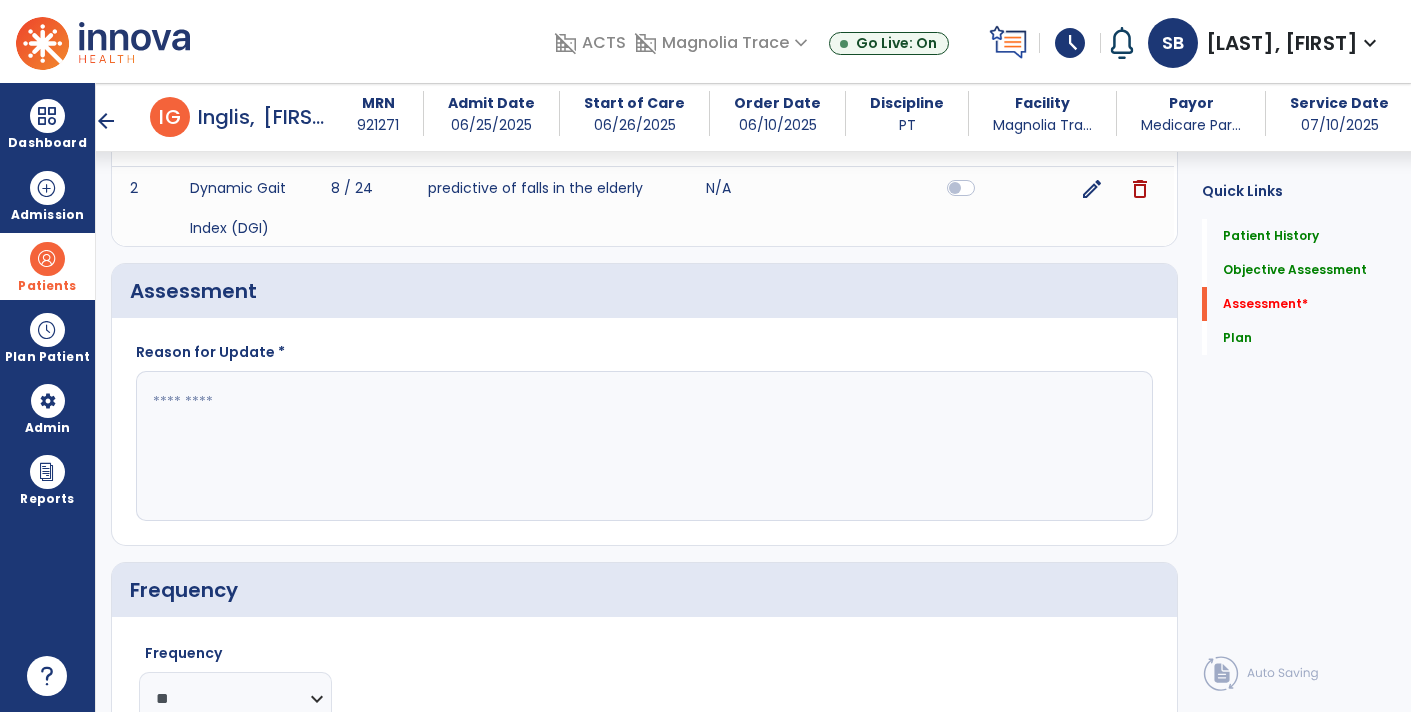 scroll, scrollTop: 1768, scrollLeft: 0, axis: vertical 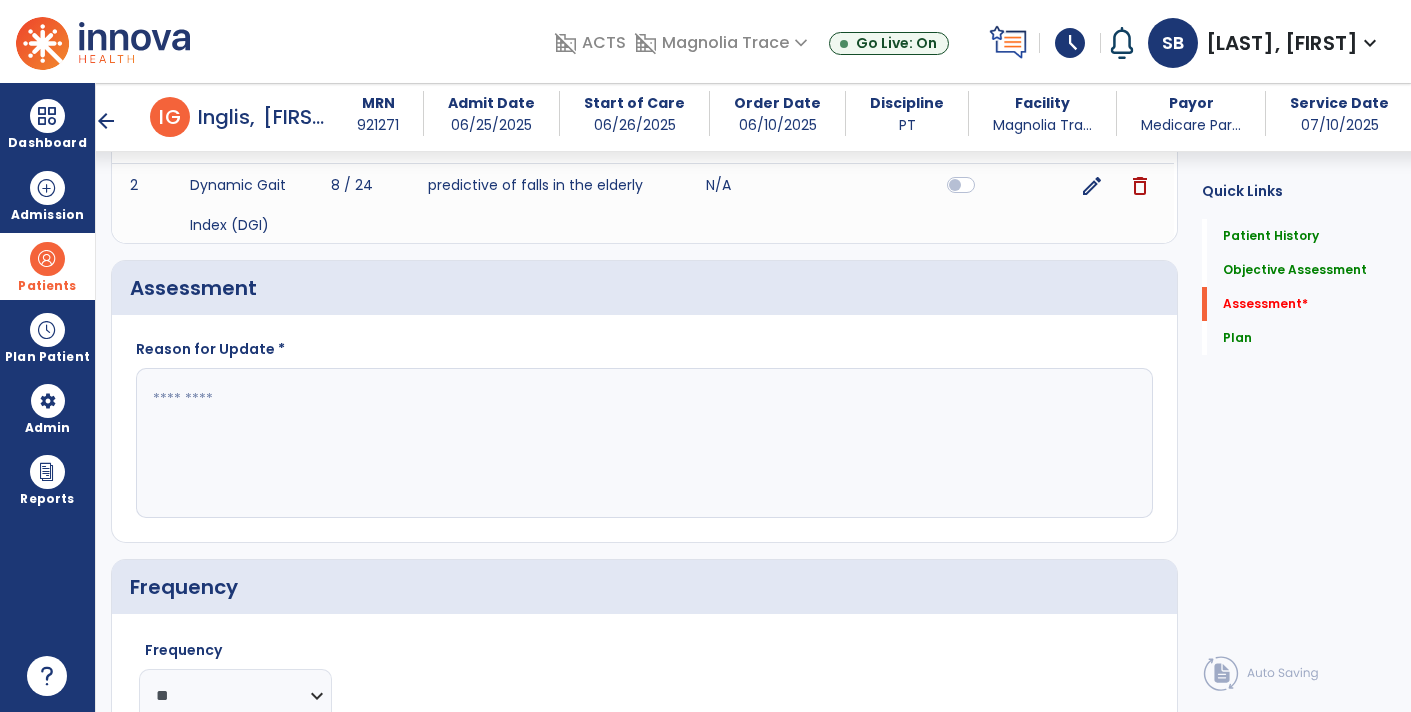 click 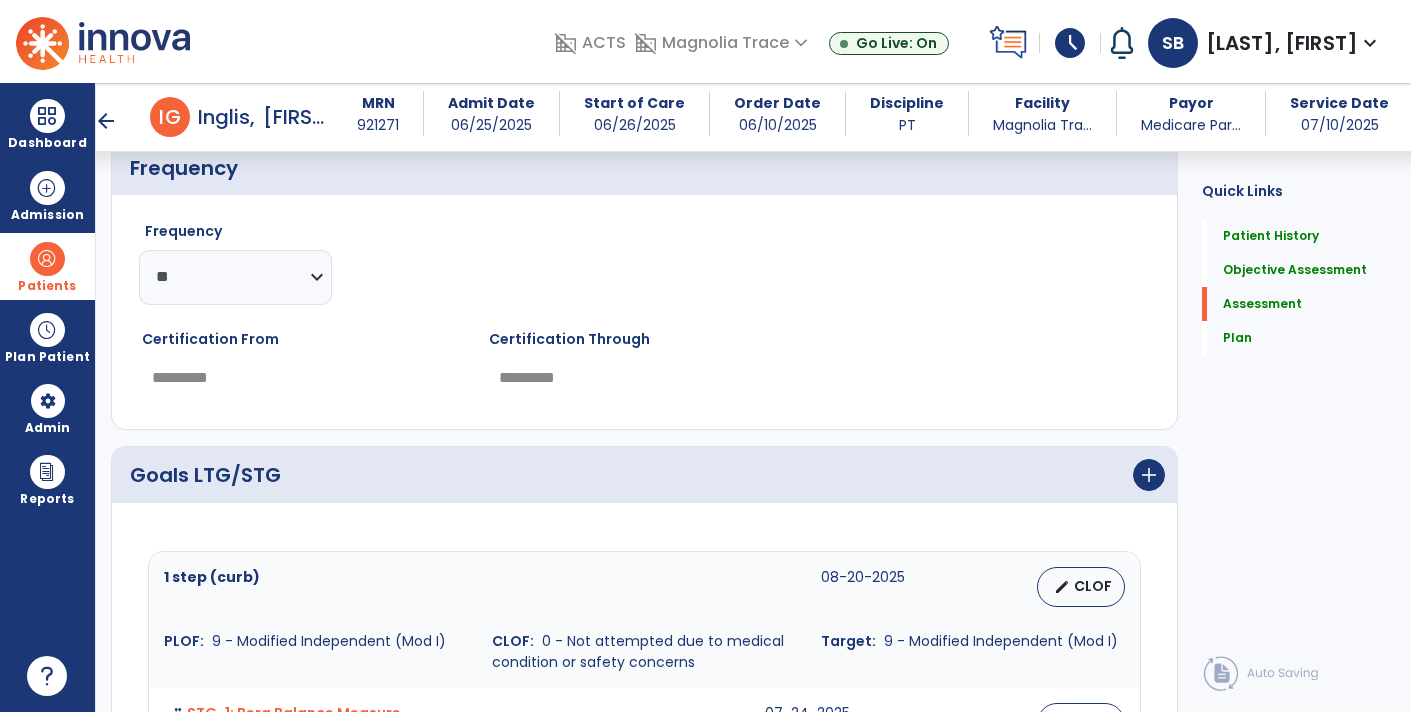 scroll, scrollTop: 2184, scrollLeft: 0, axis: vertical 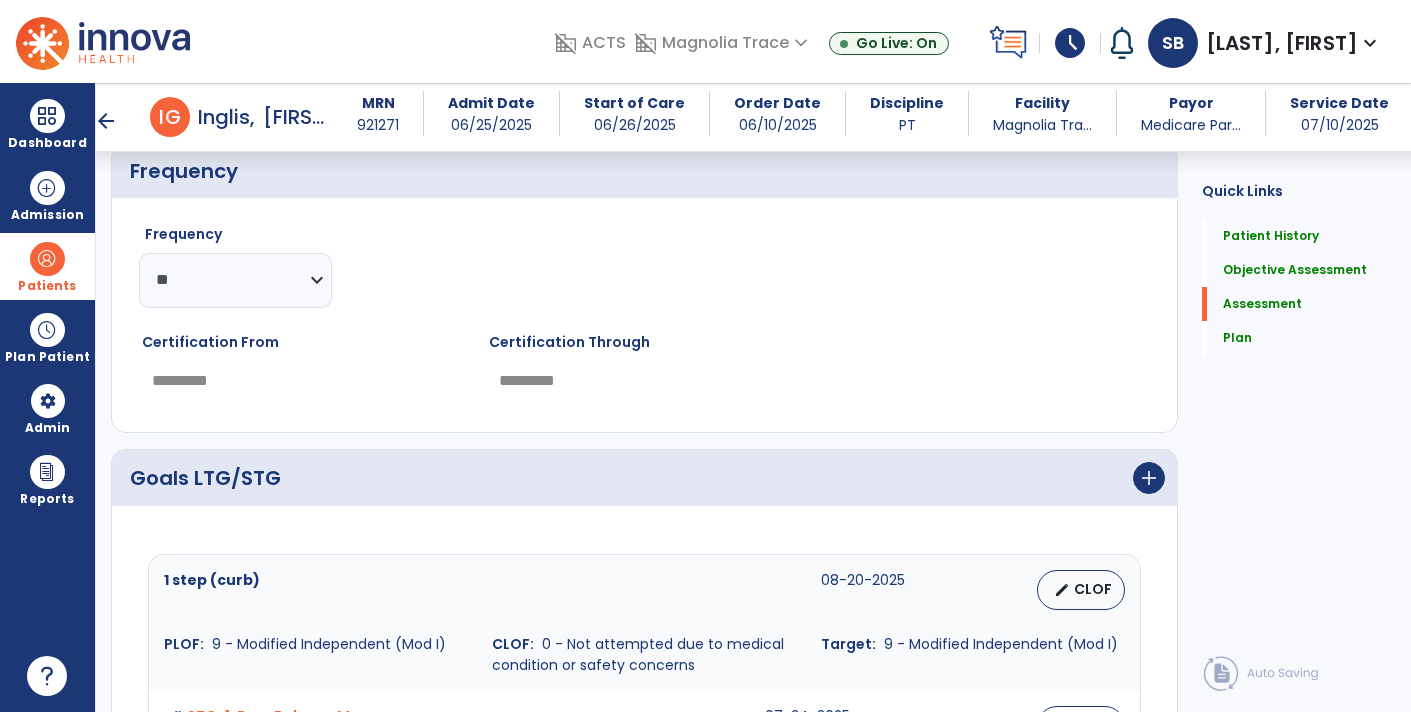 type on "**********" 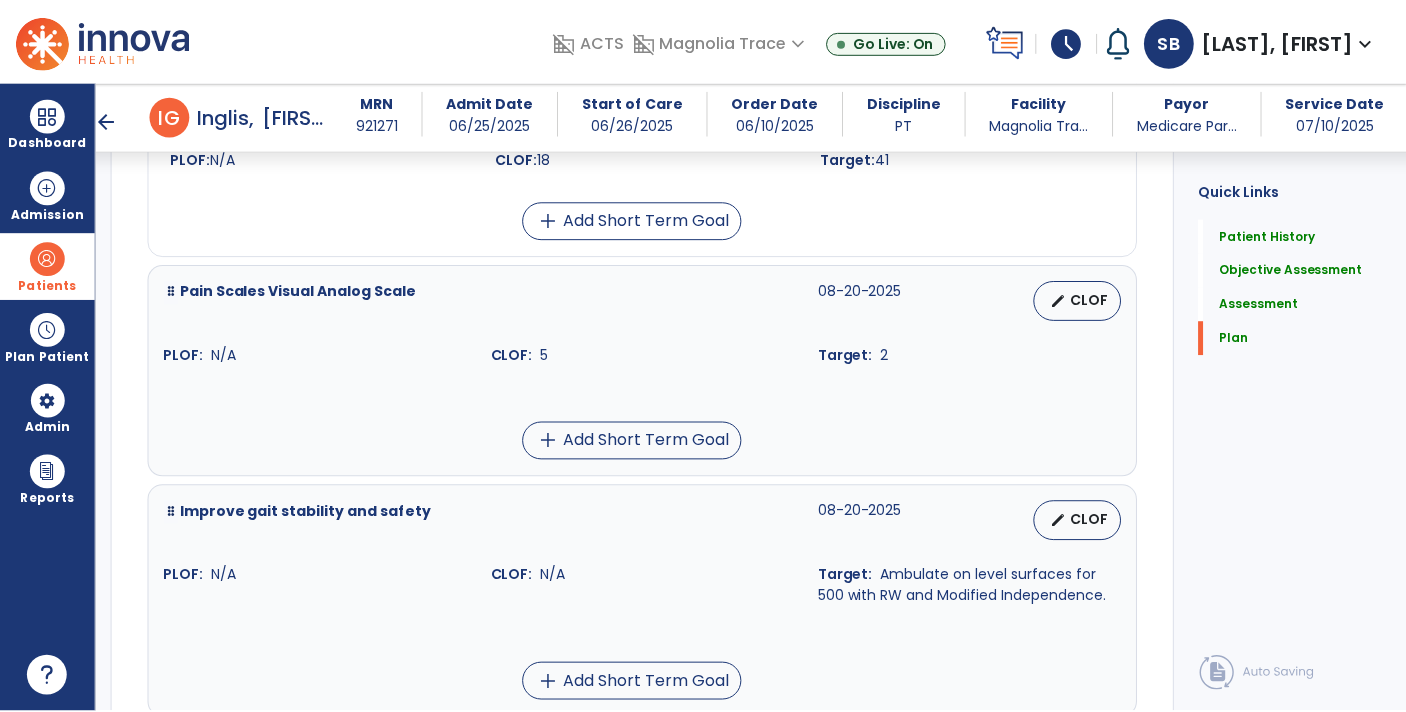 scroll, scrollTop: 2803, scrollLeft: 0, axis: vertical 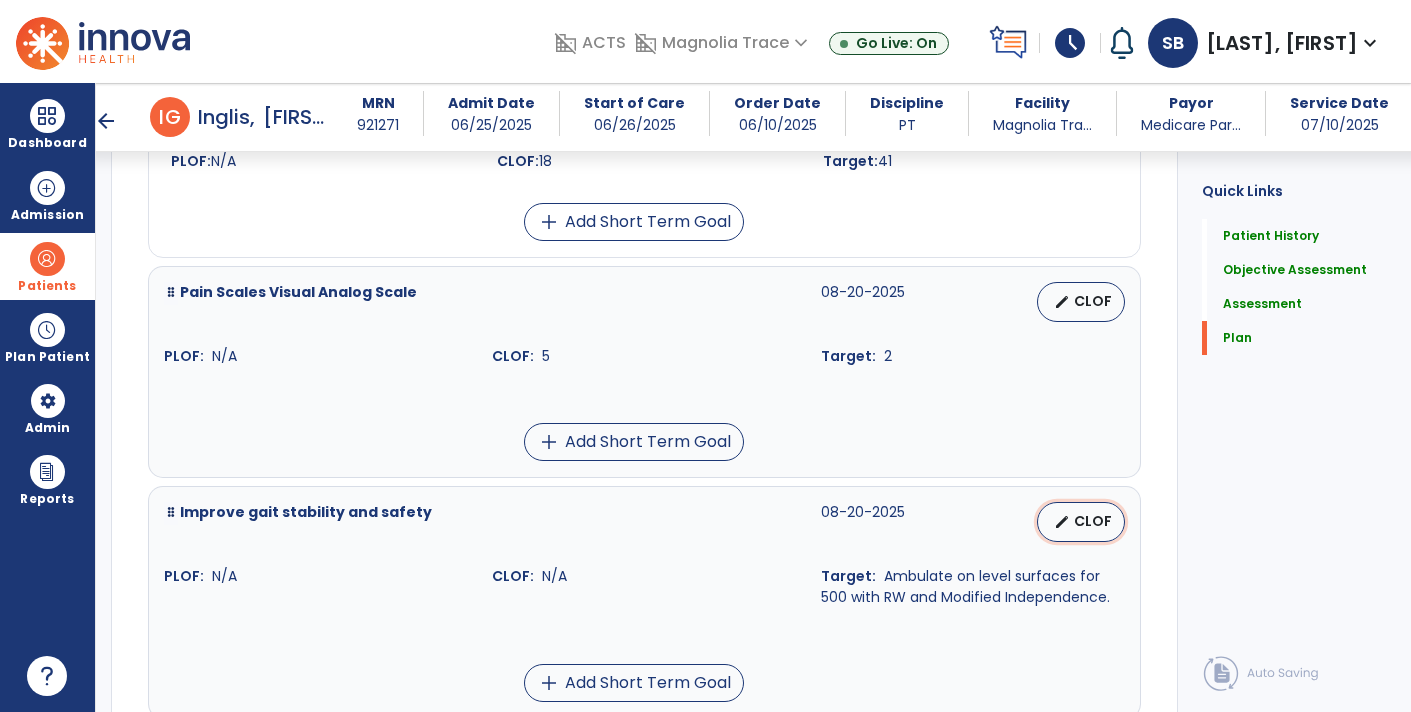 click on "CLOF" at bounding box center (1093, 521) 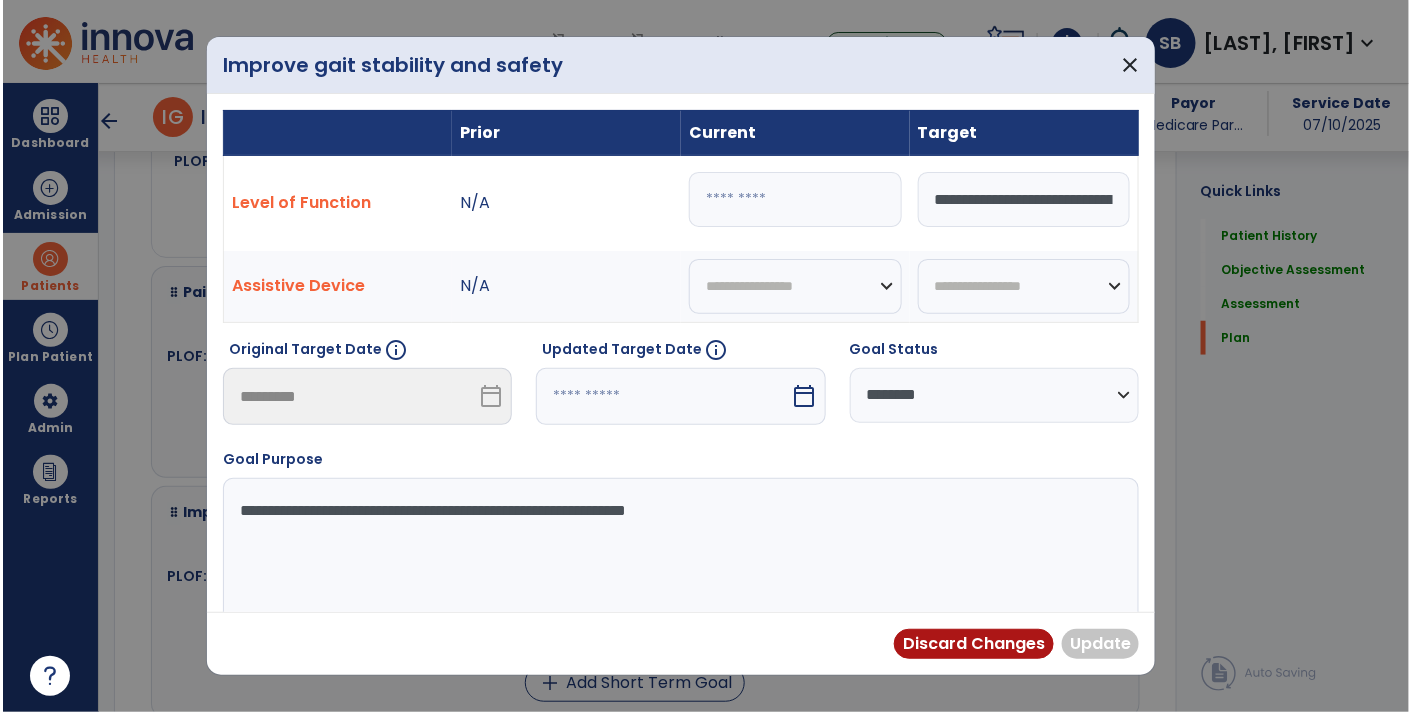 scroll, scrollTop: 2803, scrollLeft: 0, axis: vertical 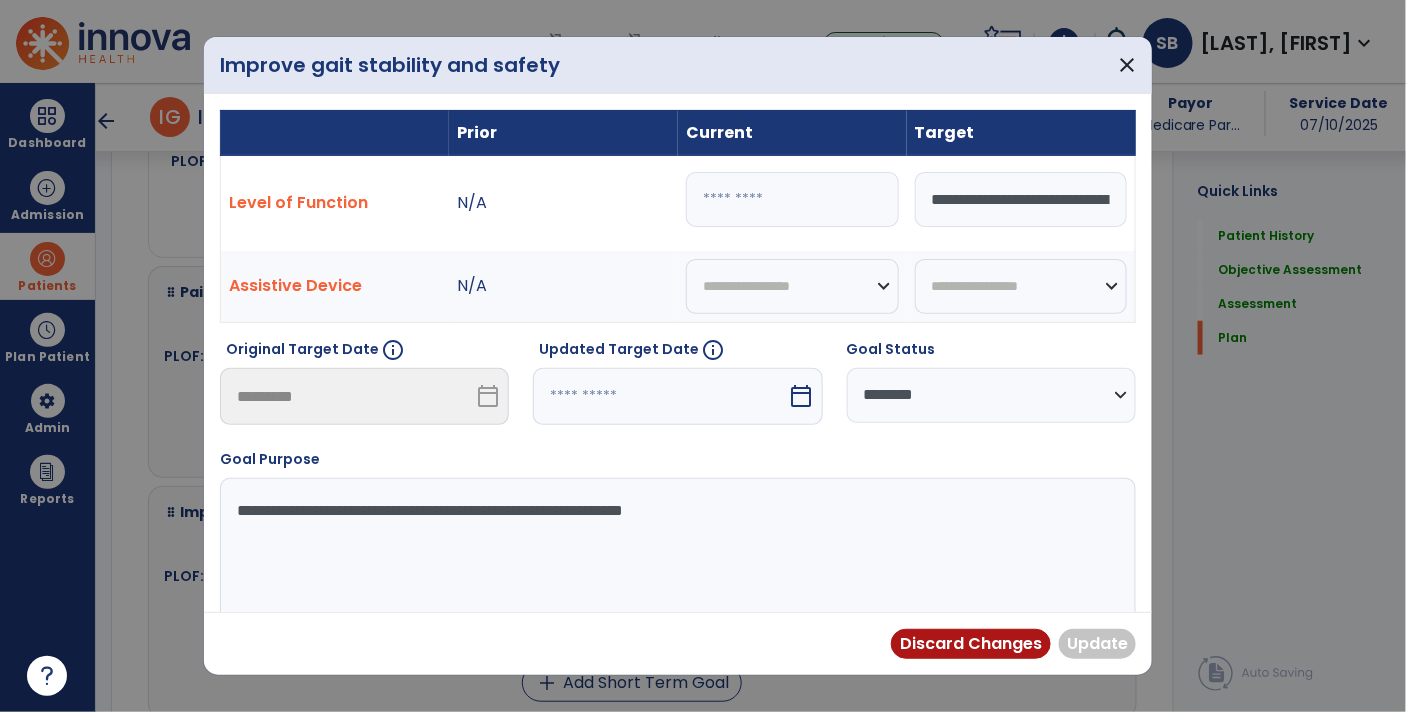 click at bounding box center (792, 199) 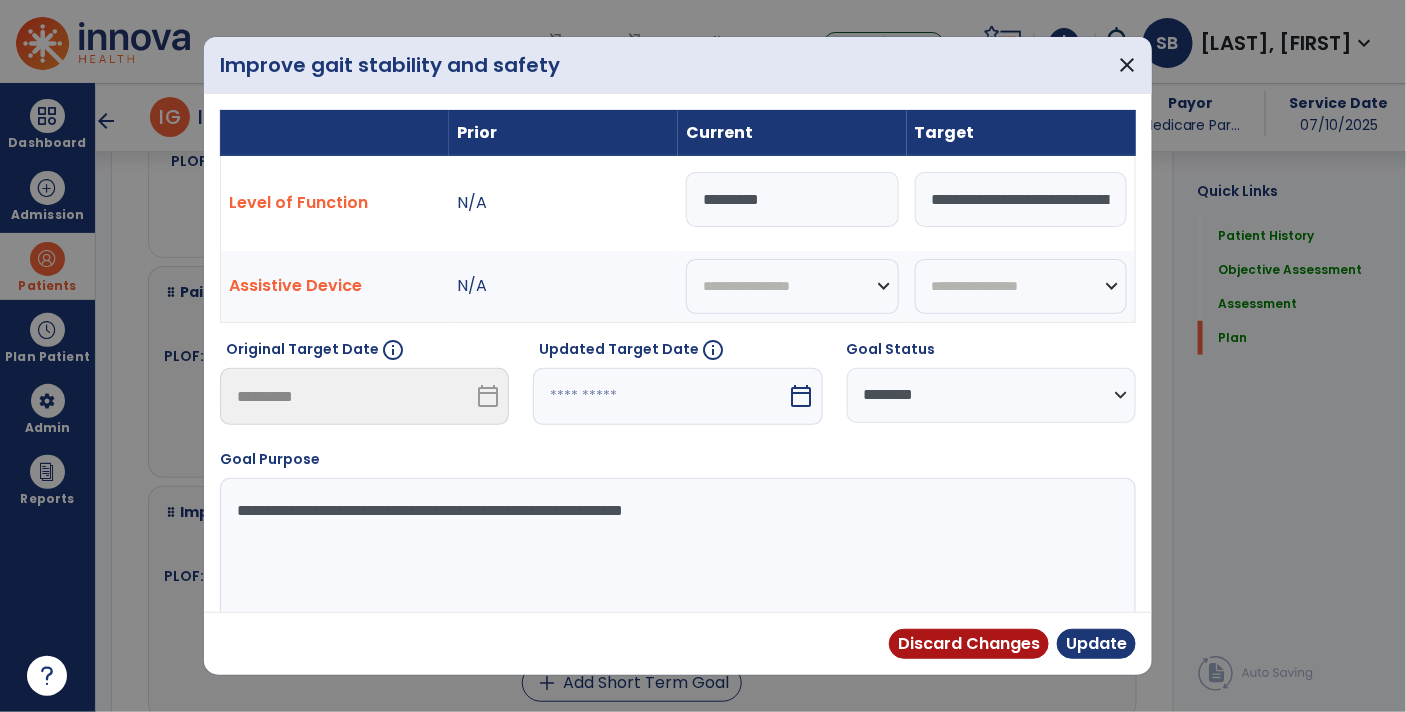 type on "**********" 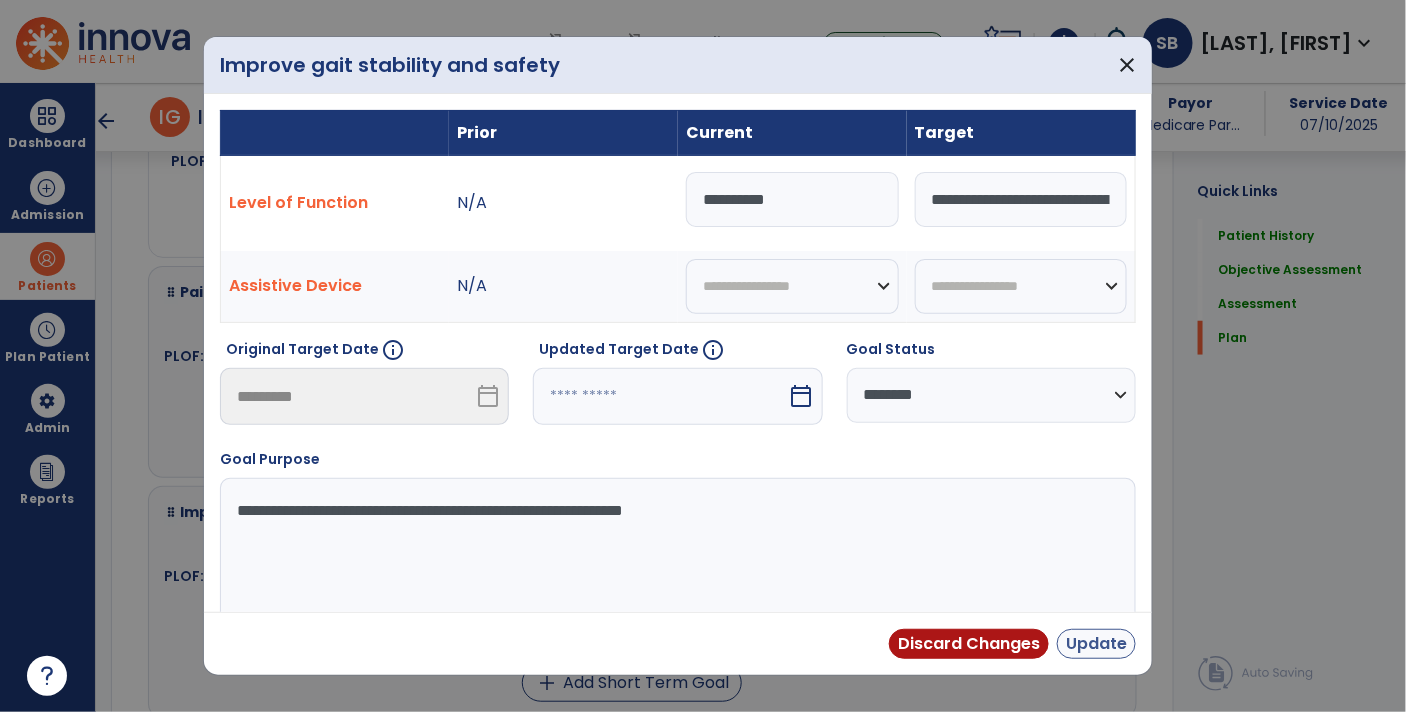 click on "Update" at bounding box center (1096, 644) 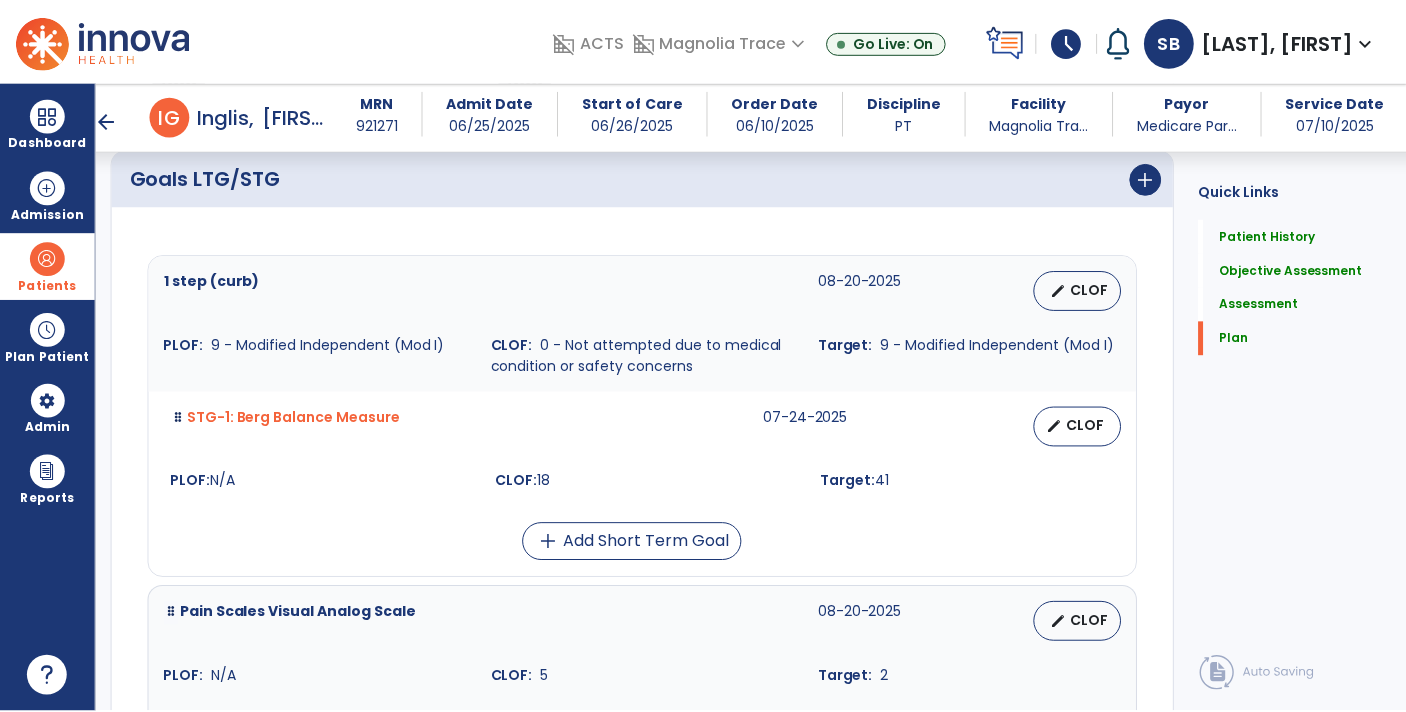 scroll, scrollTop: 2481, scrollLeft: 0, axis: vertical 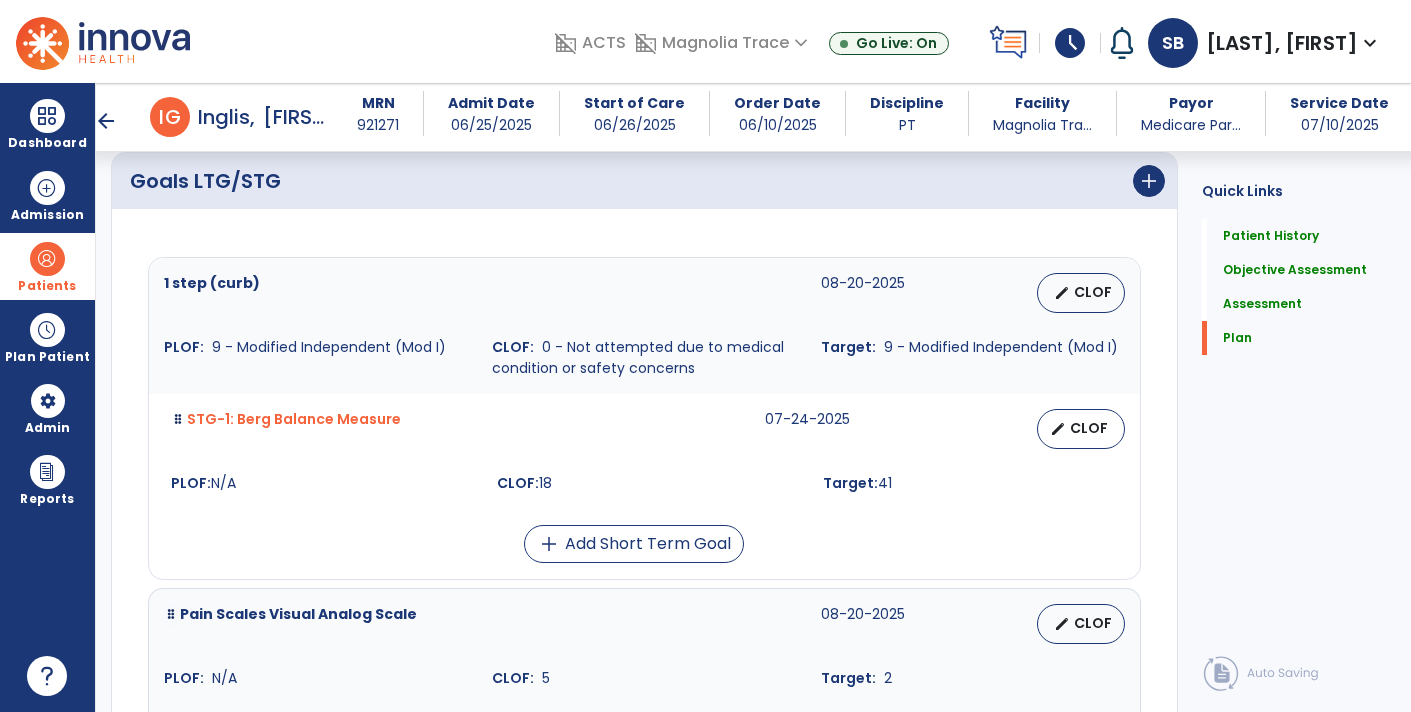click on "CLOF" at bounding box center (1089, 428) 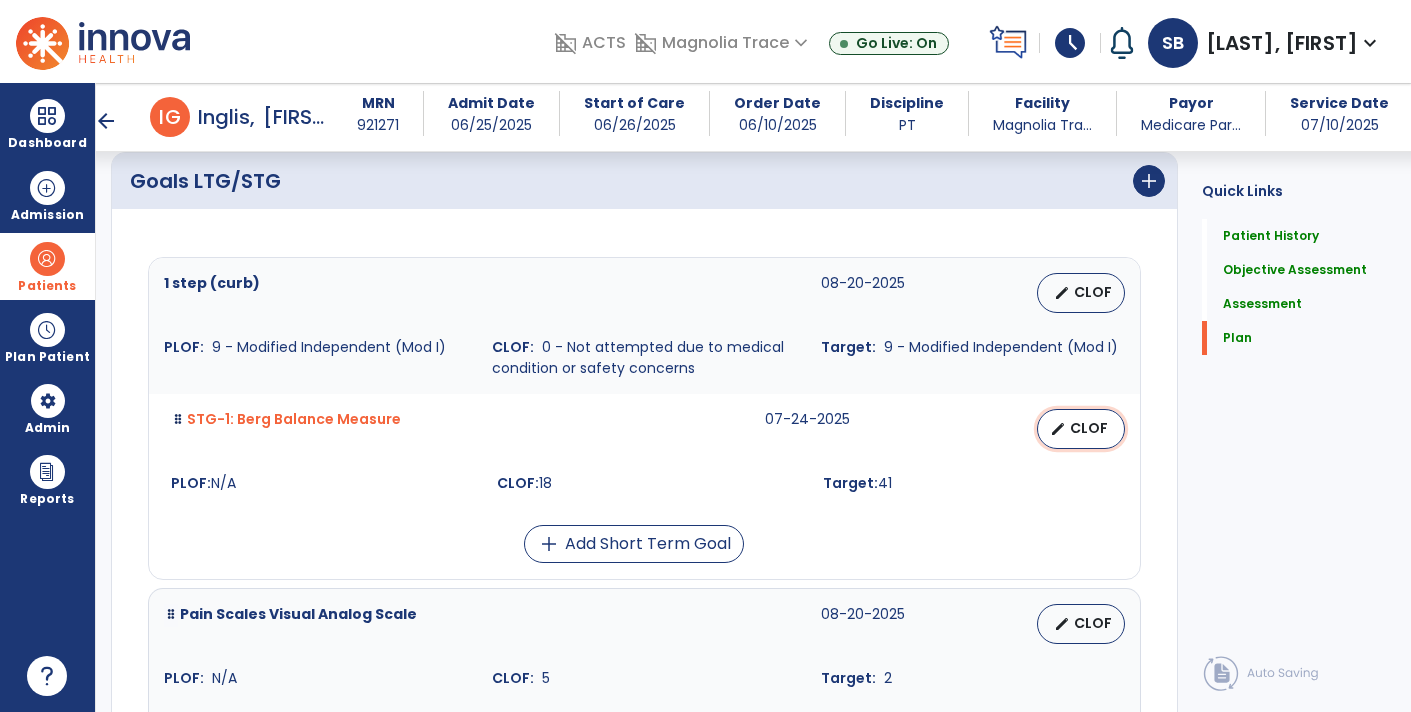 select on "********" 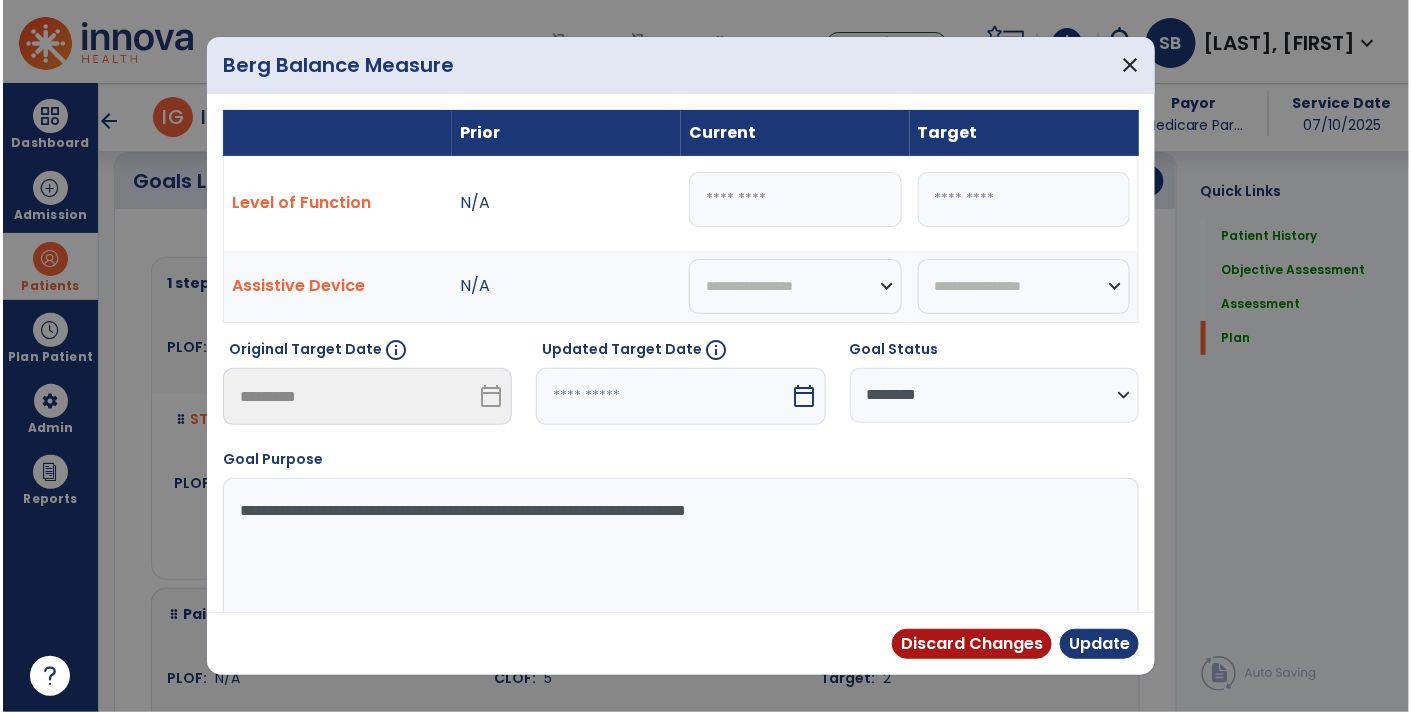 scroll, scrollTop: 2481, scrollLeft: 0, axis: vertical 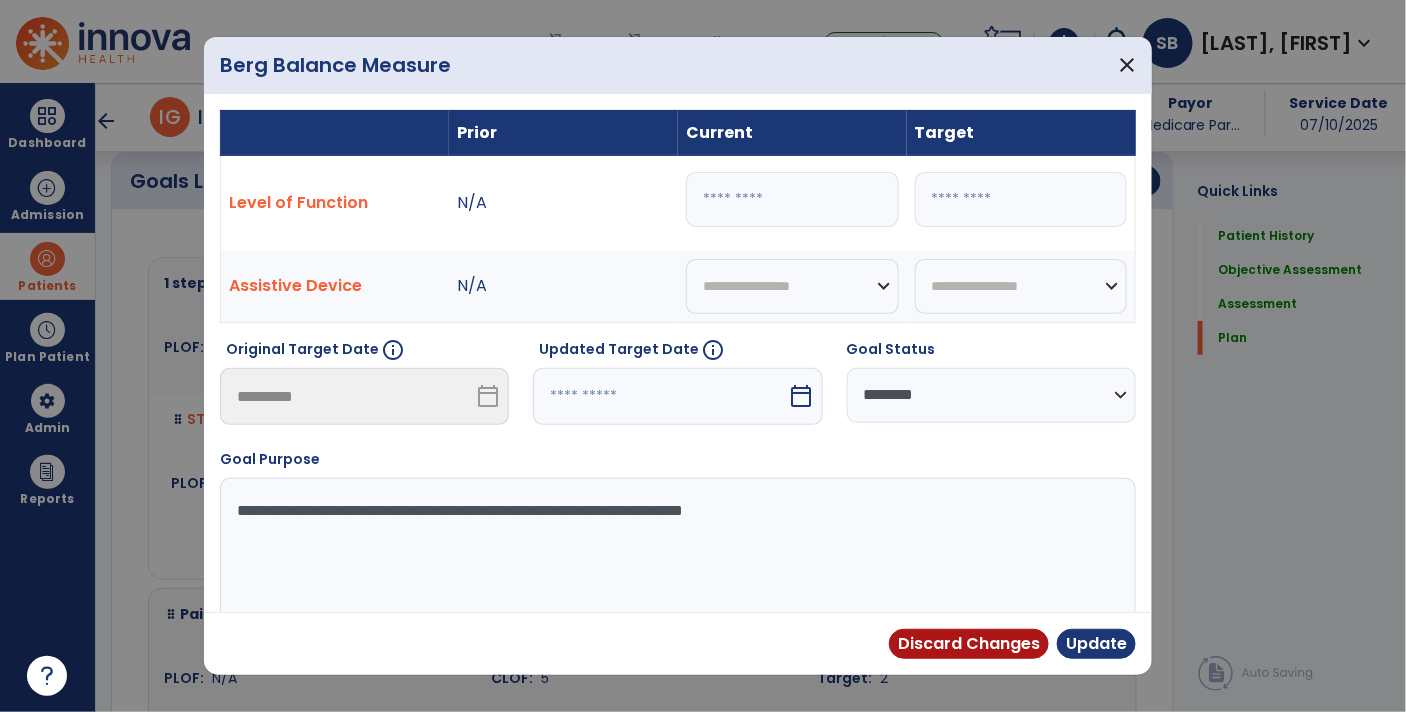 click on "**" at bounding box center [792, 199] 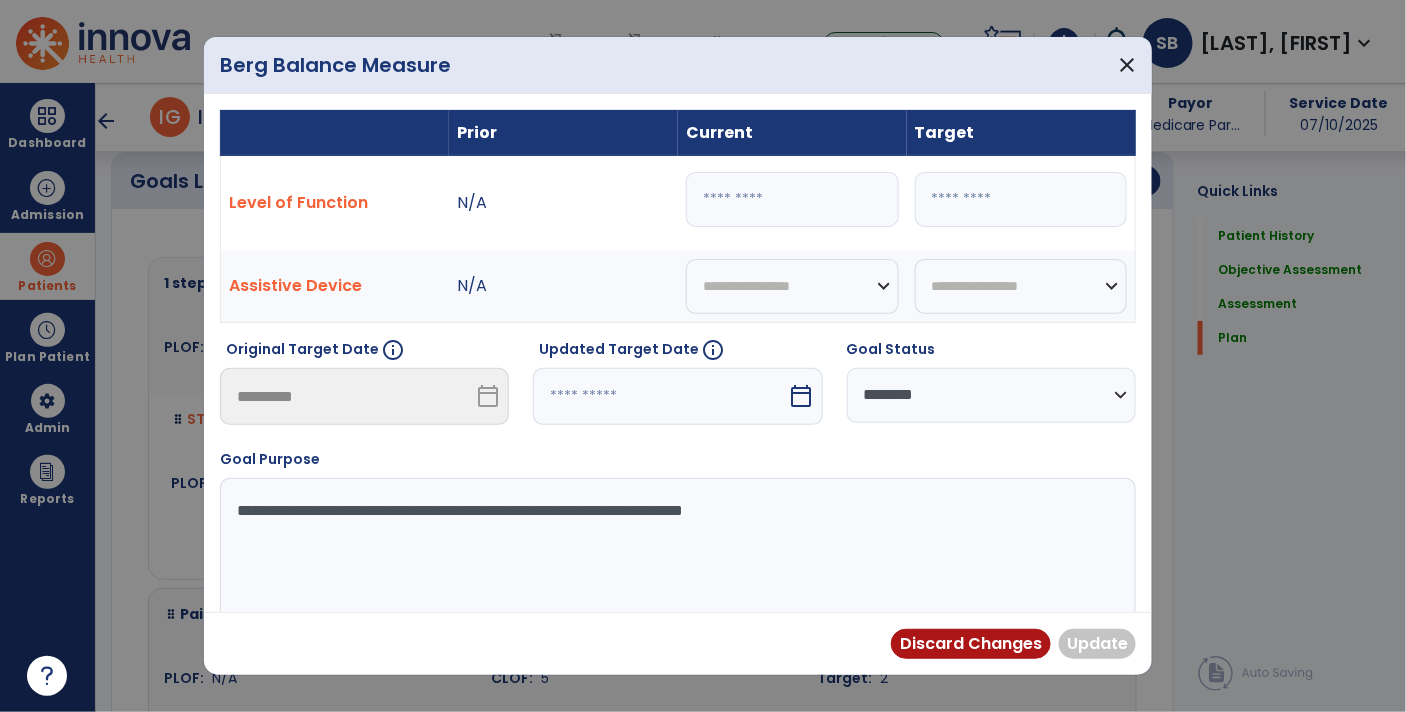 type on "**" 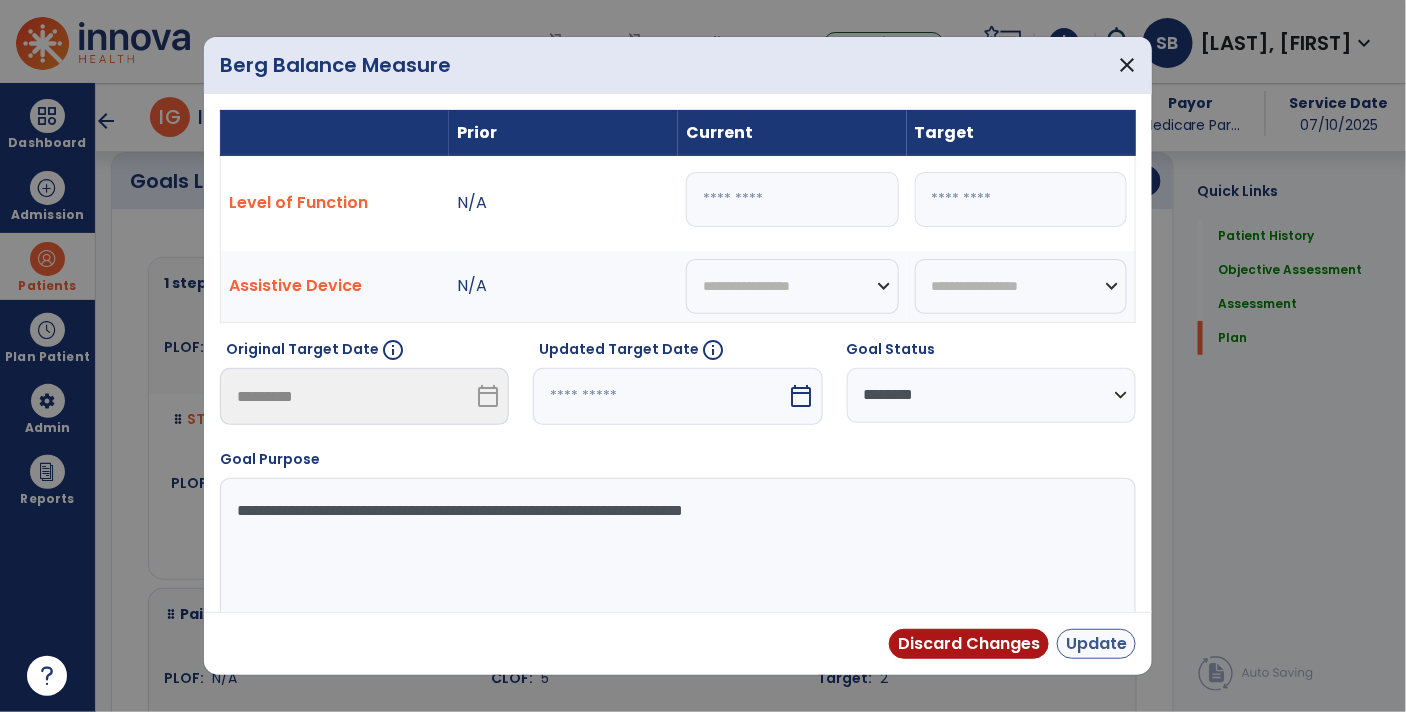 click on "Update" at bounding box center (1096, 644) 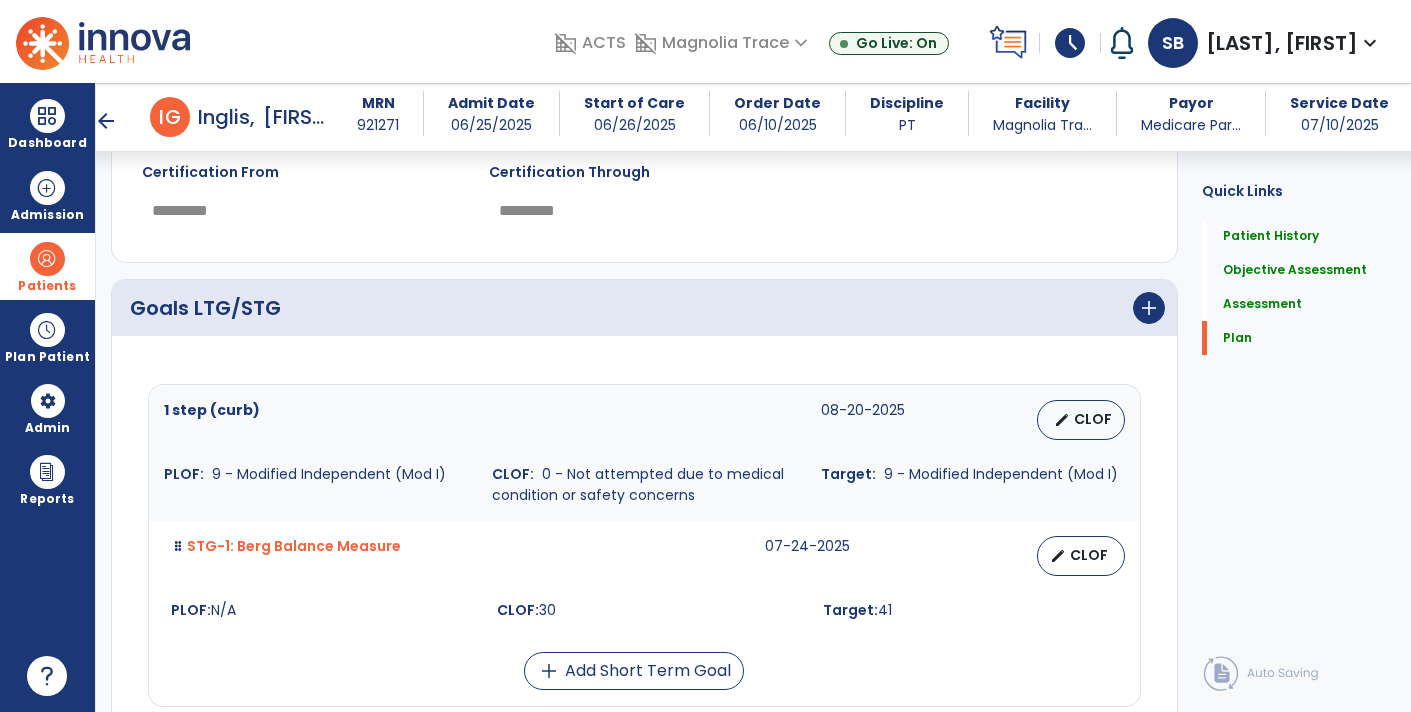 scroll, scrollTop: 2350, scrollLeft: 0, axis: vertical 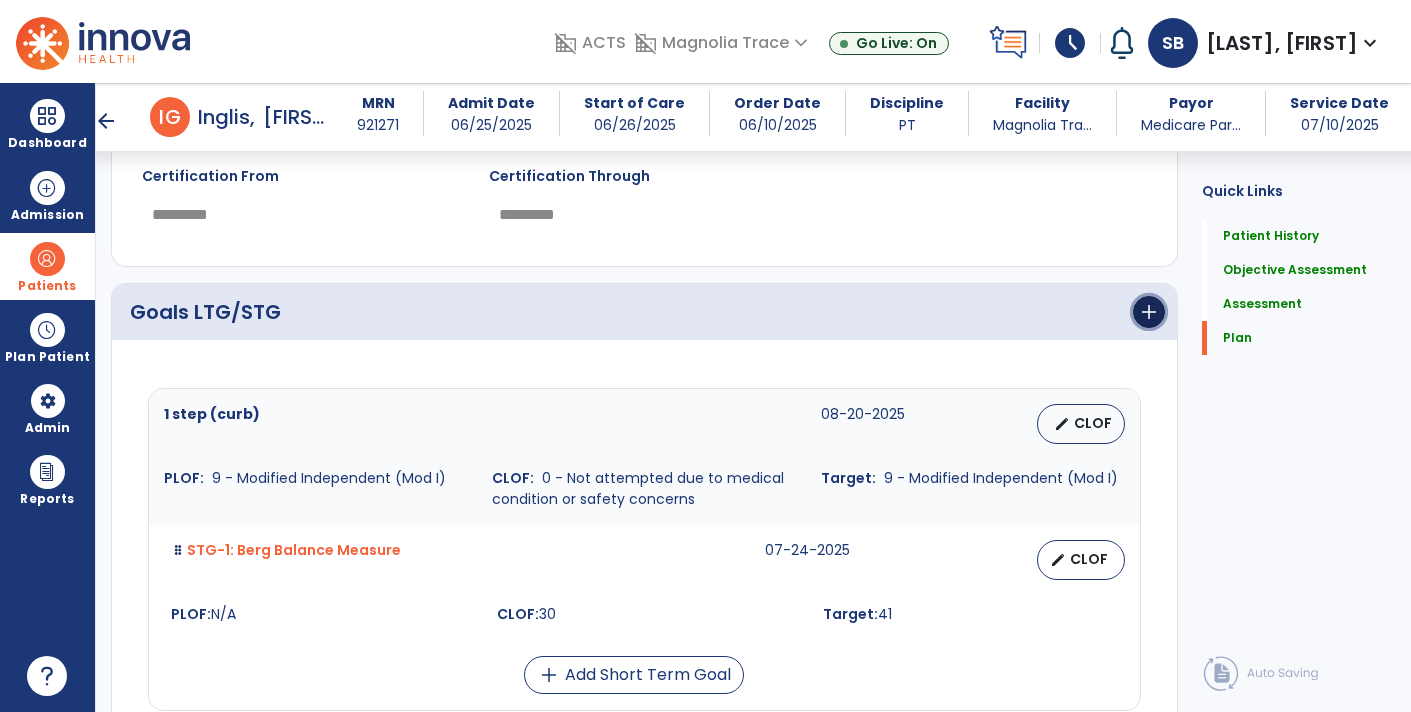 click on "add" 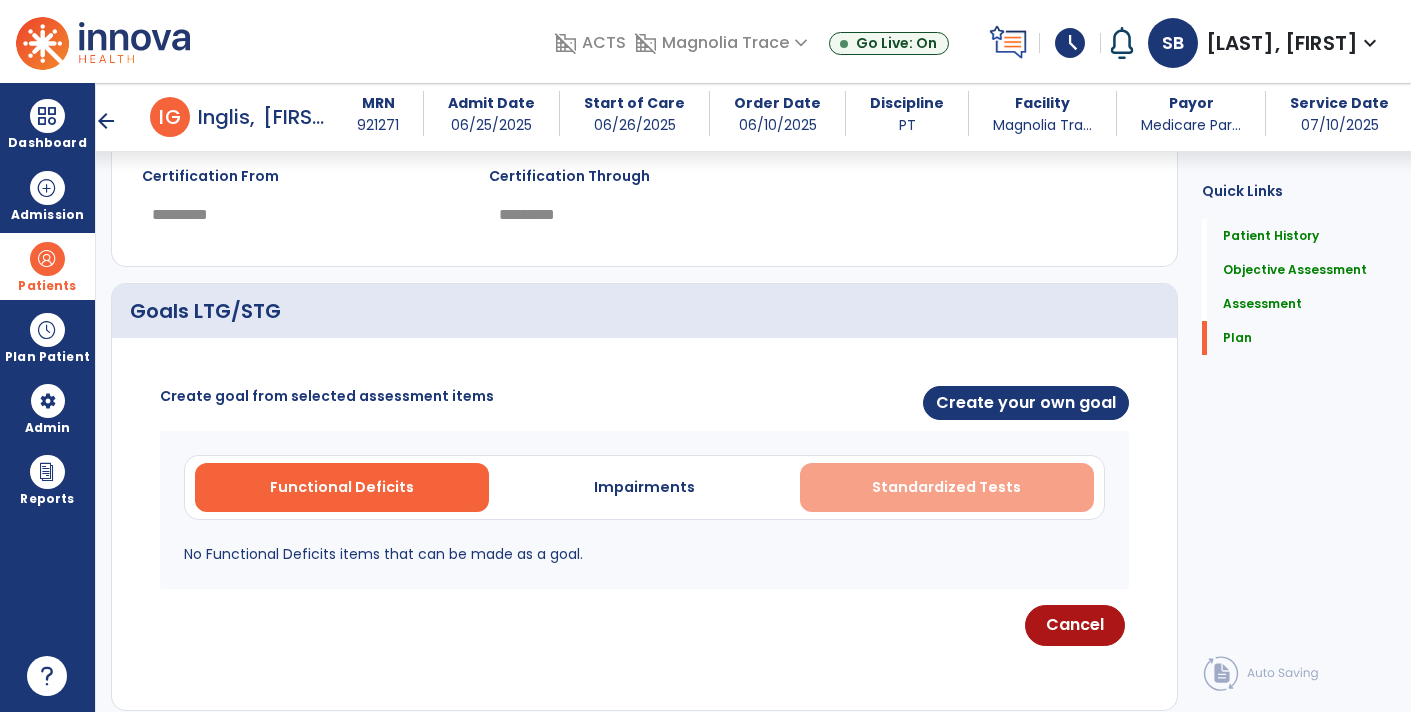 click on "Standardized Tests" at bounding box center [946, 487] 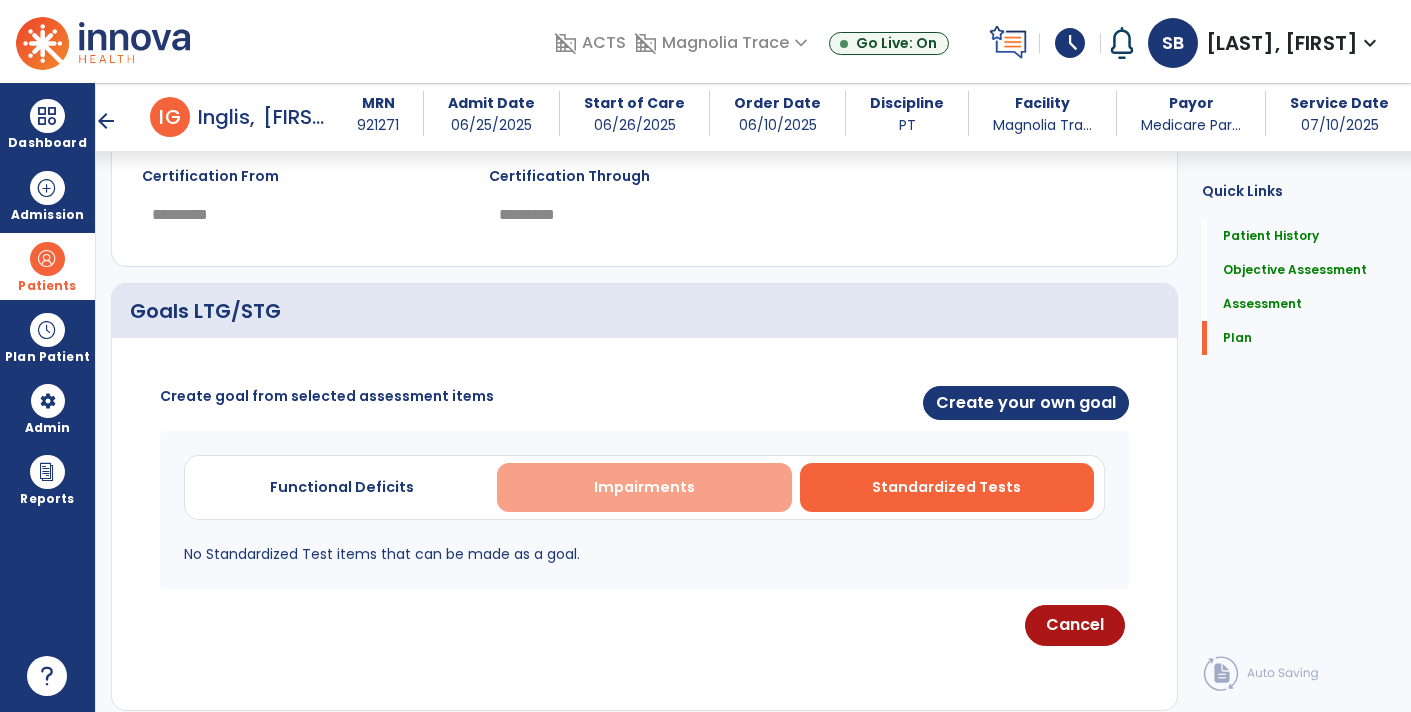 click on "Impairments" at bounding box center [644, 487] 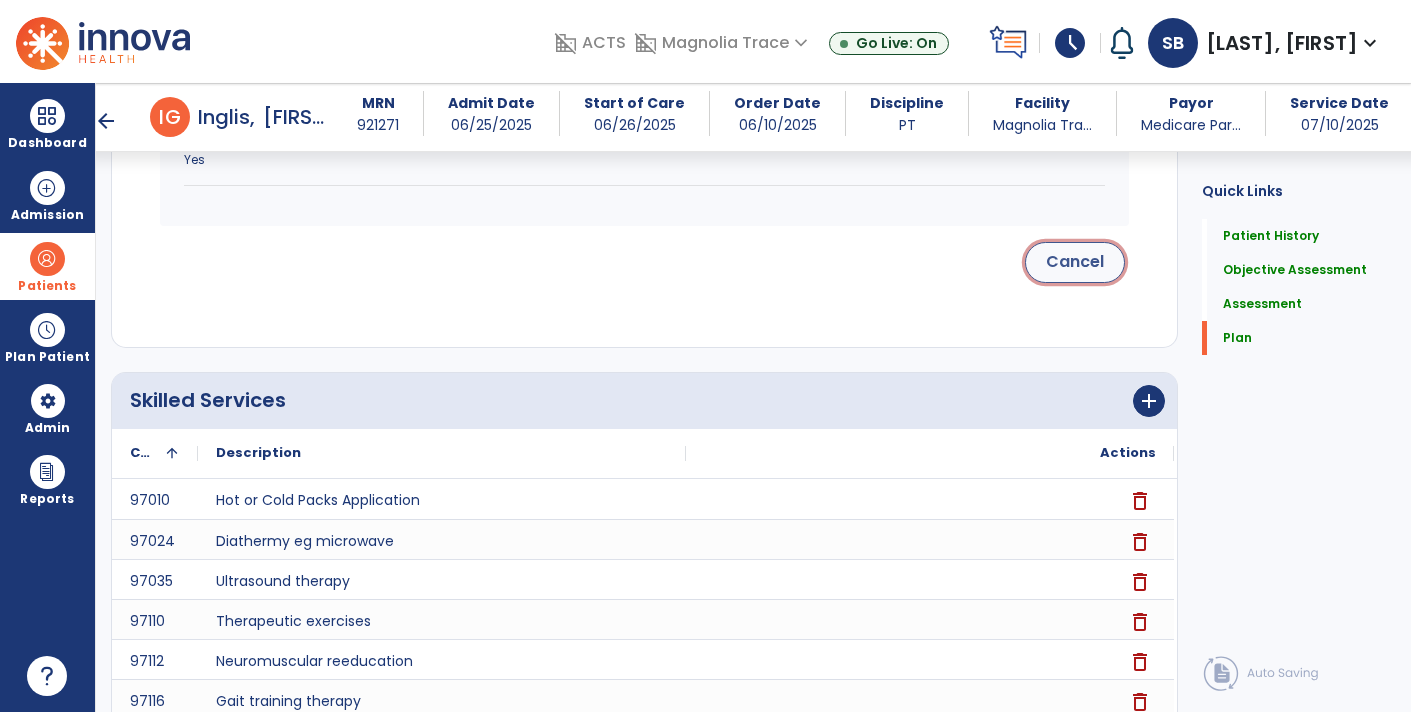 click on "Cancel" 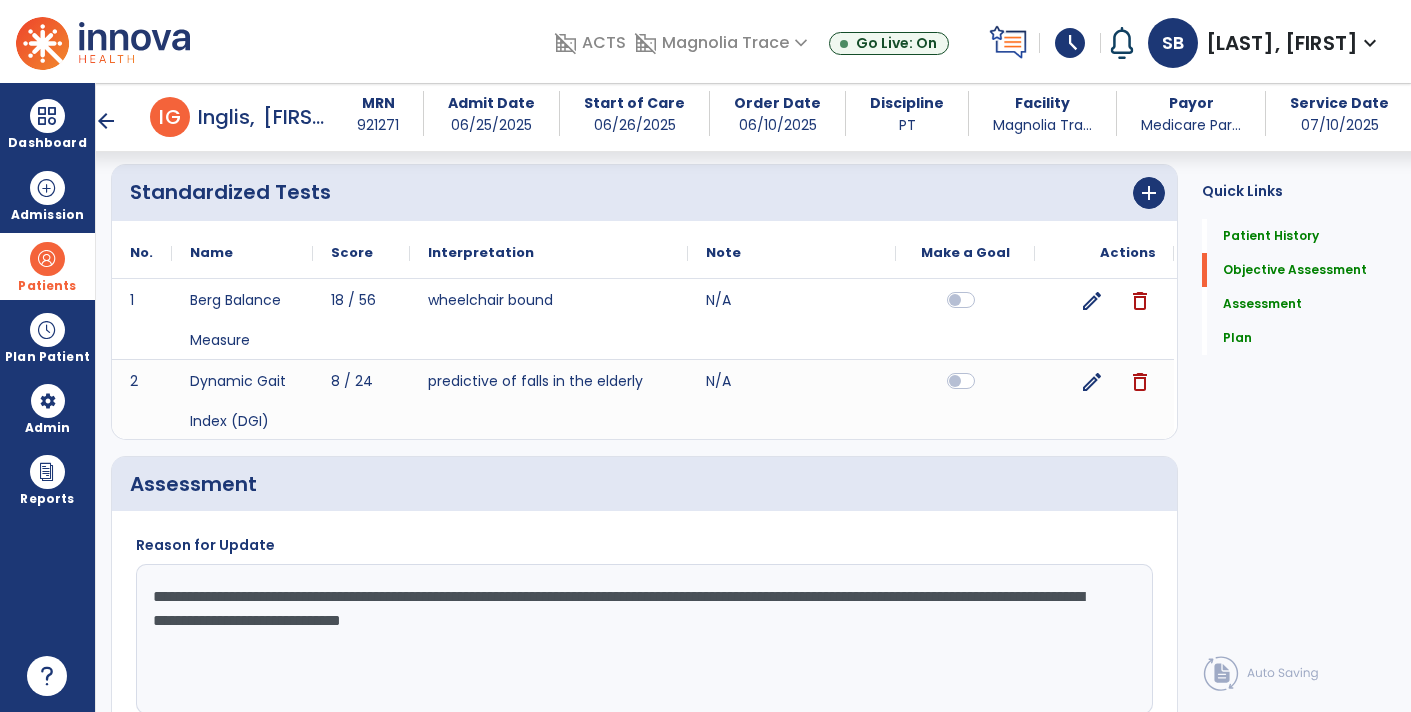 scroll, scrollTop: 1573, scrollLeft: 0, axis: vertical 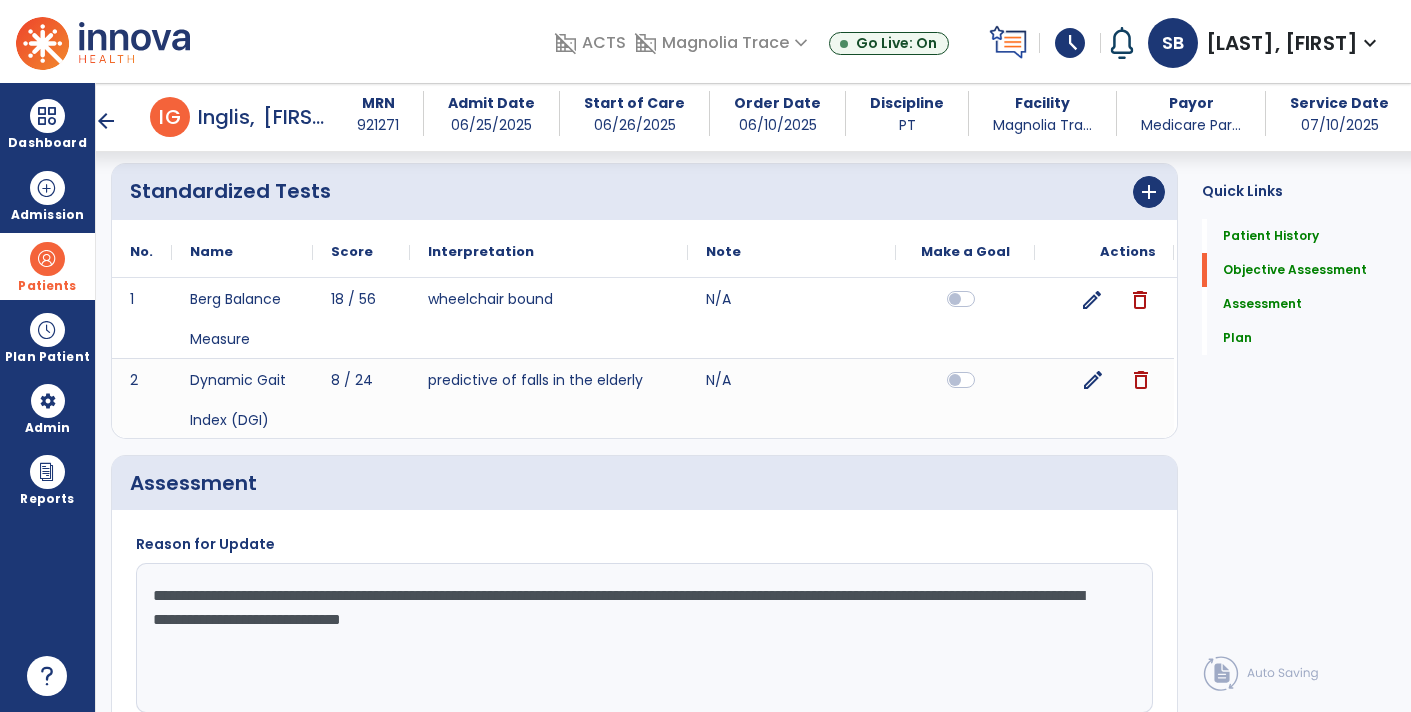 click on "edit" 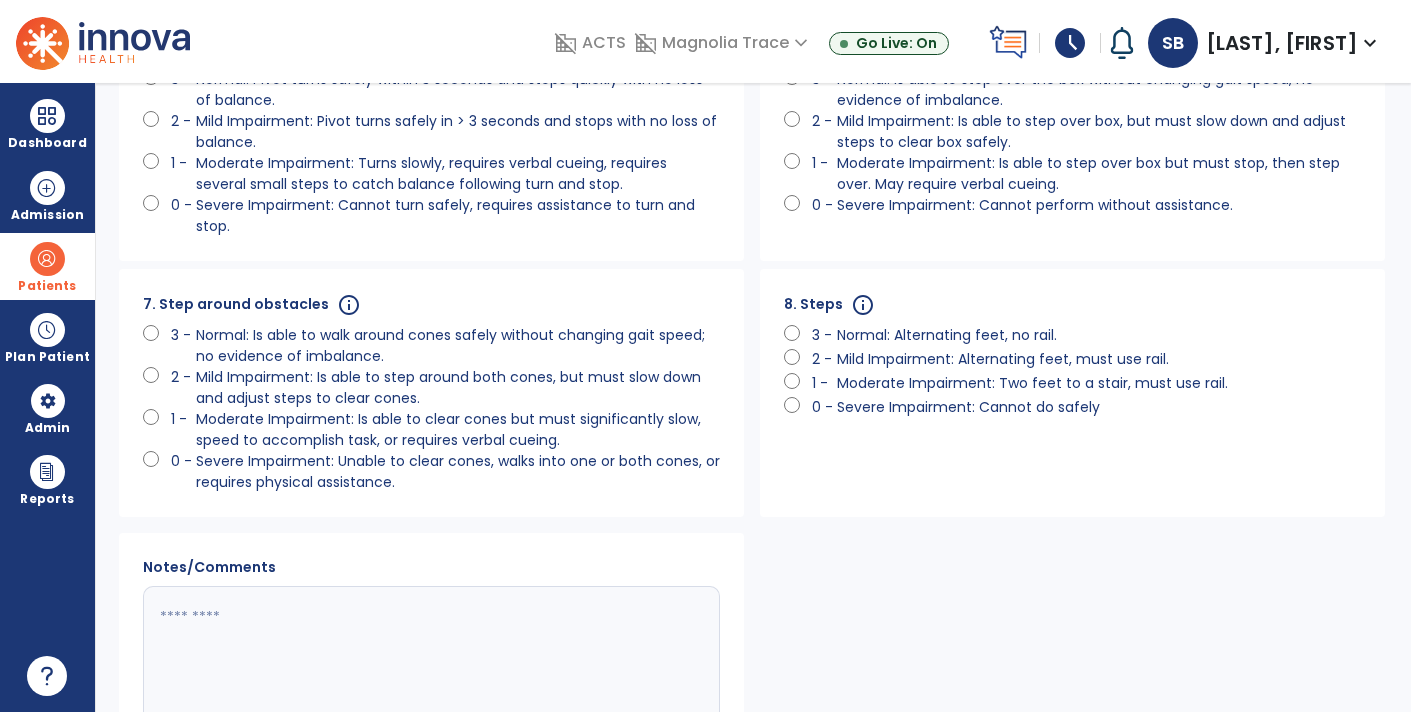 scroll, scrollTop: 851, scrollLeft: 0, axis: vertical 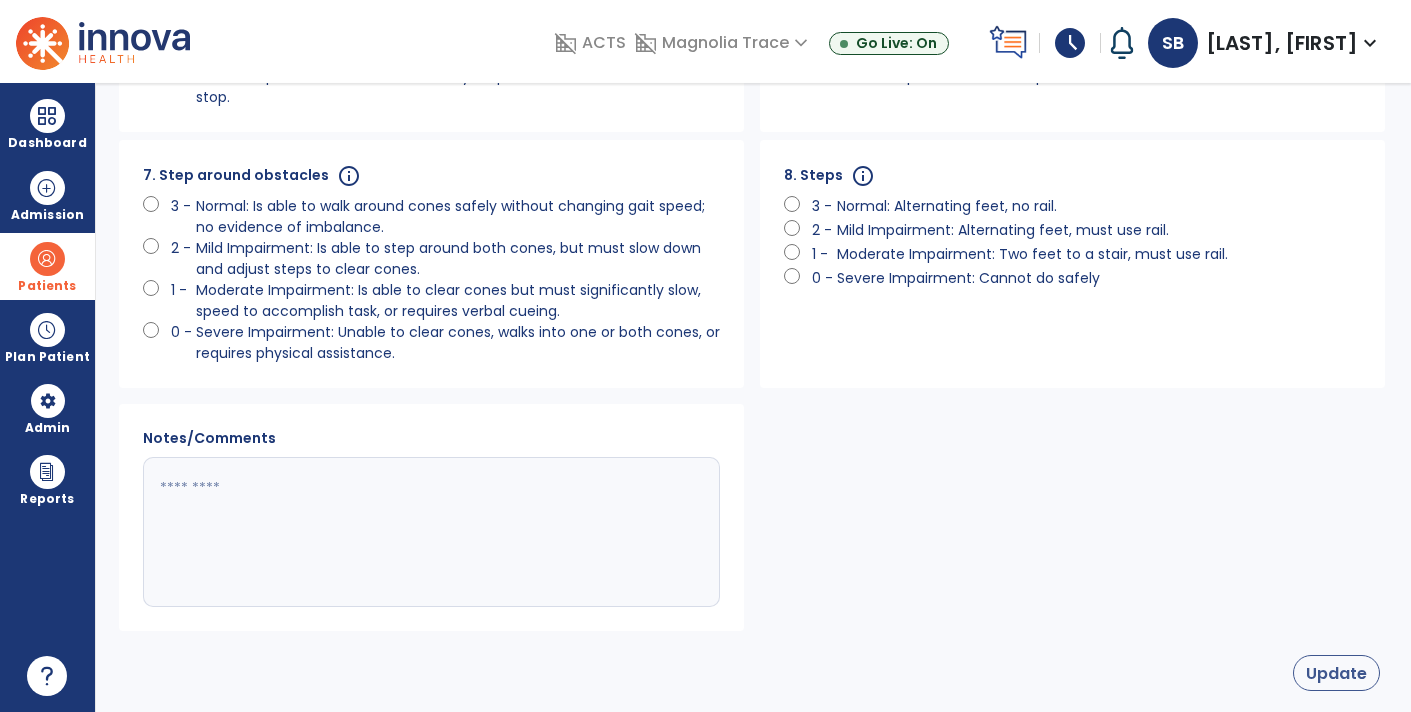 click on "Update" 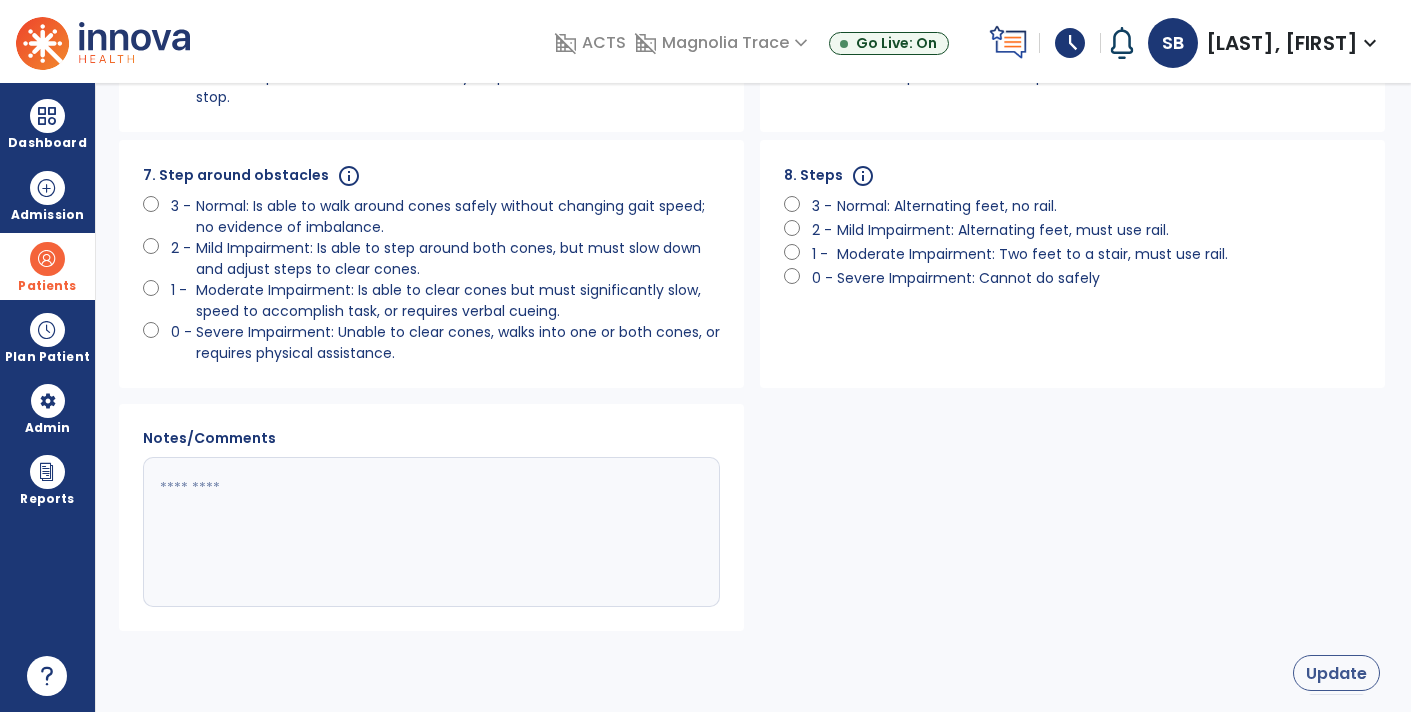 select on "**" 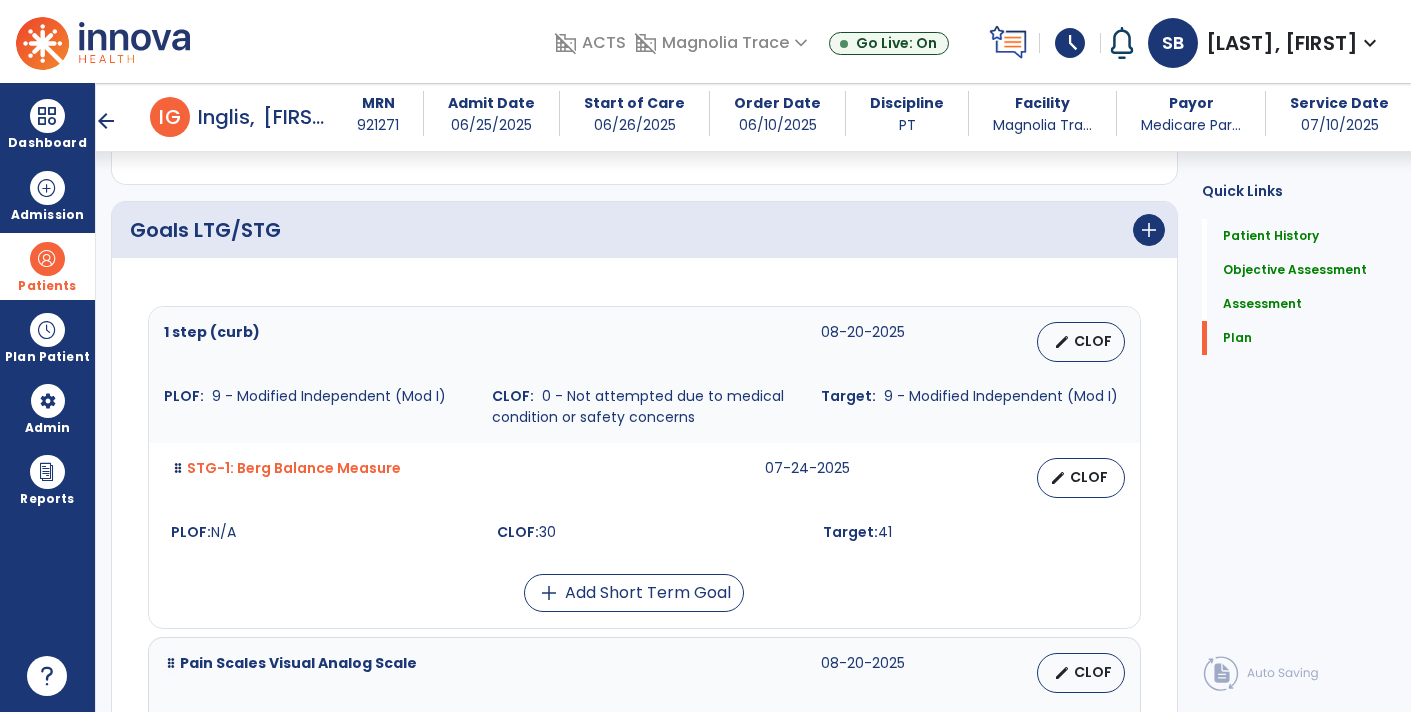 scroll, scrollTop: 2425, scrollLeft: 0, axis: vertical 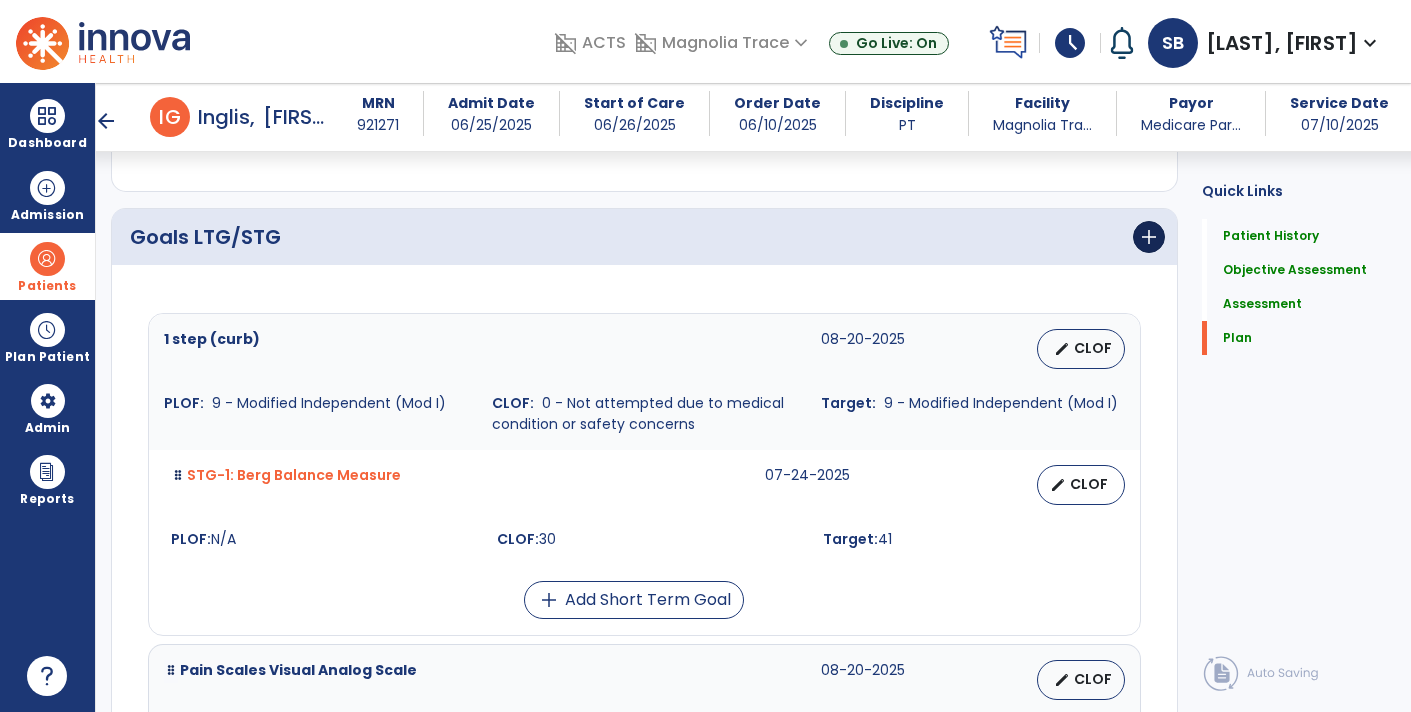 click on "add" 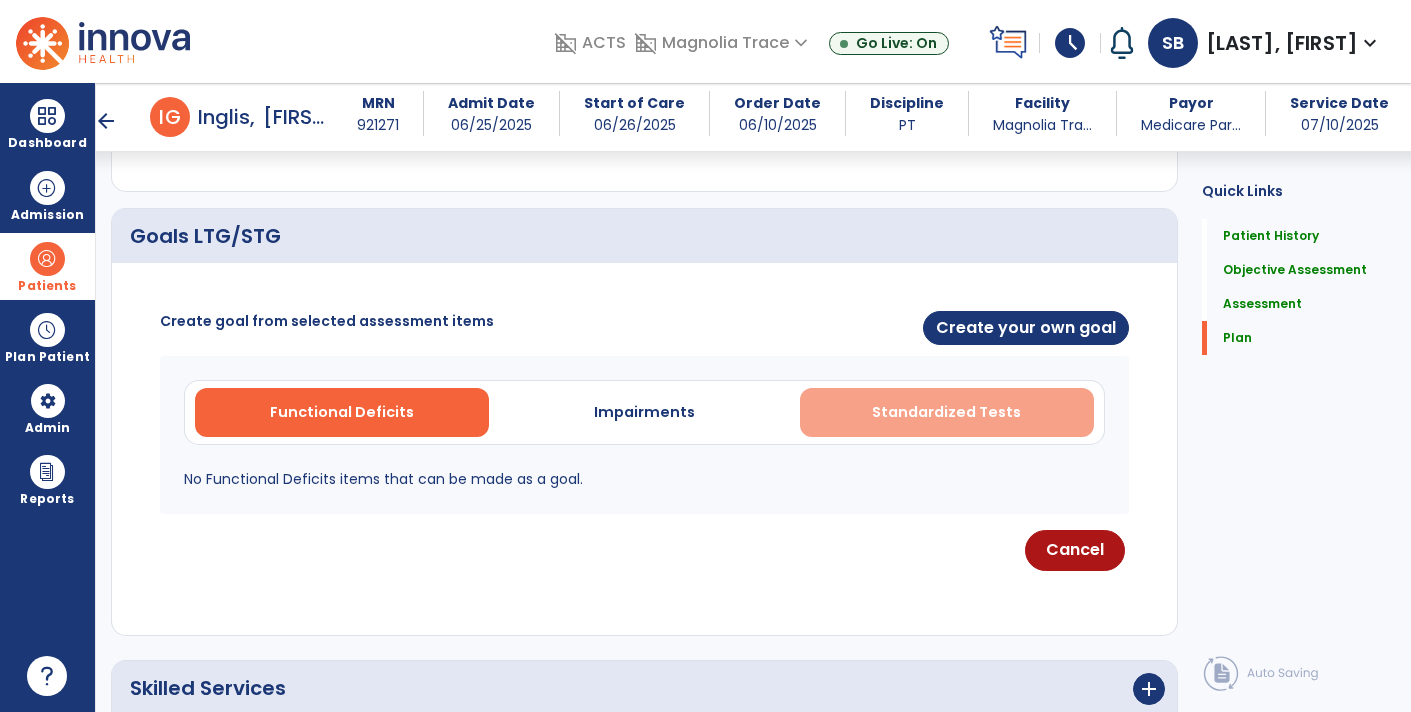 click on "Standardized Tests" at bounding box center (946, 412) 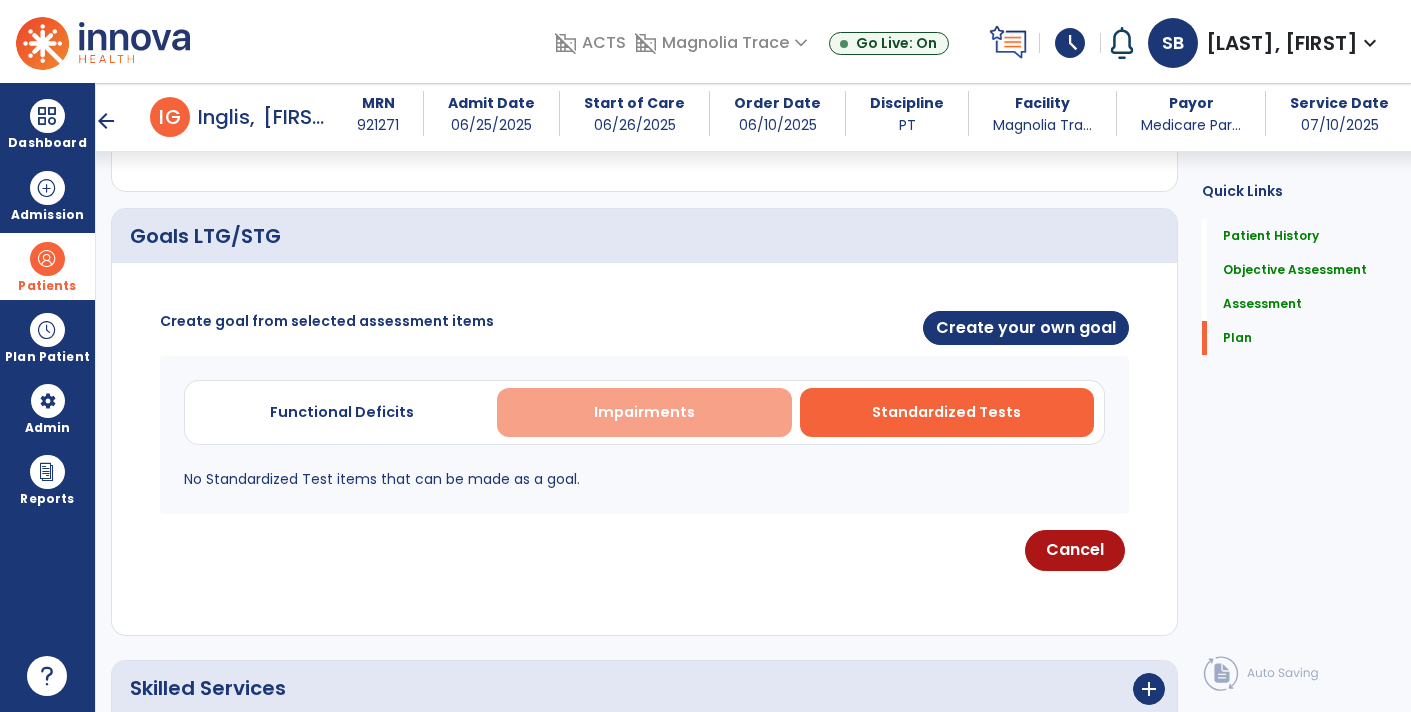 click on "Impairments" at bounding box center [644, 412] 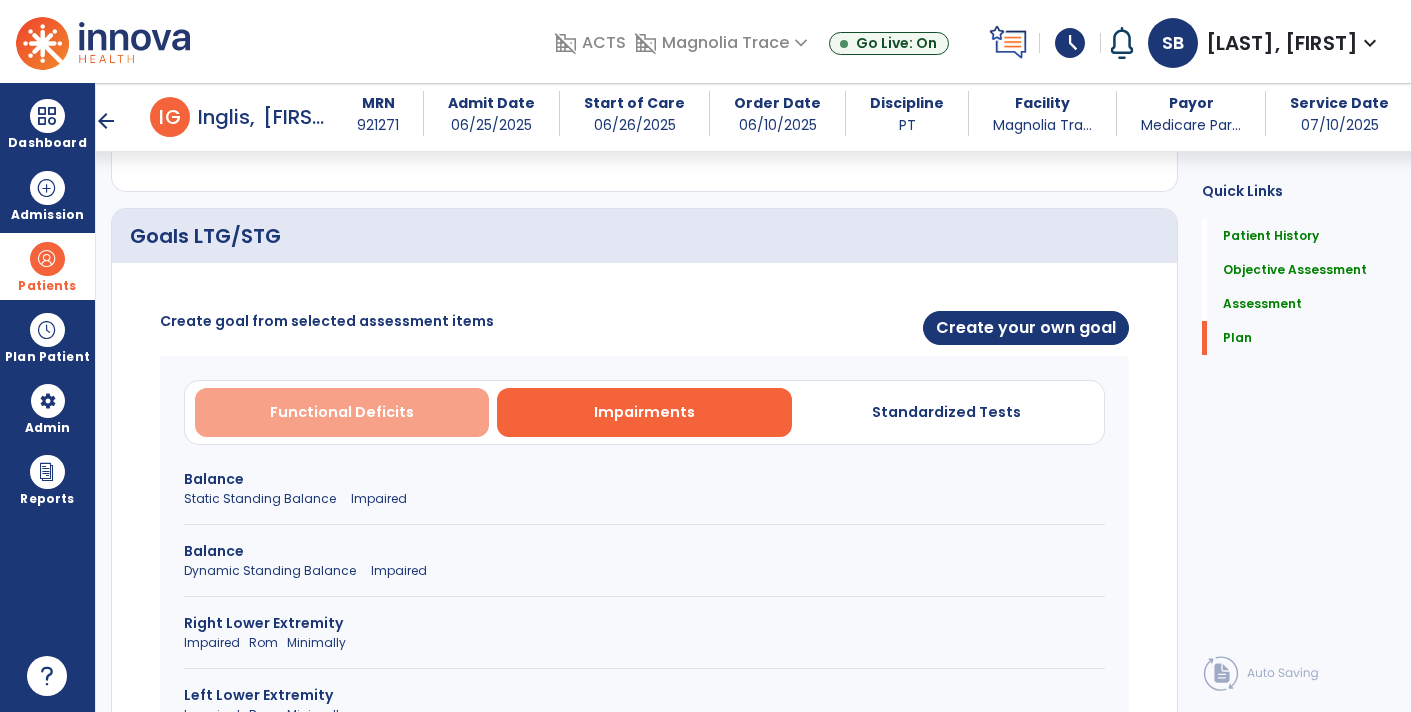 click on "Functional Deficits" at bounding box center [342, 412] 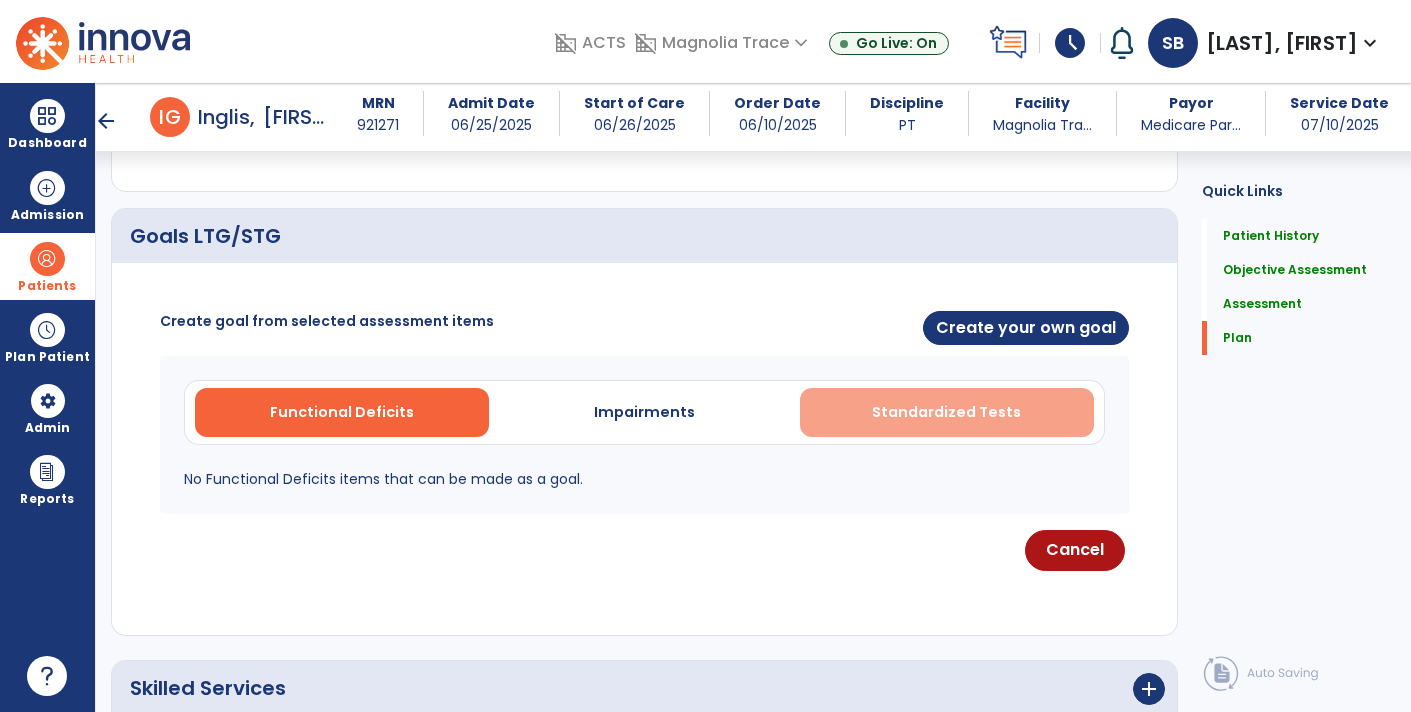 click on "Standardized Tests" at bounding box center (947, 412) 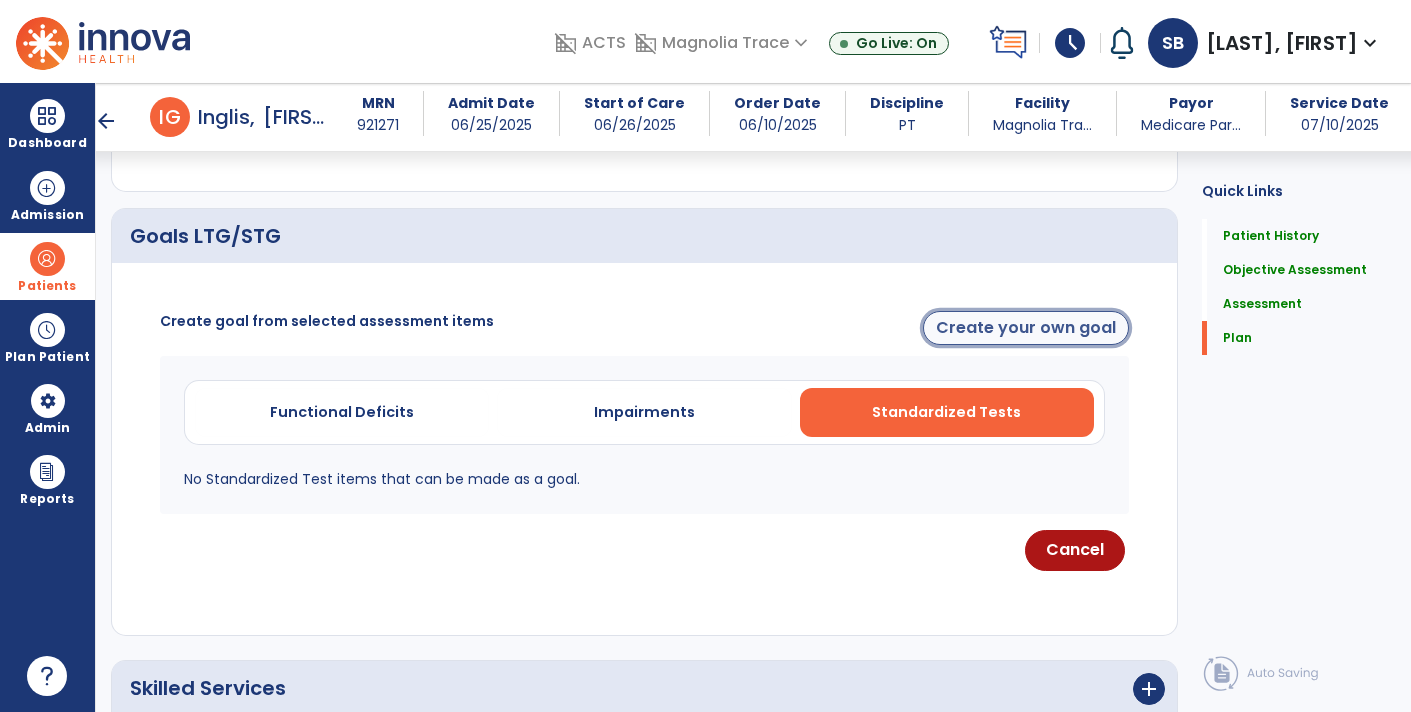 click on "Create your own goal" 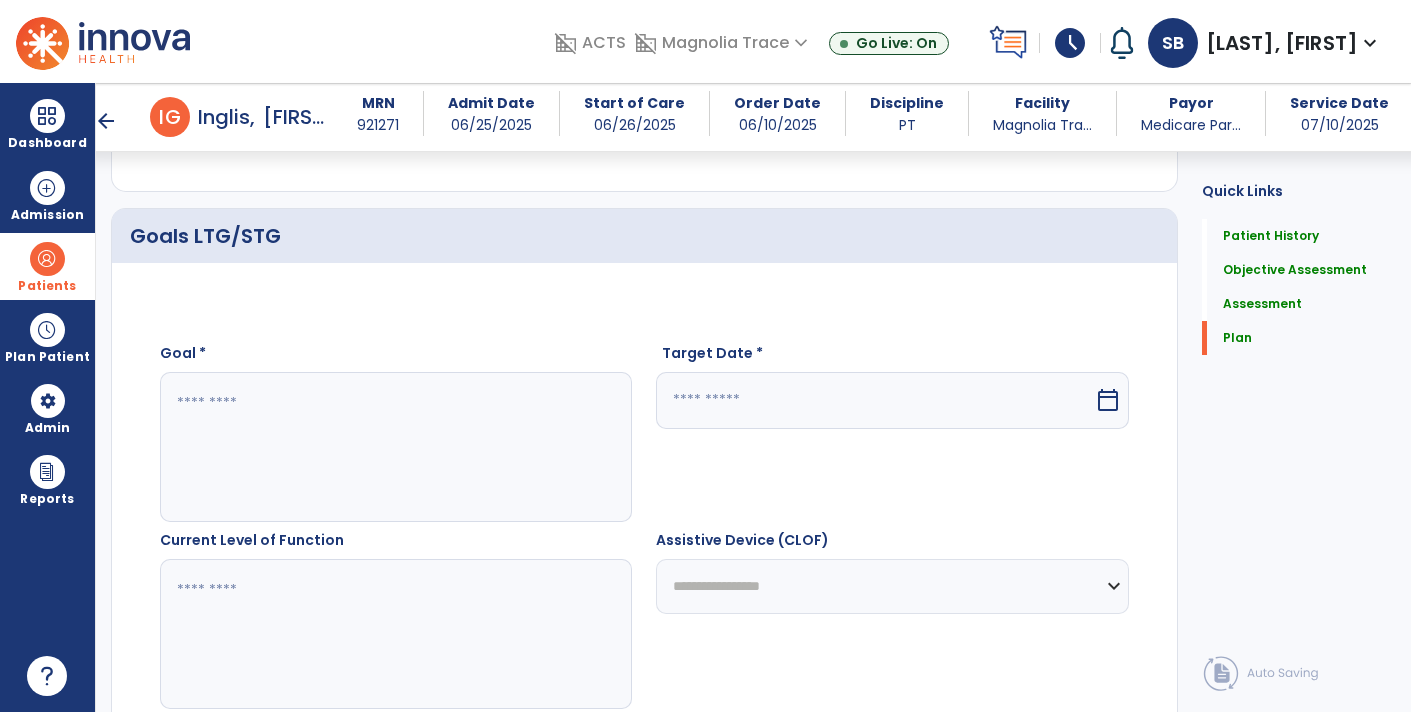 click 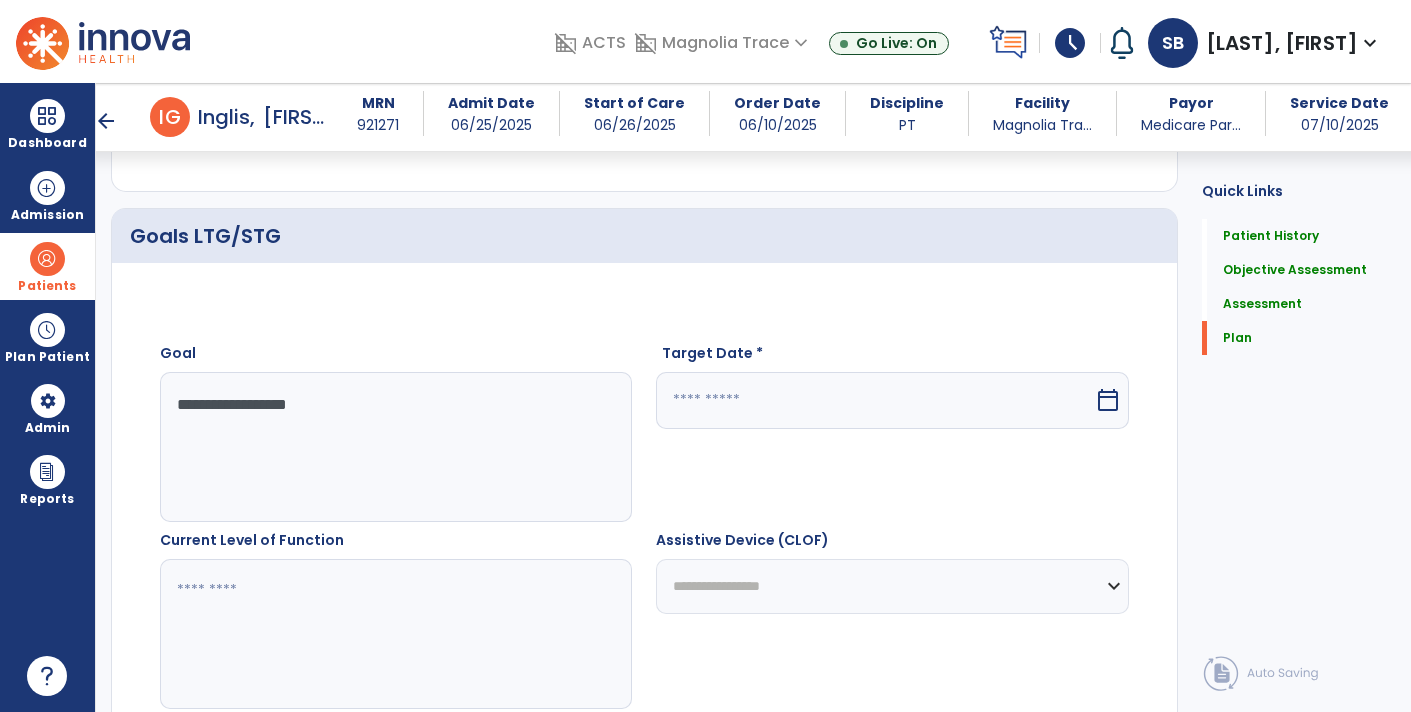 type on "**********" 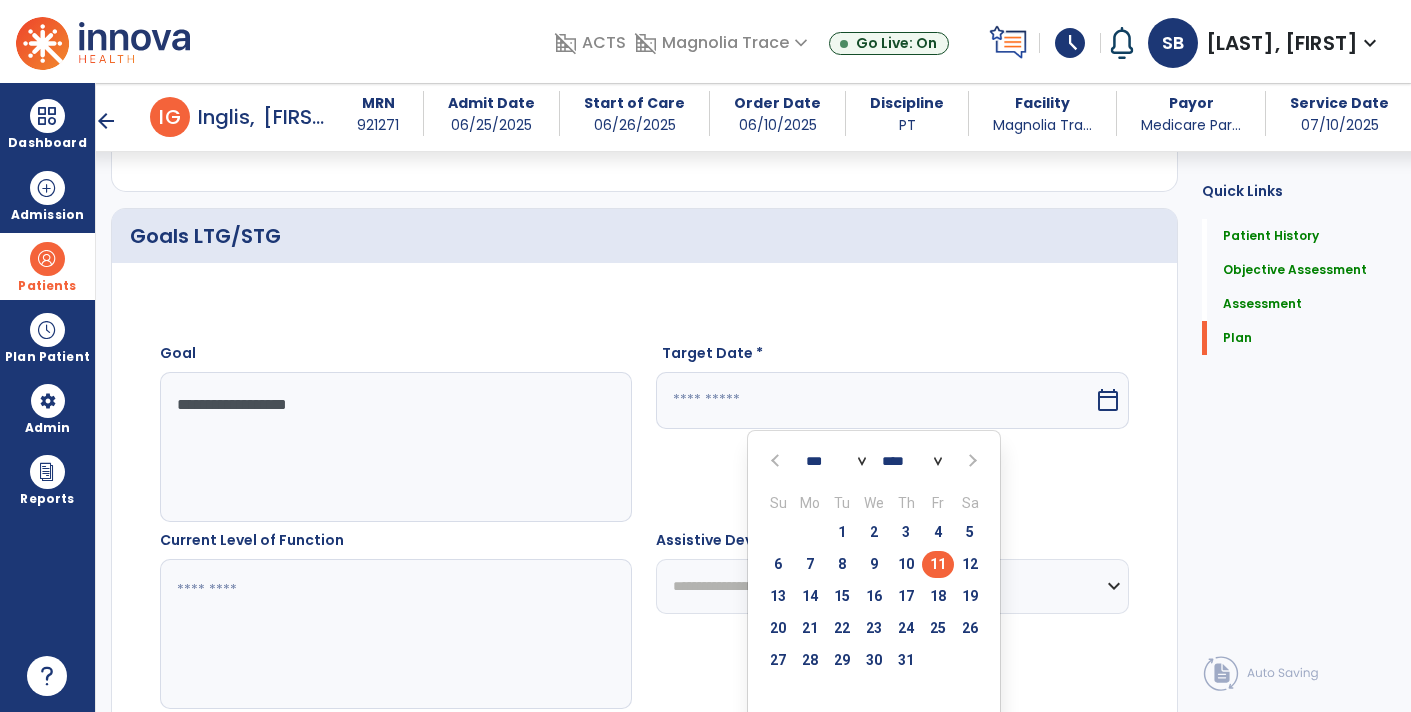 click on "**** **** **** **** **** **** **** **** **** **** **** **** **** **** **** **** **** **** **** **** ****" at bounding box center [912, 461] 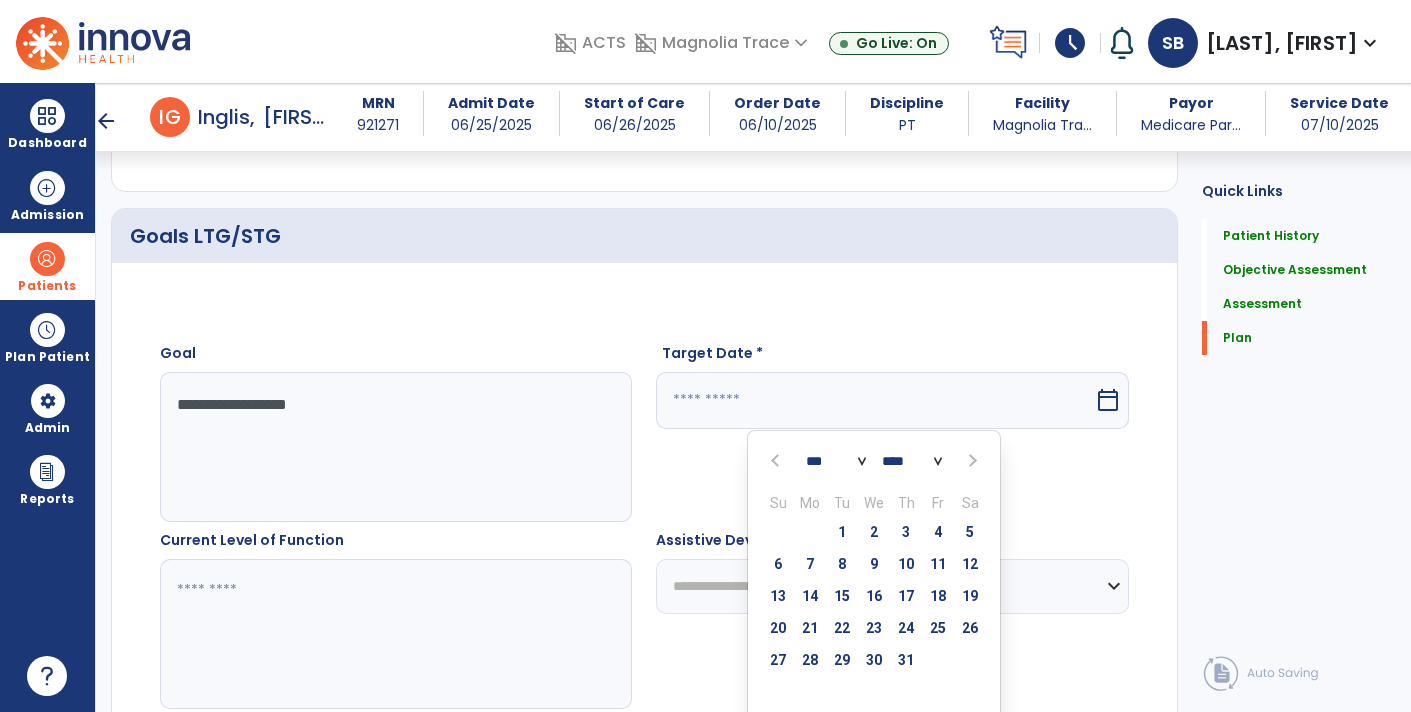 click at bounding box center [971, 460] 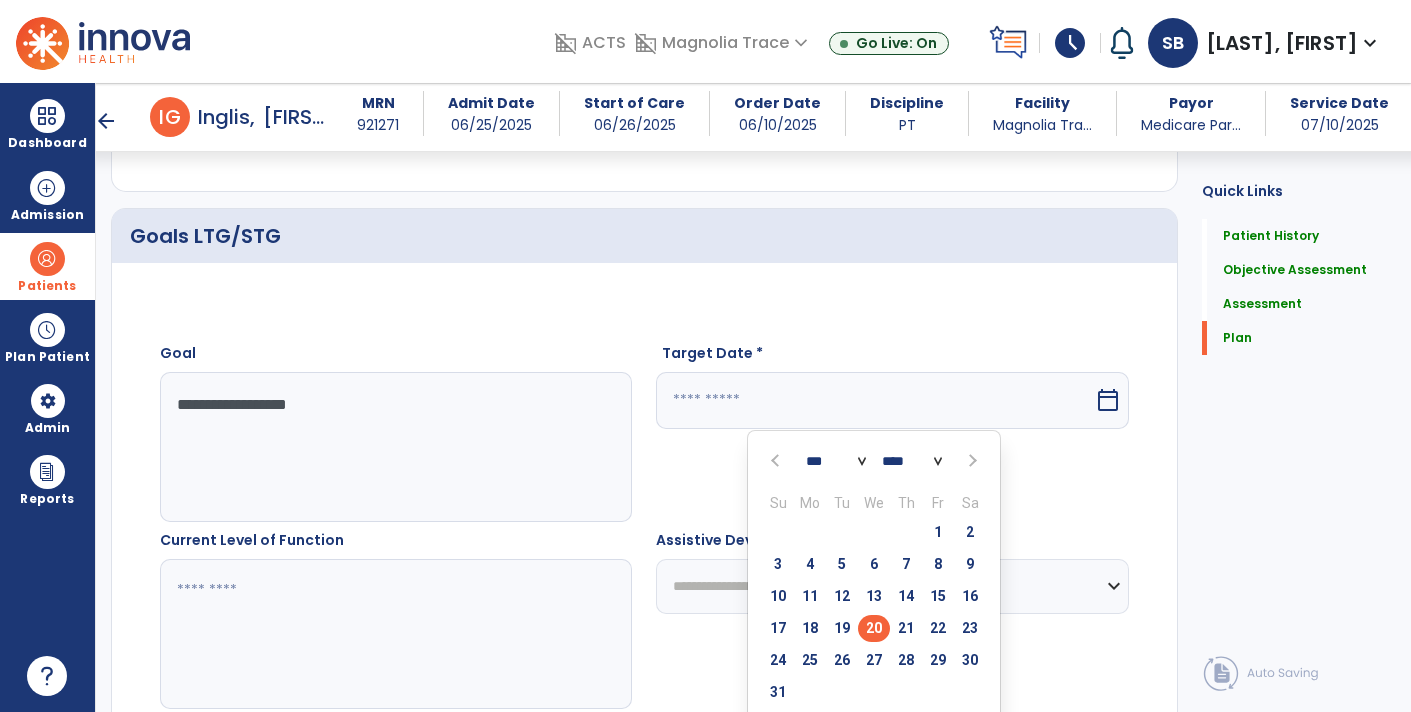 click on "20" at bounding box center [874, 628] 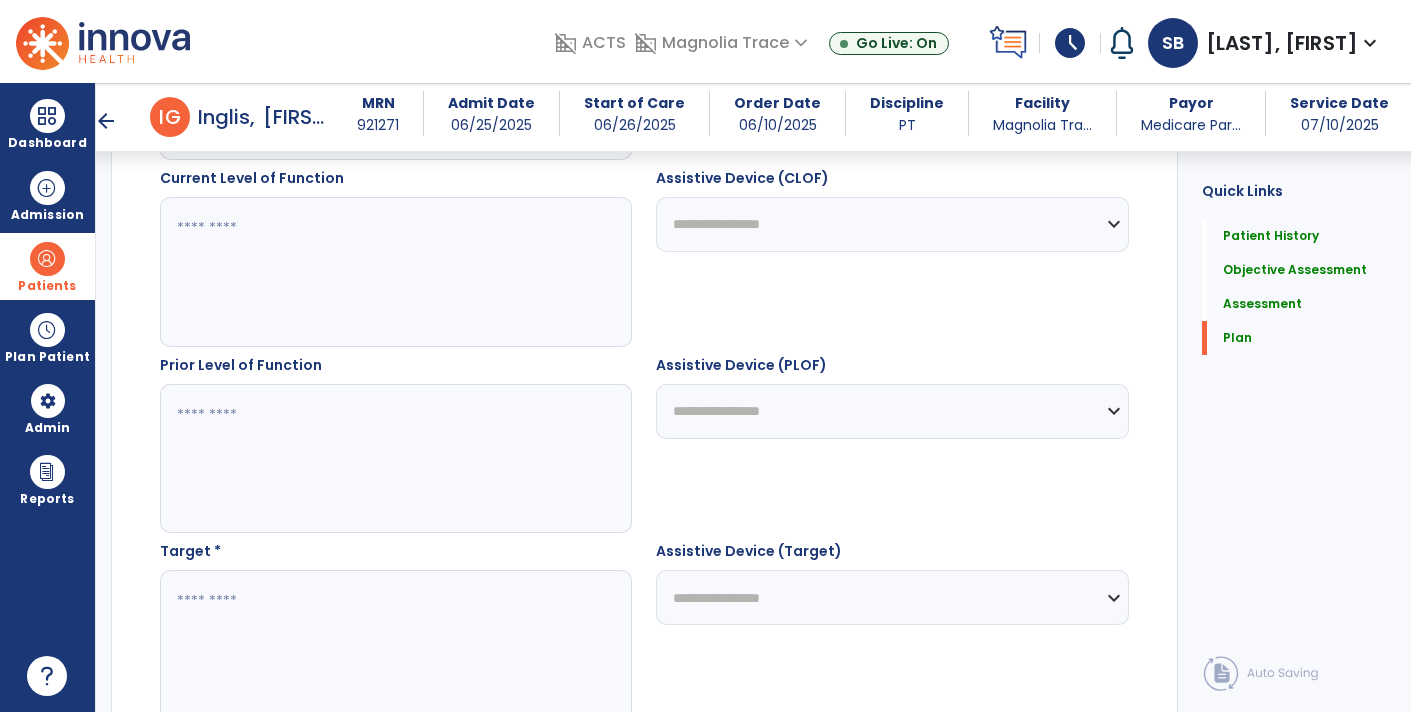 scroll, scrollTop: 2806, scrollLeft: 0, axis: vertical 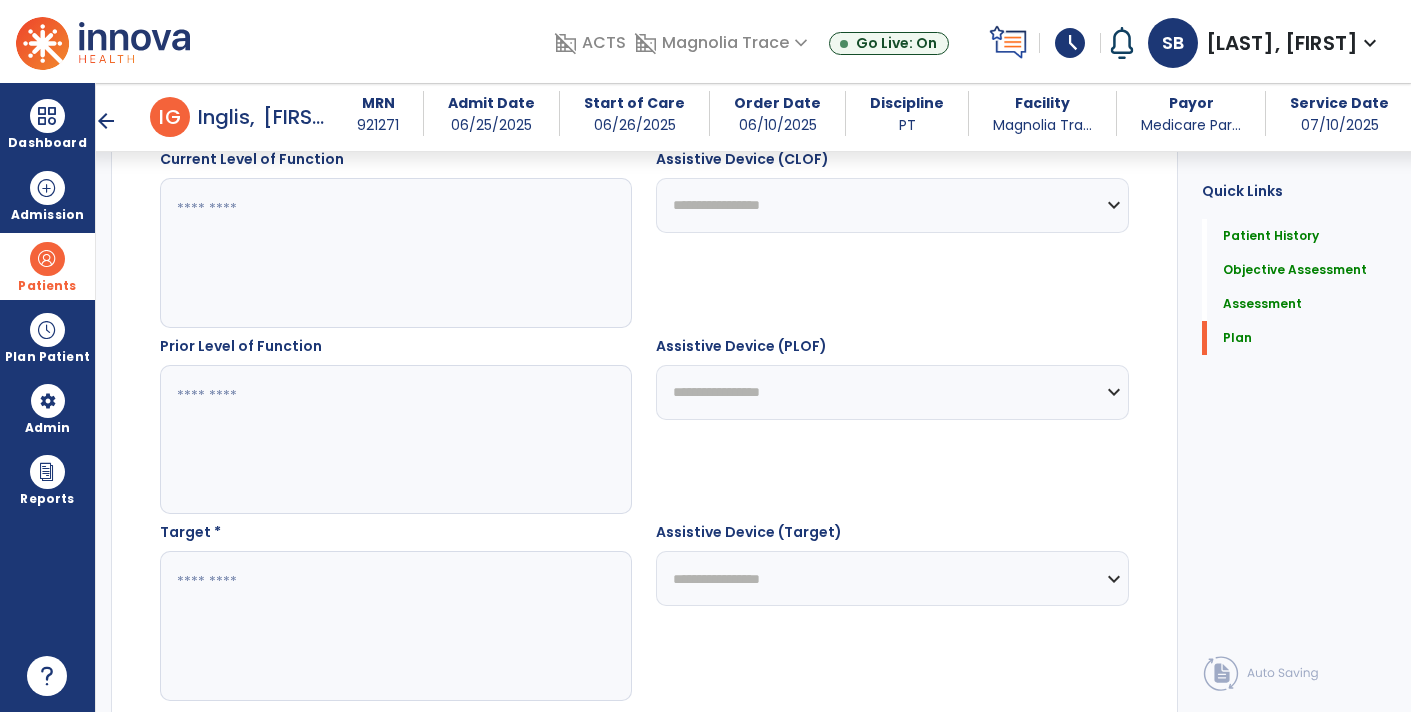 click 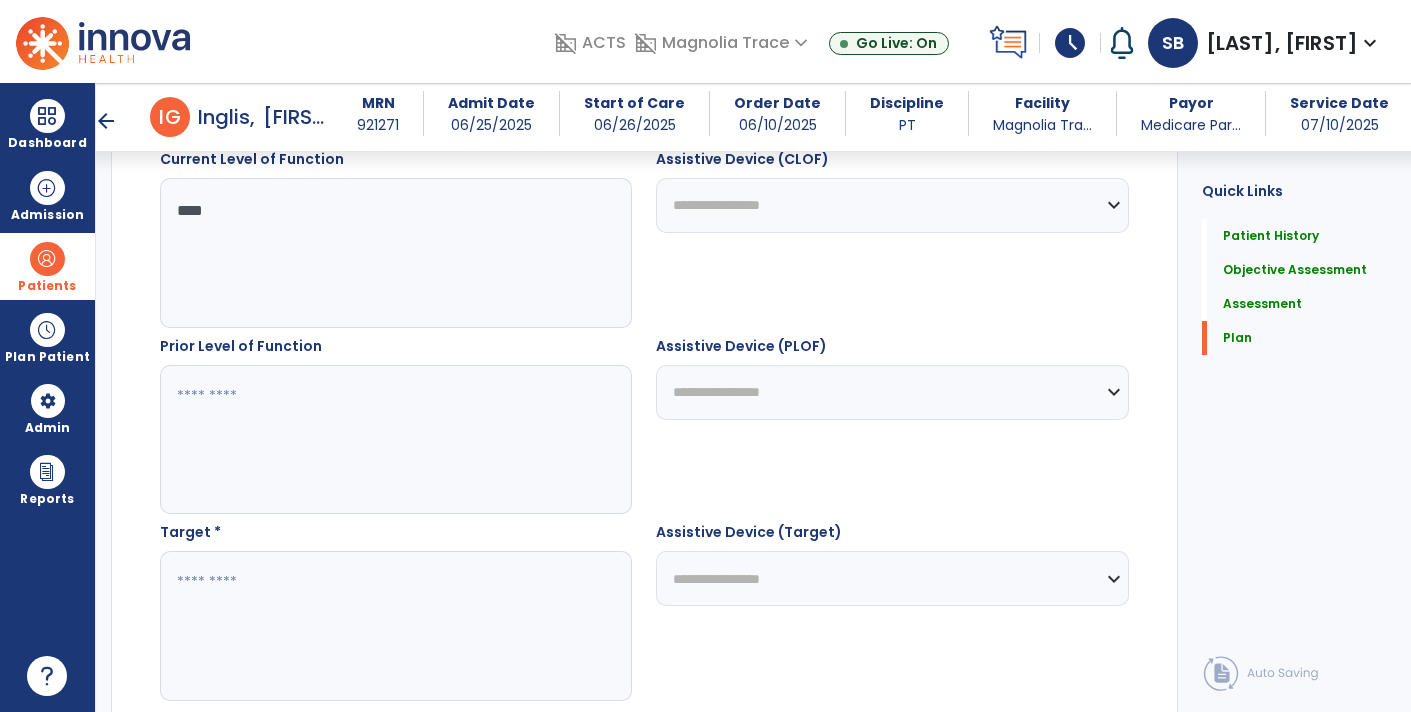 type on "****" 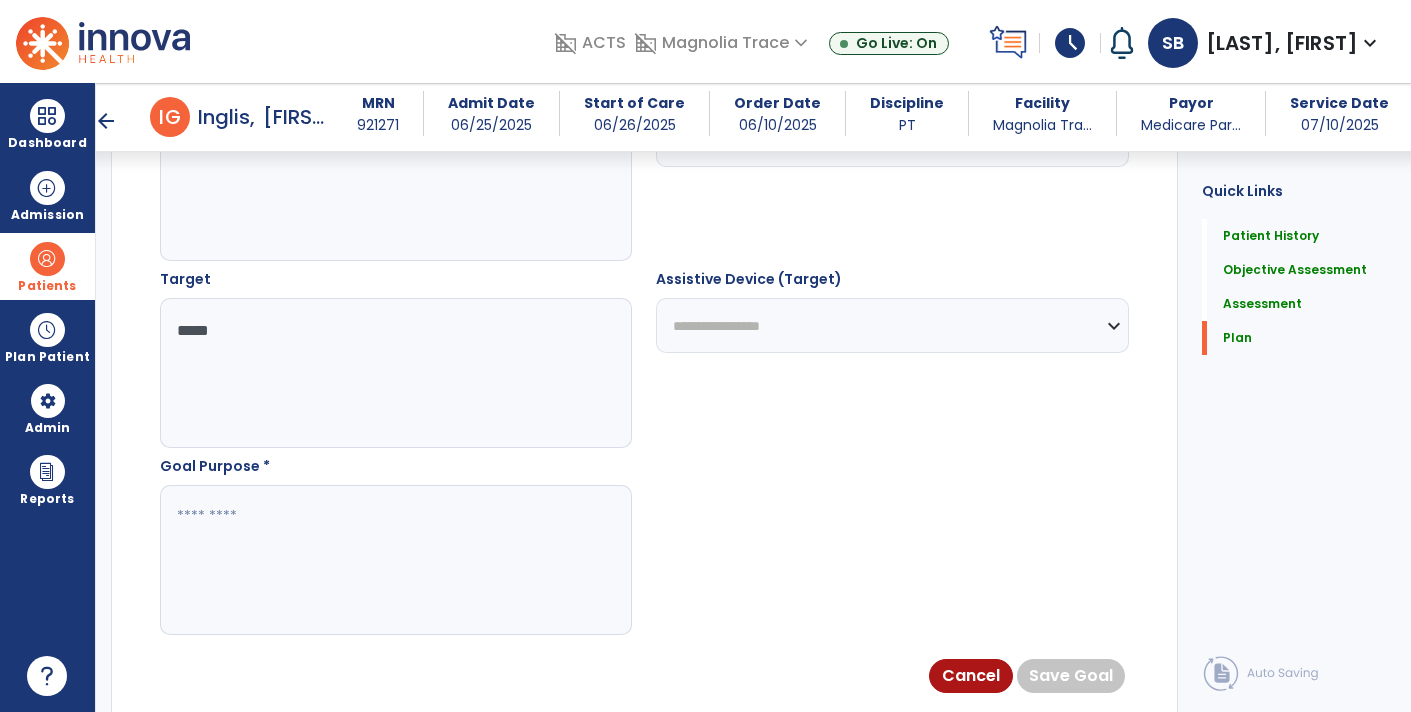scroll, scrollTop: 3057, scrollLeft: 0, axis: vertical 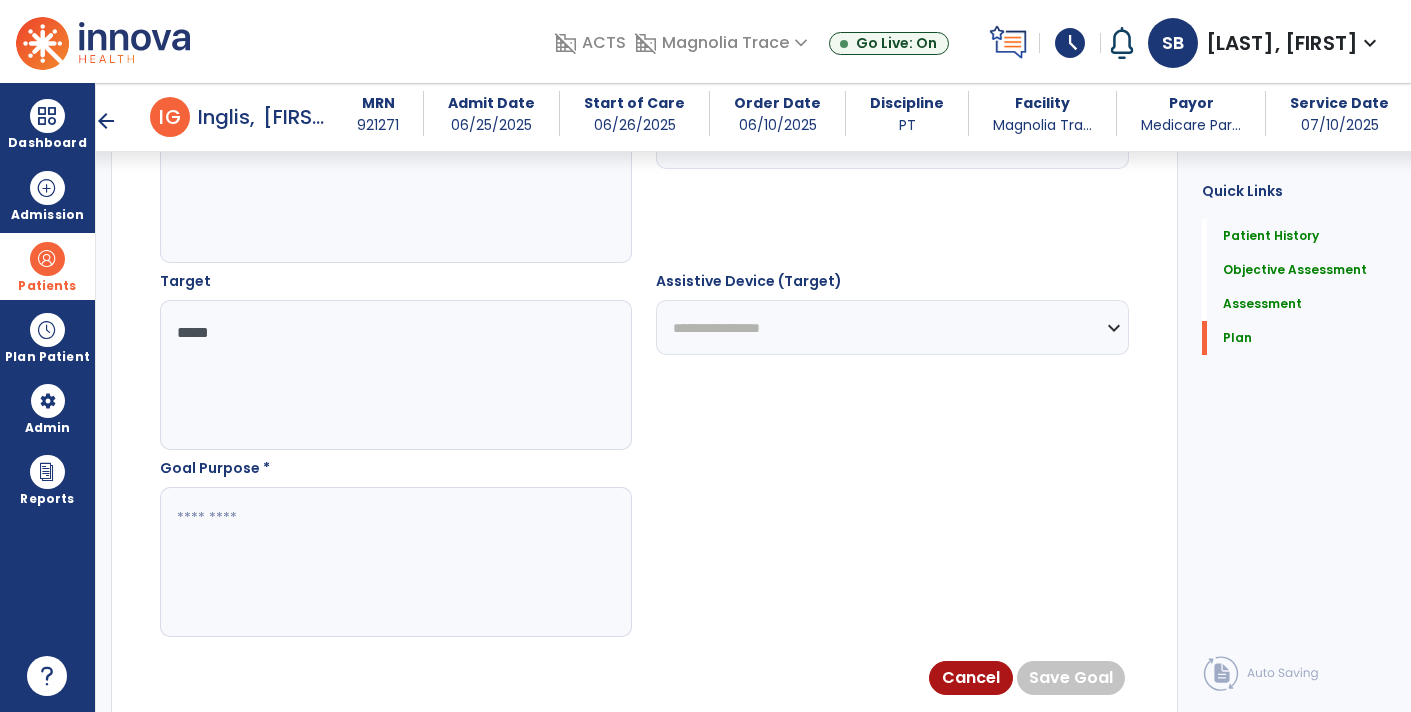 type on "*****" 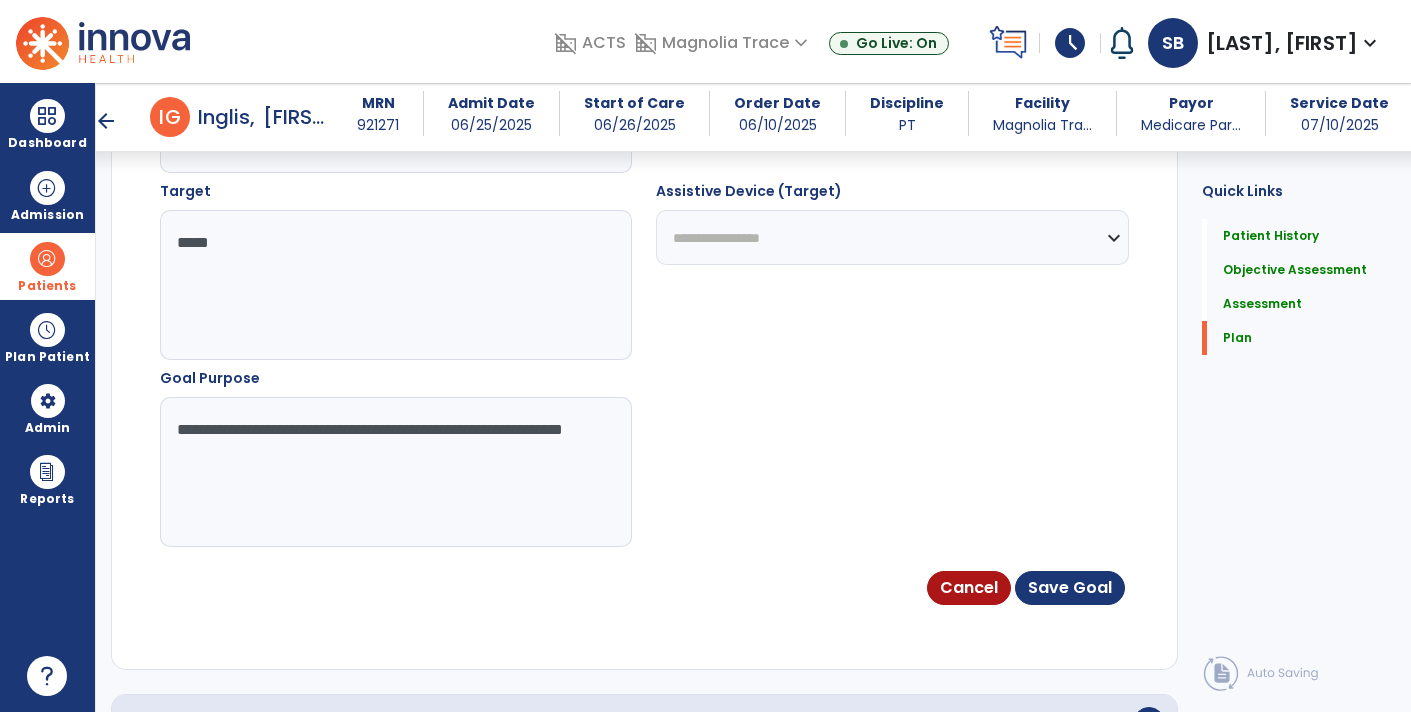 scroll, scrollTop: 3145, scrollLeft: 0, axis: vertical 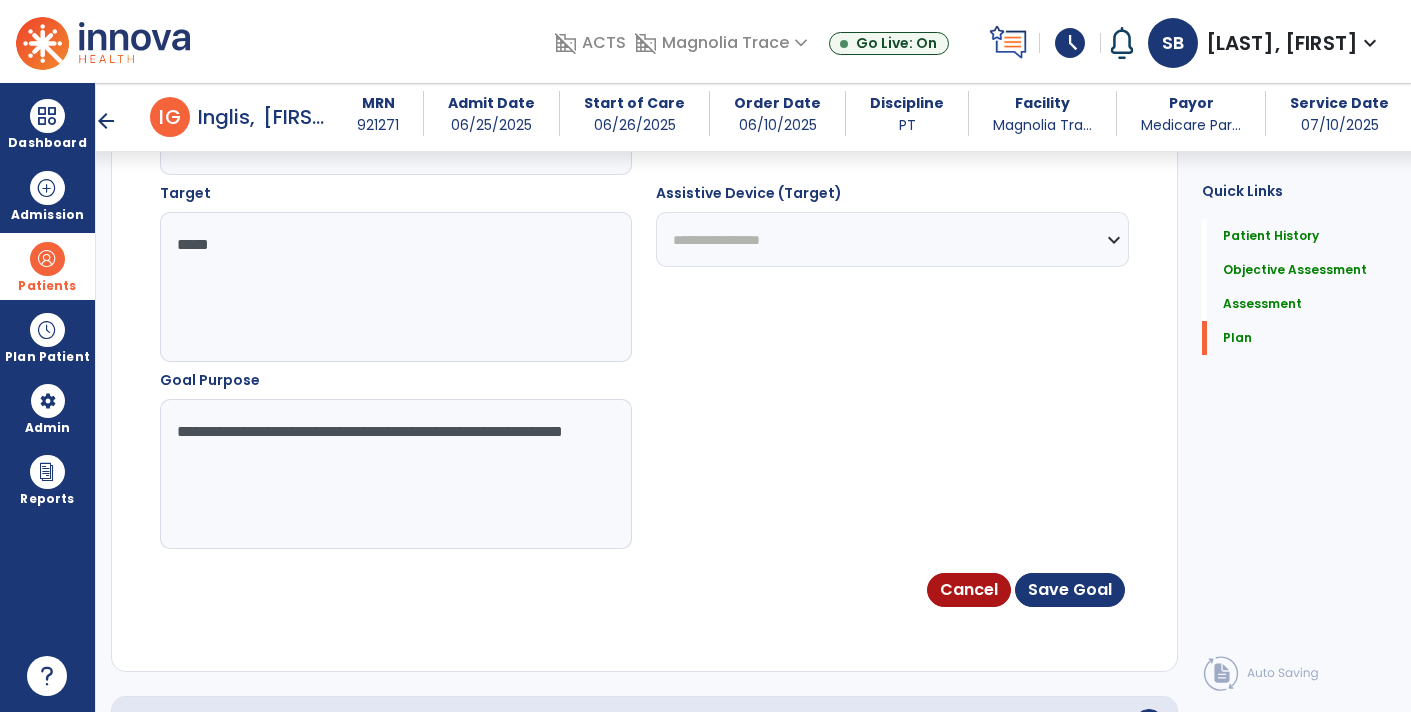 type on "**********" 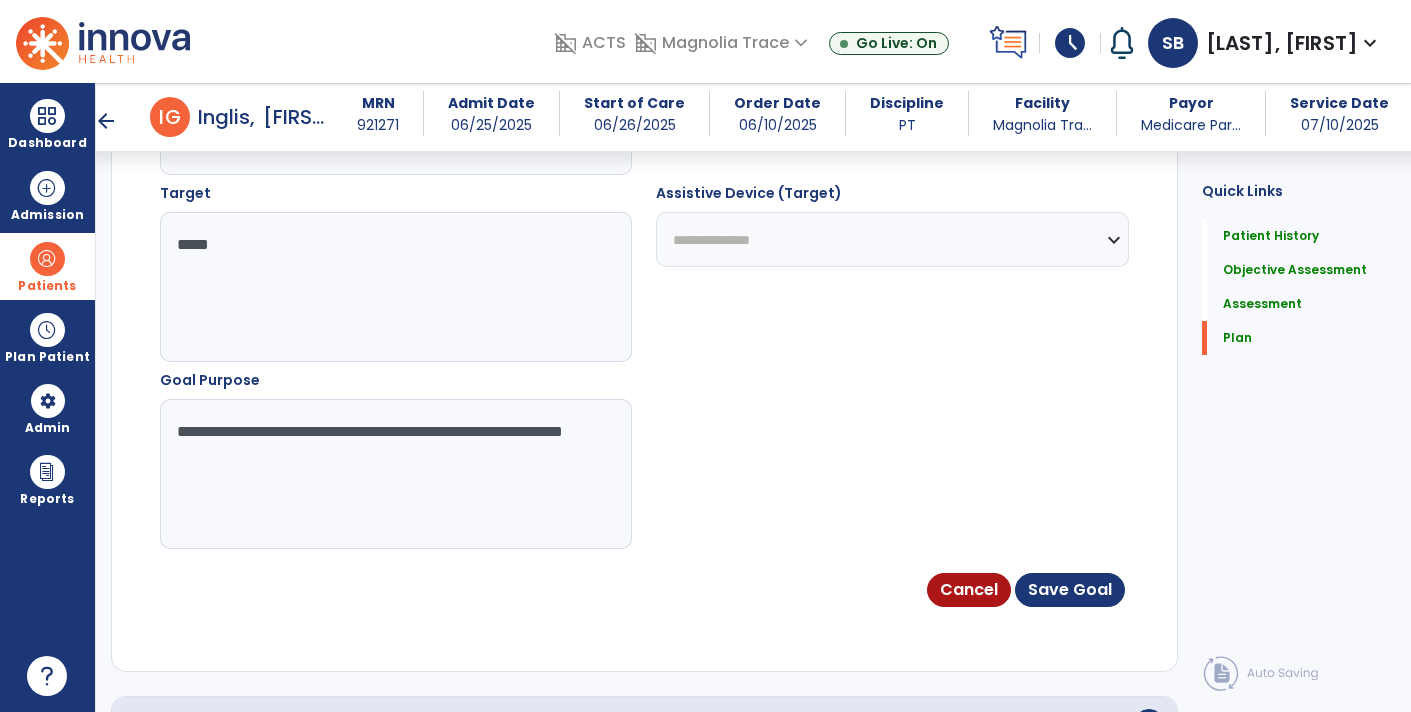 click on "**********" 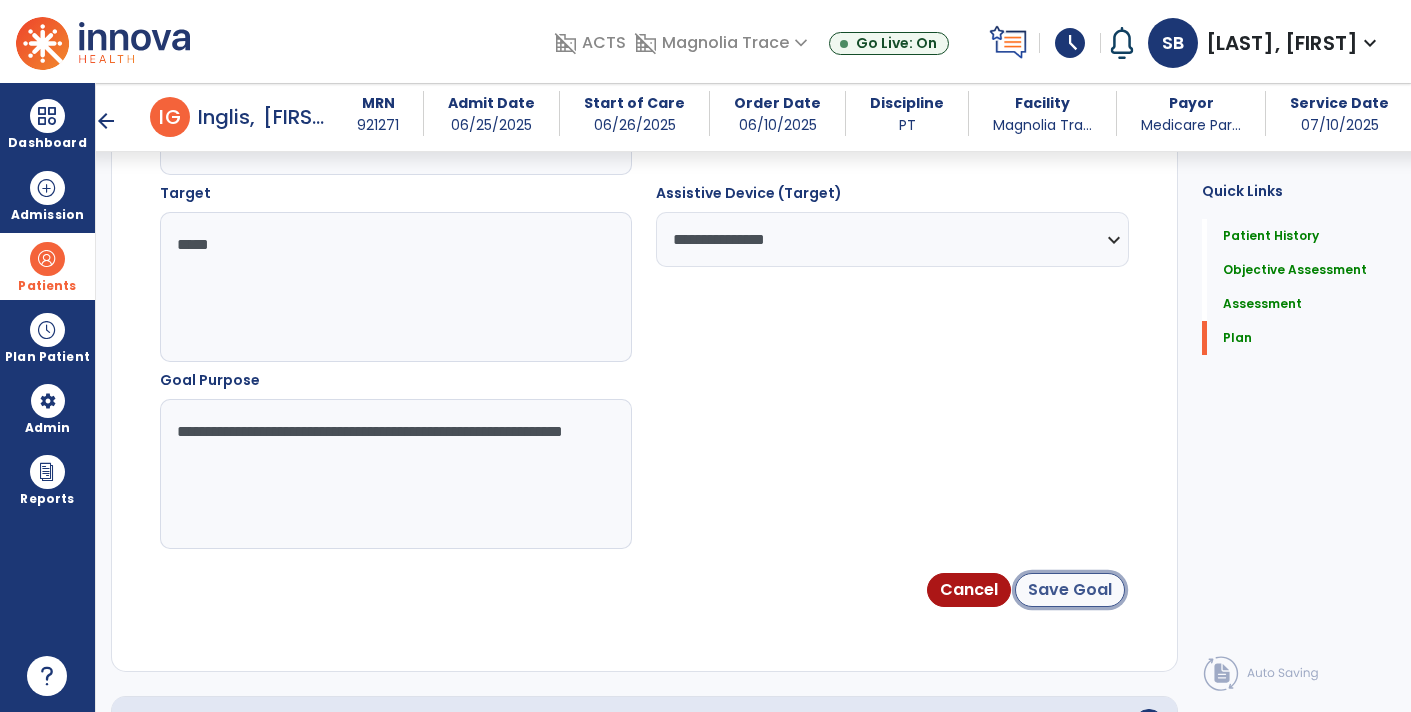 click on "Save Goal" 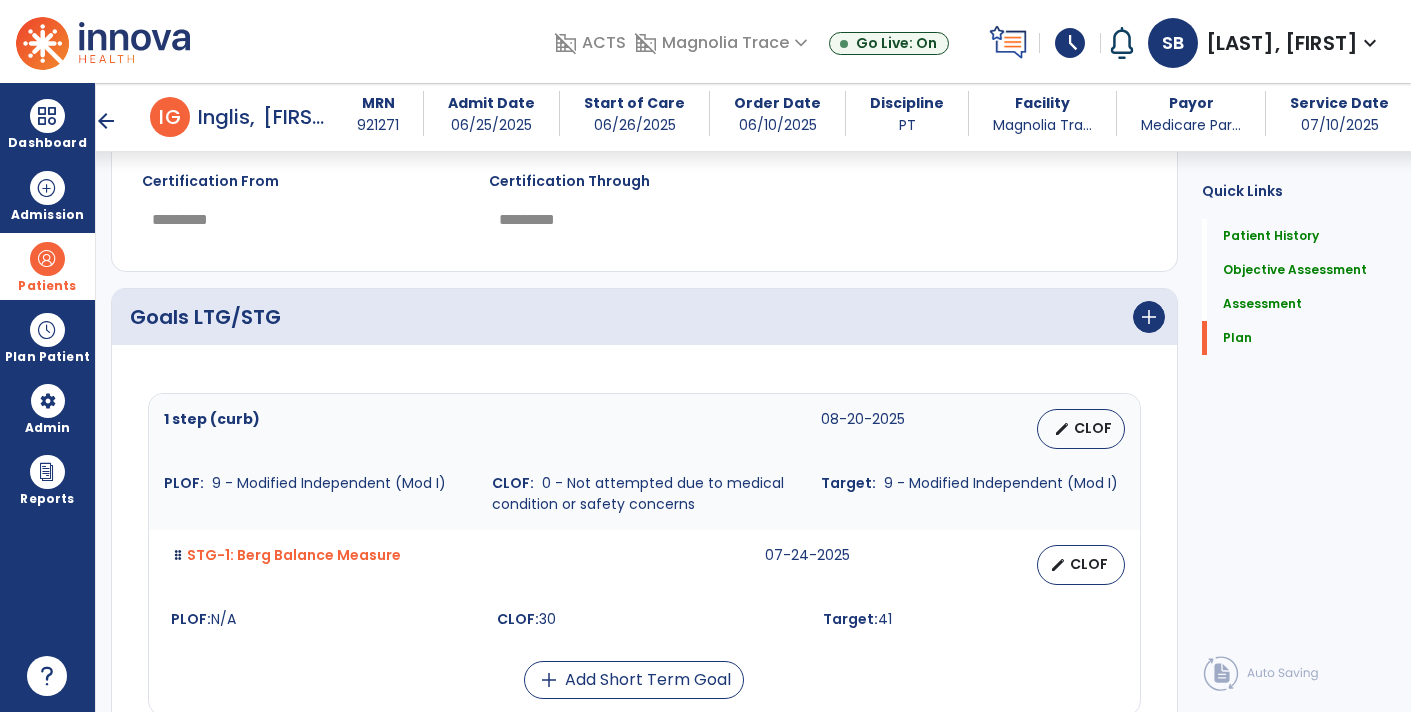 scroll, scrollTop: 2350, scrollLeft: 0, axis: vertical 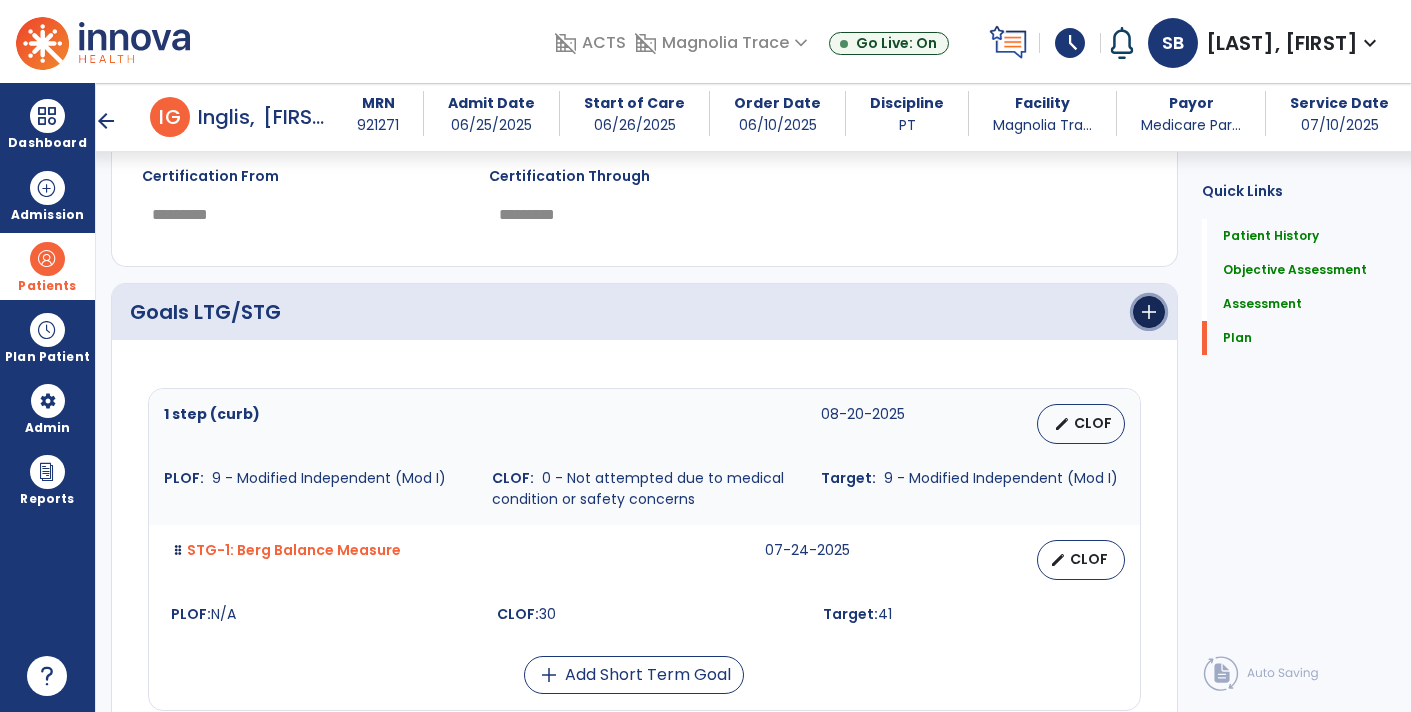 click on "add" 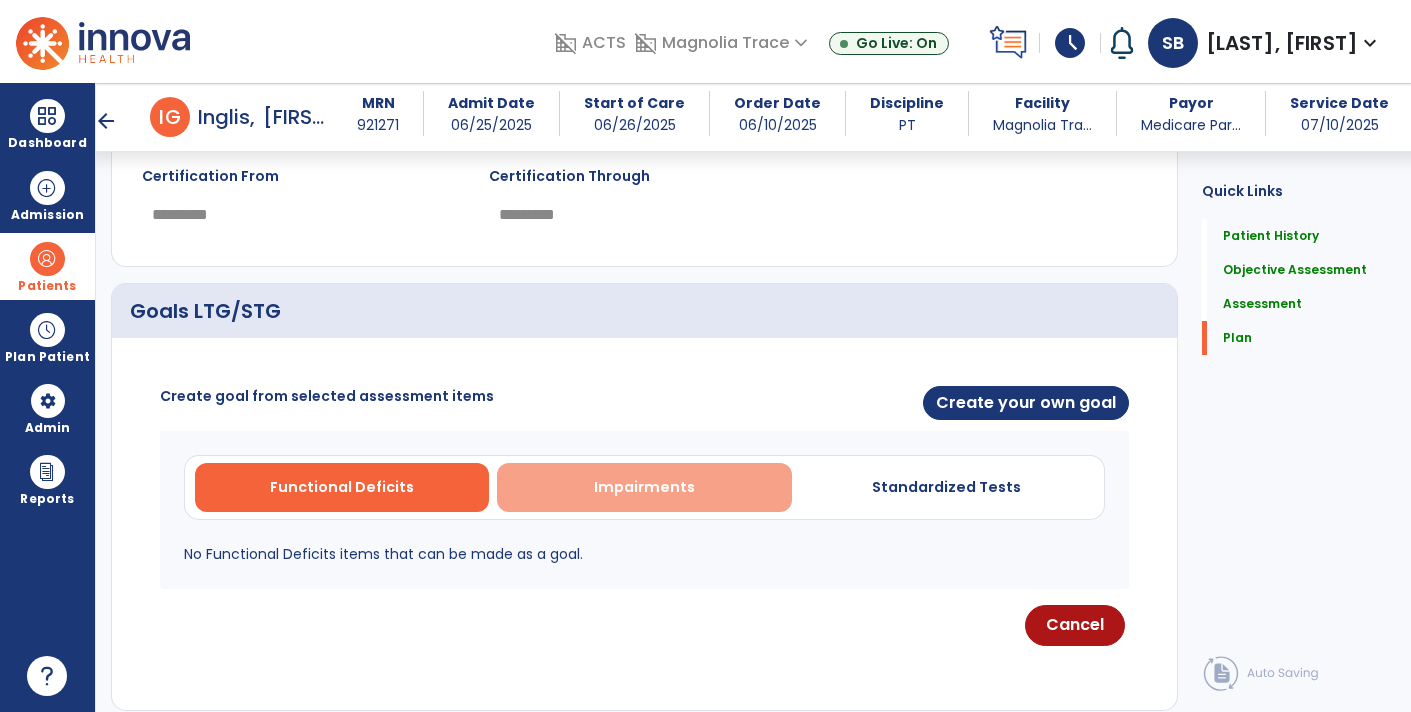 click on "Impairments" at bounding box center [644, 487] 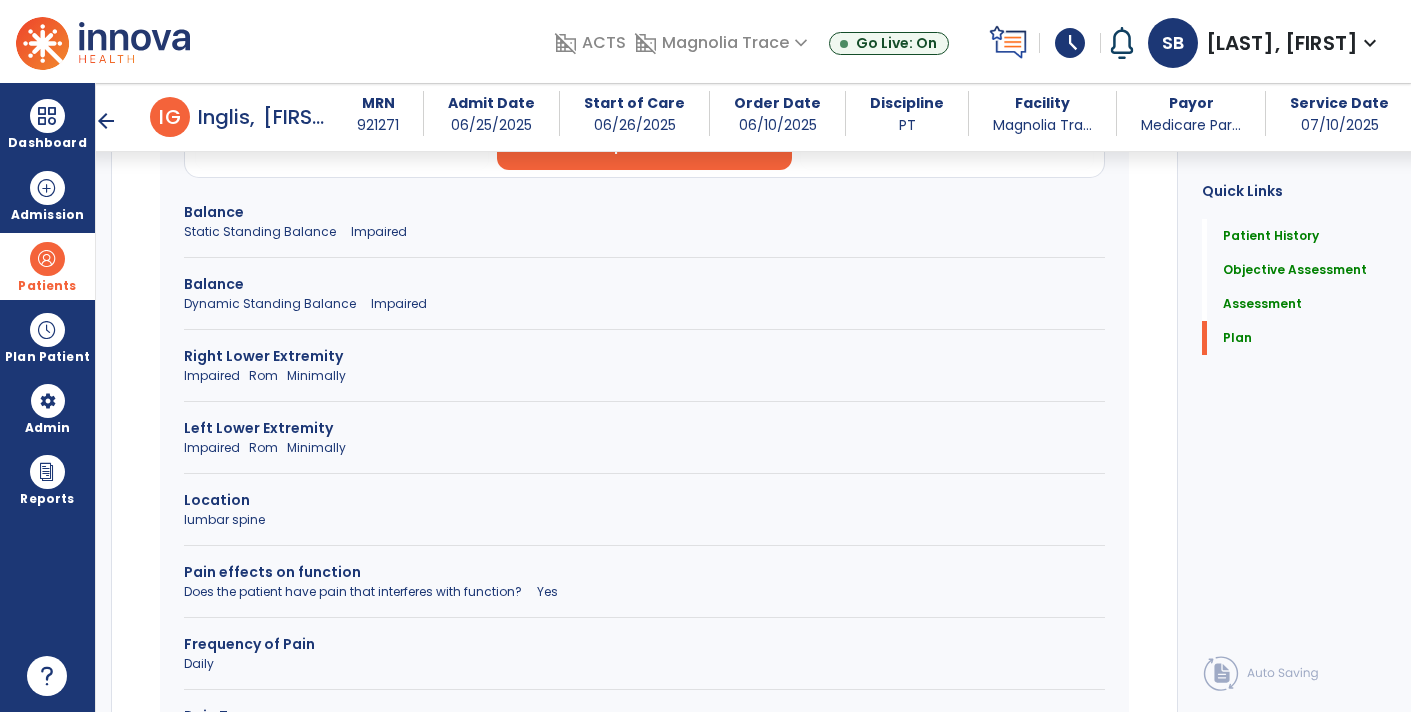 scroll, scrollTop: 2649, scrollLeft: 0, axis: vertical 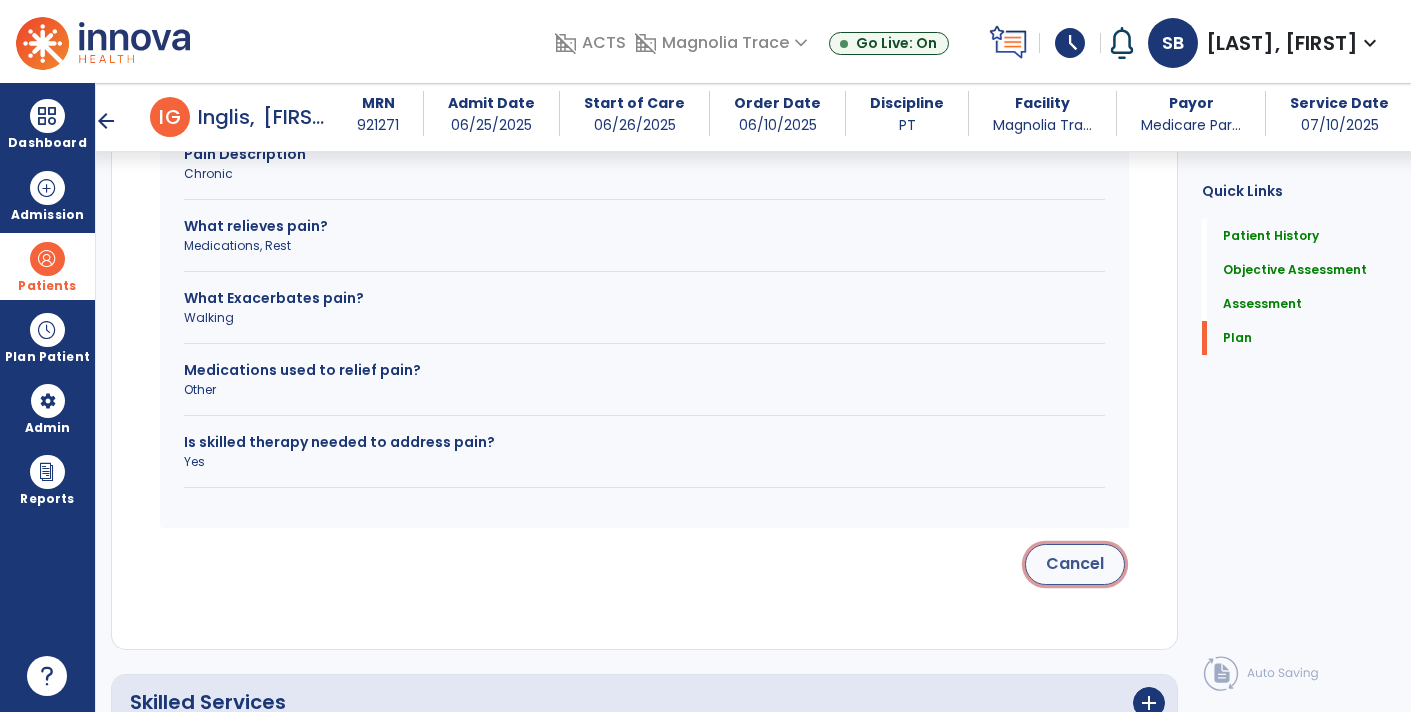 click on "Cancel" 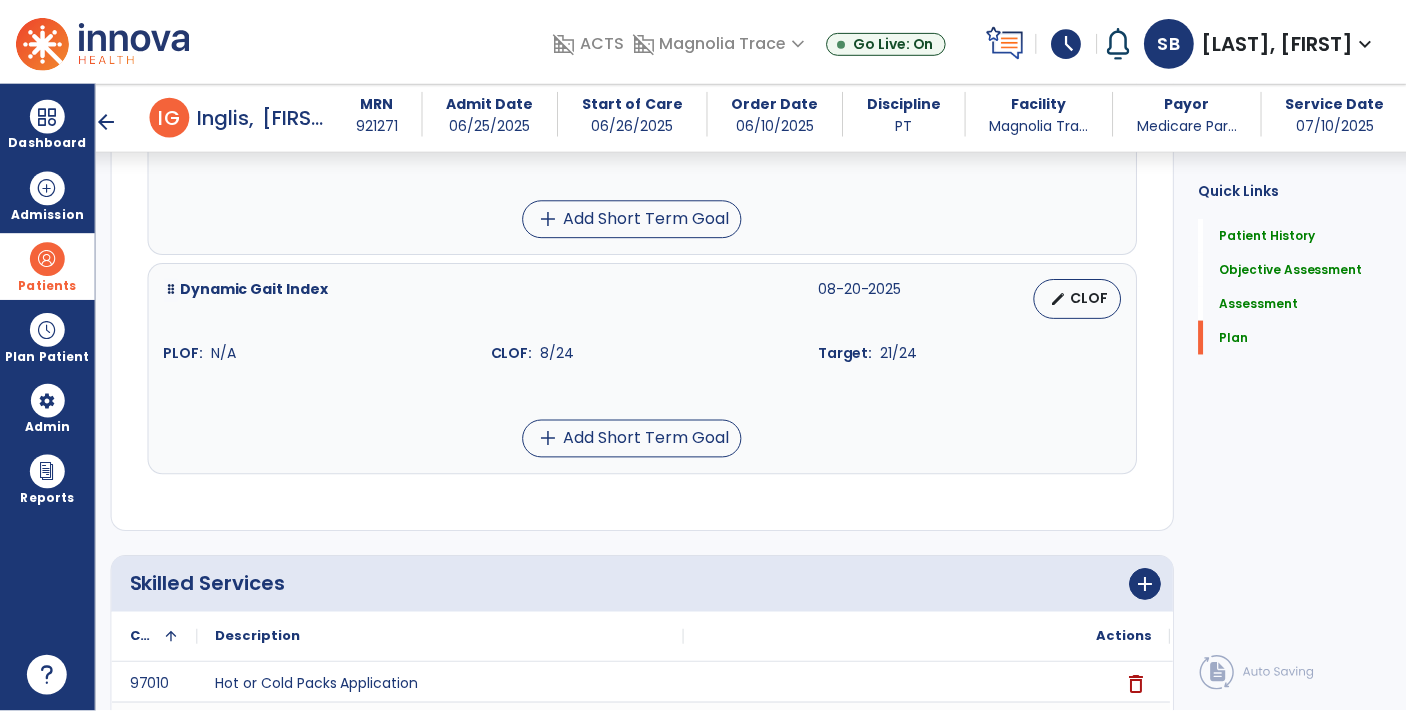 scroll, scrollTop: 3721, scrollLeft: 0, axis: vertical 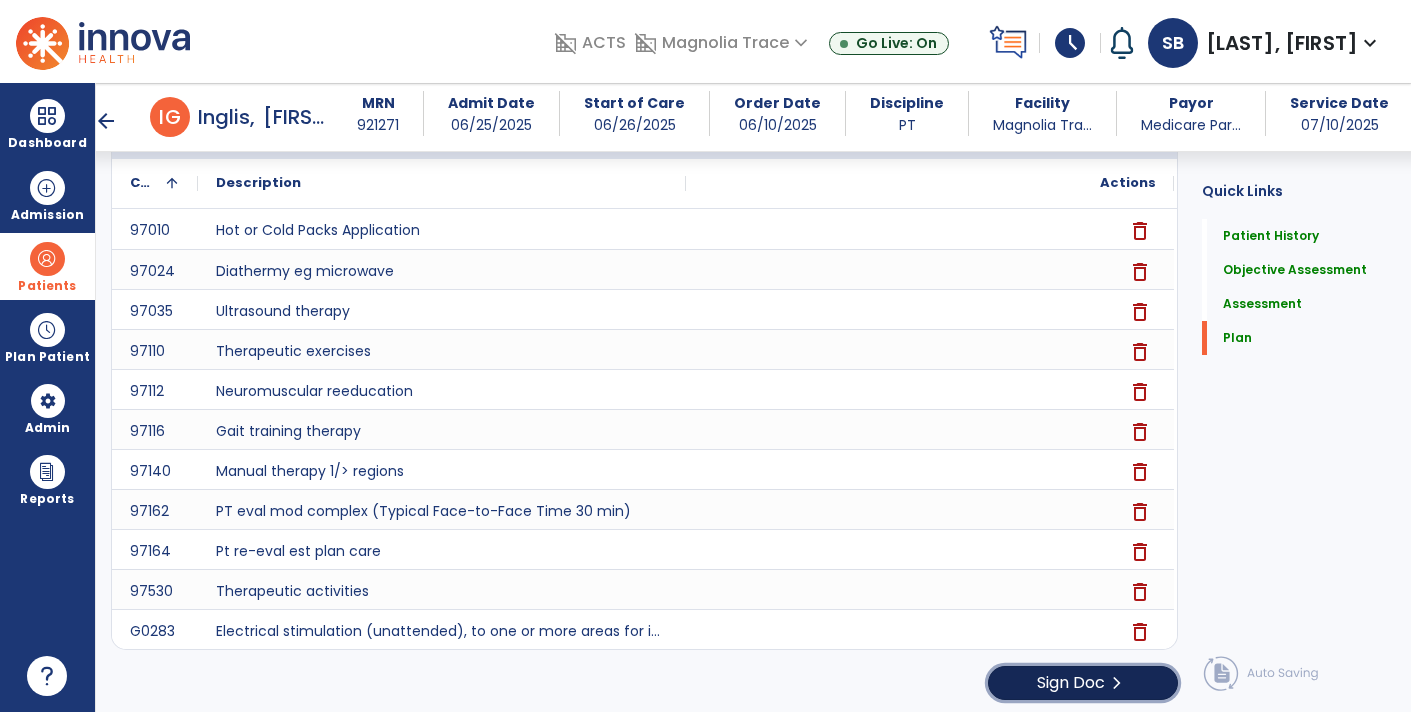 click on "chevron_right" 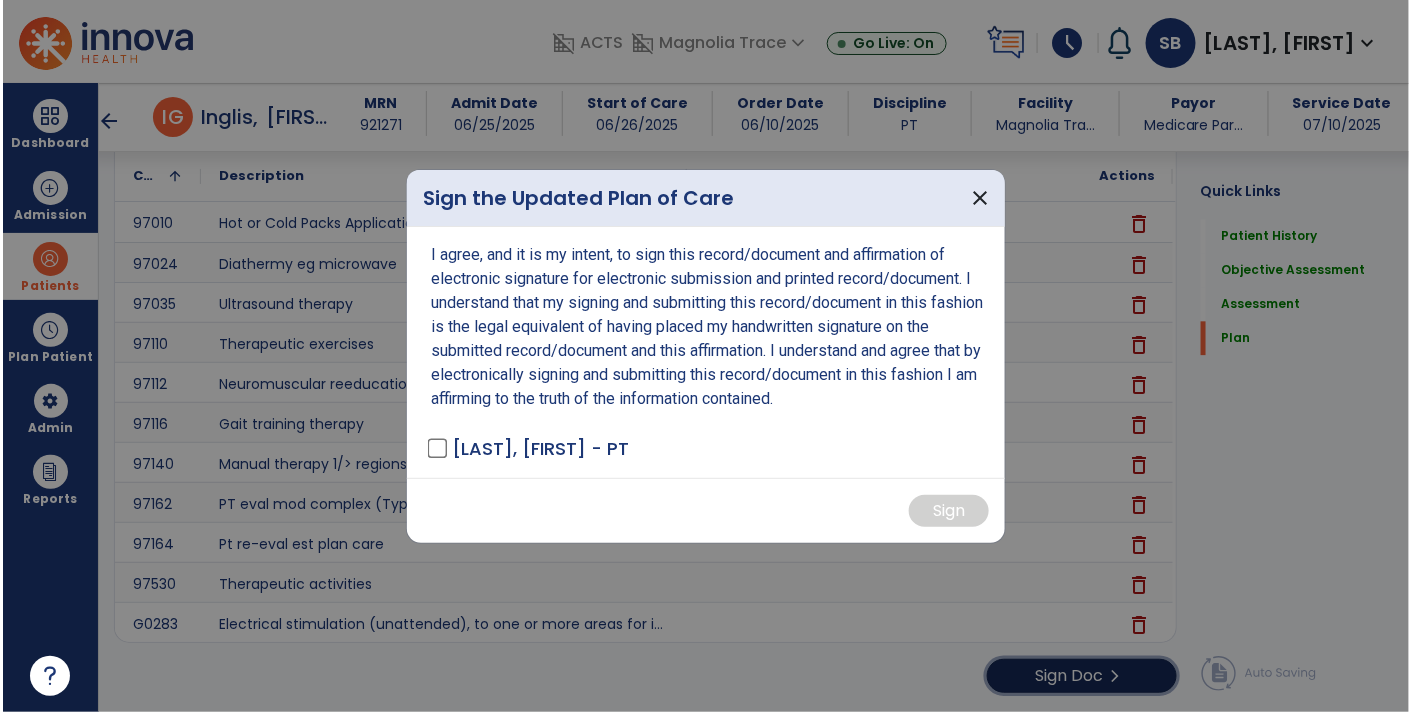 scroll, scrollTop: 3721, scrollLeft: 0, axis: vertical 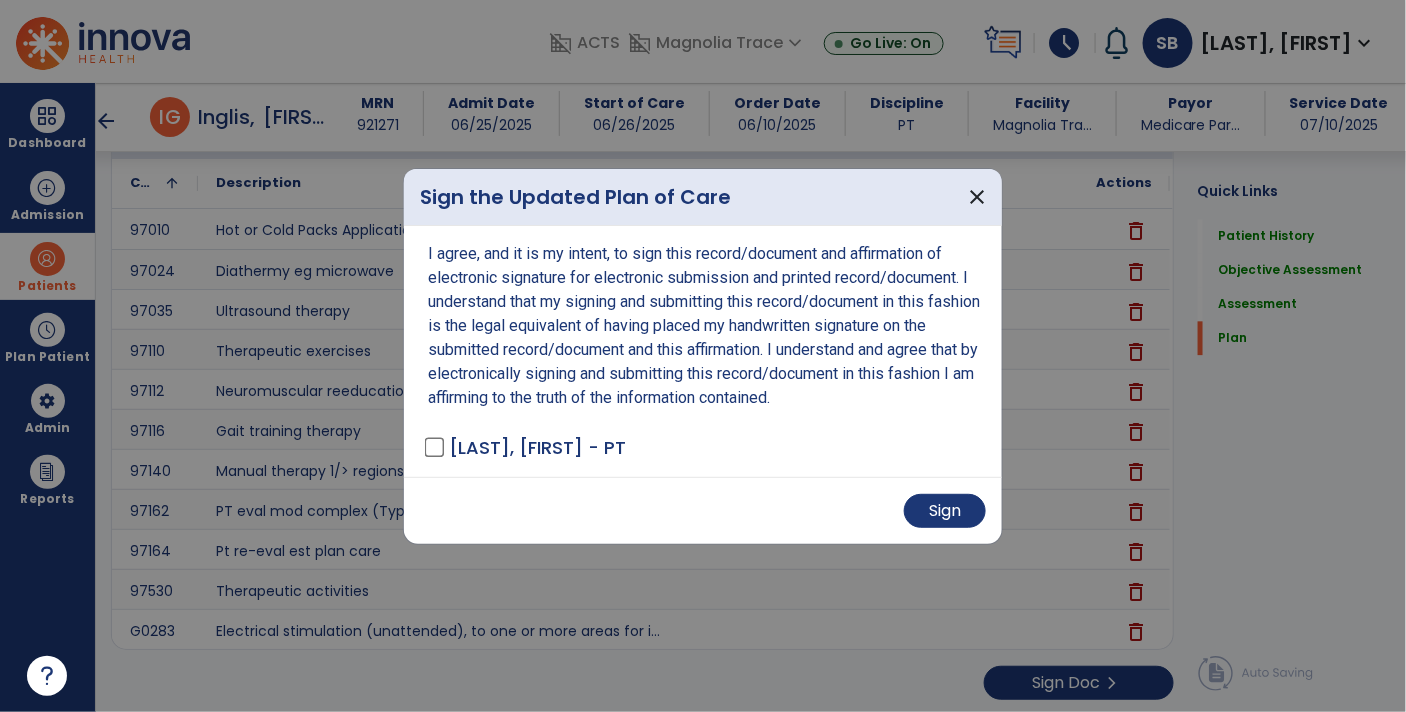 click on "Sign" at bounding box center (703, 510) 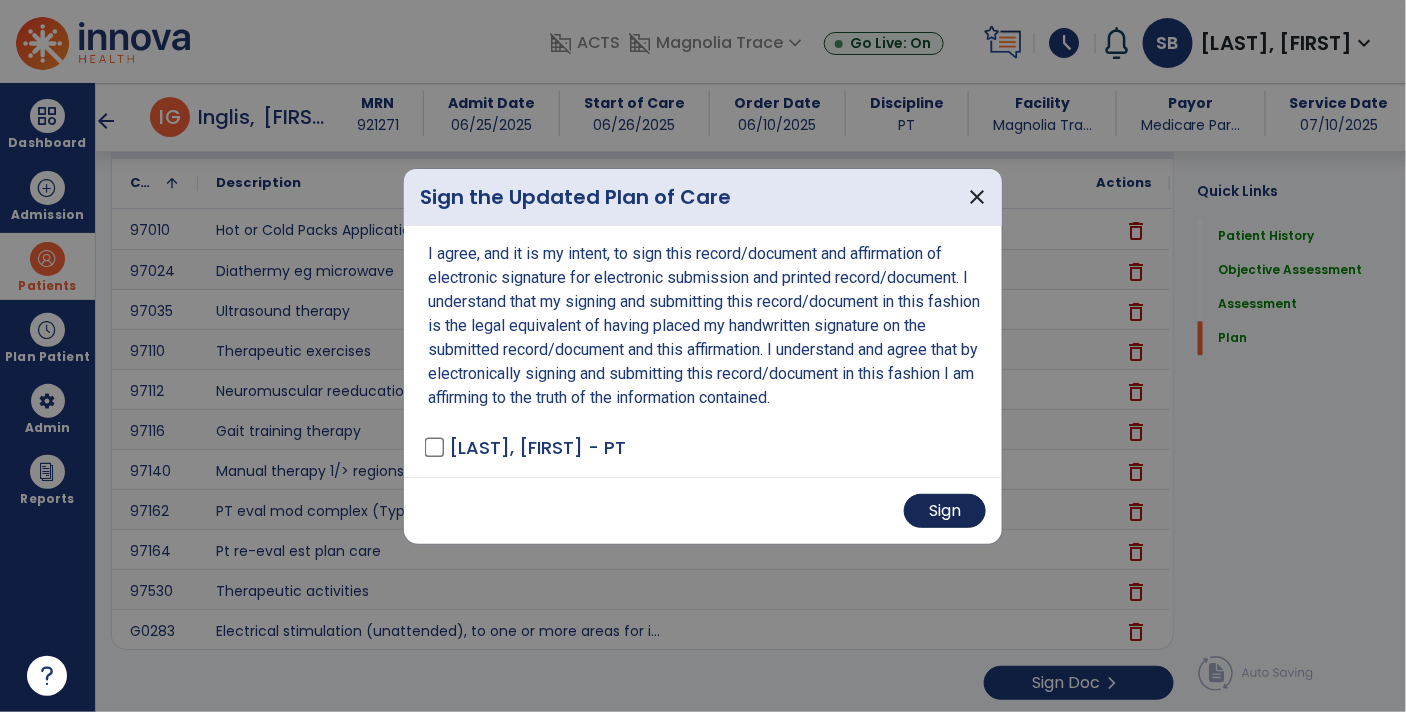 click on "Sign" at bounding box center (945, 511) 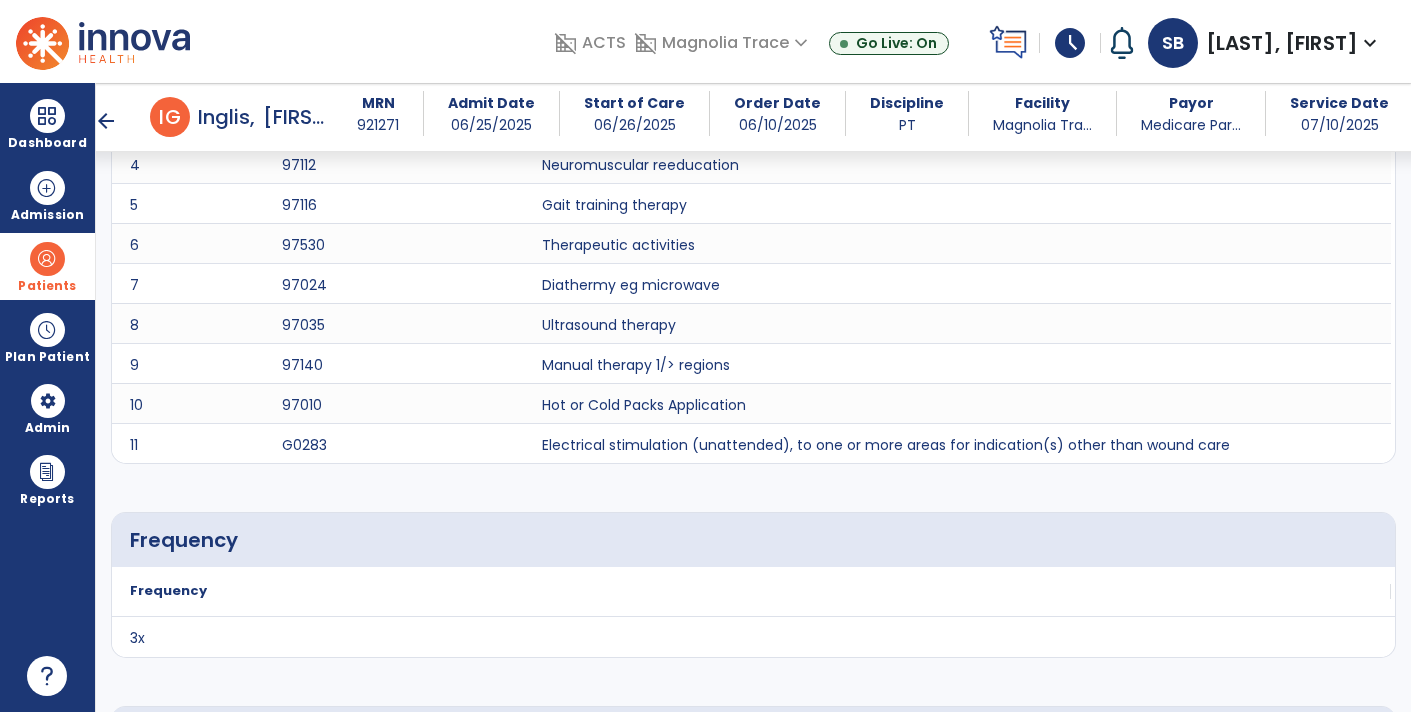 scroll, scrollTop: 4589, scrollLeft: 0, axis: vertical 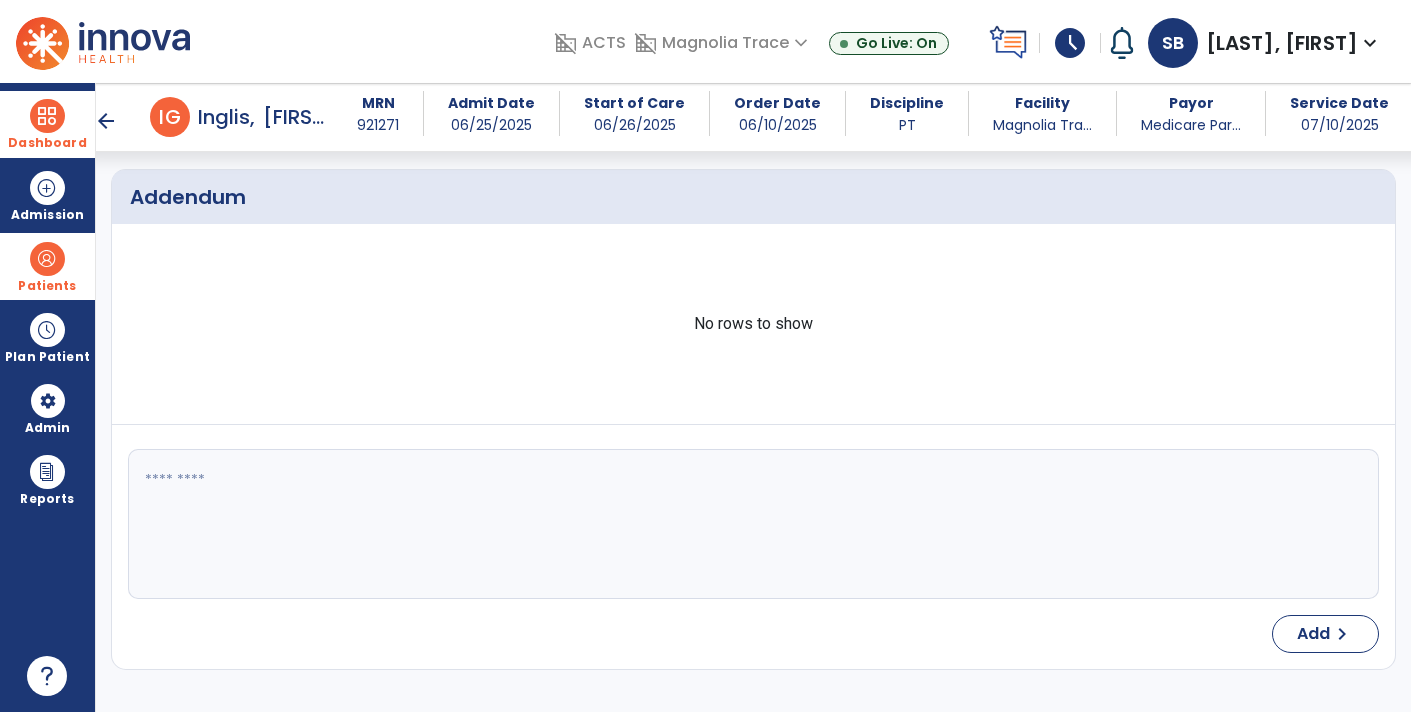 click at bounding box center [47, 116] 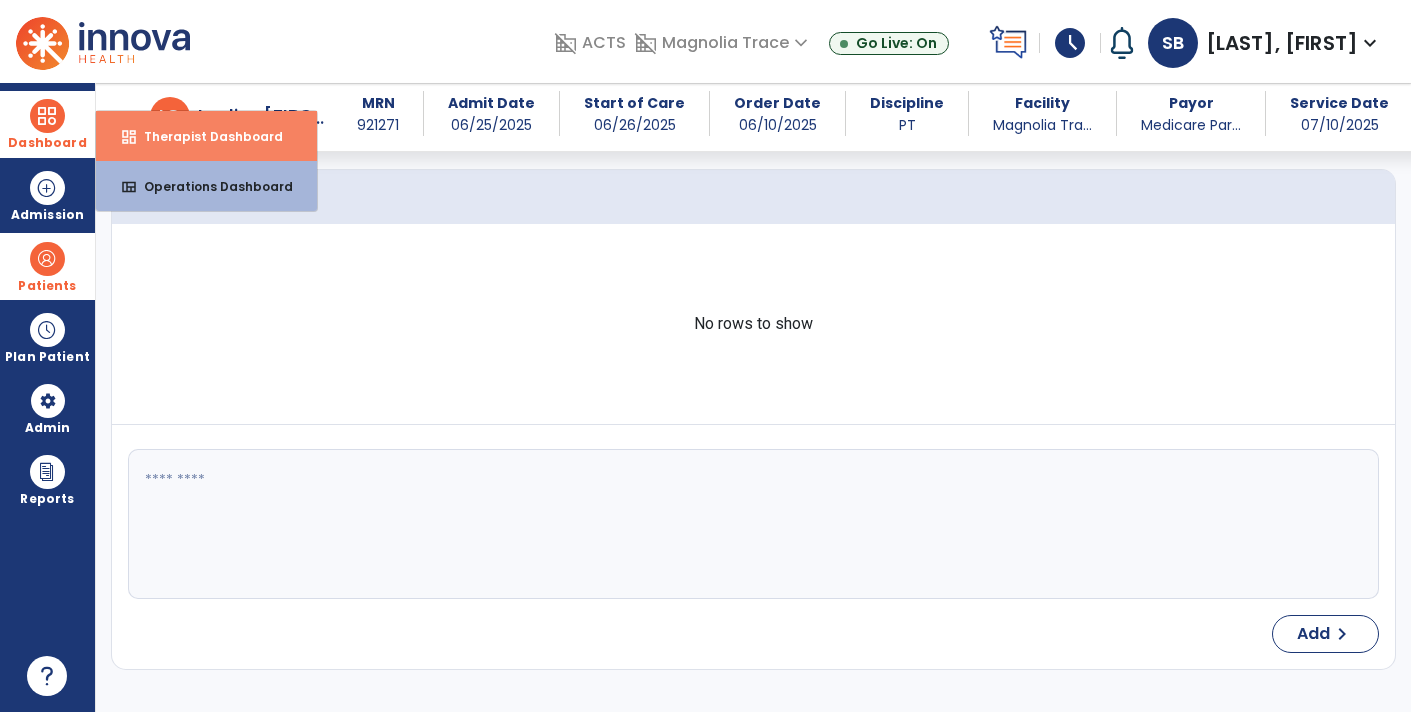 click on "Therapist Dashboard" at bounding box center [205, 136] 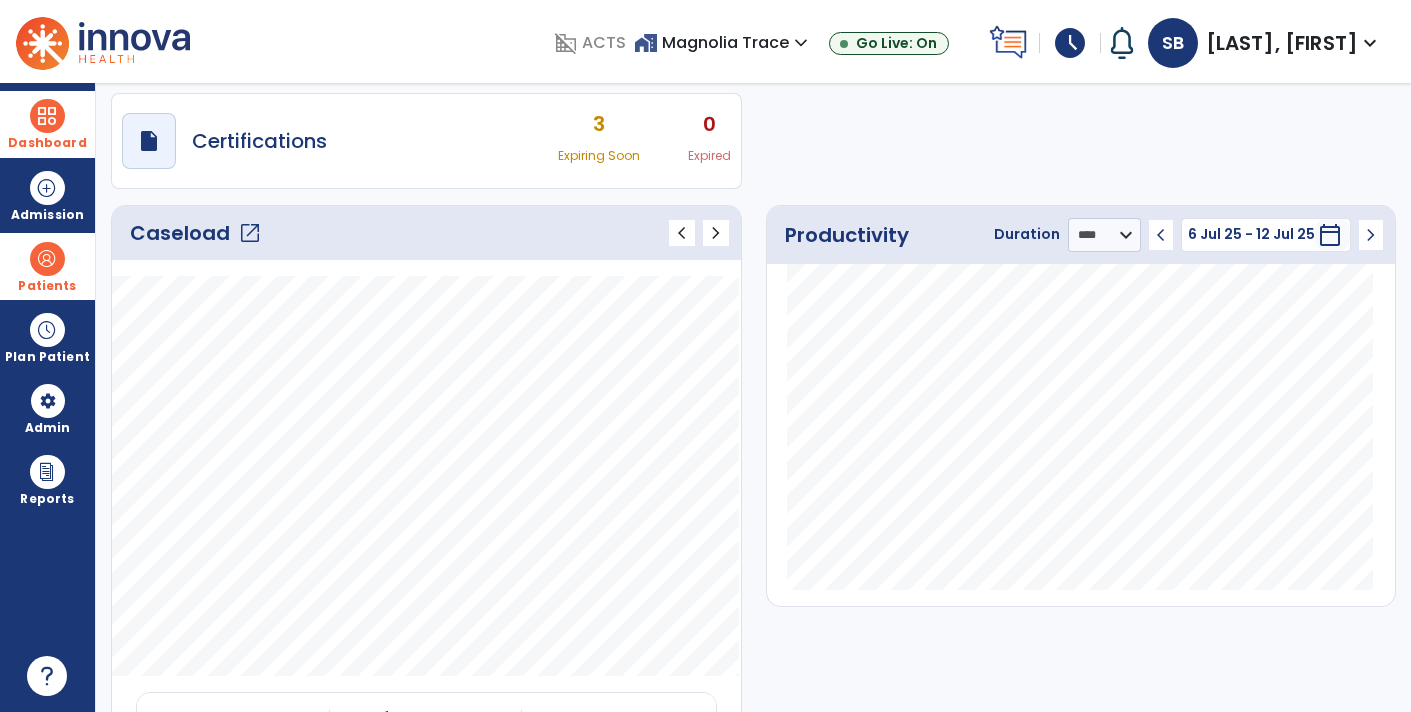 scroll, scrollTop: 0, scrollLeft: 0, axis: both 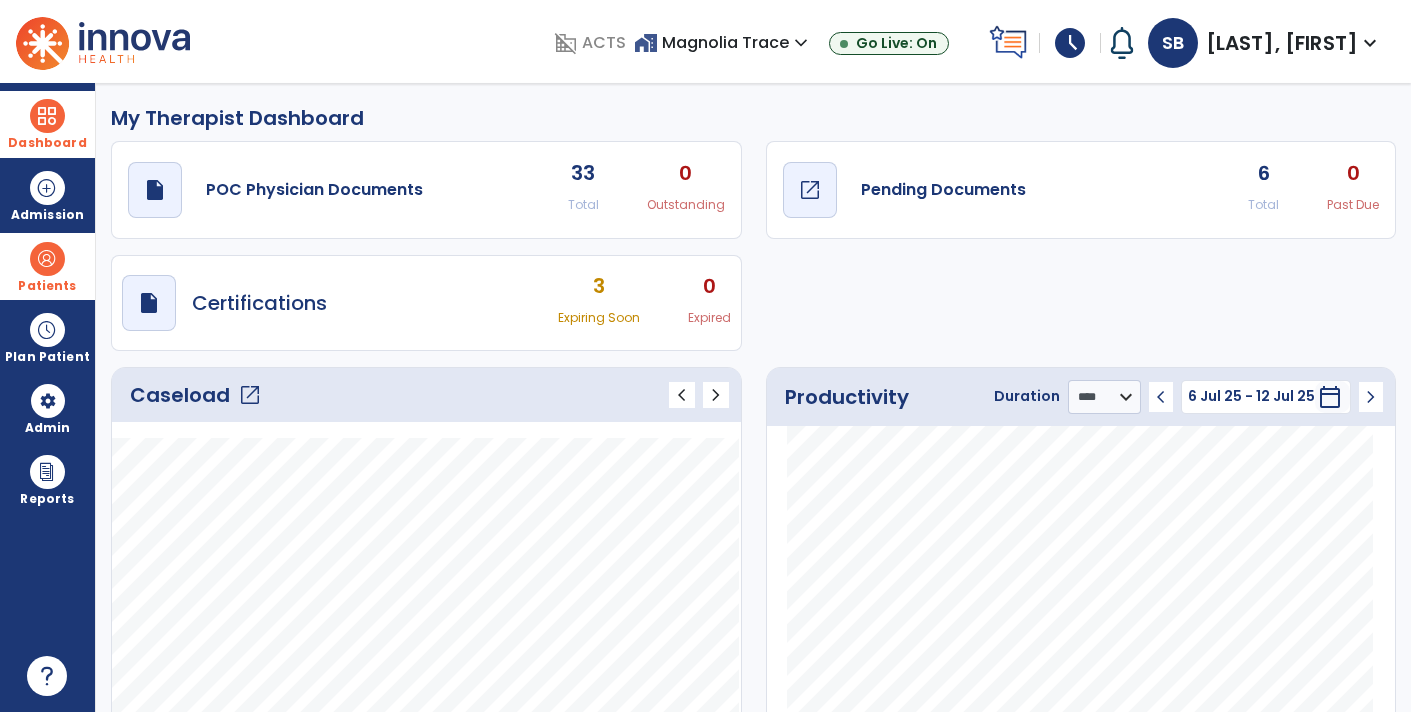 click on "Pending Documents" 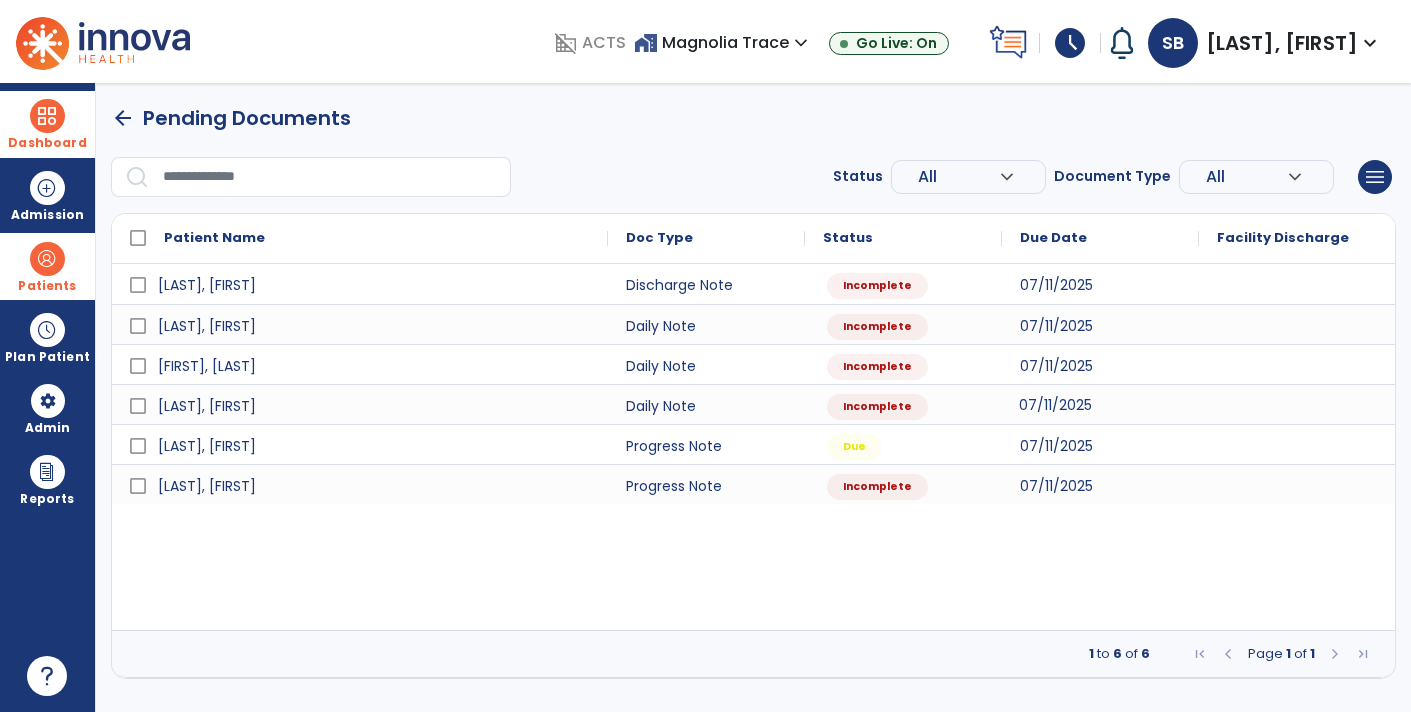 click on "07/11/2025" at bounding box center (1055, 405) 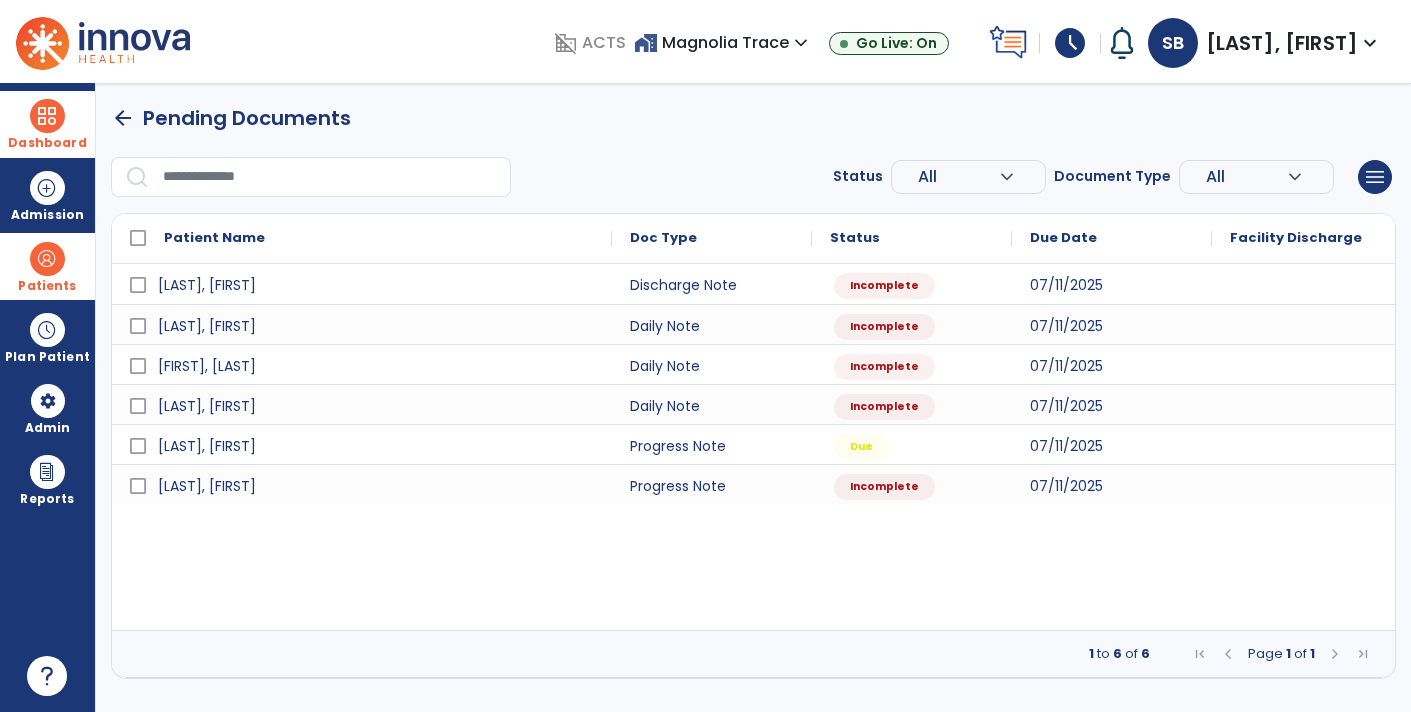 select on "*" 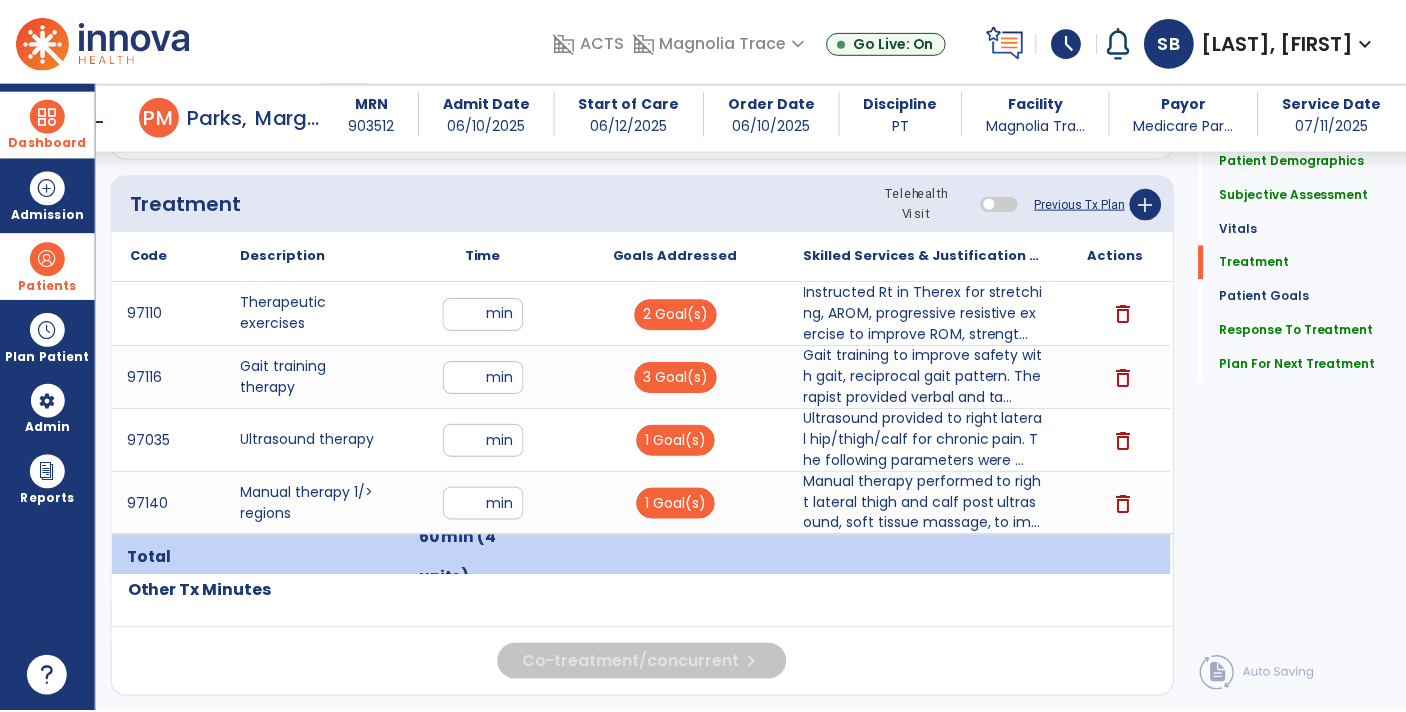 scroll, scrollTop: 1117, scrollLeft: 0, axis: vertical 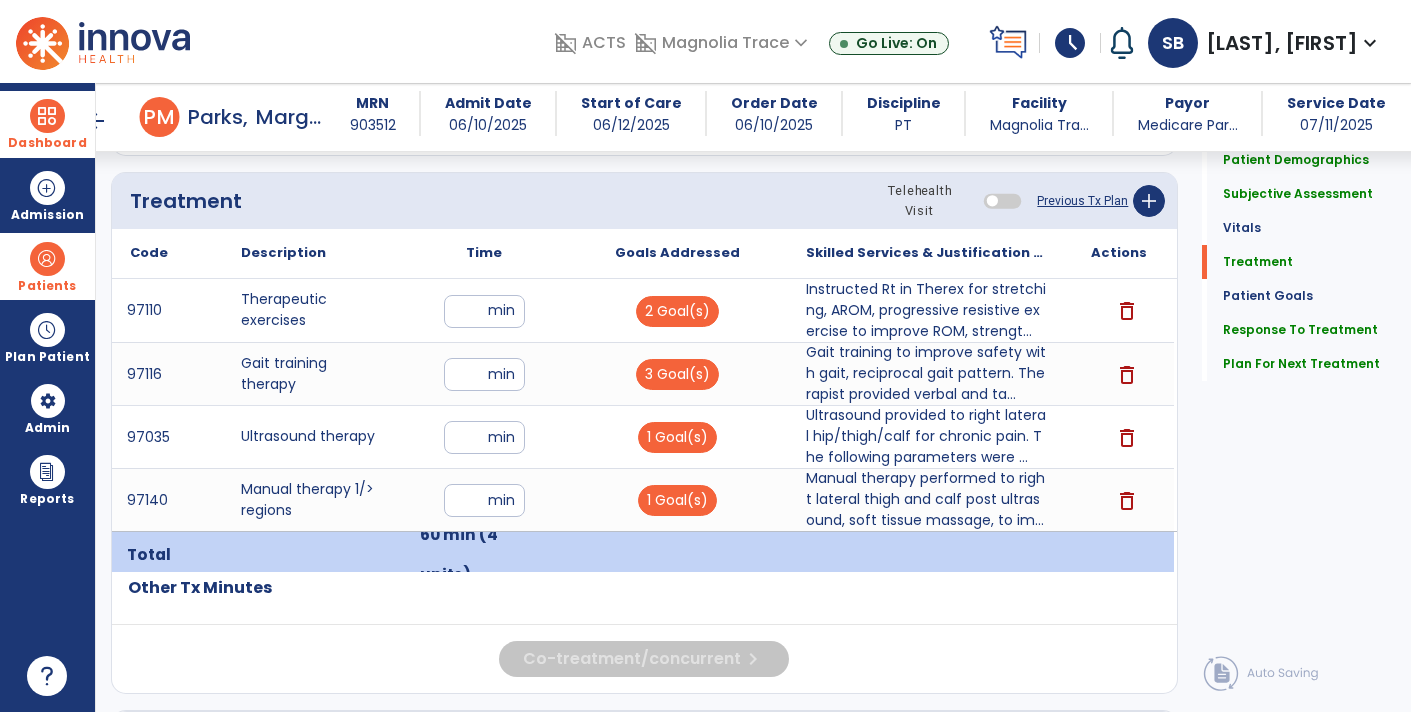 click on "delete" at bounding box center (1127, 311) 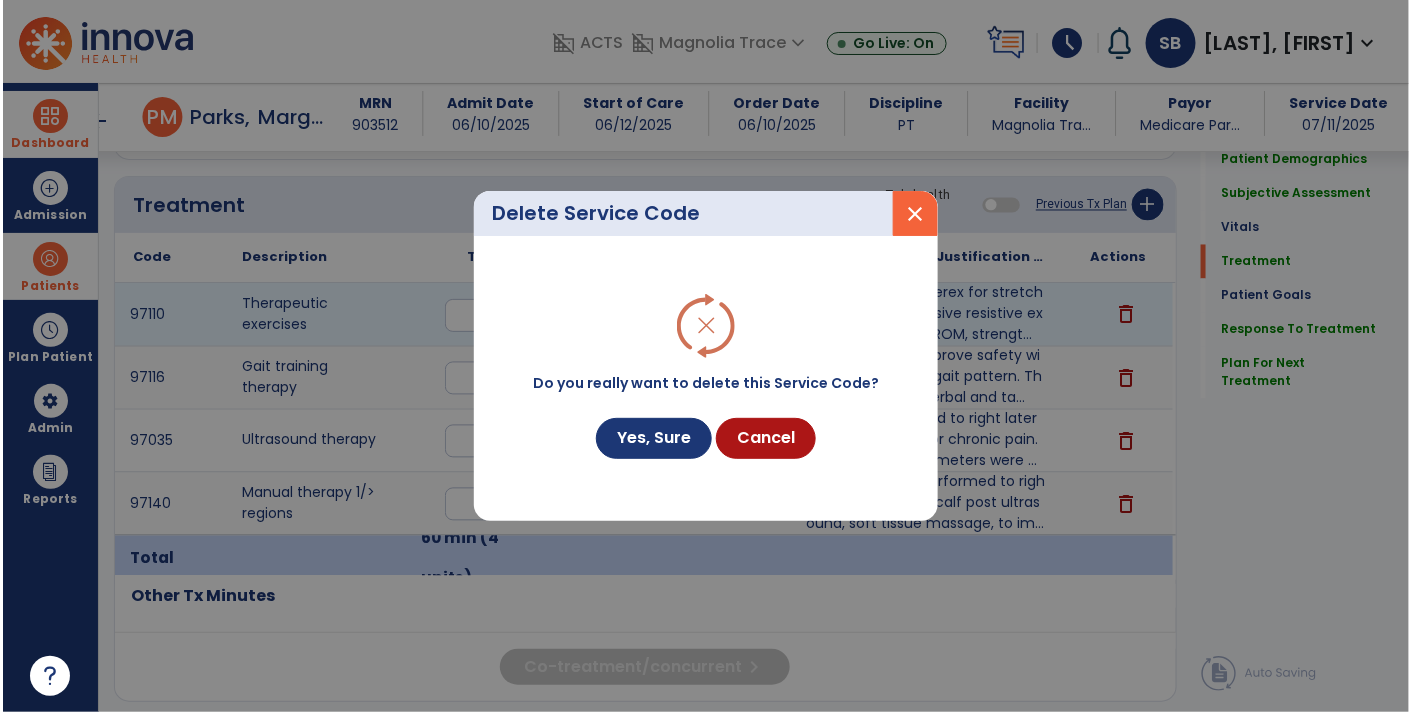 scroll, scrollTop: 1117, scrollLeft: 0, axis: vertical 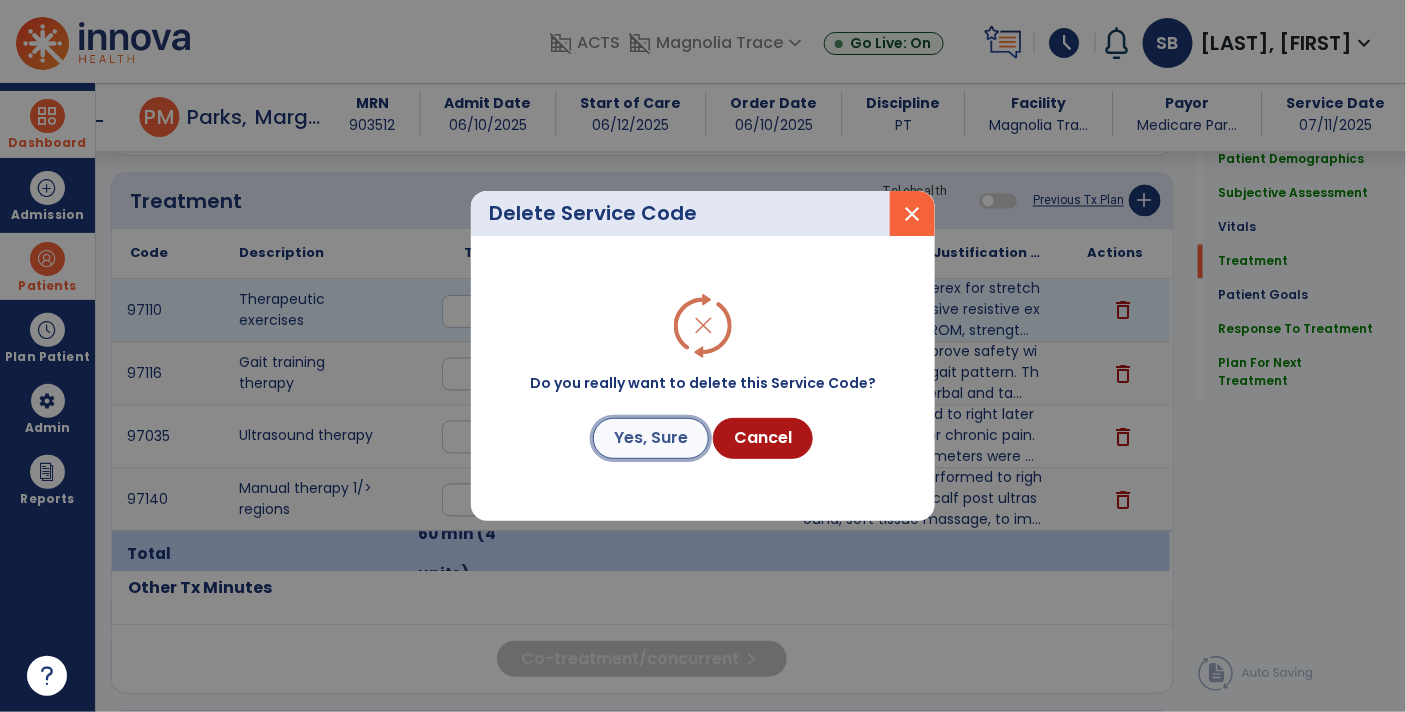 click on "Yes, Sure" at bounding box center (651, 438) 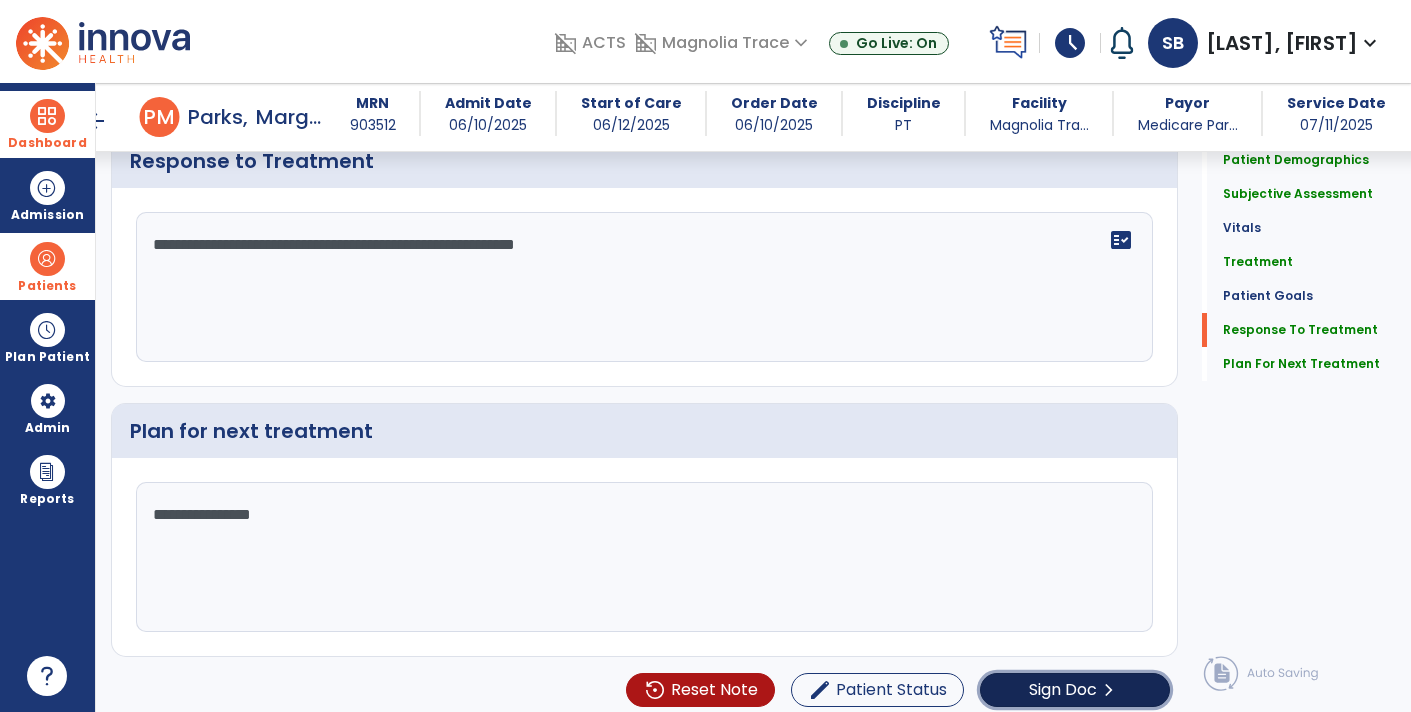 click on "Sign Doc" 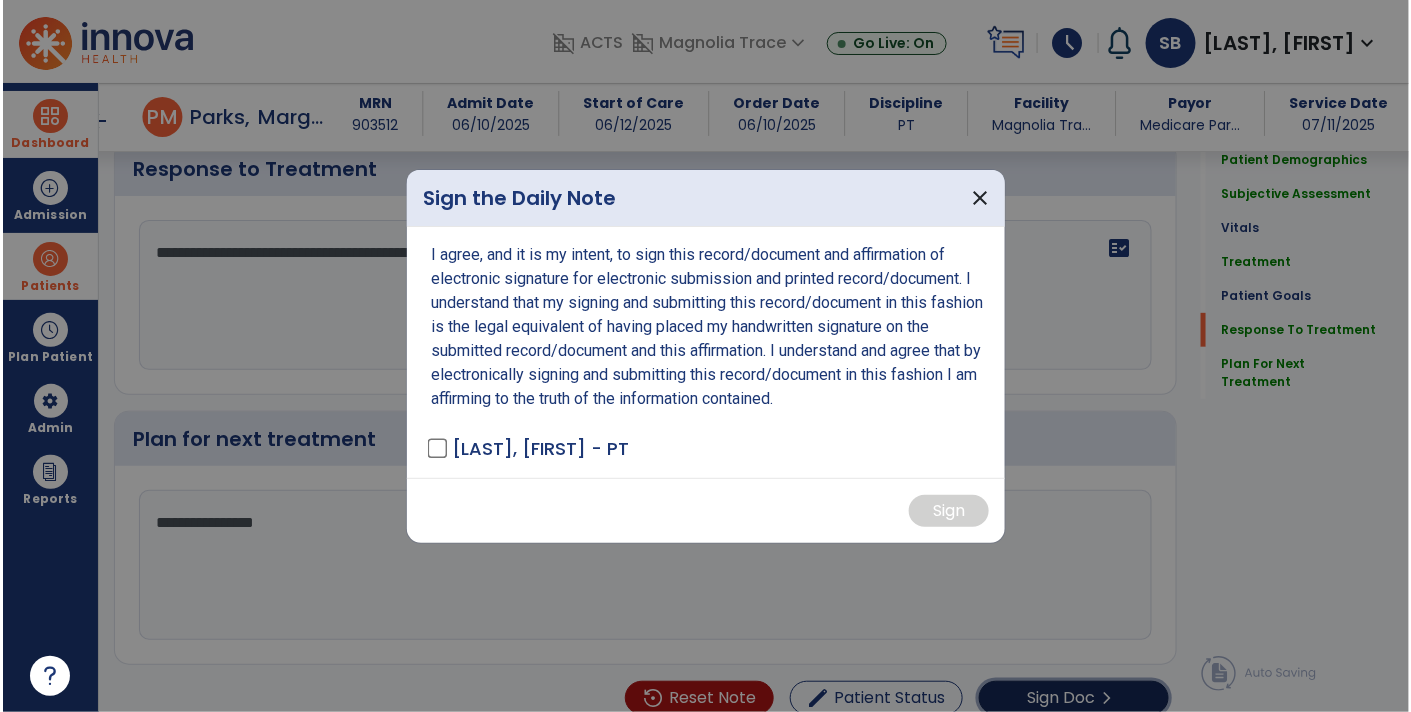 scroll, scrollTop: 2561, scrollLeft: 0, axis: vertical 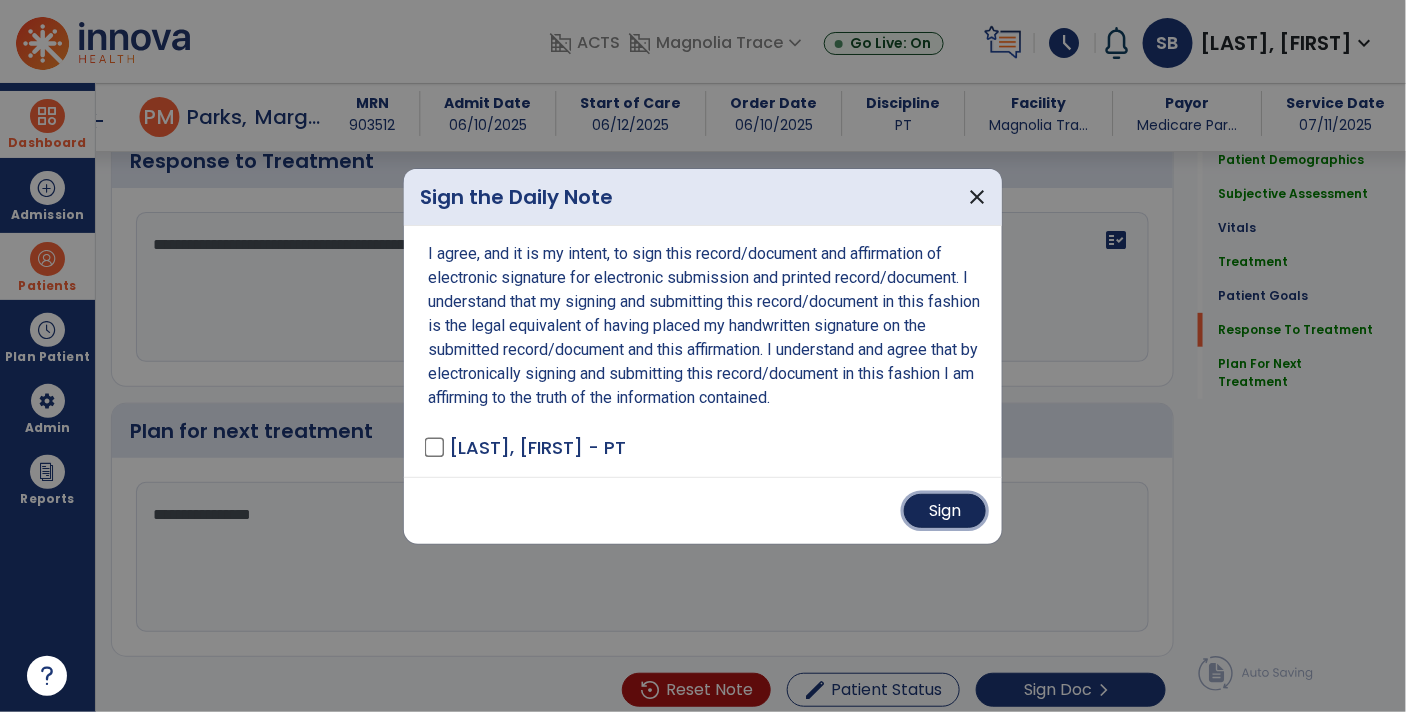 click on "Sign" at bounding box center (945, 511) 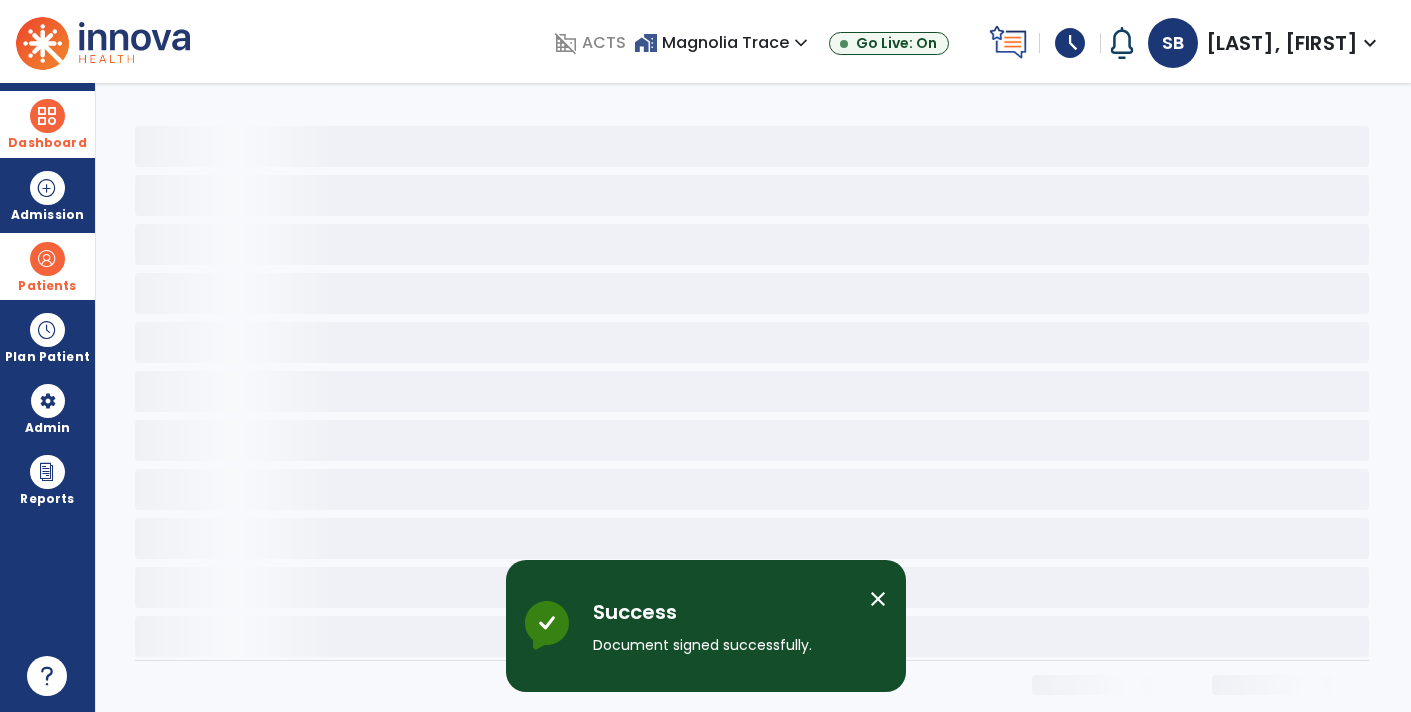 scroll, scrollTop: 0, scrollLeft: 0, axis: both 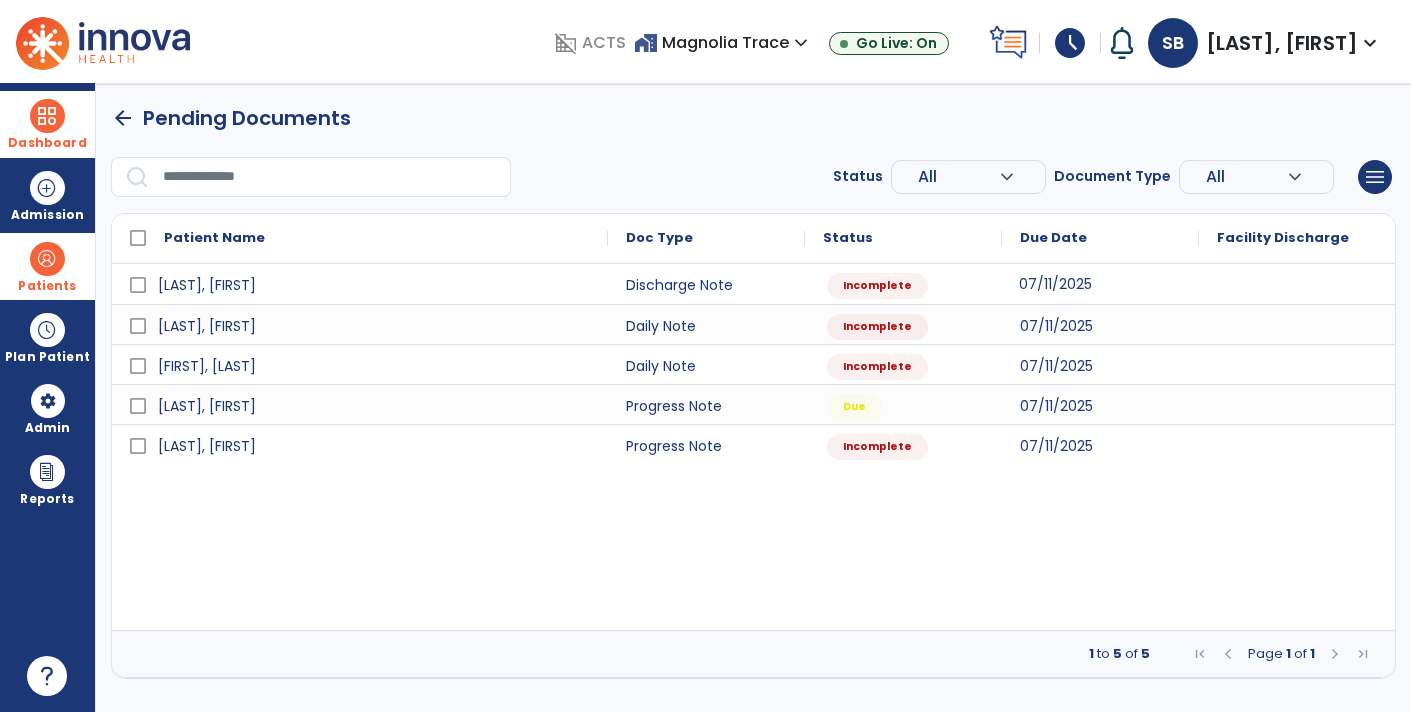 click on "07/11/2025" at bounding box center [1055, 284] 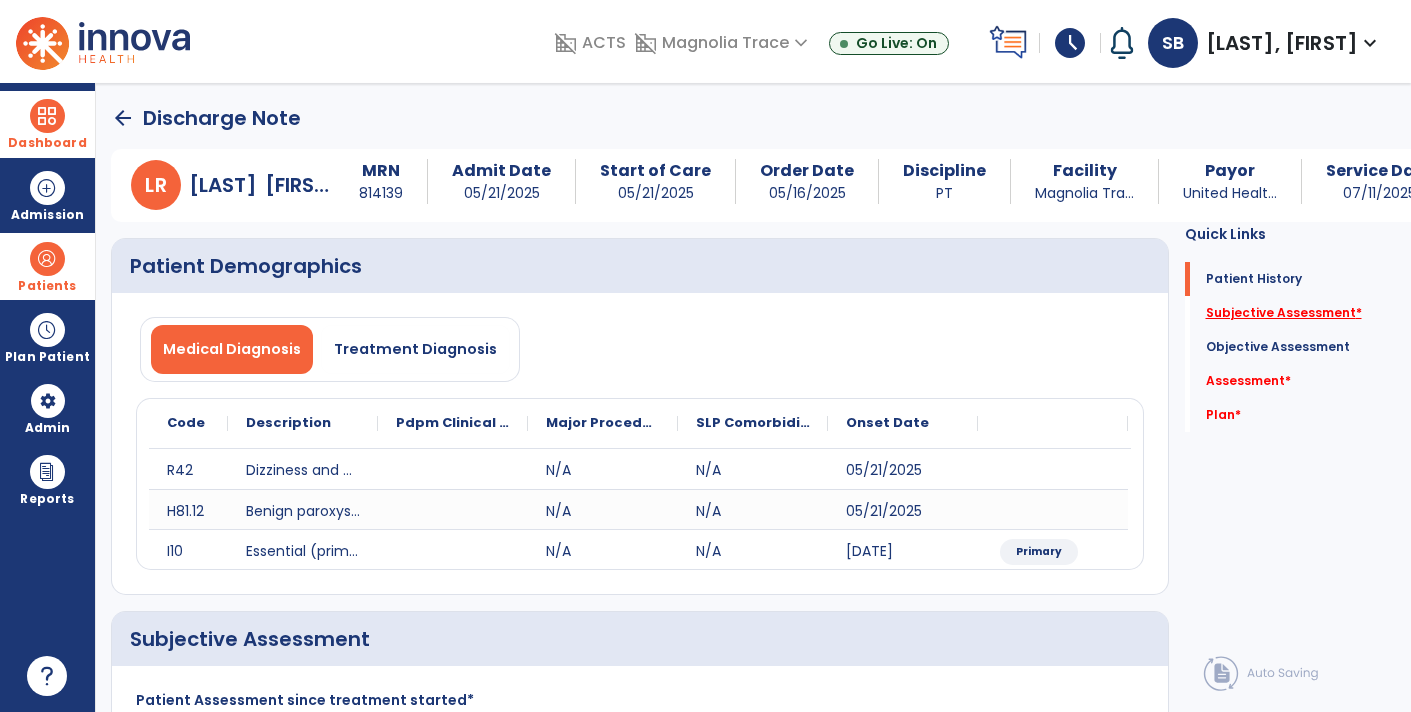 click on "Subjective Assessment   *" 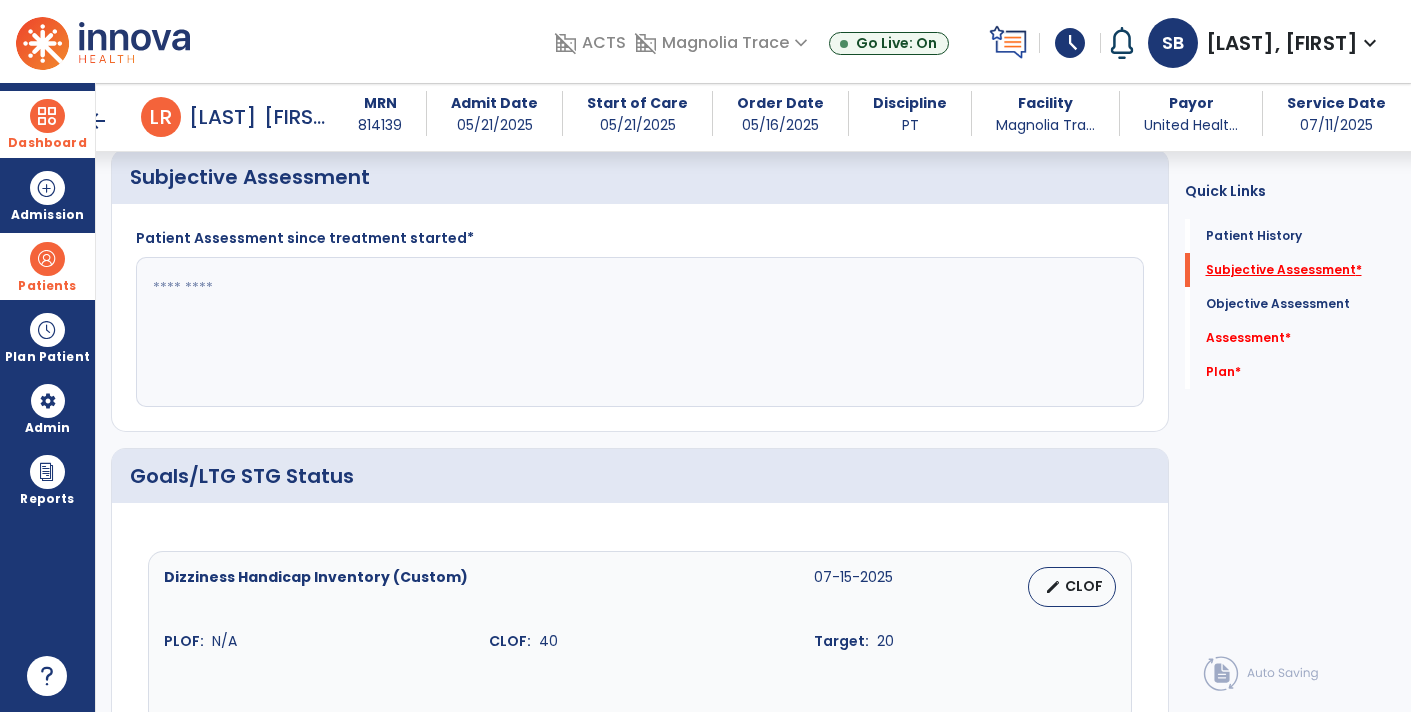 scroll, scrollTop: 0, scrollLeft: 0, axis: both 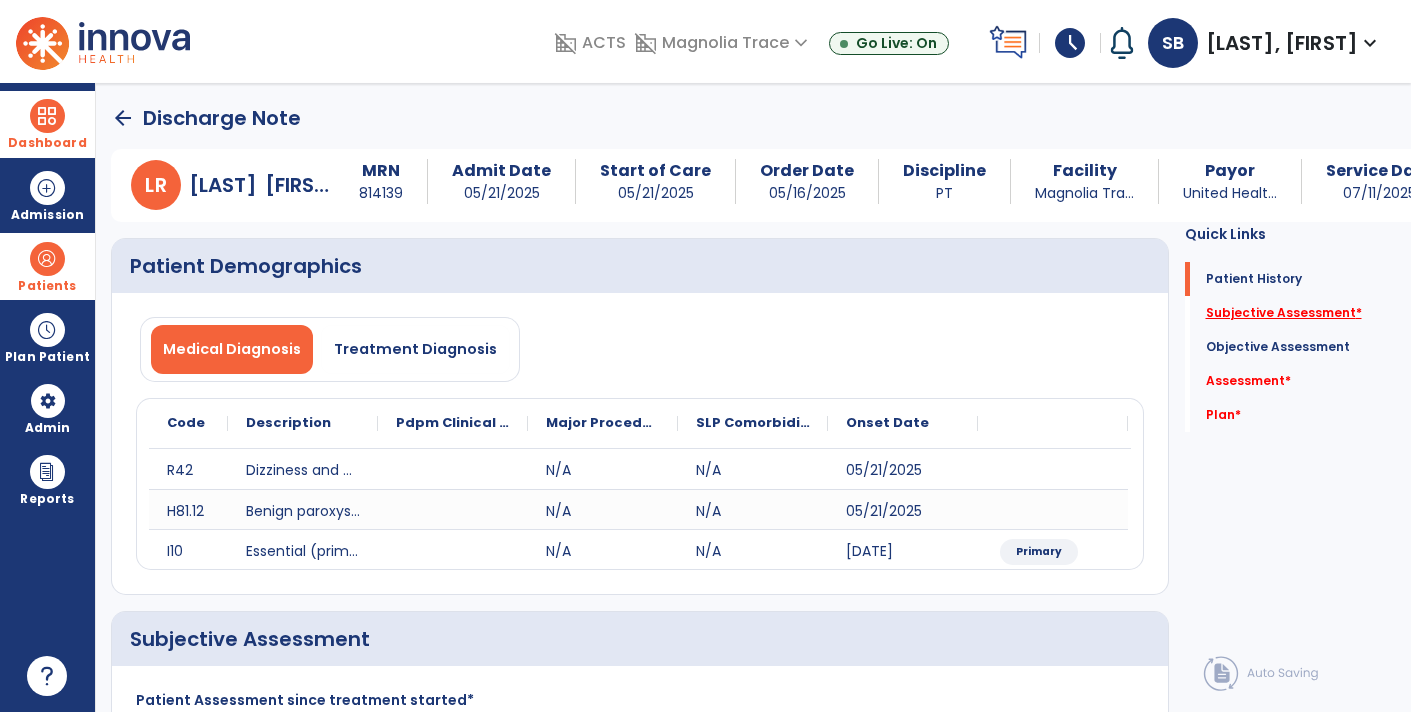 click on "Subjective Assessment   *" 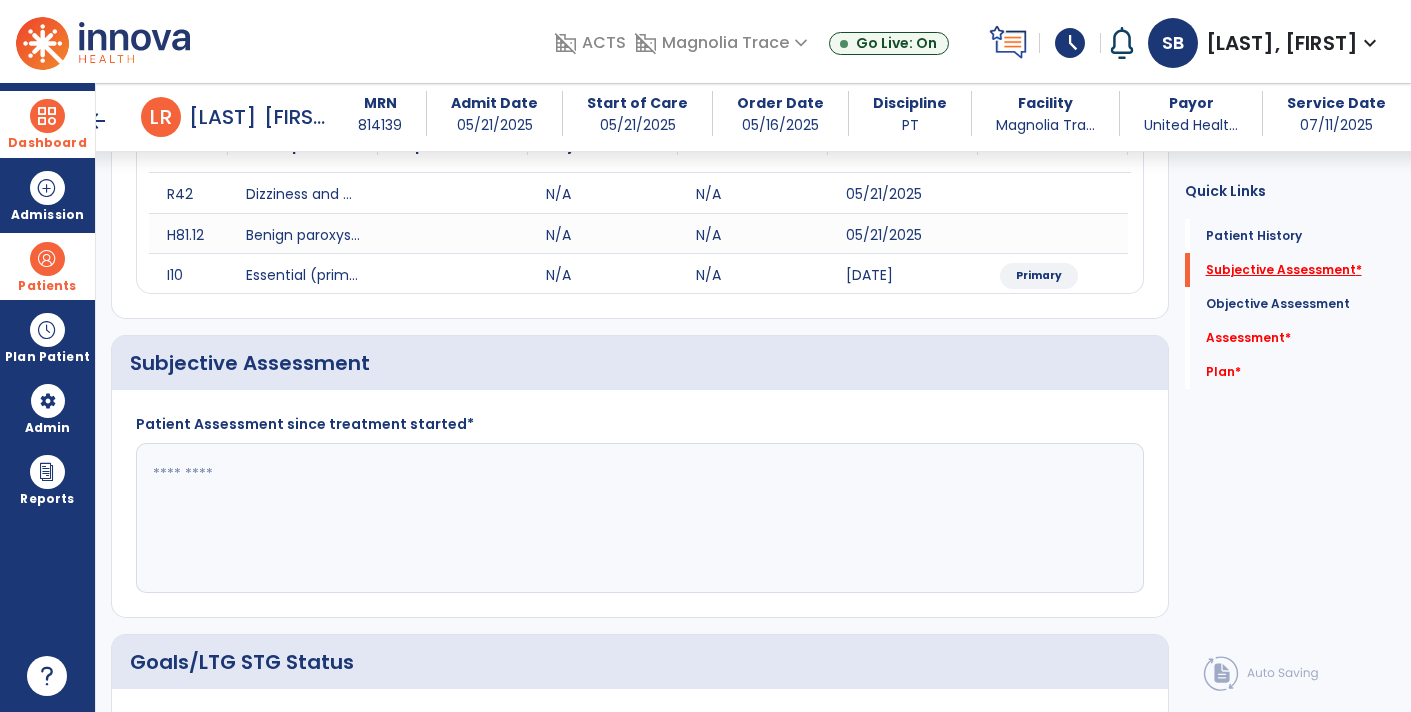 scroll, scrollTop: 353, scrollLeft: 0, axis: vertical 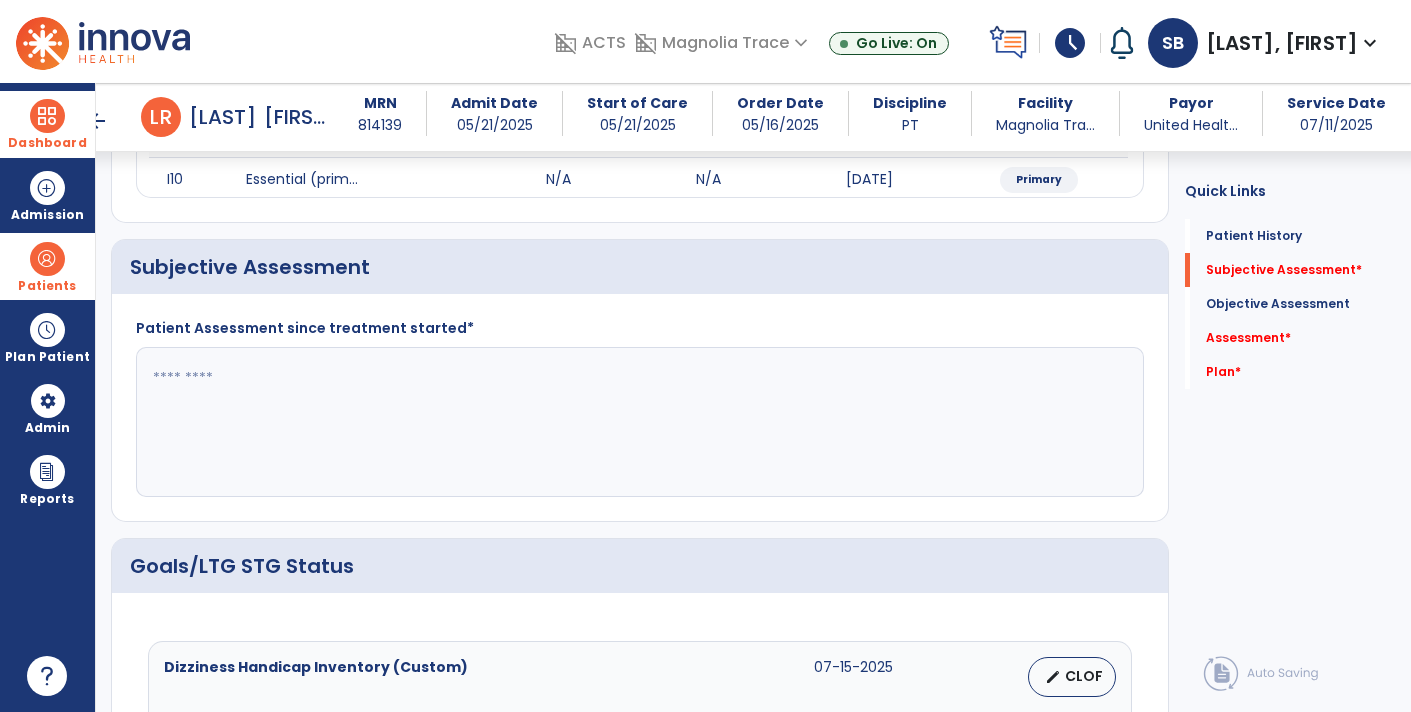 click 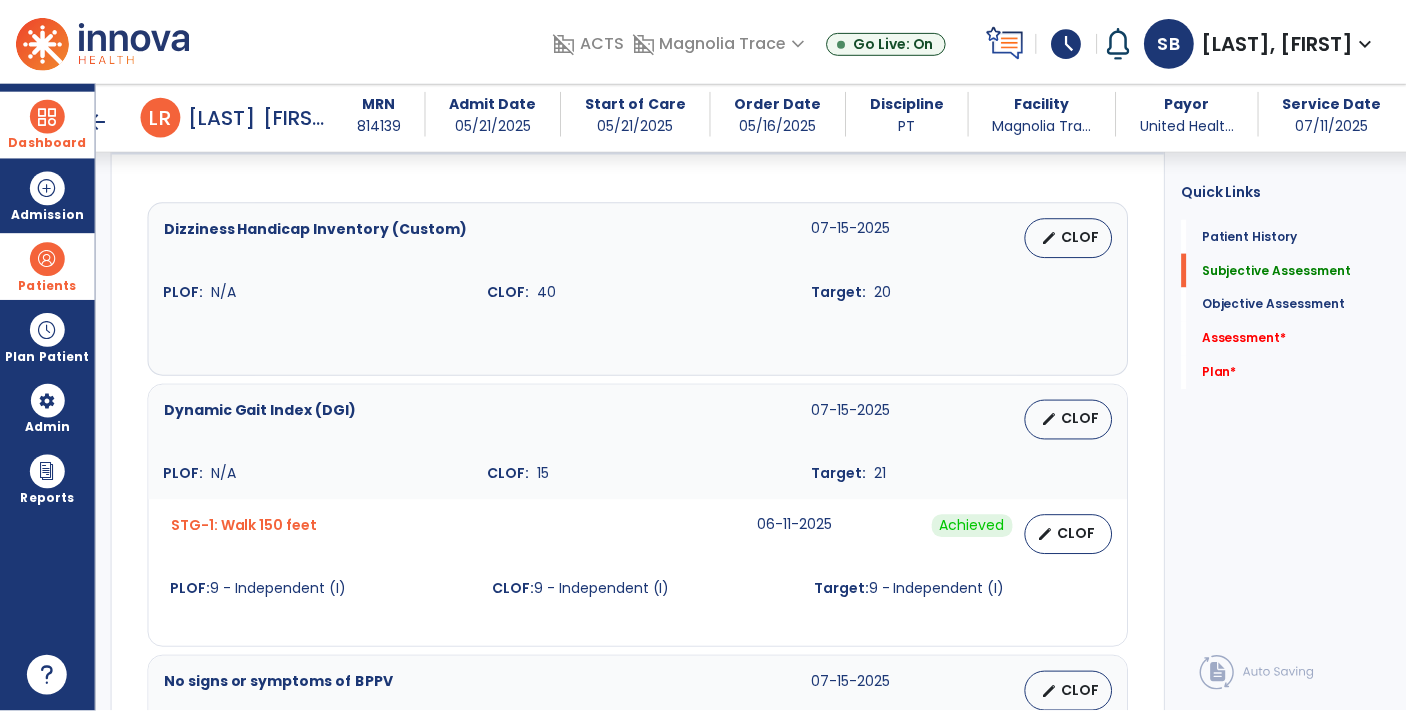 scroll, scrollTop: 792, scrollLeft: 0, axis: vertical 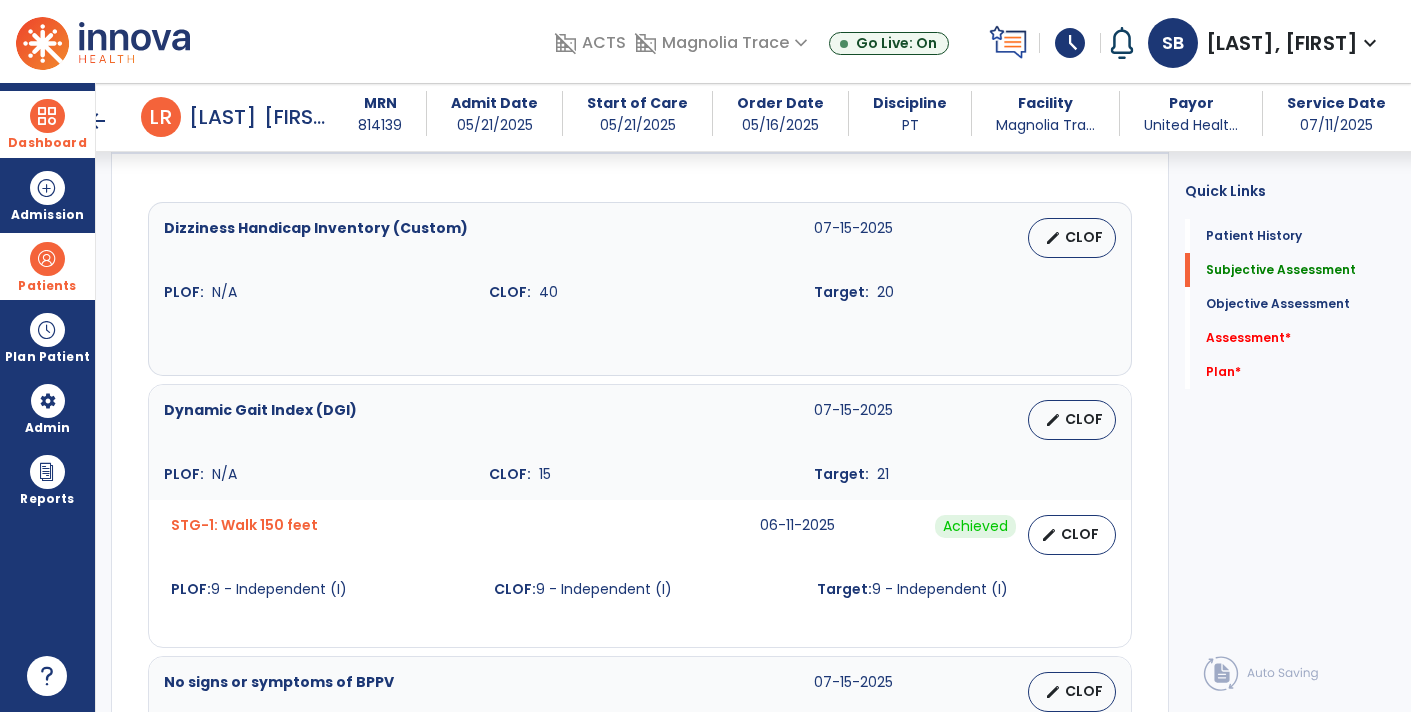 type on "**********" 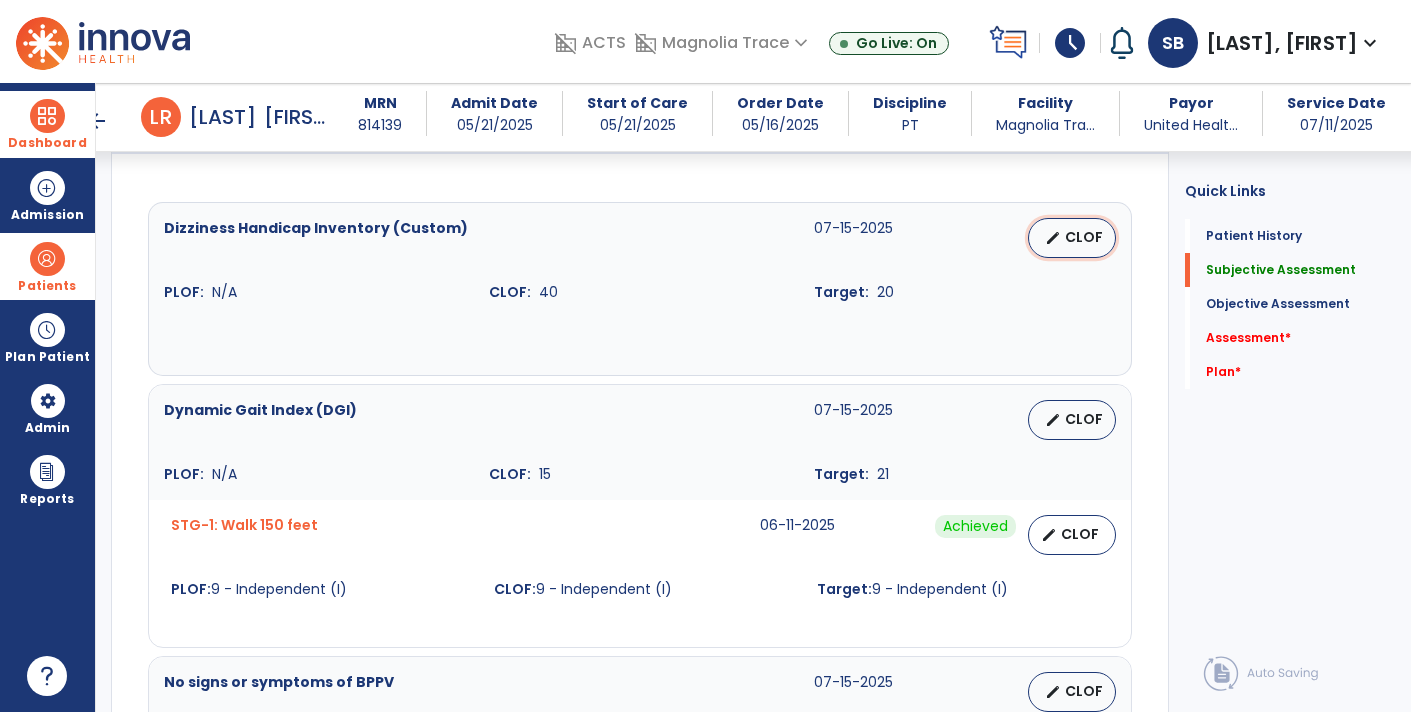 click on "CLOF" at bounding box center [1084, 237] 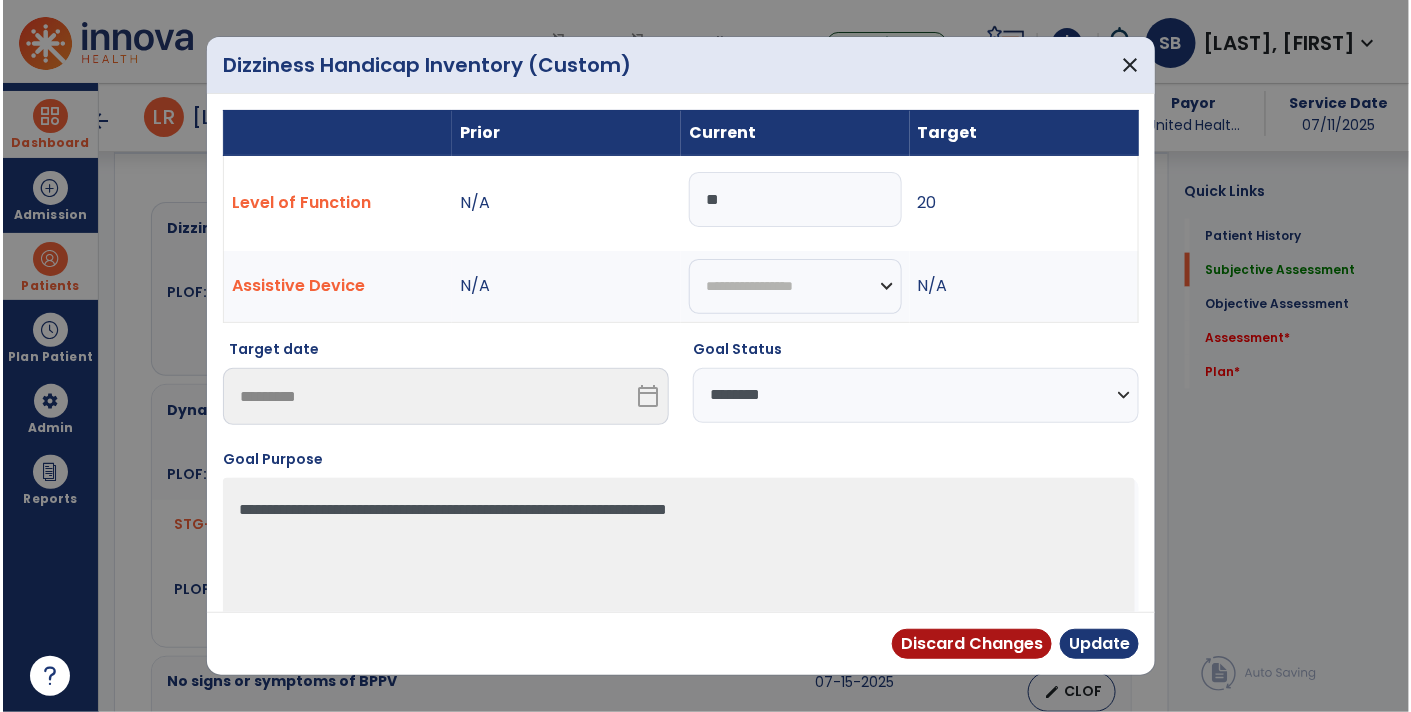 scroll, scrollTop: 792, scrollLeft: 0, axis: vertical 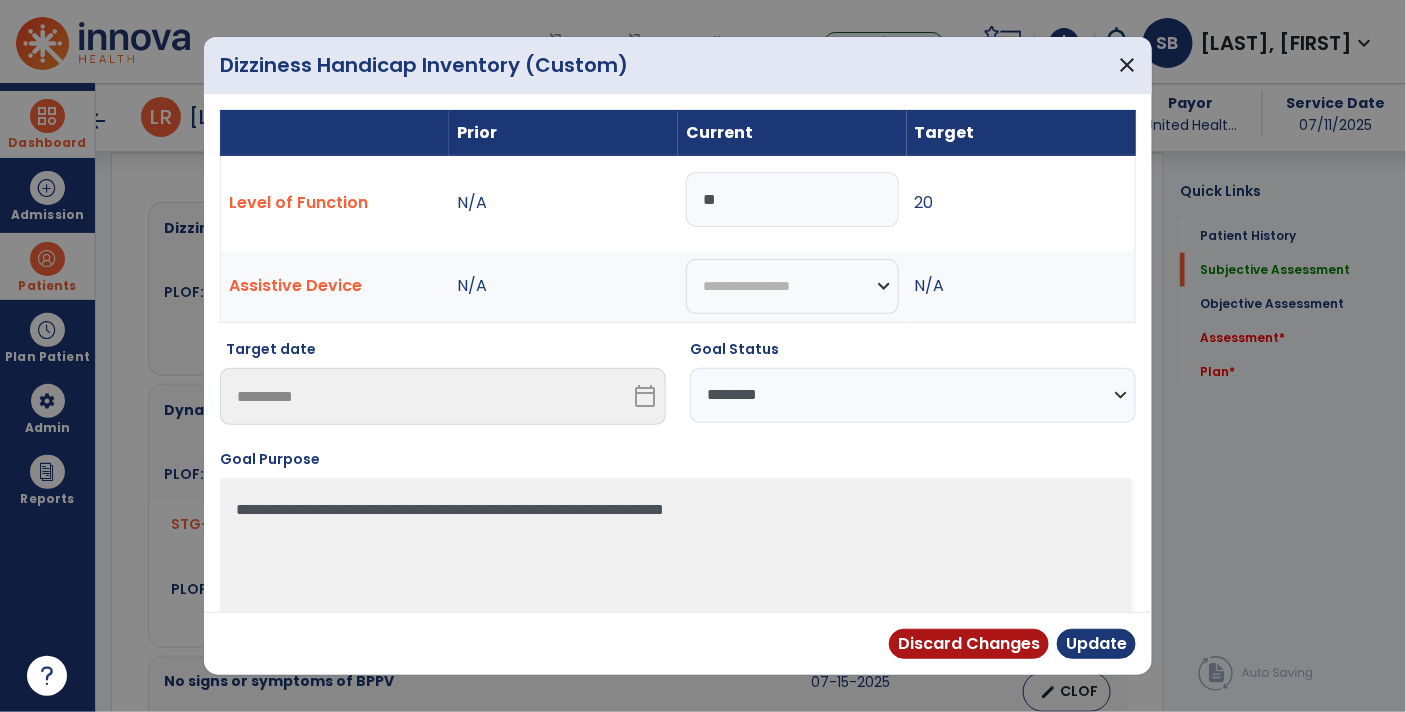 click on "**" at bounding box center [792, 199] 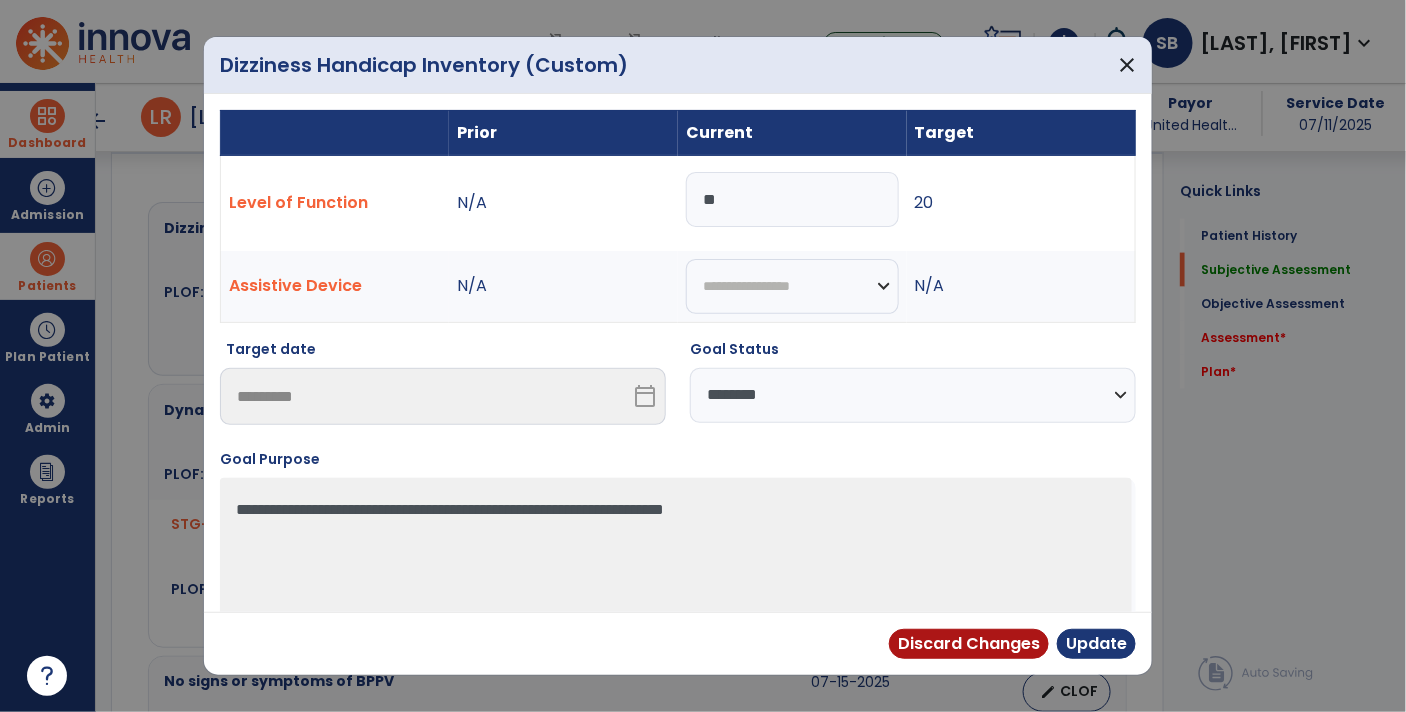 type on "*" 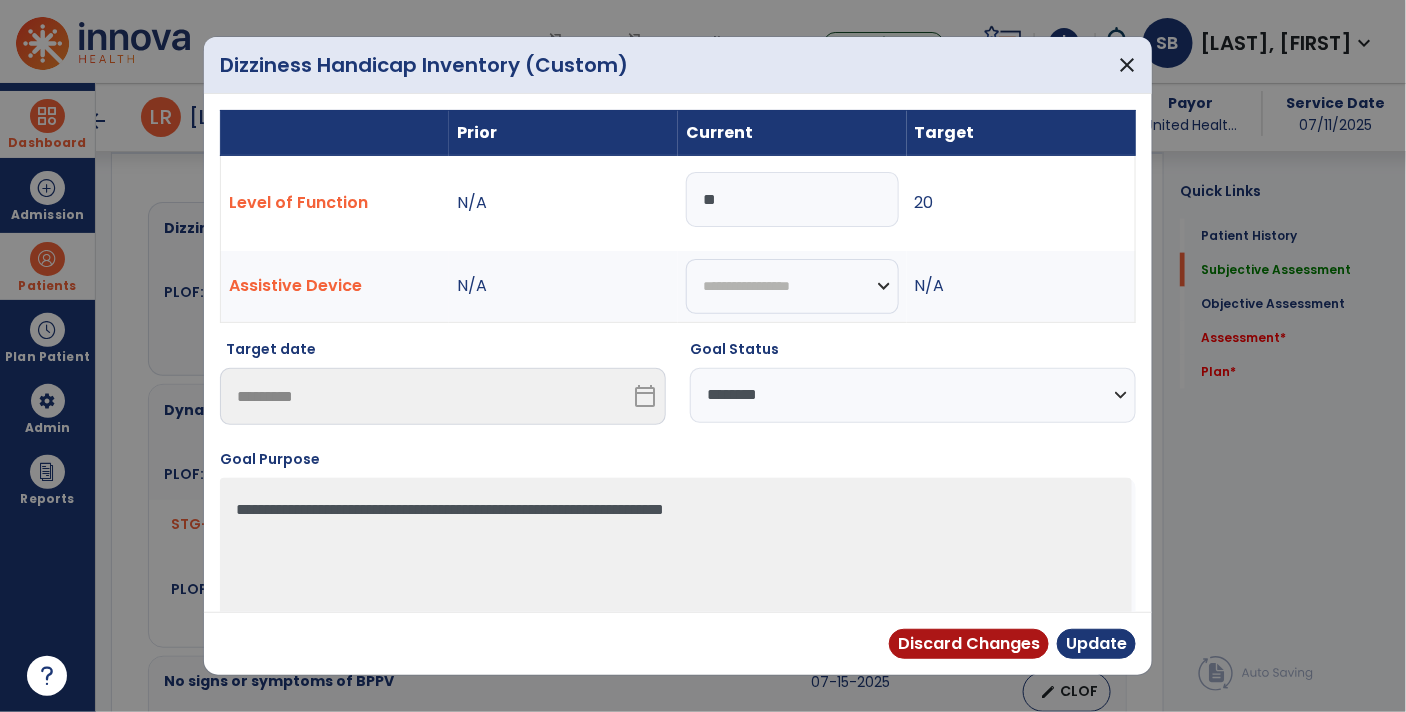 type on "**" 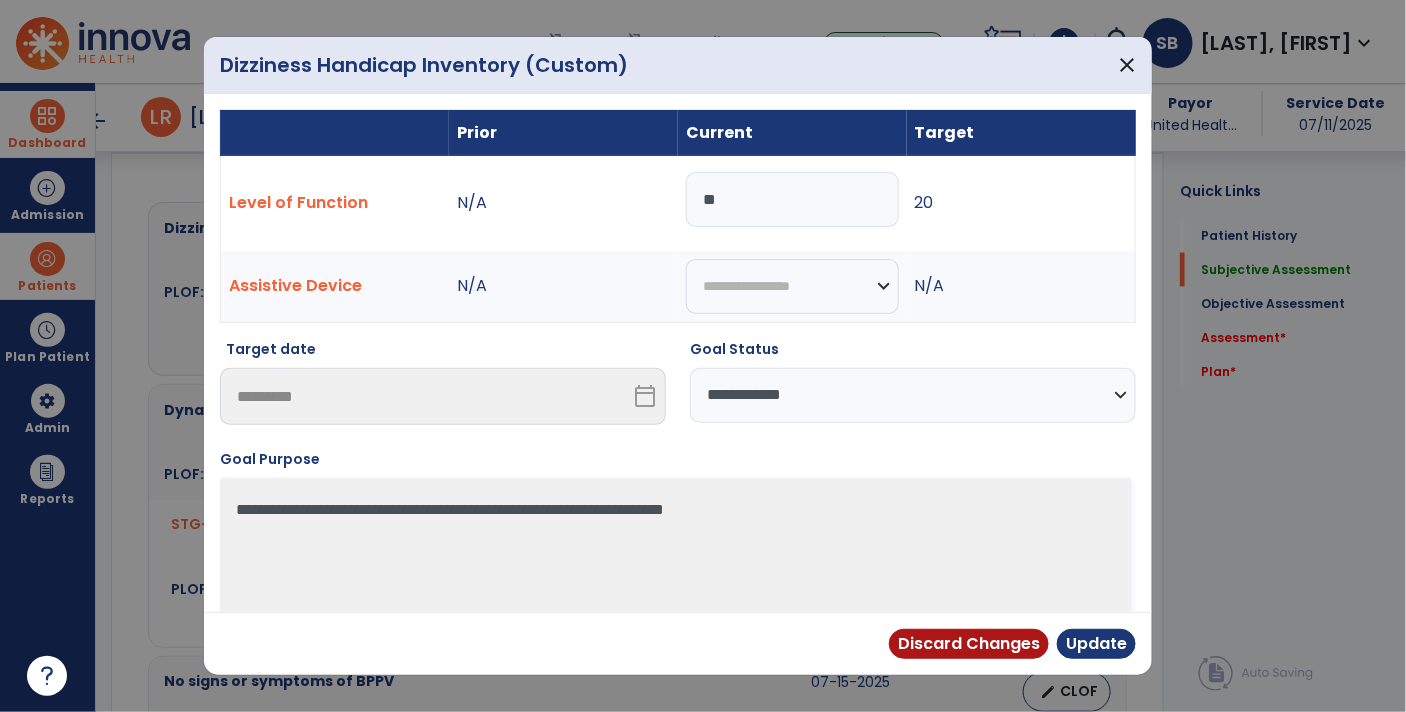 click on "**********" at bounding box center (913, 395) 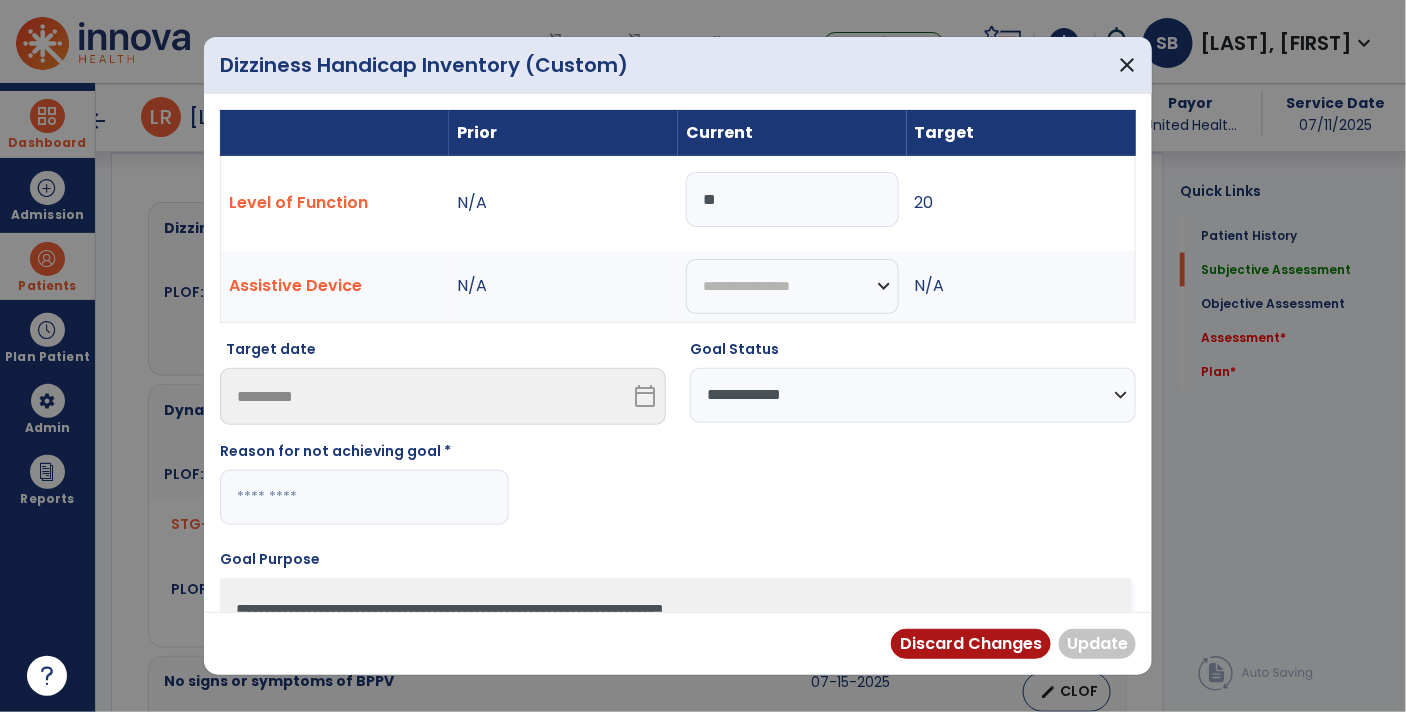 click at bounding box center (364, 497) 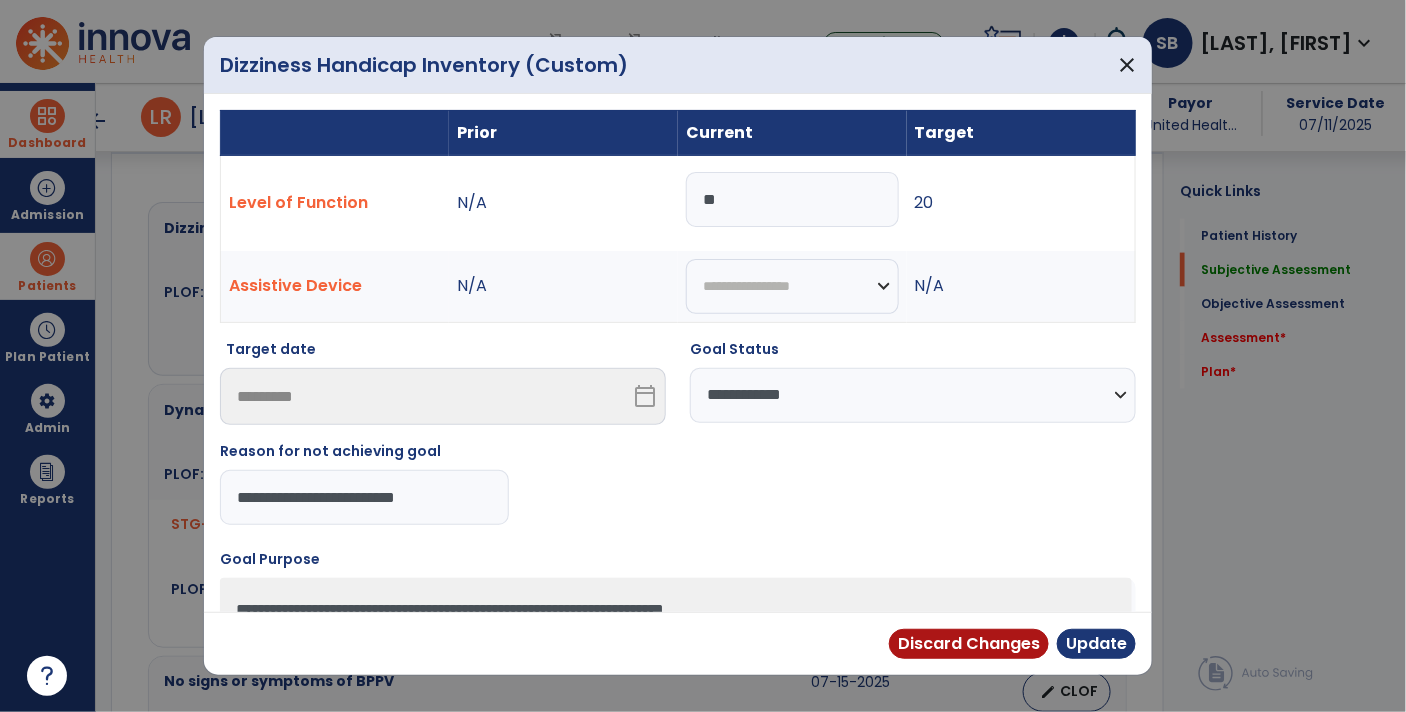 type on "**********" 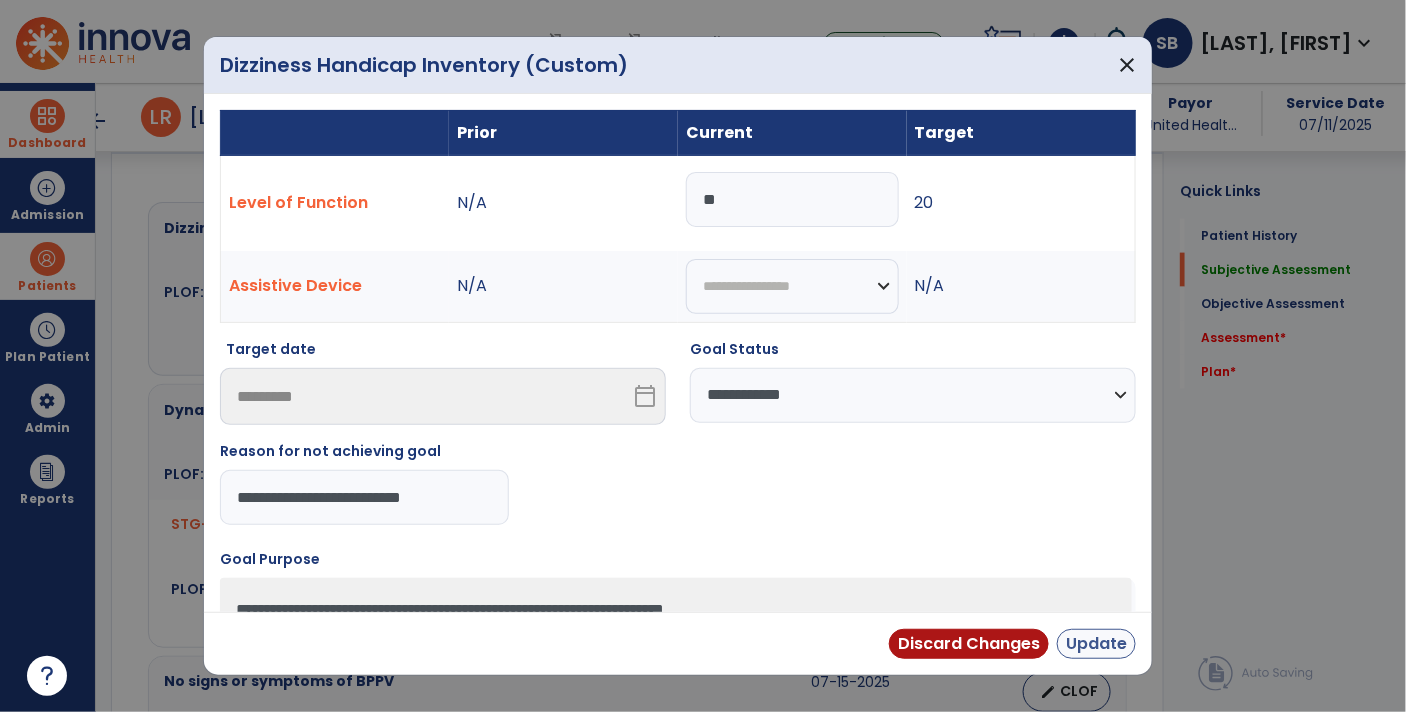 click on "Update" at bounding box center (1096, 644) 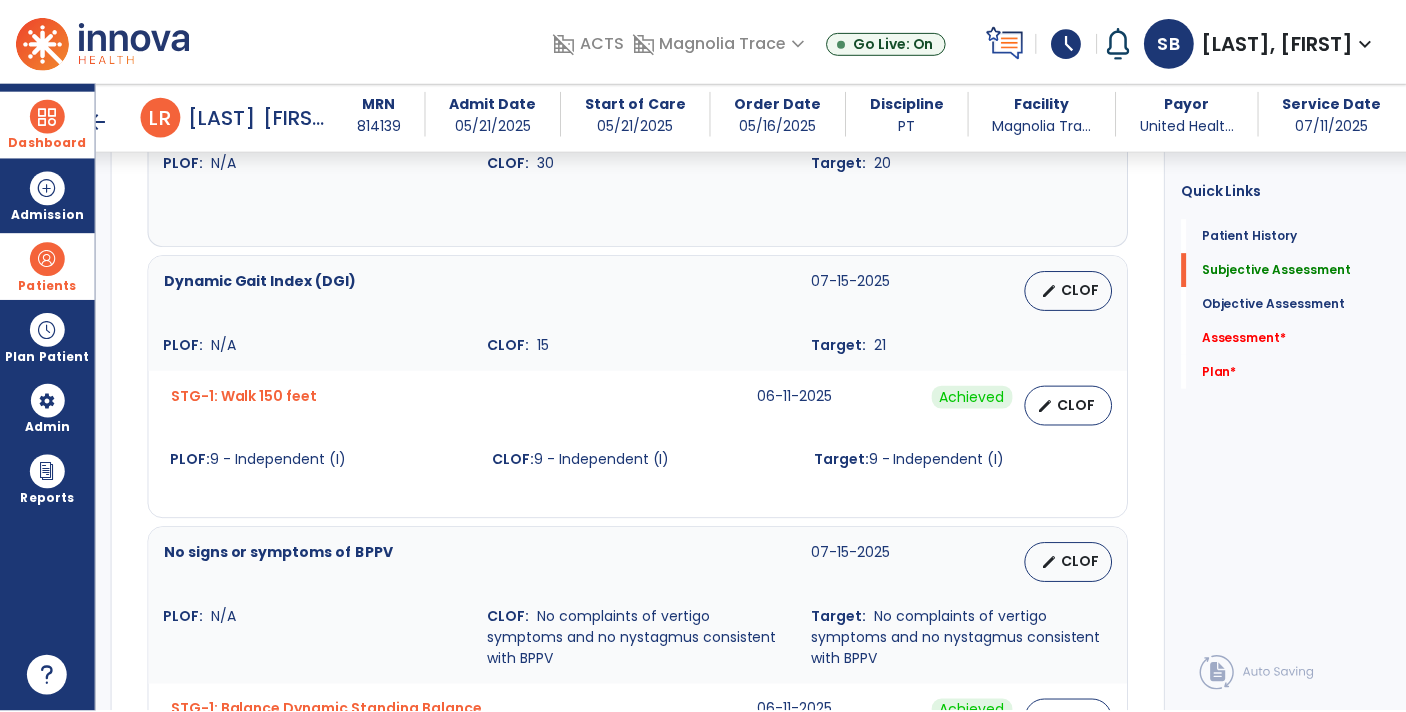scroll, scrollTop: 940, scrollLeft: 0, axis: vertical 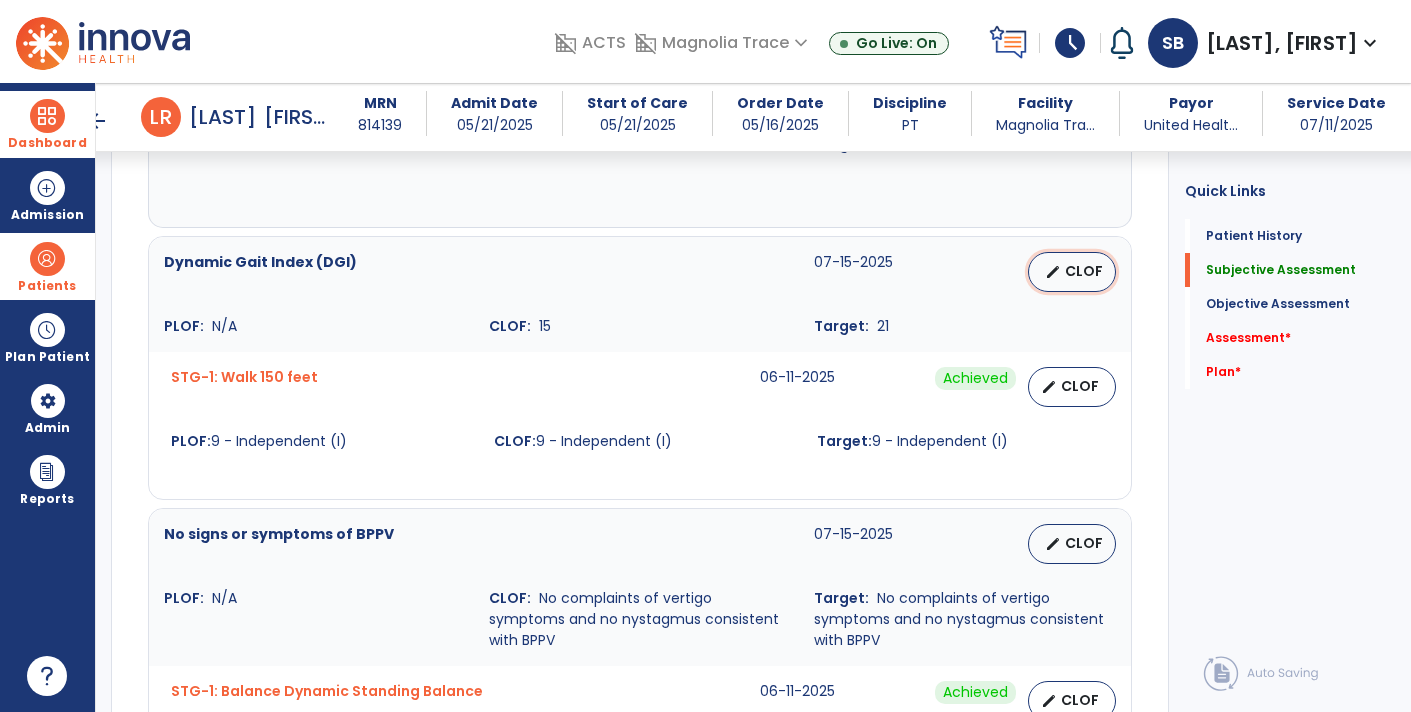 click on "CLOF" at bounding box center [1084, 271] 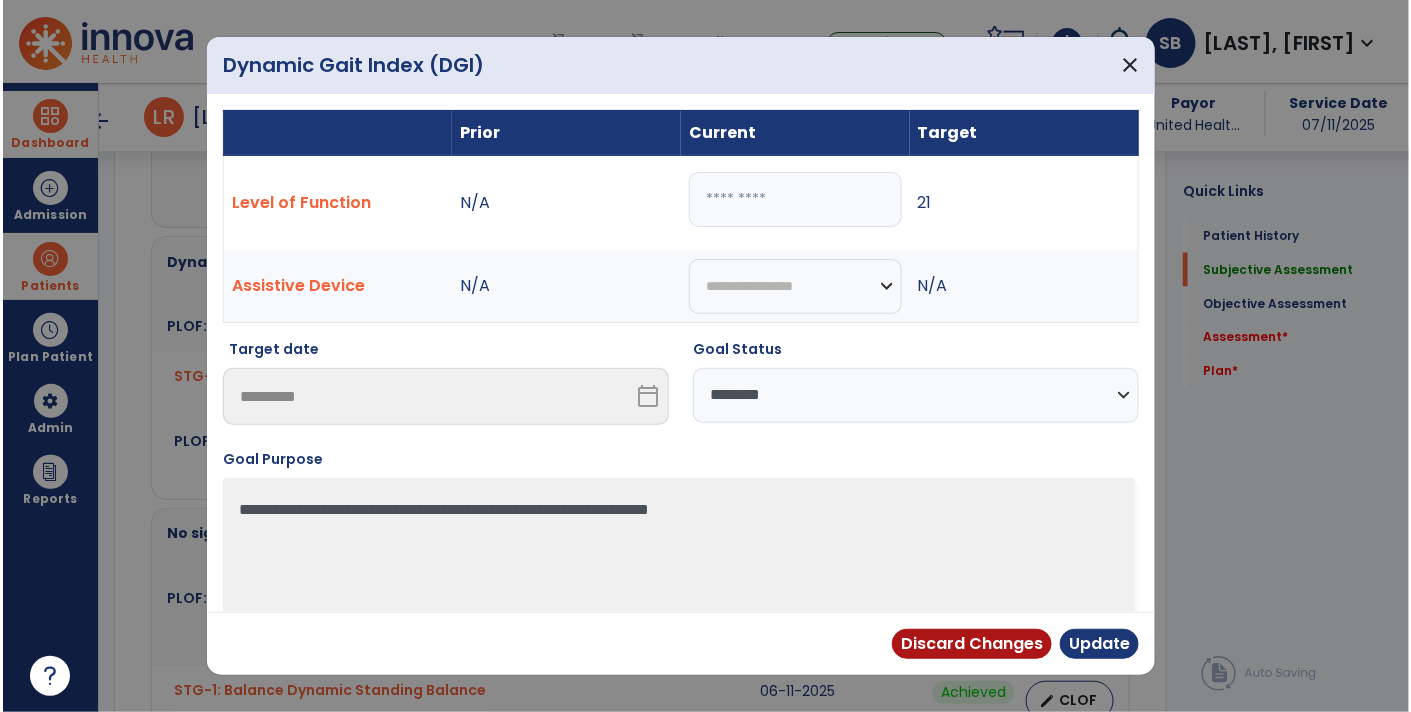 scroll, scrollTop: 940, scrollLeft: 0, axis: vertical 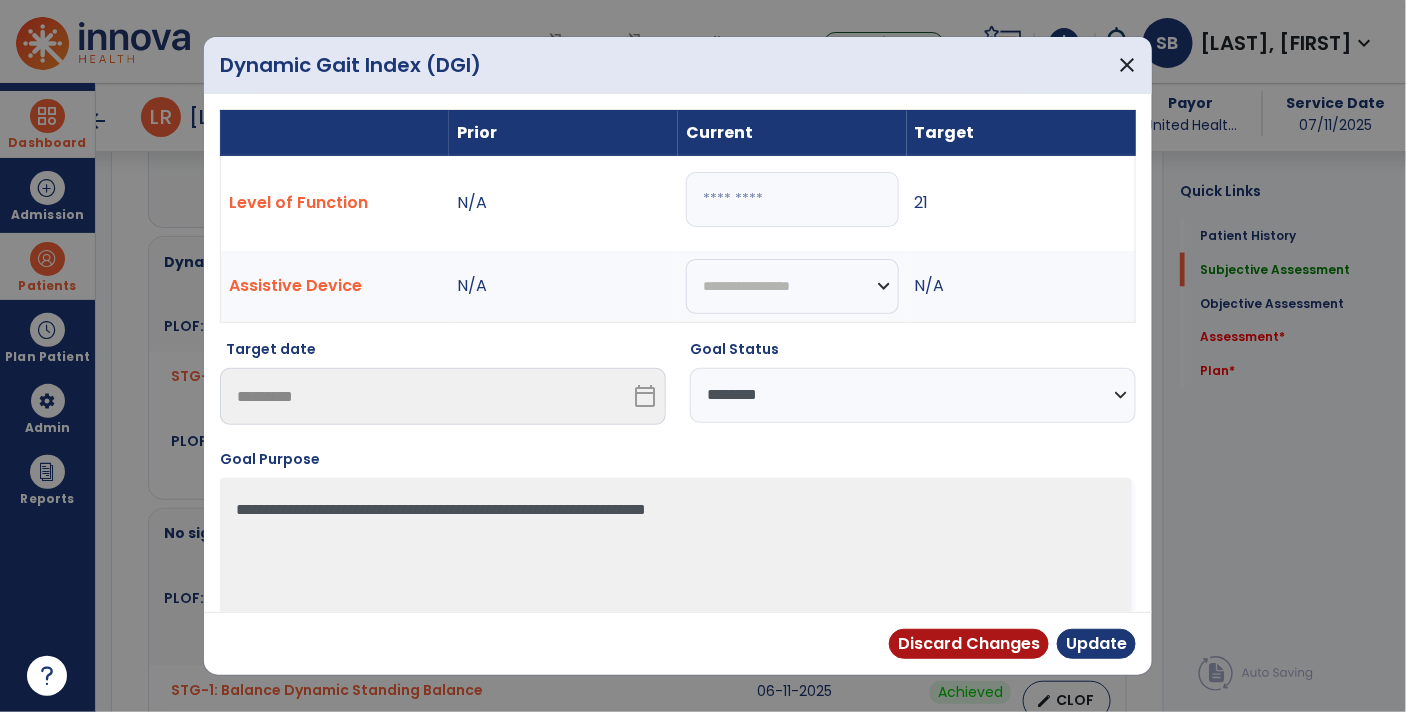click on "**" at bounding box center (792, 199) 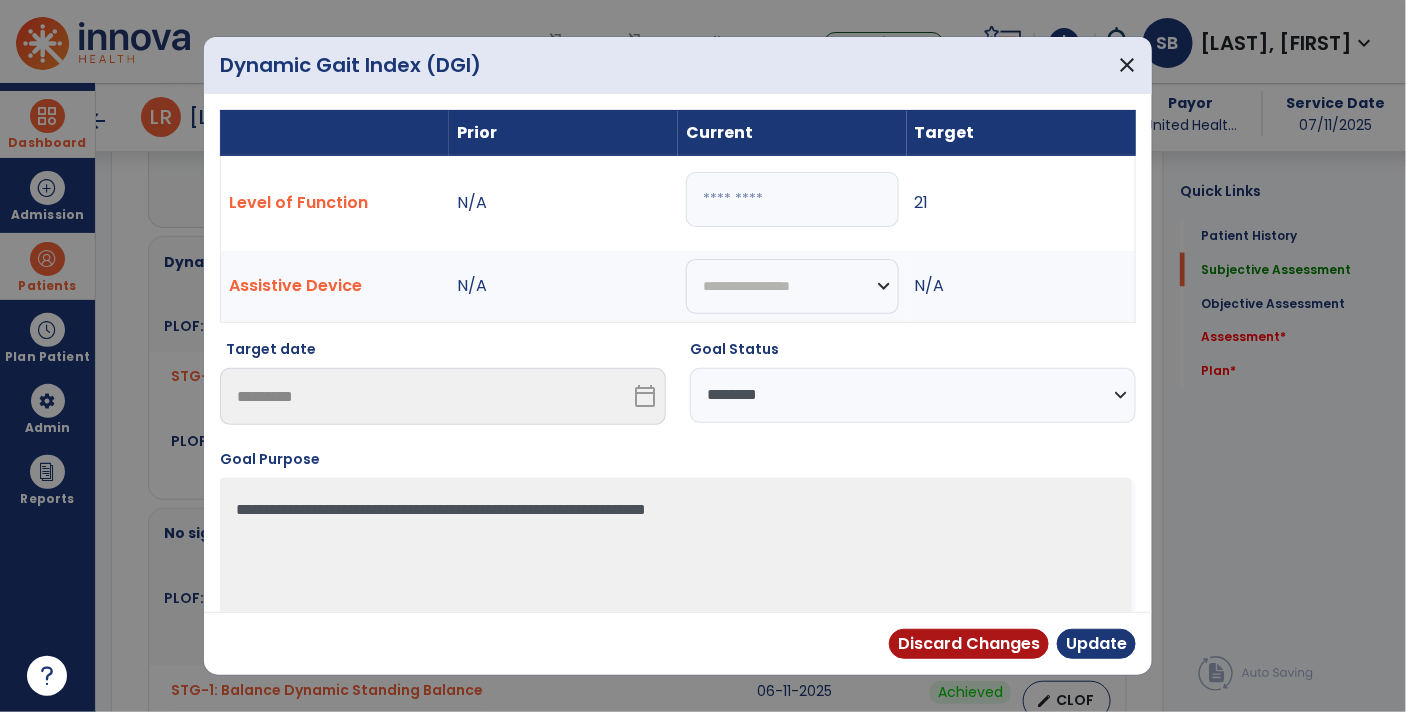 type on "**" 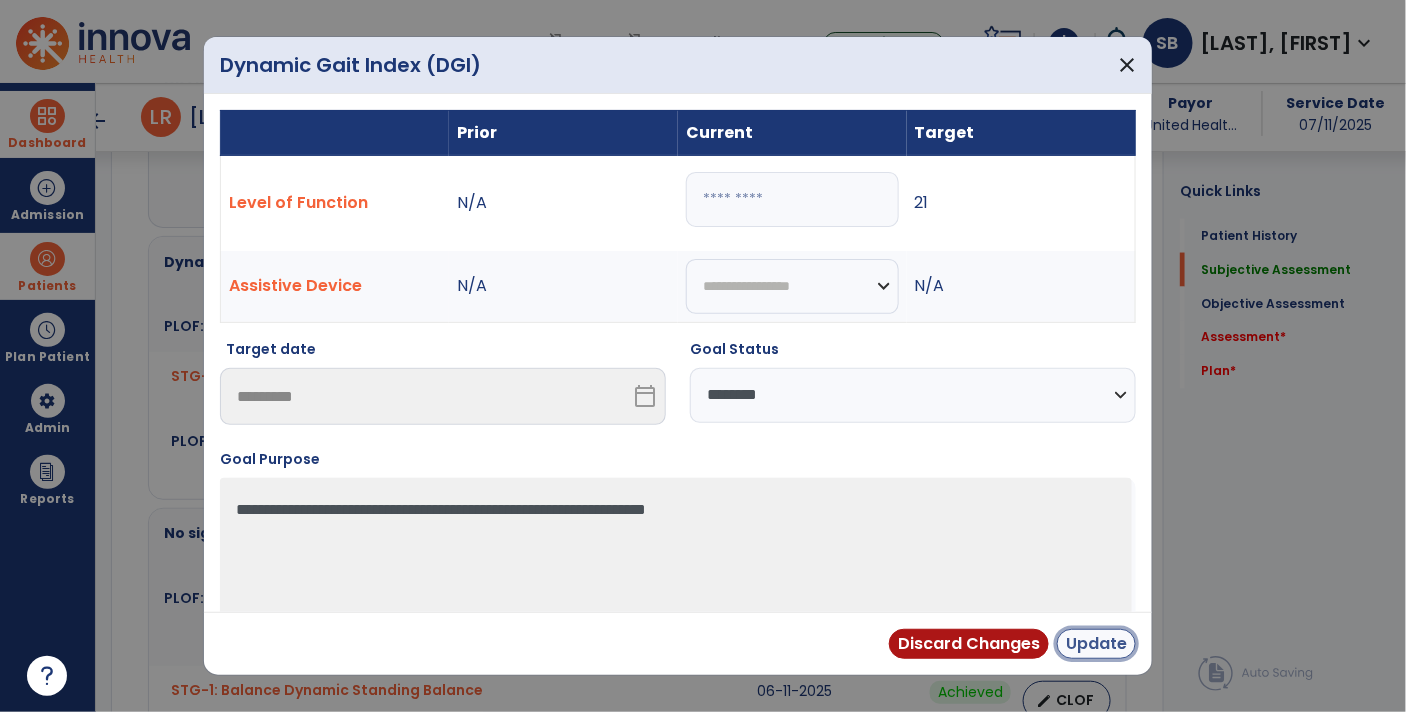click on "Update" at bounding box center (1096, 644) 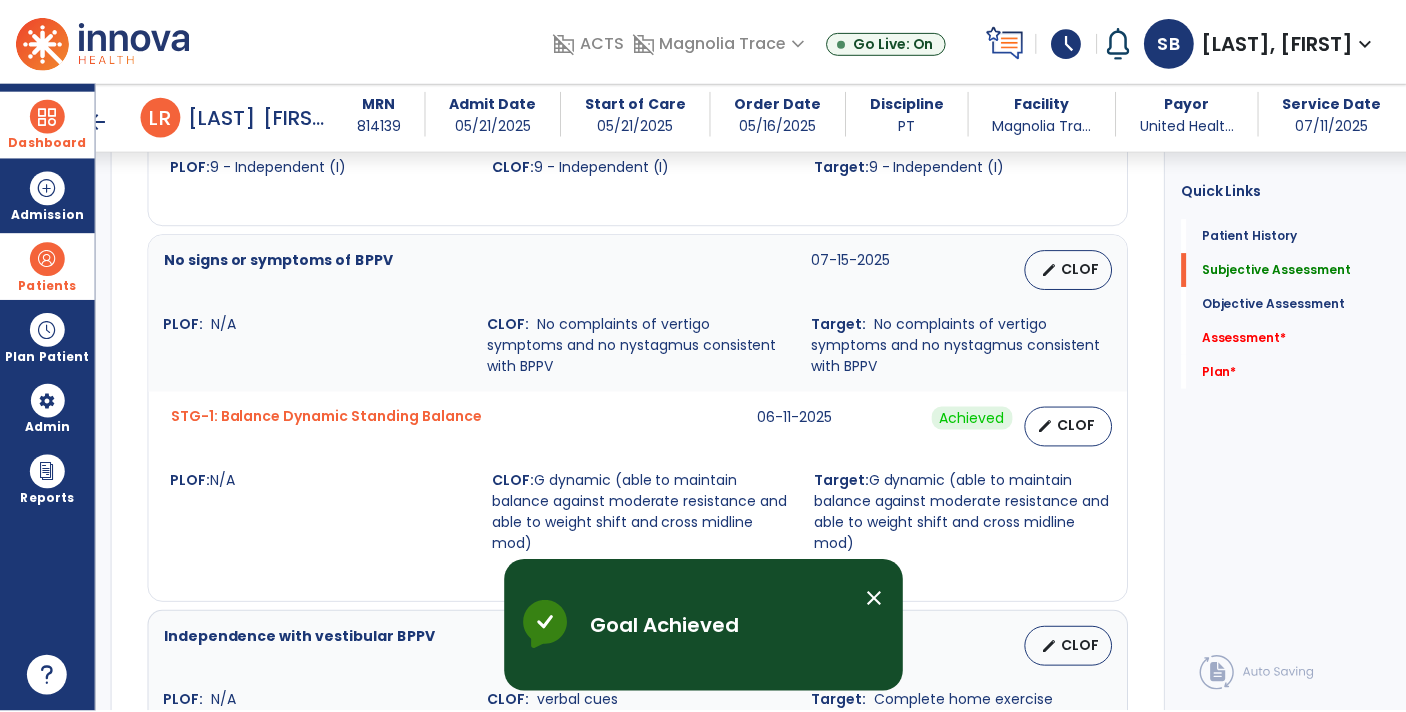 scroll, scrollTop: 1215, scrollLeft: 0, axis: vertical 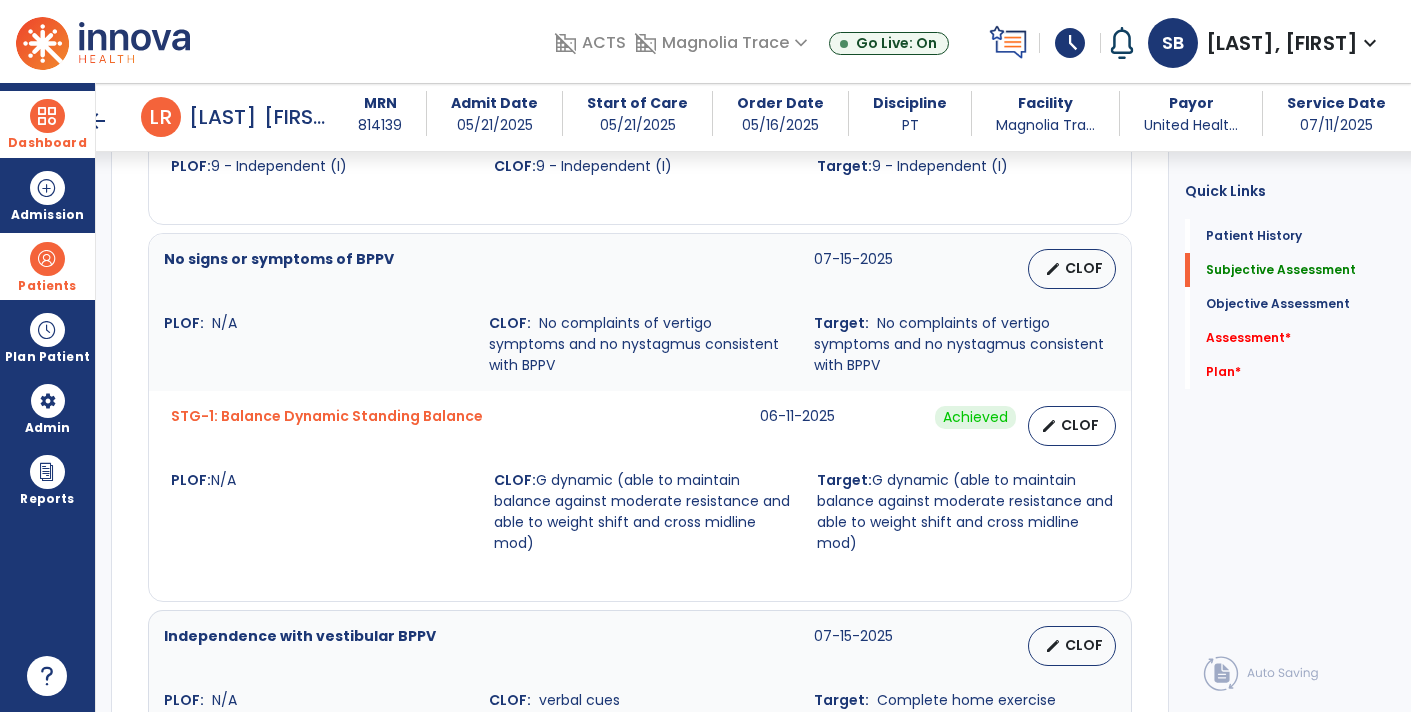 click on "CLOF" at bounding box center (1084, 268) 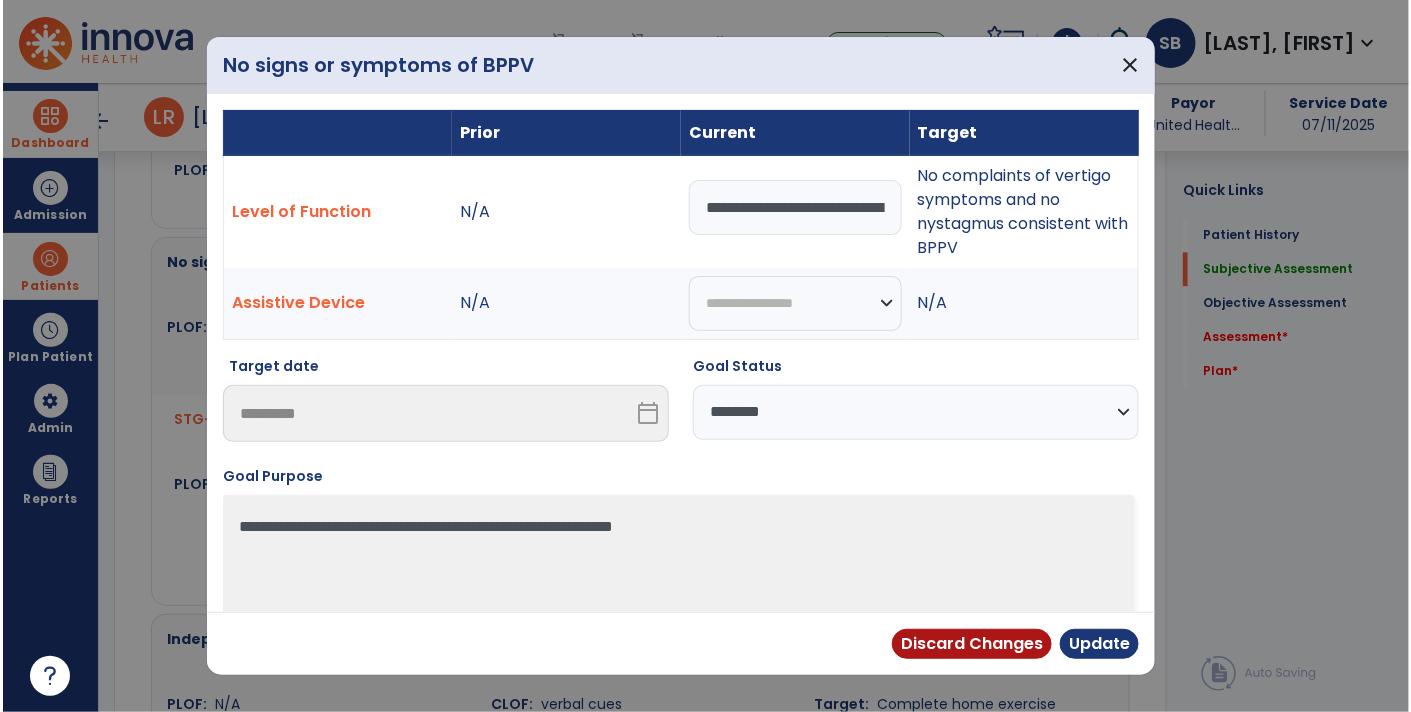 scroll, scrollTop: 1215, scrollLeft: 0, axis: vertical 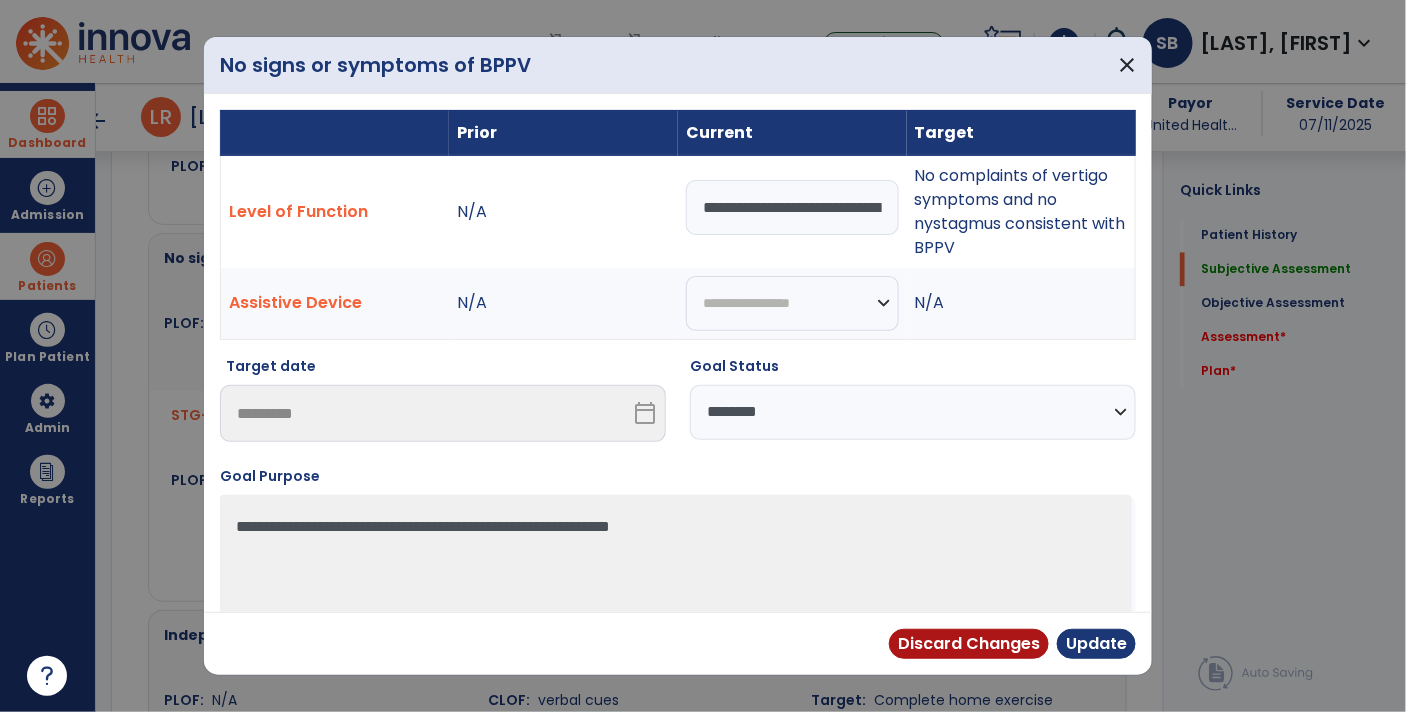 click on "**********" at bounding box center (913, 412) 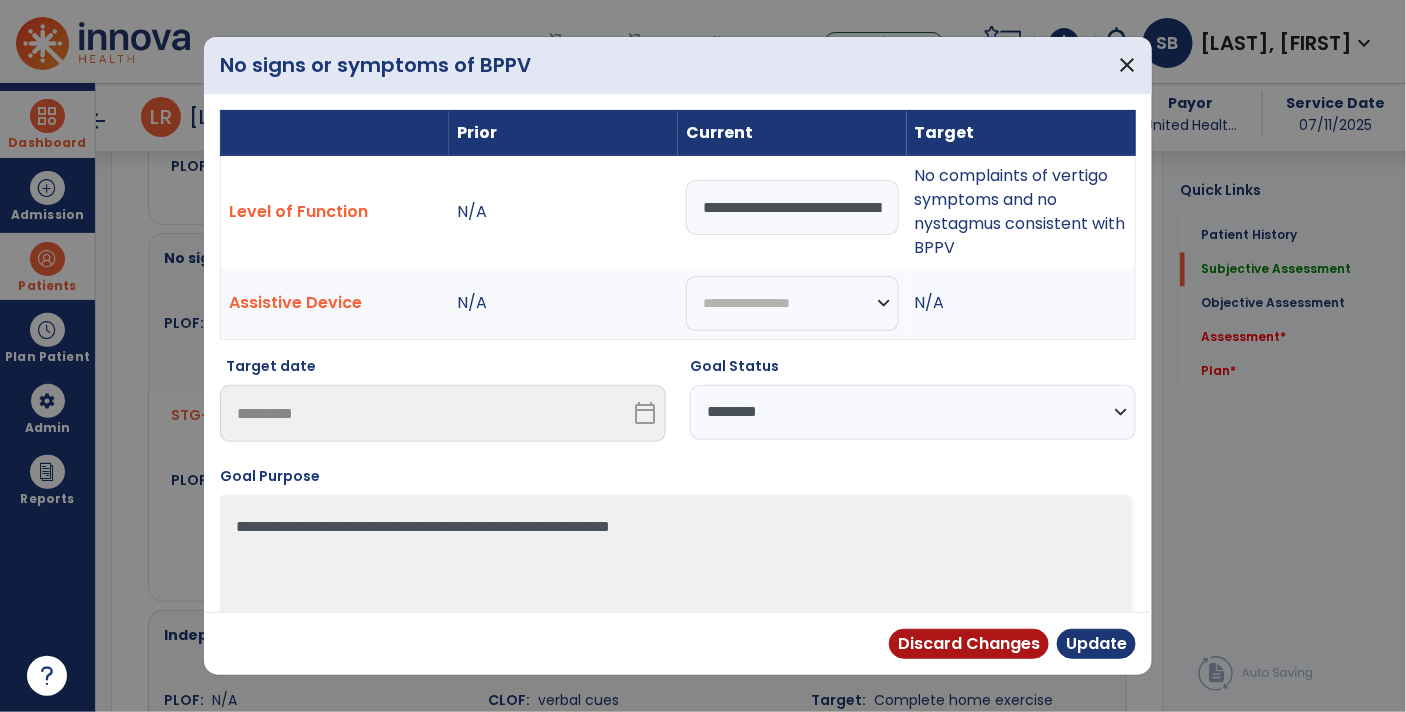select on "**********" 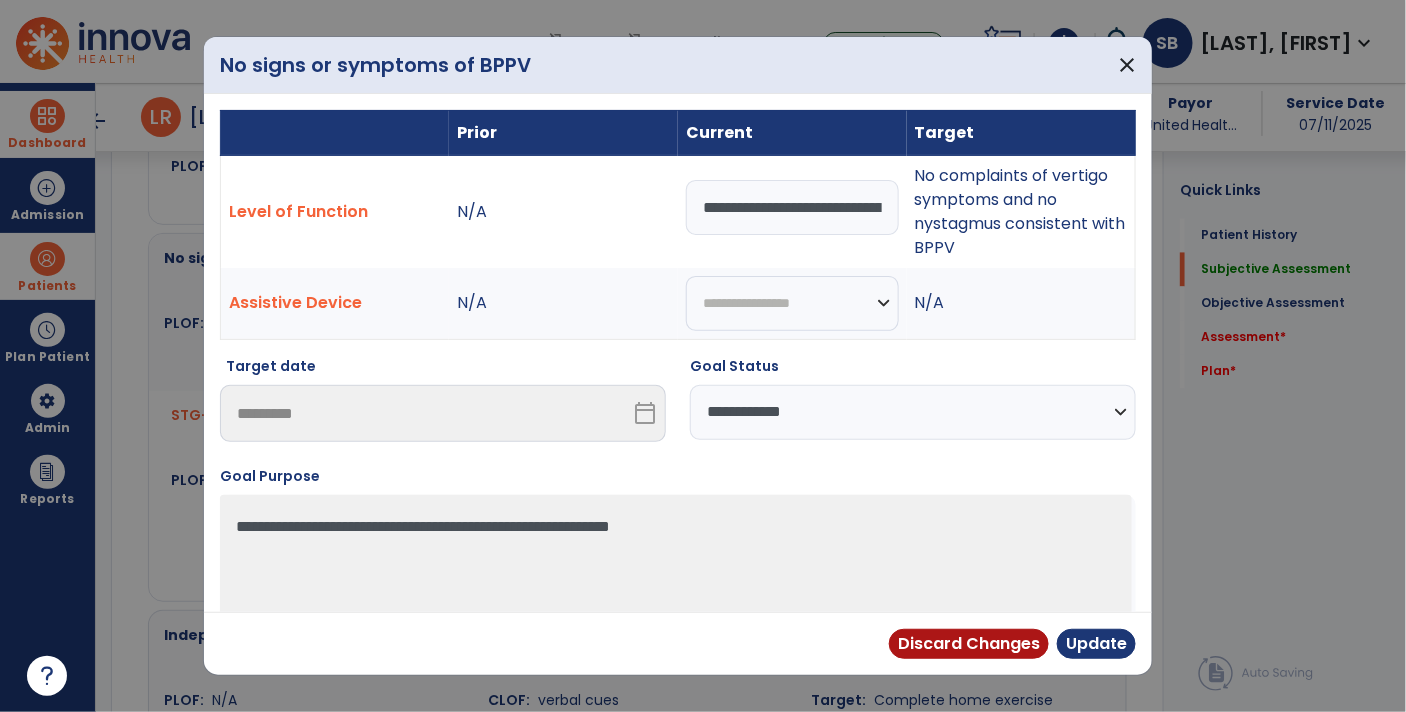 click on "**********" at bounding box center (913, 412) 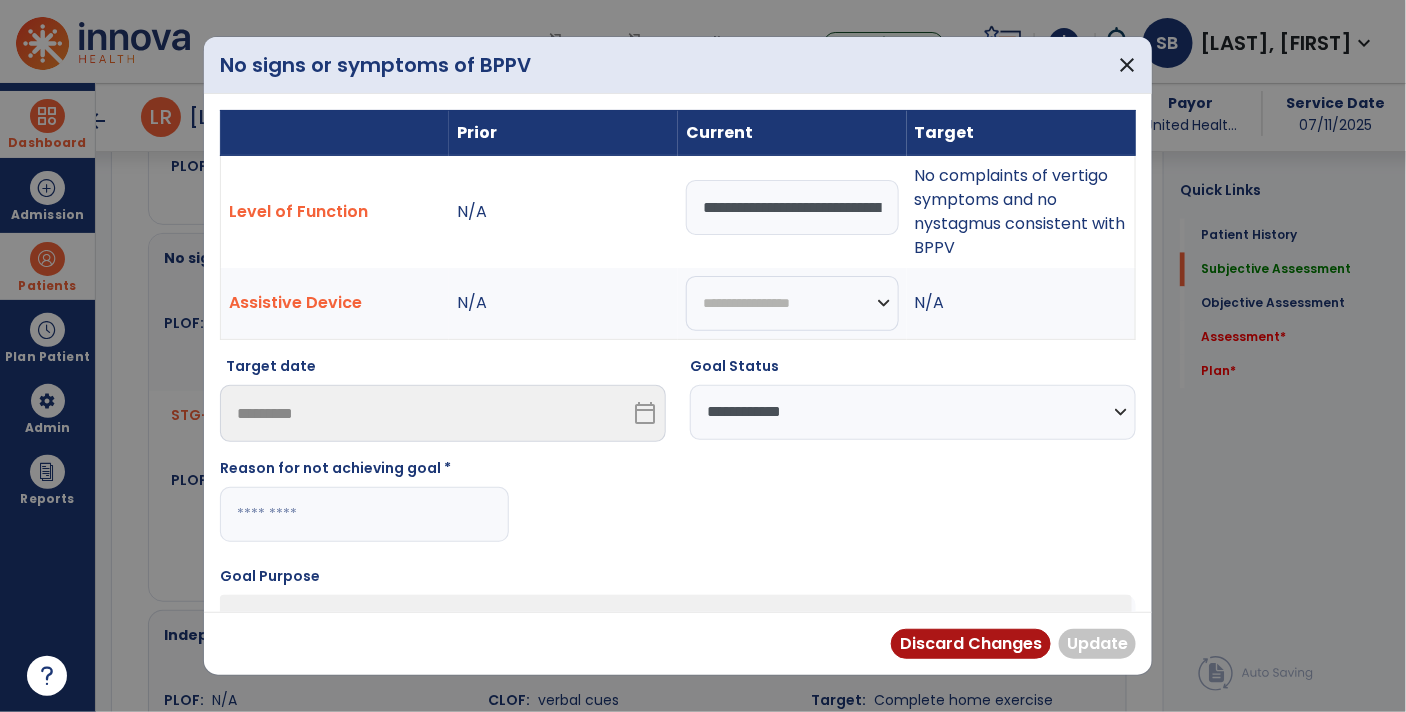 click at bounding box center [364, 514] 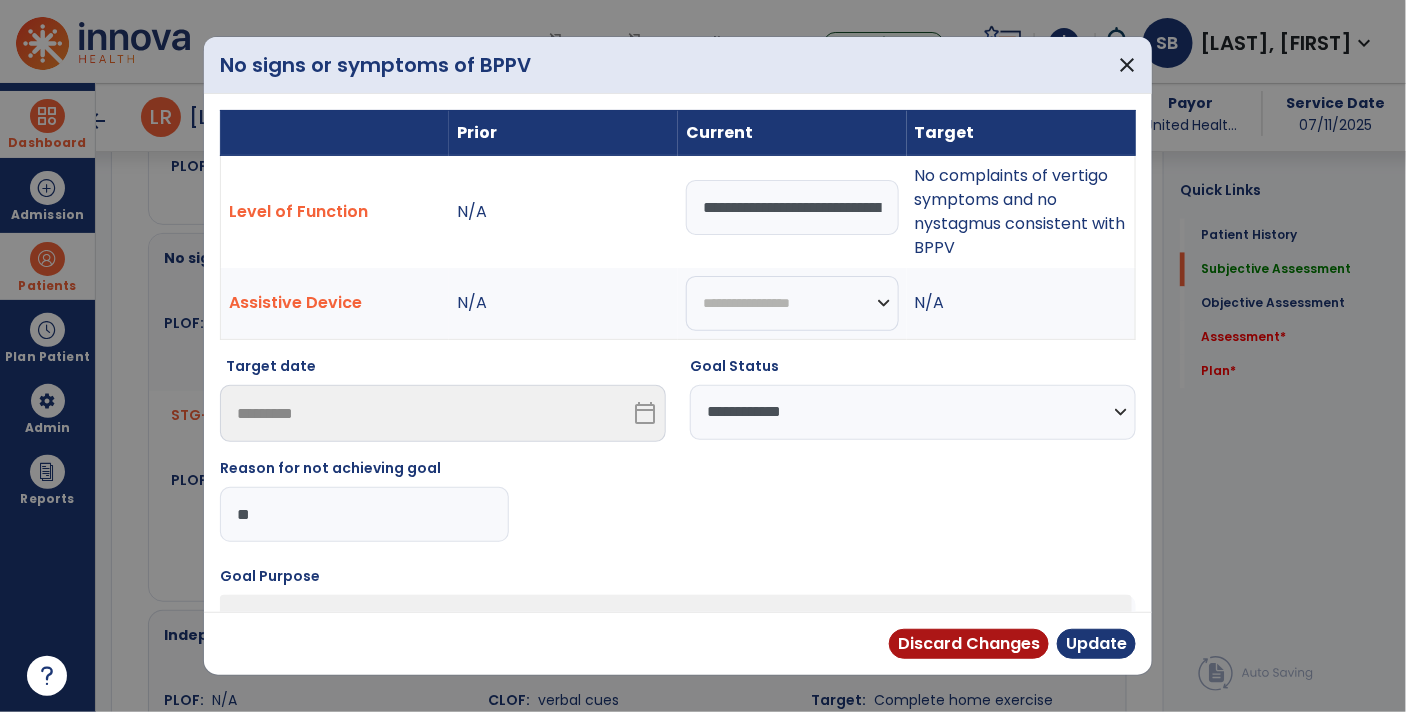 type on "*" 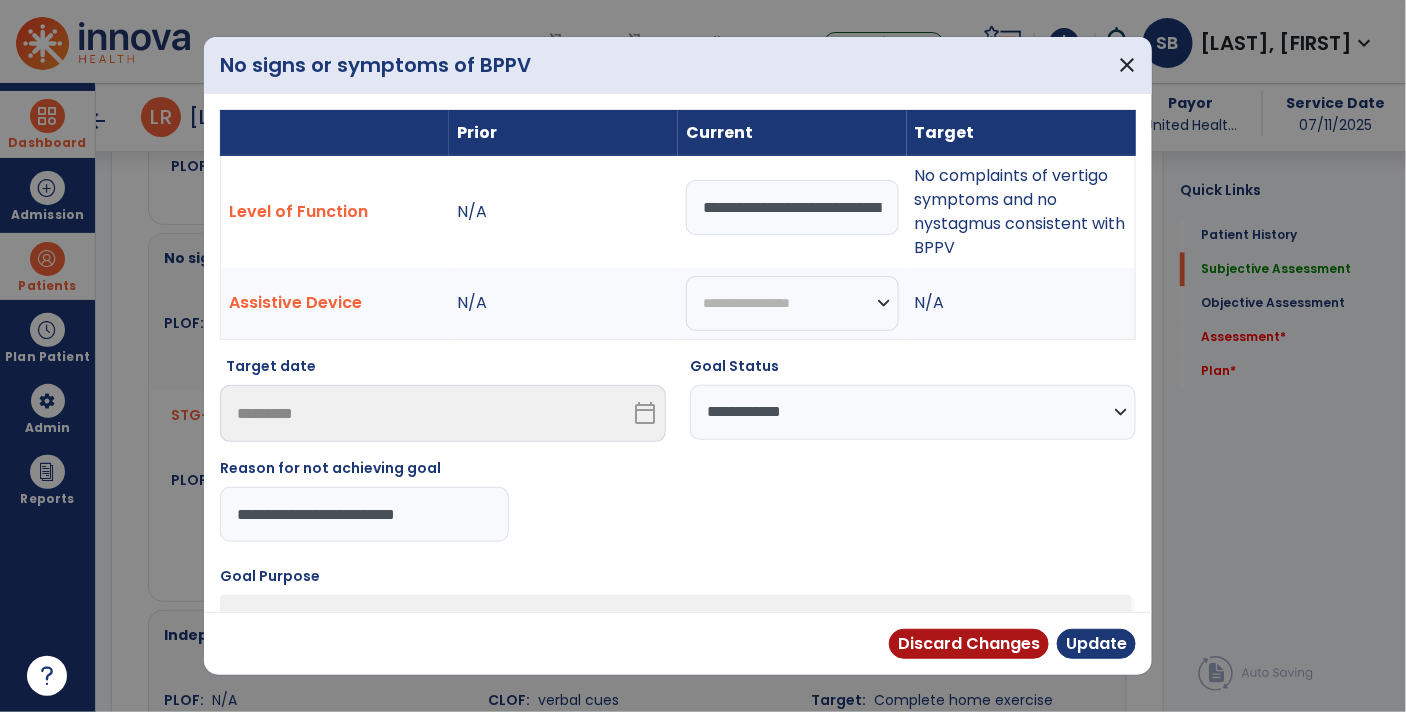 type on "**********" 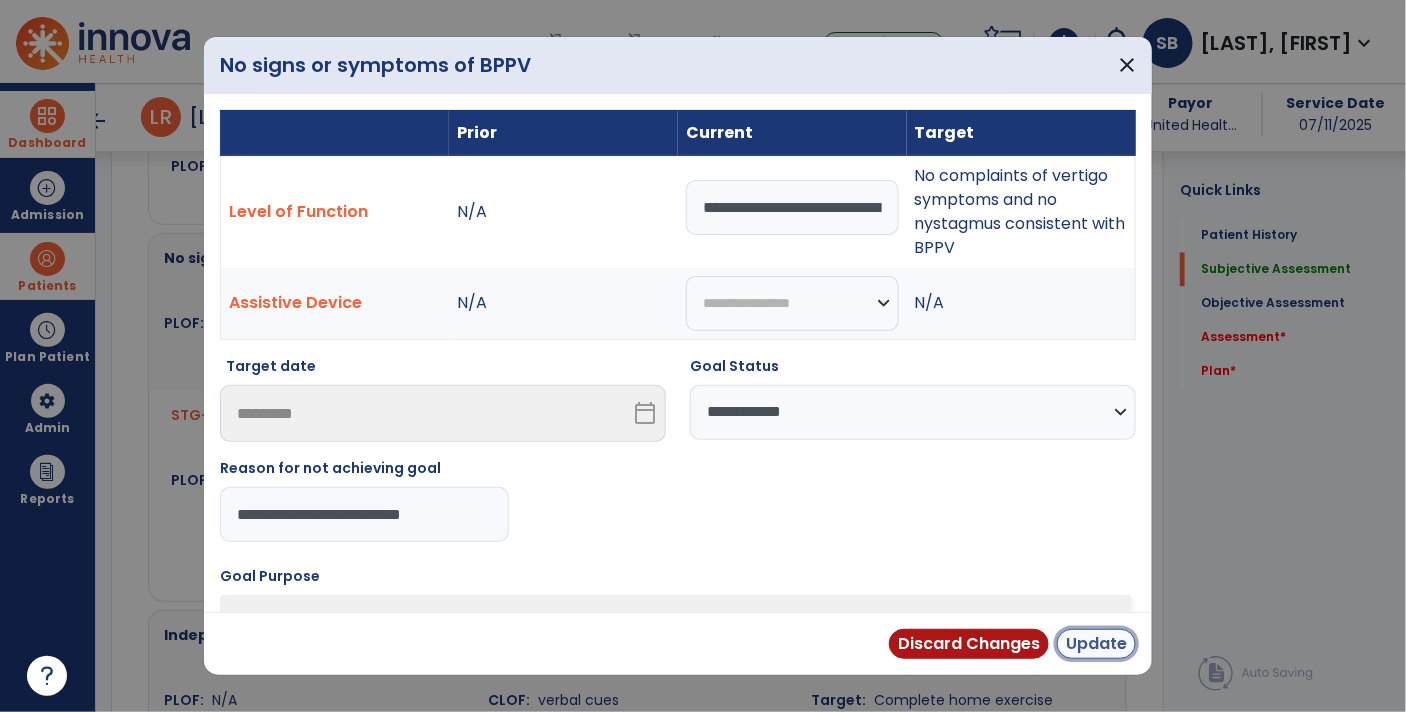 click on "Update" at bounding box center [1096, 644] 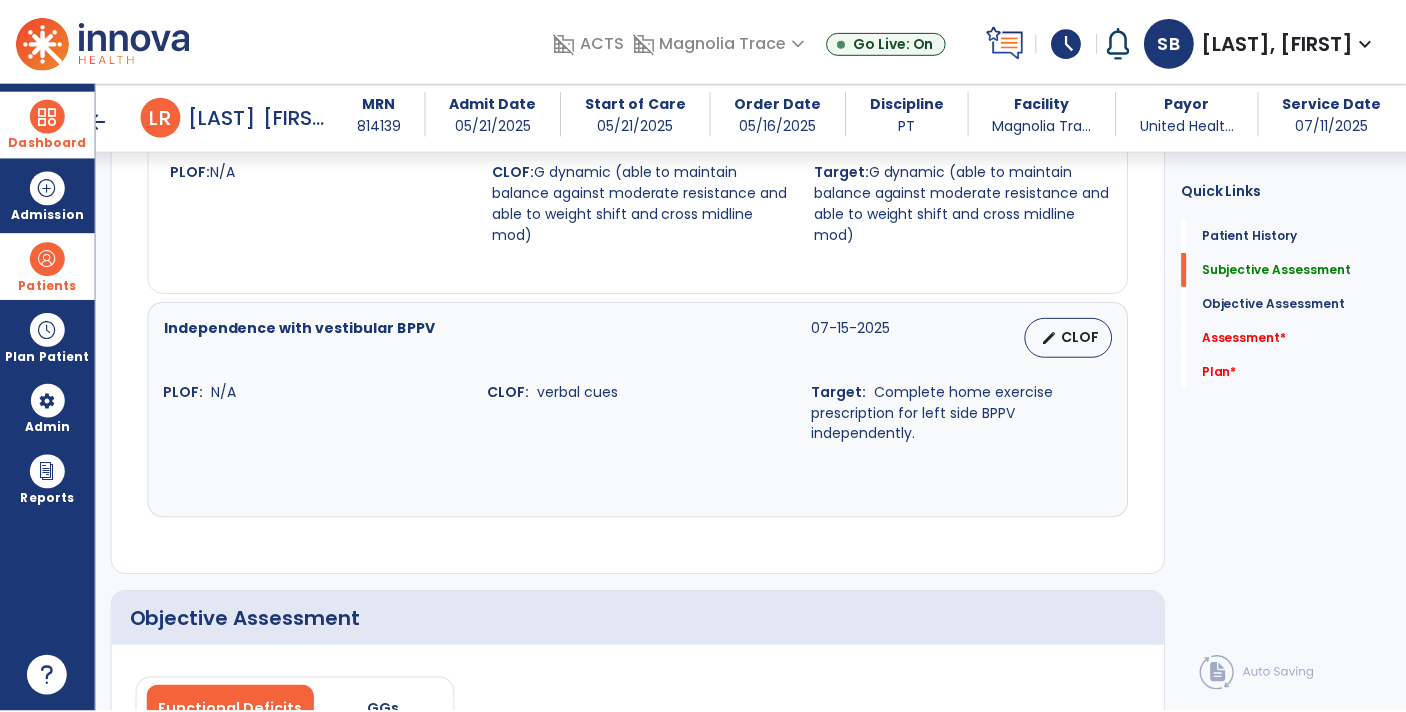 scroll, scrollTop: 1527, scrollLeft: 0, axis: vertical 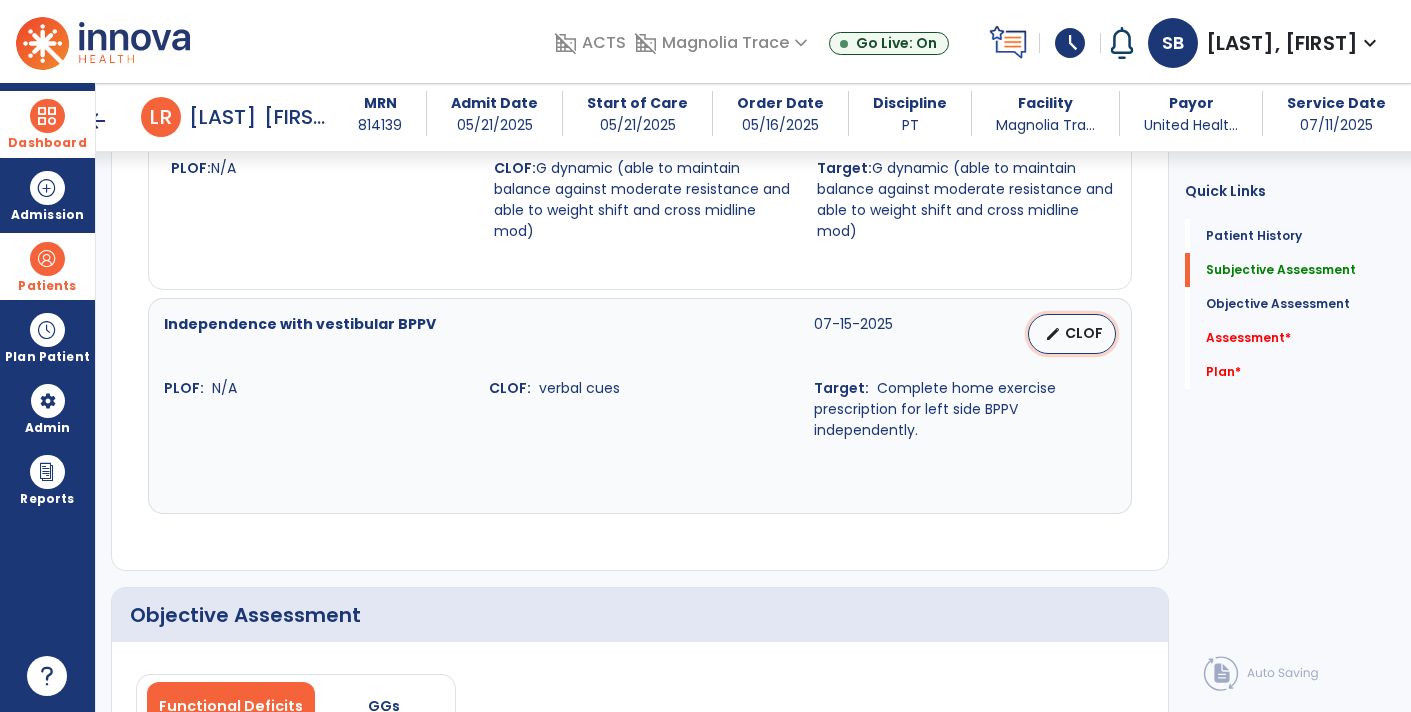 click on "CLOF" at bounding box center [1084, 333] 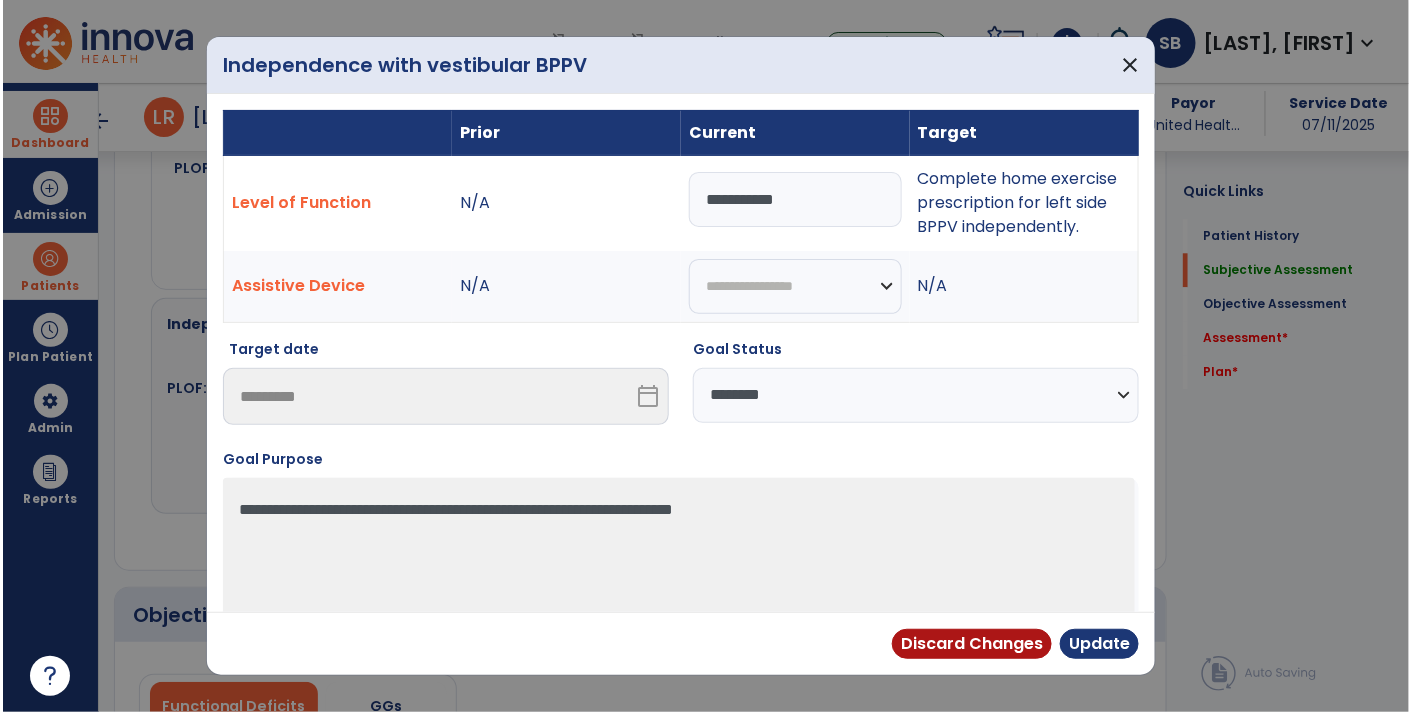 scroll, scrollTop: 1527, scrollLeft: 0, axis: vertical 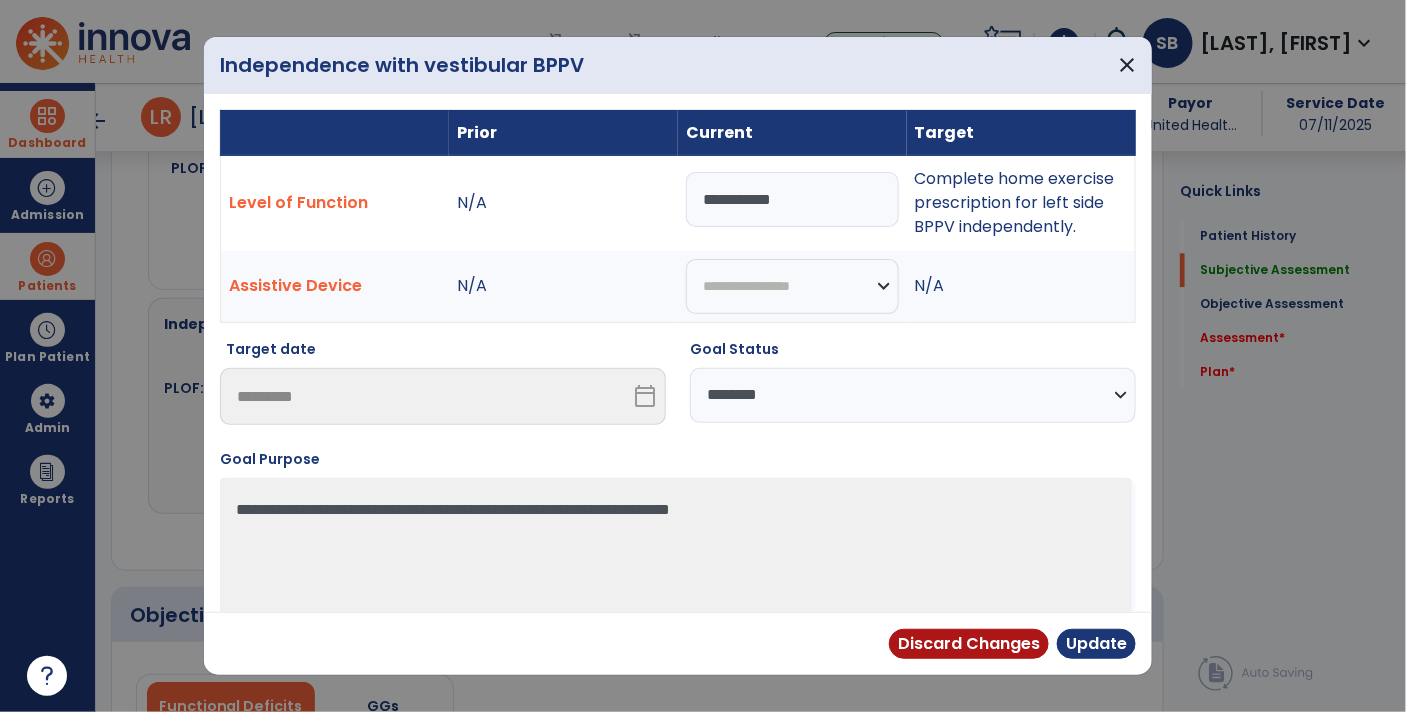 click on "**********" at bounding box center [792, 199] 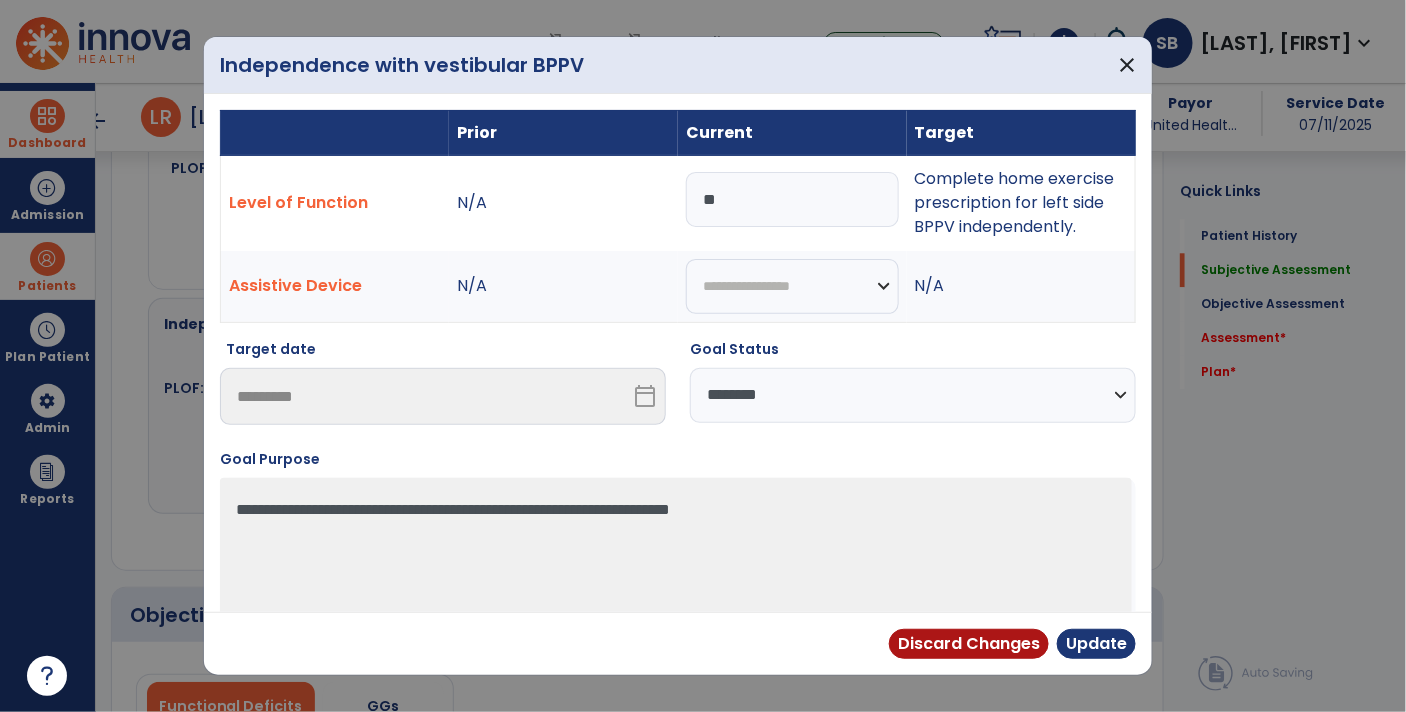 type on "*" 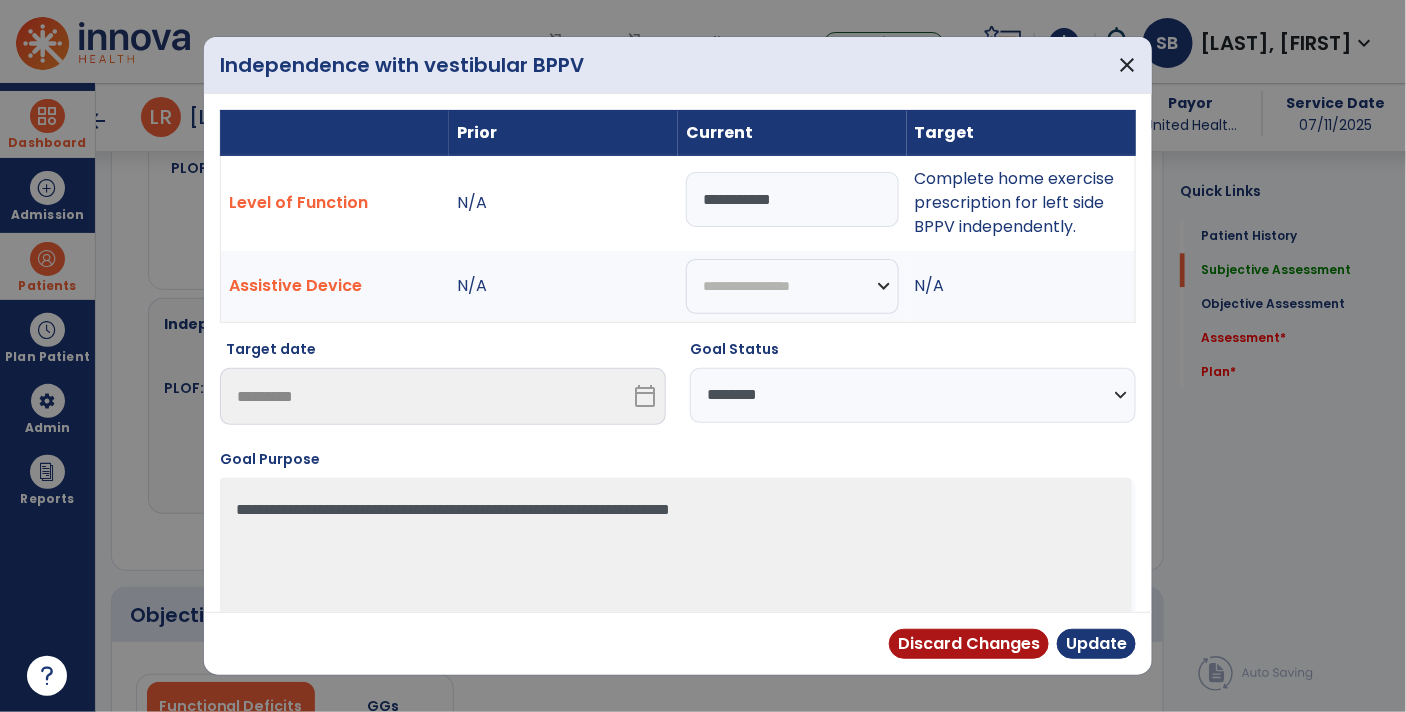 type on "**********" 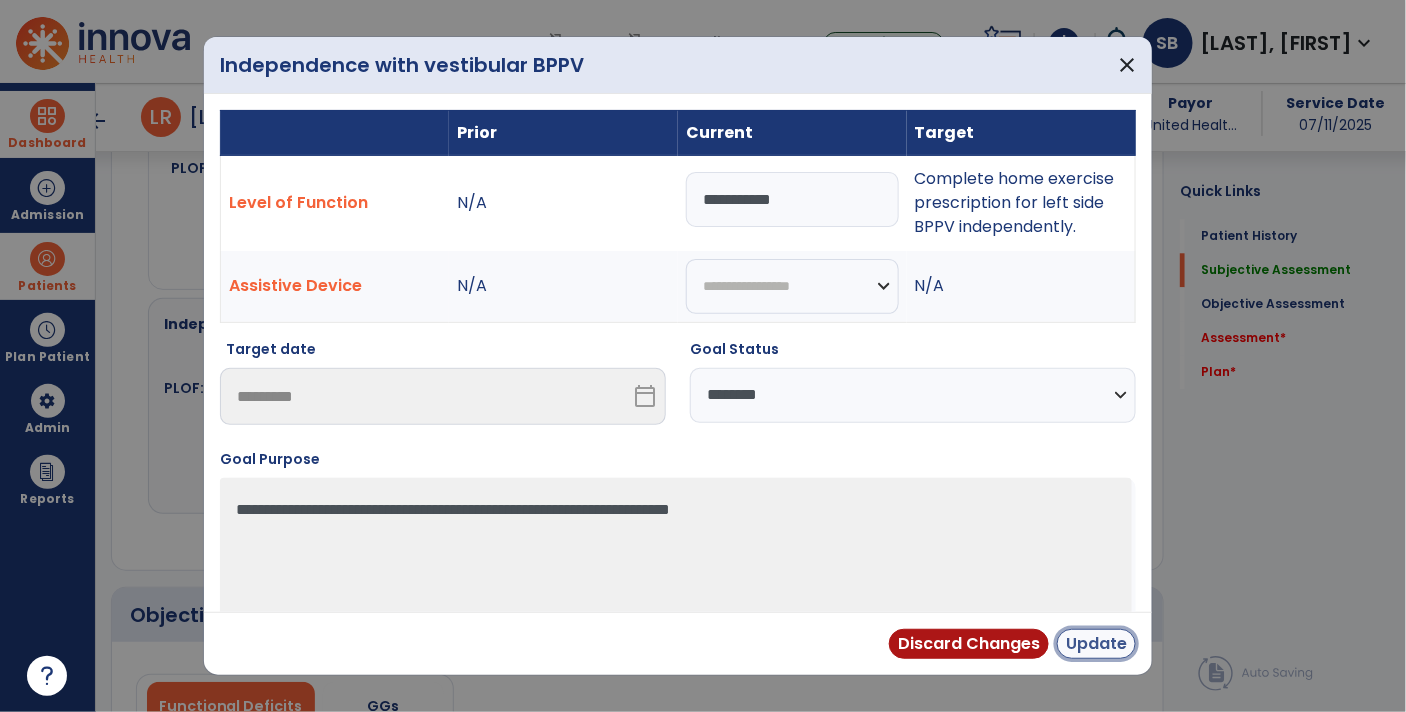 click on "Update" at bounding box center [1096, 644] 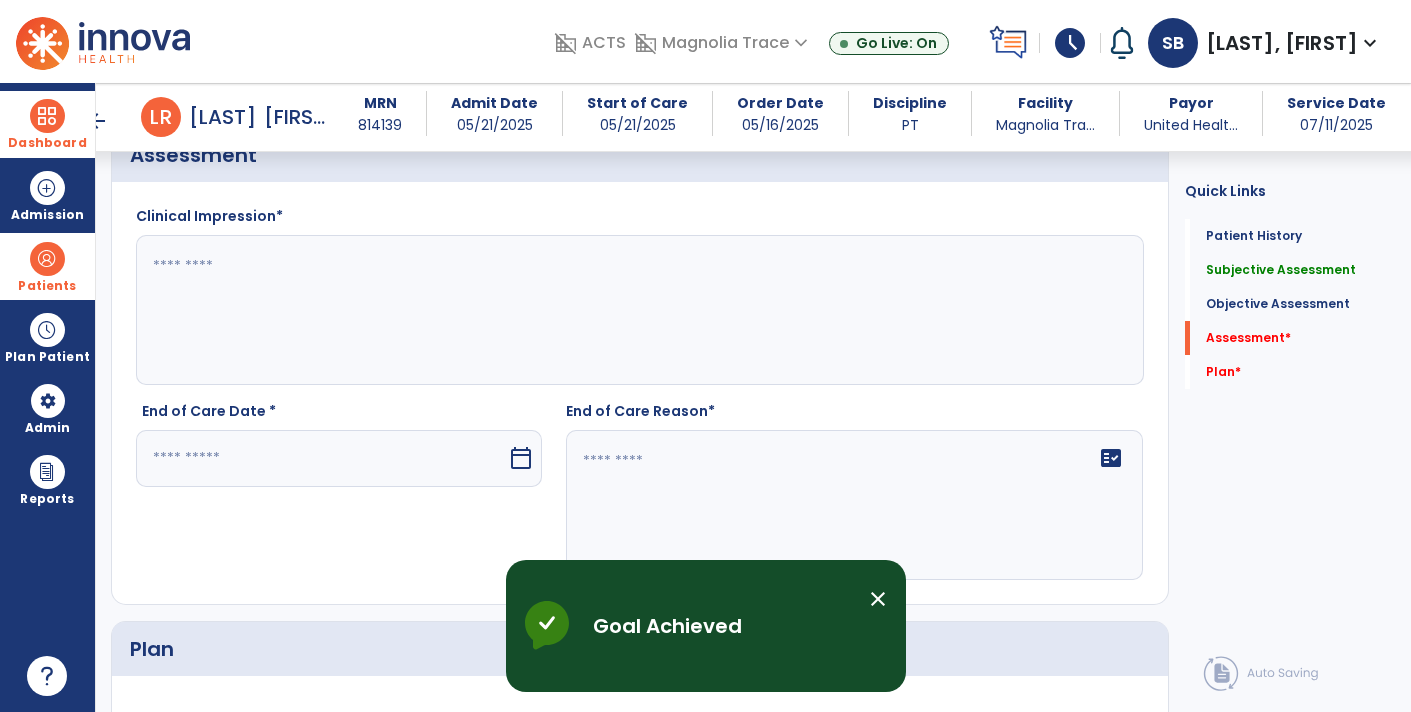 scroll, scrollTop: 2249, scrollLeft: 0, axis: vertical 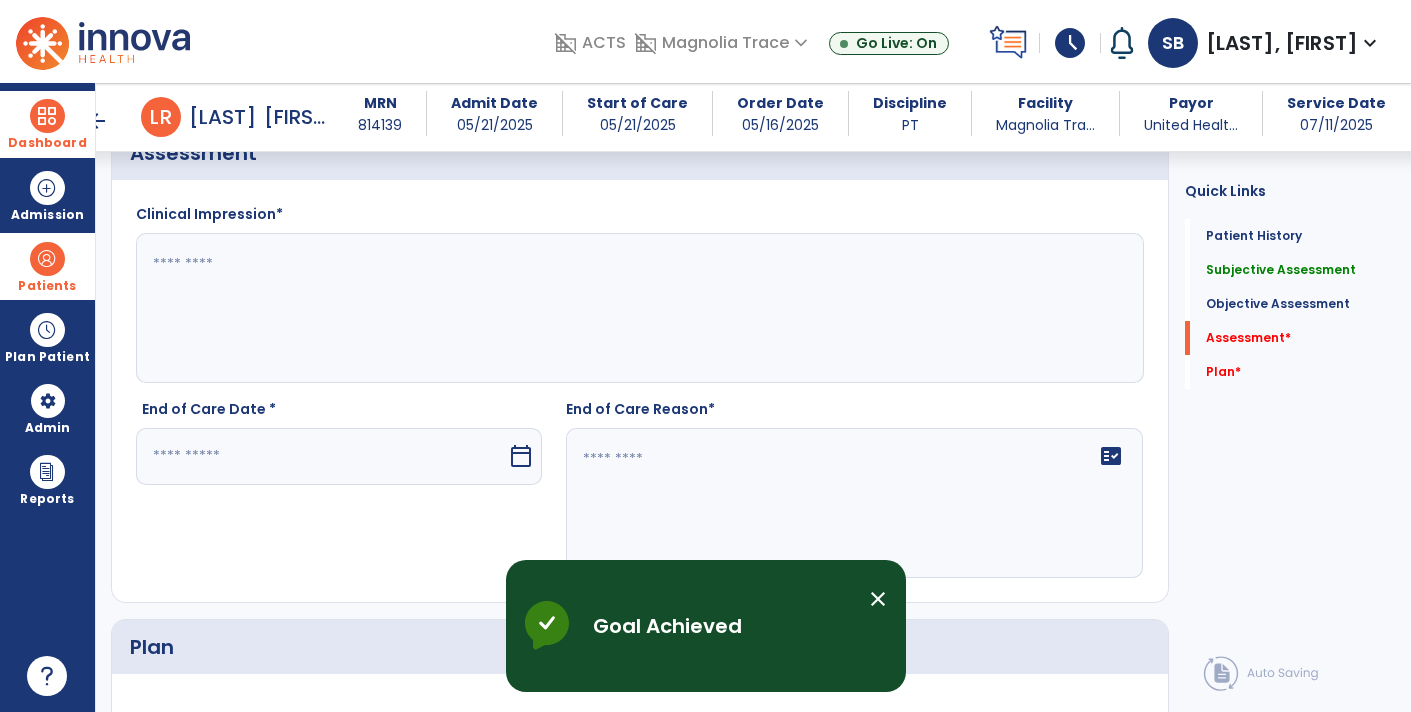 click on "calendar_today" at bounding box center [521, 456] 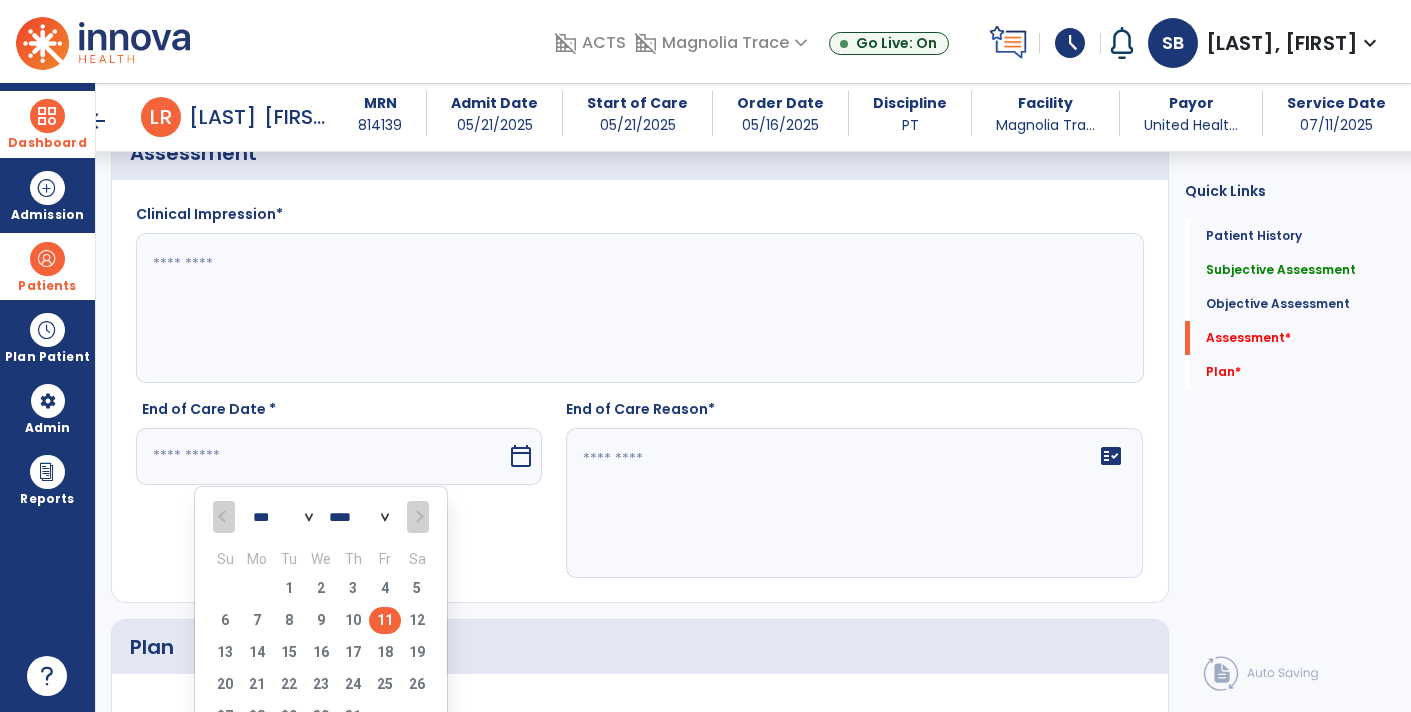 click on "11" at bounding box center (385, 620) 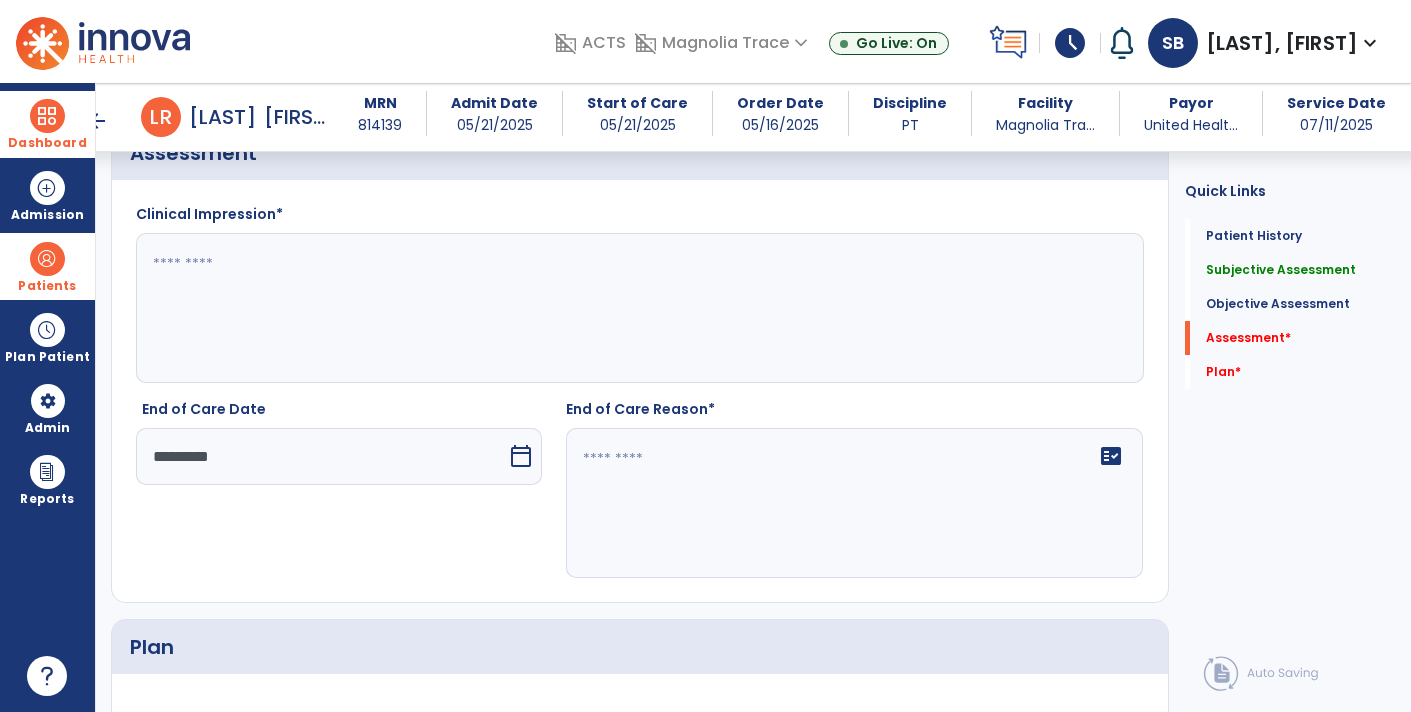 click on "fact_check" 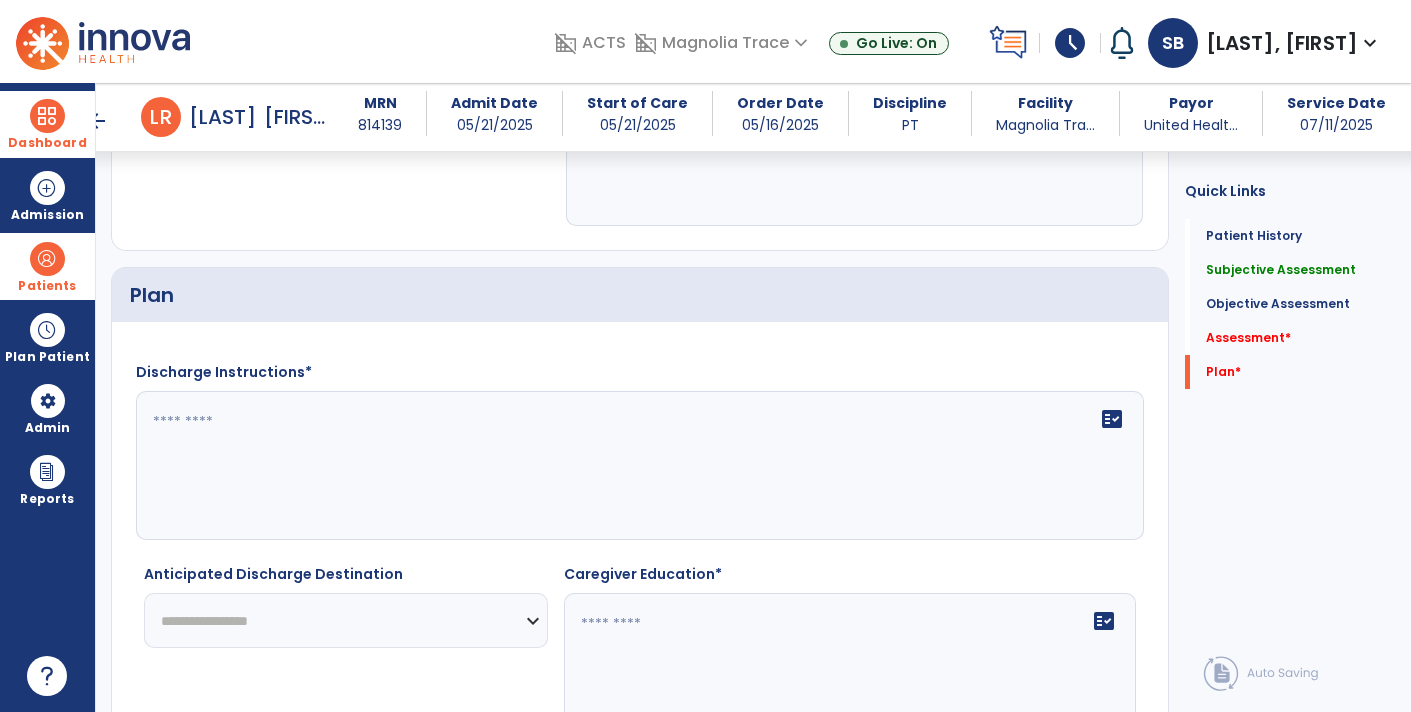 scroll, scrollTop: 2621, scrollLeft: 0, axis: vertical 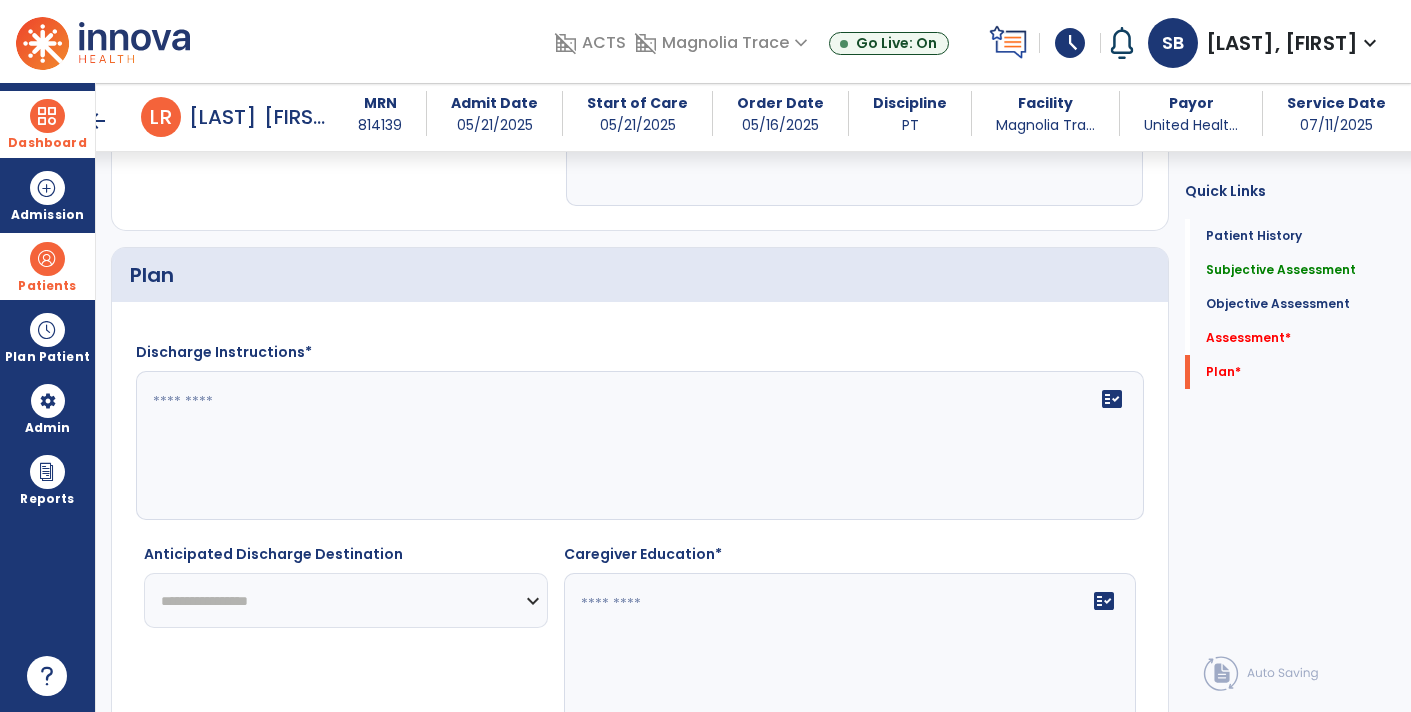 type on "**********" 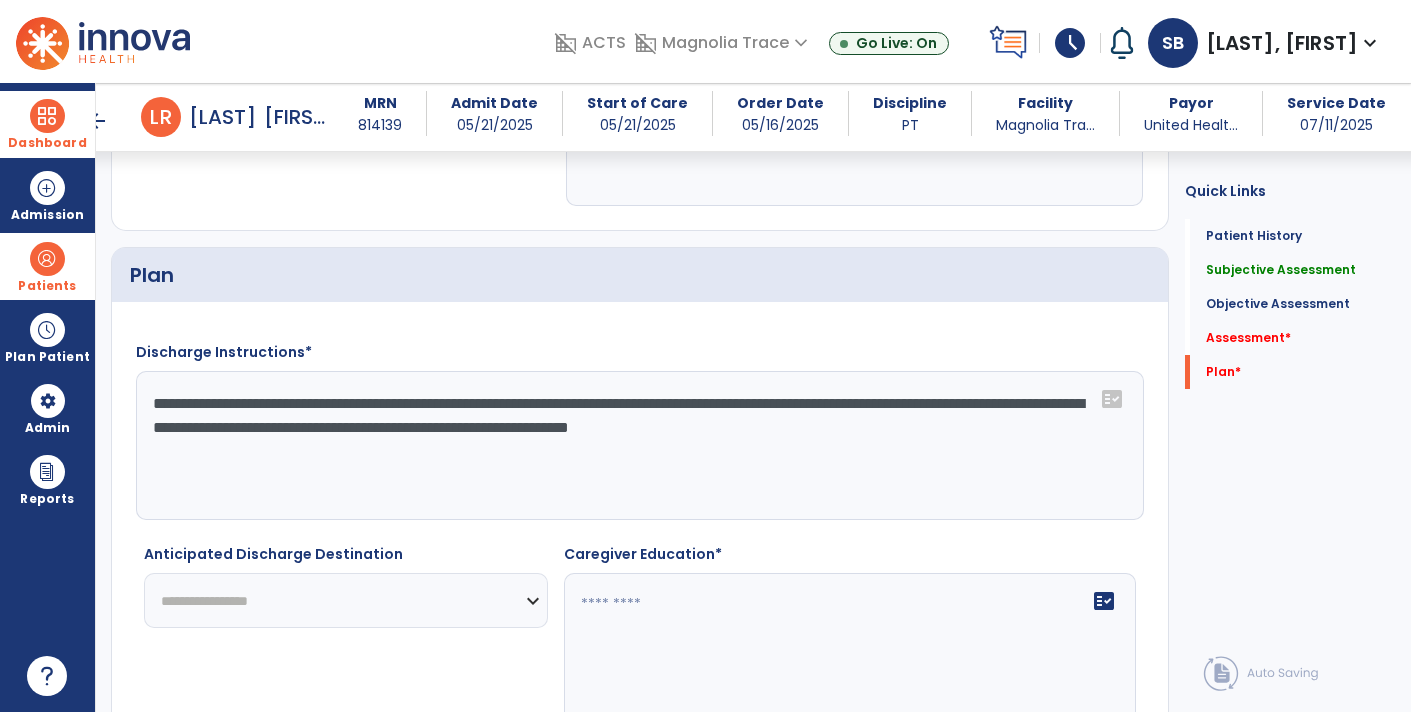 type on "**********" 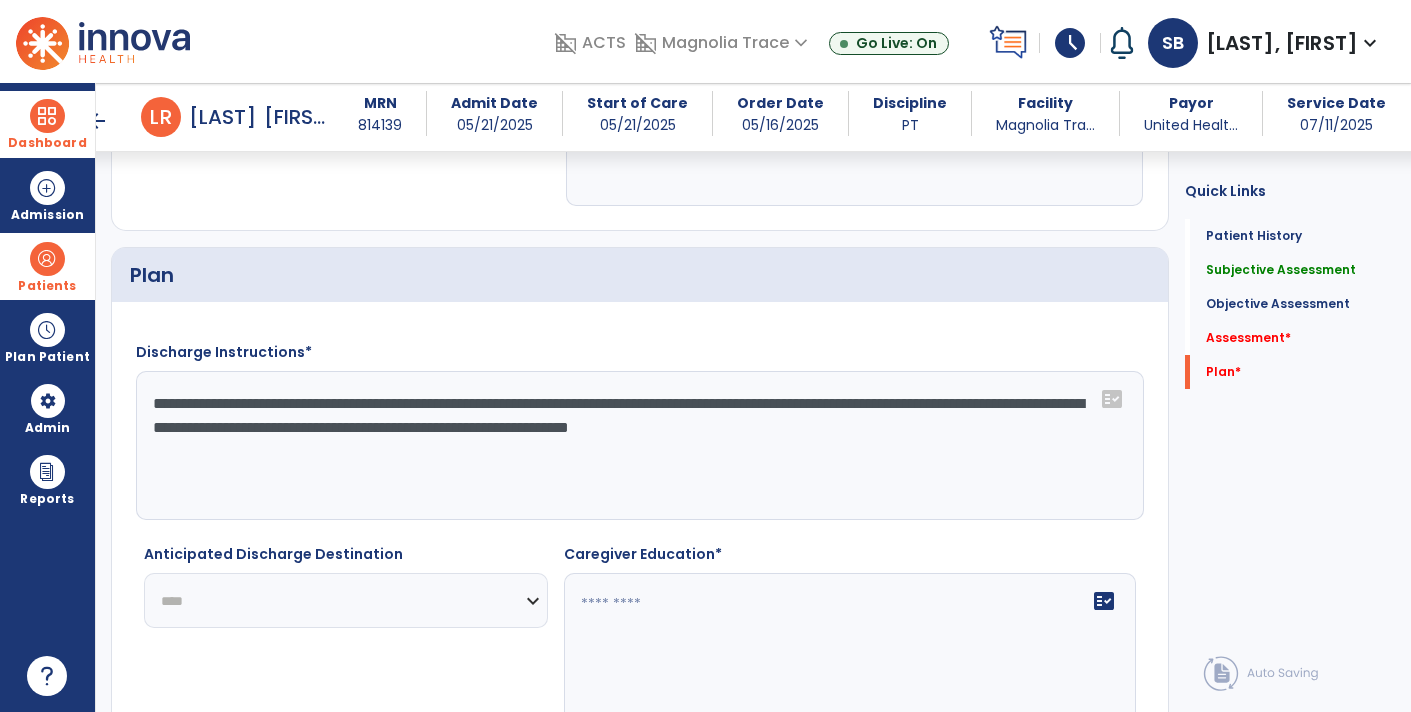 click on "**********" 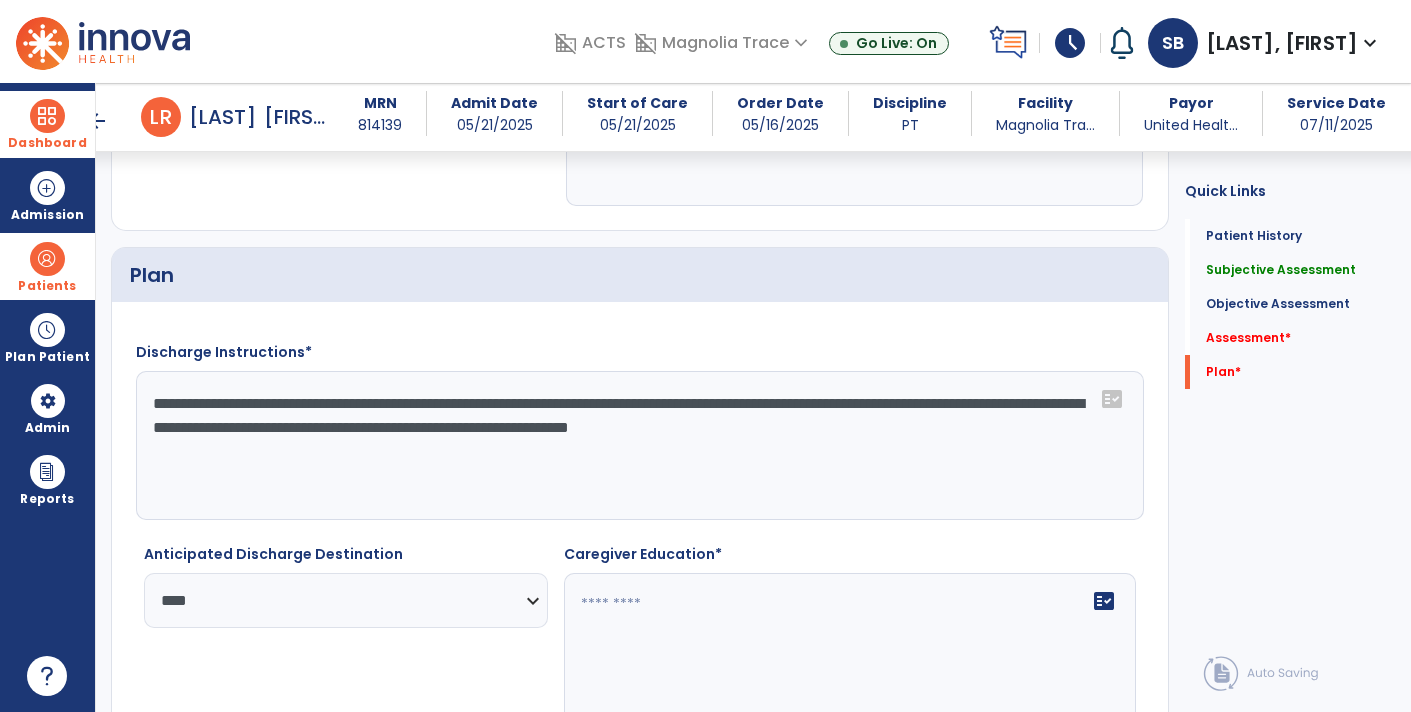 click on "fact_check" 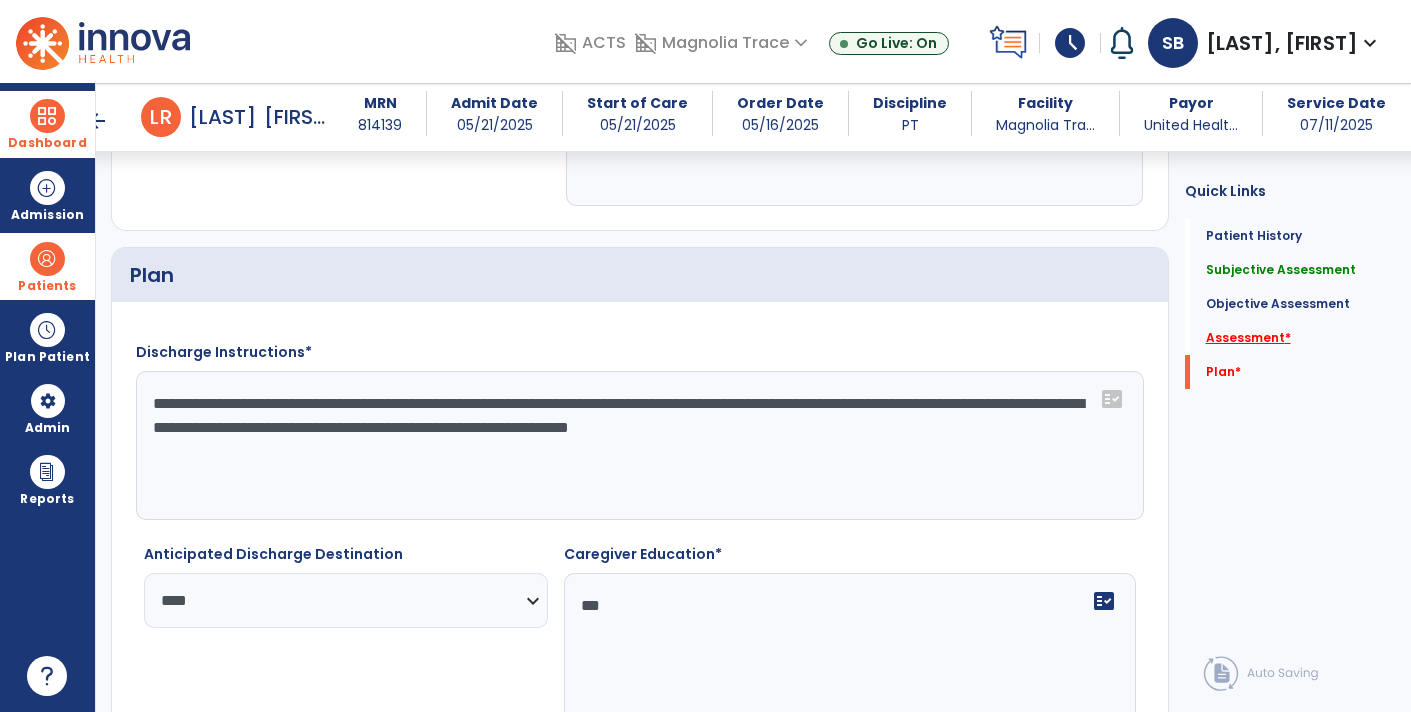 type on "***" 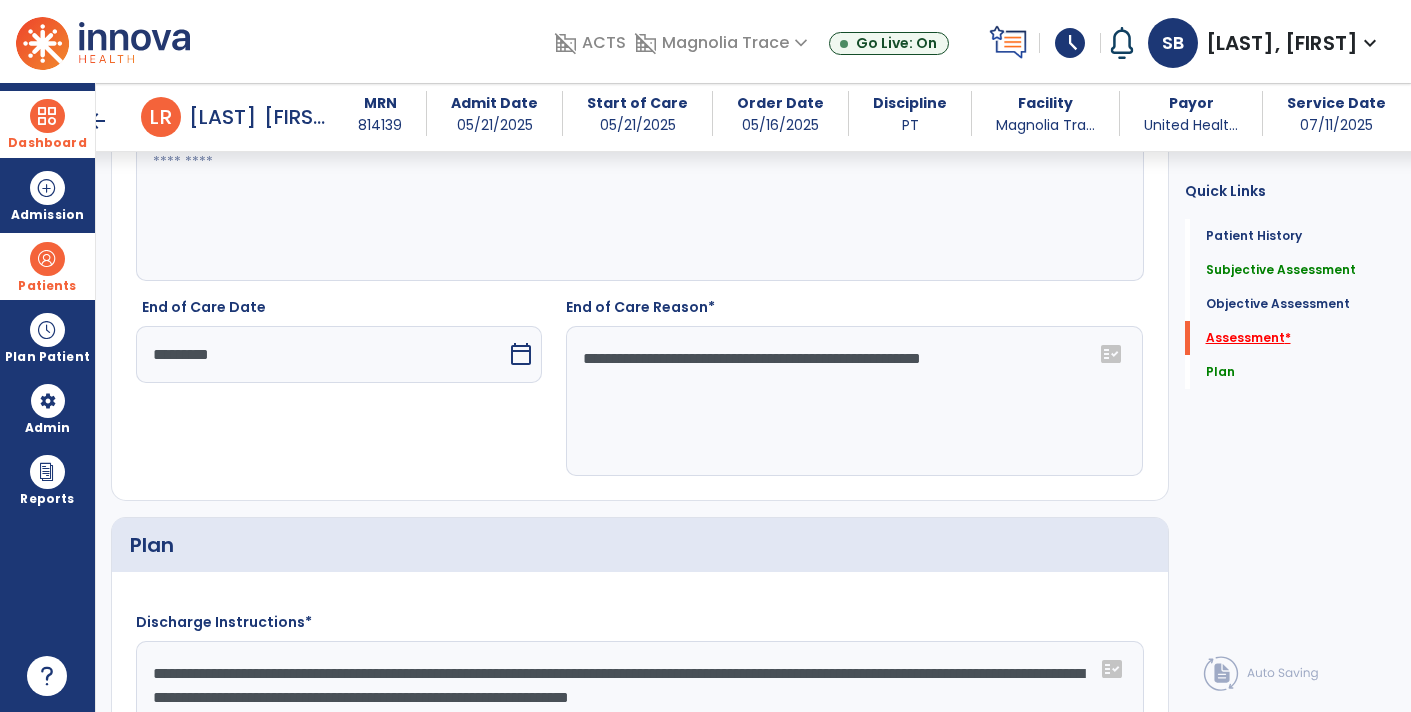 scroll, scrollTop: 2208, scrollLeft: 0, axis: vertical 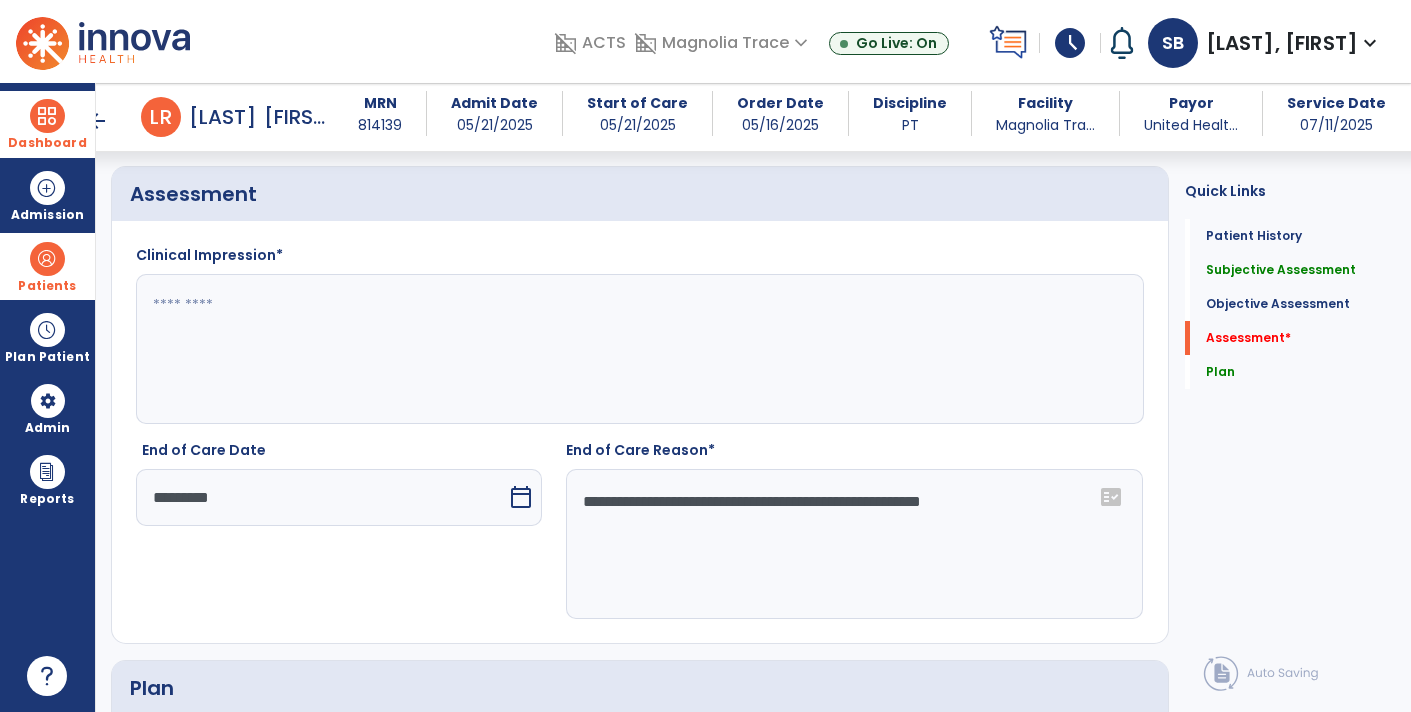click 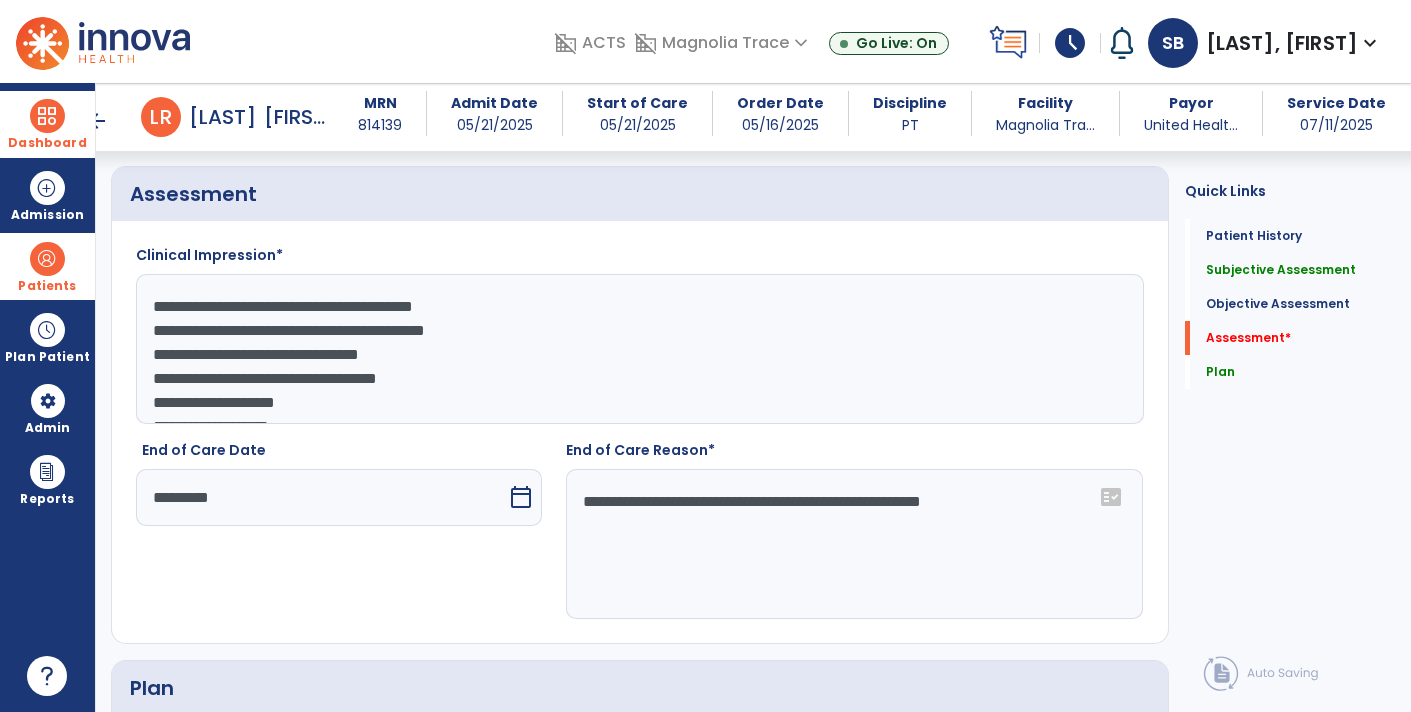 scroll, scrollTop: 38, scrollLeft: 0, axis: vertical 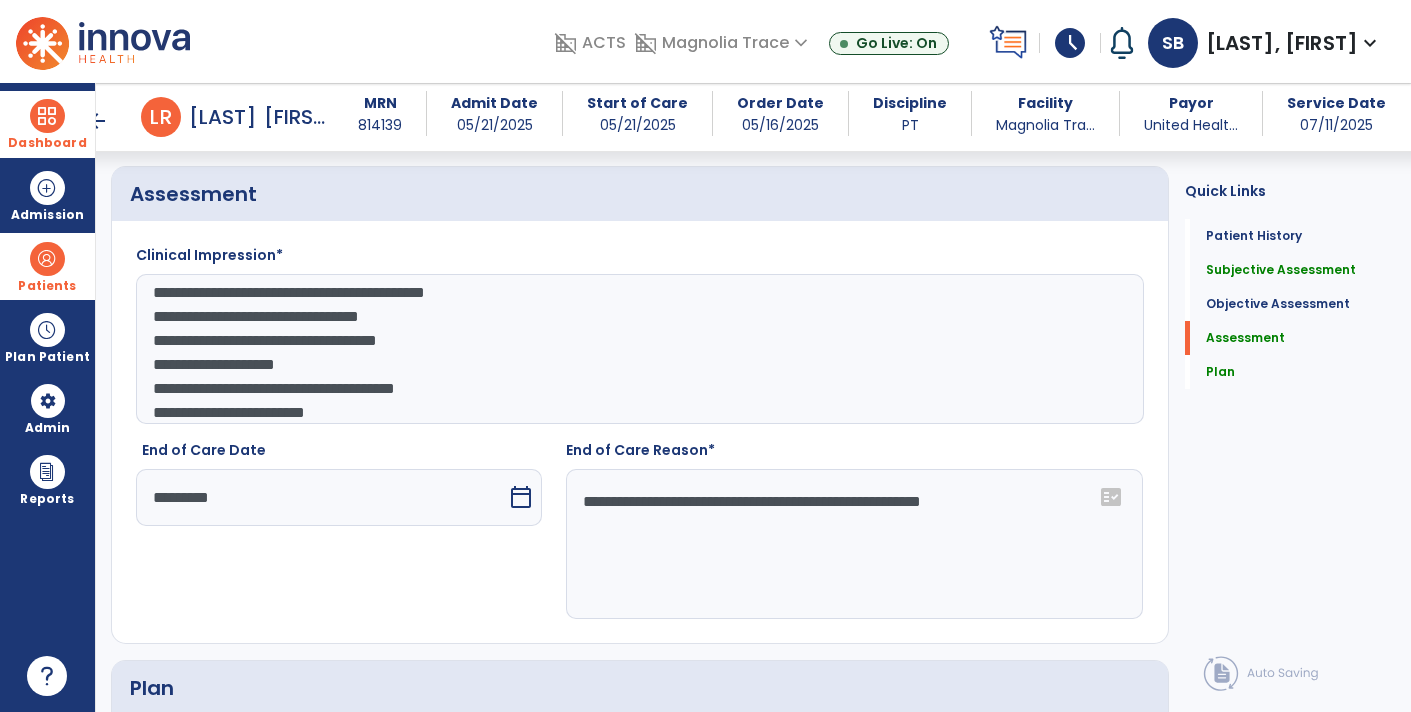 click on "**********" 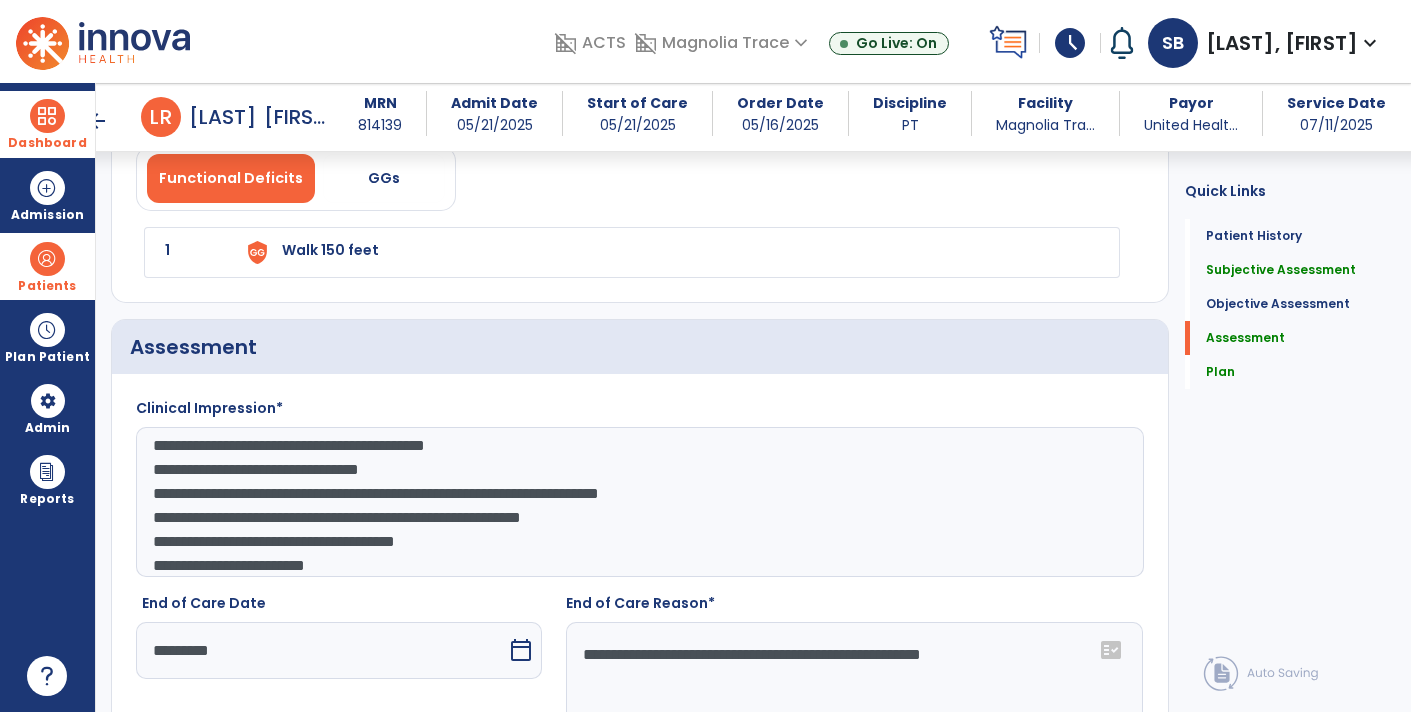 scroll, scrollTop: 2061, scrollLeft: 0, axis: vertical 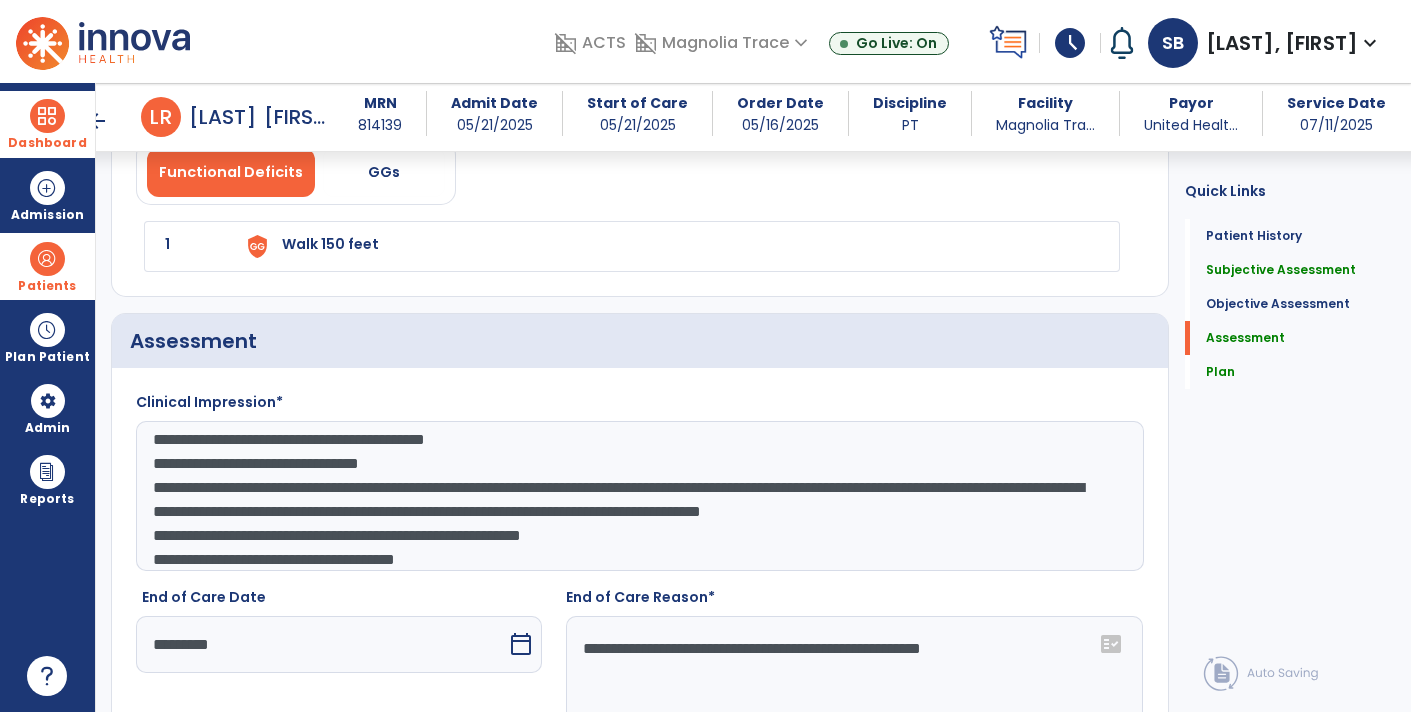 click on "**********" 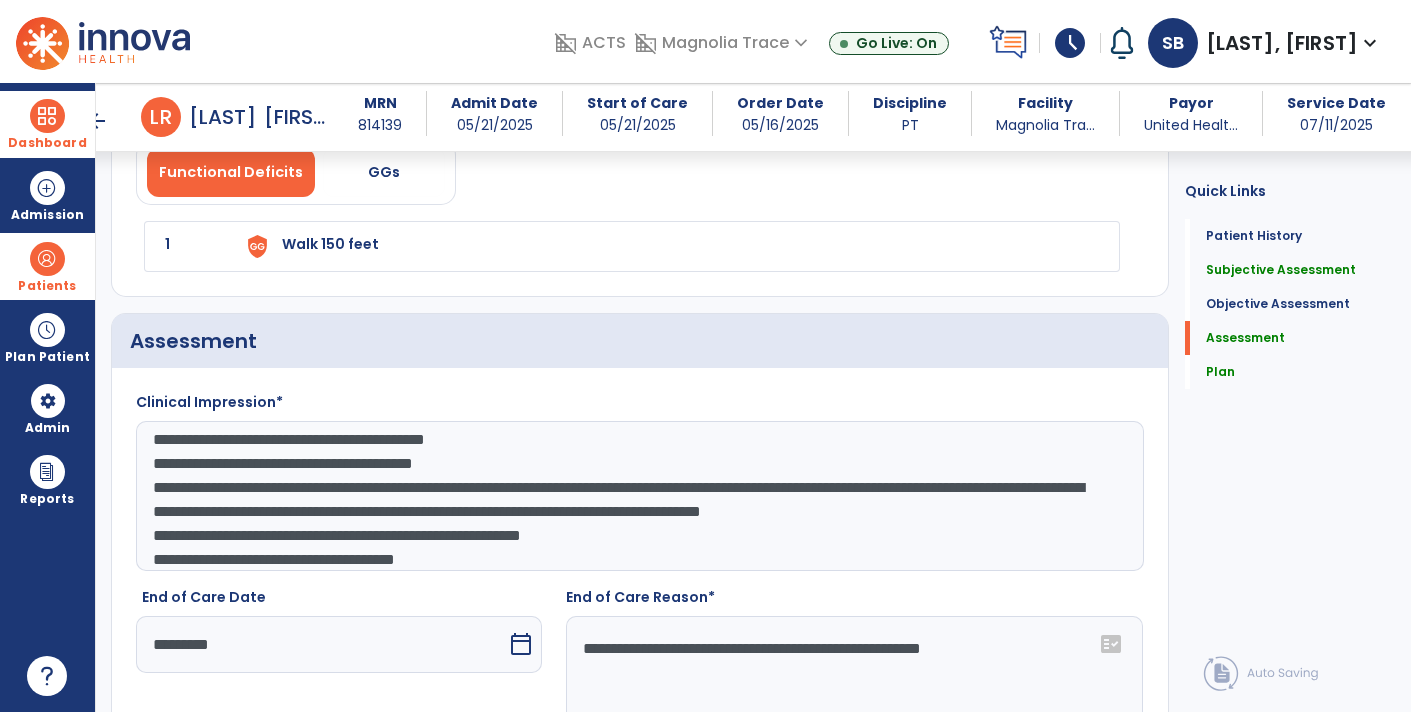 type on "**********" 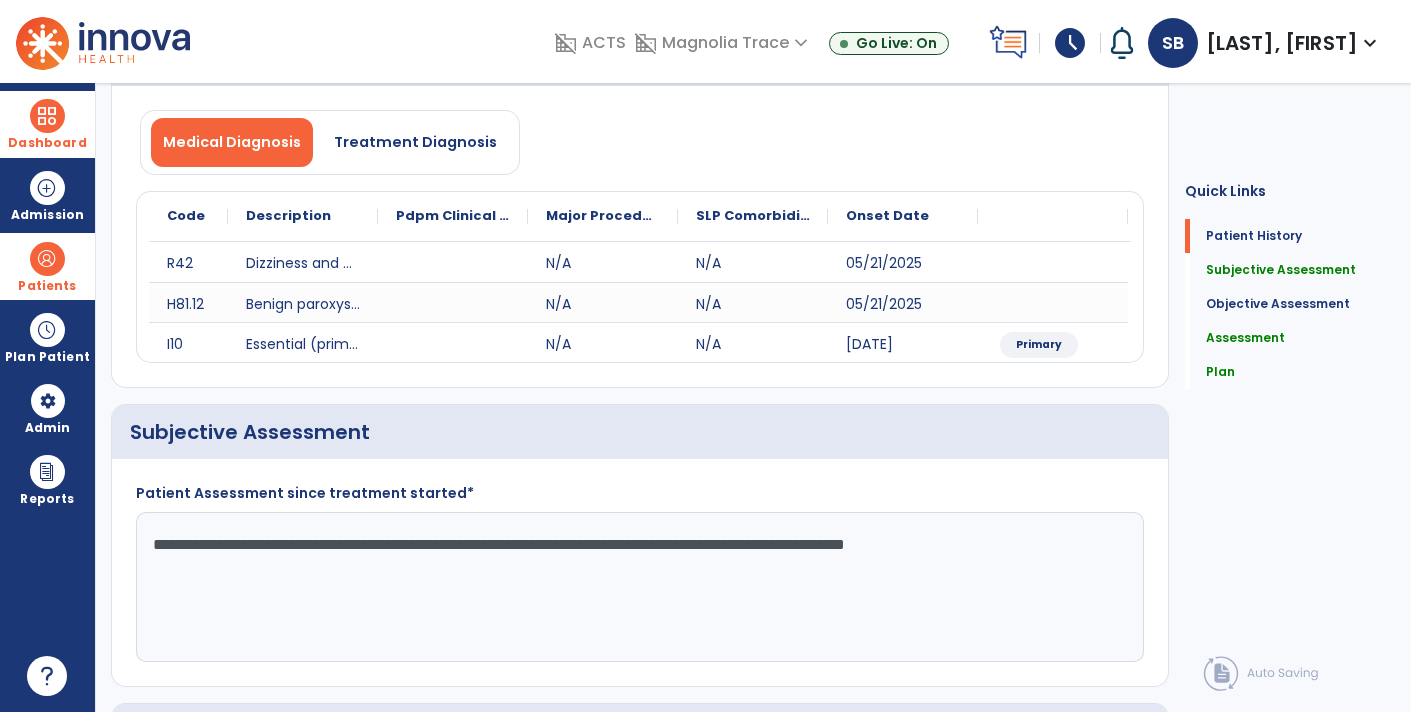 scroll, scrollTop: 0, scrollLeft: 0, axis: both 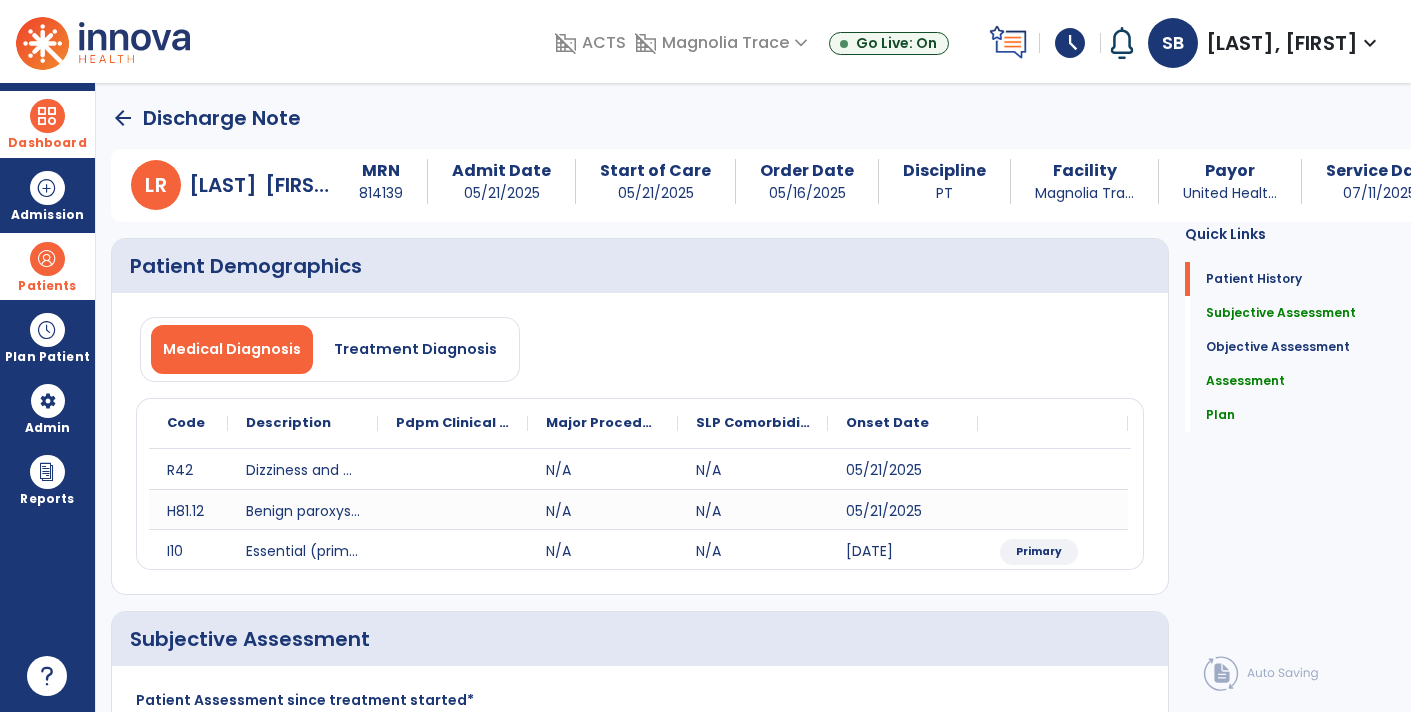 click on "arrow_back" 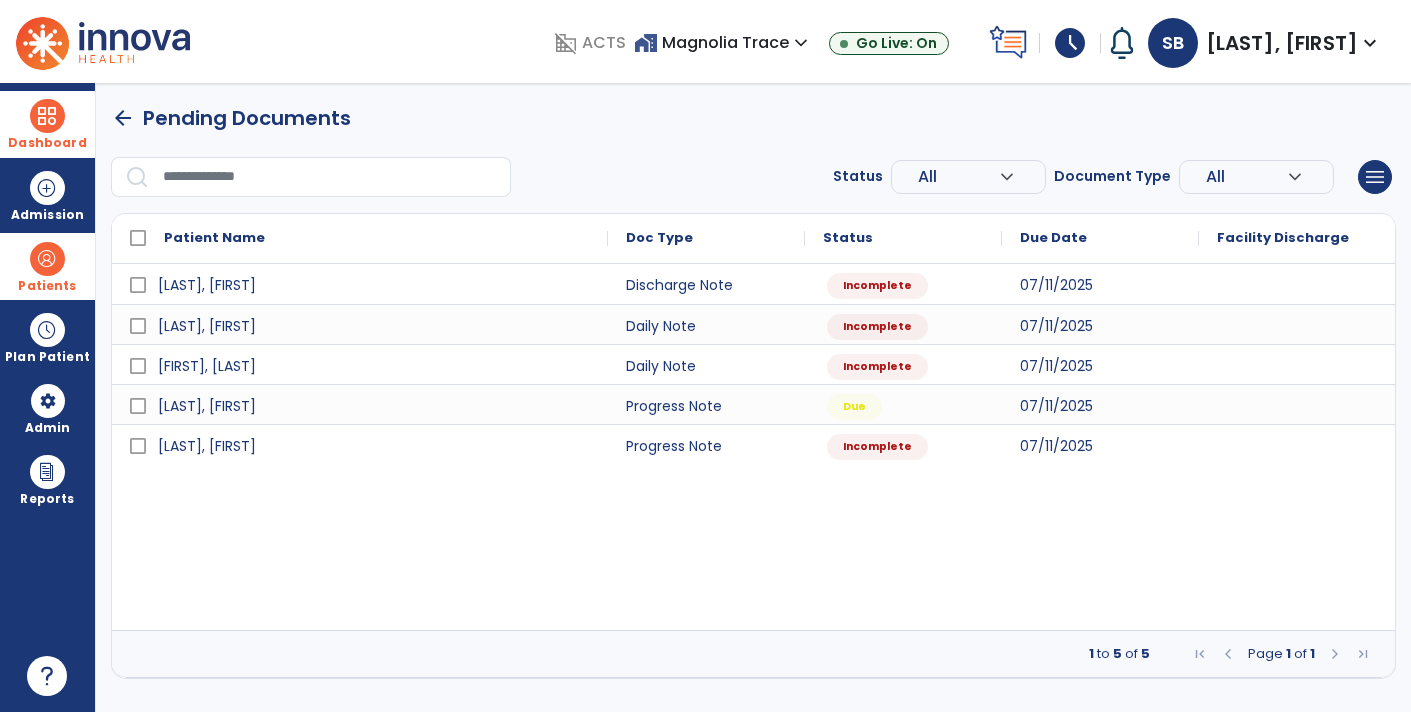 click on "Patients" at bounding box center [47, 286] 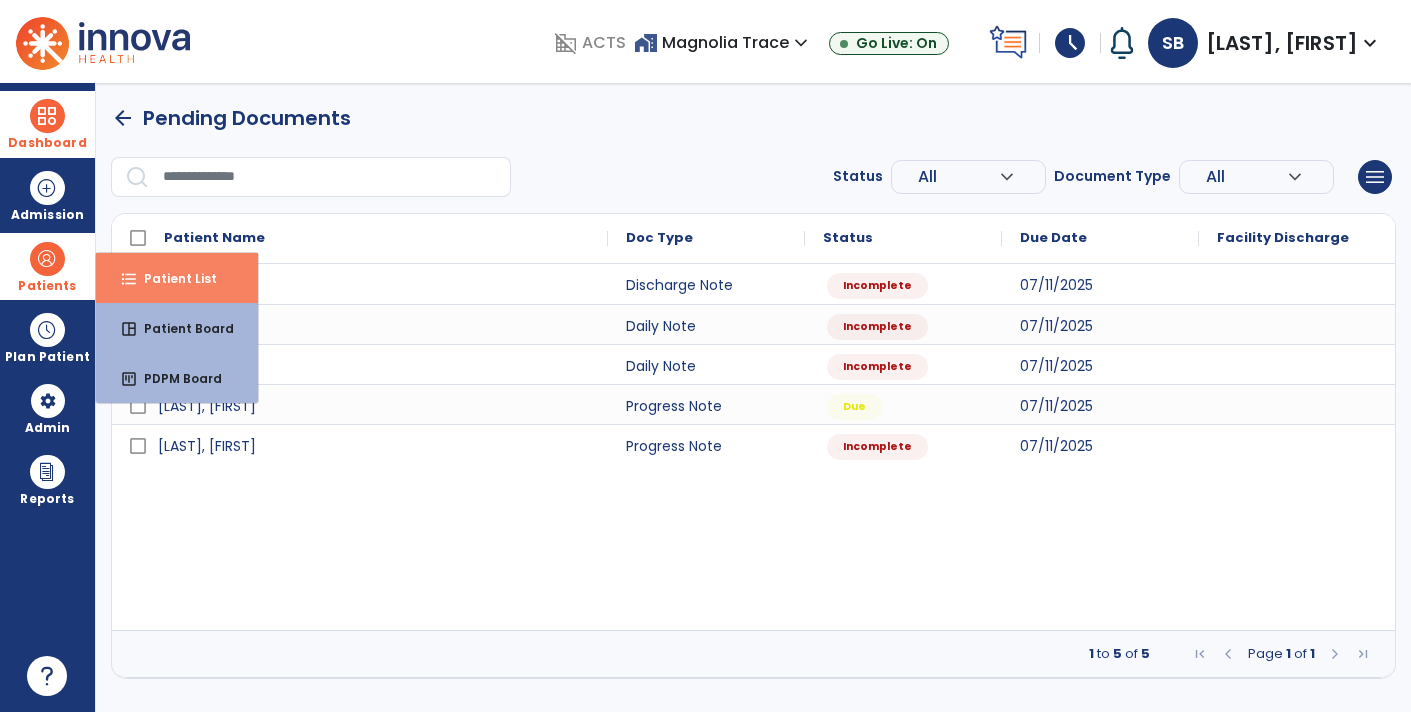 click on "format_list_bulleted  Patient List" at bounding box center [177, 278] 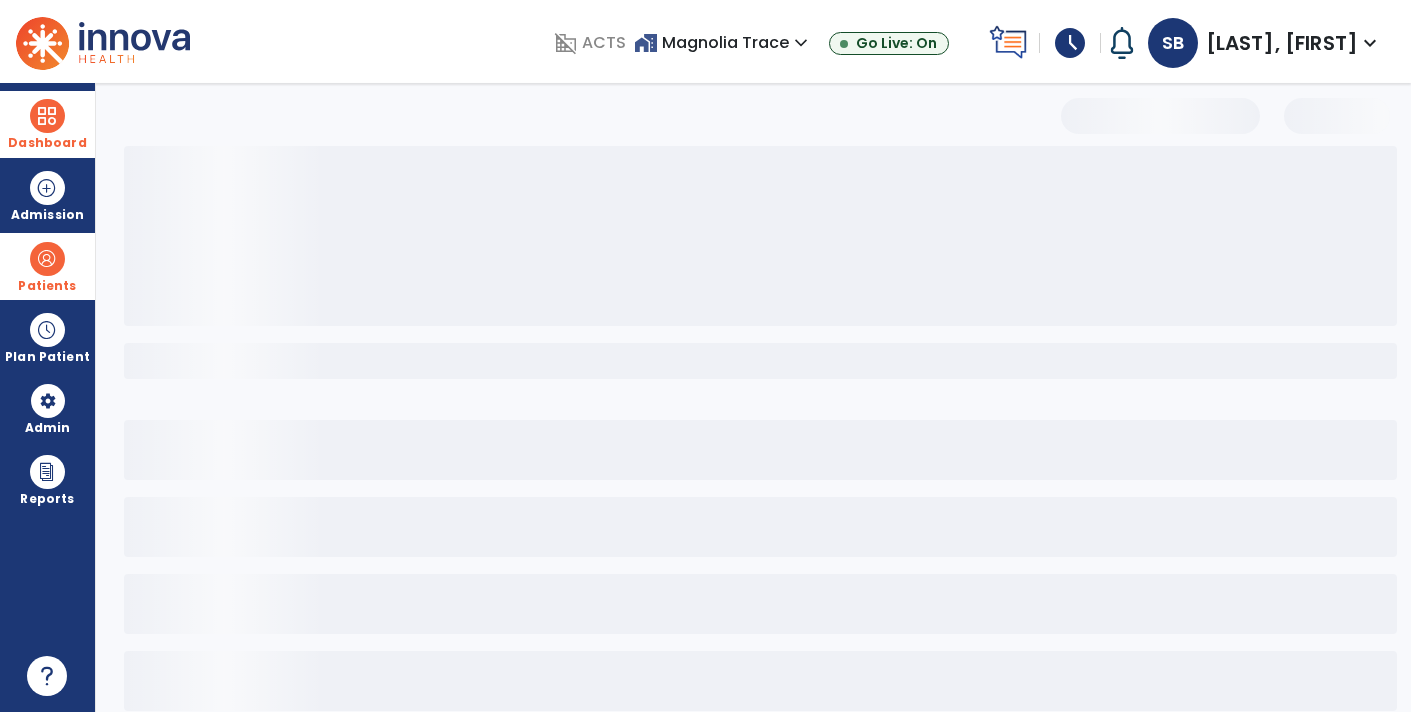 select on "***" 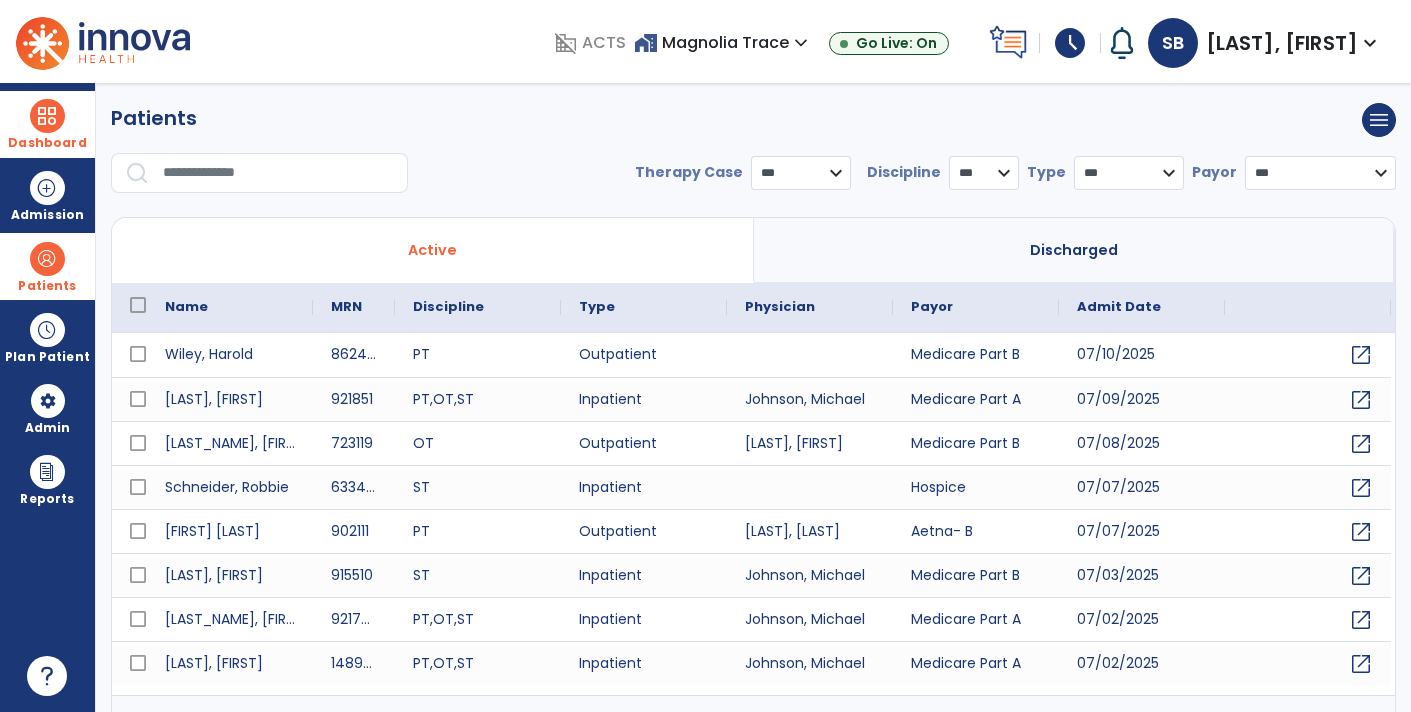 click at bounding box center (278, 173) 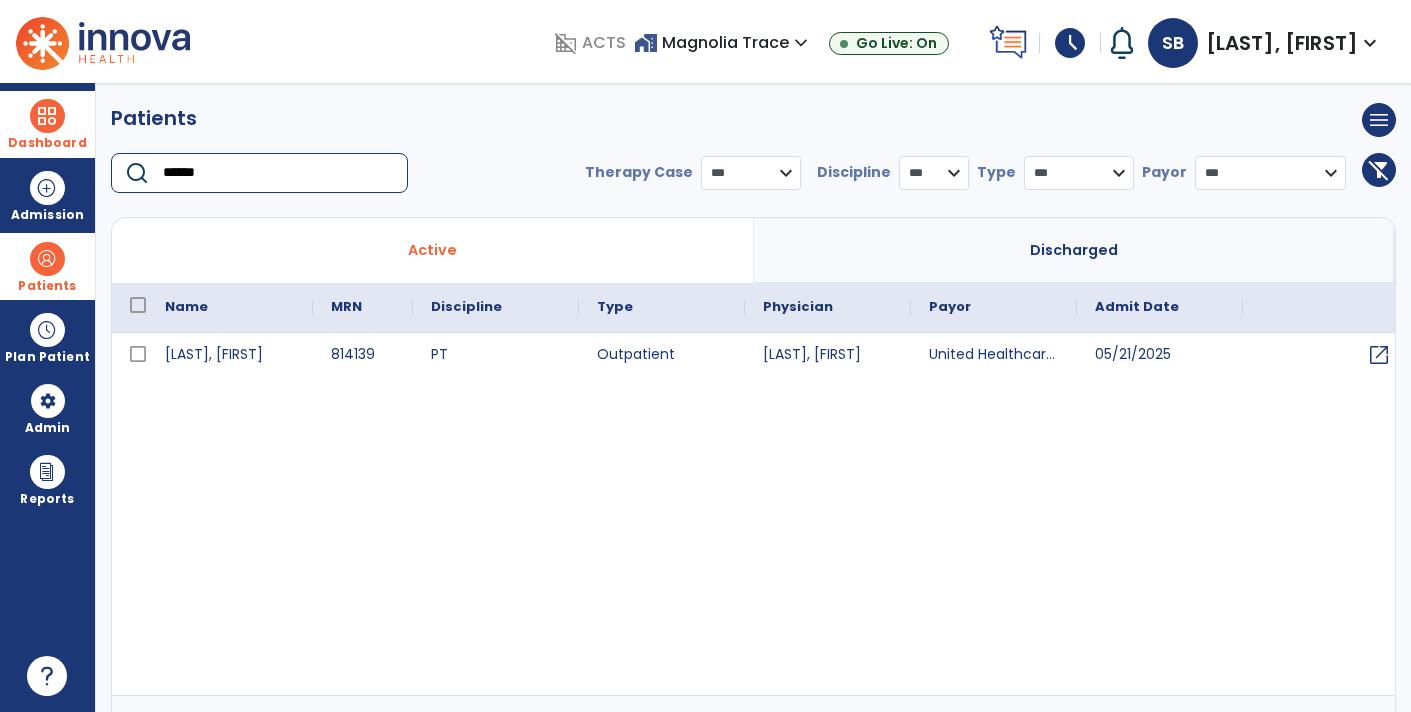 type on "******" 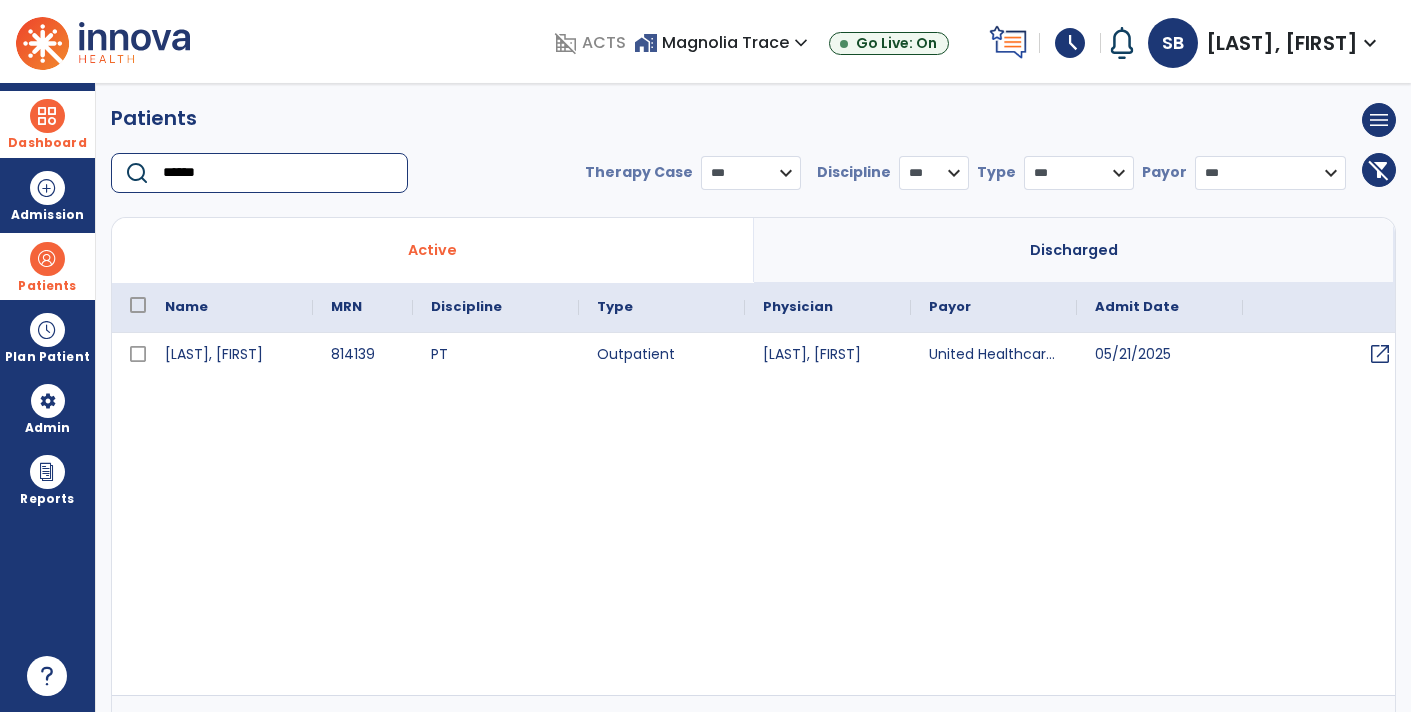 click on "open_in_new" at bounding box center [1380, 354] 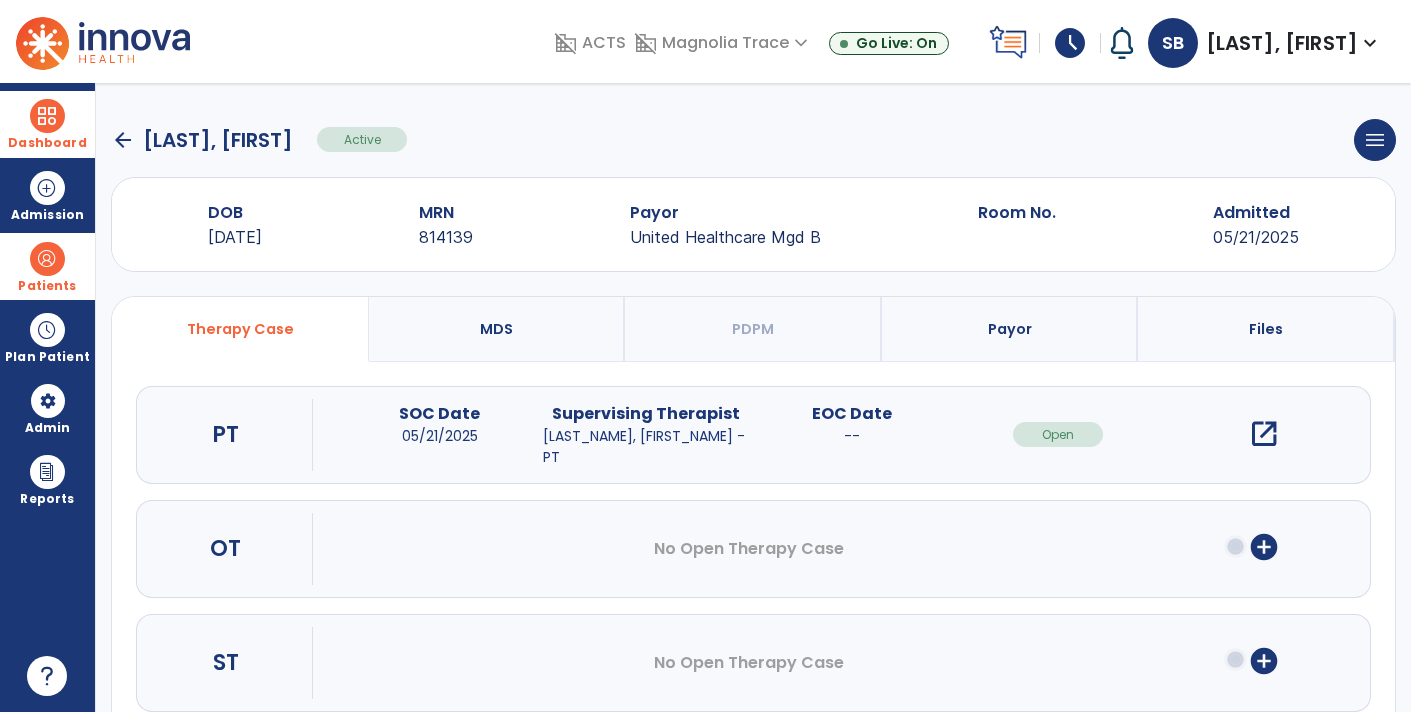click on "open_in_new" at bounding box center (1264, 434) 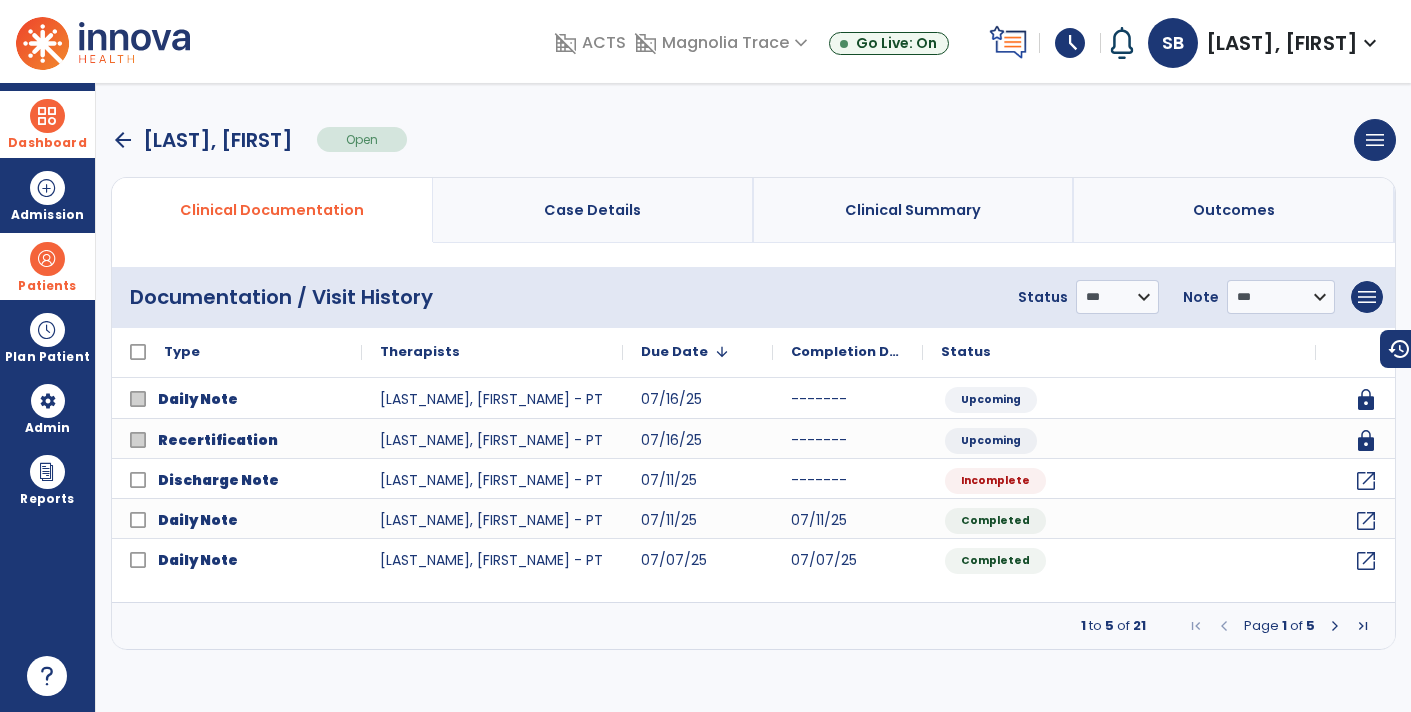 click at bounding box center (1363, 626) 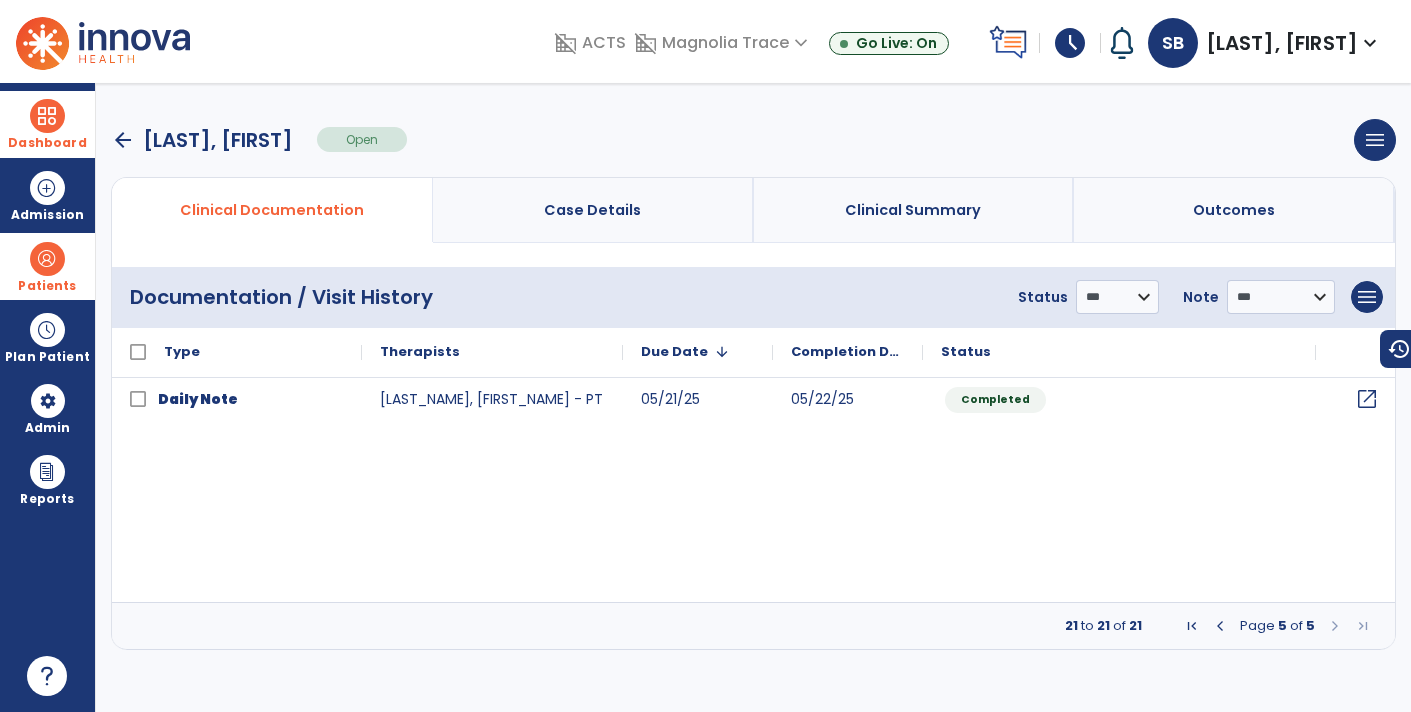 click on "open_in_new" 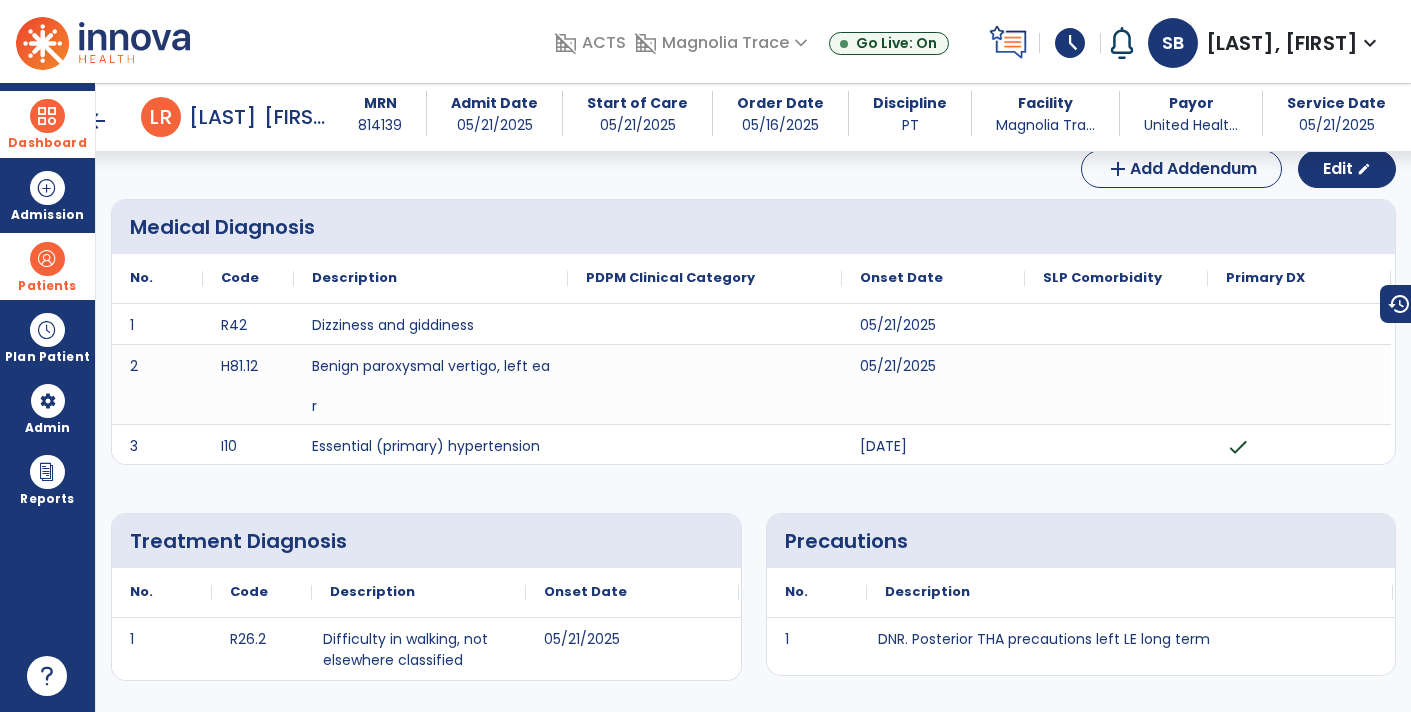 scroll, scrollTop: 0, scrollLeft: 0, axis: both 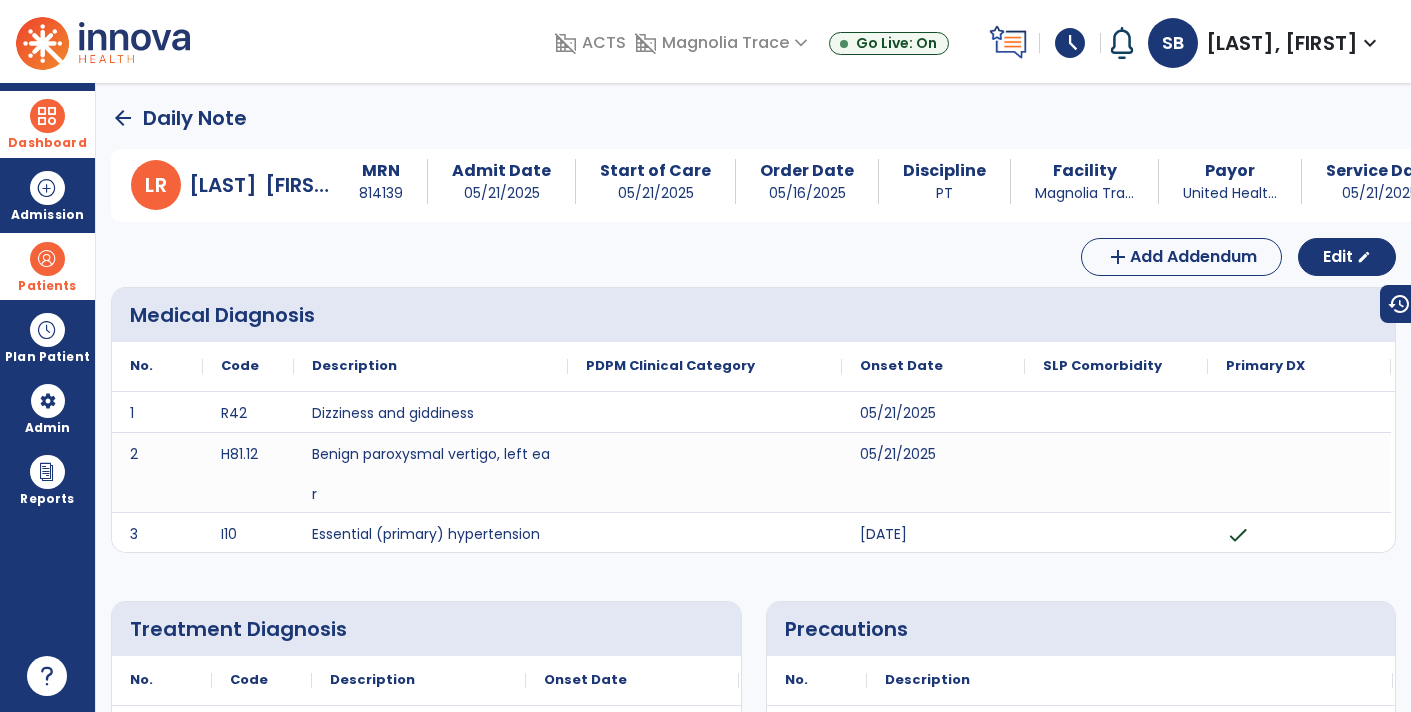 click on "arrow_back" 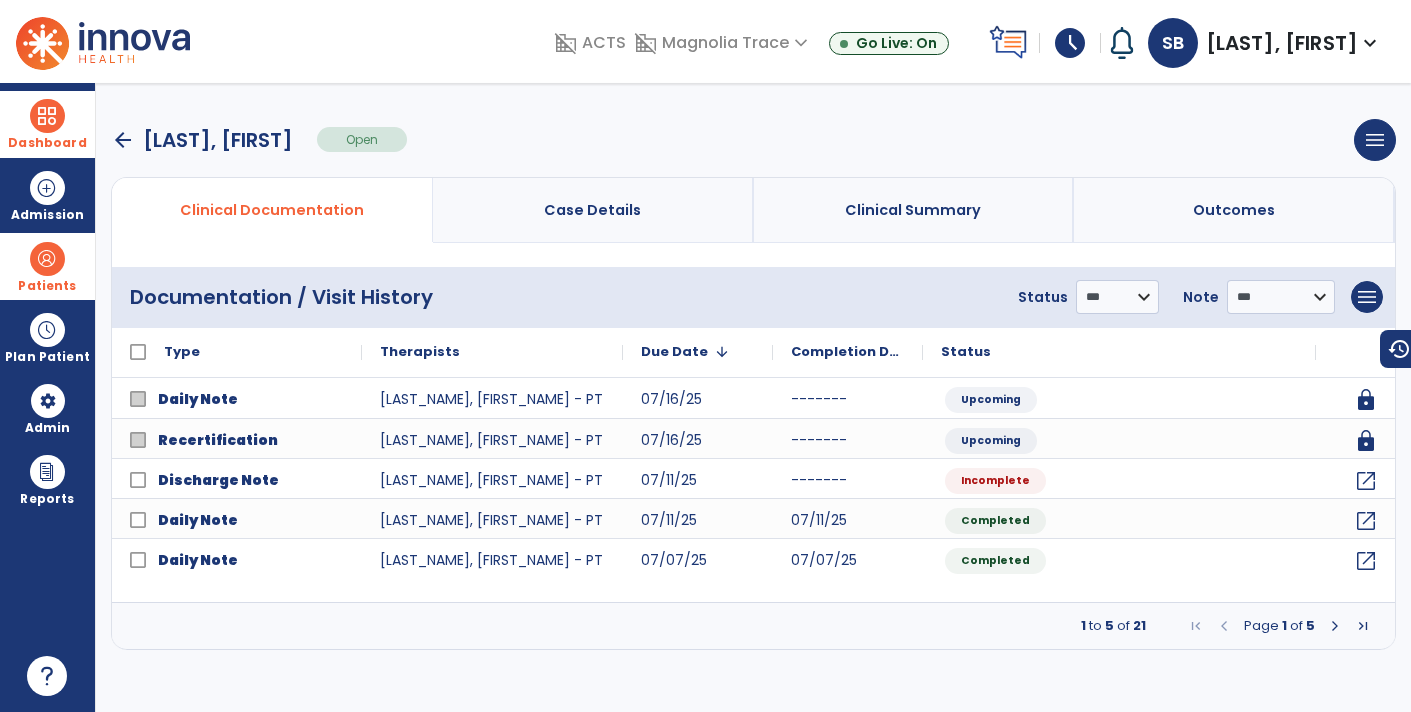 click at bounding box center (1363, 626) 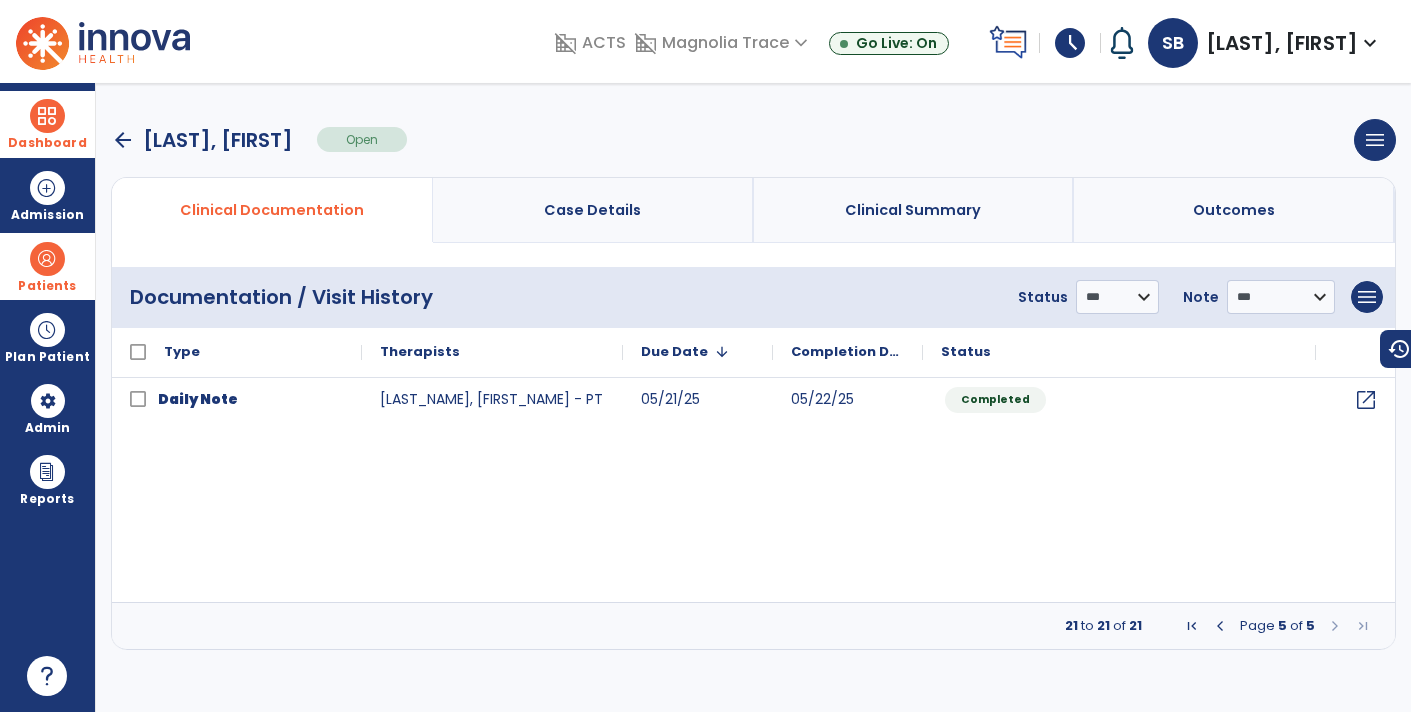 click at bounding box center [1220, 626] 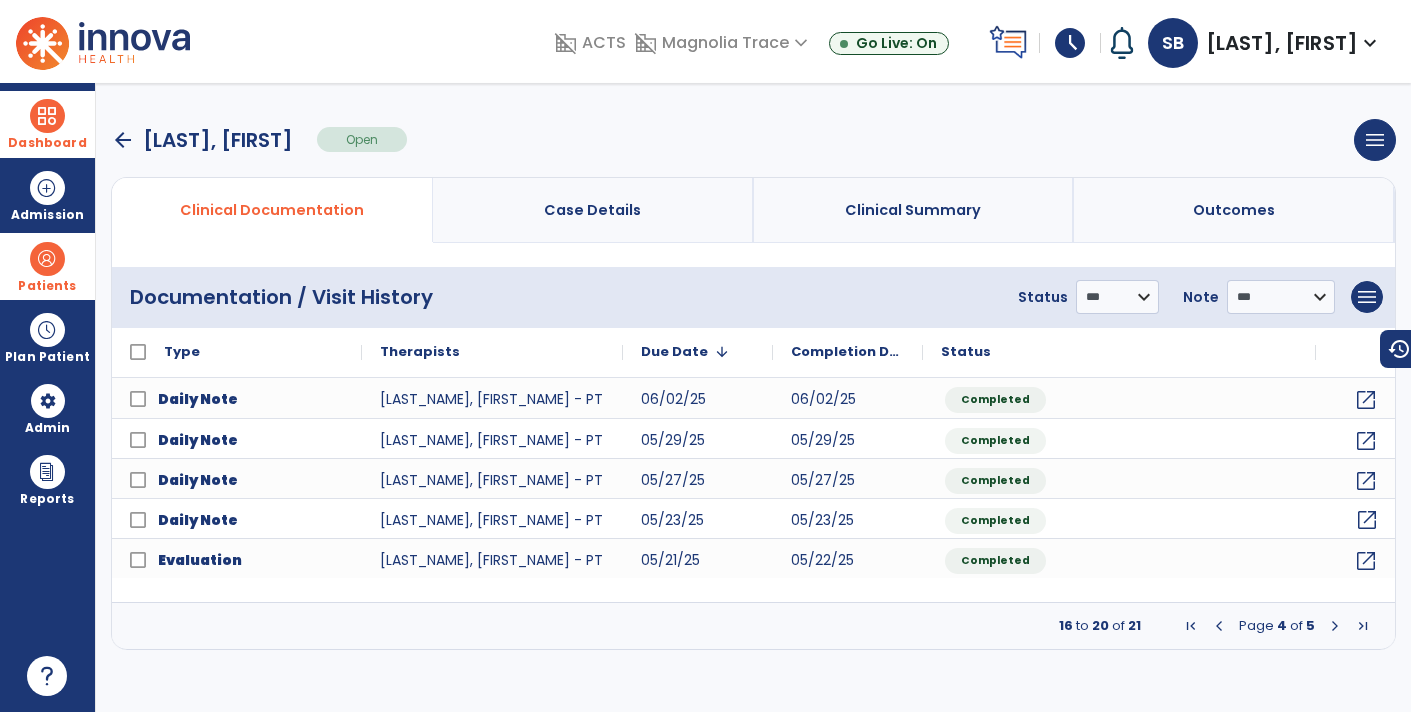 click on "open_in_new" 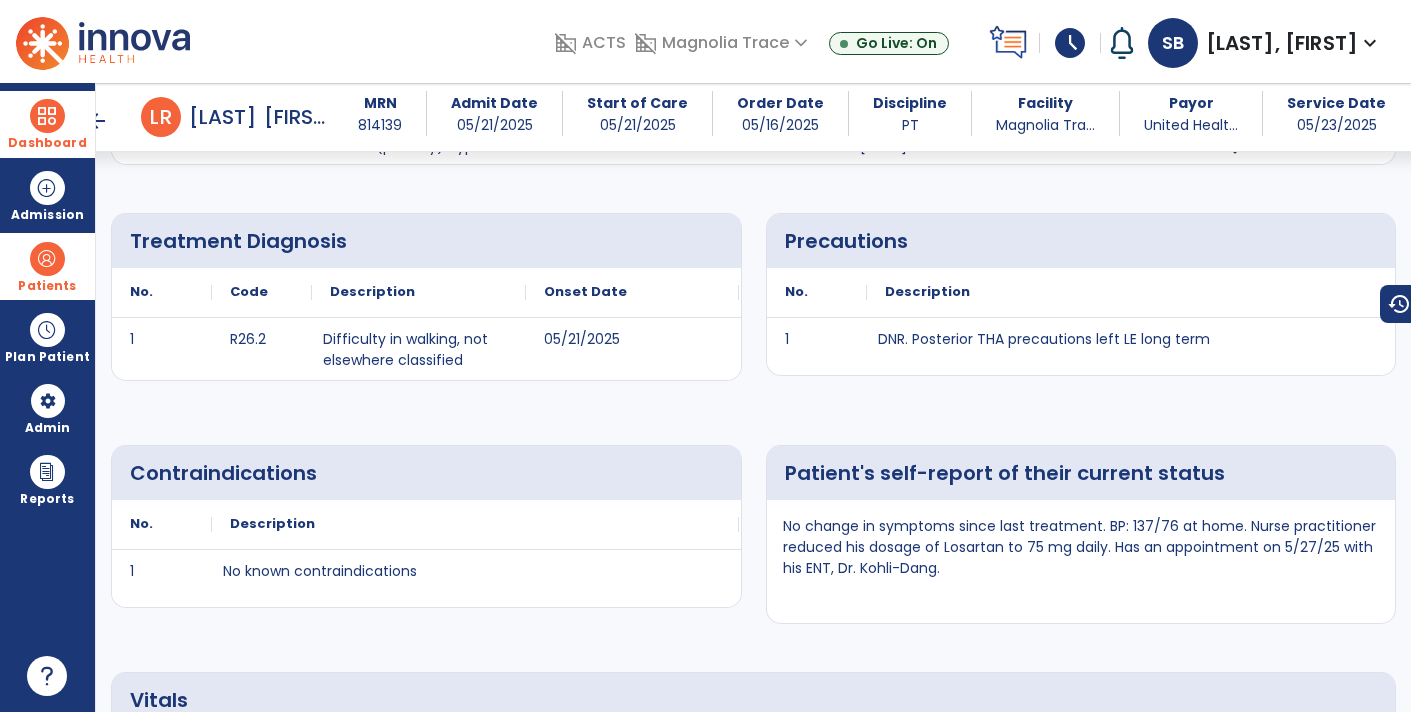 scroll, scrollTop: 360, scrollLeft: 0, axis: vertical 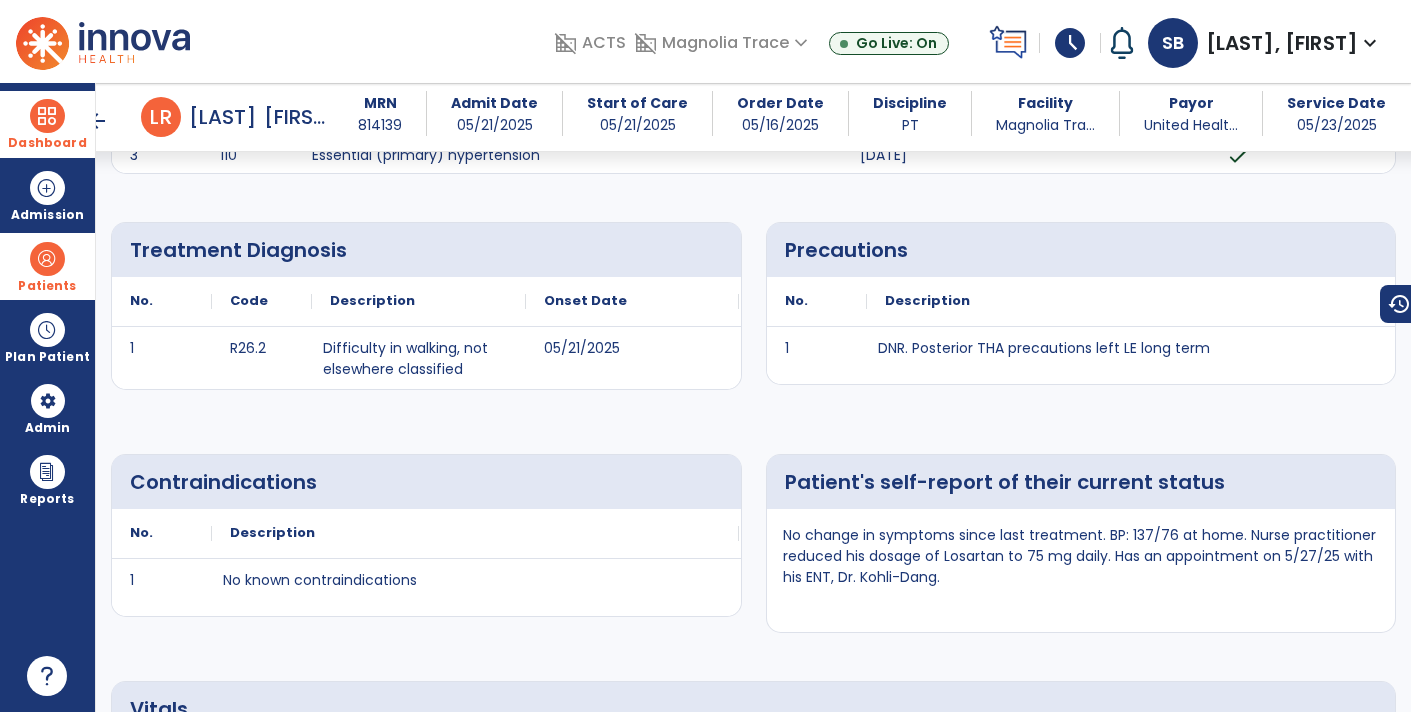 click on "arrow_back" at bounding box center (97, 121) 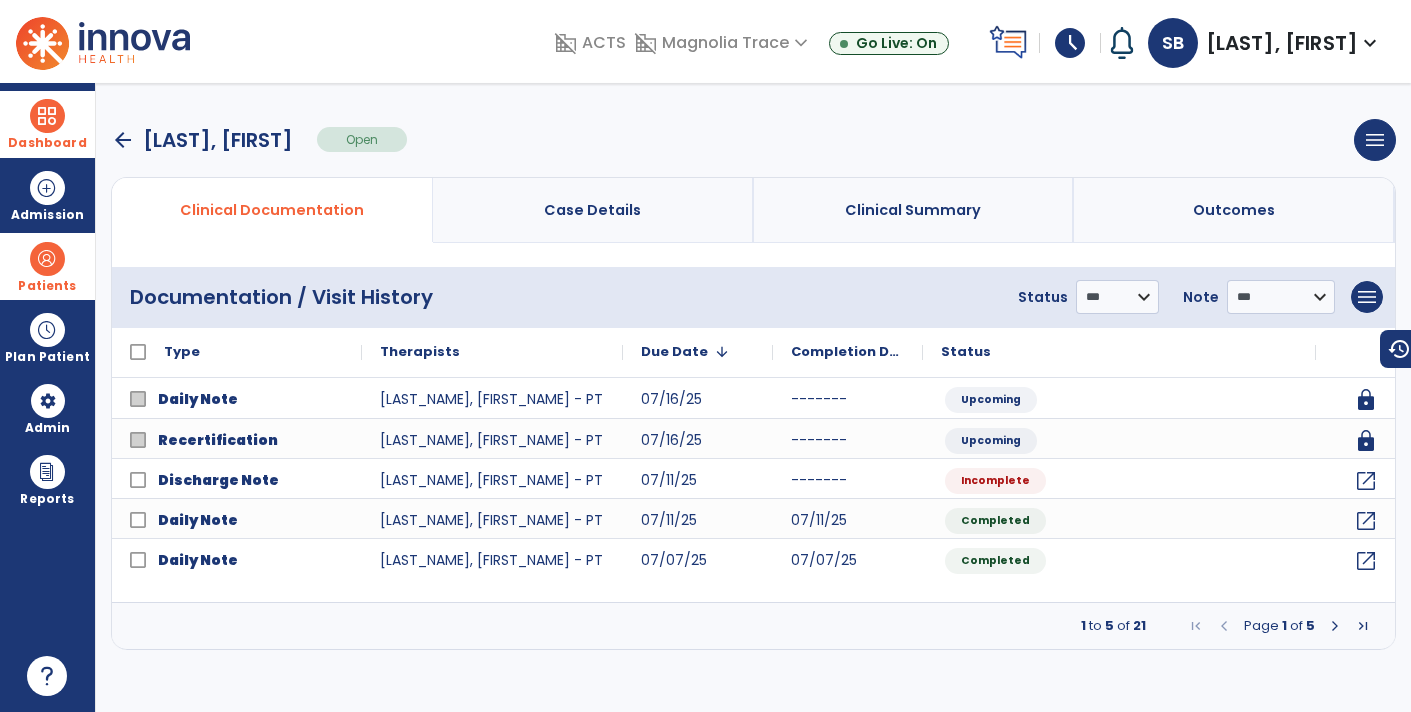 click at bounding box center [1363, 626] 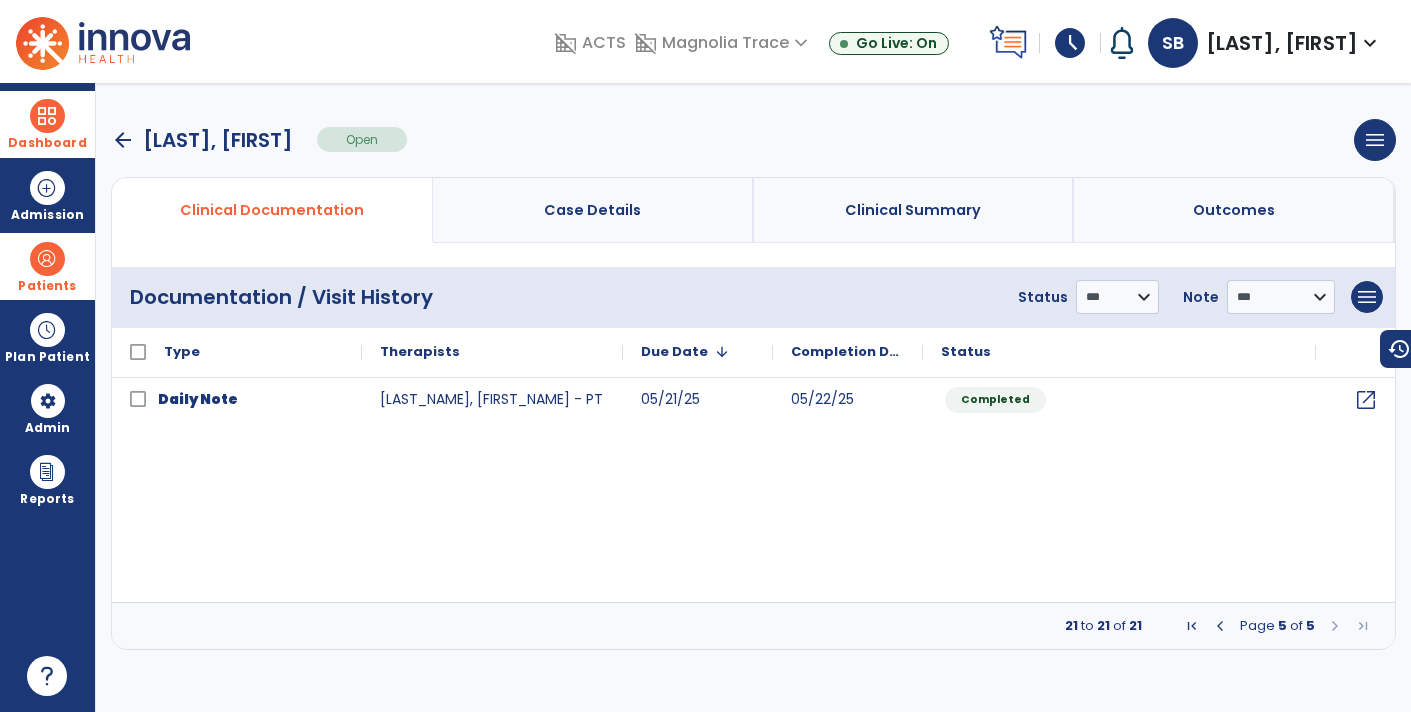 click at bounding box center (1220, 626) 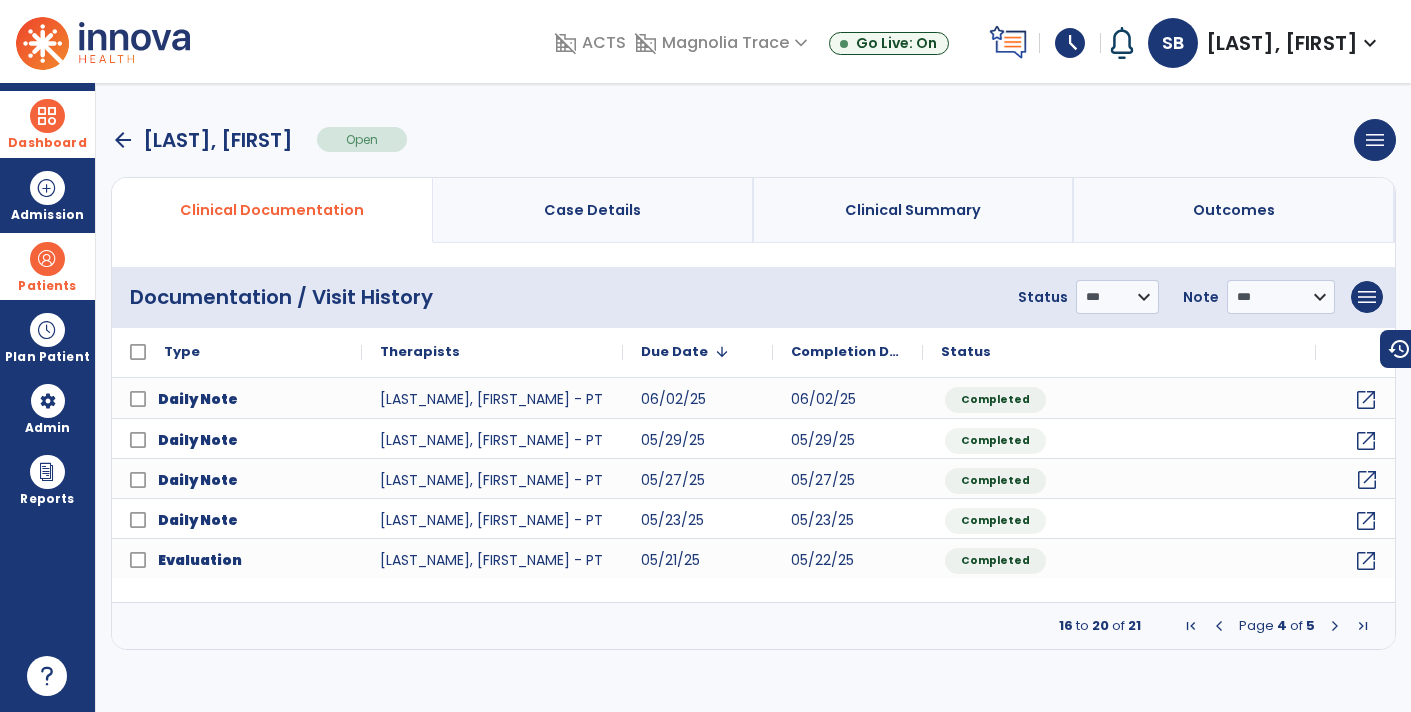 click on "open_in_new" 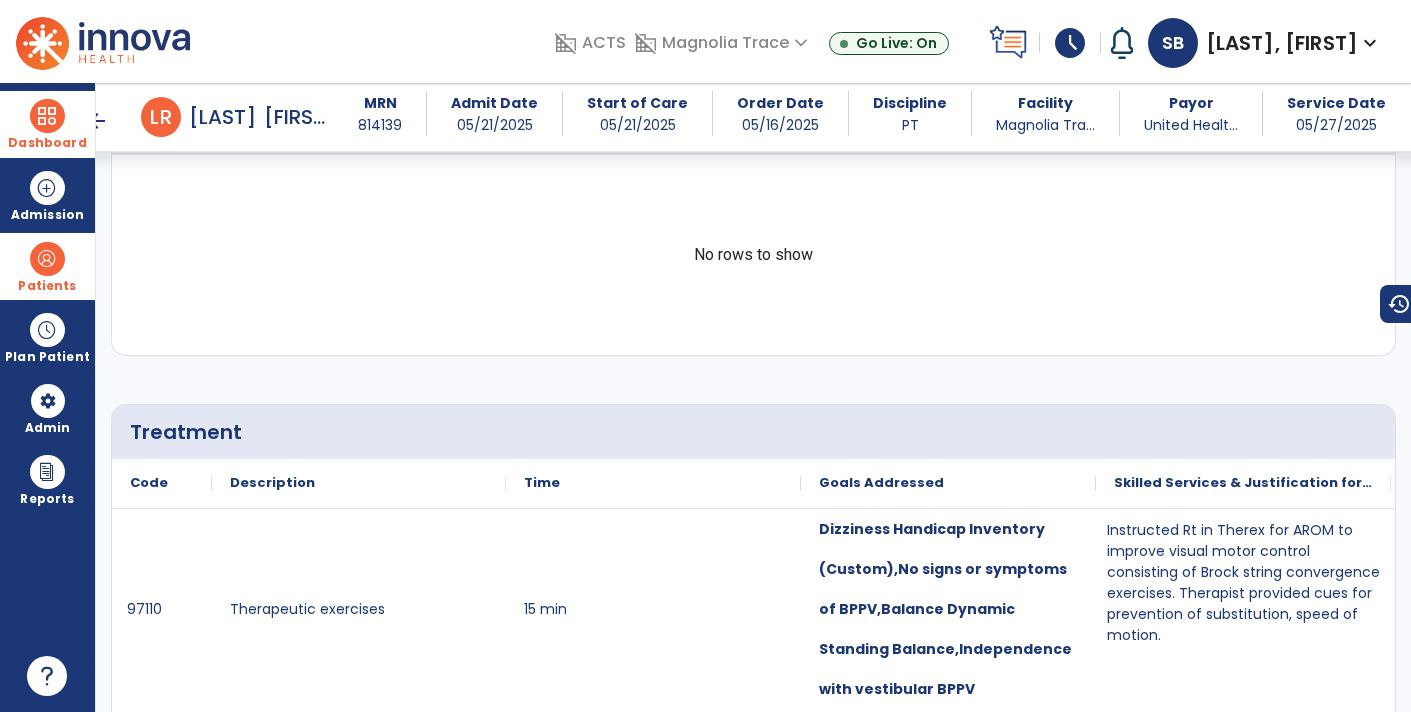 scroll, scrollTop: 954, scrollLeft: 0, axis: vertical 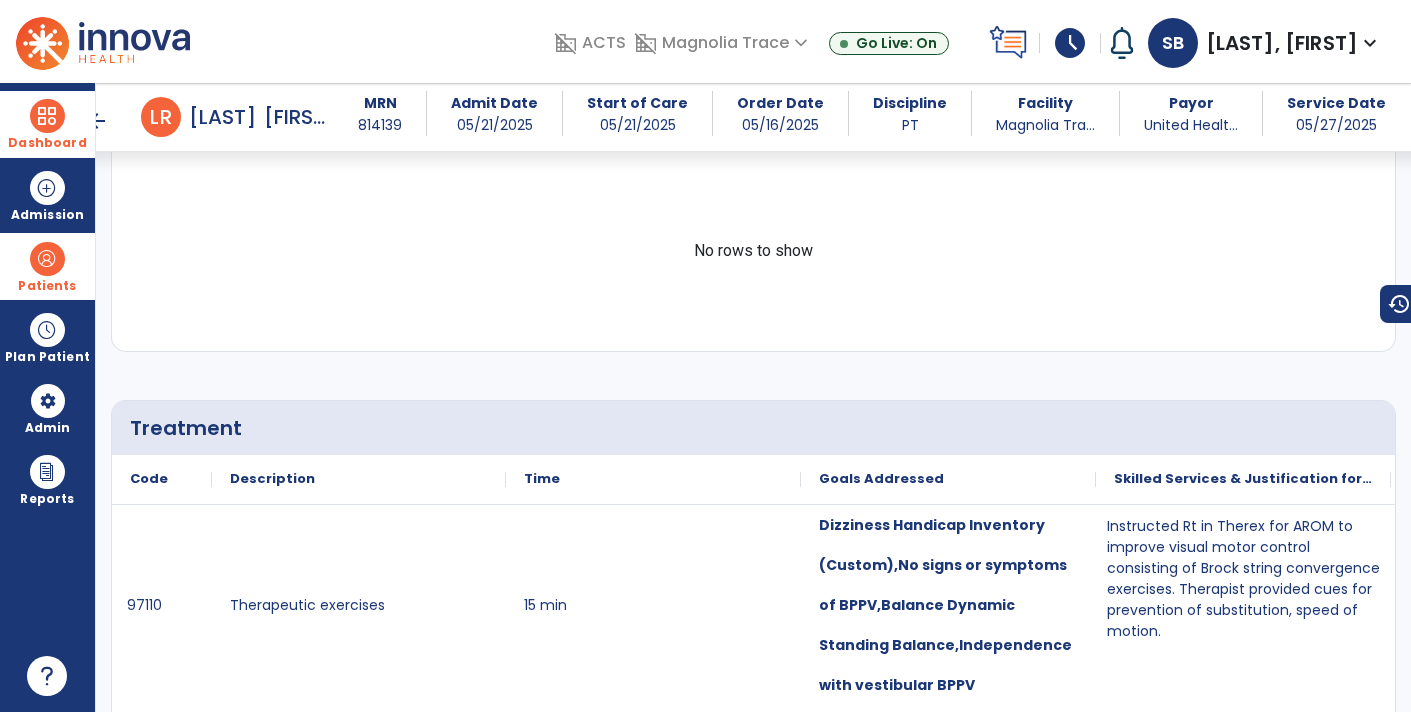 click on "arrow_back" at bounding box center [97, 121] 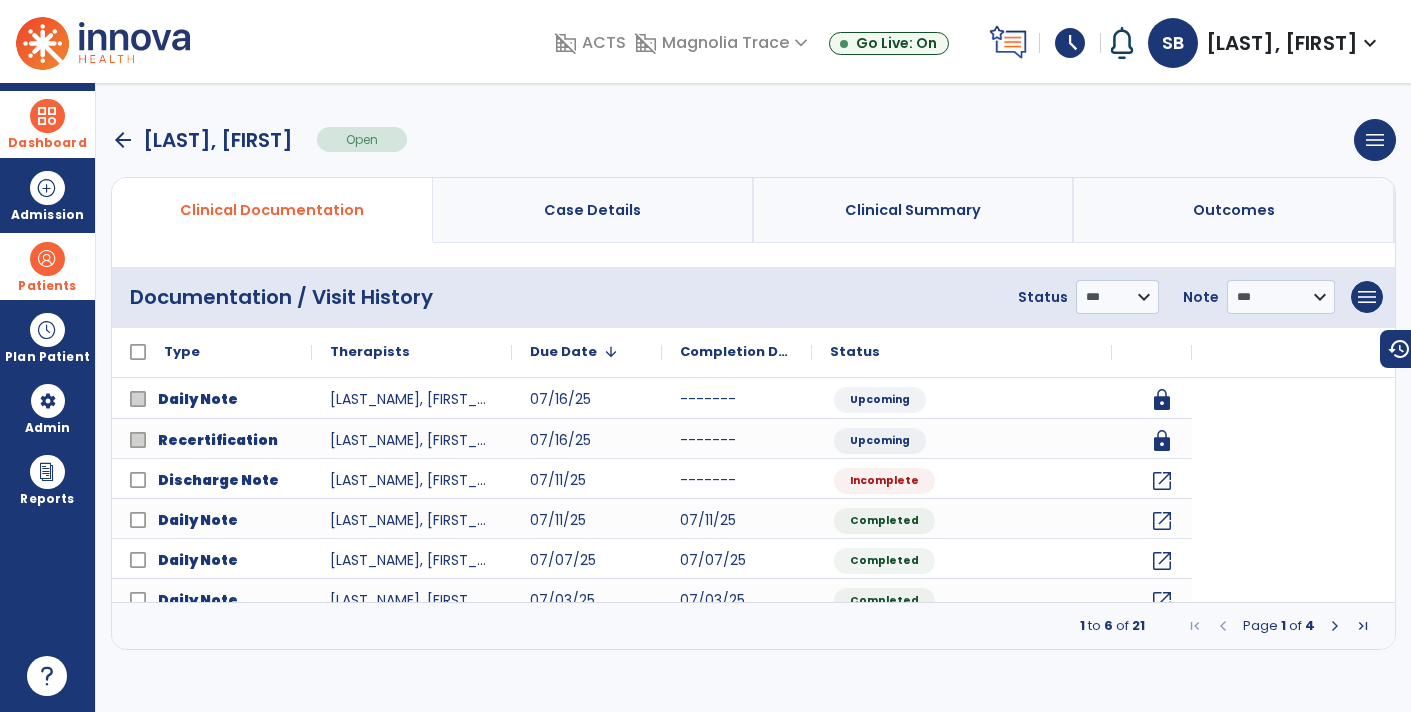 scroll, scrollTop: 0, scrollLeft: 0, axis: both 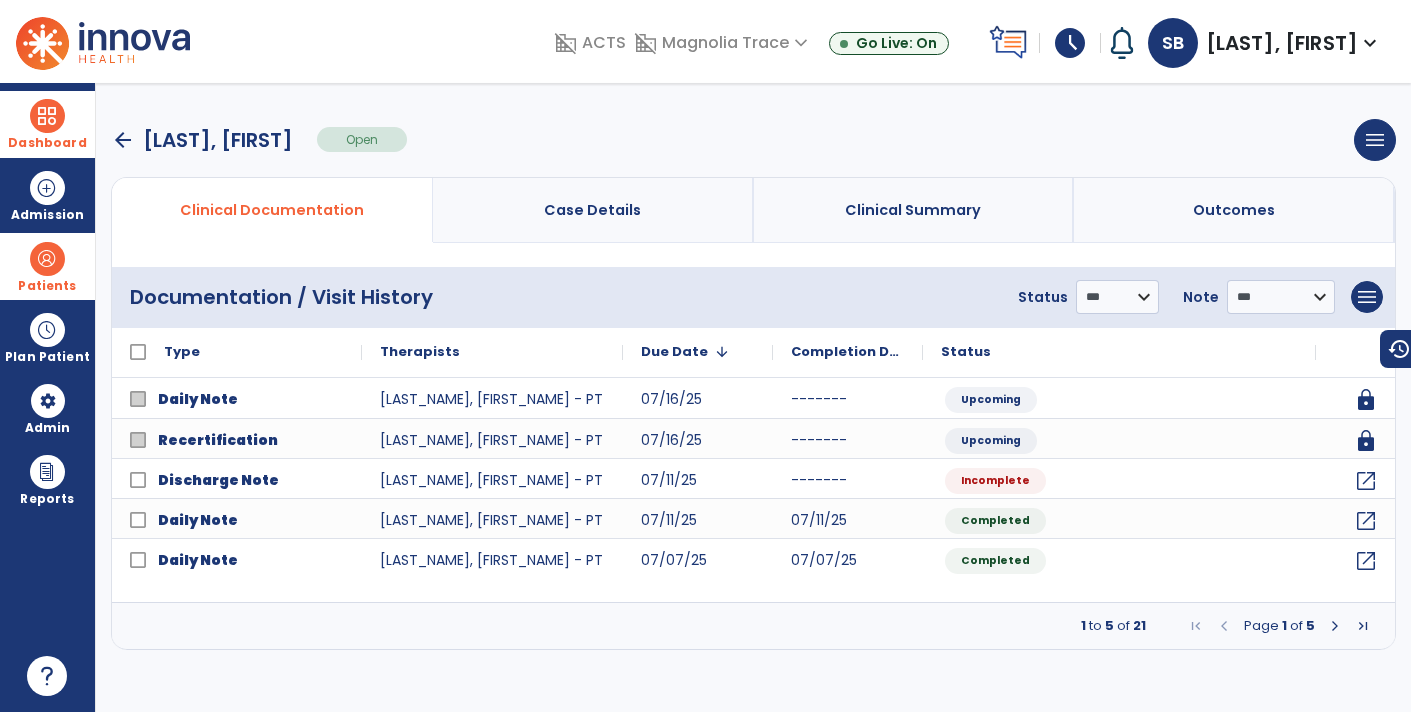 click at bounding box center [1335, 626] 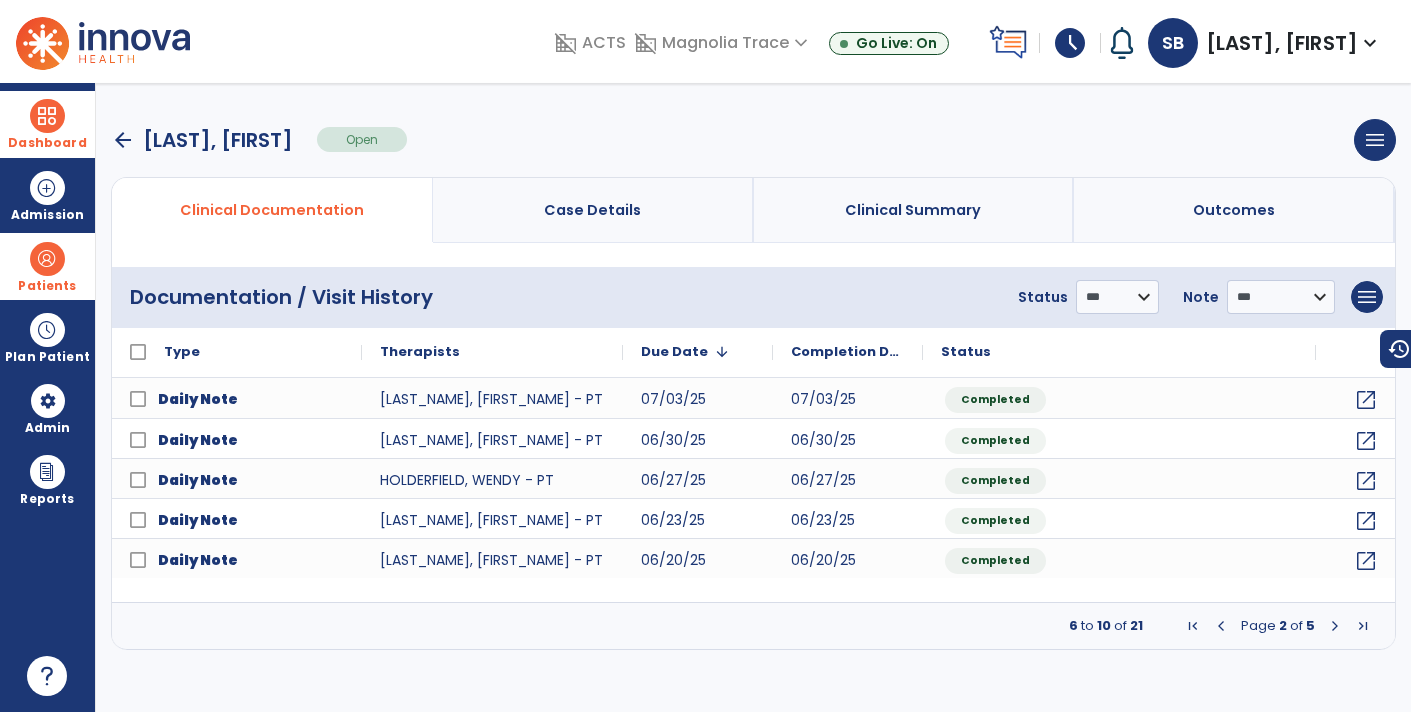 click at bounding box center (1335, 626) 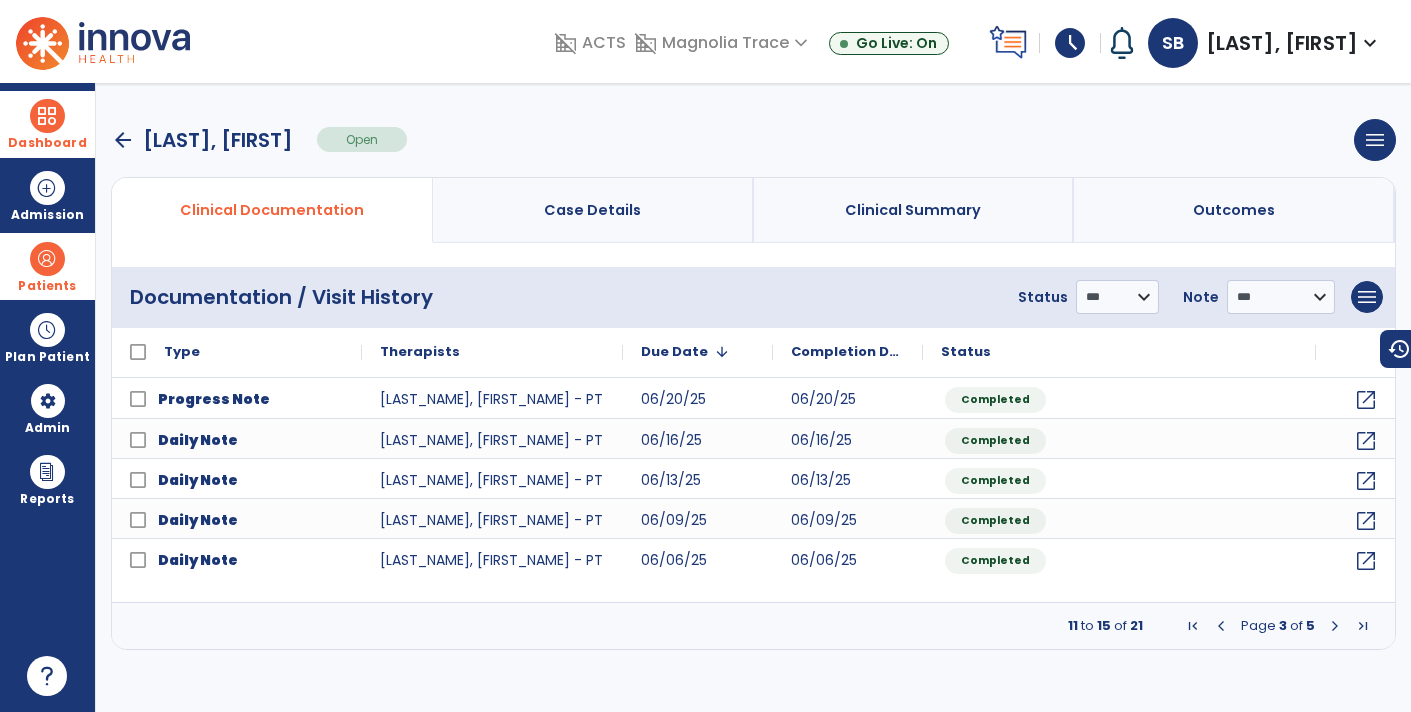 click at bounding box center (1335, 626) 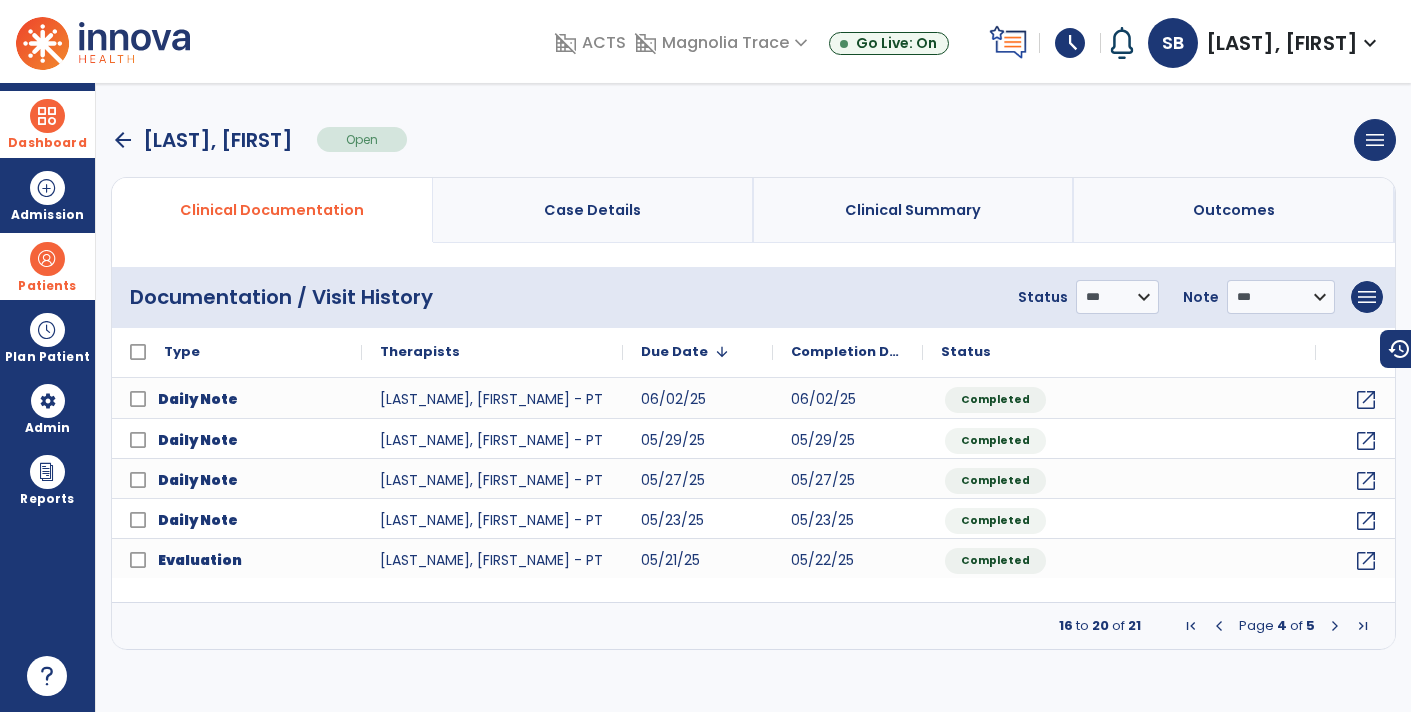 click at bounding box center (1363, 626) 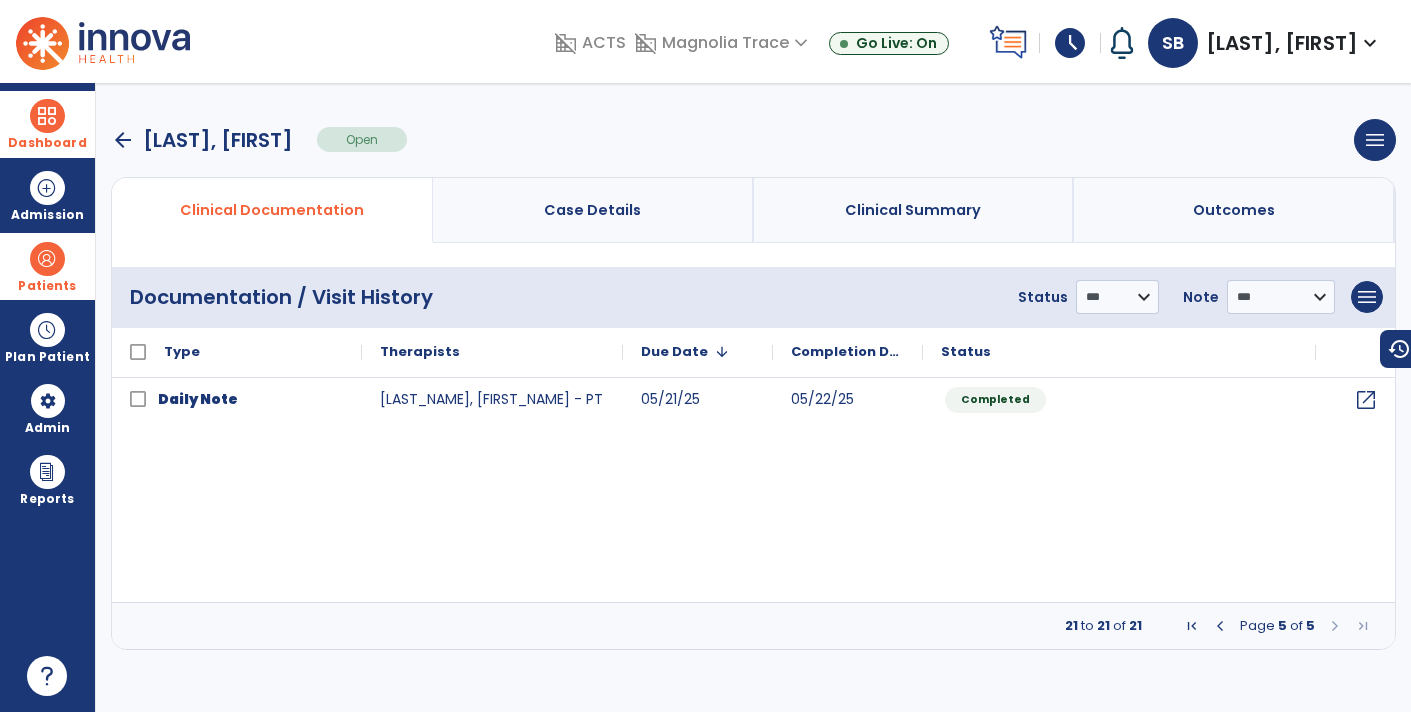 click at bounding box center [1220, 626] 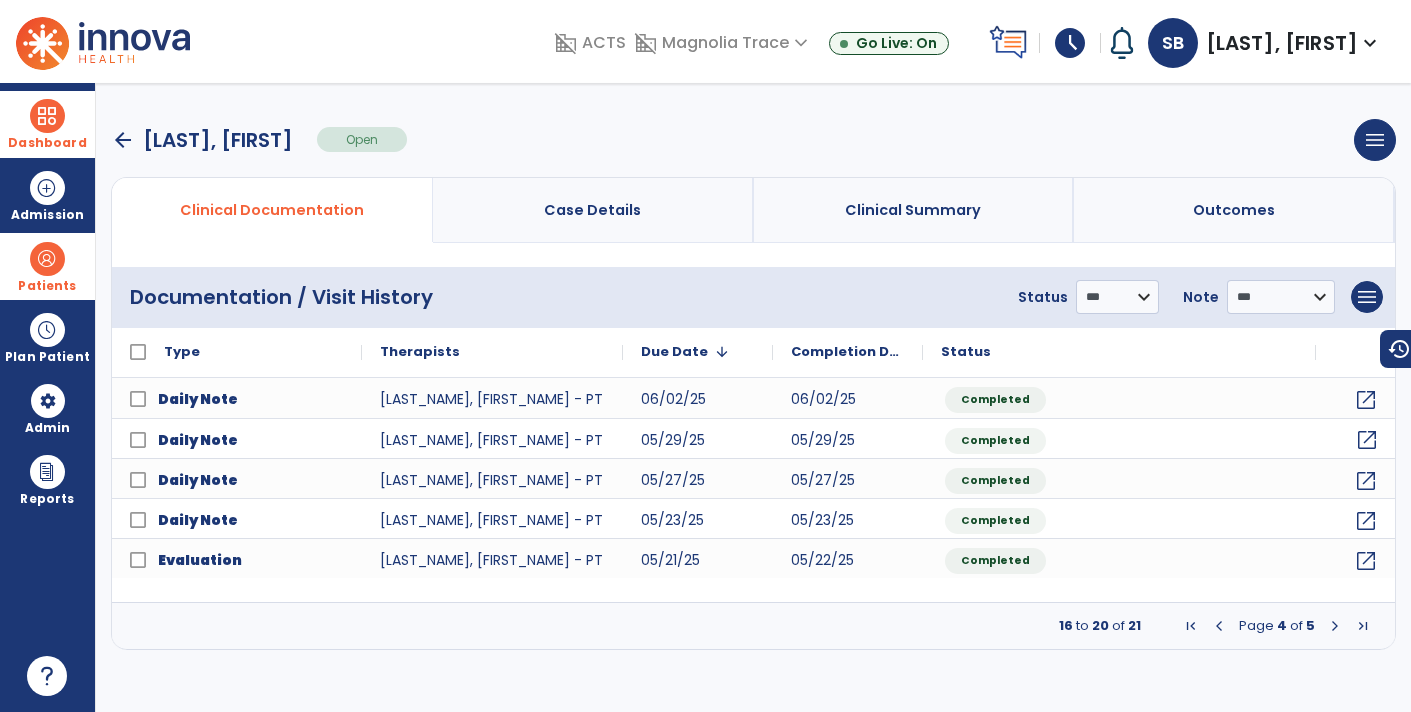 click on "open_in_new" 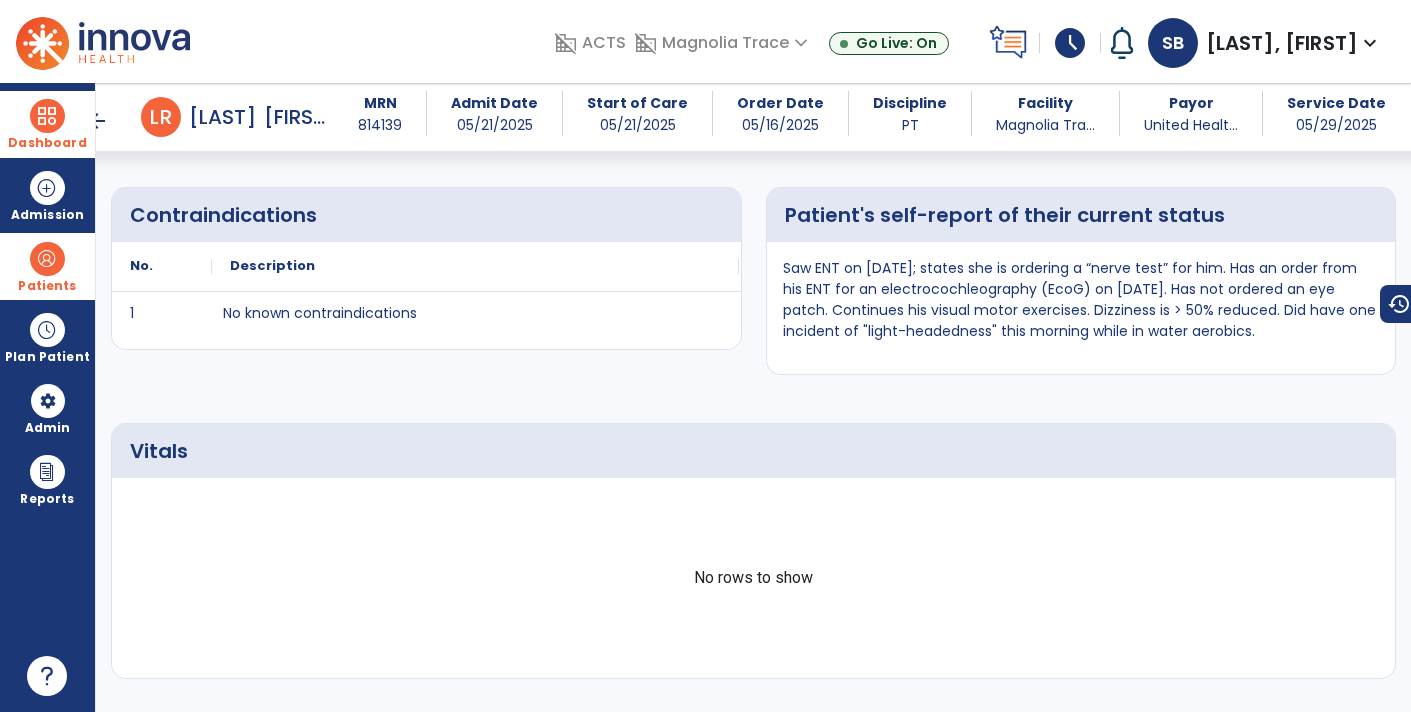 scroll, scrollTop: 548, scrollLeft: 0, axis: vertical 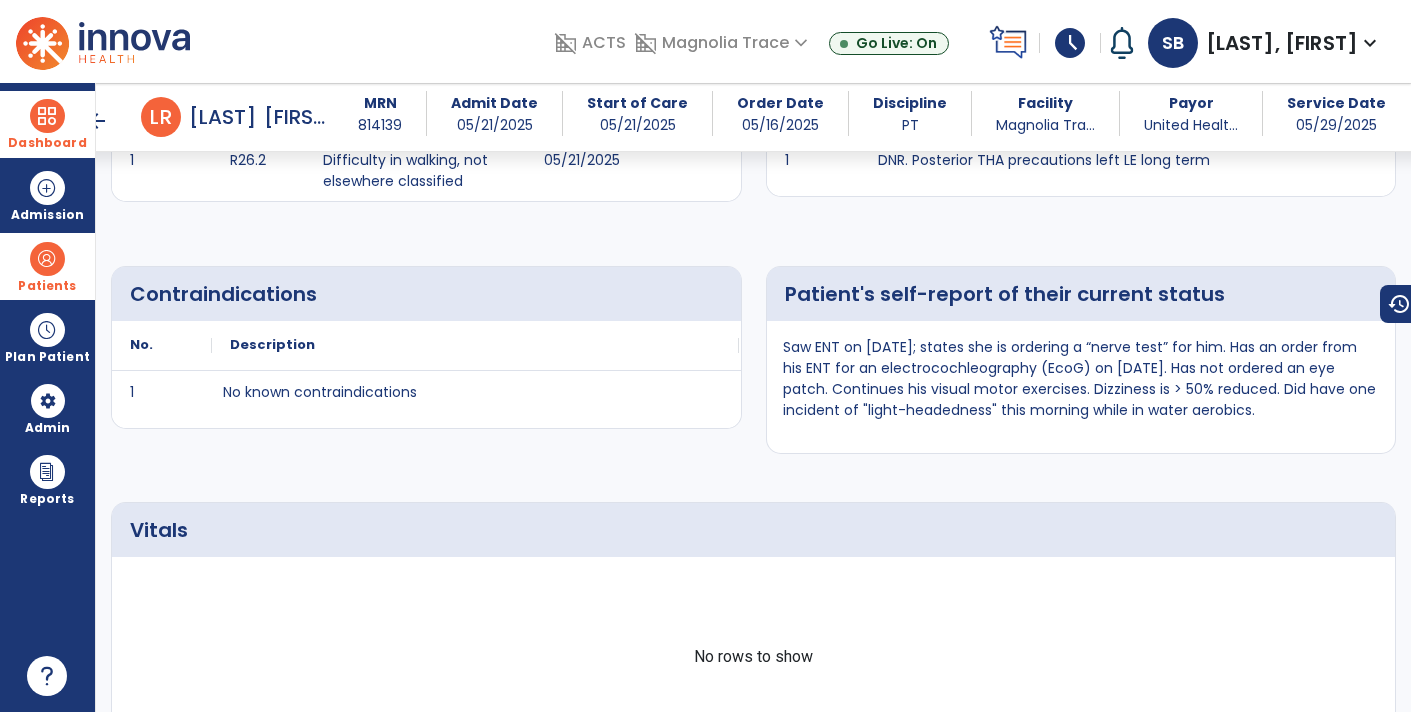 click on "arrow_back" at bounding box center [97, 121] 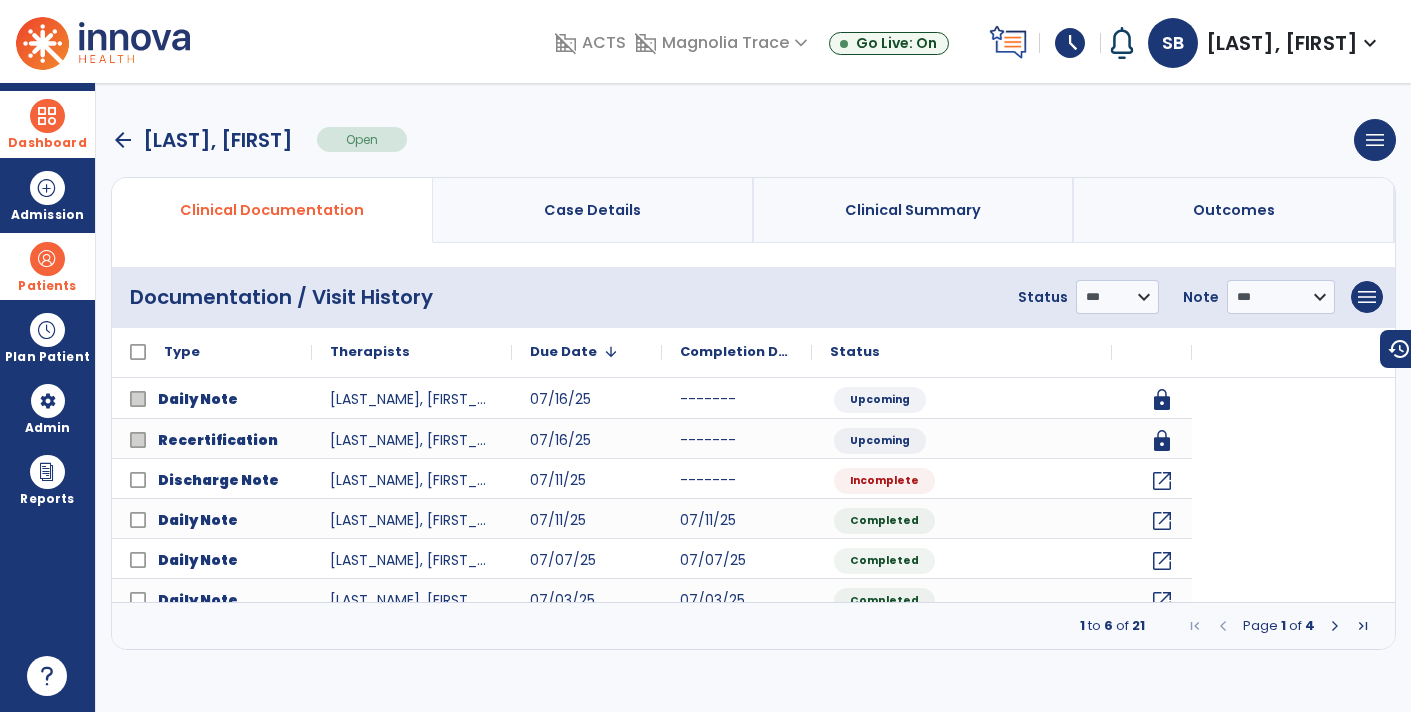 scroll, scrollTop: 0, scrollLeft: 0, axis: both 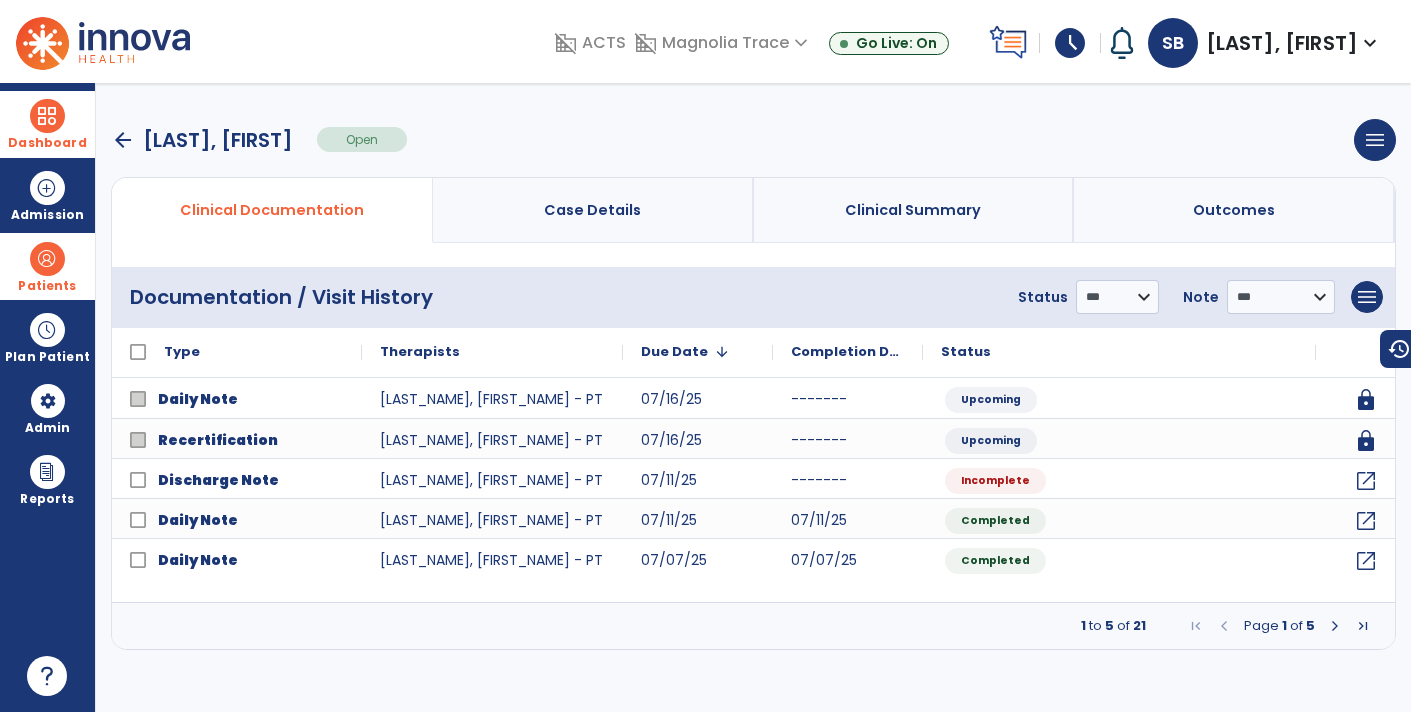 click at bounding box center (1363, 626) 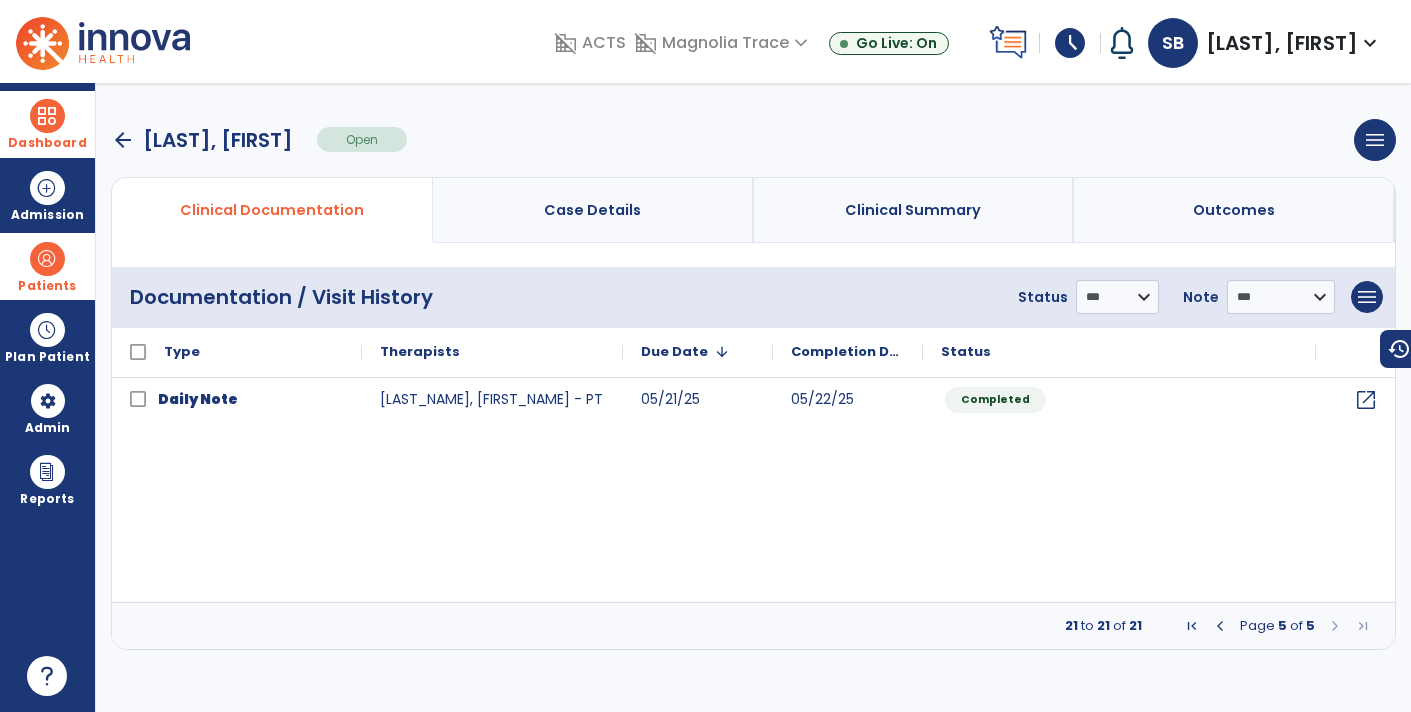 click at bounding box center (1220, 626) 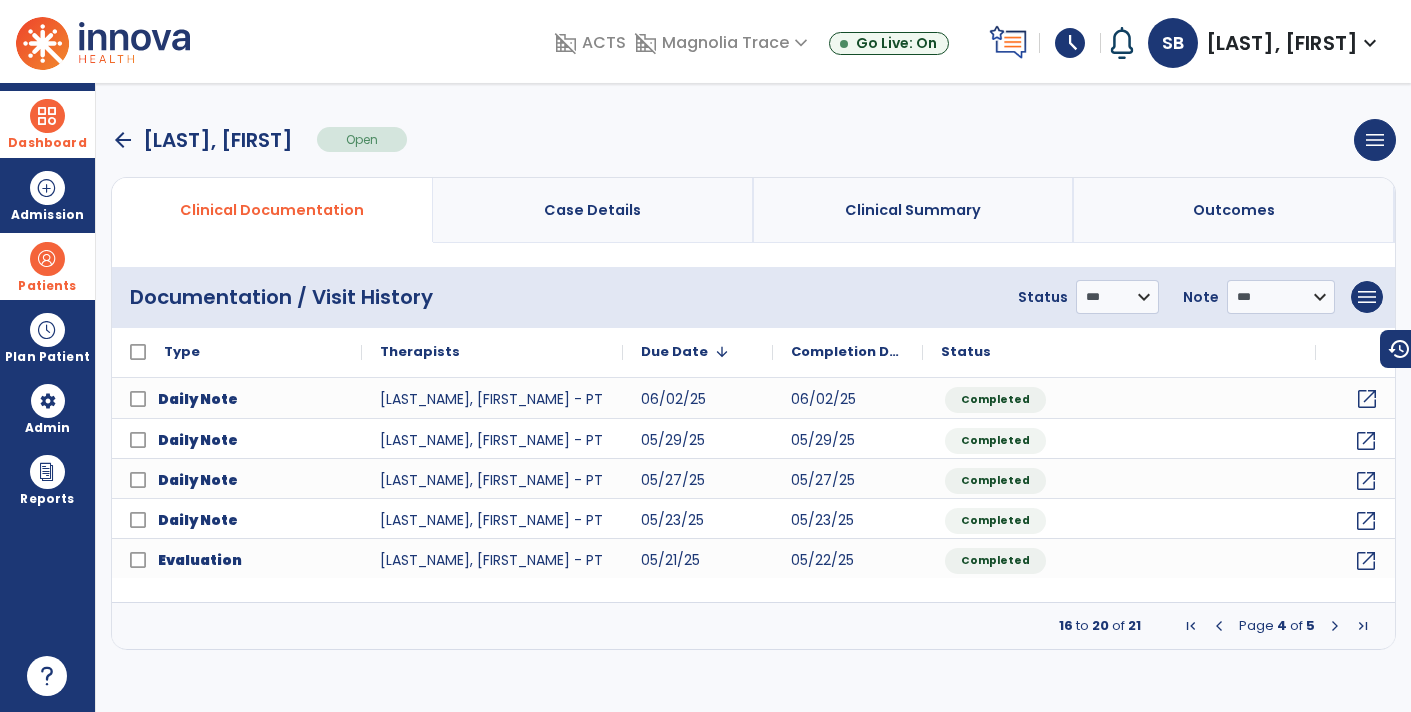 click on "open_in_new" 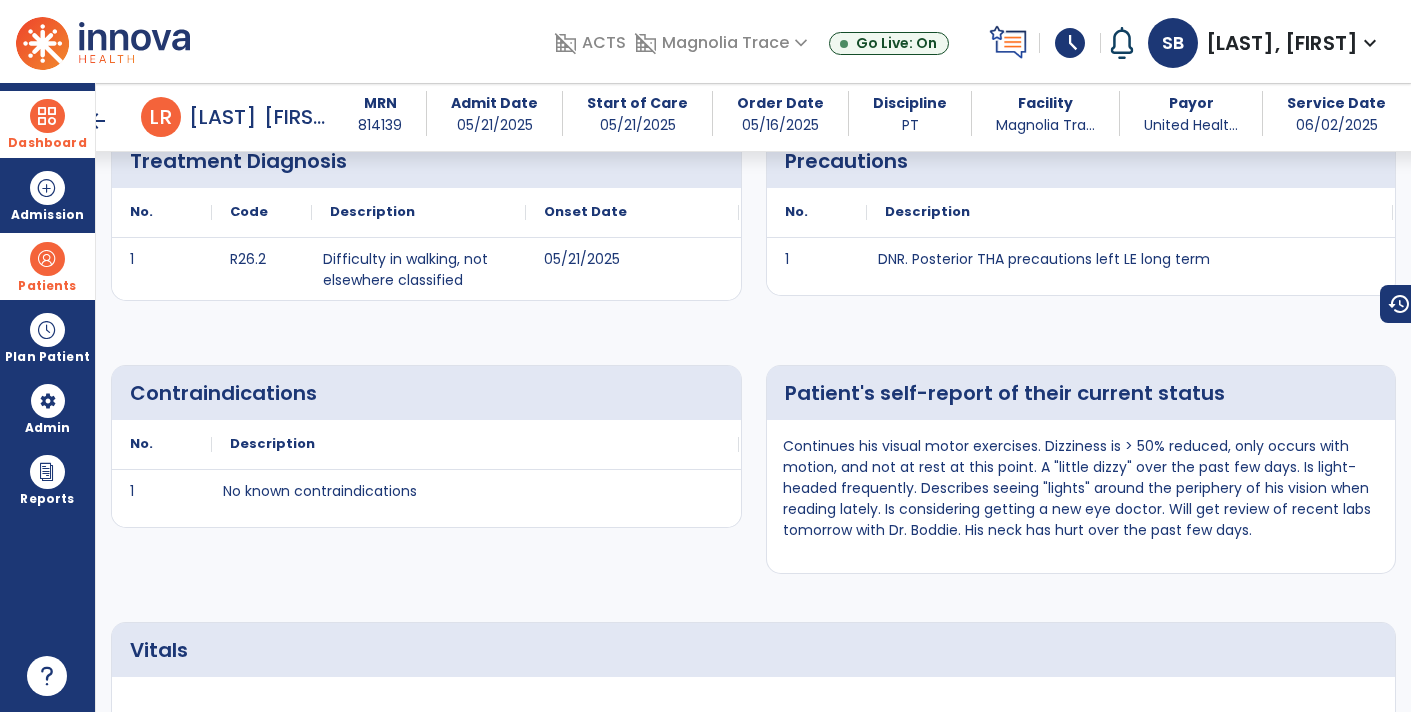 scroll, scrollTop: 365, scrollLeft: 0, axis: vertical 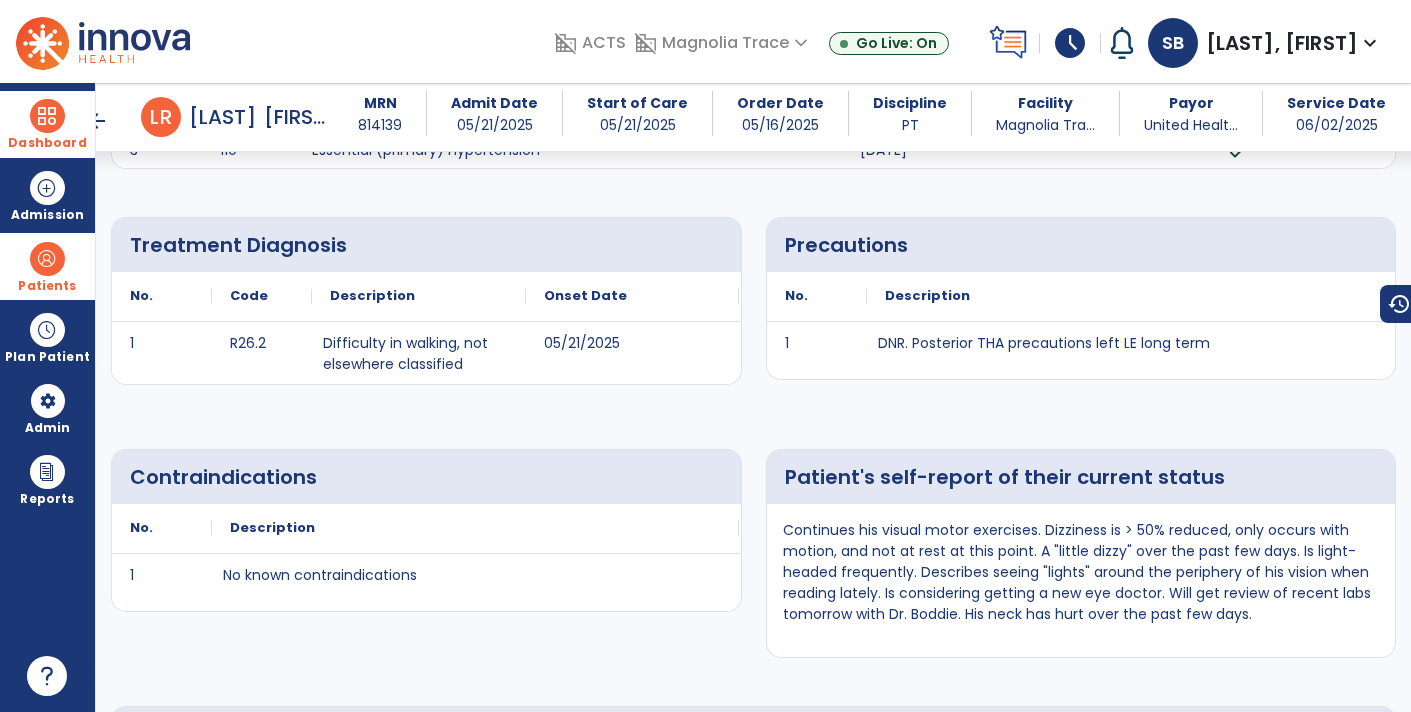 click on "arrow_back" at bounding box center [97, 121] 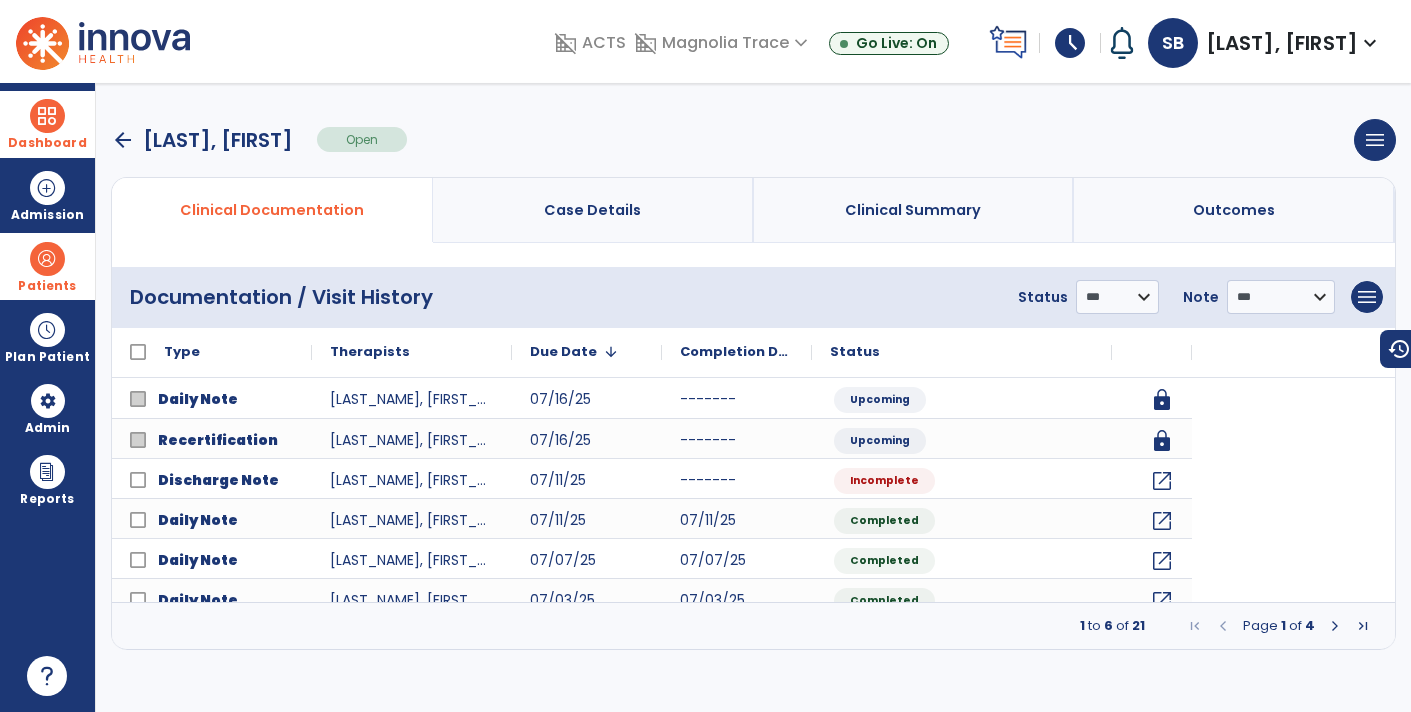 scroll, scrollTop: 0, scrollLeft: 0, axis: both 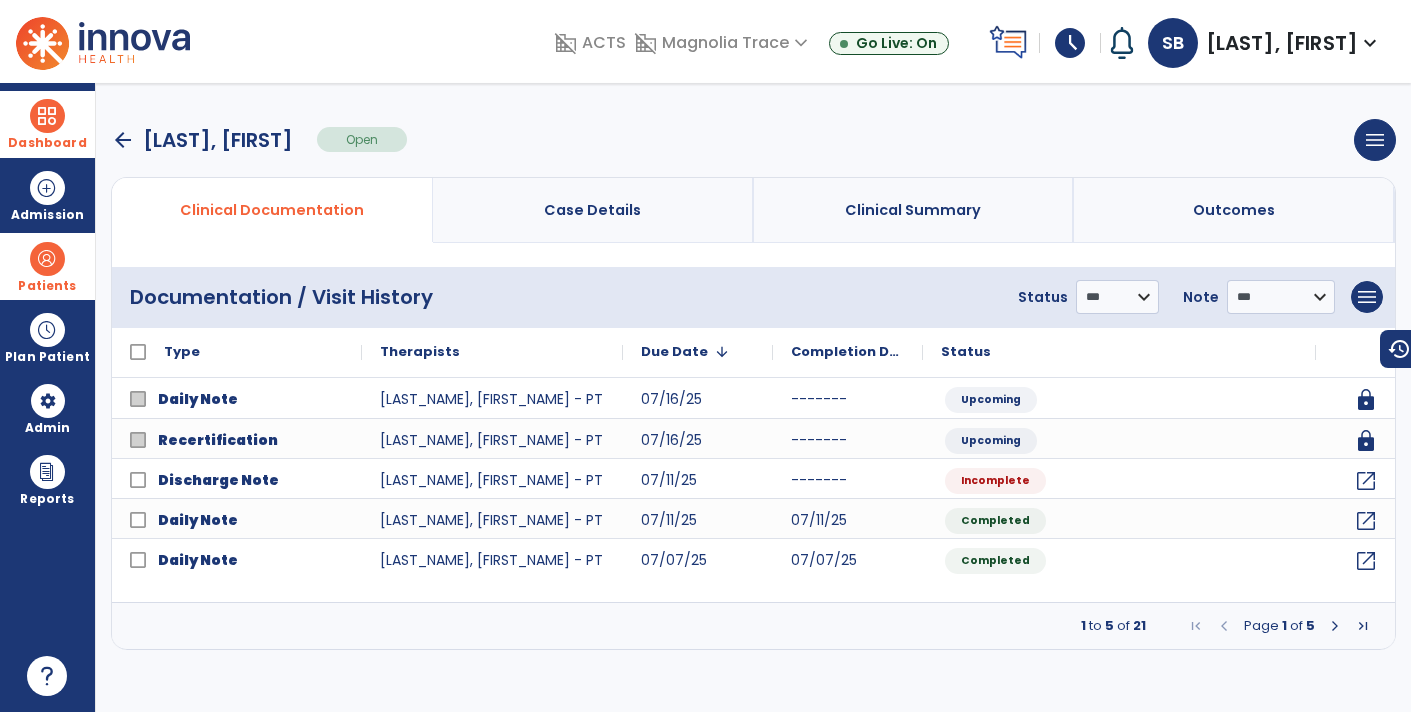 click at bounding box center [1363, 626] 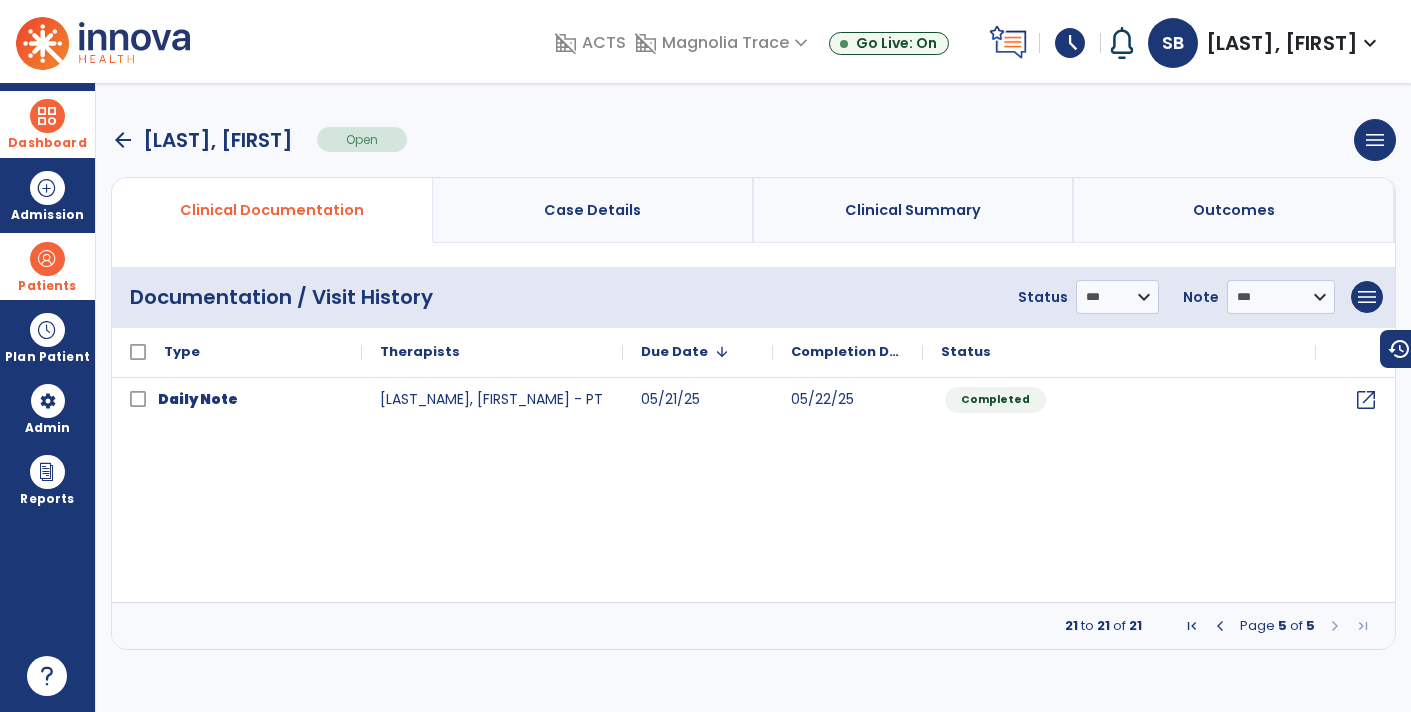 click at bounding box center (1220, 626) 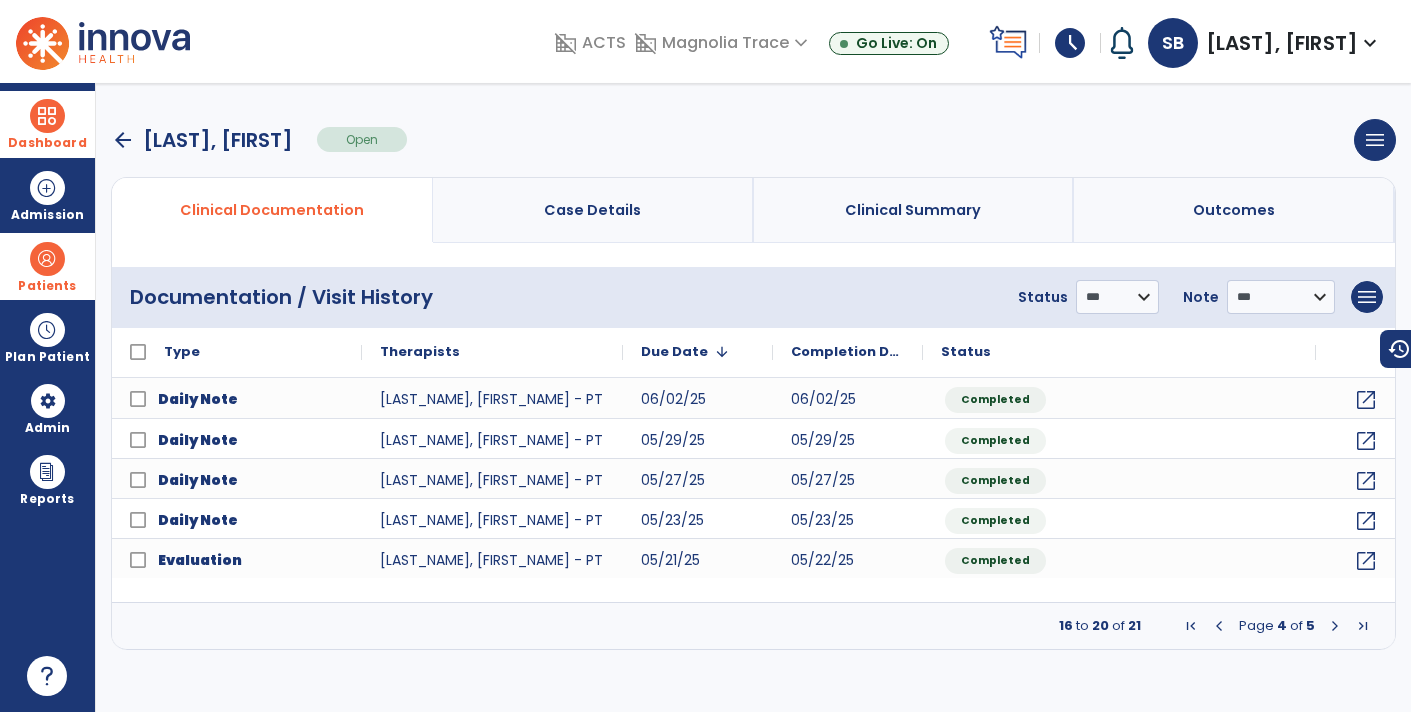click at bounding box center (1219, 626) 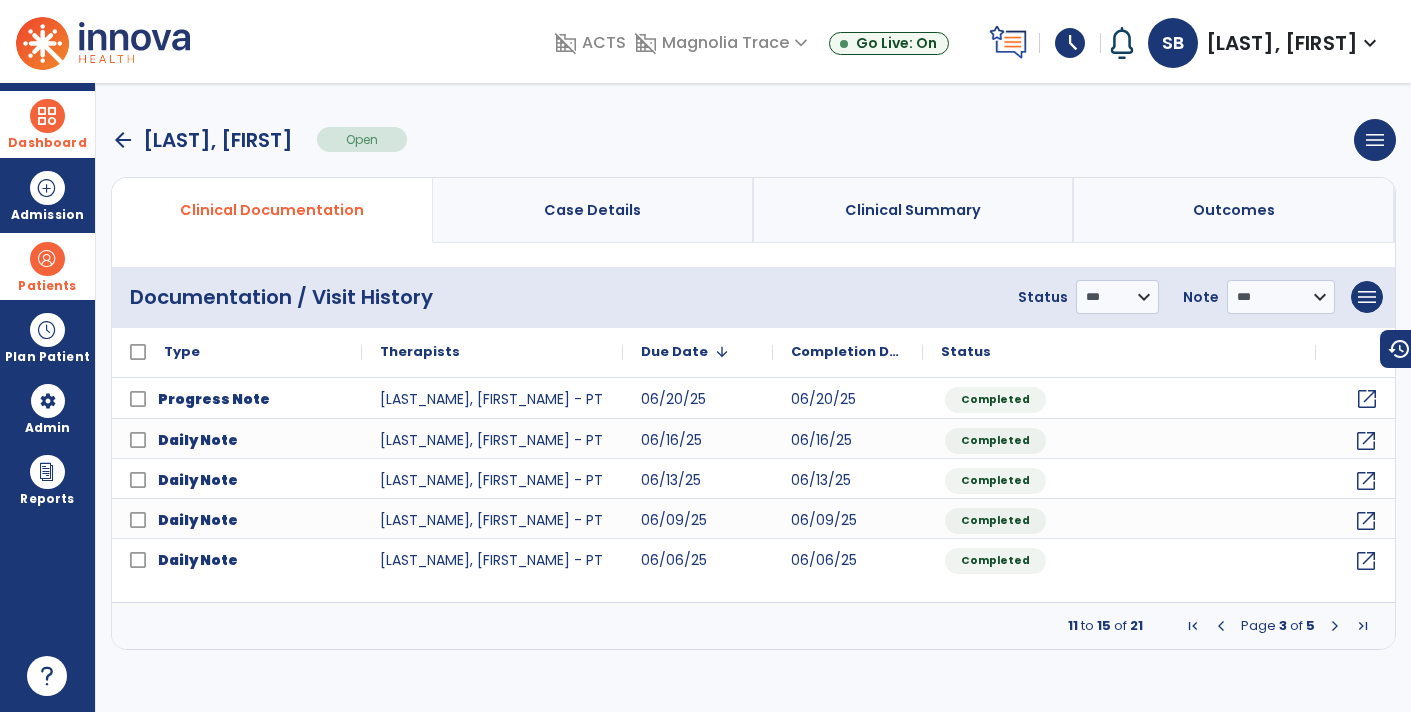 click on "open_in_new" 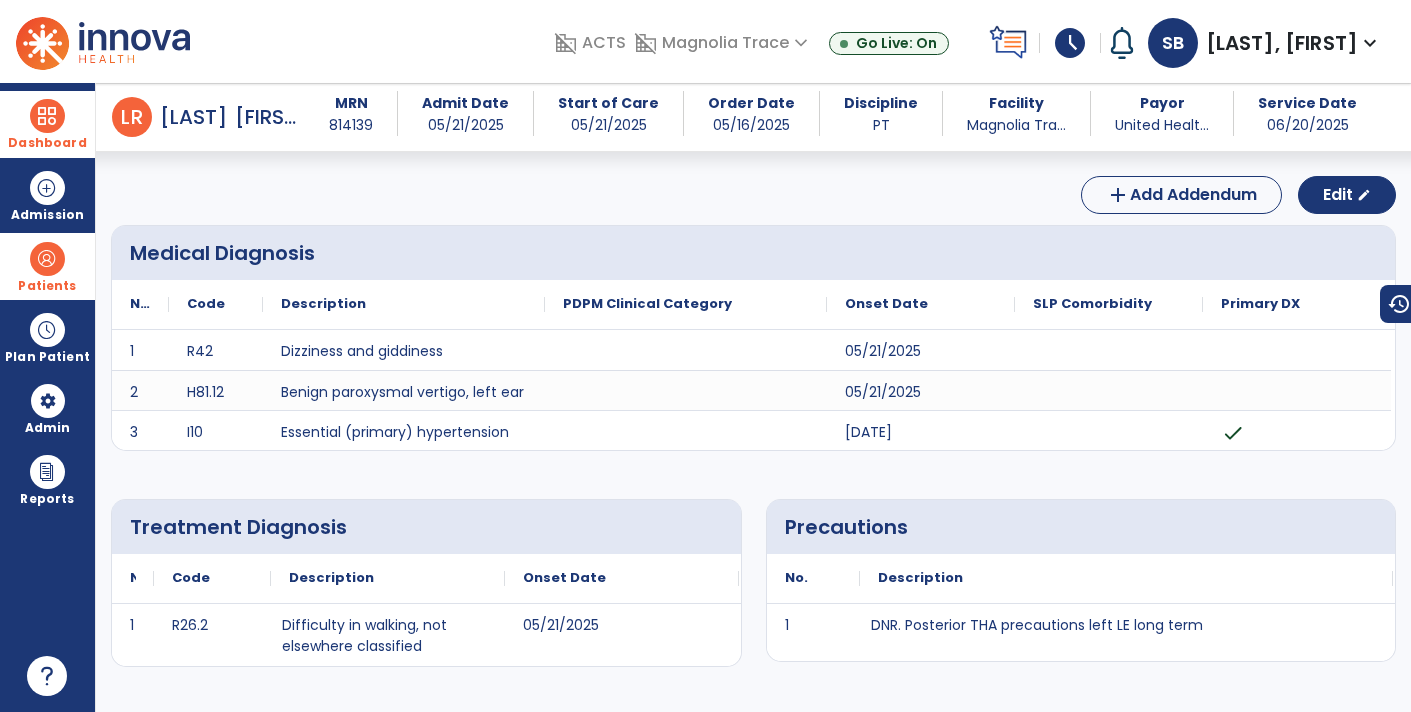 scroll, scrollTop: 0, scrollLeft: 0, axis: both 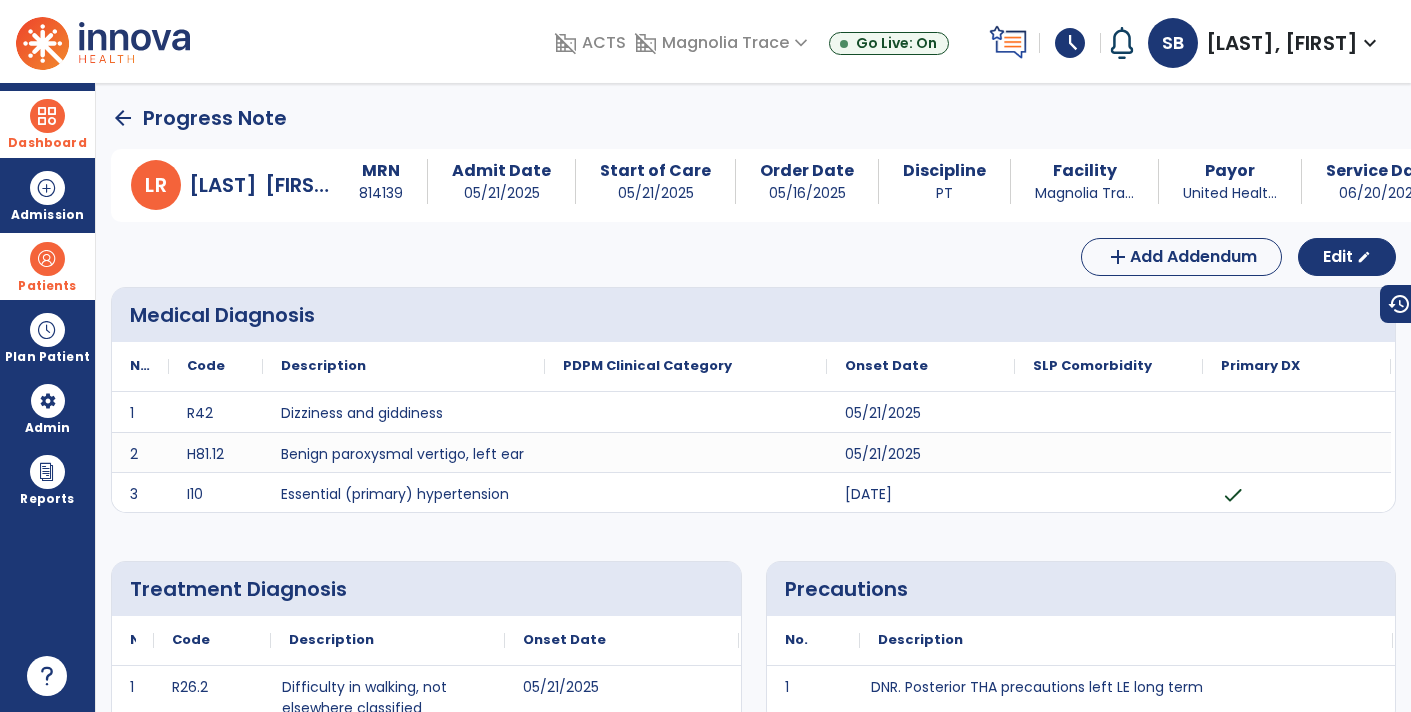 click on "arrow_back" 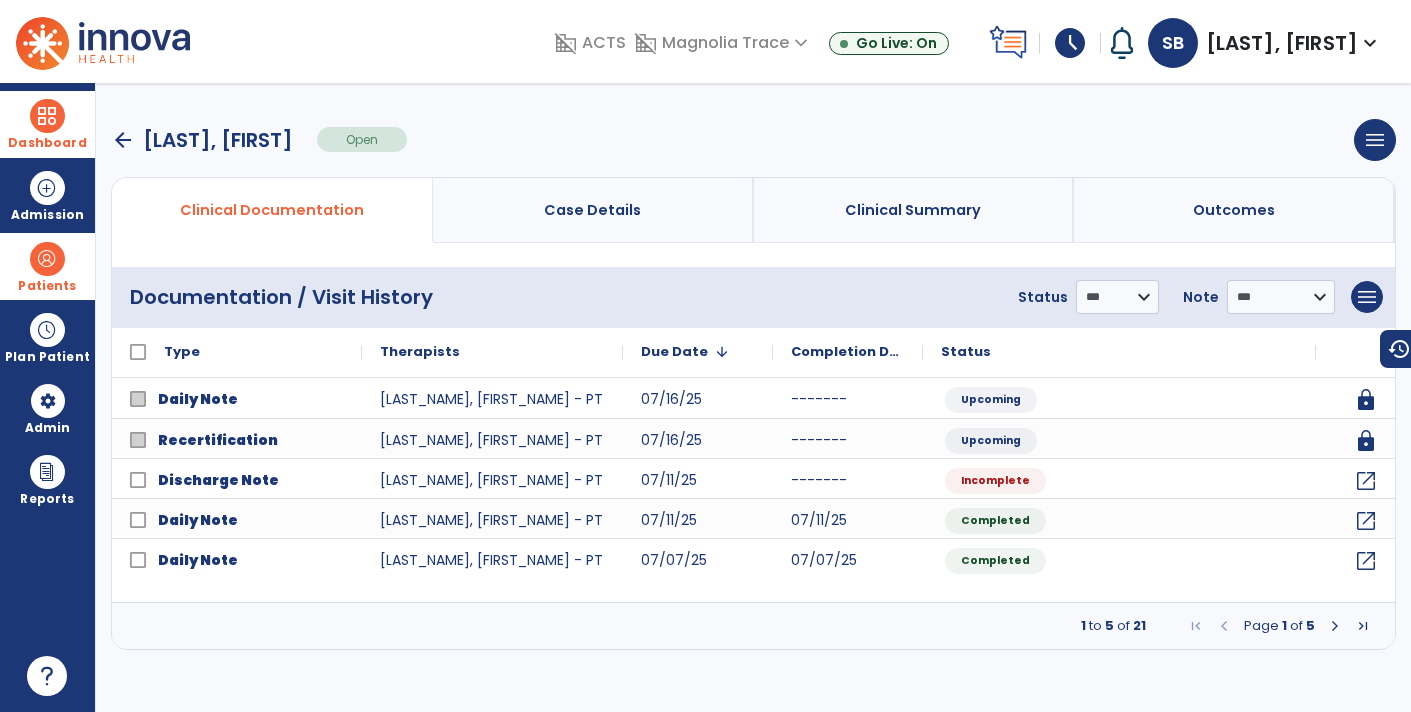 click at bounding box center (1335, 626) 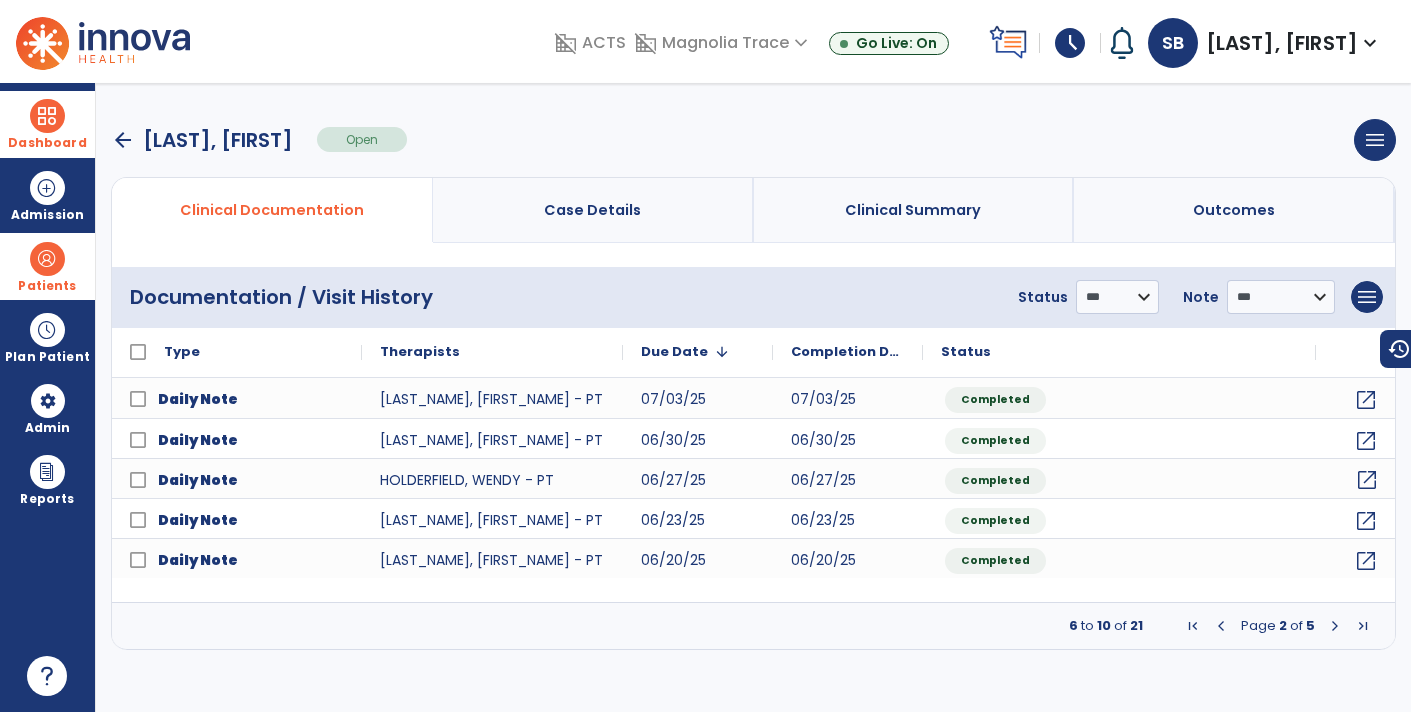 click on "open_in_new" 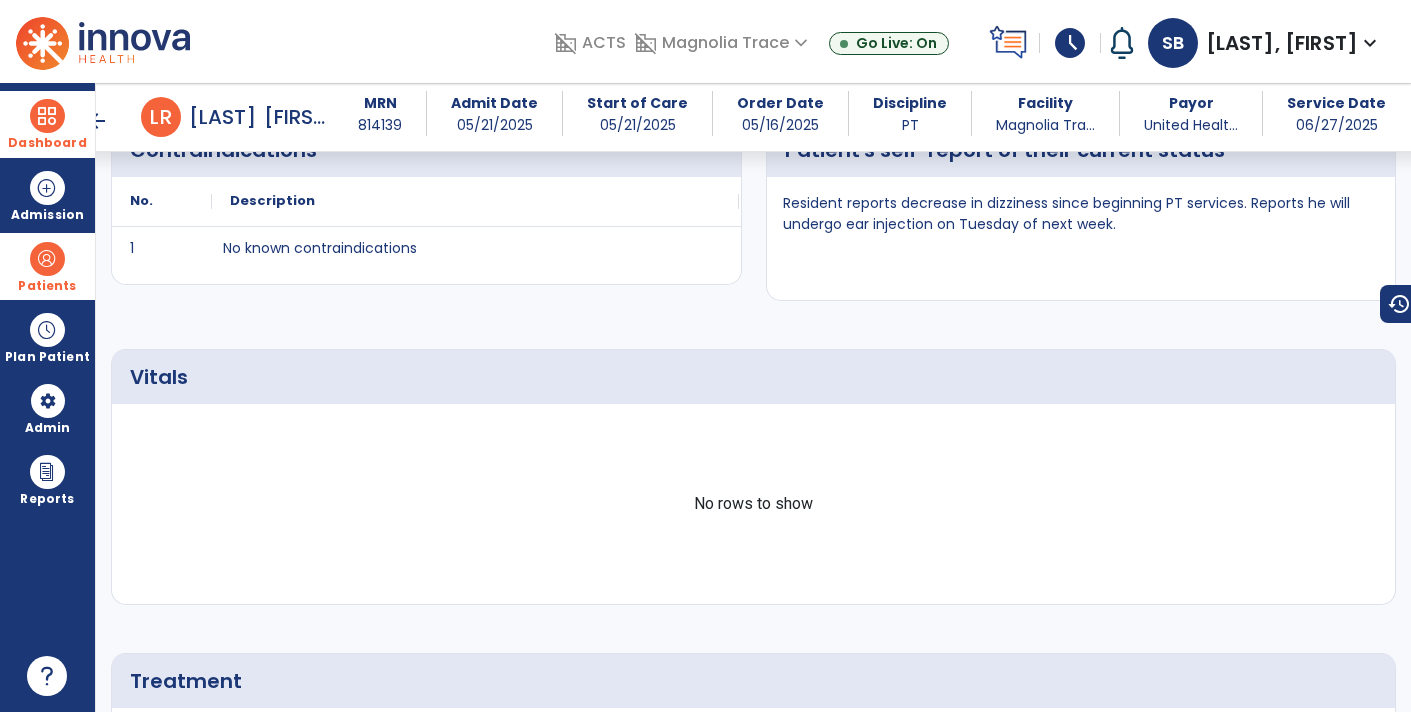 scroll, scrollTop: 0, scrollLeft: 0, axis: both 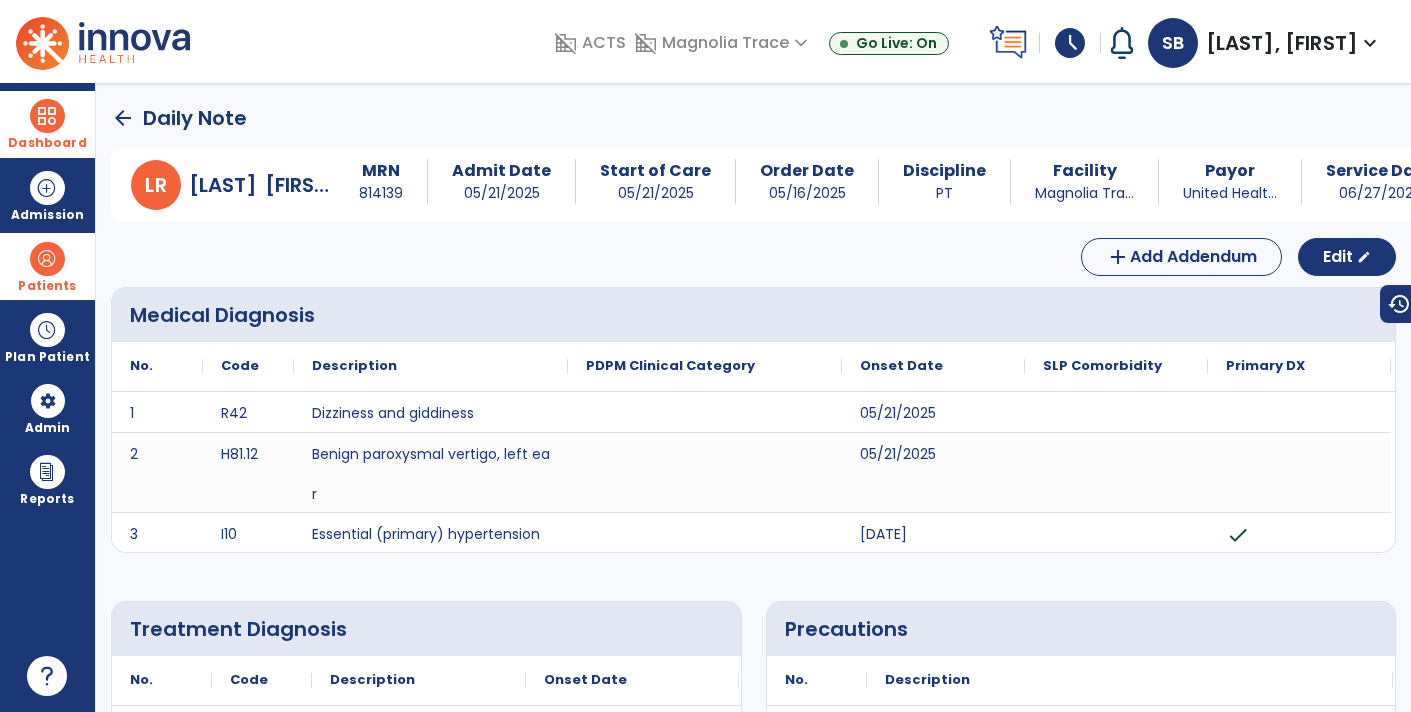 click on "arrow_back" 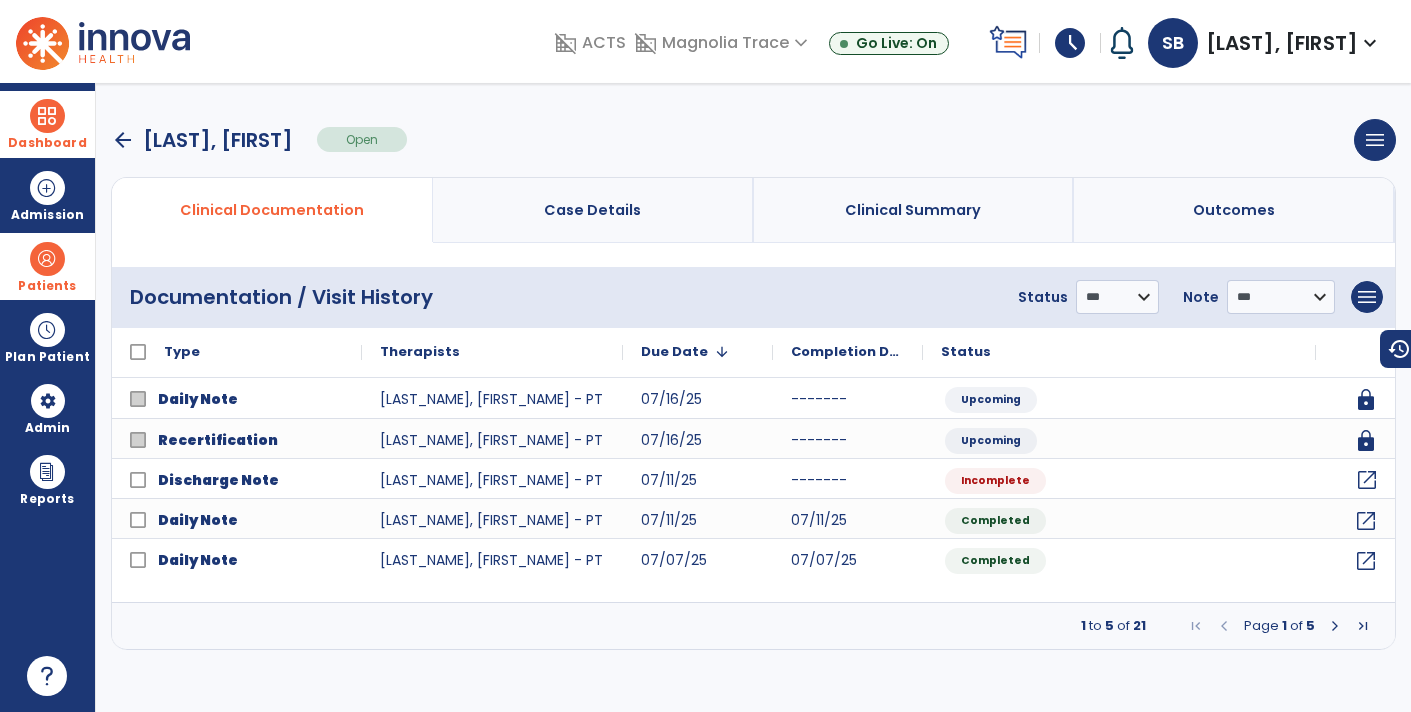 click on "open_in_new" 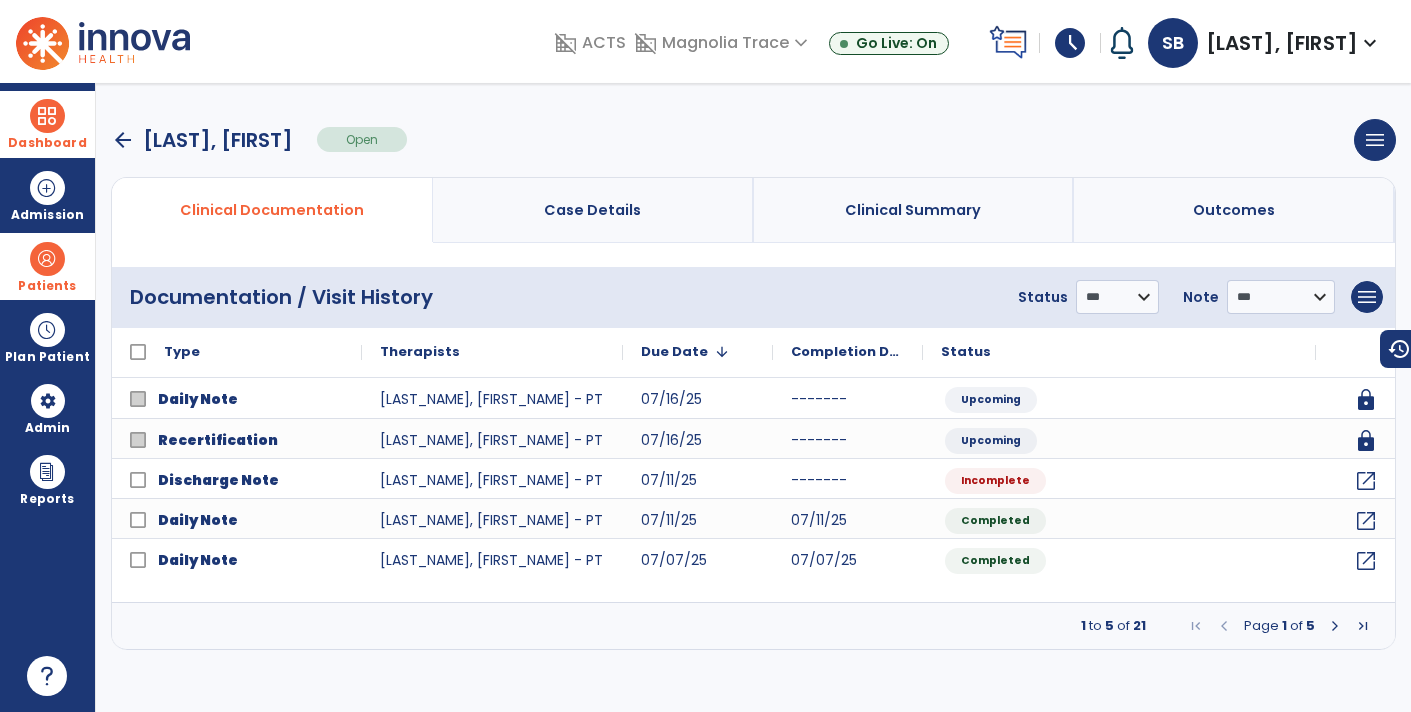 select on "****" 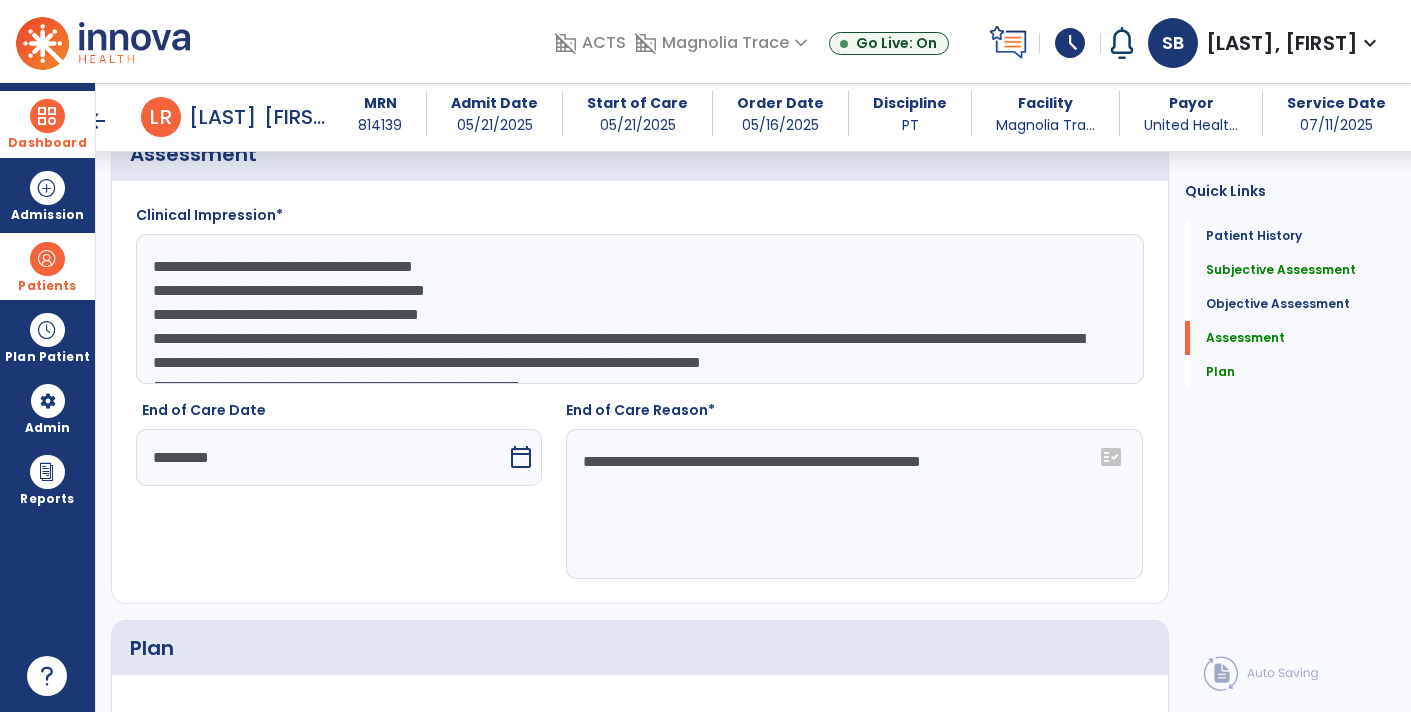 scroll, scrollTop: 2250, scrollLeft: 0, axis: vertical 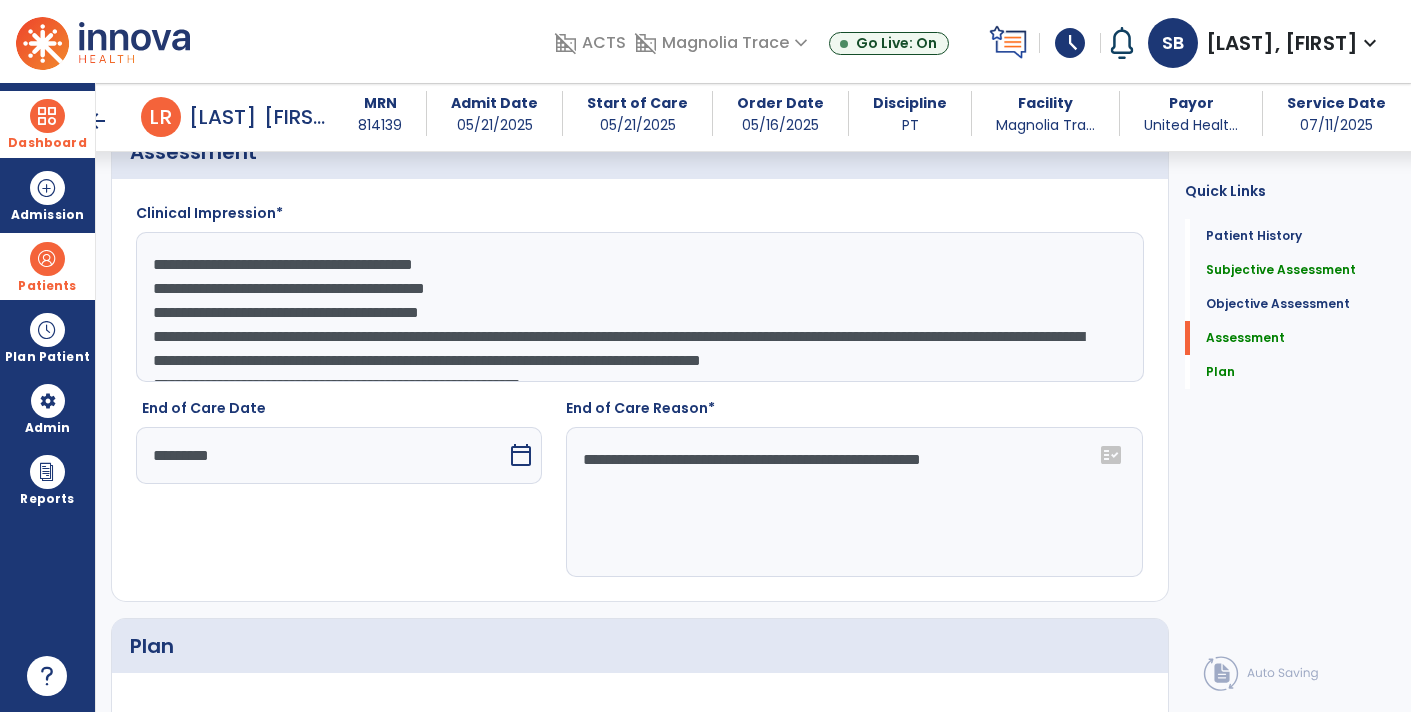 click on "**********" 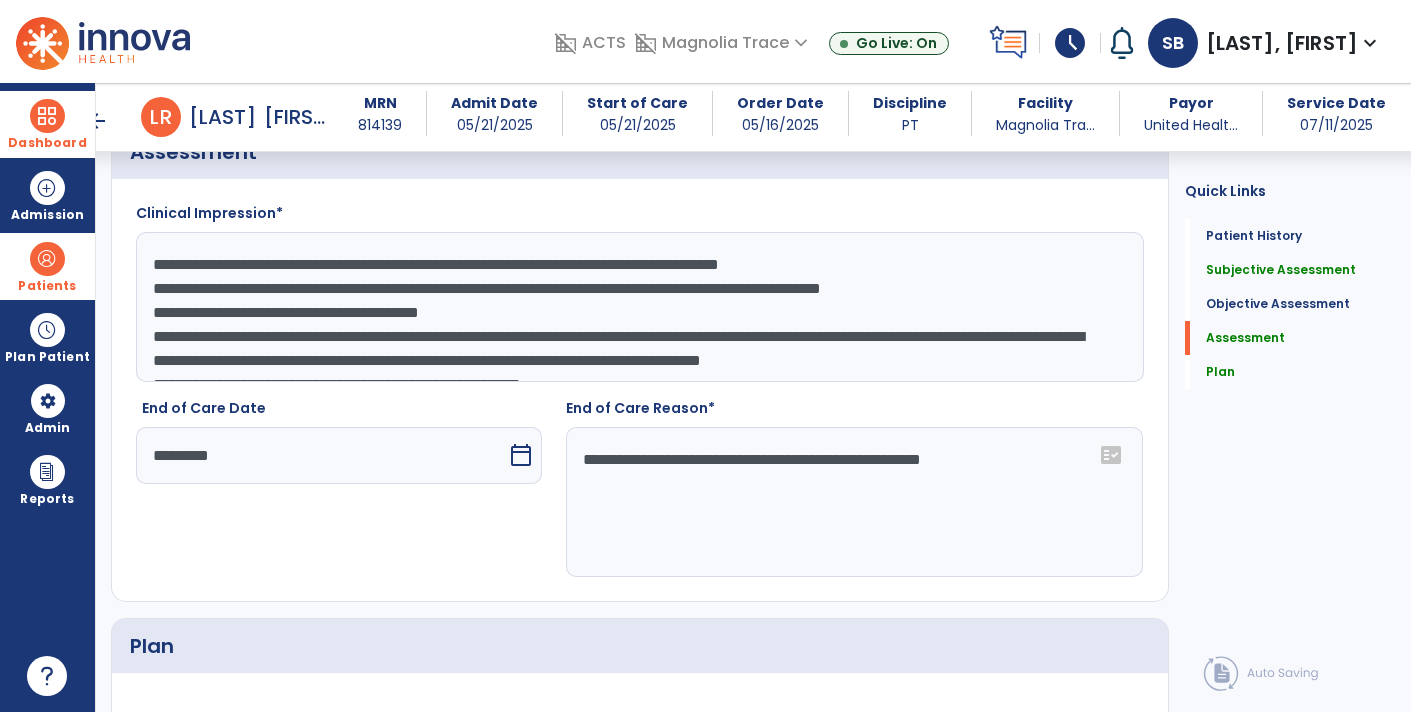 type on "**********" 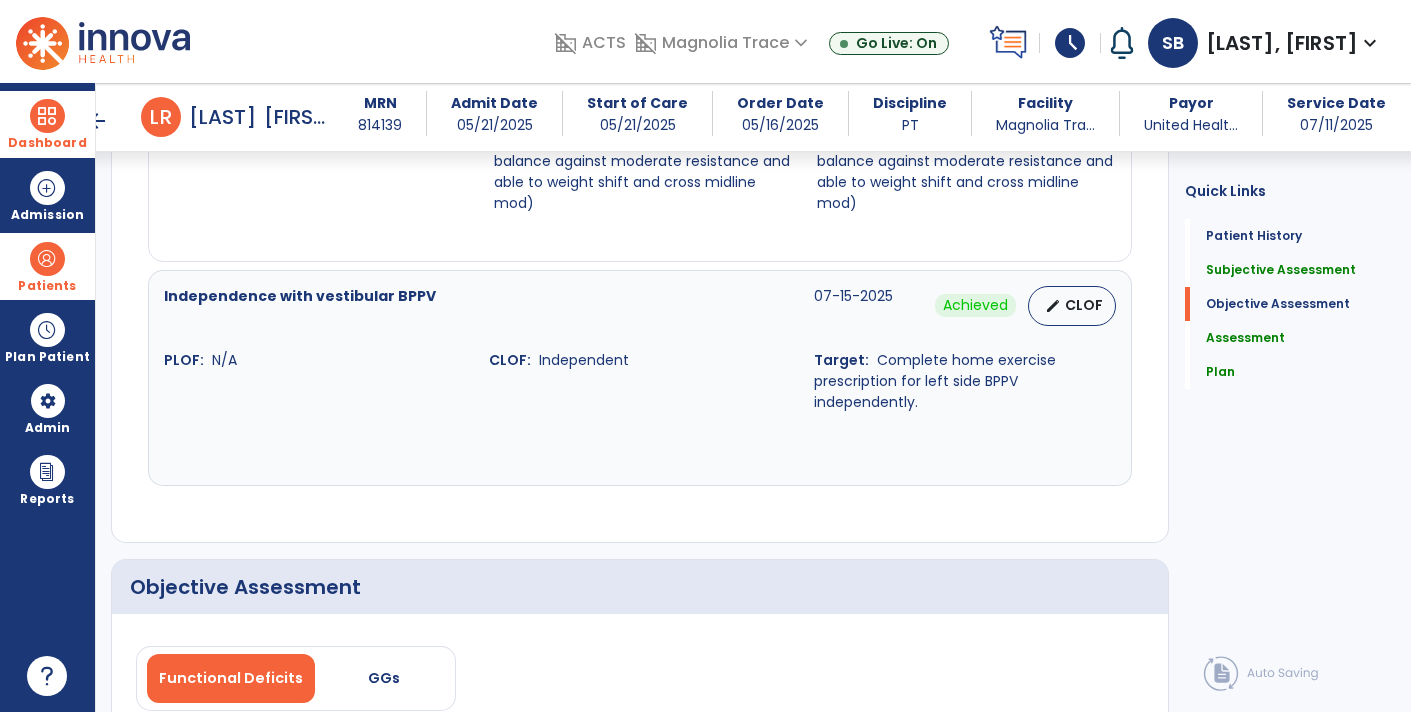 scroll, scrollTop: 1552, scrollLeft: 0, axis: vertical 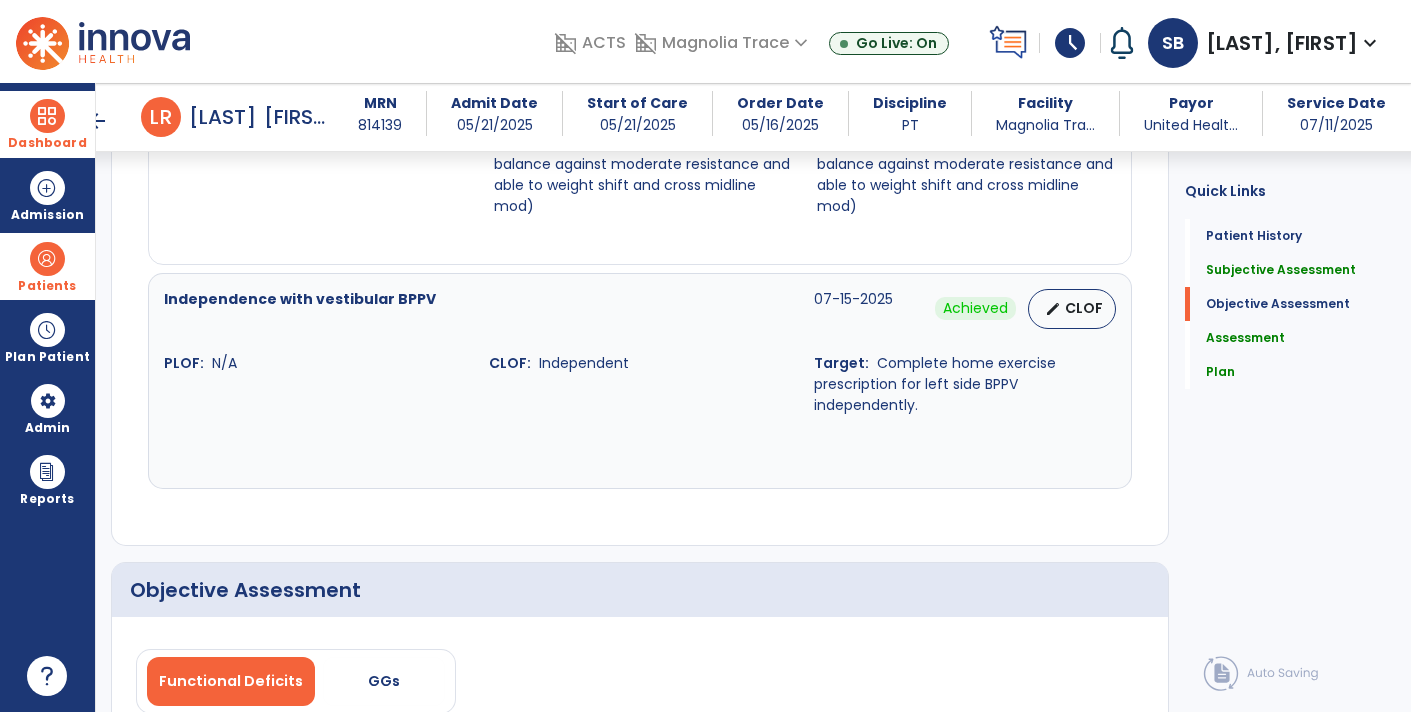 click on "arrow_back" at bounding box center (97, 121) 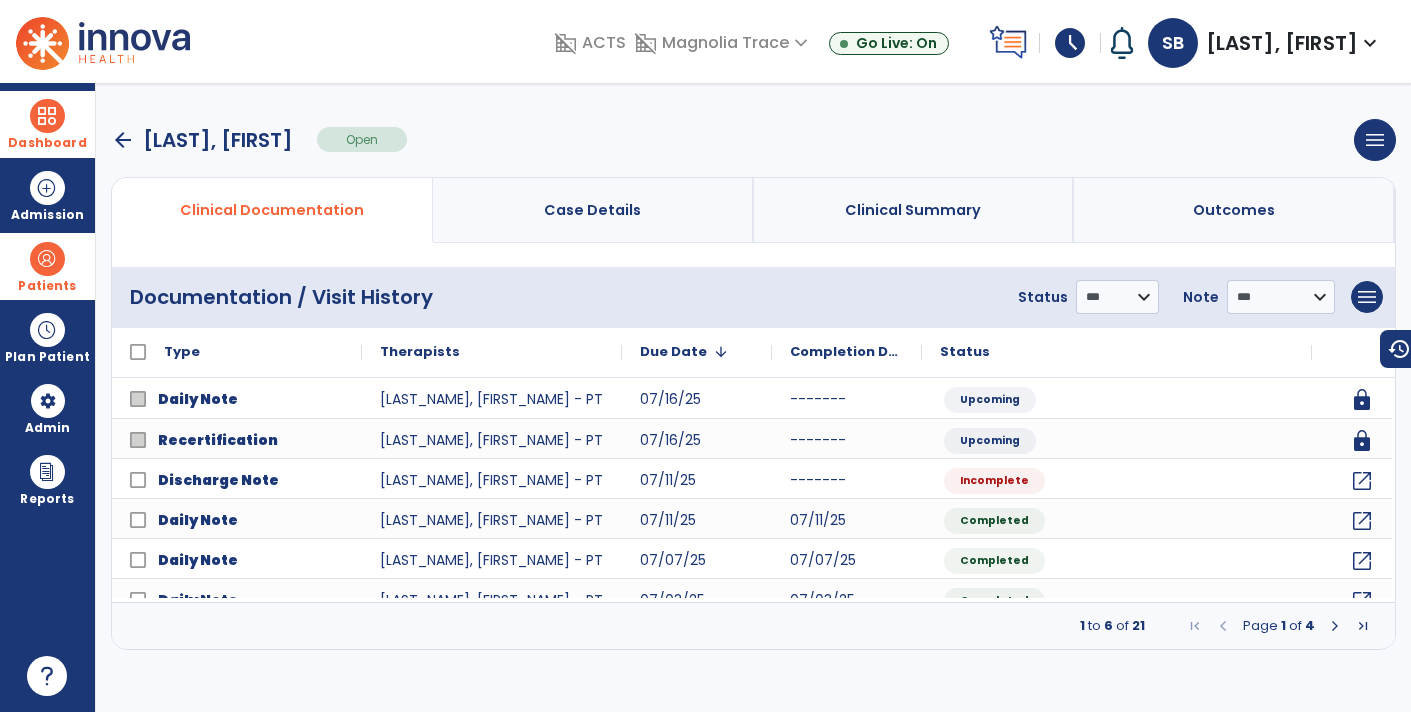 scroll, scrollTop: 0, scrollLeft: 0, axis: both 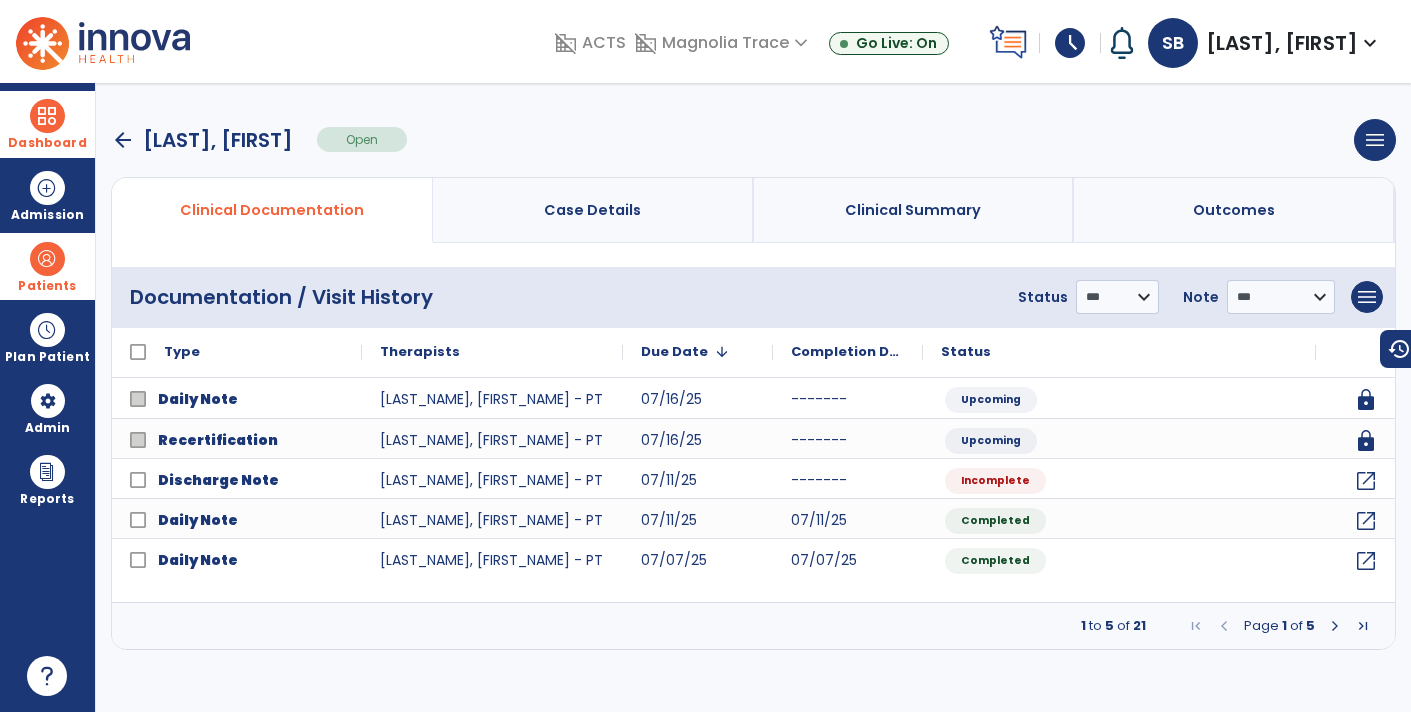 click at bounding box center (1335, 626) 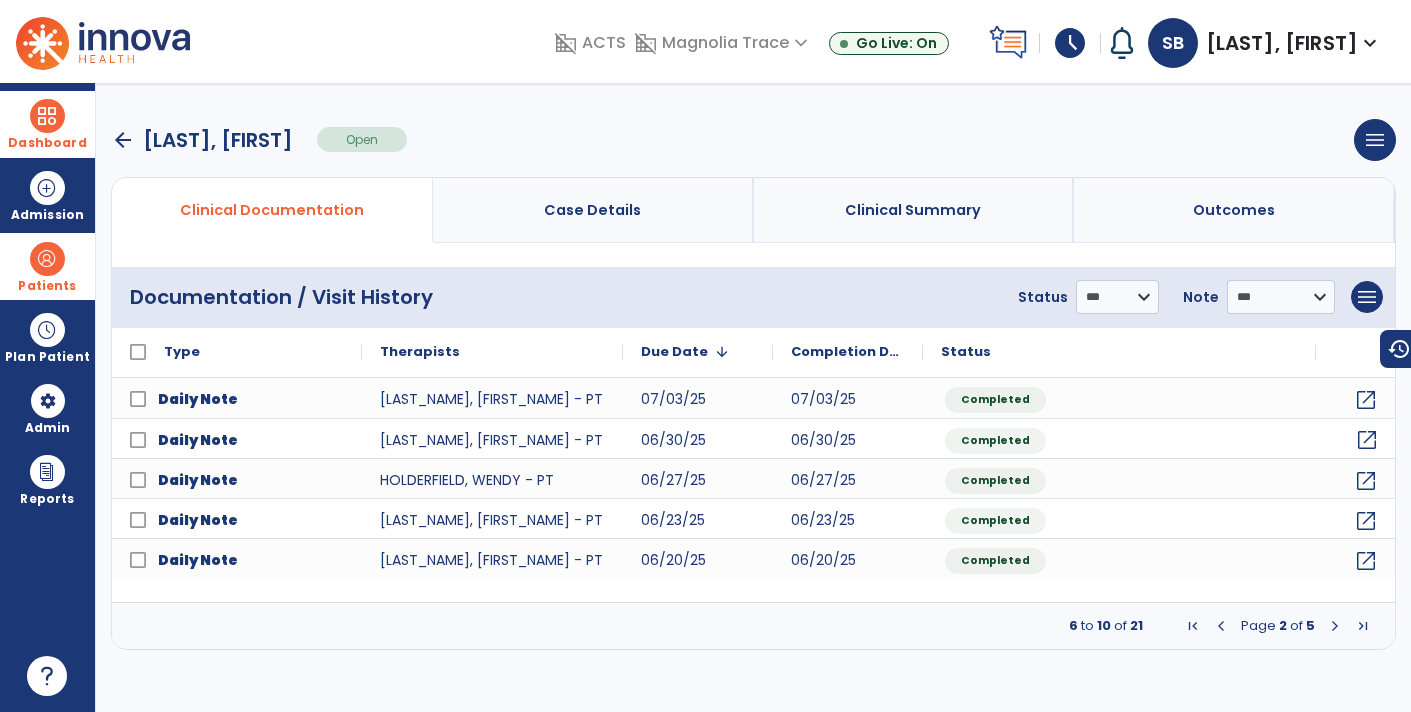 click on "open_in_new" 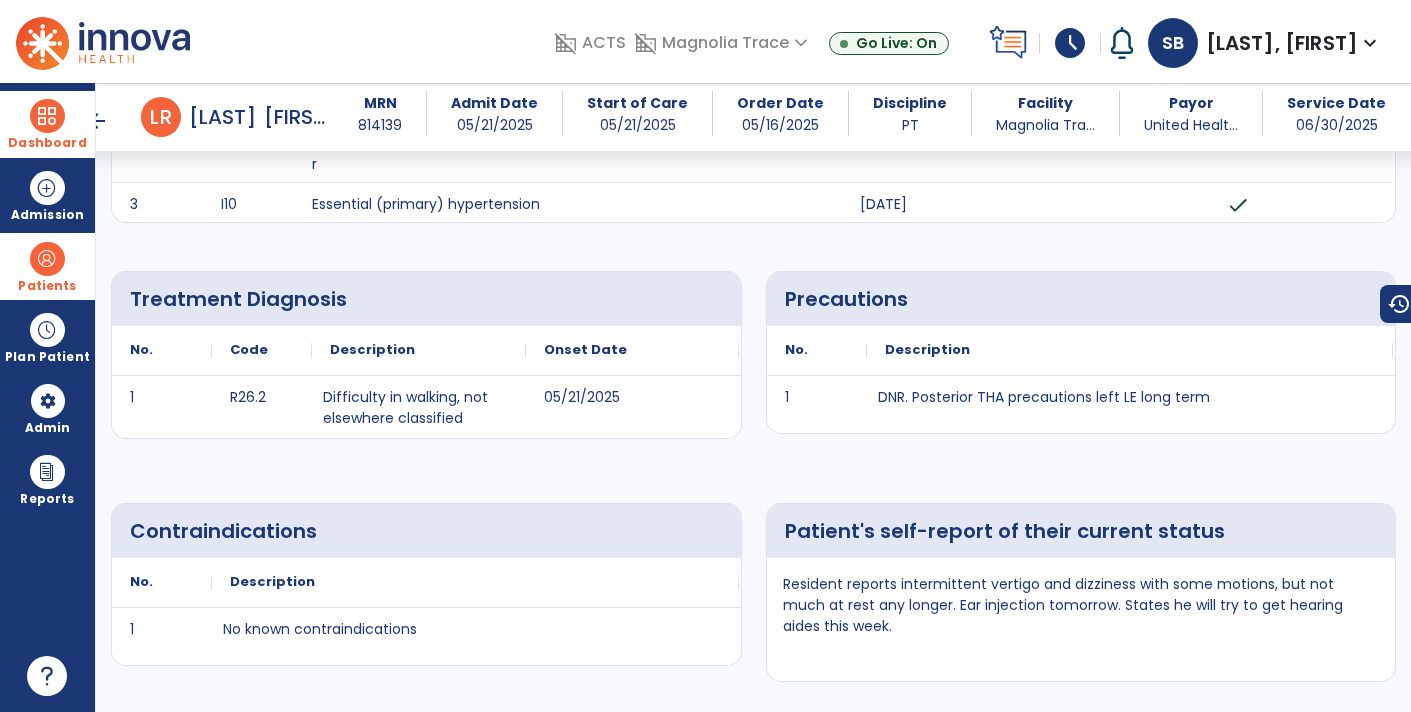scroll, scrollTop: 0, scrollLeft: 0, axis: both 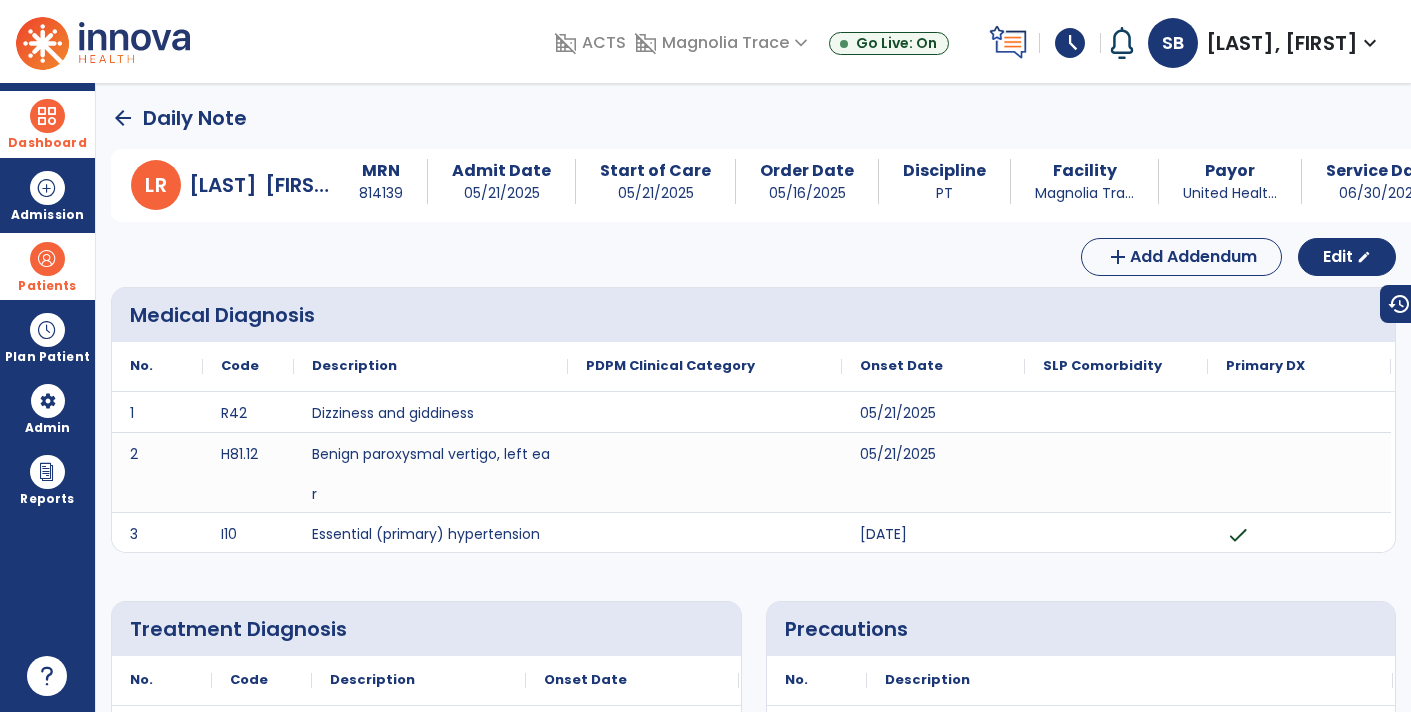 click on "arrow_back" 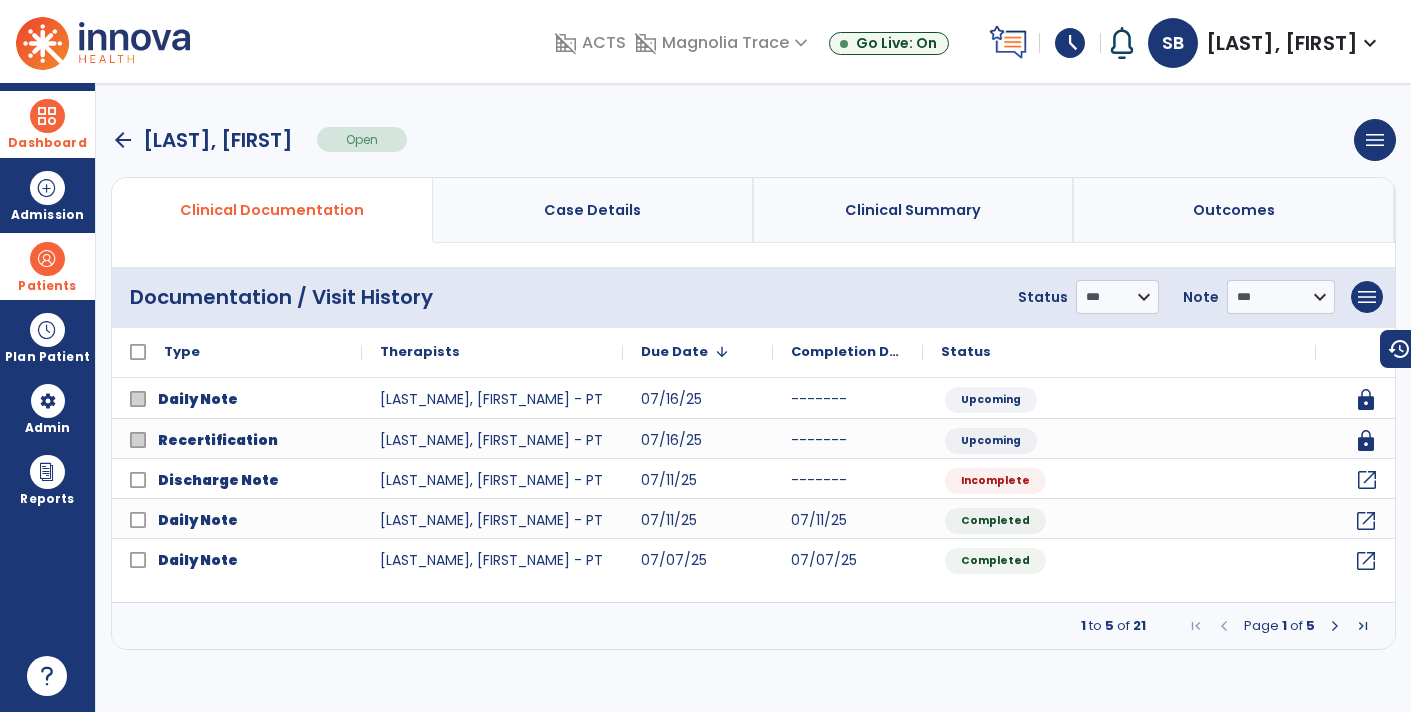 click on "open_in_new" 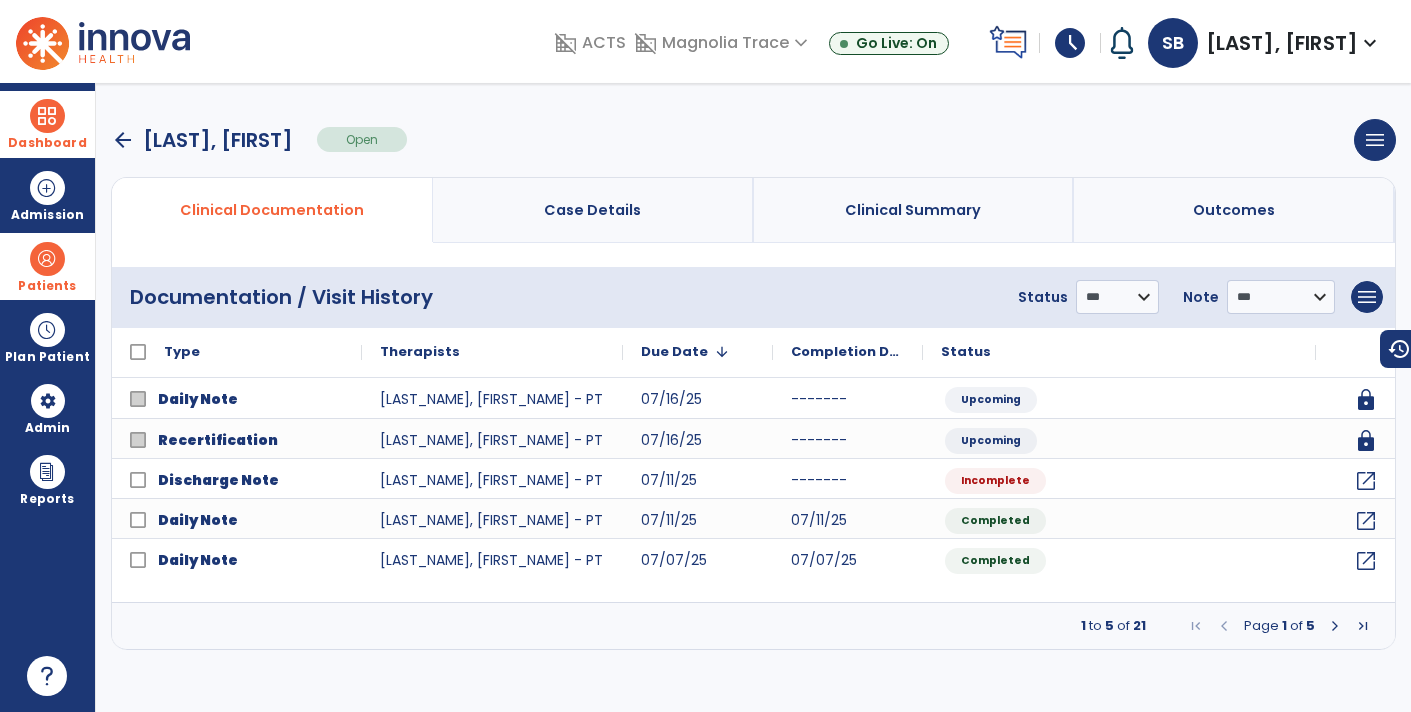 select on "****" 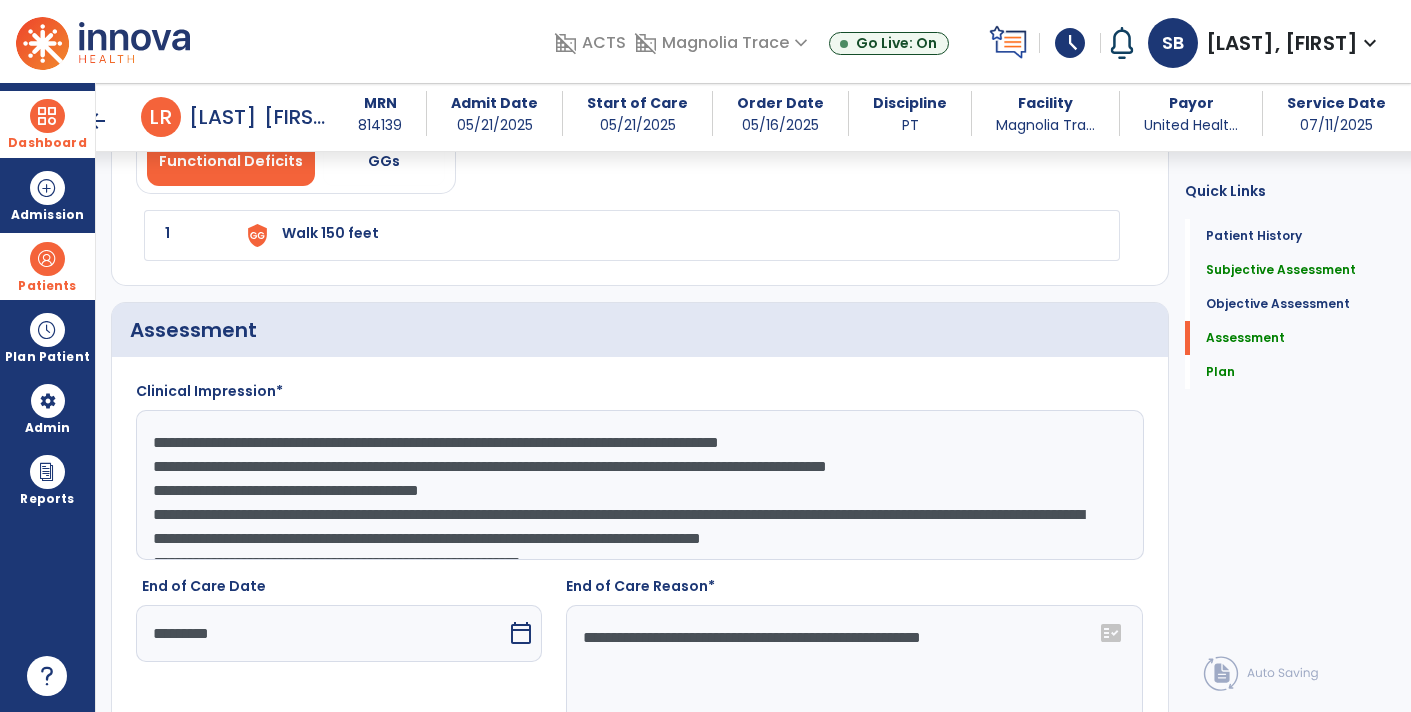 scroll, scrollTop: 2080, scrollLeft: 0, axis: vertical 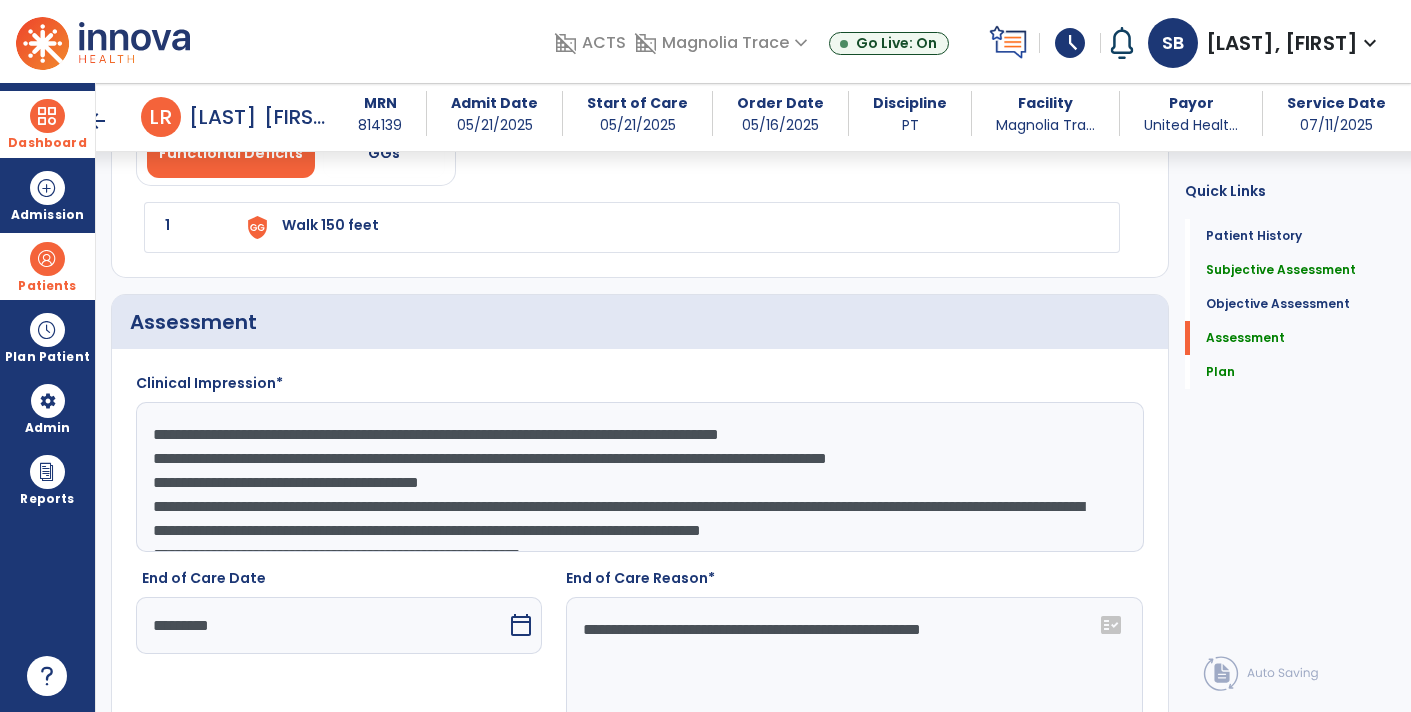 click on "**********" 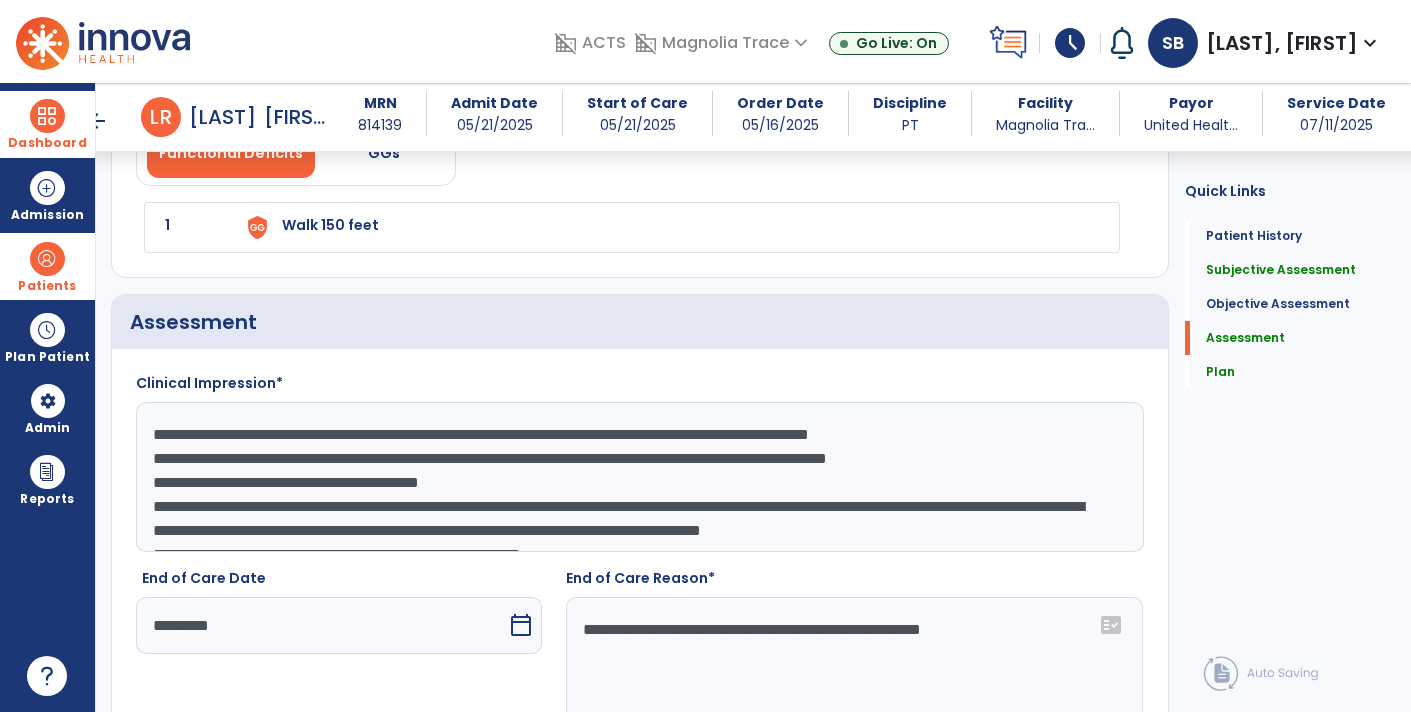 click on "**********" 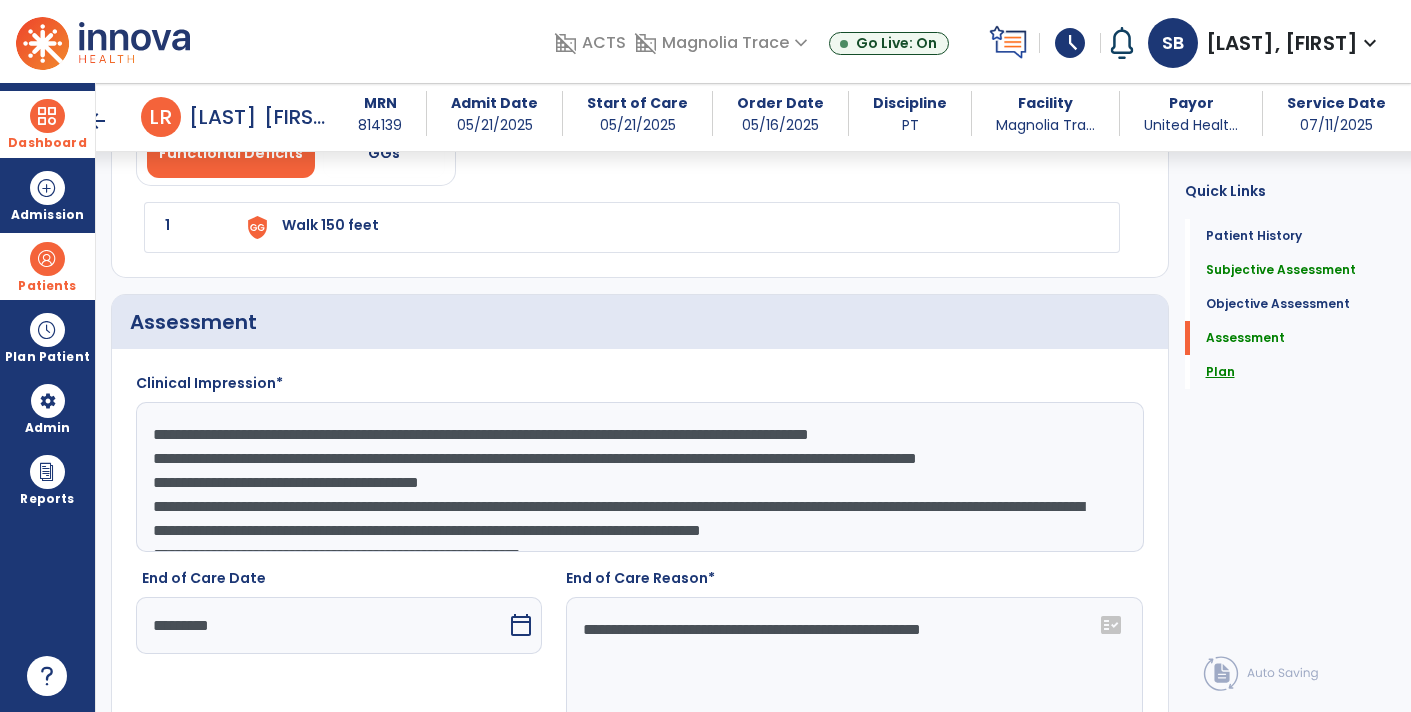 type on "**********" 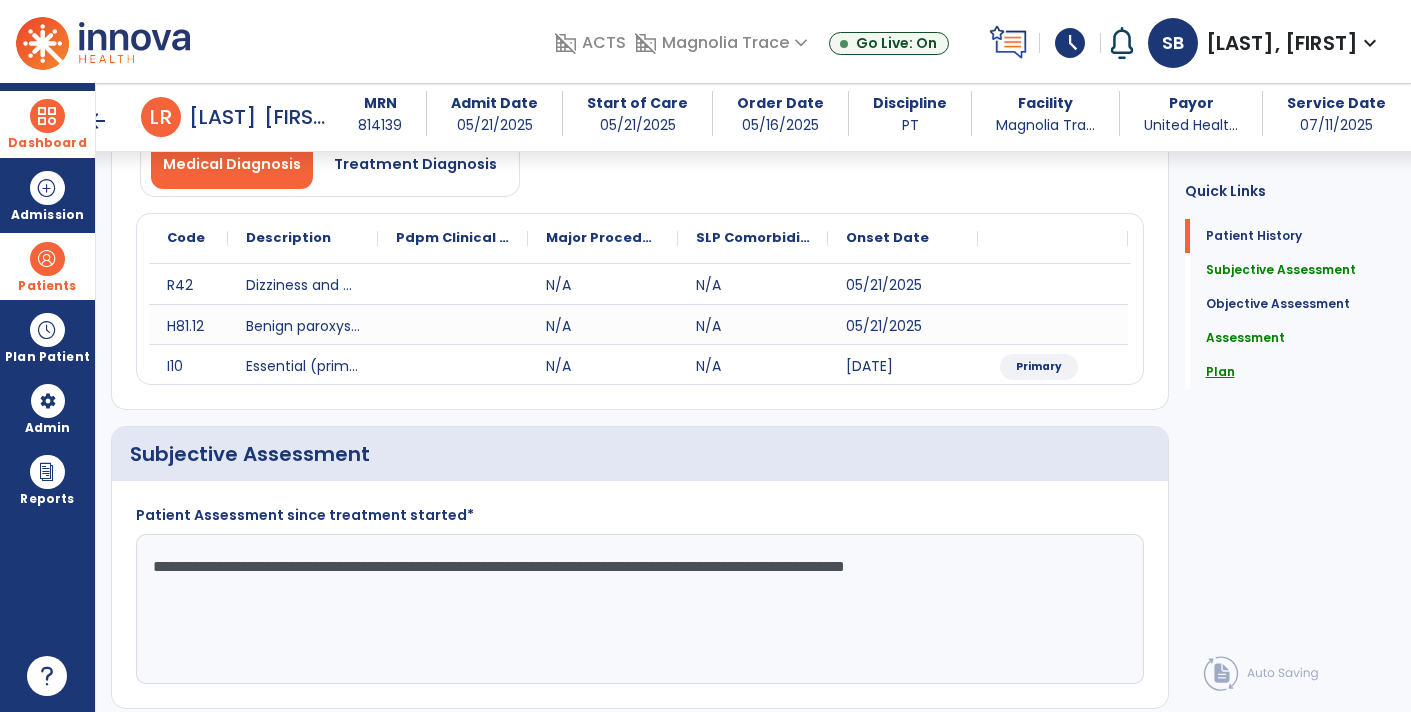click on "Plan" 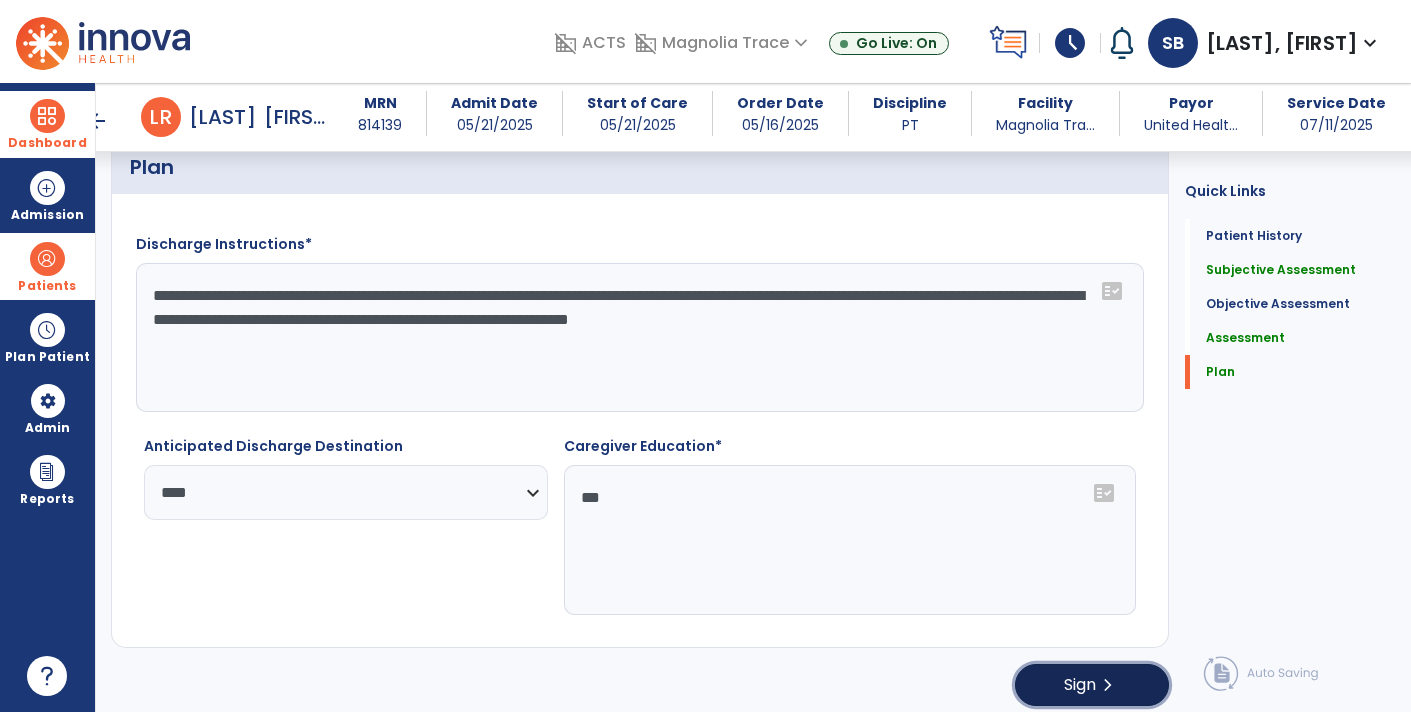 click on "Sign  chevron_right" 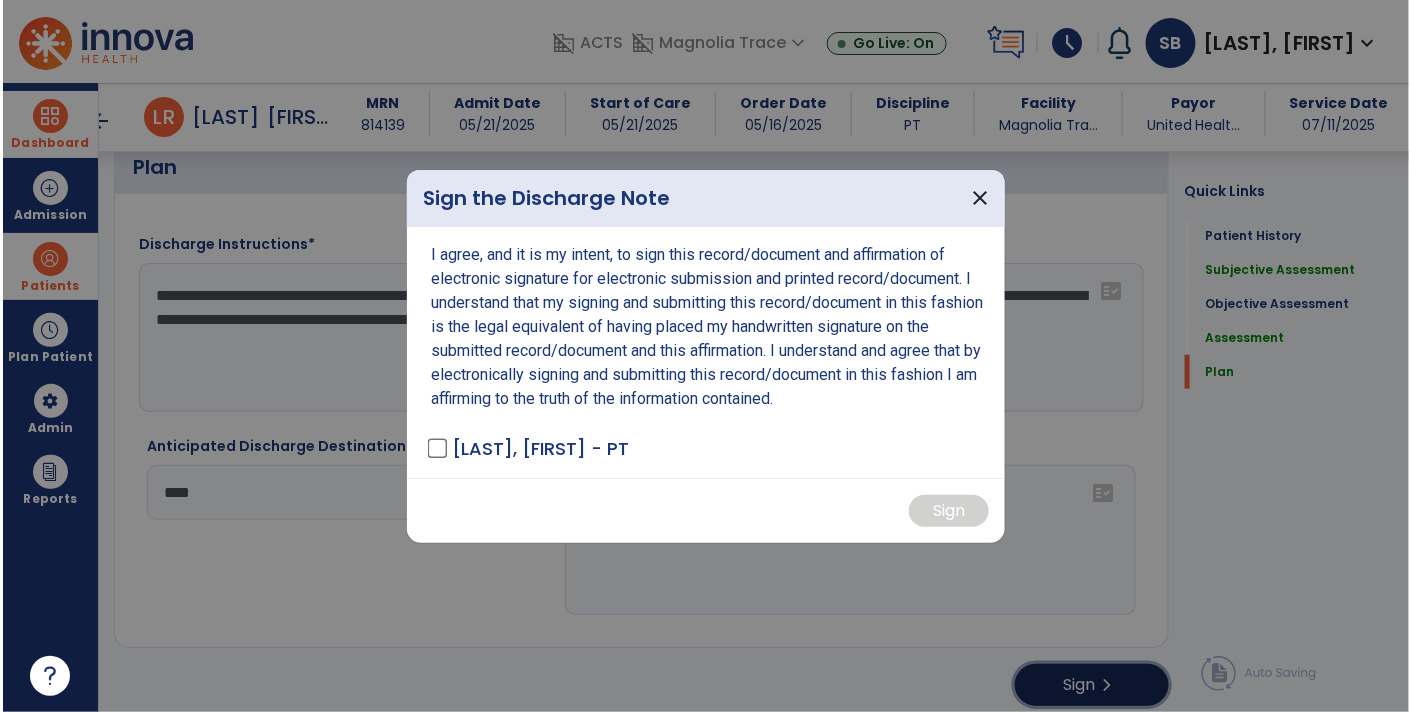 scroll, scrollTop: 2729, scrollLeft: 0, axis: vertical 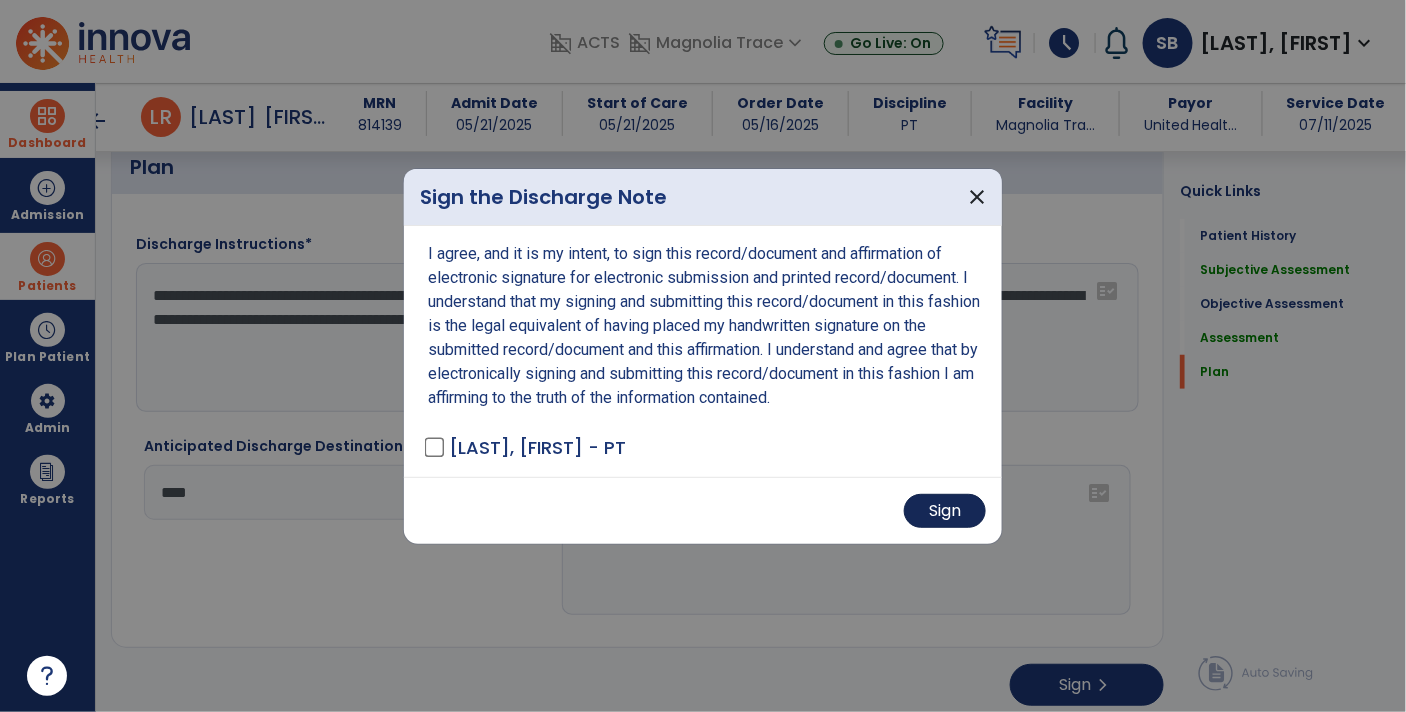 click on "Sign" at bounding box center (945, 511) 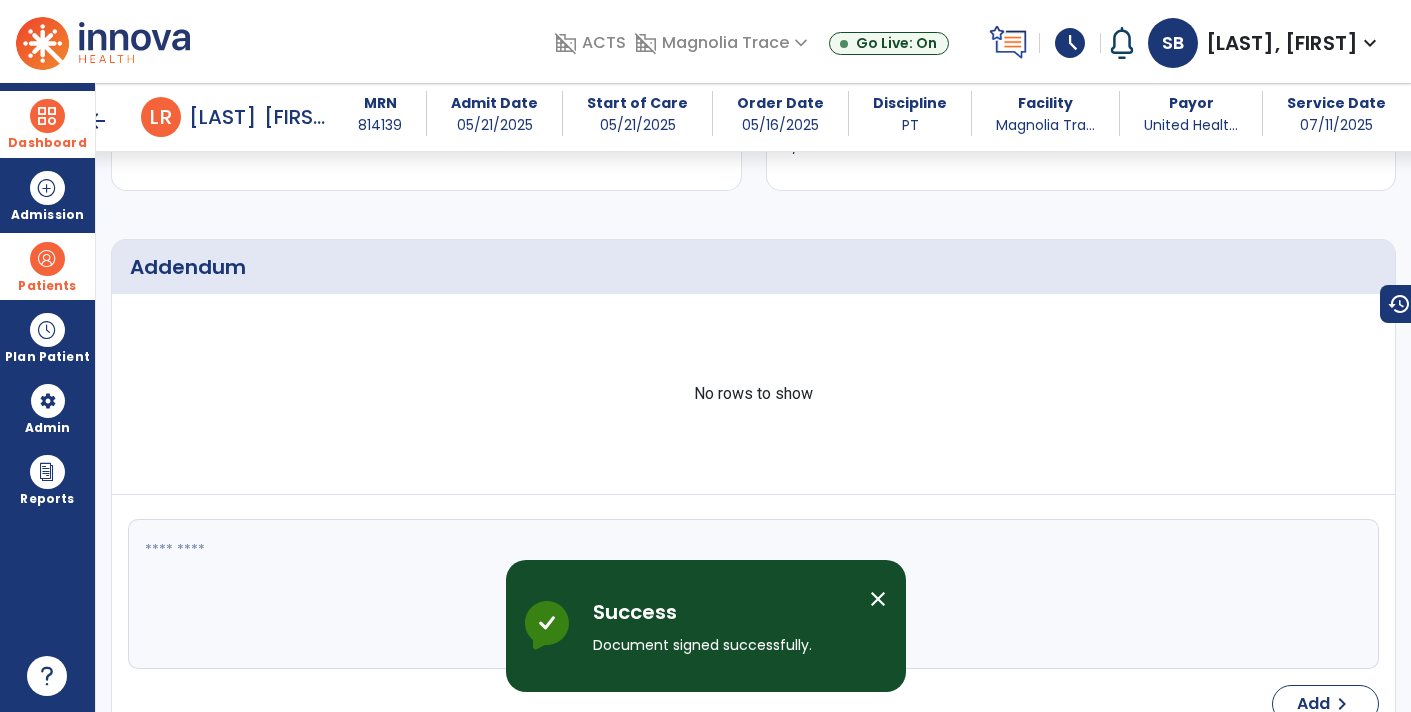 scroll, scrollTop: 3287, scrollLeft: 0, axis: vertical 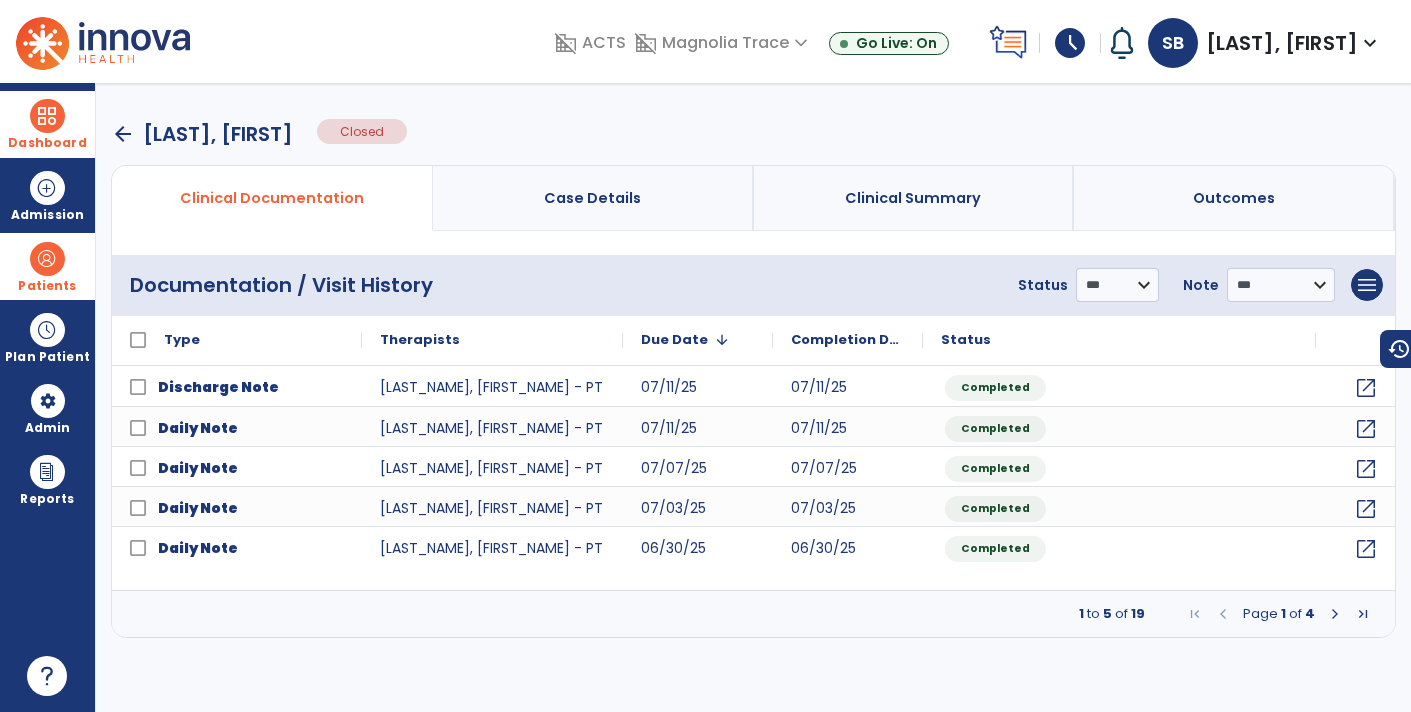 click on "Dashboard" at bounding box center [47, 124] 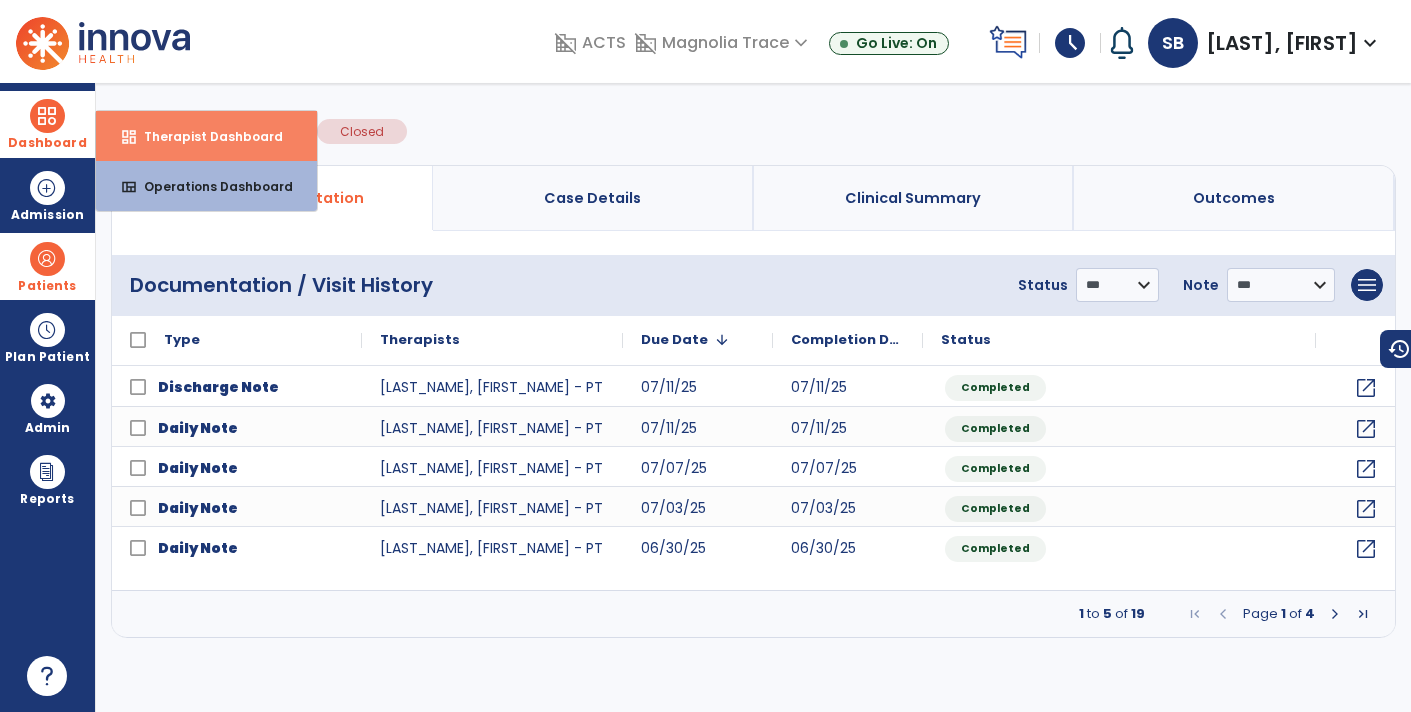 click on "Therapist Dashboard" at bounding box center (205, 136) 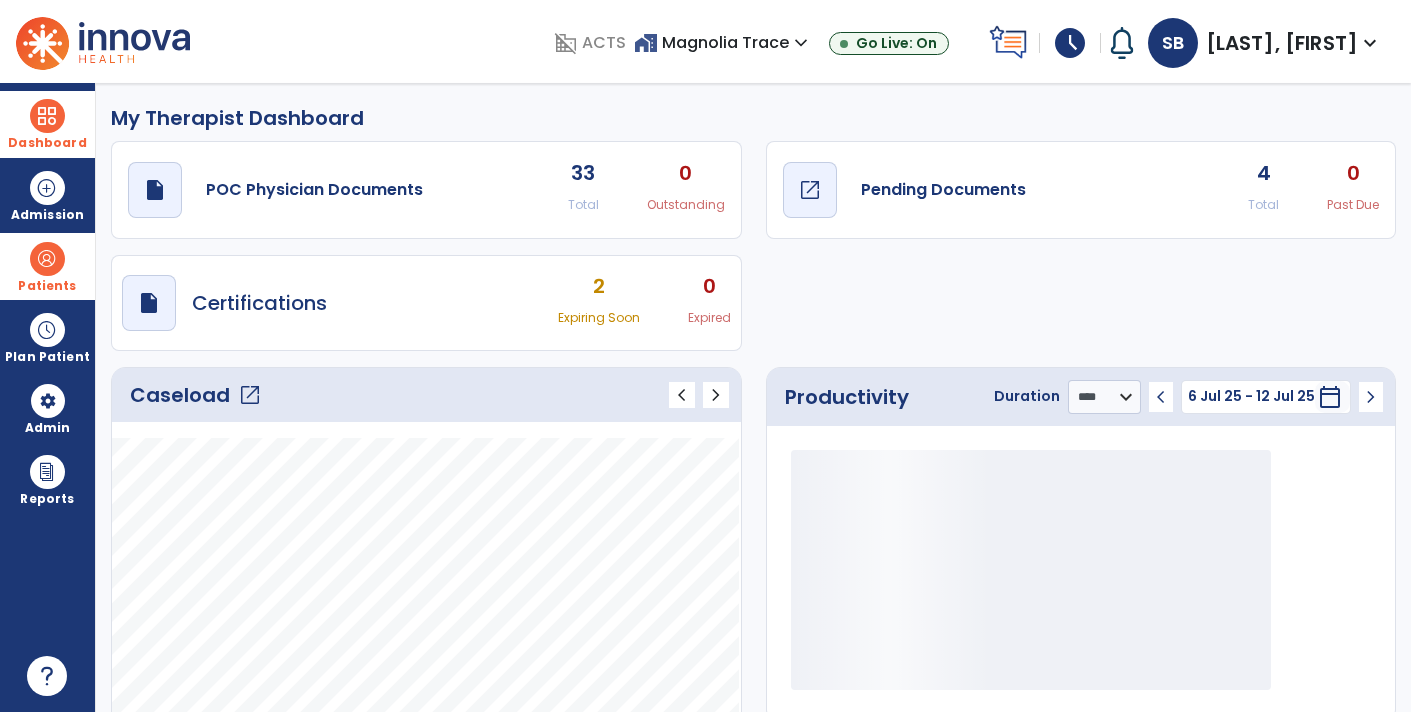 click on "Pending Documents" 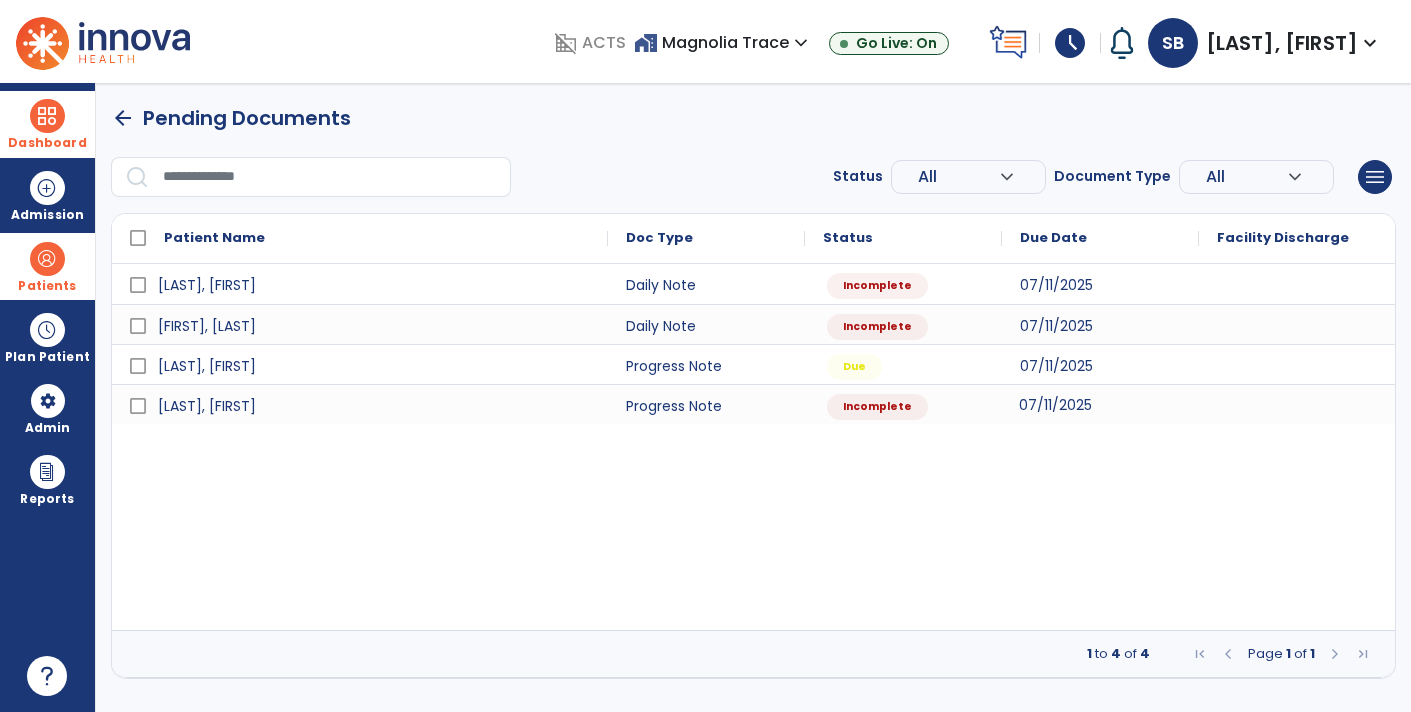 click on "07/11/2025" at bounding box center [1100, 404] 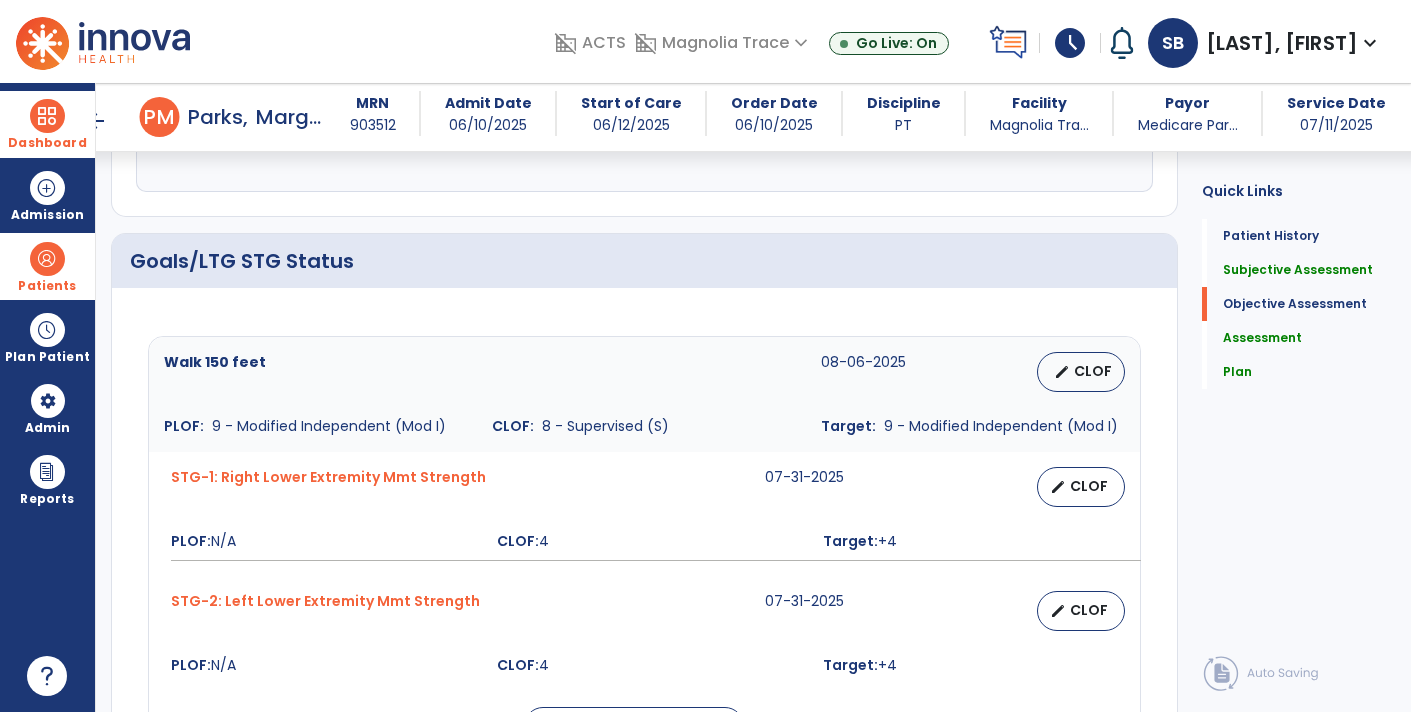 click on "arrow_back" at bounding box center [96, 121] 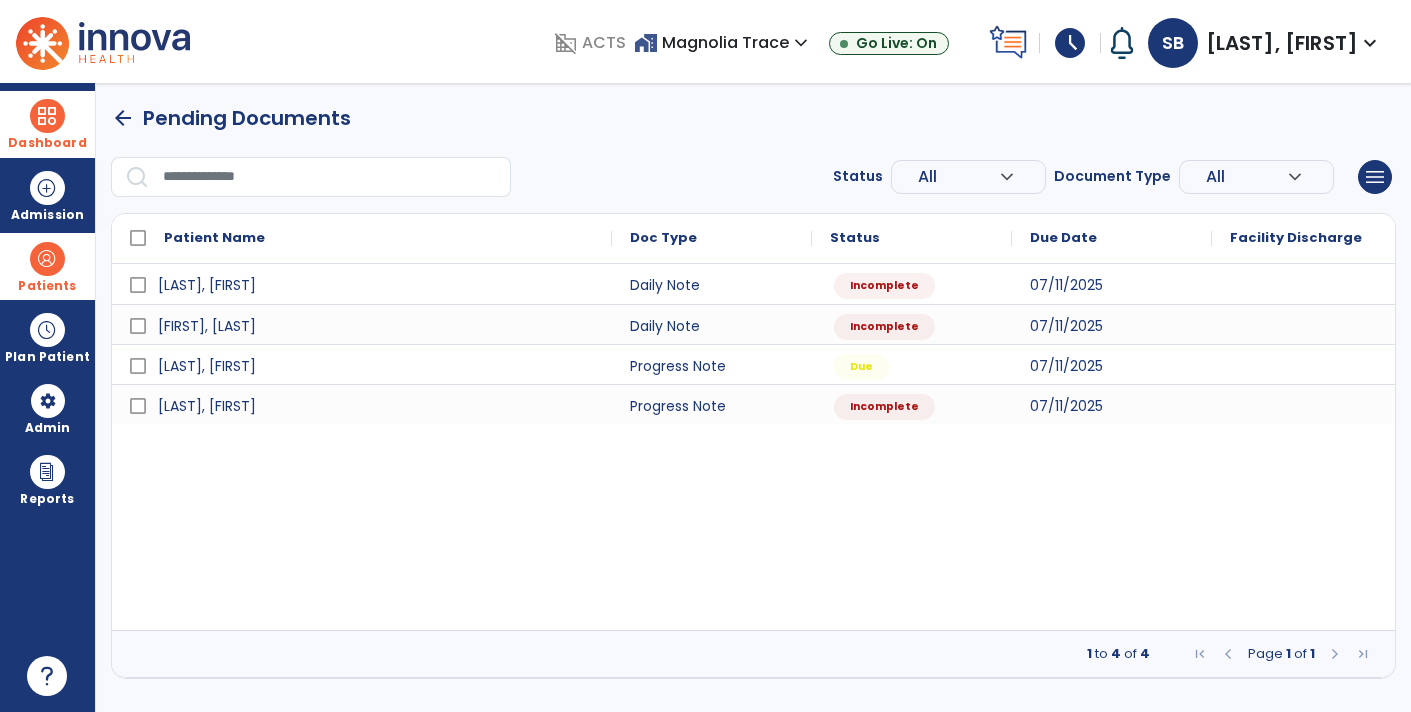 scroll, scrollTop: 0, scrollLeft: 0, axis: both 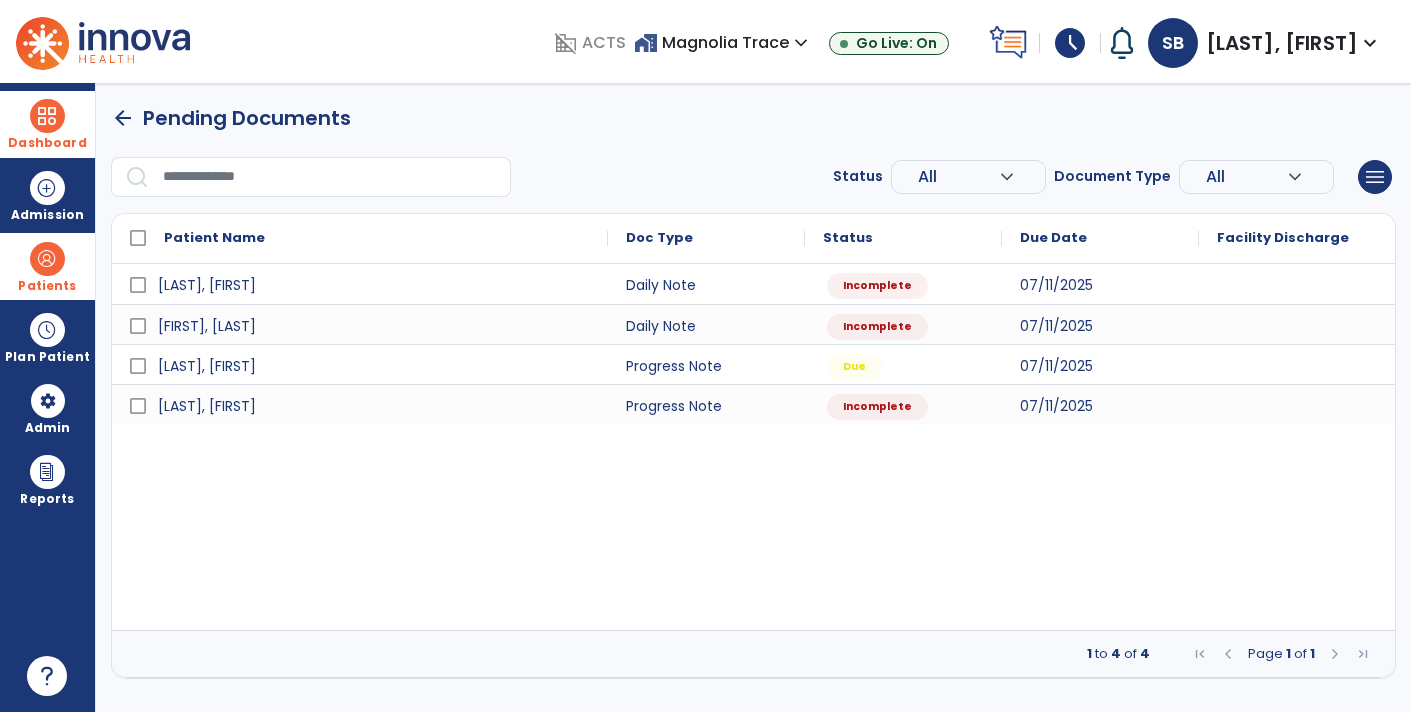 click on "Patients" at bounding box center [47, 286] 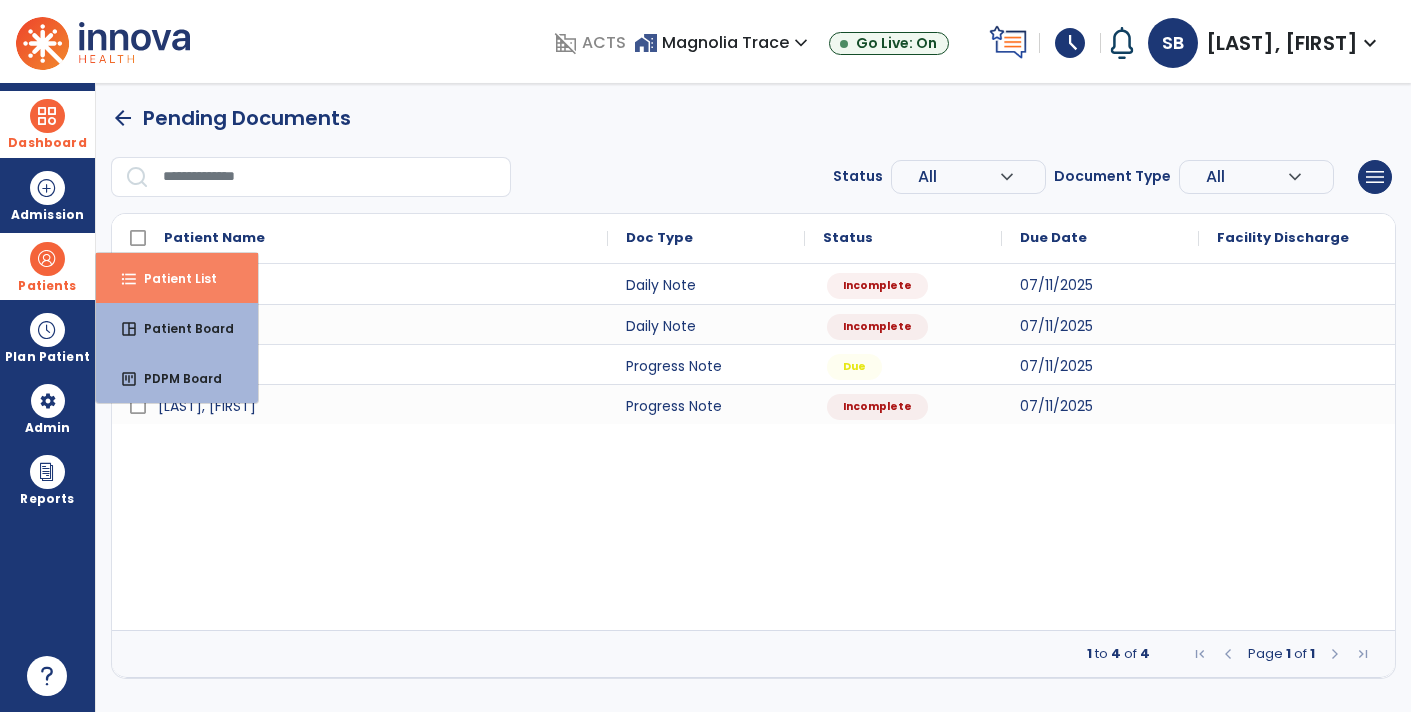 click on "Patient List" at bounding box center [172, 278] 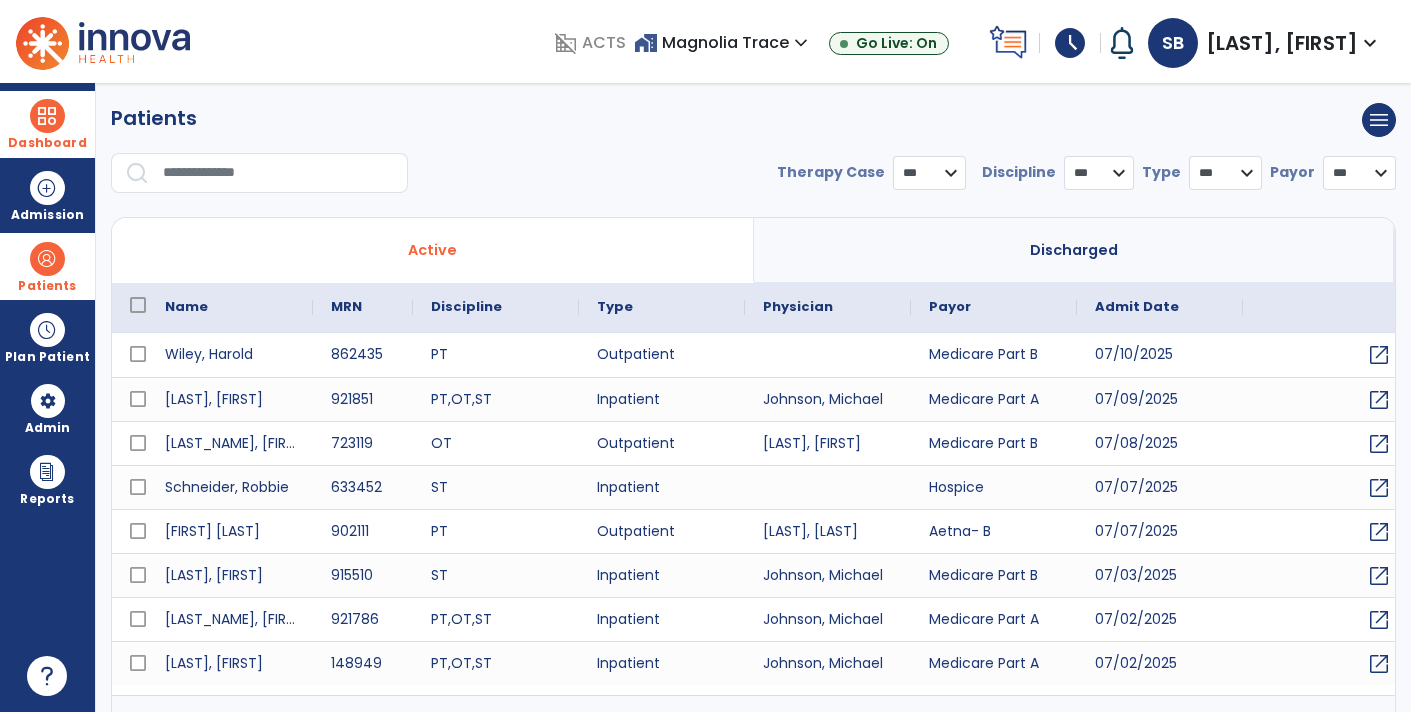 select on "***" 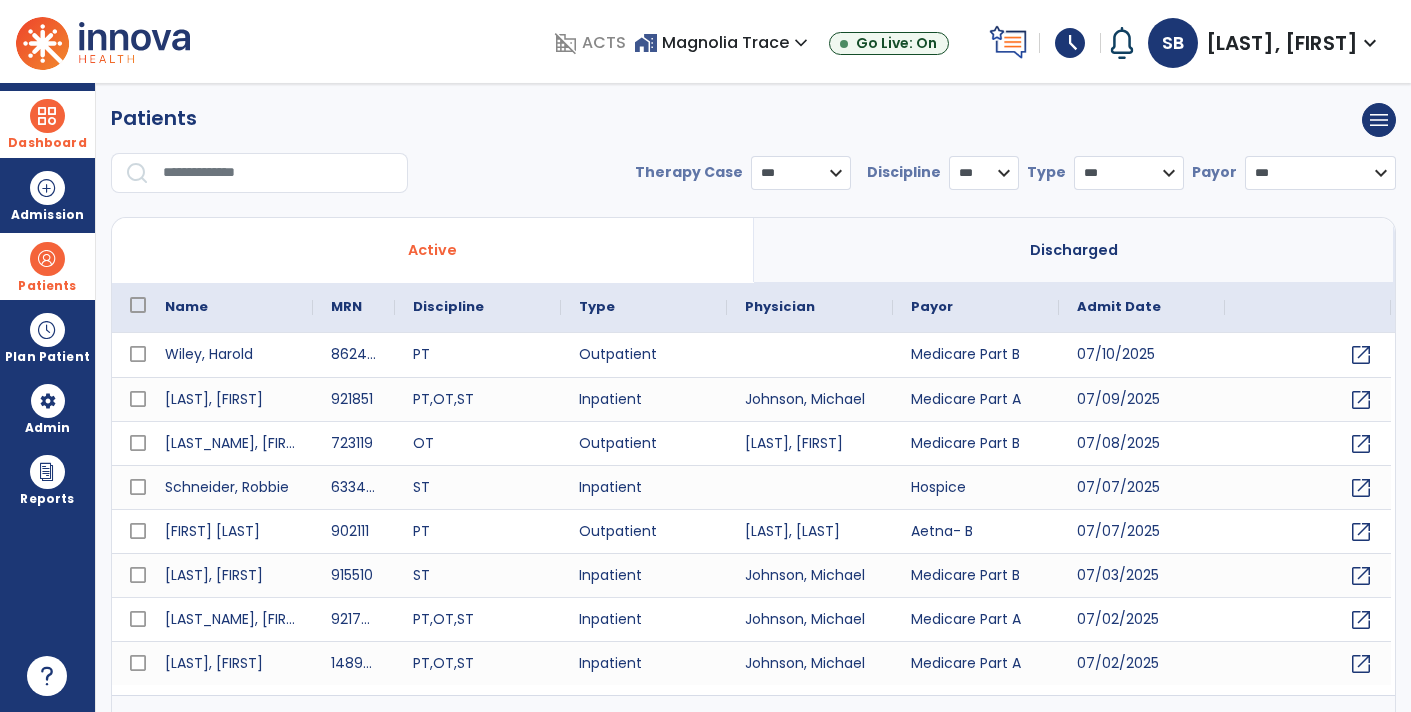 click at bounding box center [278, 173] 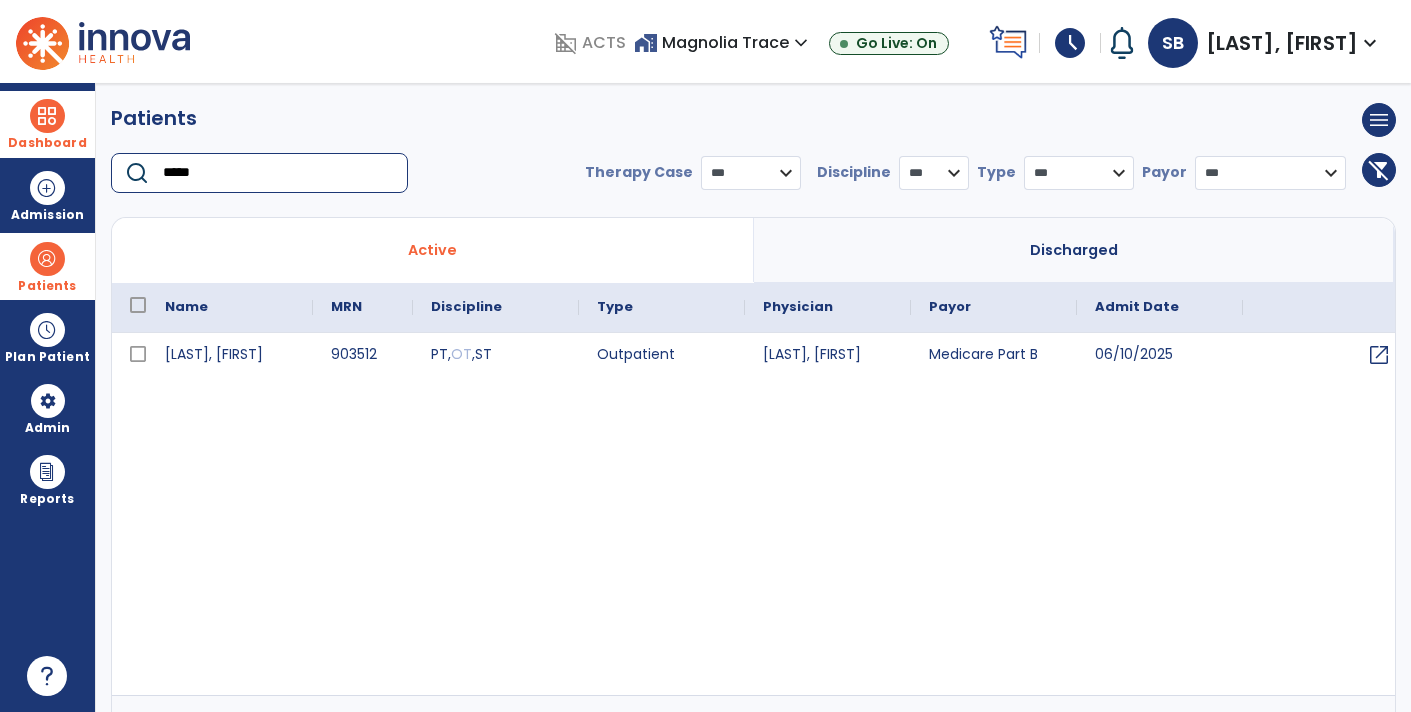 type on "*****" 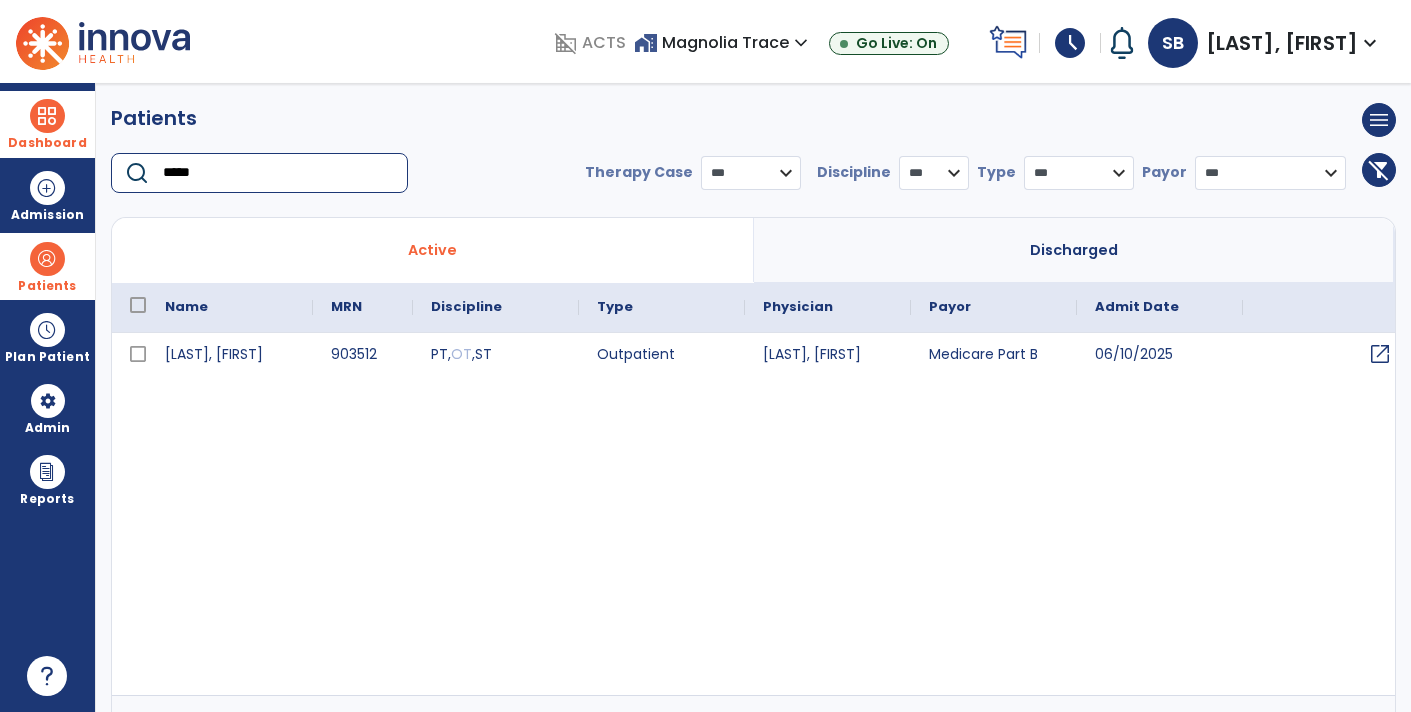 click on "open_in_new" at bounding box center [1380, 354] 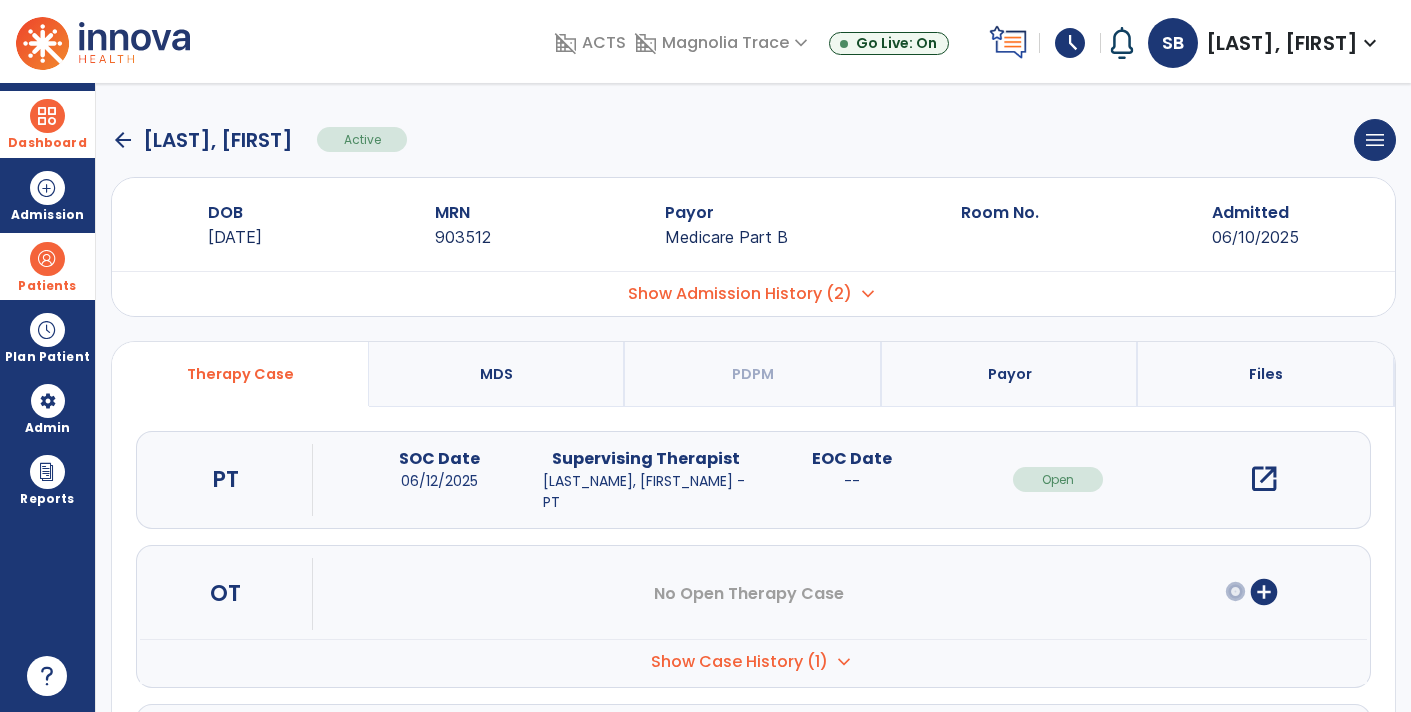 click on "open_in_new" at bounding box center (1264, 479) 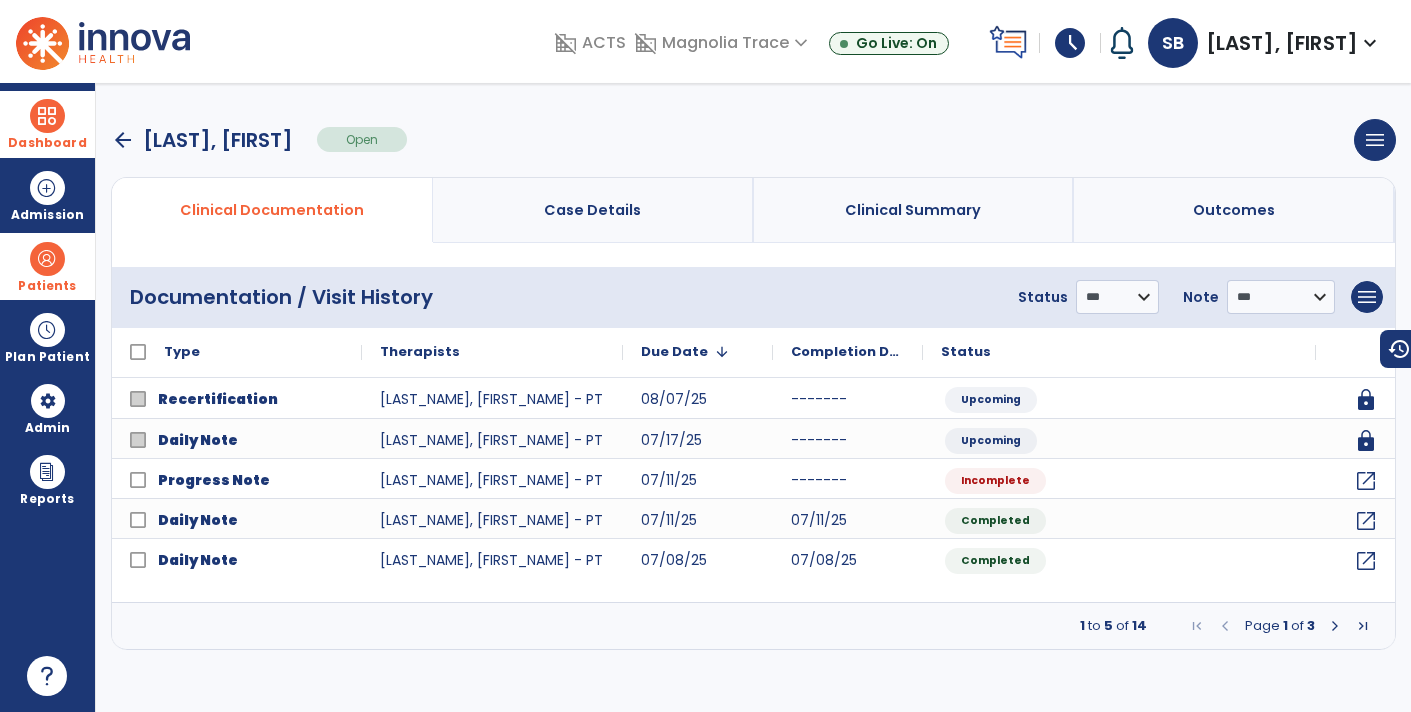 click at bounding box center (1335, 626) 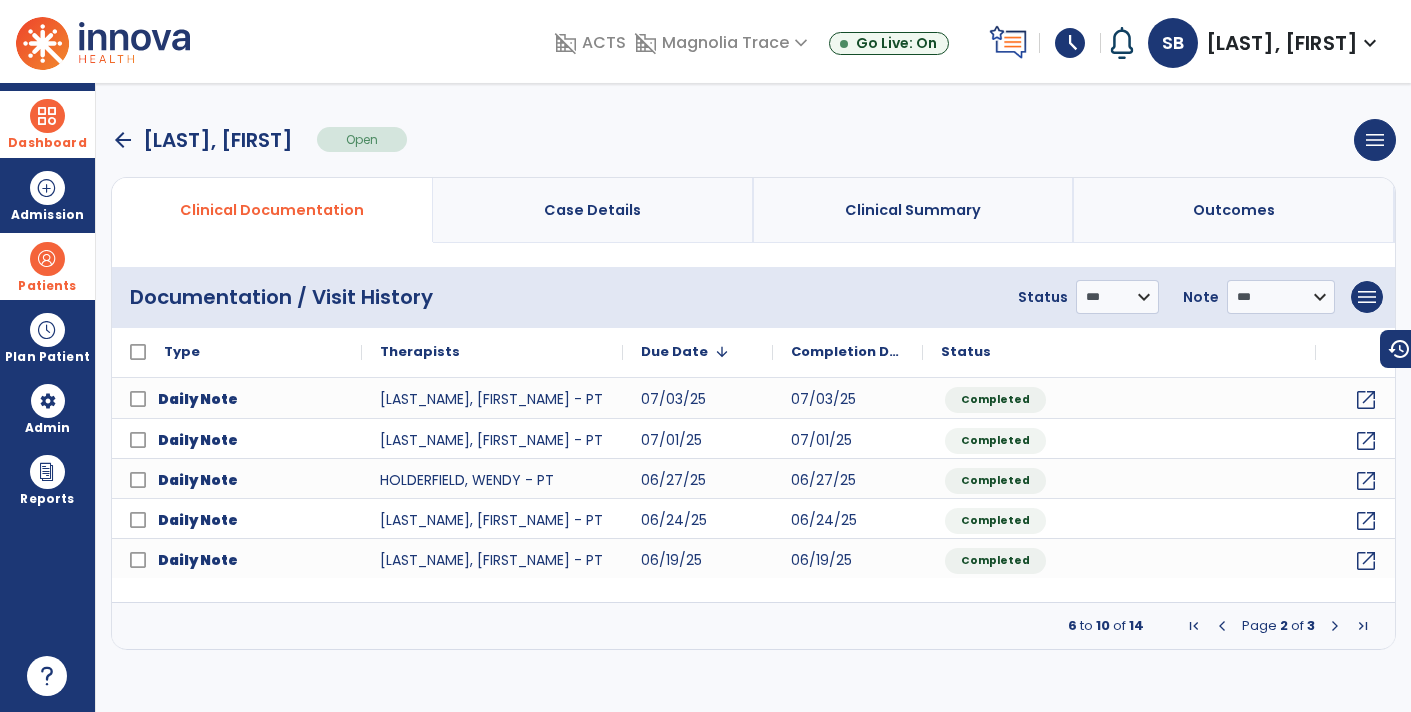 click at bounding box center [1335, 626] 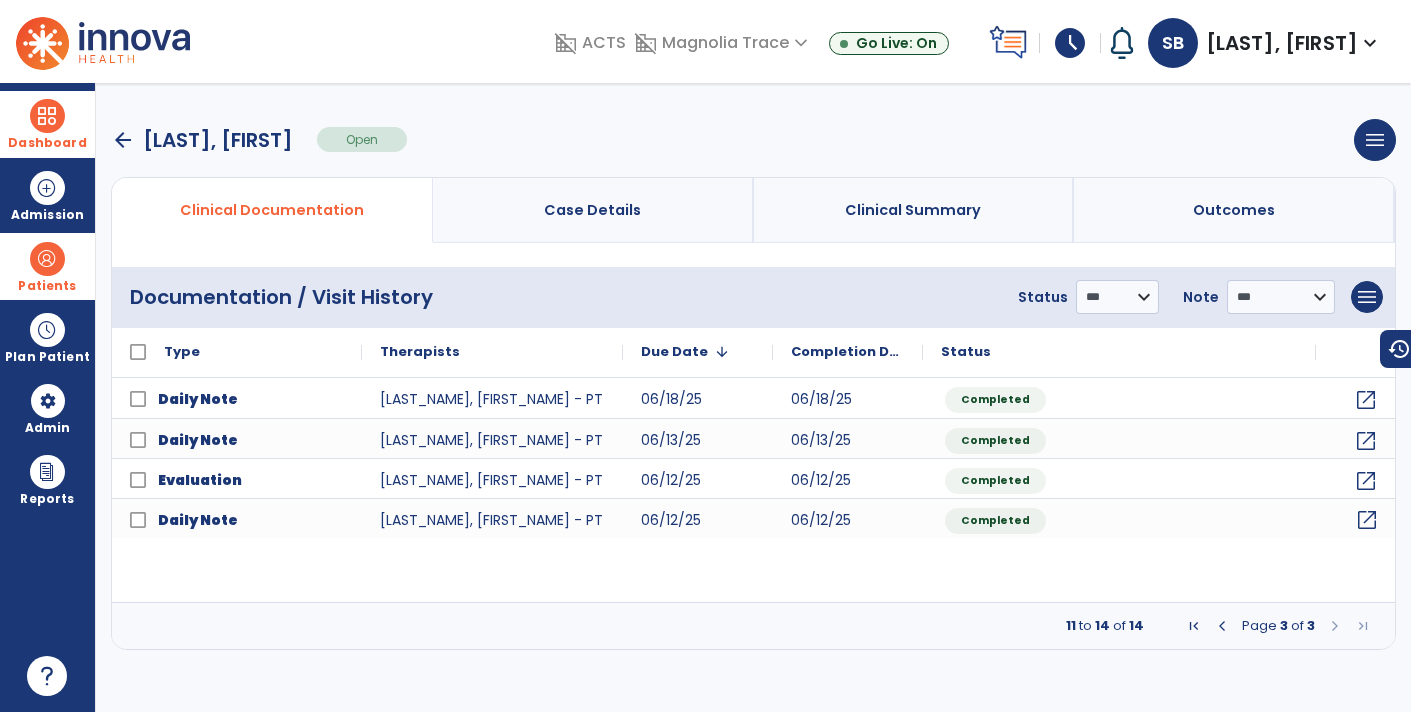 click on "open_in_new" 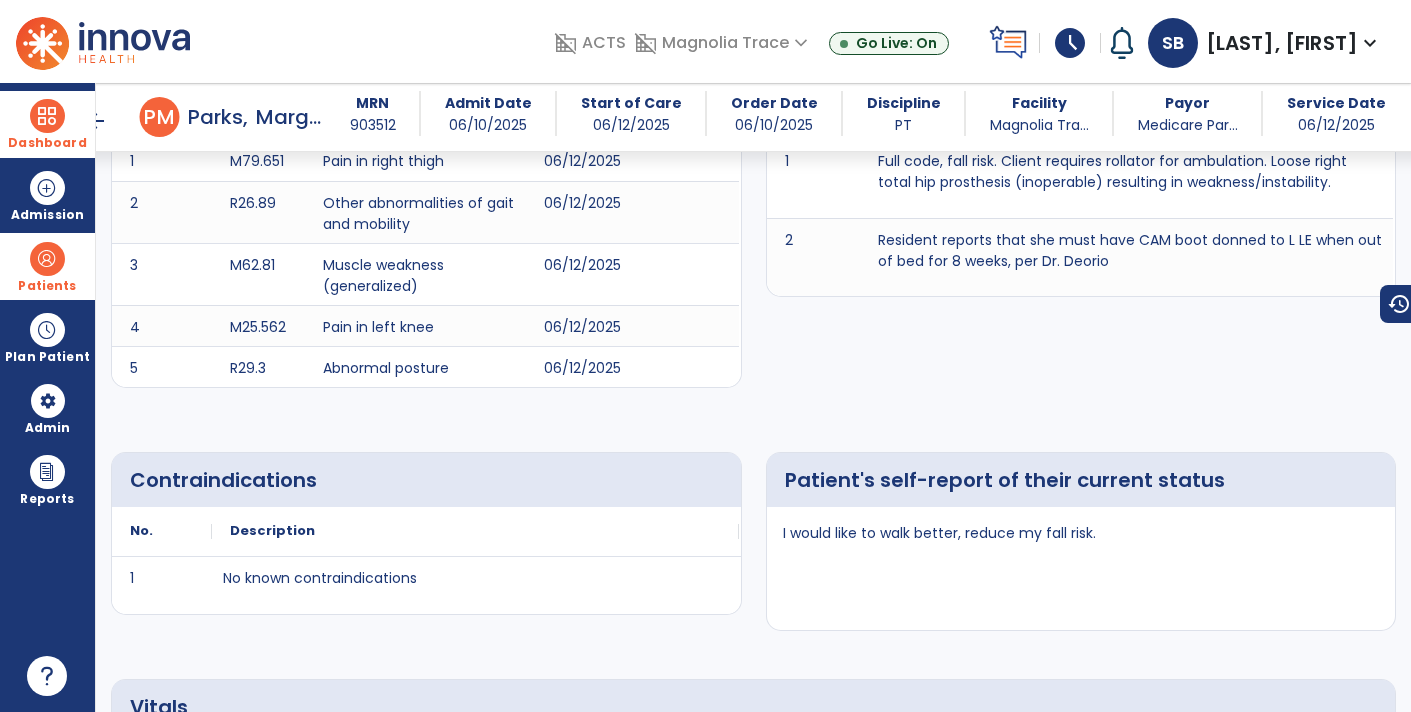 scroll, scrollTop: 343, scrollLeft: 0, axis: vertical 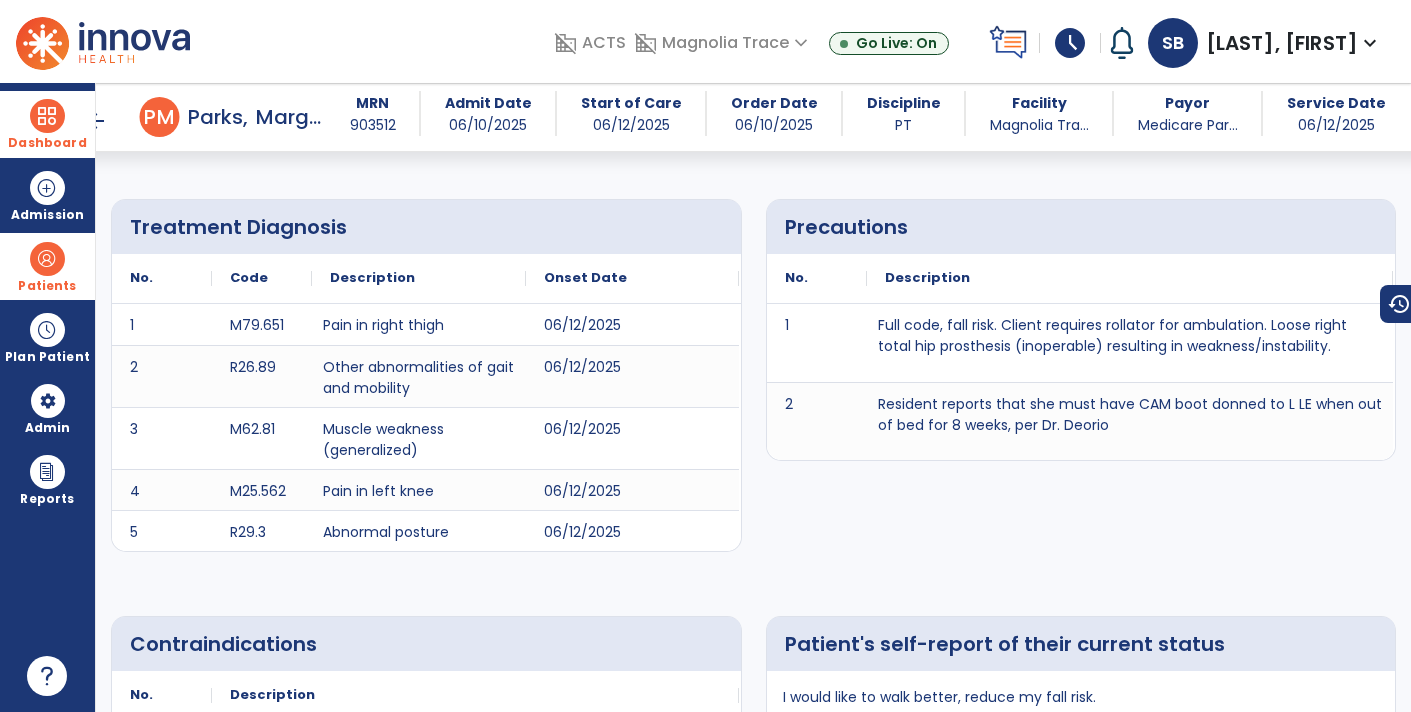 click on "arrow_back" at bounding box center (96, 121) 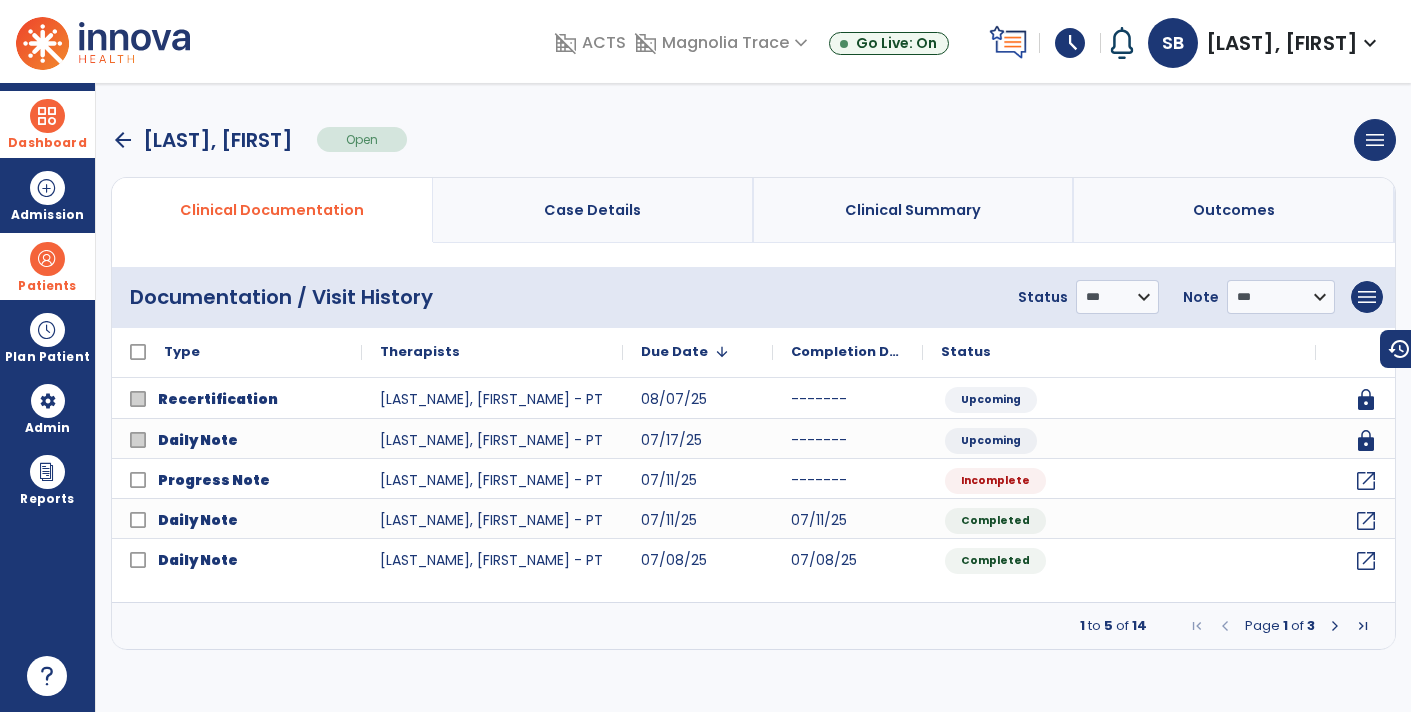 scroll, scrollTop: 0, scrollLeft: 0, axis: both 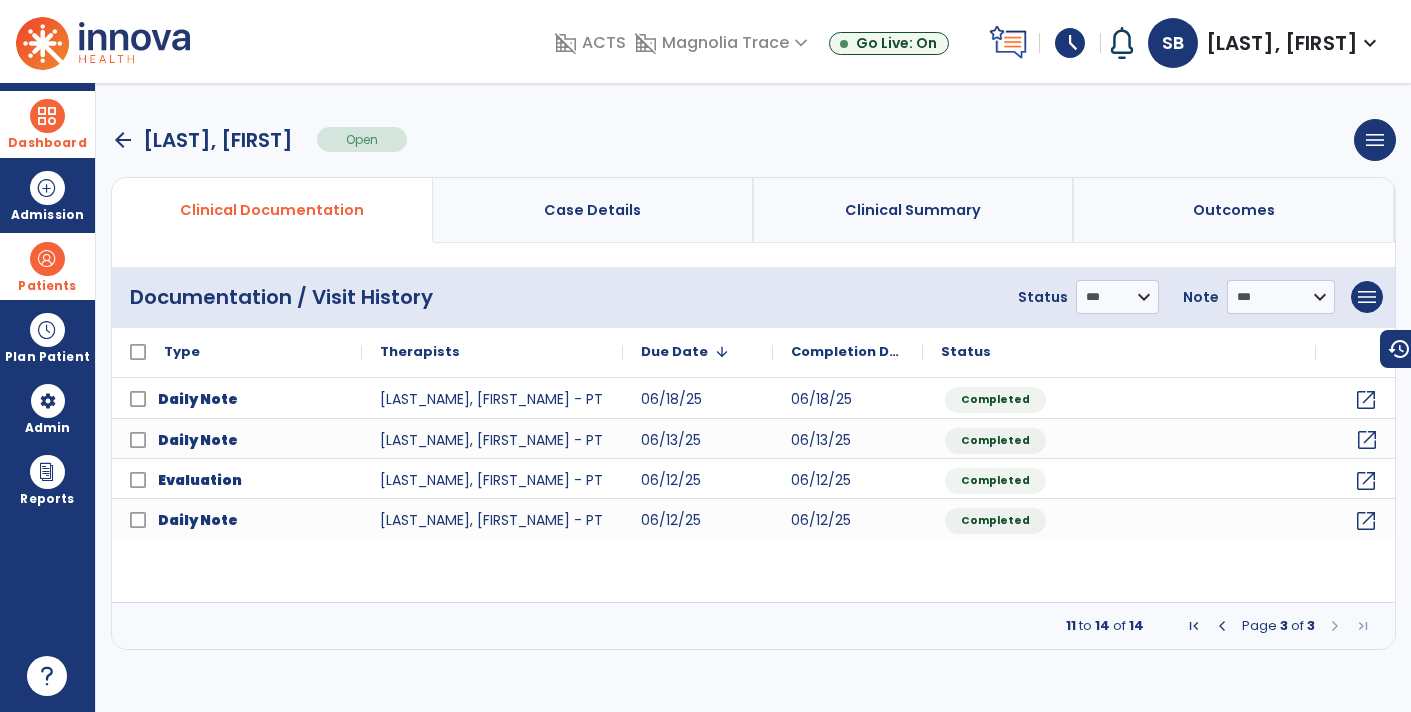 click on "open_in_new" 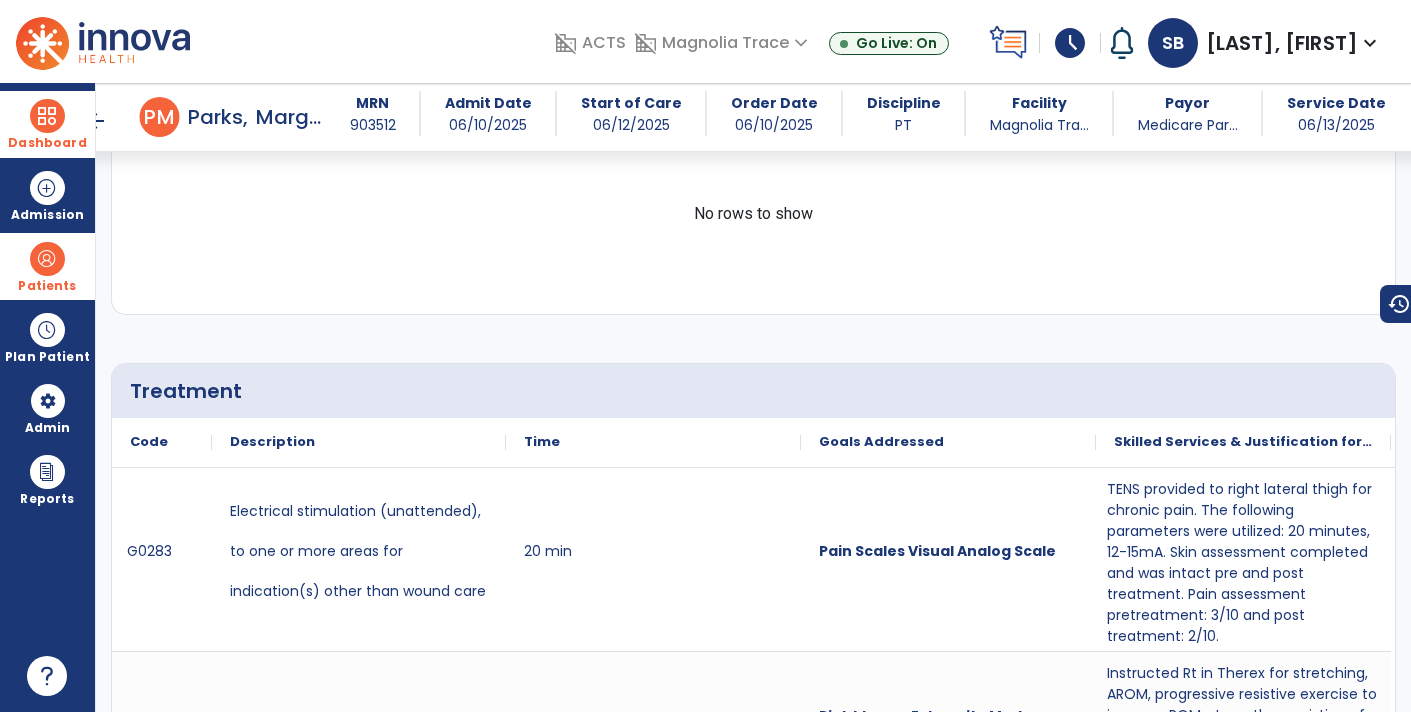 scroll, scrollTop: 1128, scrollLeft: 0, axis: vertical 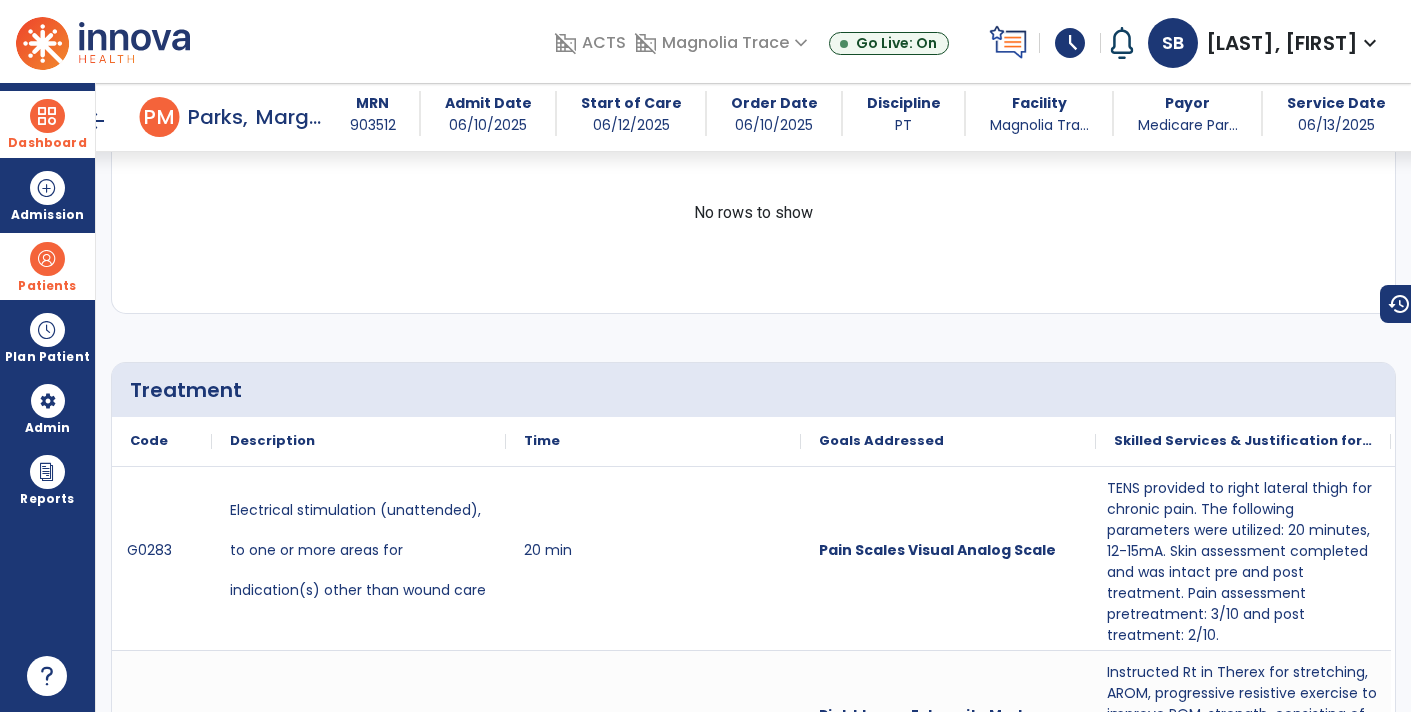click on "arrow_back" at bounding box center (96, 121) 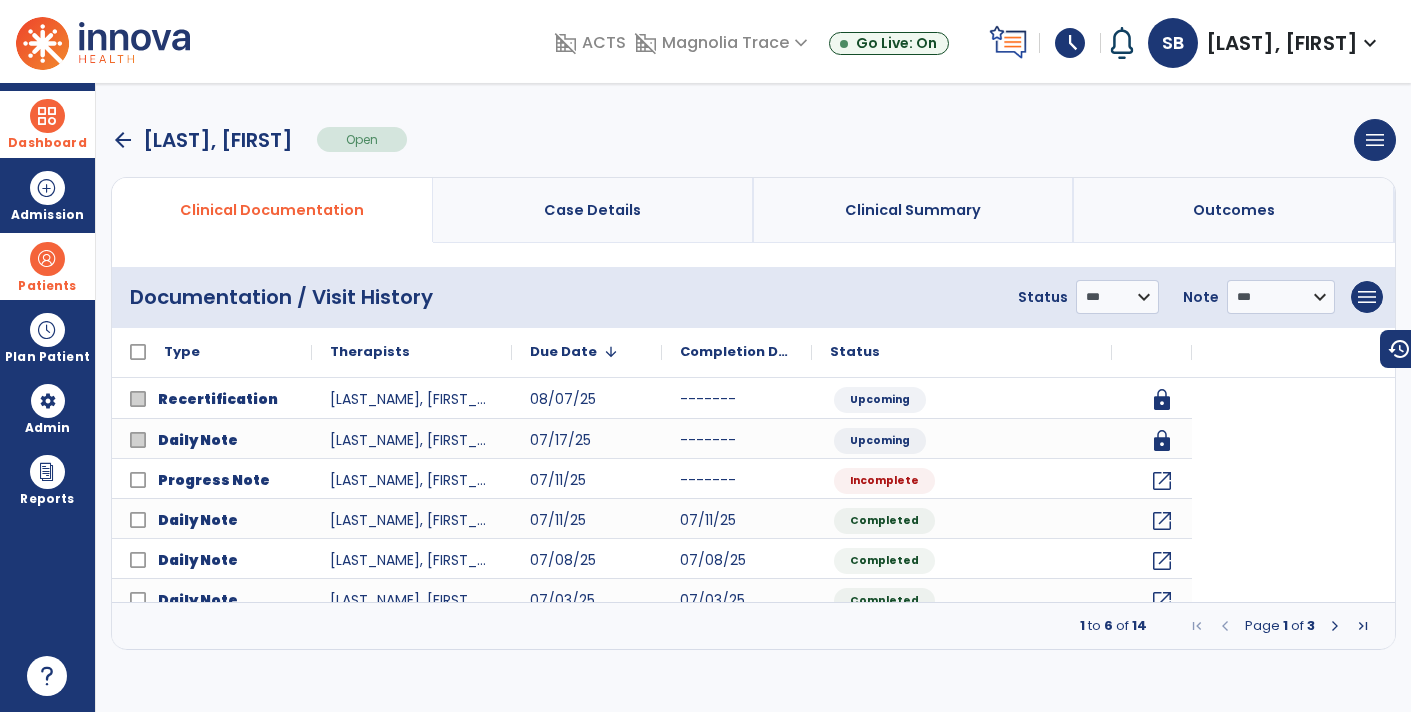 scroll, scrollTop: 0, scrollLeft: 0, axis: both 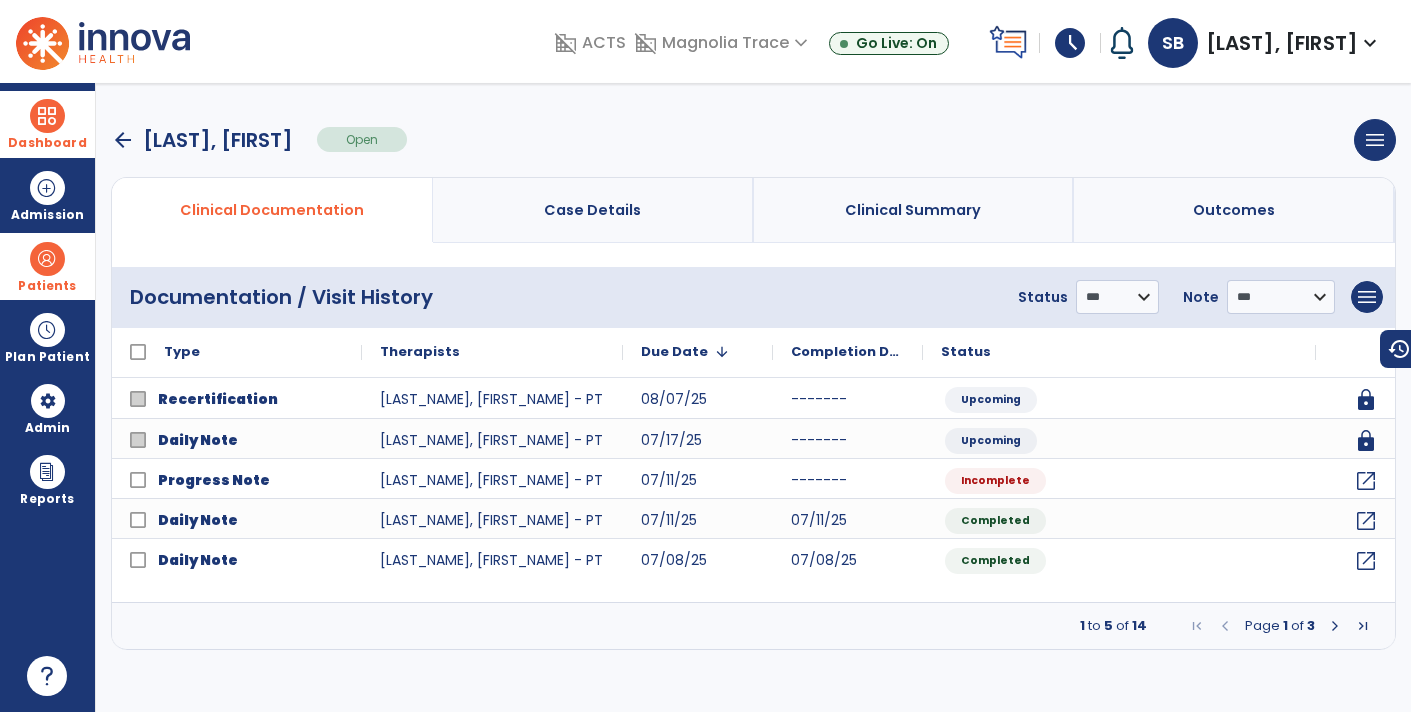 click at bounding box center (1363, 626) 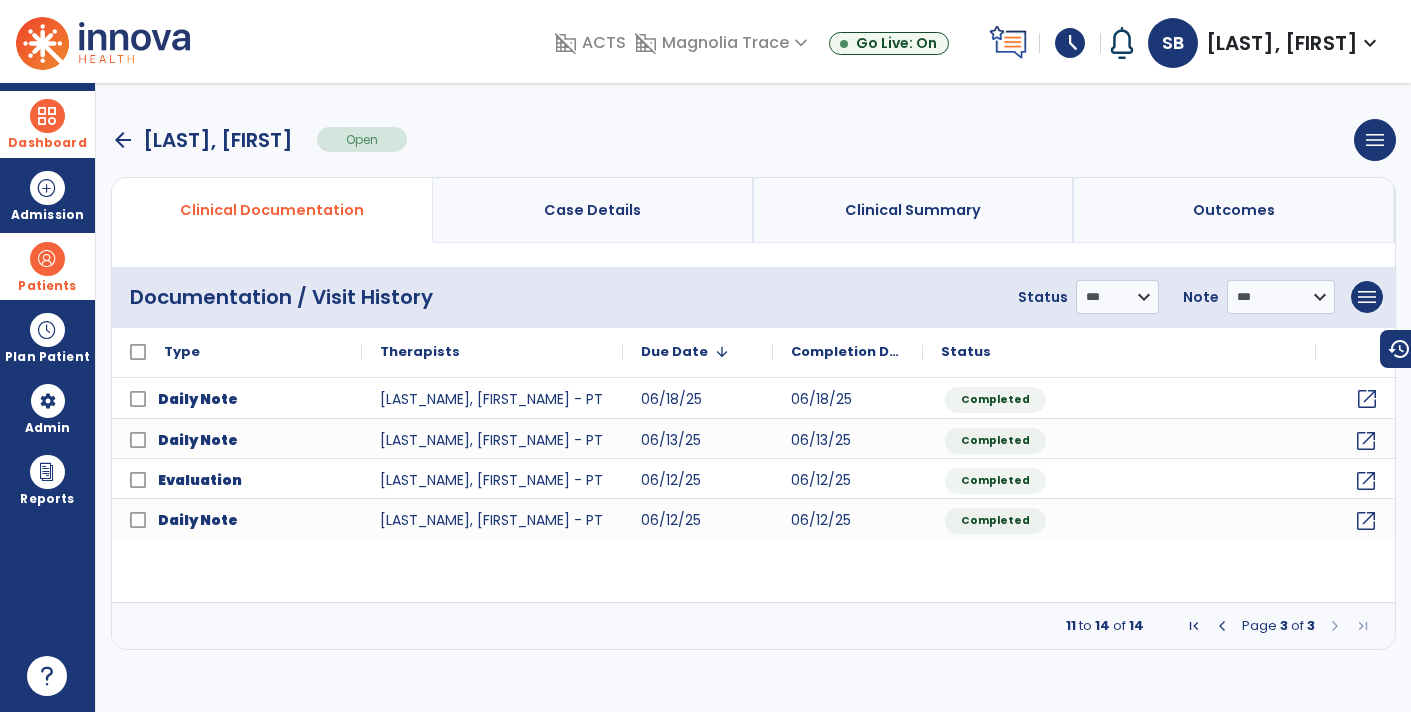 click on "open_in_new" 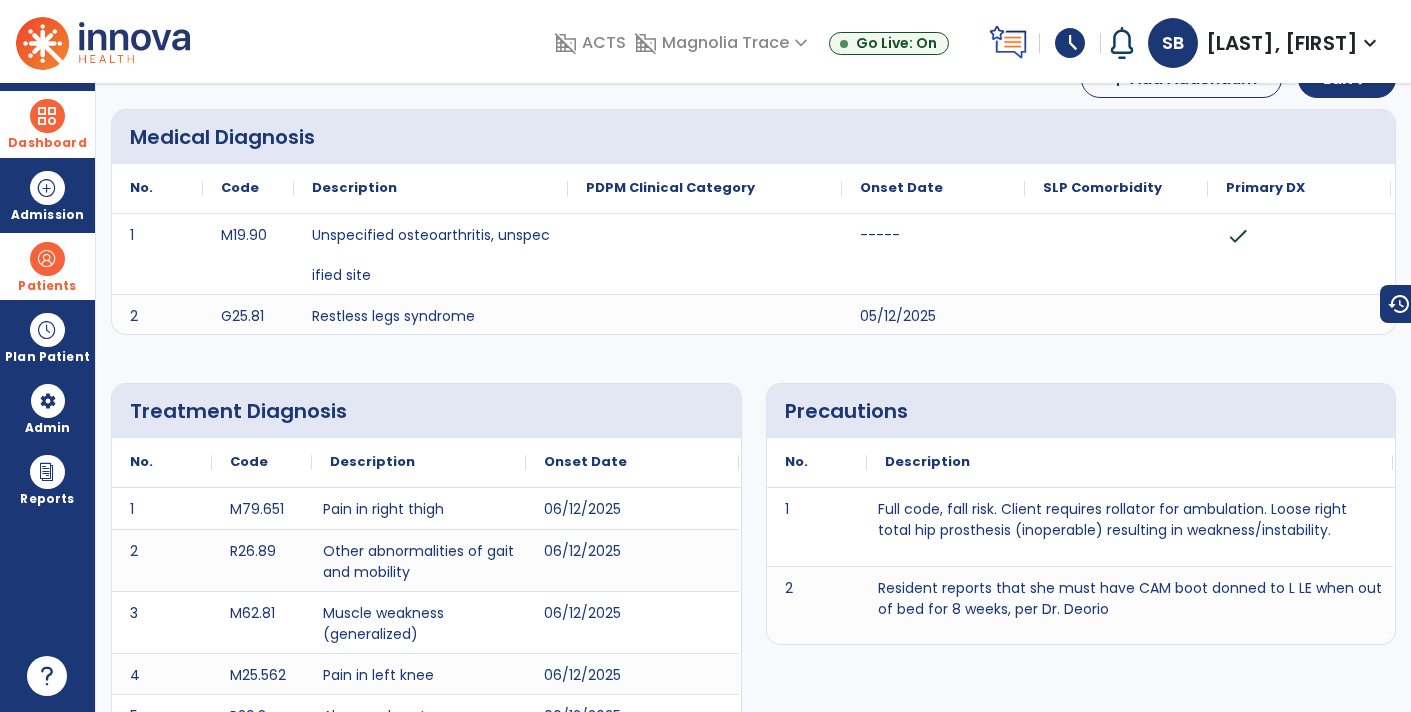 scroll, scrollTop: 0, scrollLeft: 0, axis: both 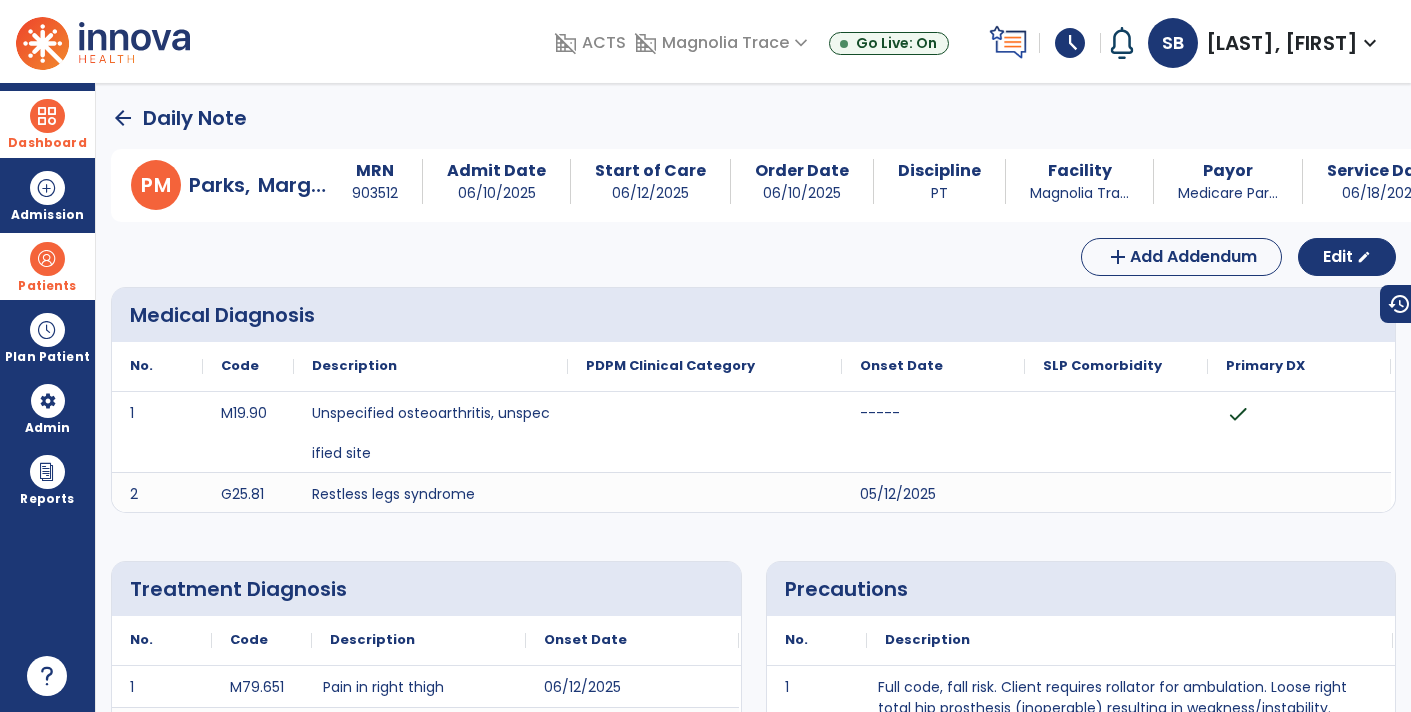 click on "arrow_back" 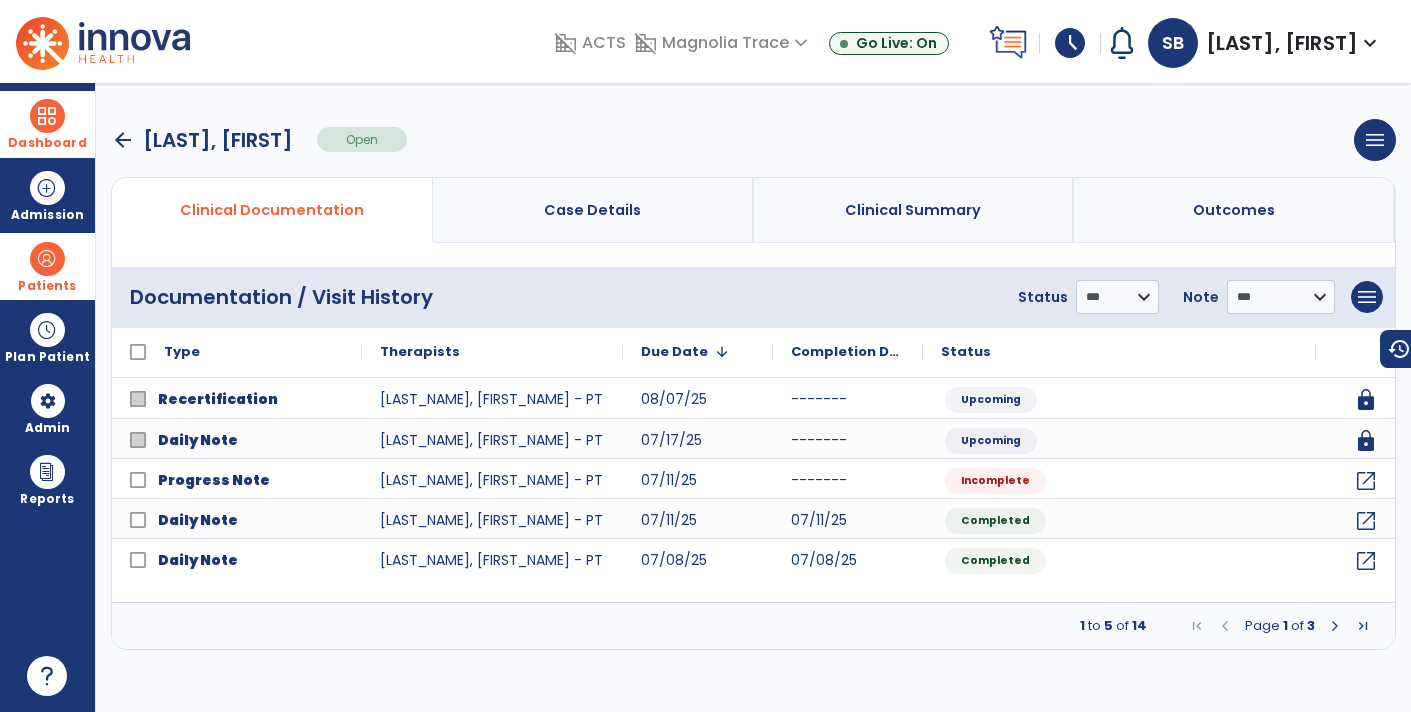 click at bounding box center (1363, 626) 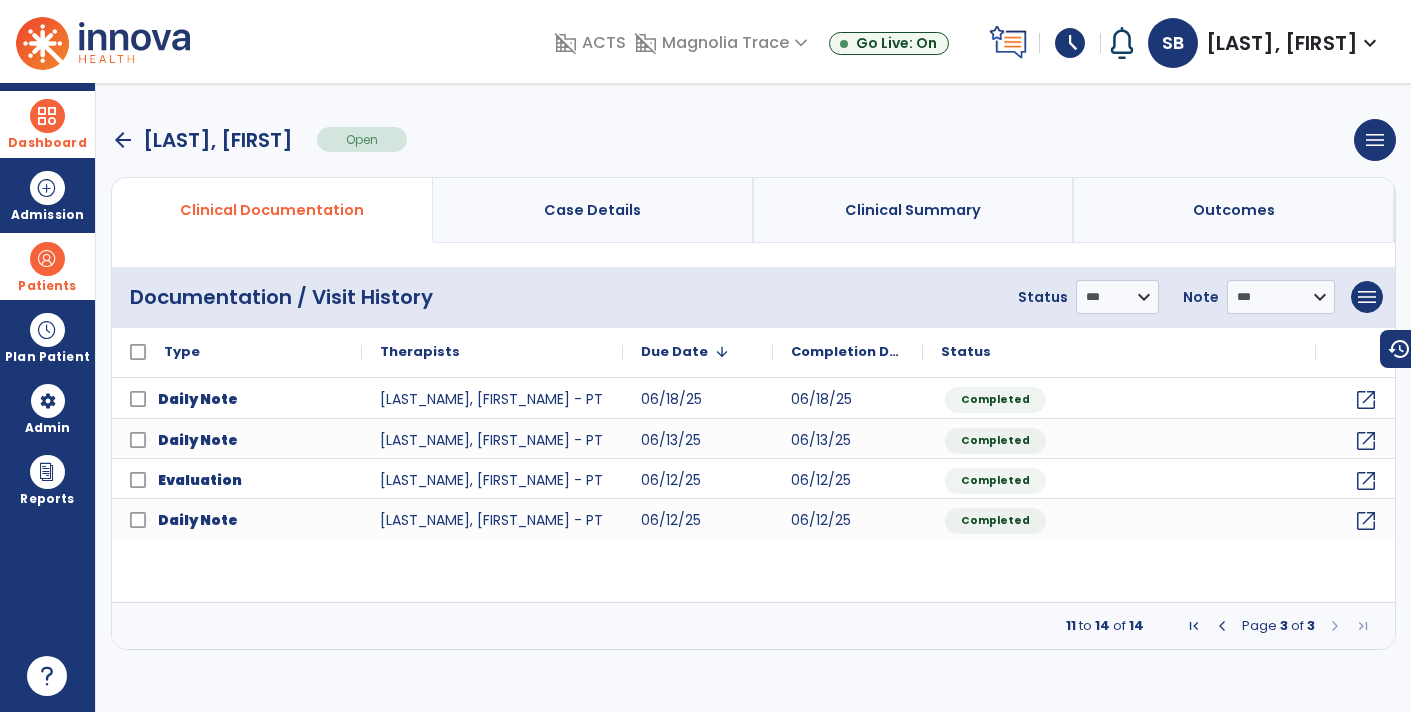 click at bounding box center (1222, 626) 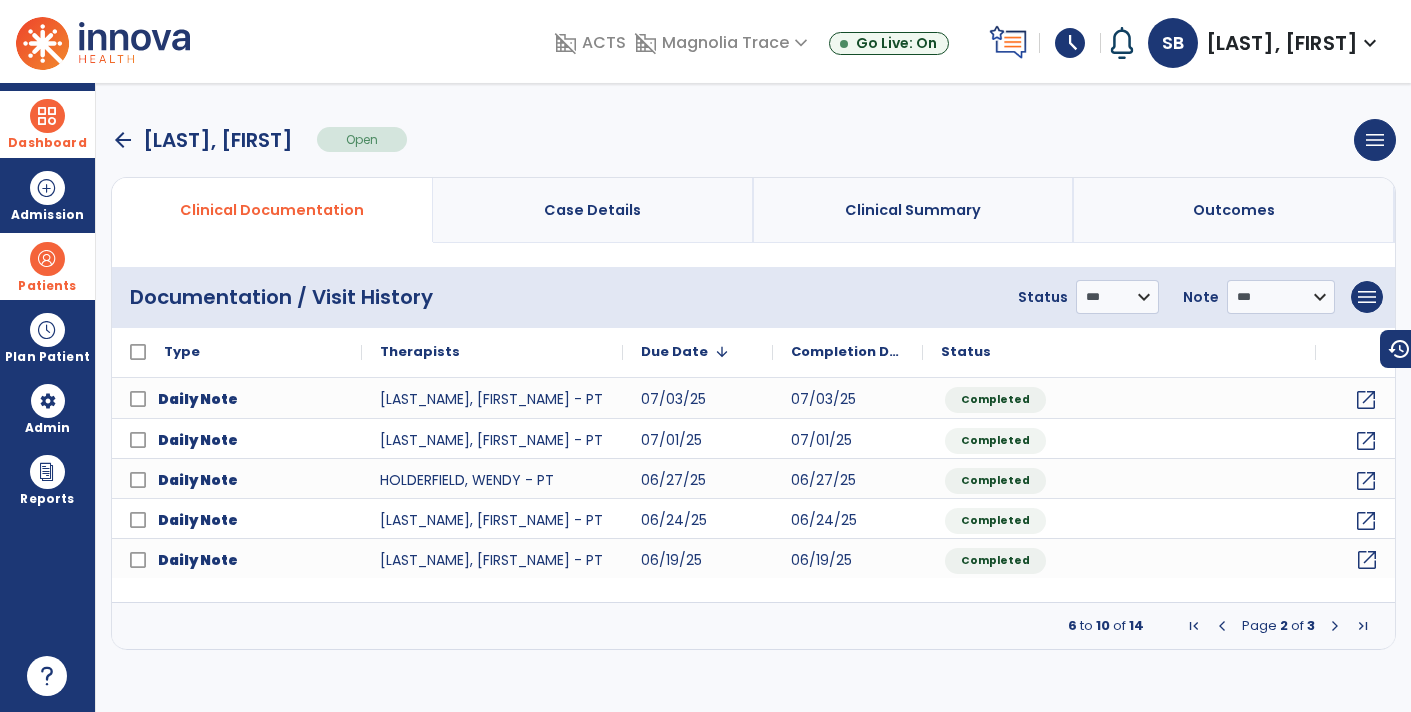 click on "open_in_new" 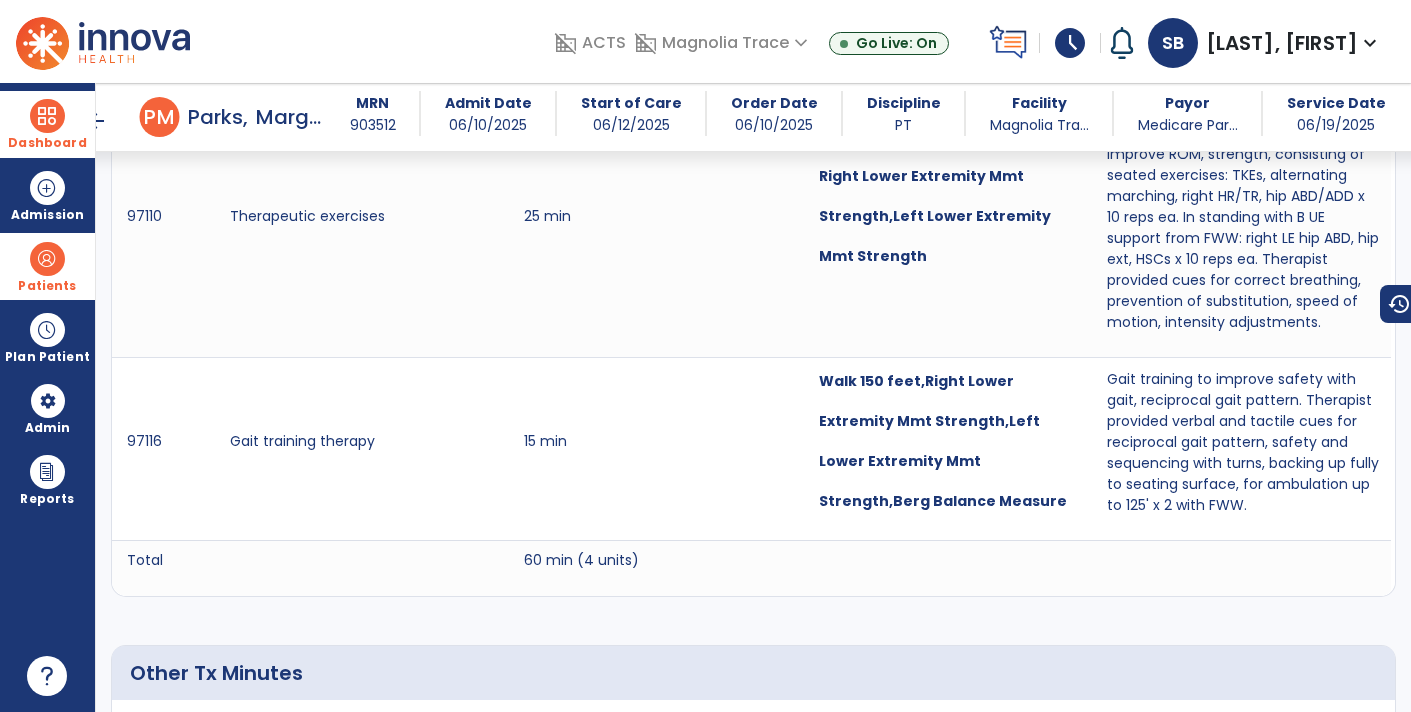 scroll, scrollTop: 1690, scrollLeft: 0, axis: vertical 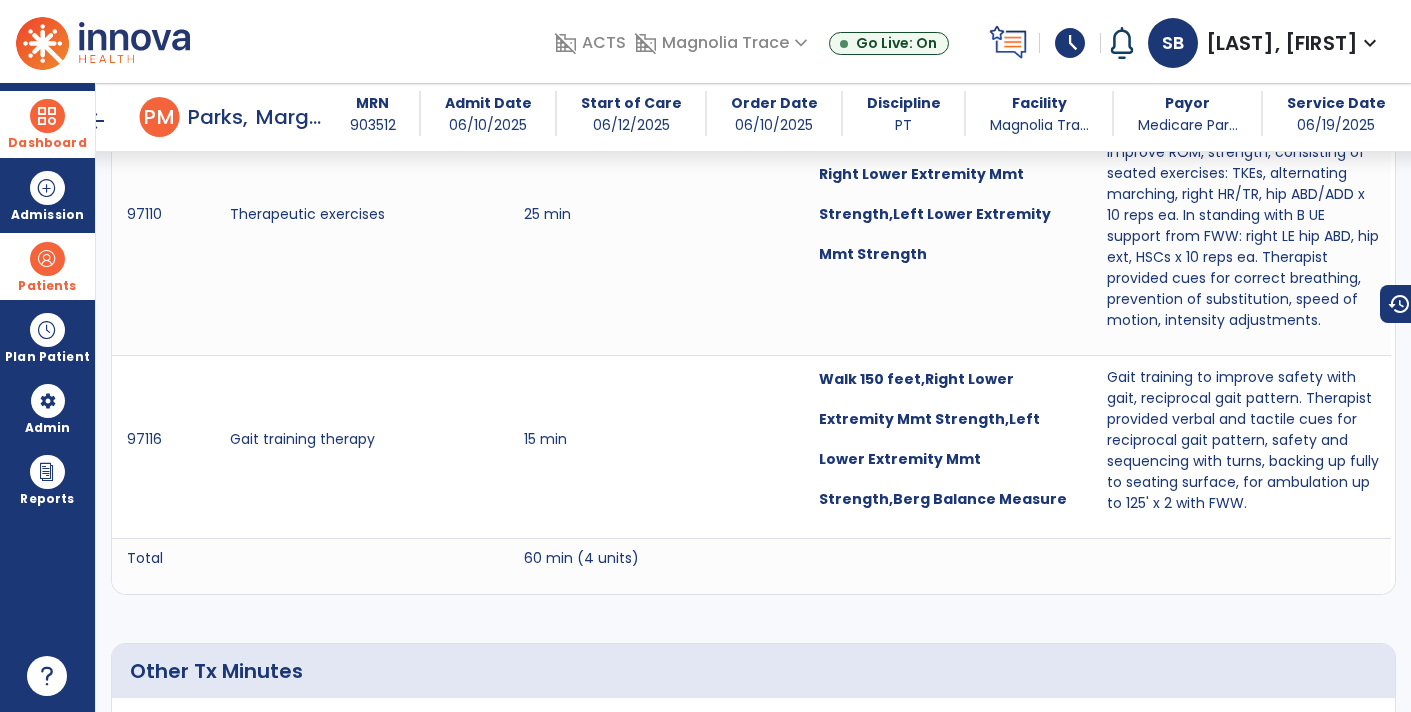 click on "arrow_back" at bounding box center (96, 121) 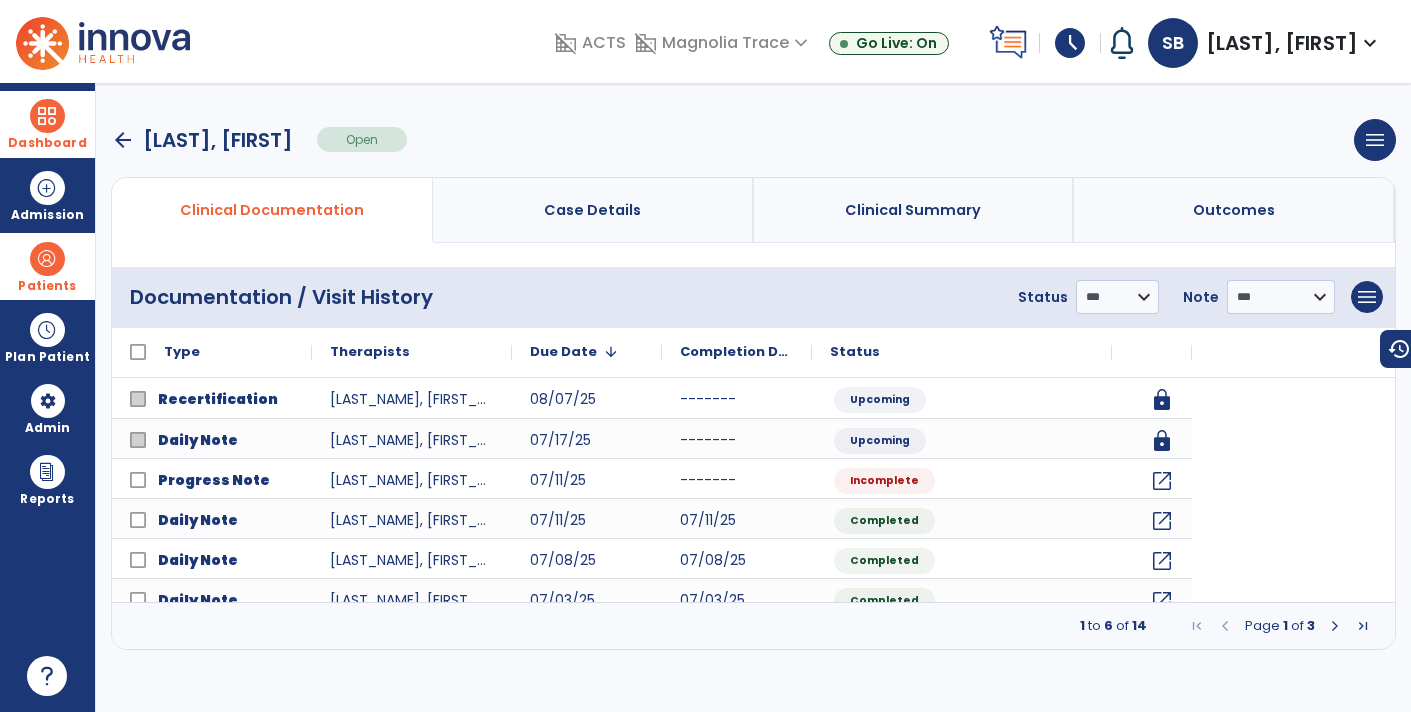 scroll, scrollTop: 0, scrollLeft: 0, axis: both 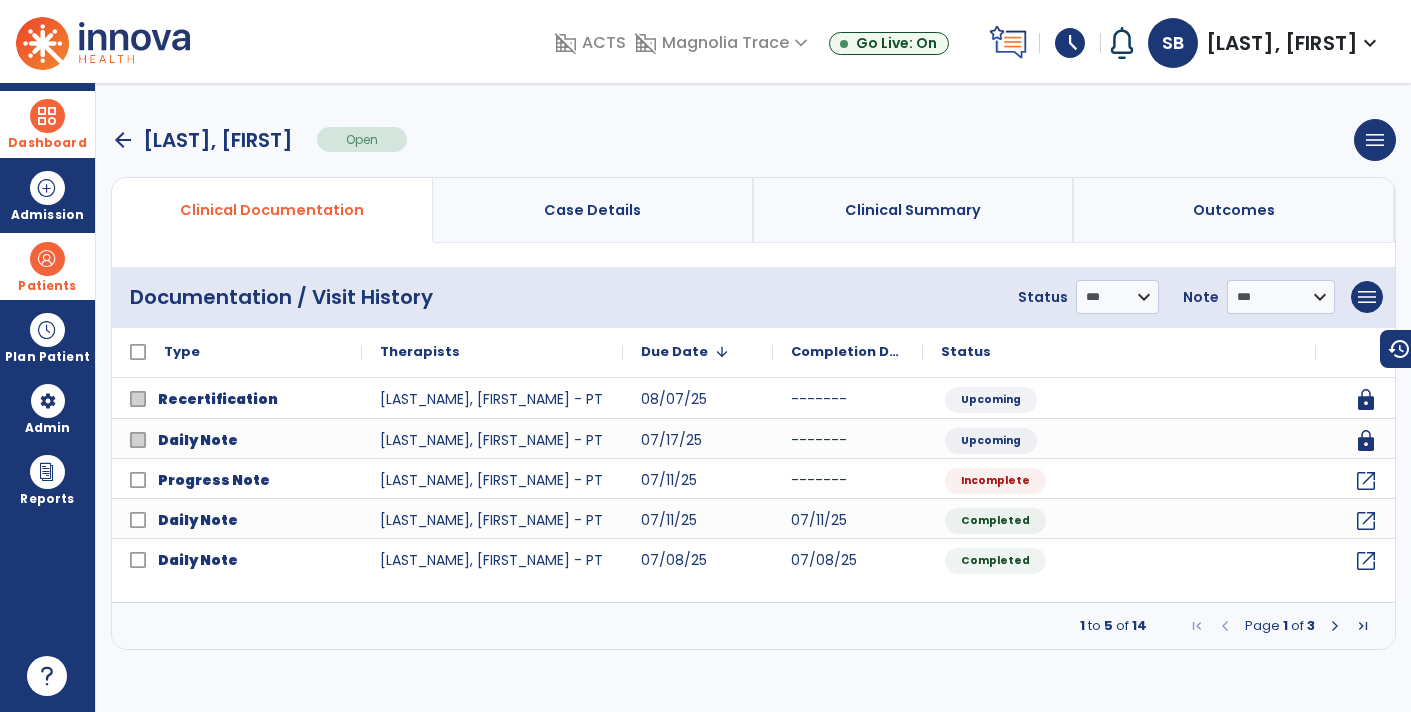 click at bounding box center [1363, 626] 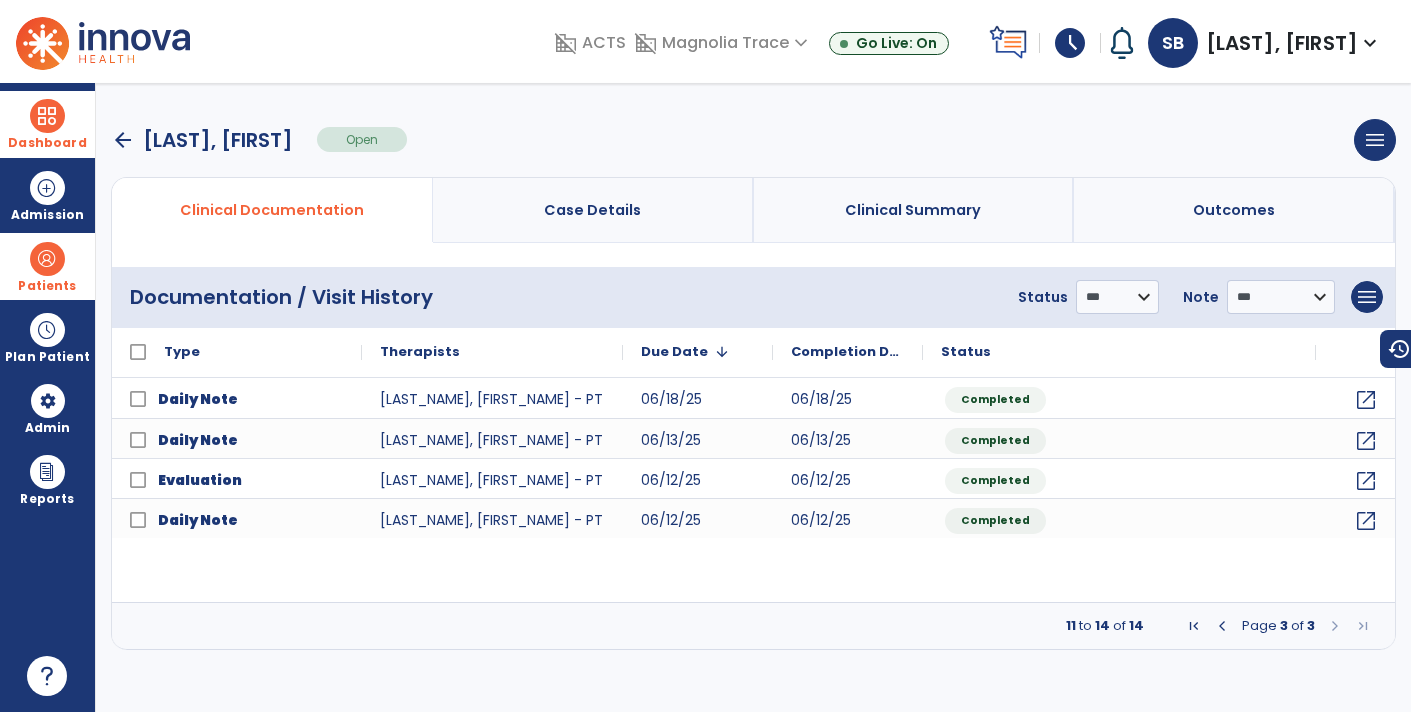 click at bounding box center (1222, 626) 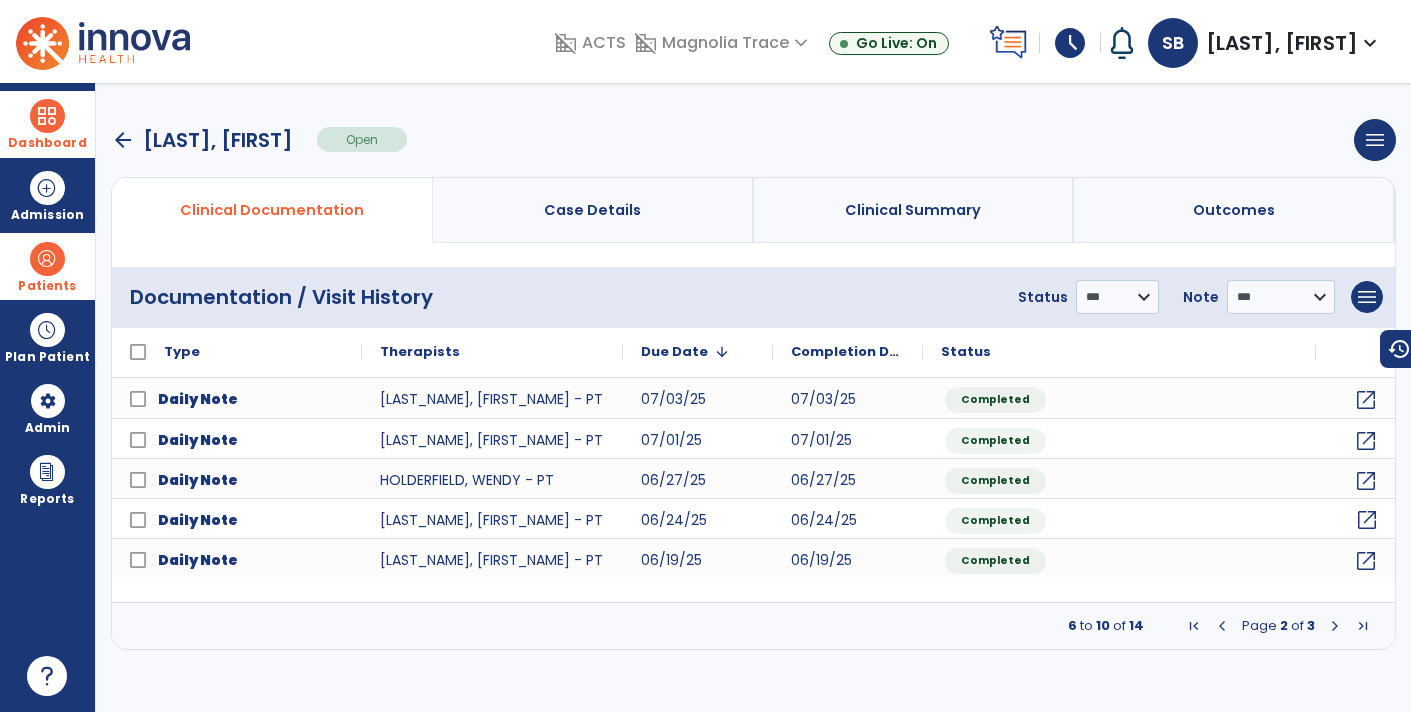 click on "open_in_new" 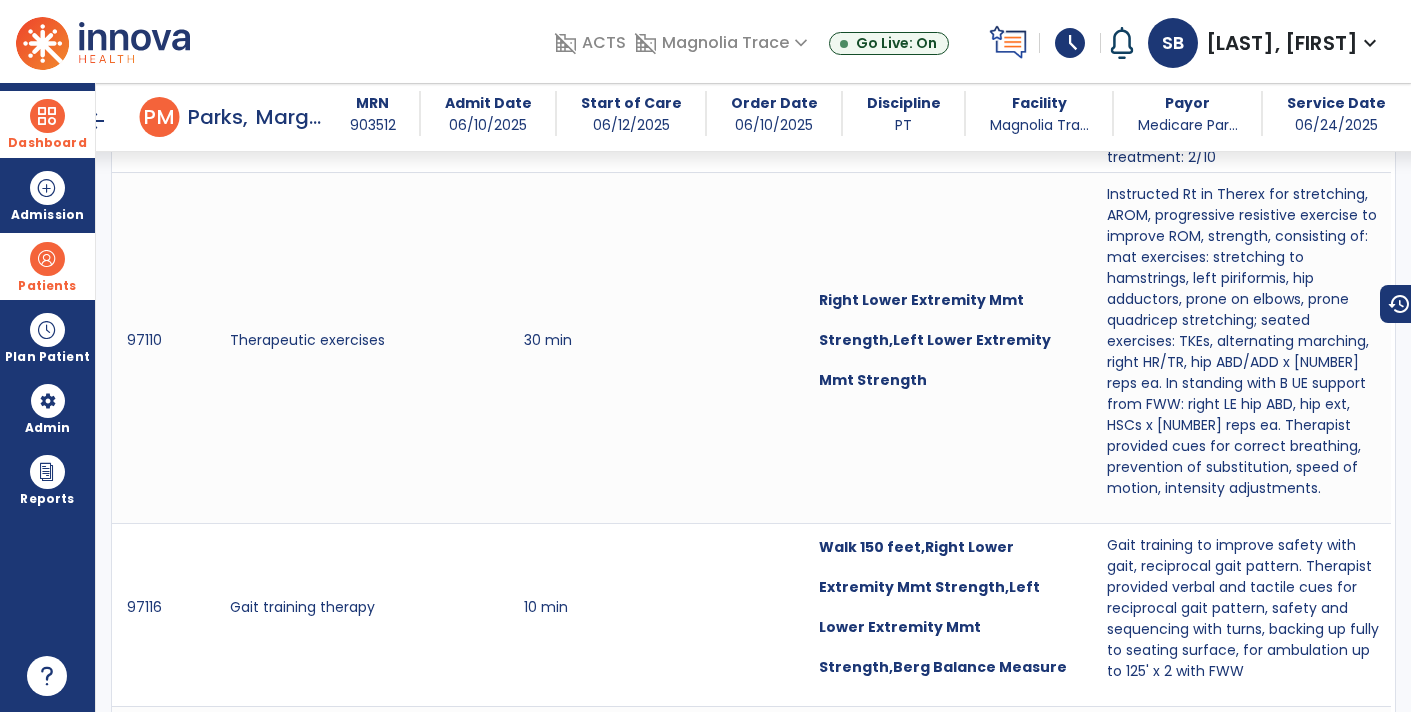 scroll, scrollTop: 1631, scrollLeft: 0, axis: vertical 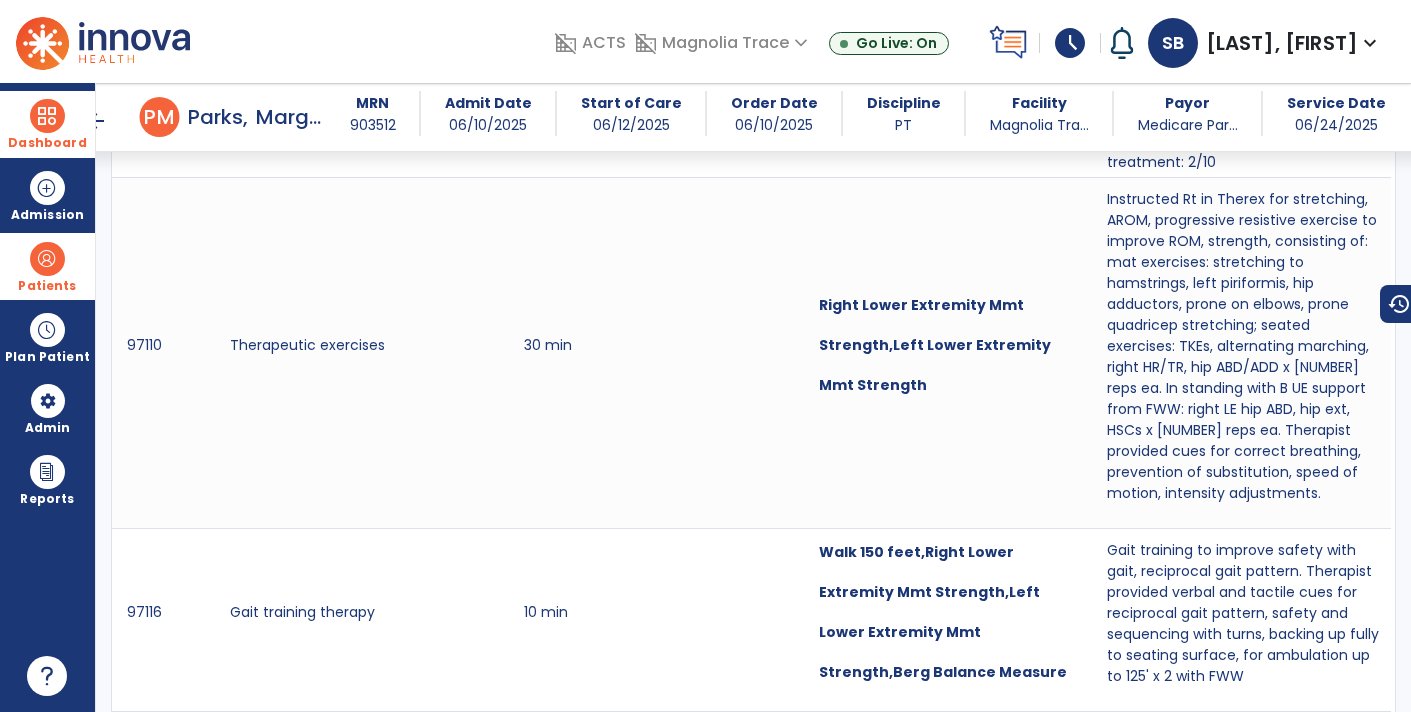 click on "arrow_back" at bounding box center (96, 121) 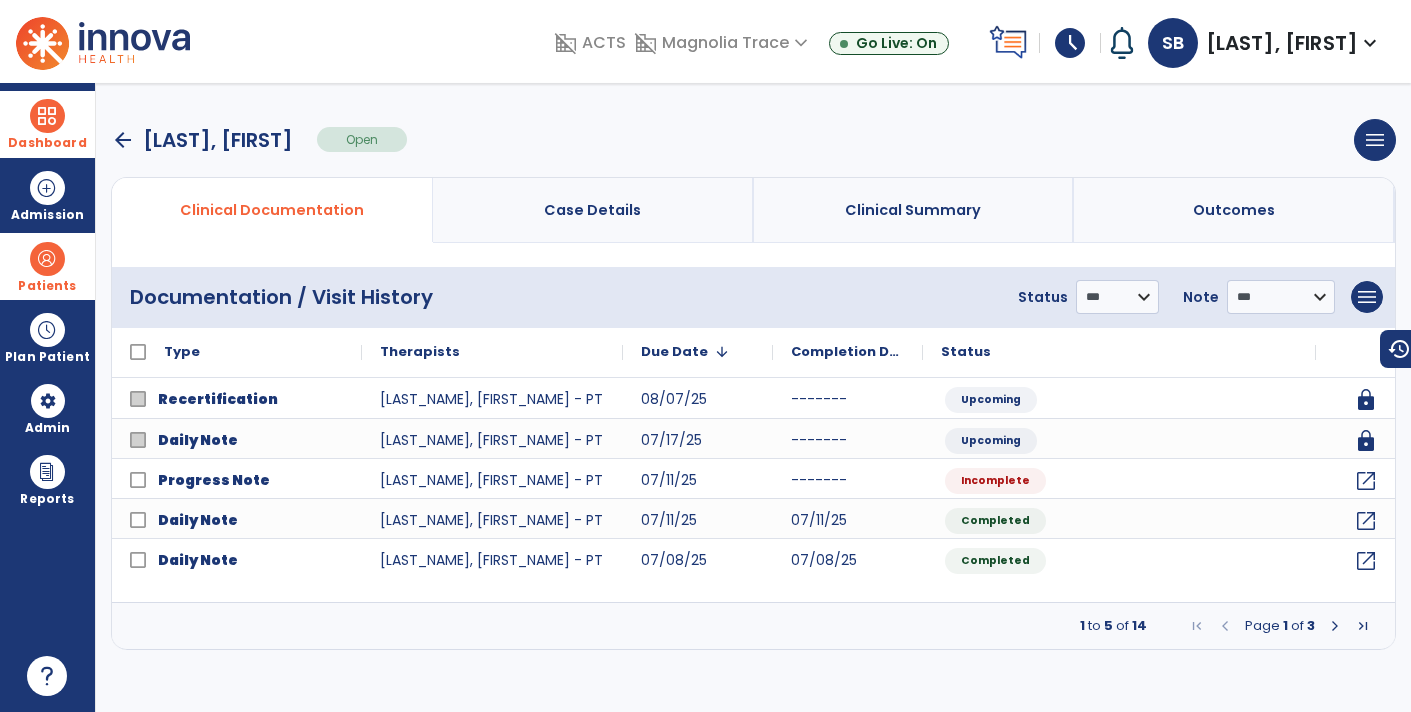 click at bounding box center [1363, 626] 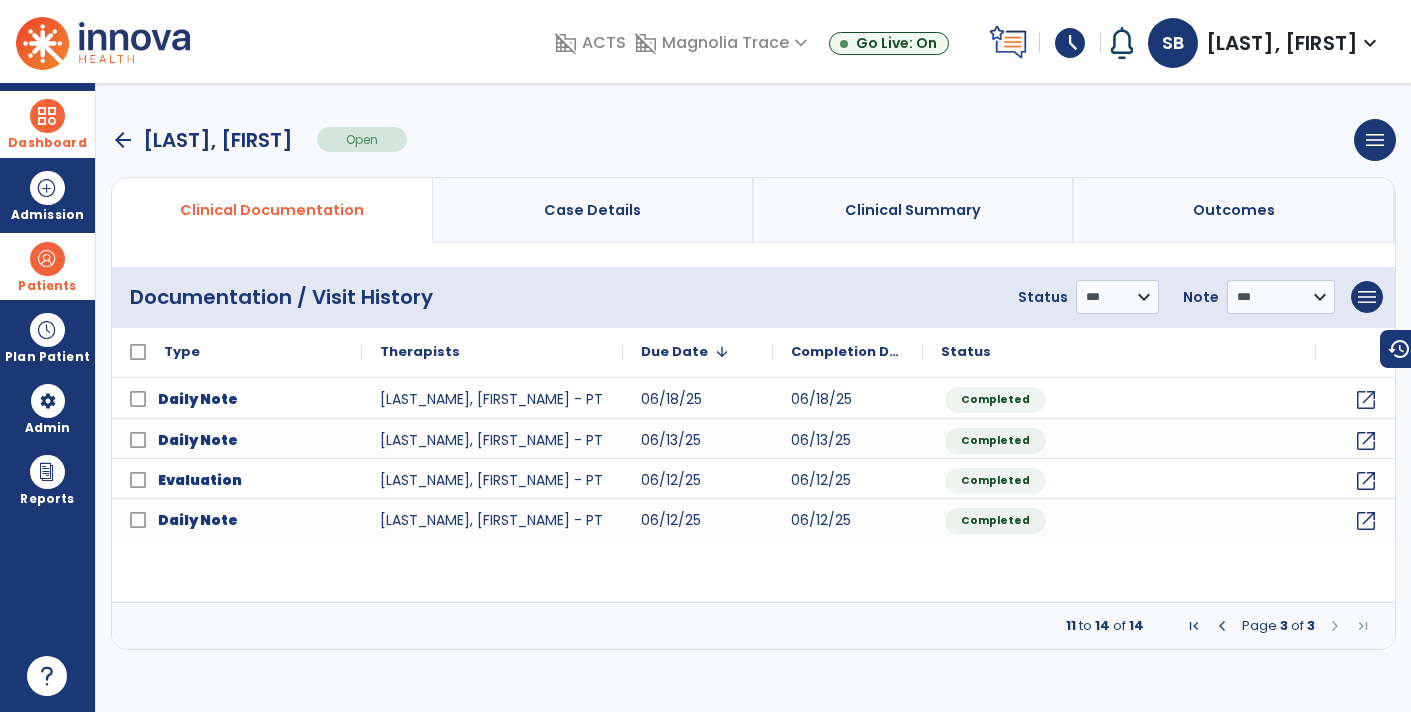 click at bounding box center (1222, 626) 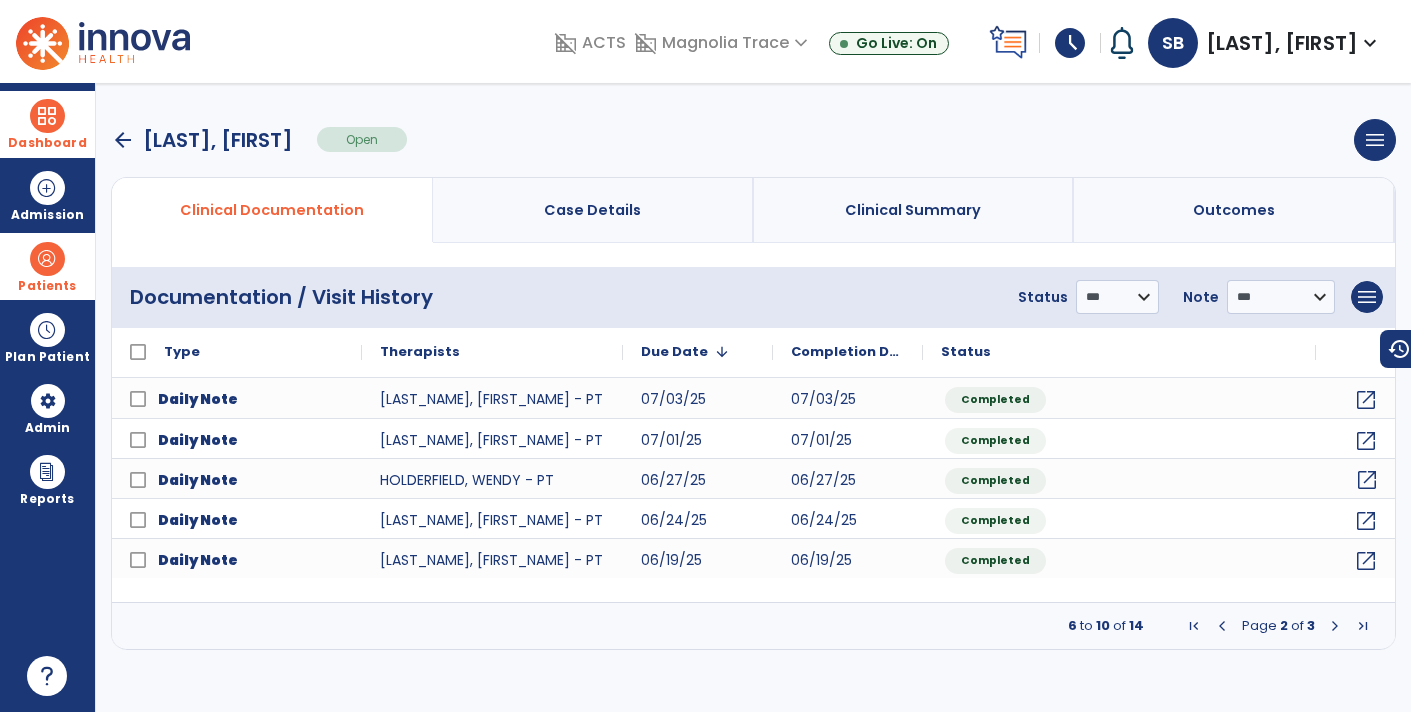 click on "open_in_new" 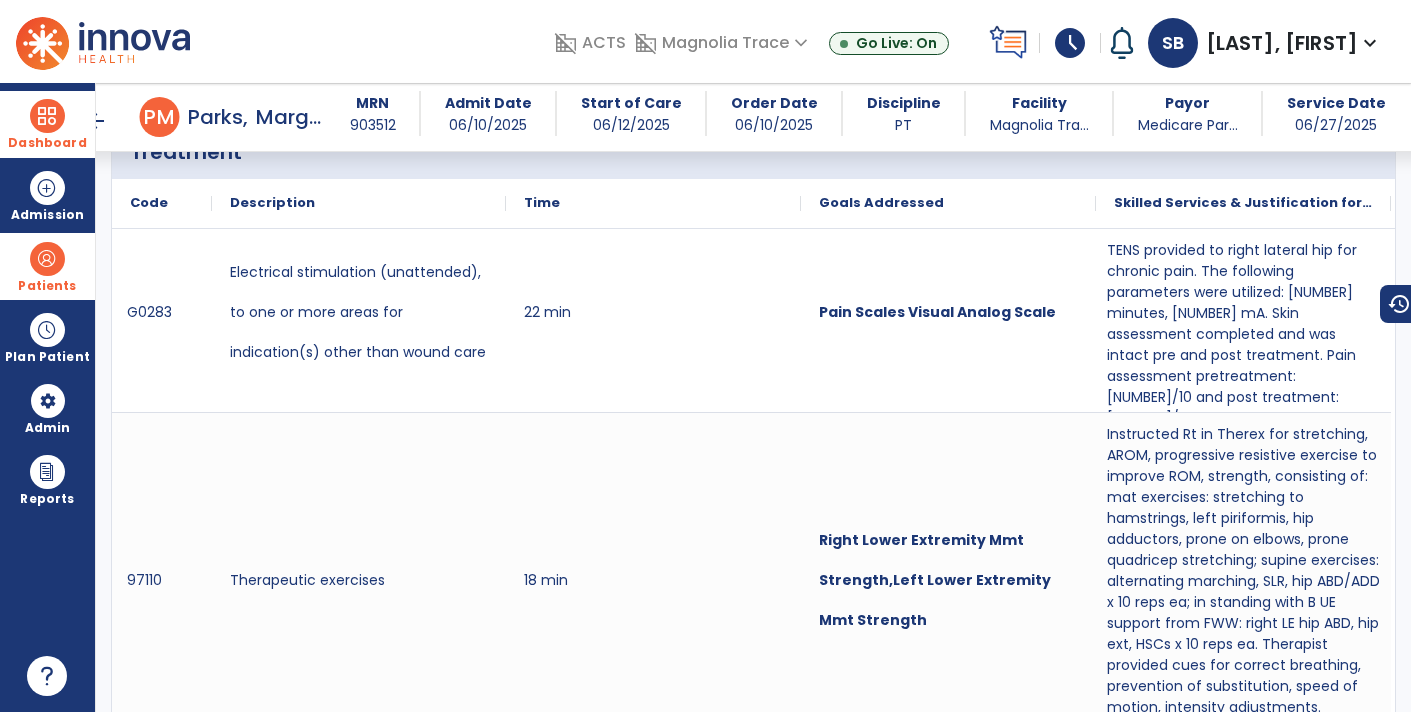 scroll, scrollTop: 1365, scrollLeft: 0, axis: vertical 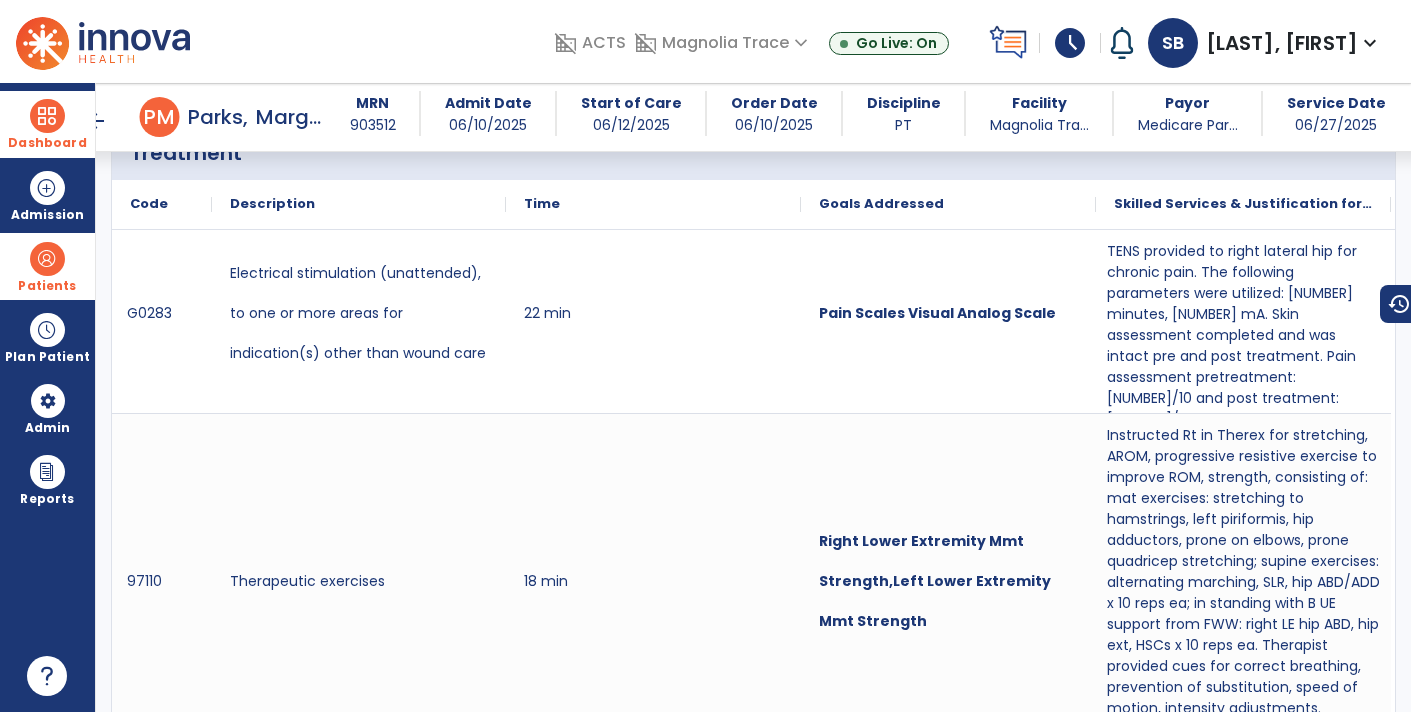 click on "arrow_back" at bounding box center [96, 121] 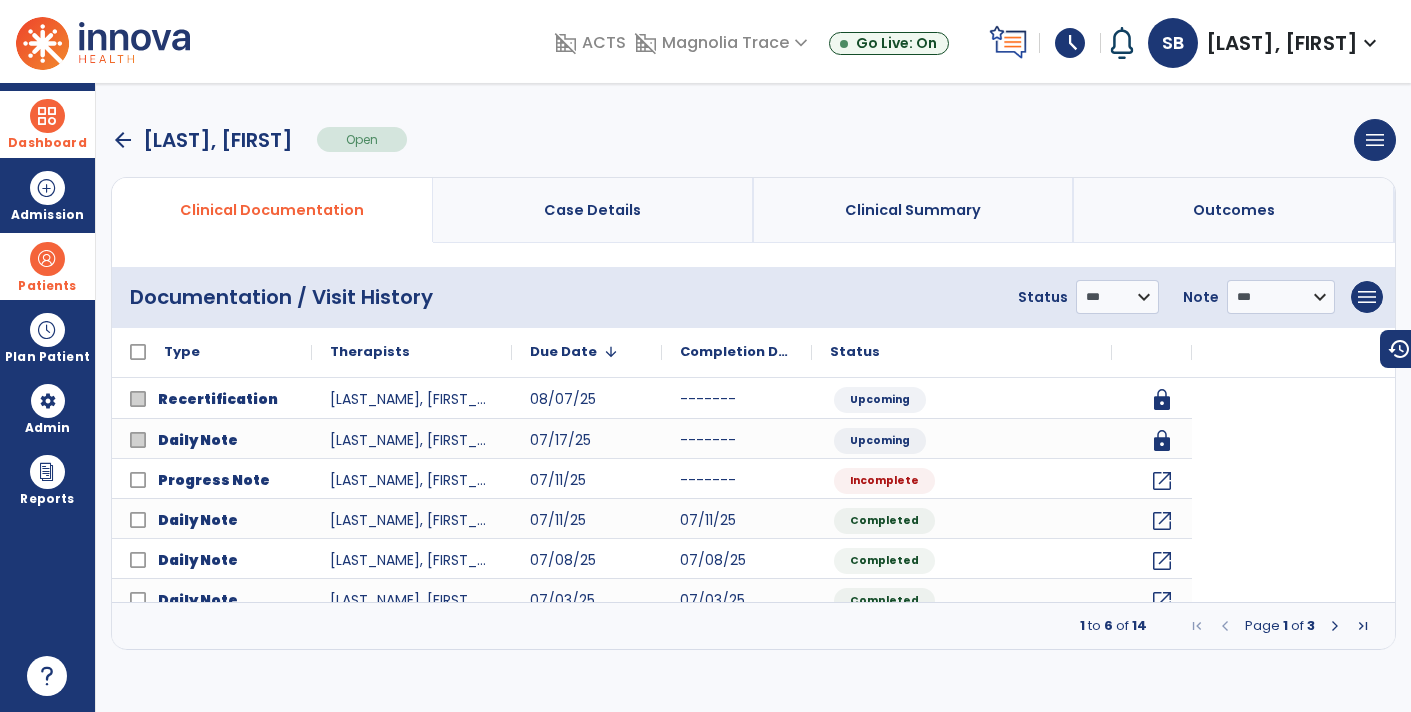 scroll, scrollTop: 0, scrollLeft: 0, axis: both 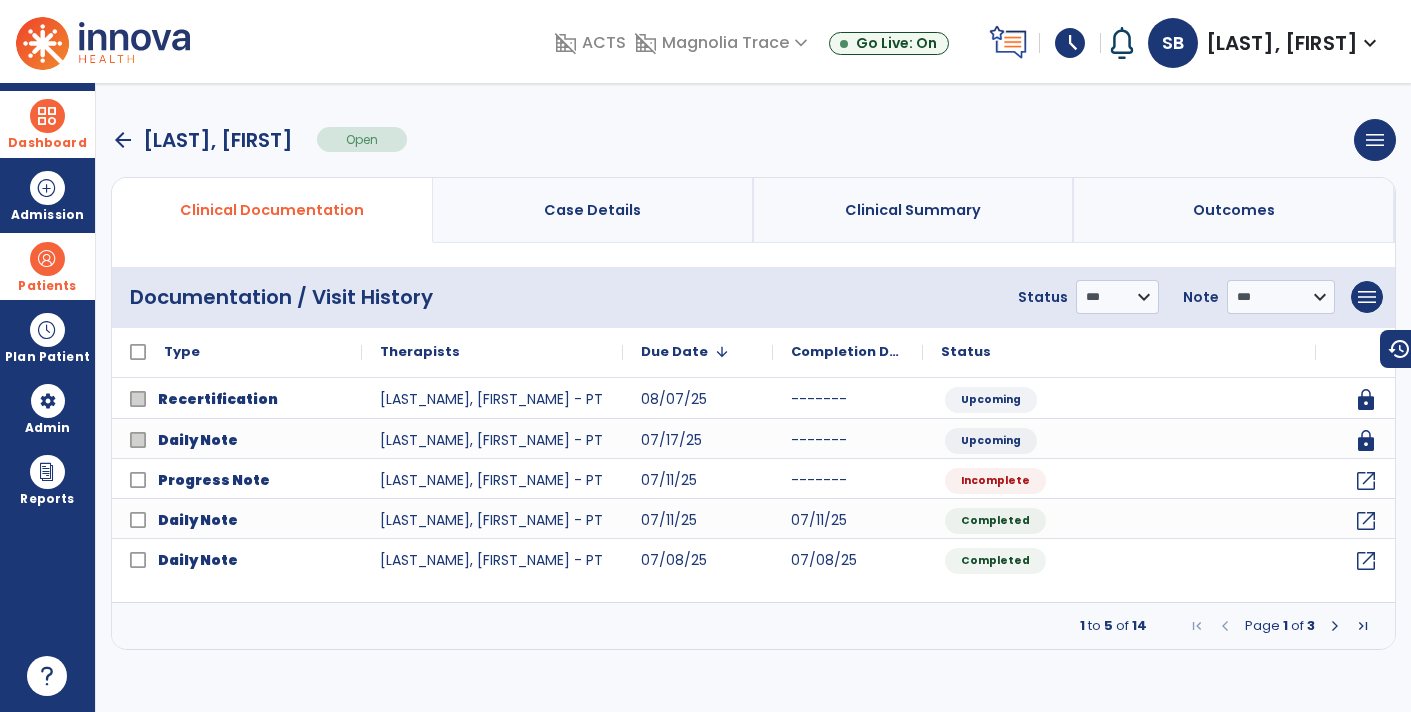 click at bounding box center (1363, 626) 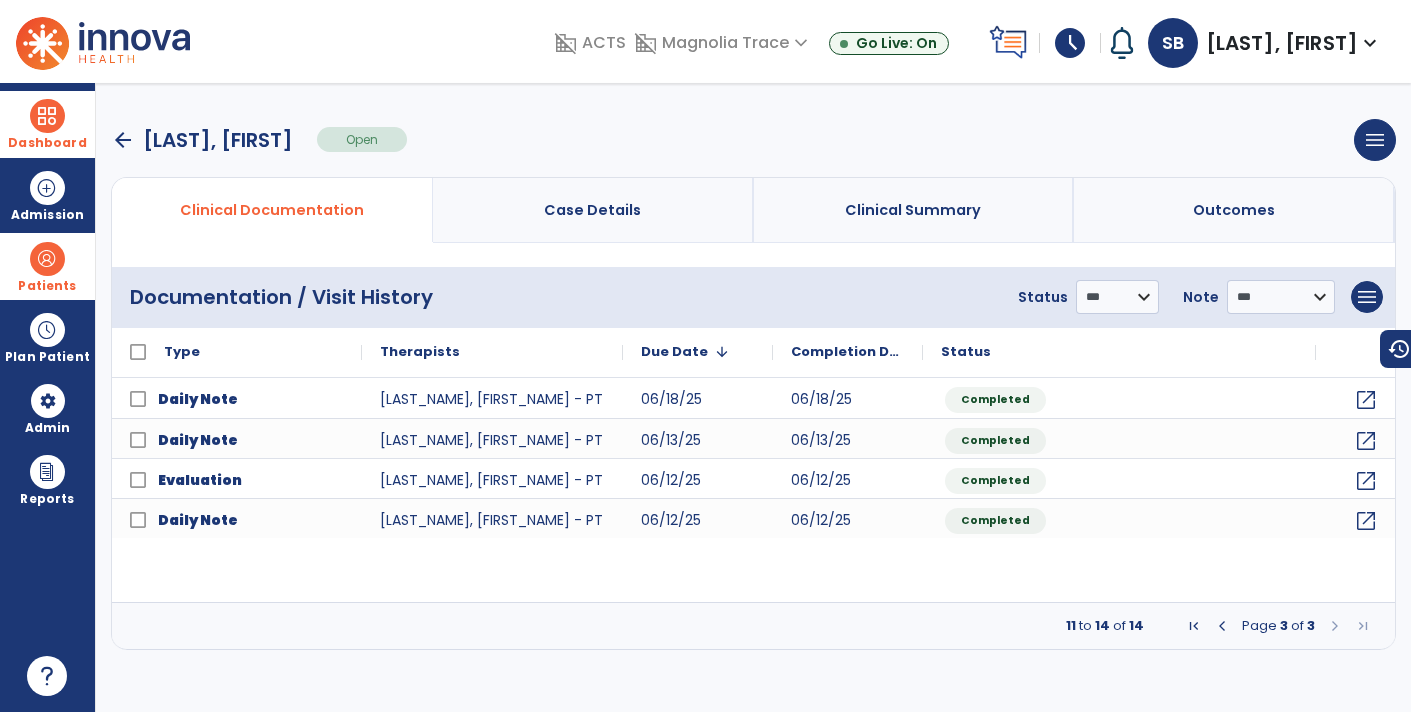 click at bounding box center [1222, 626] 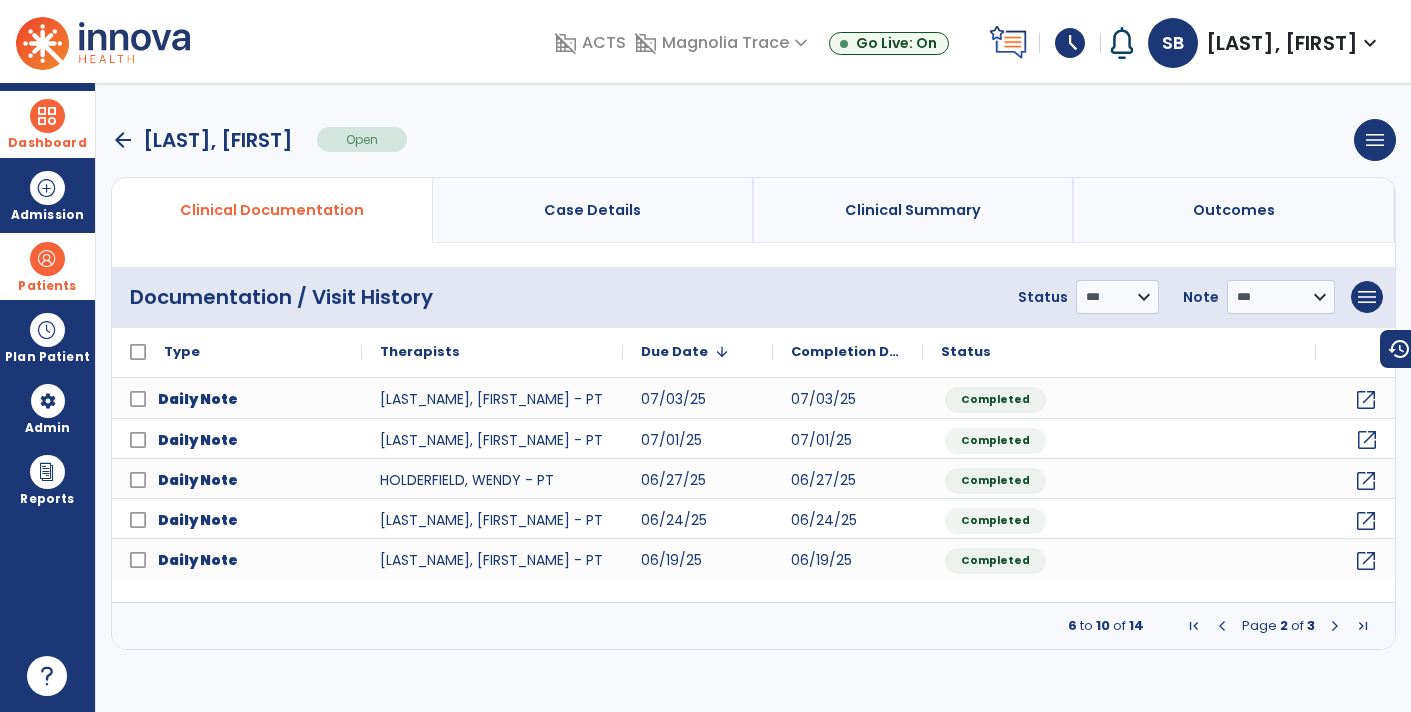 click on "open_in_new" 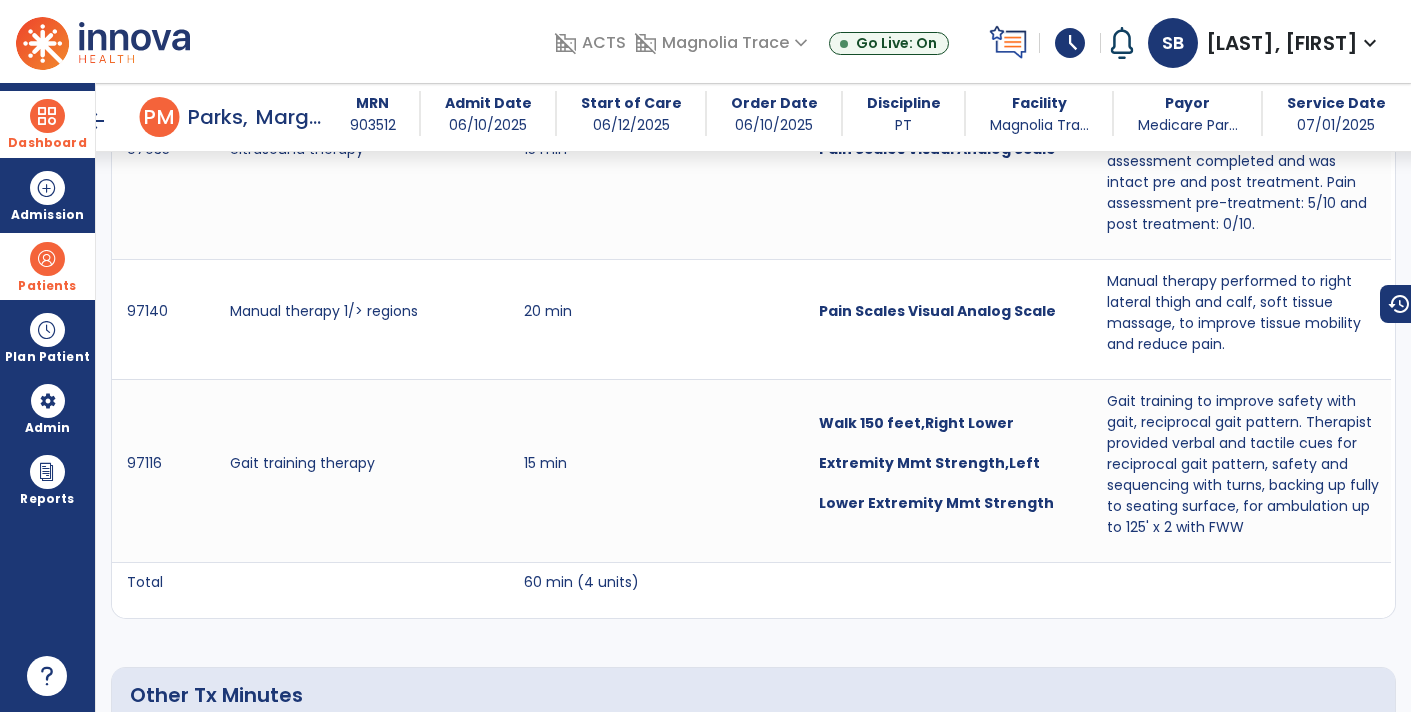 scroll, scrollTop: 1800, scrollLeft: 0, axis: vertical 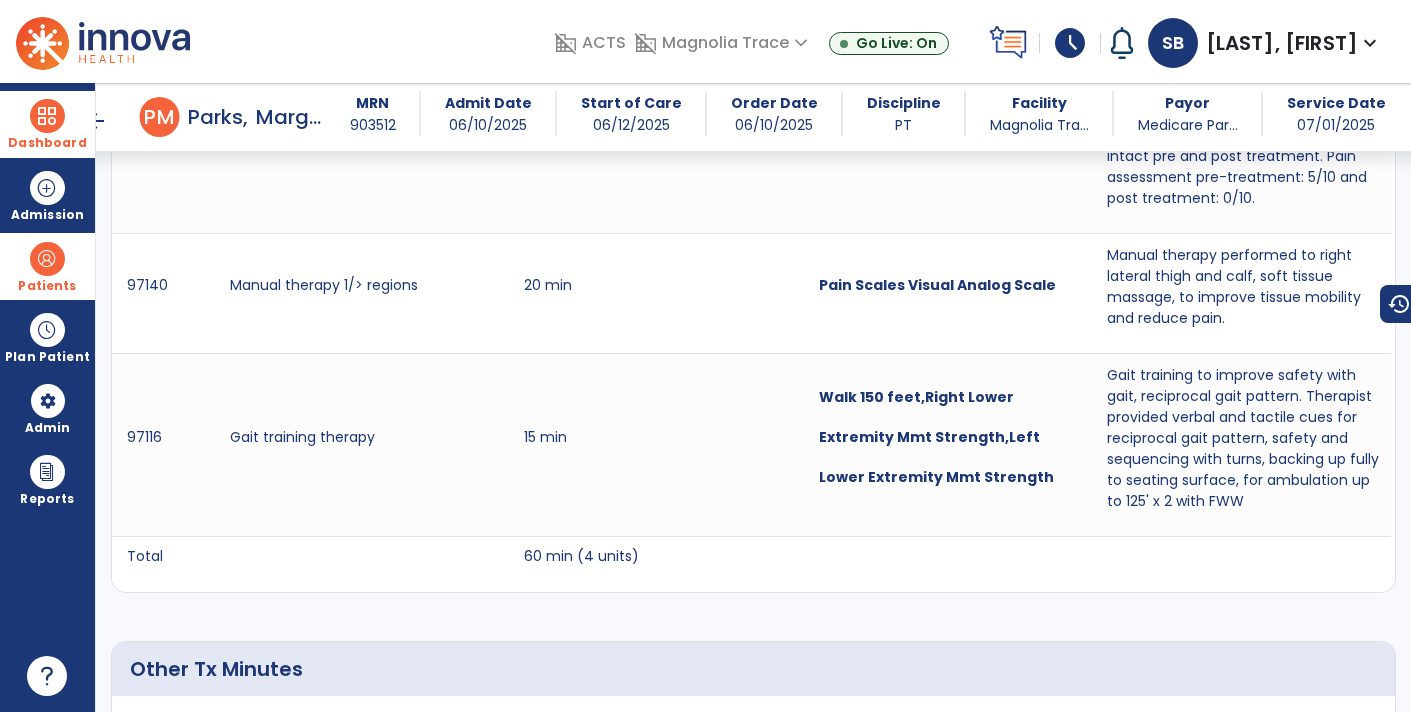 click on "arrow_back" at bounding box center (96, 121) 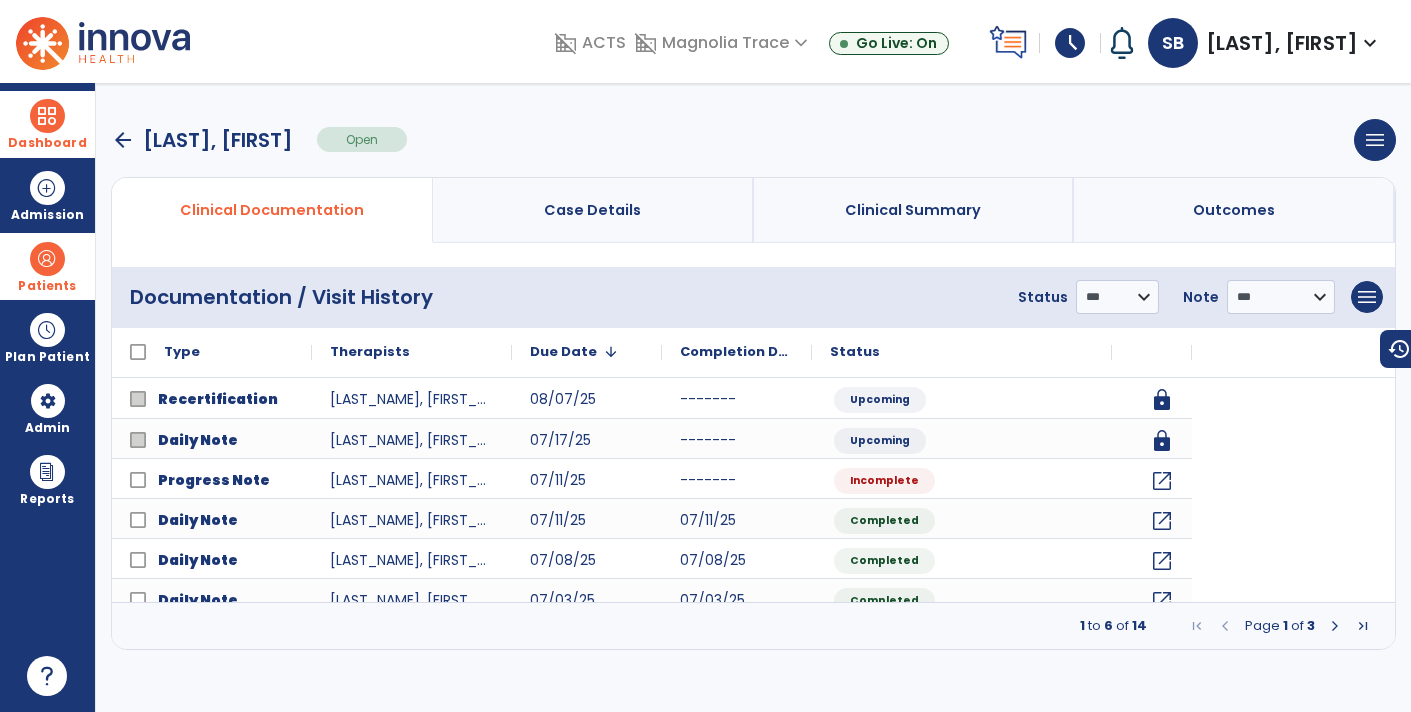 scroll, scrollTop: 0, scrollLeft: 0, axis: both 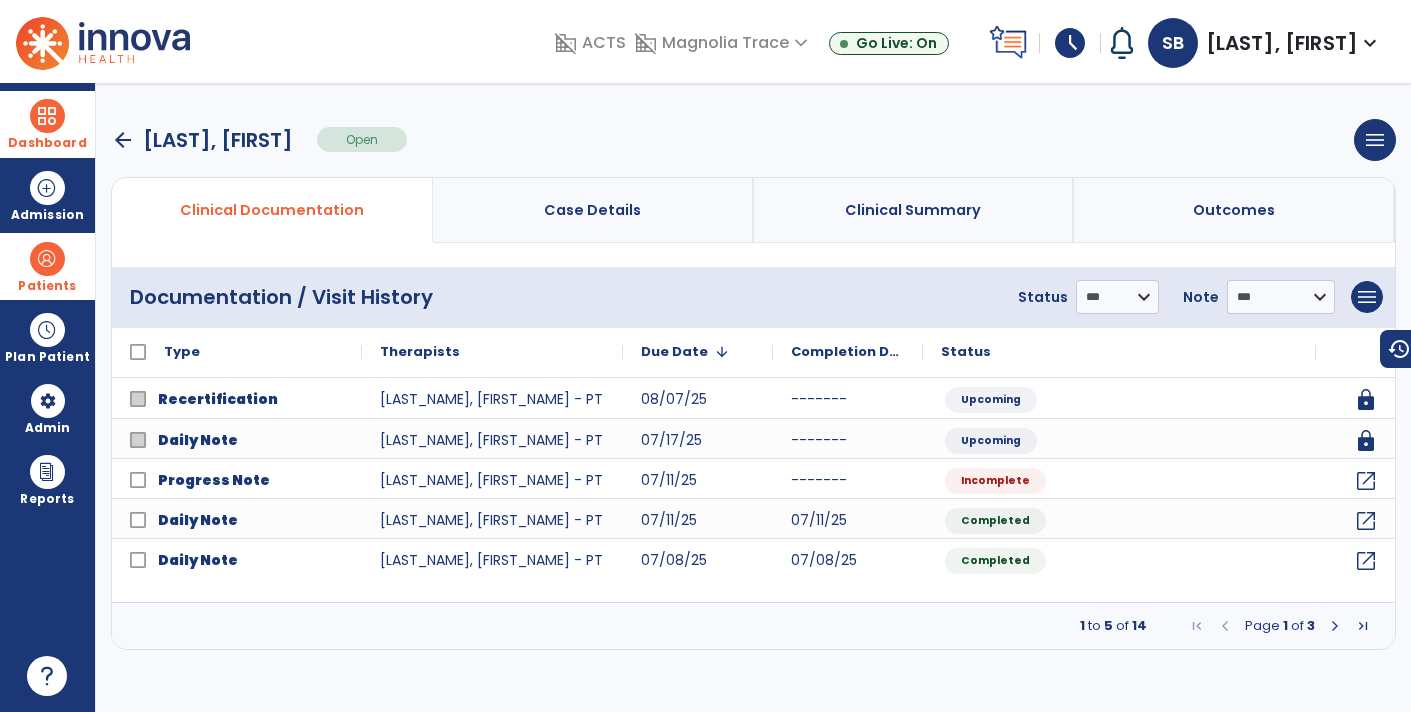 click at bounding box center [1363, 626] 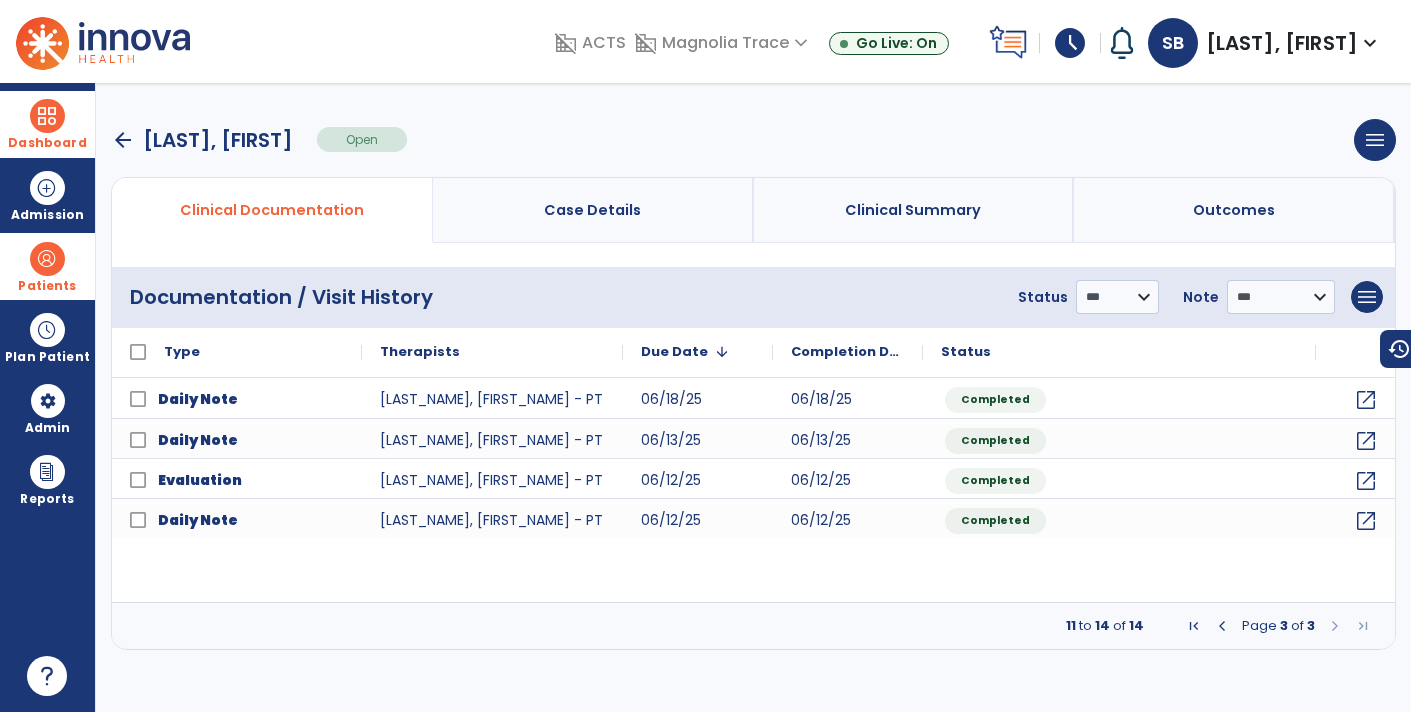 click at bounding box center (1222, 626) 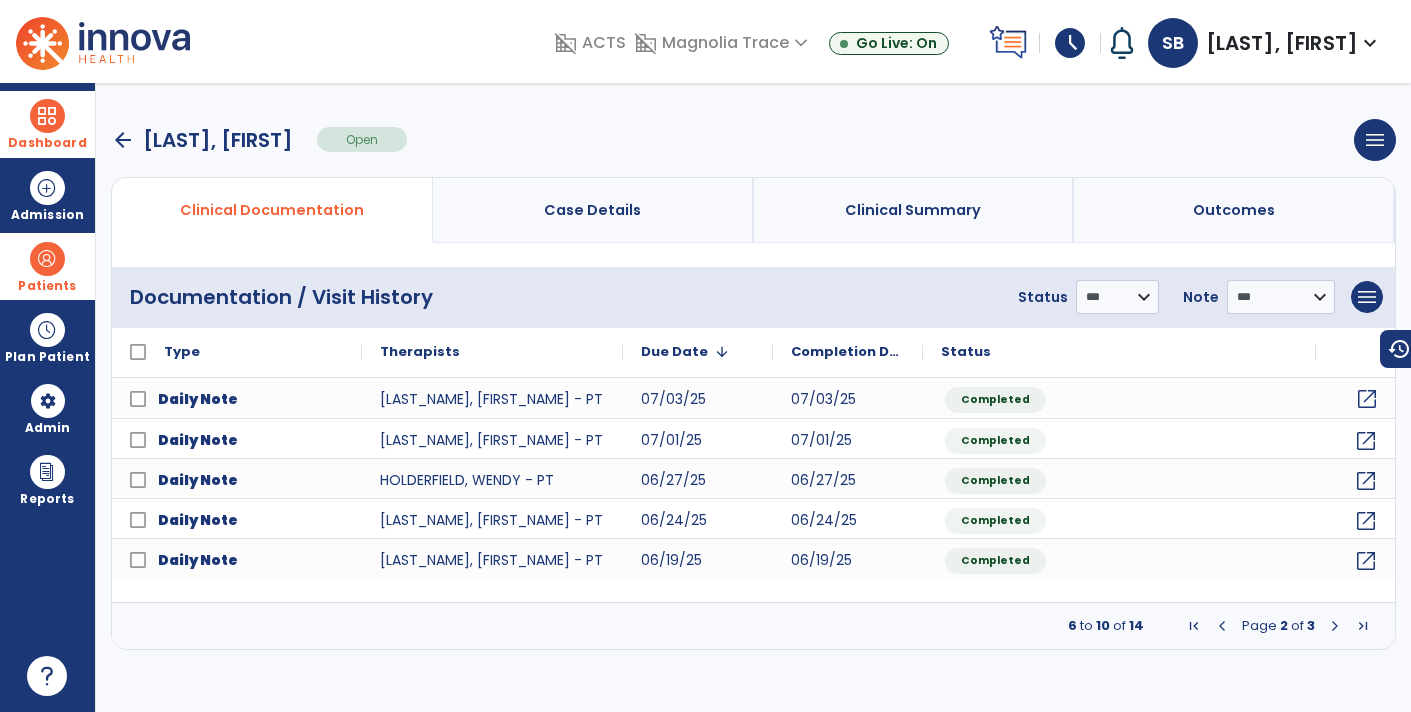 click on "open_in_new" 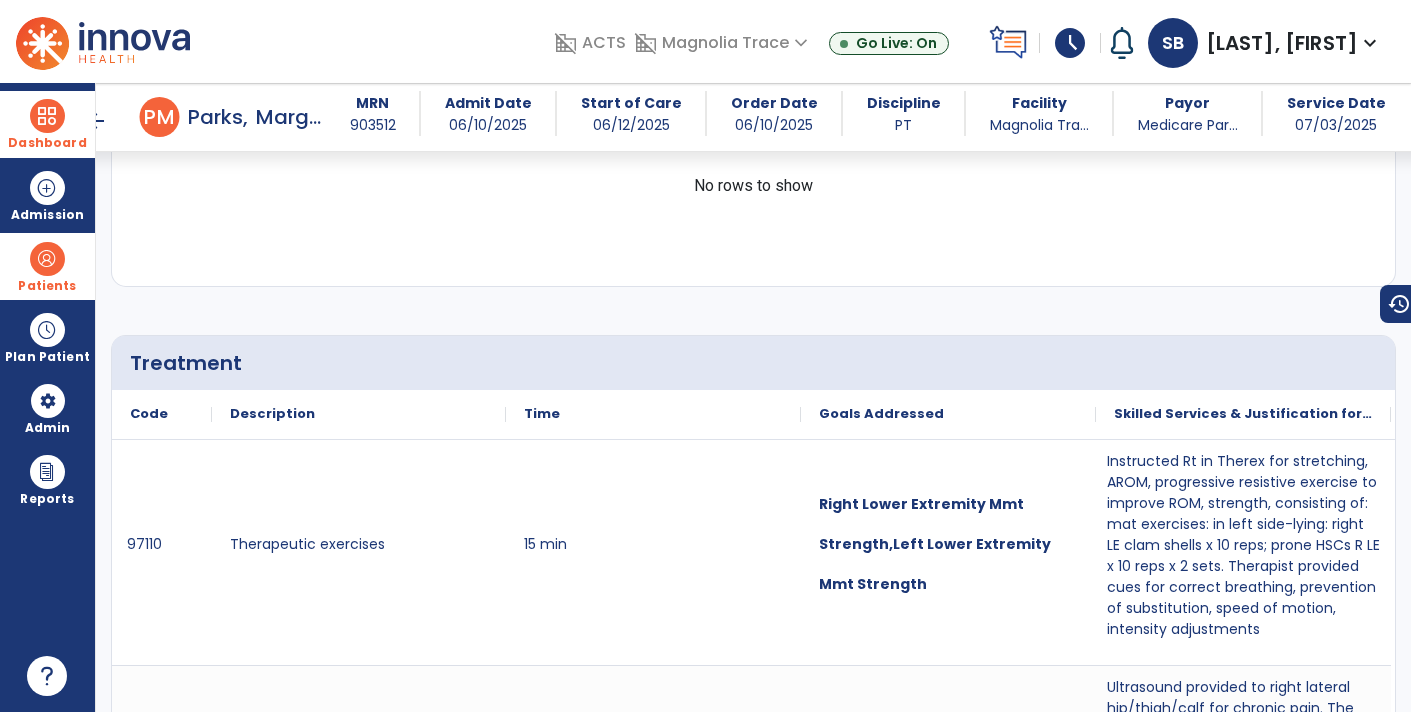 scroll, scrollTop: 1156, scrollLeft: 0, axis: vertical 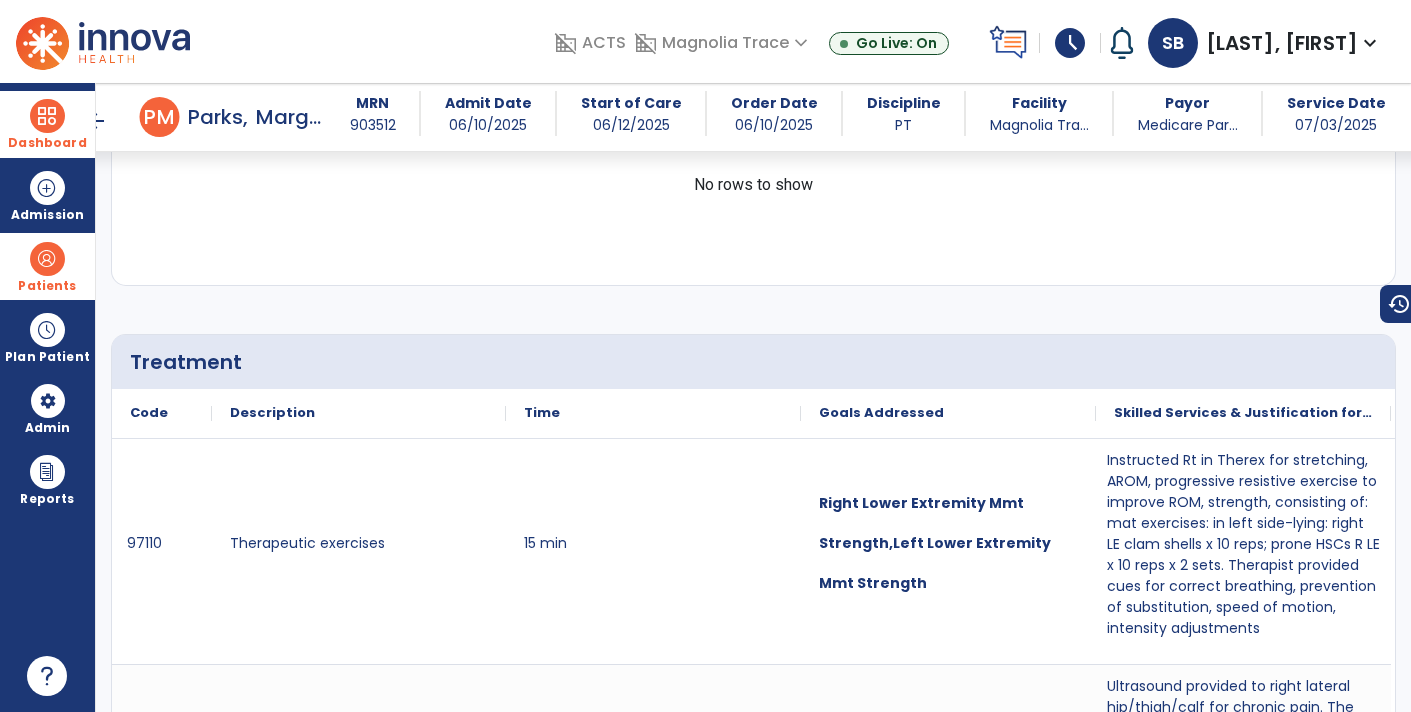 click on "arrow_back" at bounding box center [96, 121] 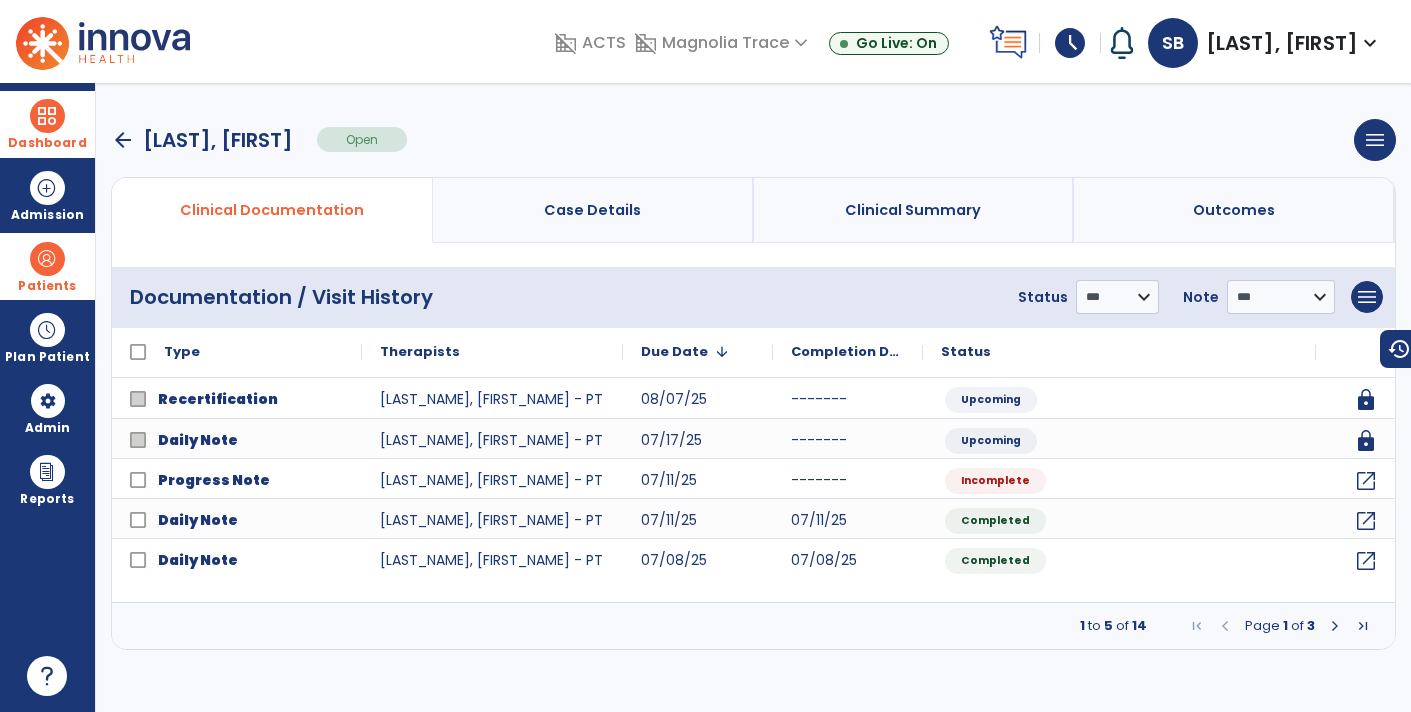 scroll, scrollTop: 0, scrollLeft: 0, axis: both 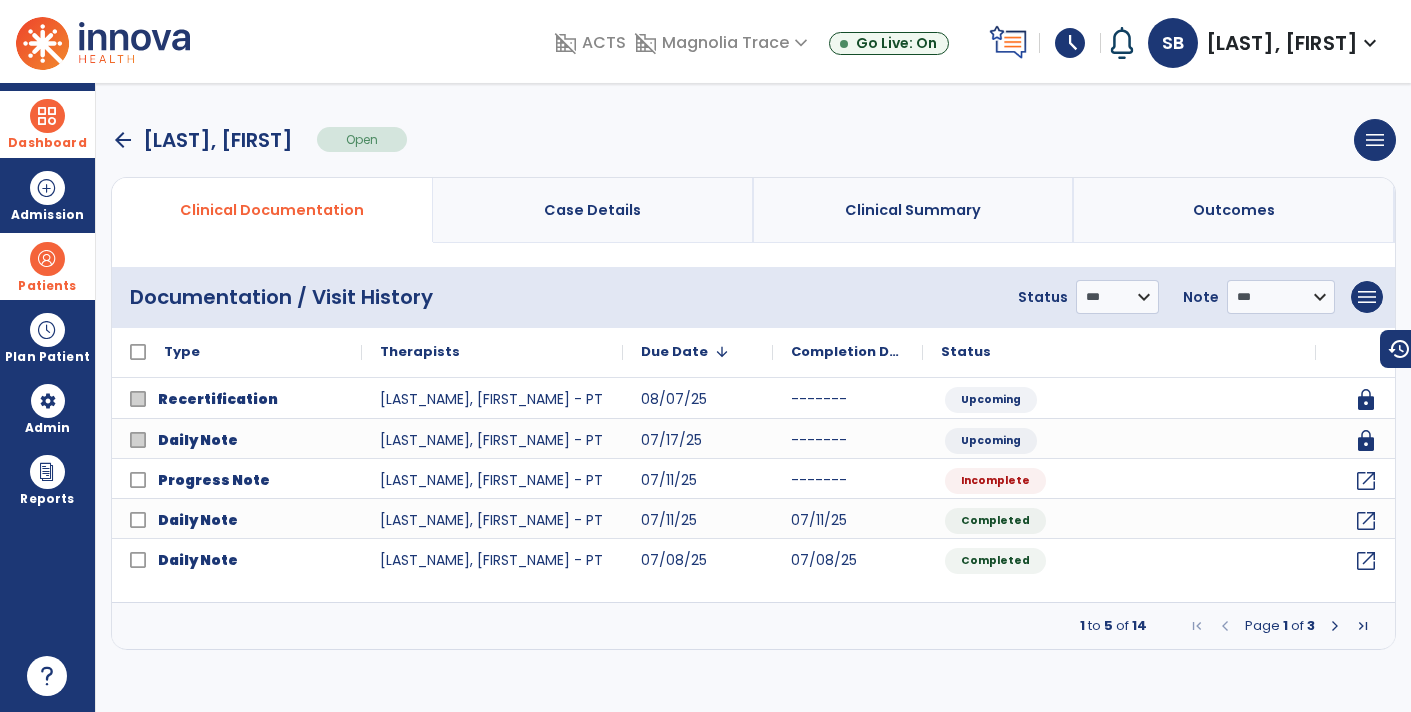 click at bounding box center [1335, 626] 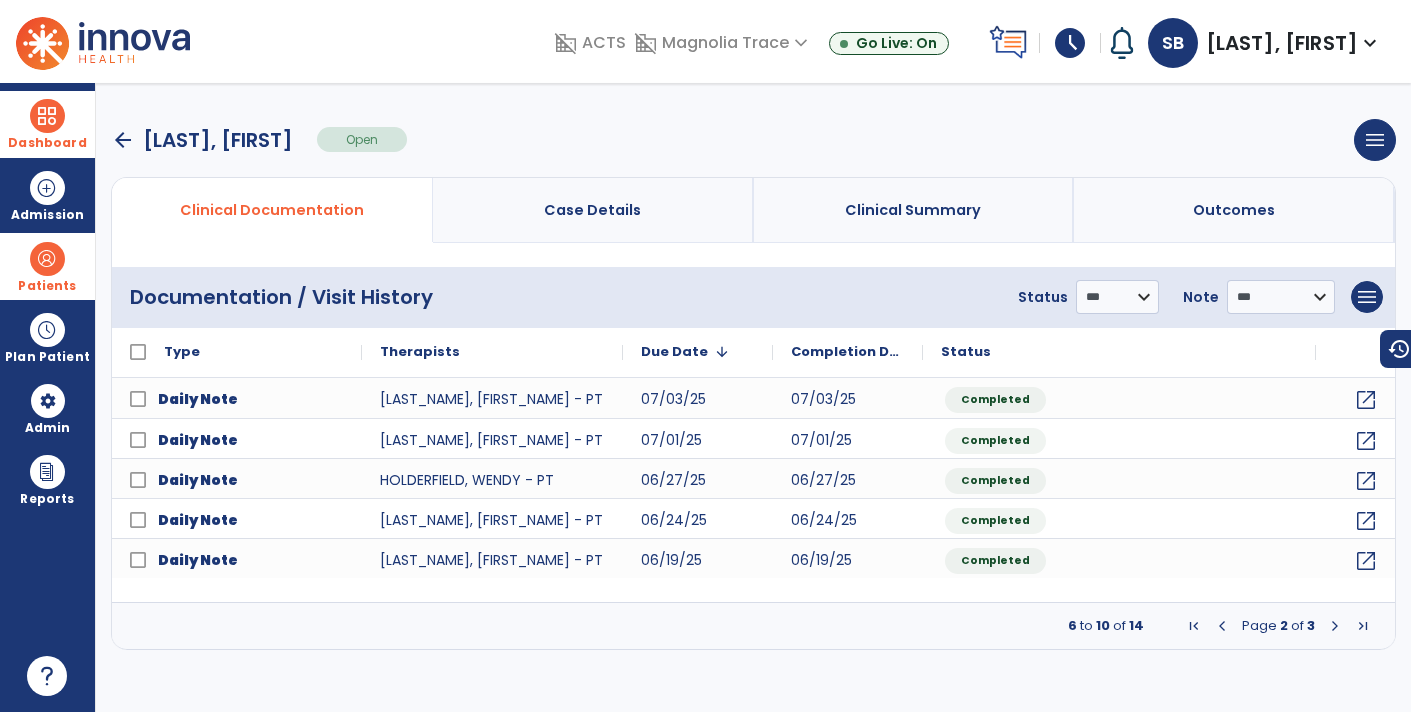 click at bounding box center (1222, 626) 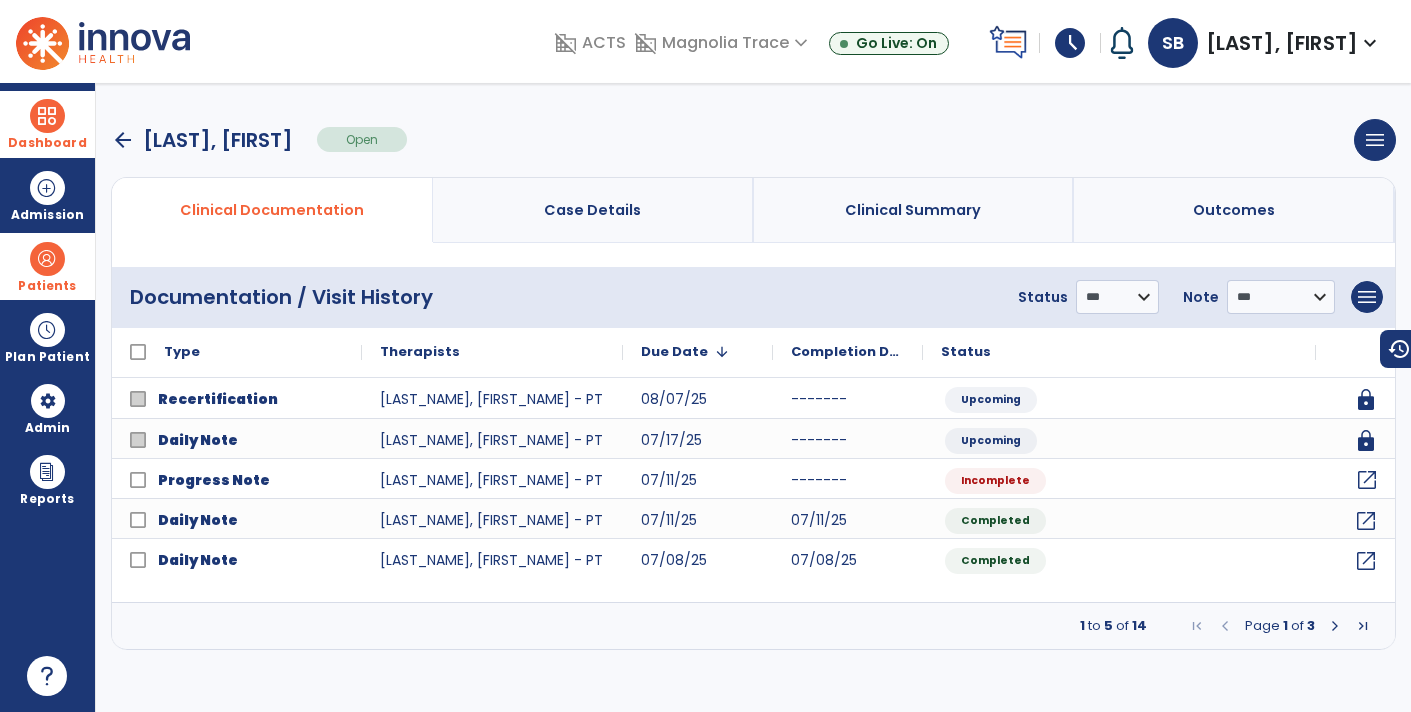 click on "open_in_new" 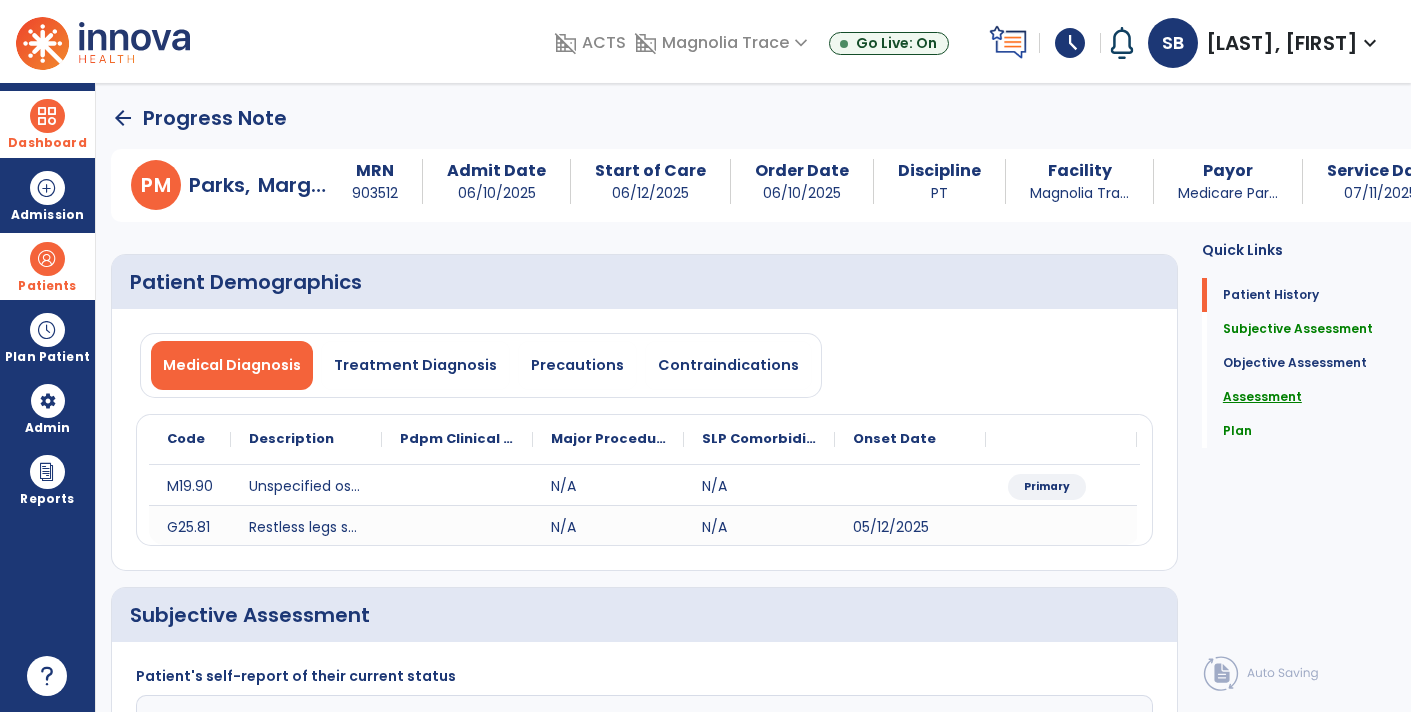 click on "Assessment" 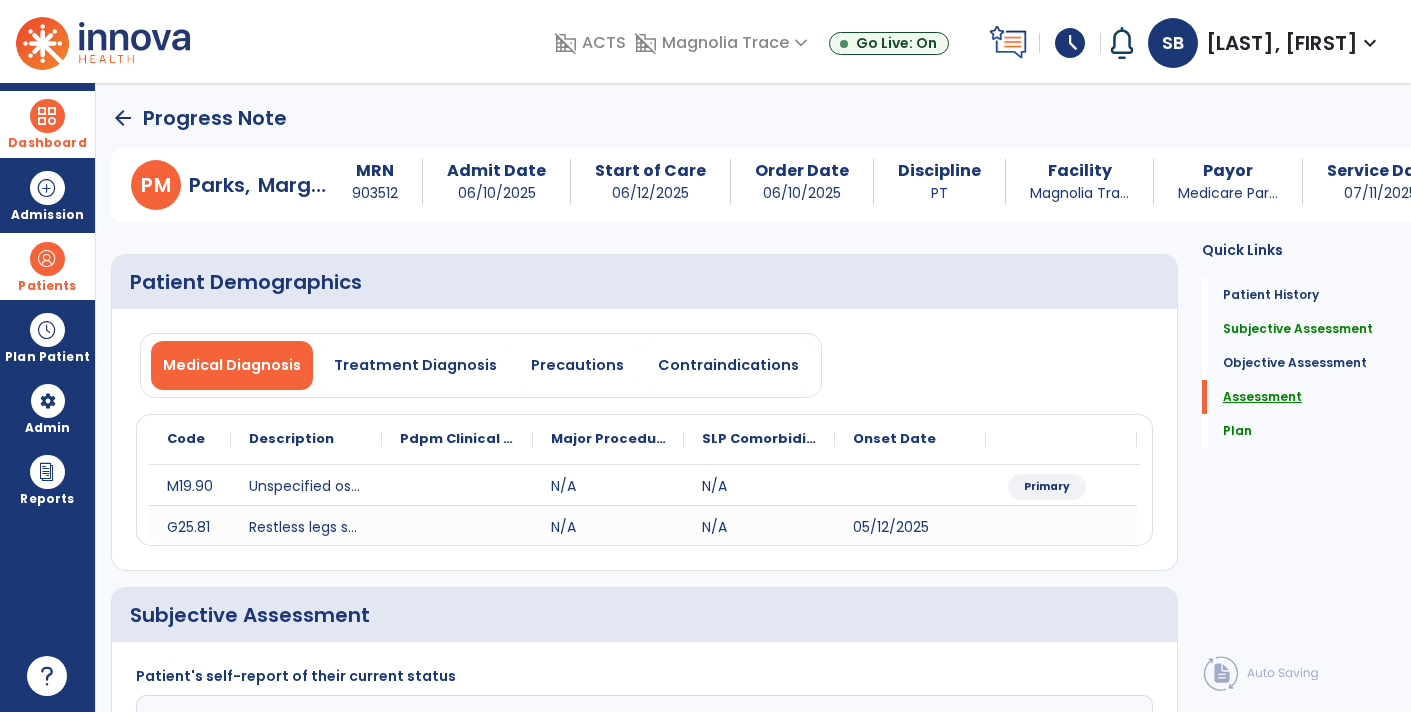 scroll, scrollTop: 443, scrollLeft: 0, axis: vertical 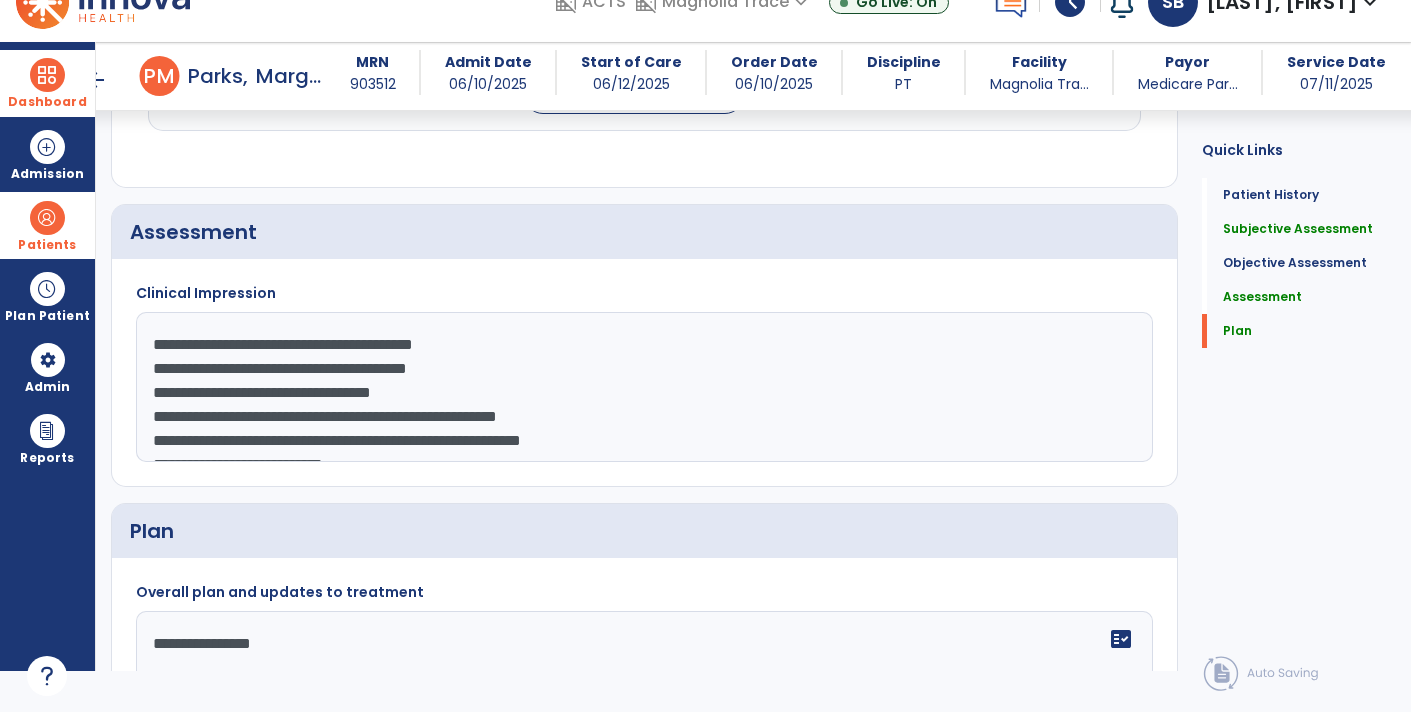 click on "**********" 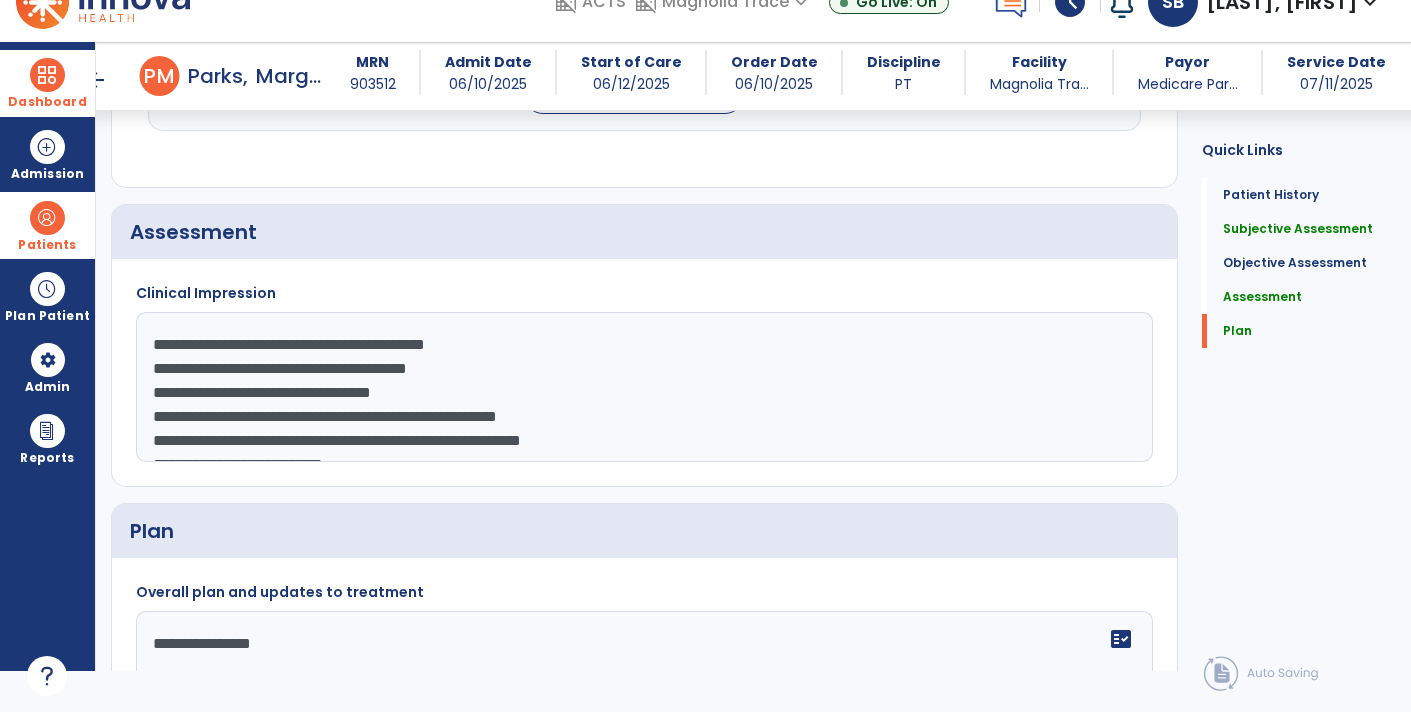 paste on "**********" 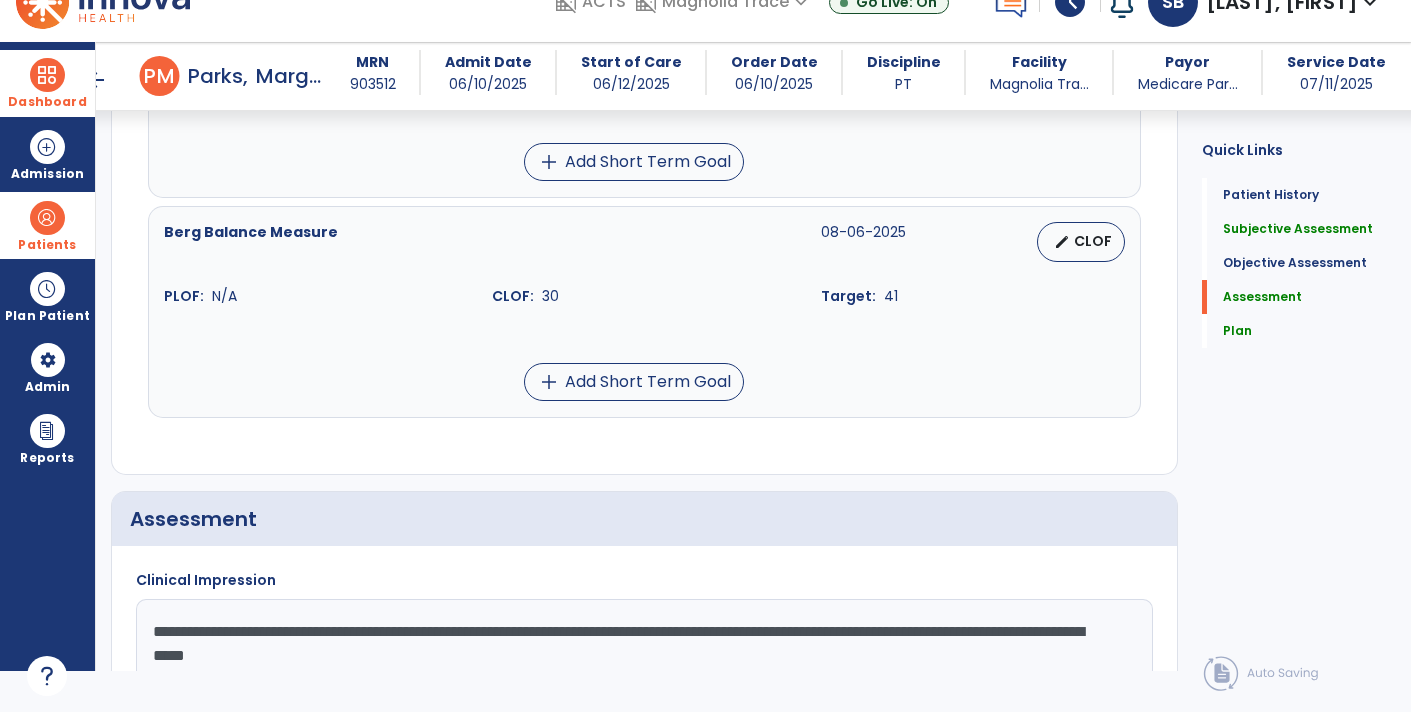 scroll, scrollTop: 1843, scrollLeft: 0, axis: vertical 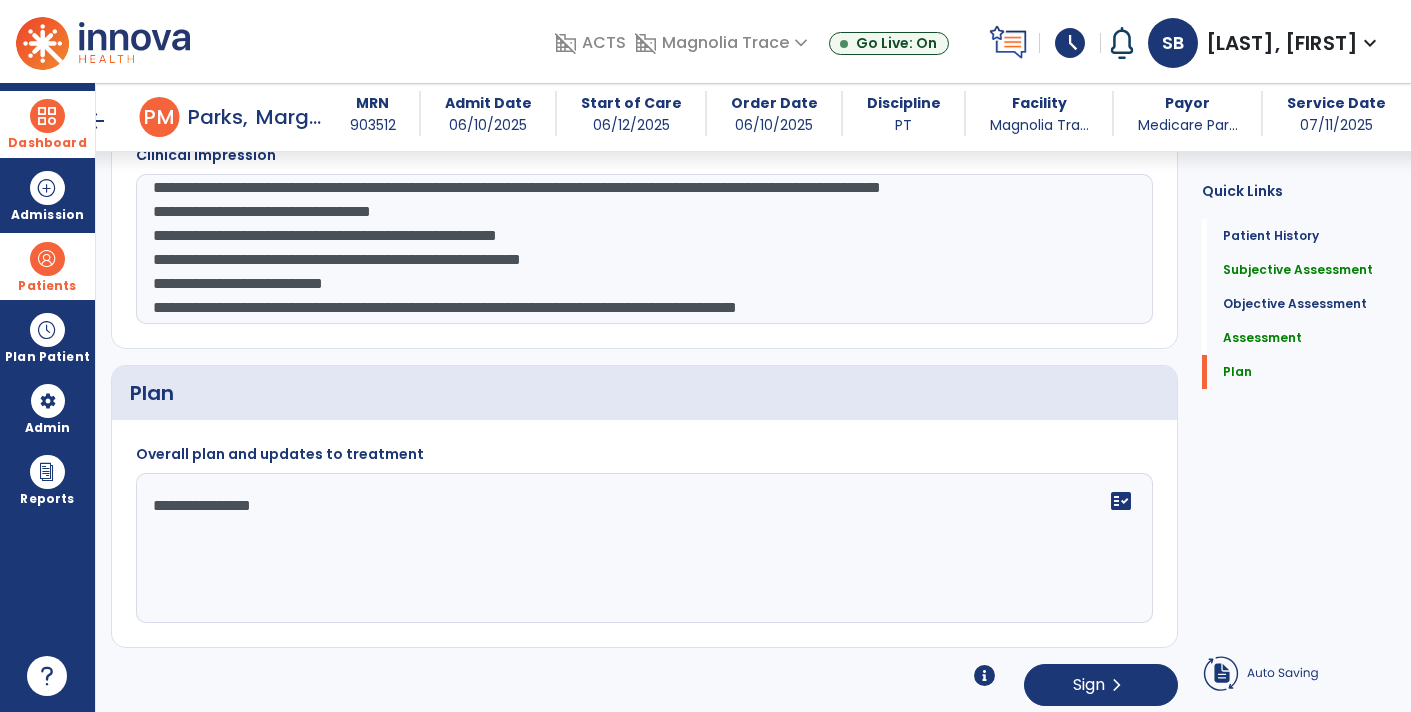 click on "**********" 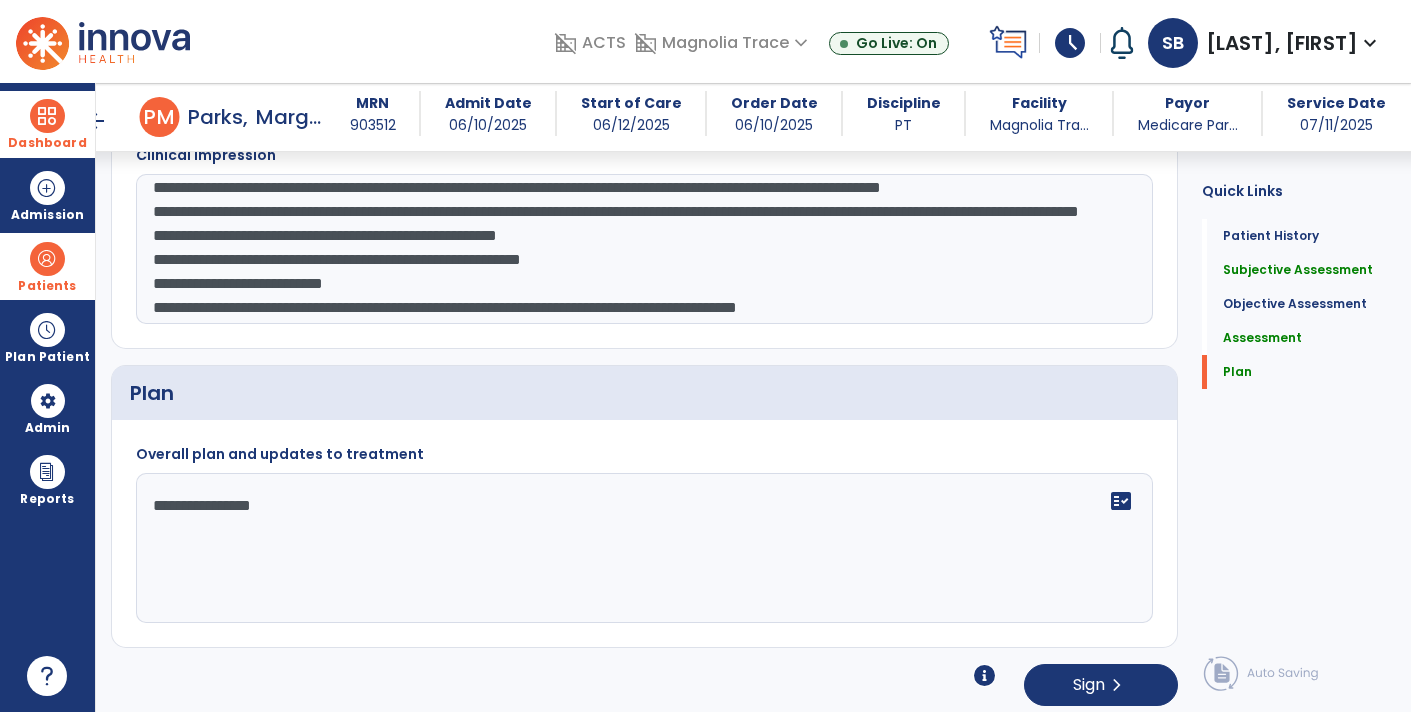 click on "**********" 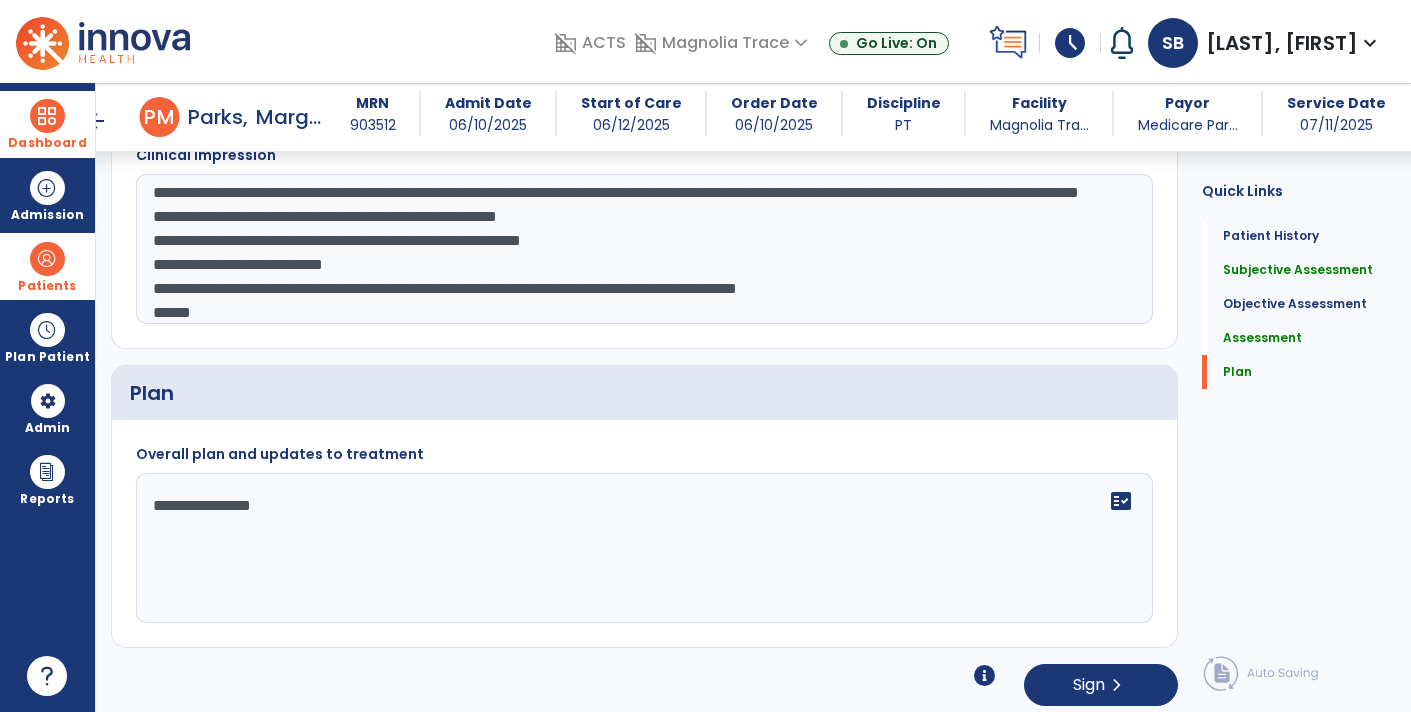 scroll, scrollTop: 86, scrollLeft: 0, axis: vertical 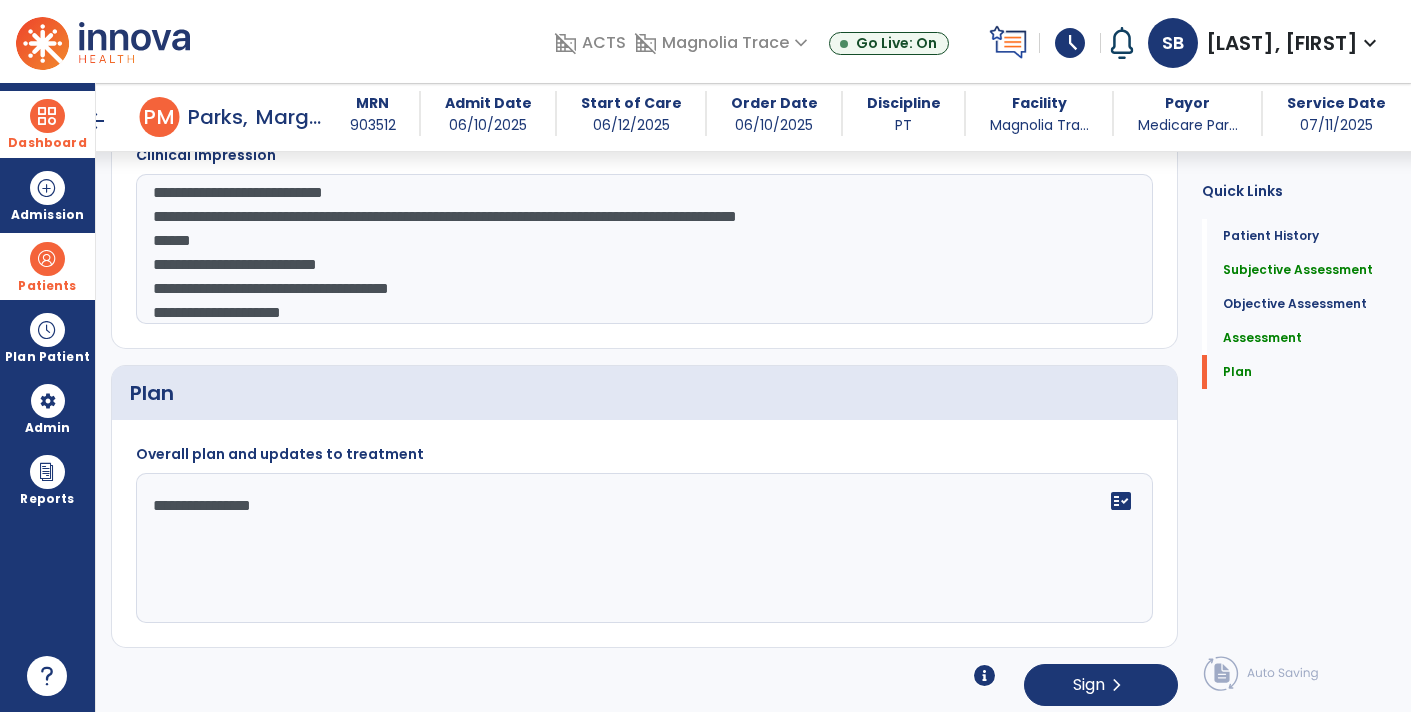click on "**********" 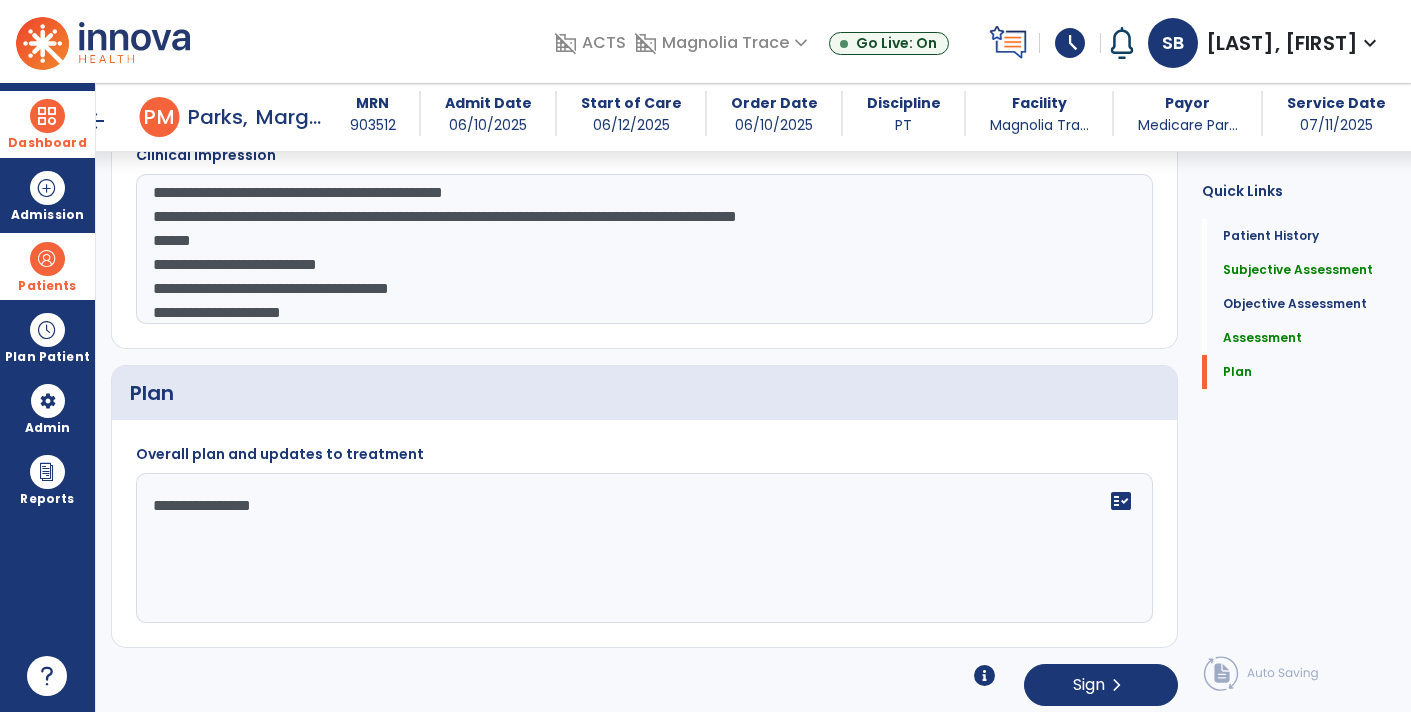 scroll, scrollTop: 220, scrollLeft: 0, axis: vertical 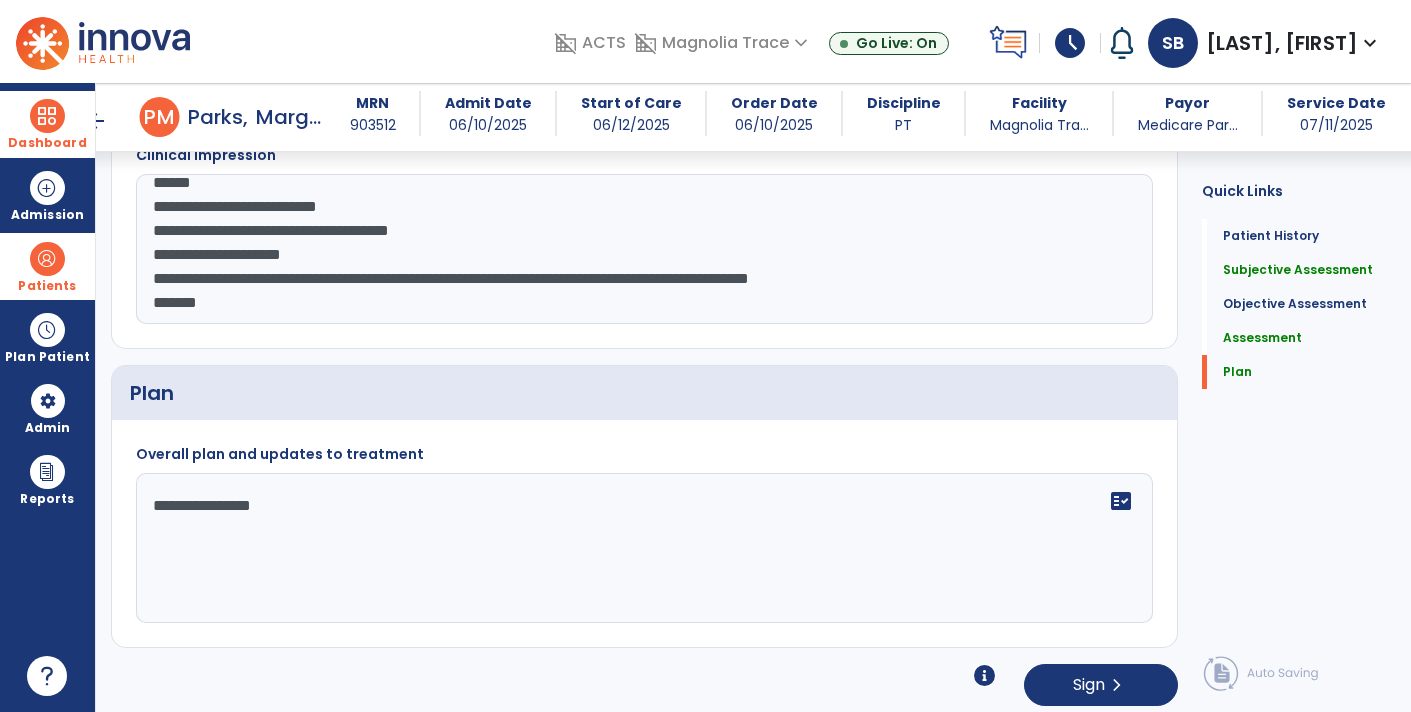 click on "**********" 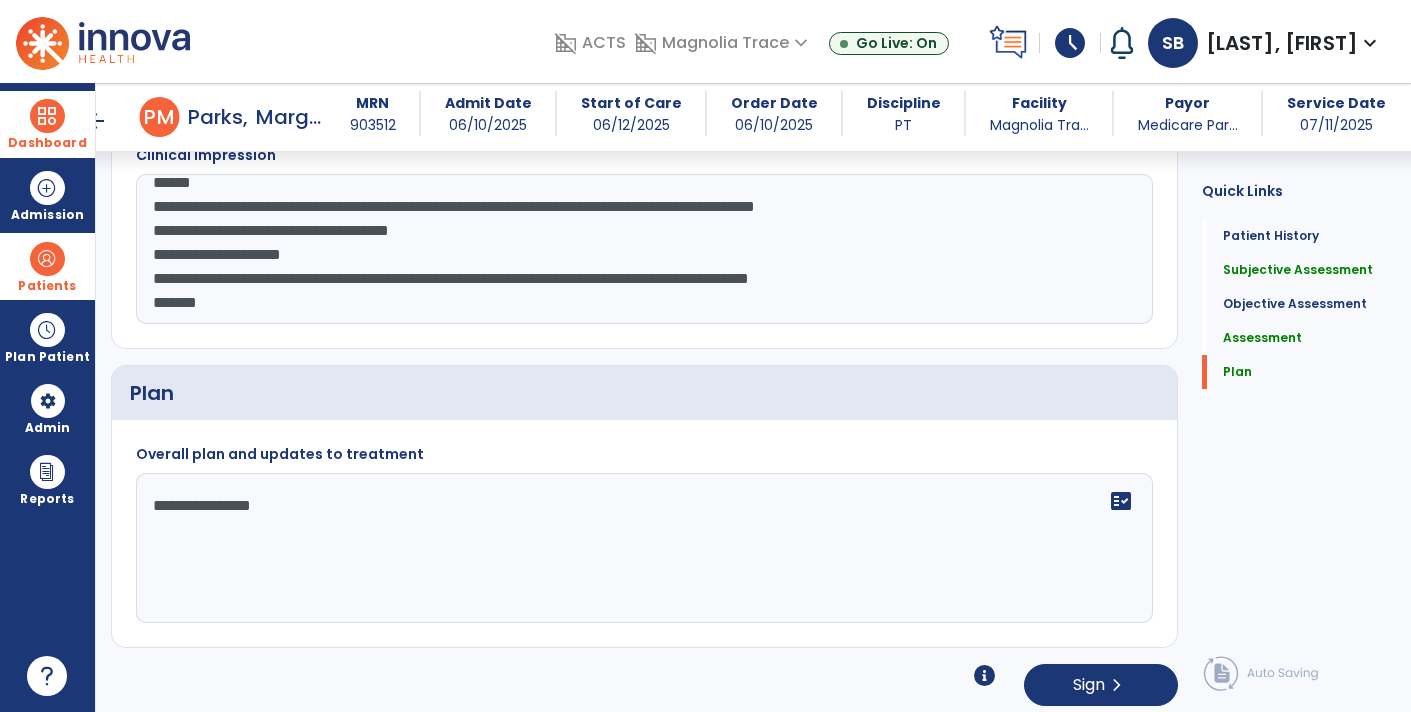 type on "**********" 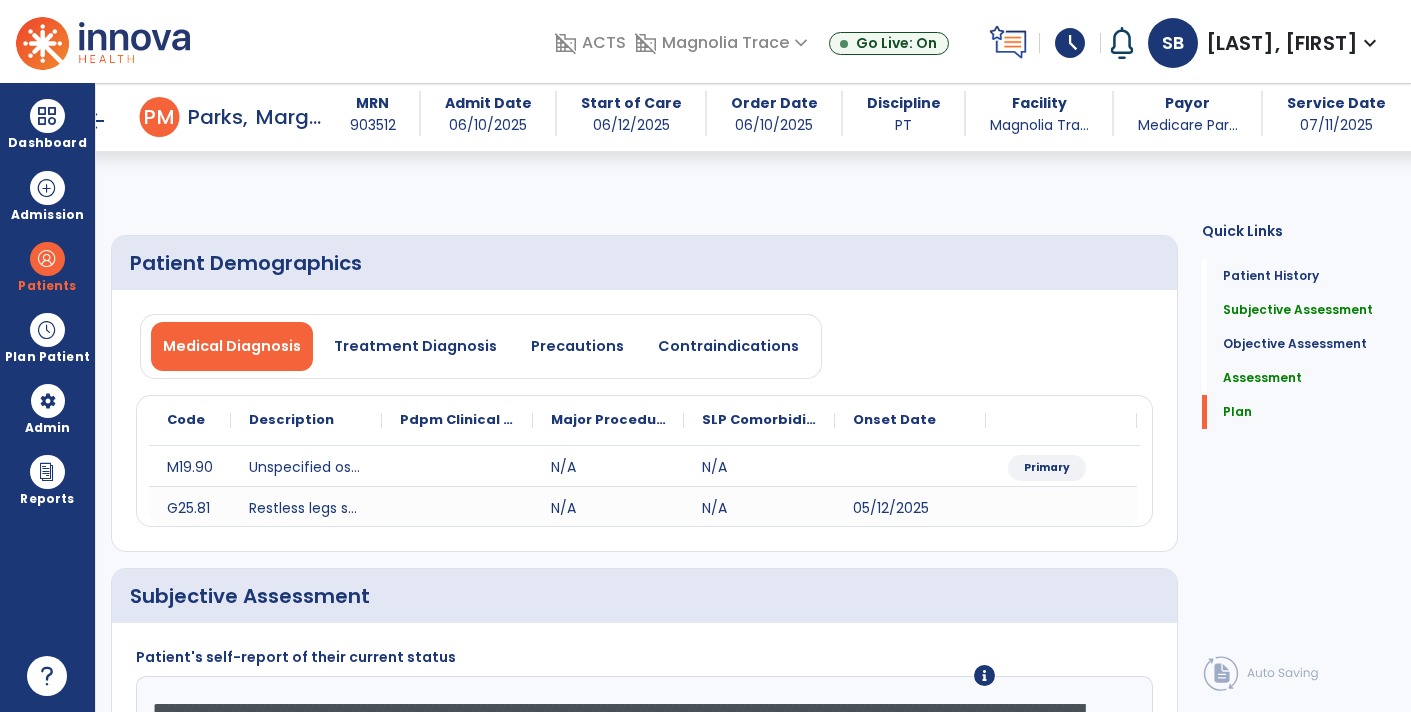 scroll, scrollTop: 0, scrollLeft: 0, axis: both 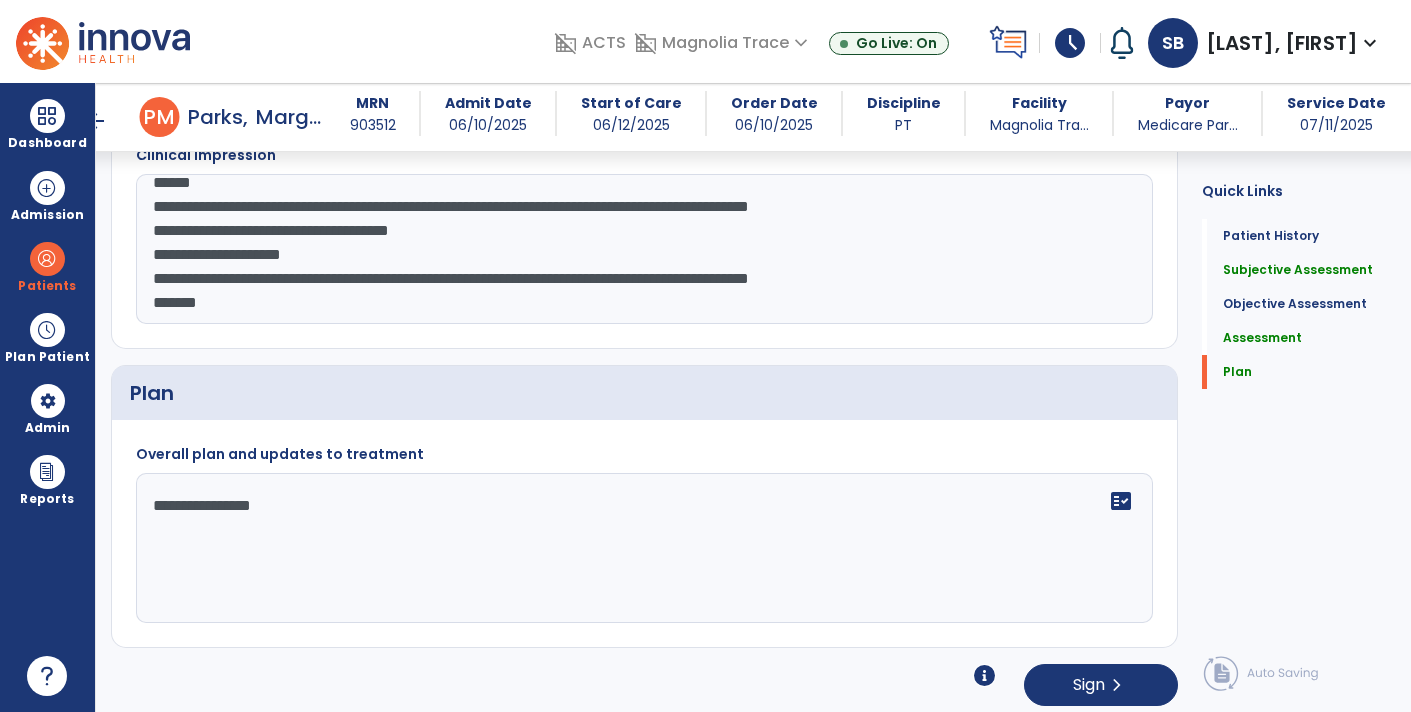 click on "**********" 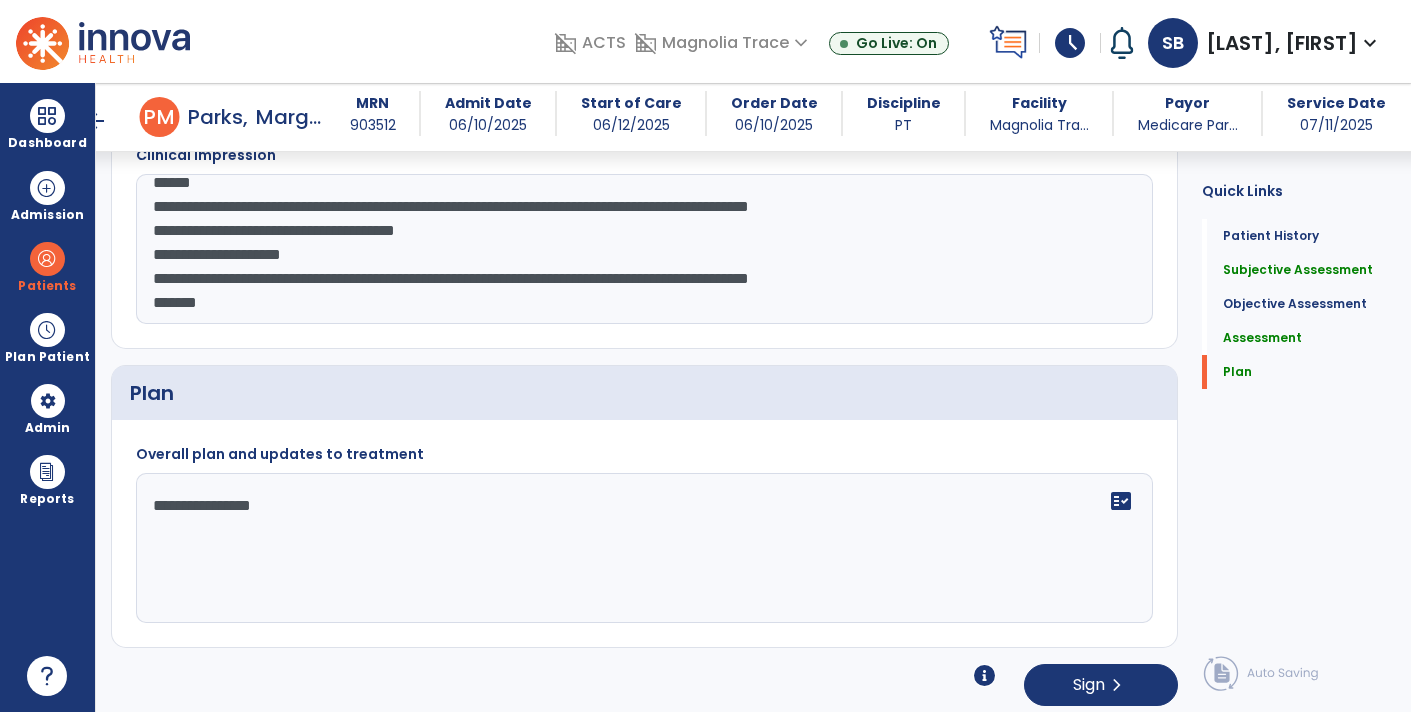 scroll, scrollTop: 263, scrollLeft: 0, axis: vertical 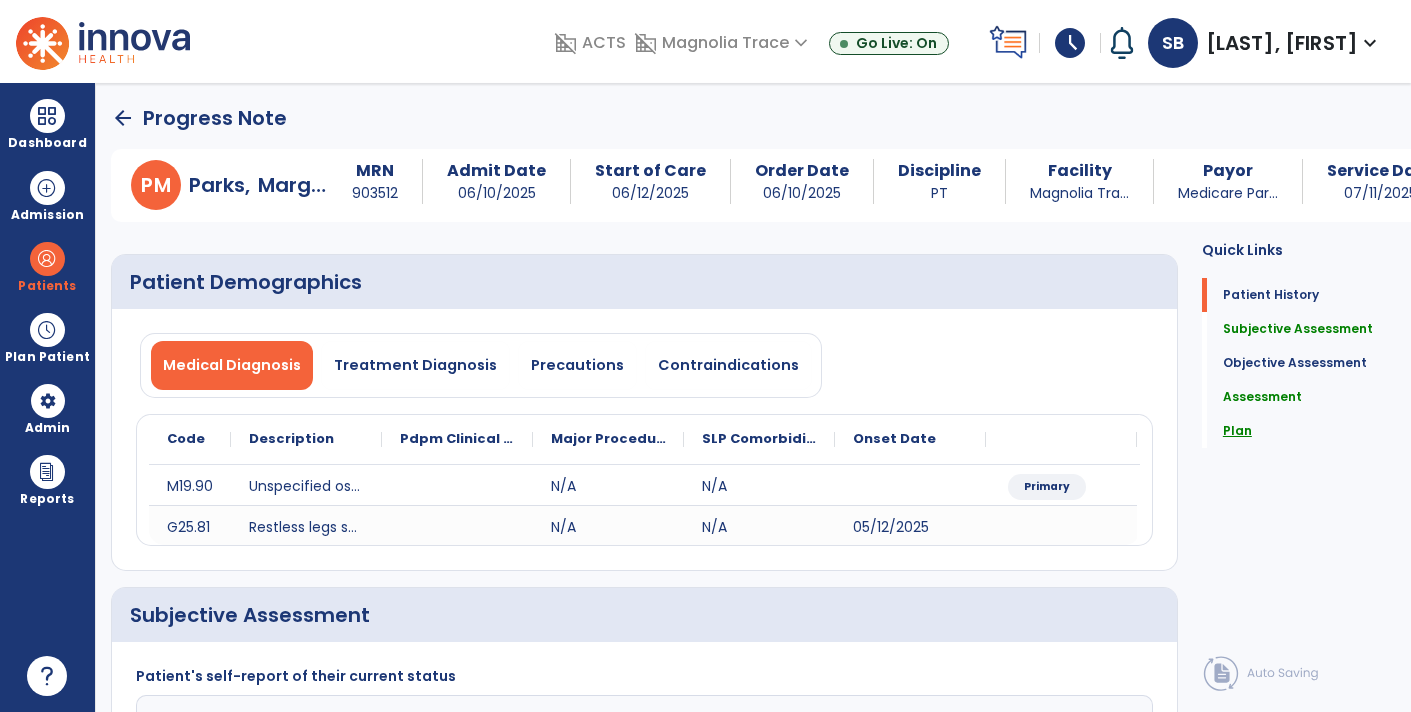 type on "**********" 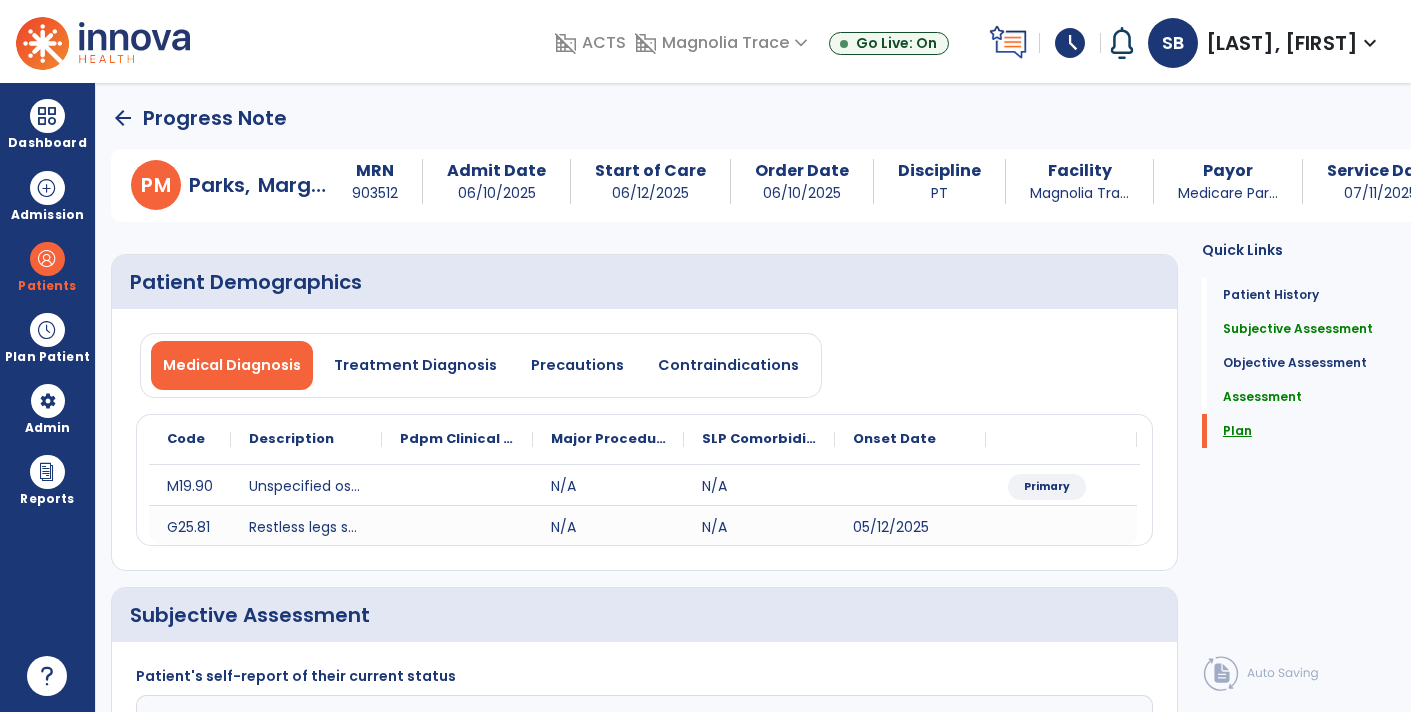 scroll, scrollTop: 104, scrollLeft: 0, axis: vertical 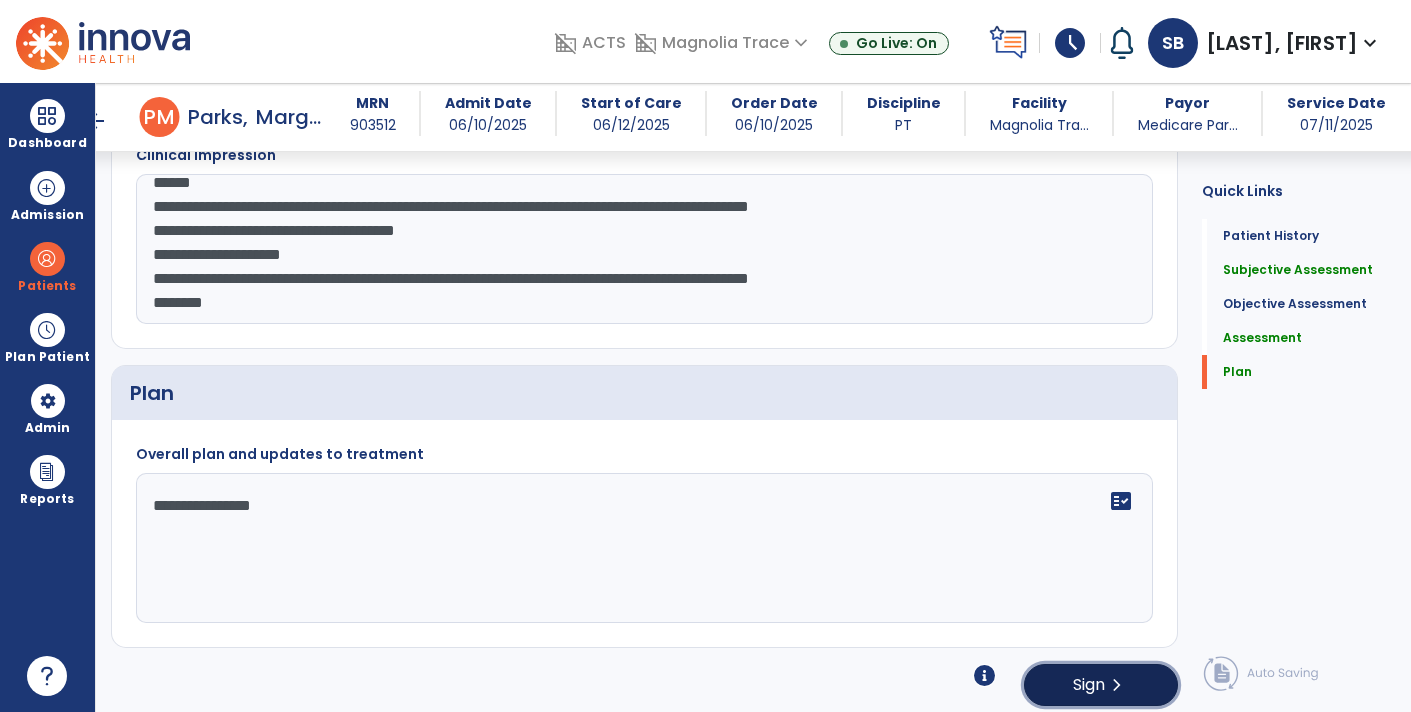 click on "Sign  chevron_right" 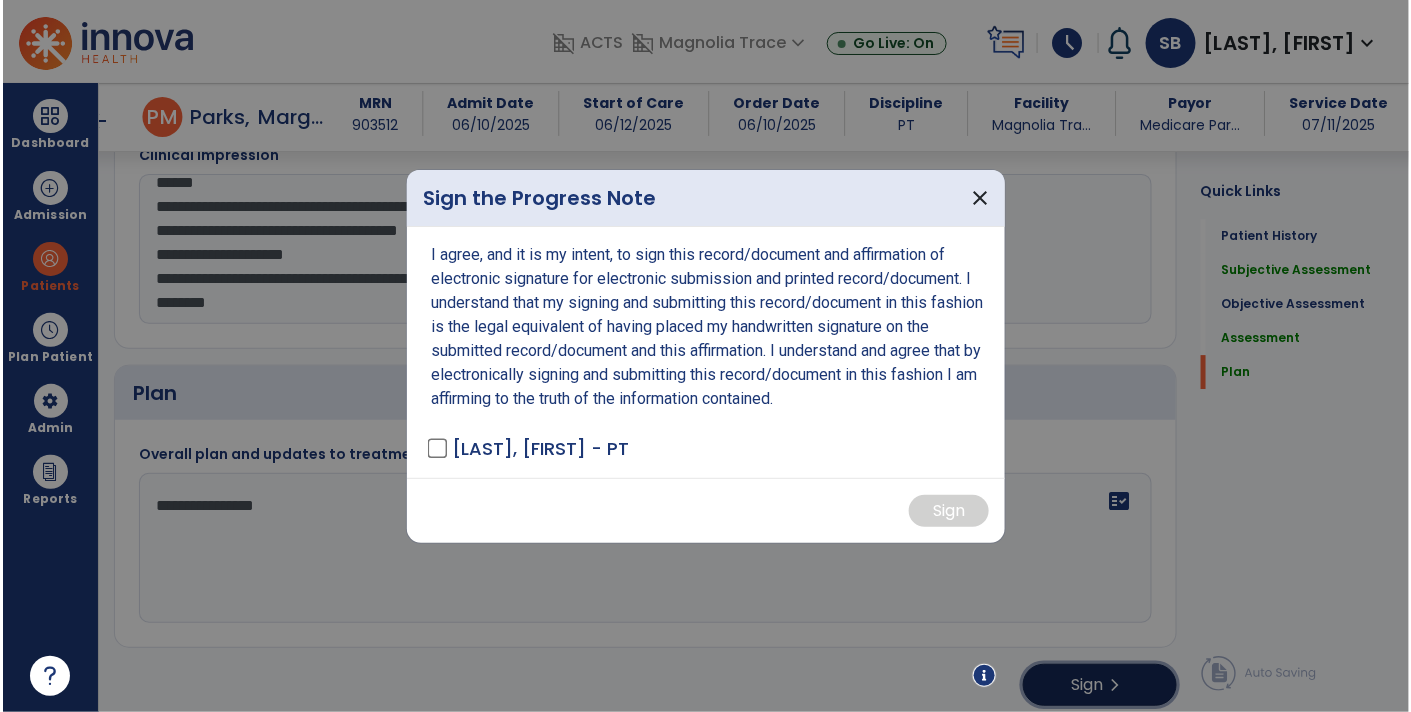 scroll, scrollTop: 1843, scrollLeft: 0, axis: vertical 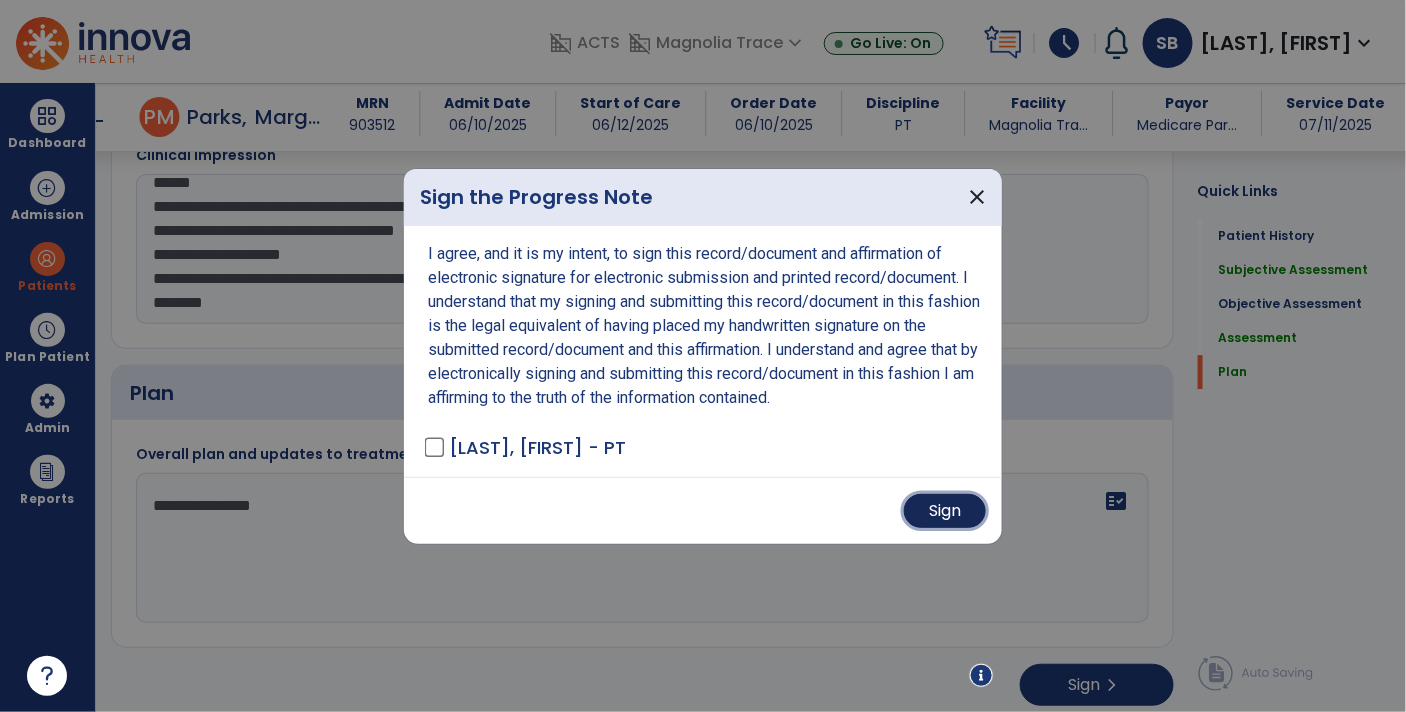 click on "Sign" at bounding box center [945, 511] 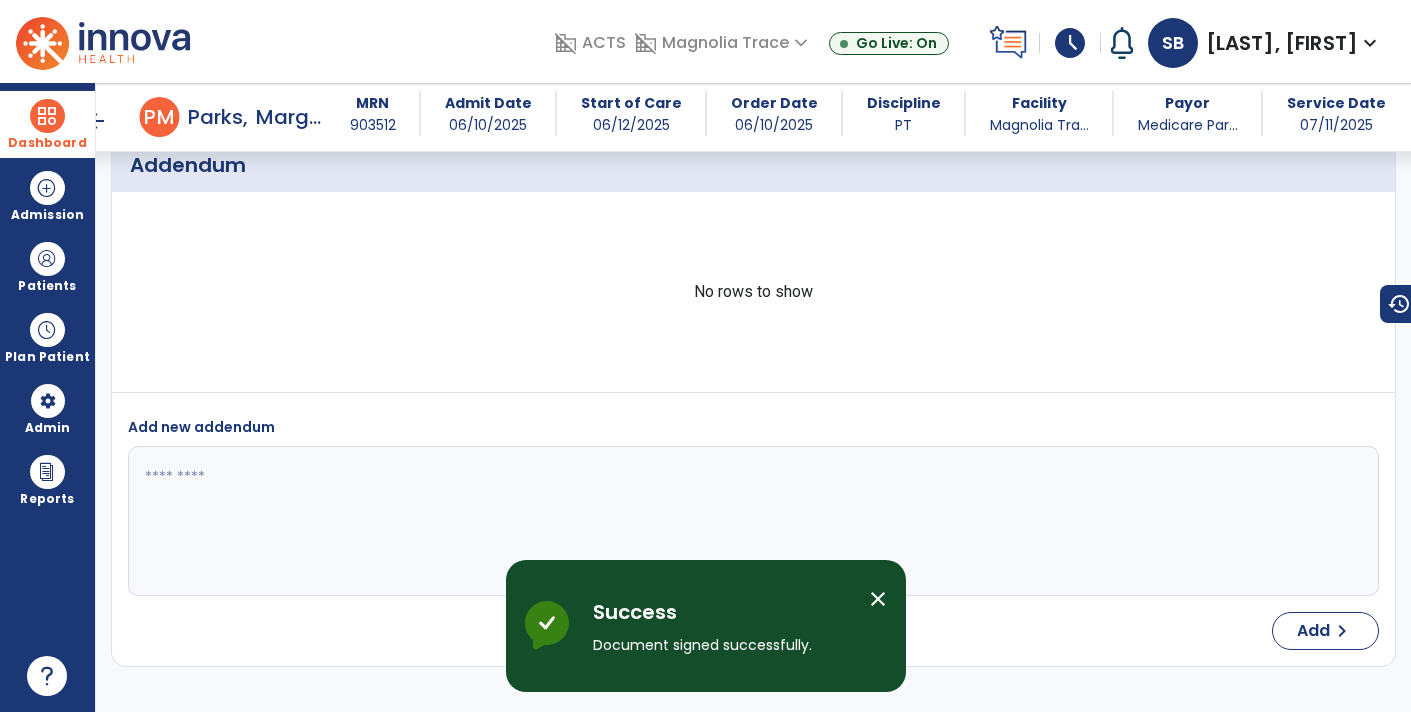 click on "Dashboard" at bounding box center [47, 124] 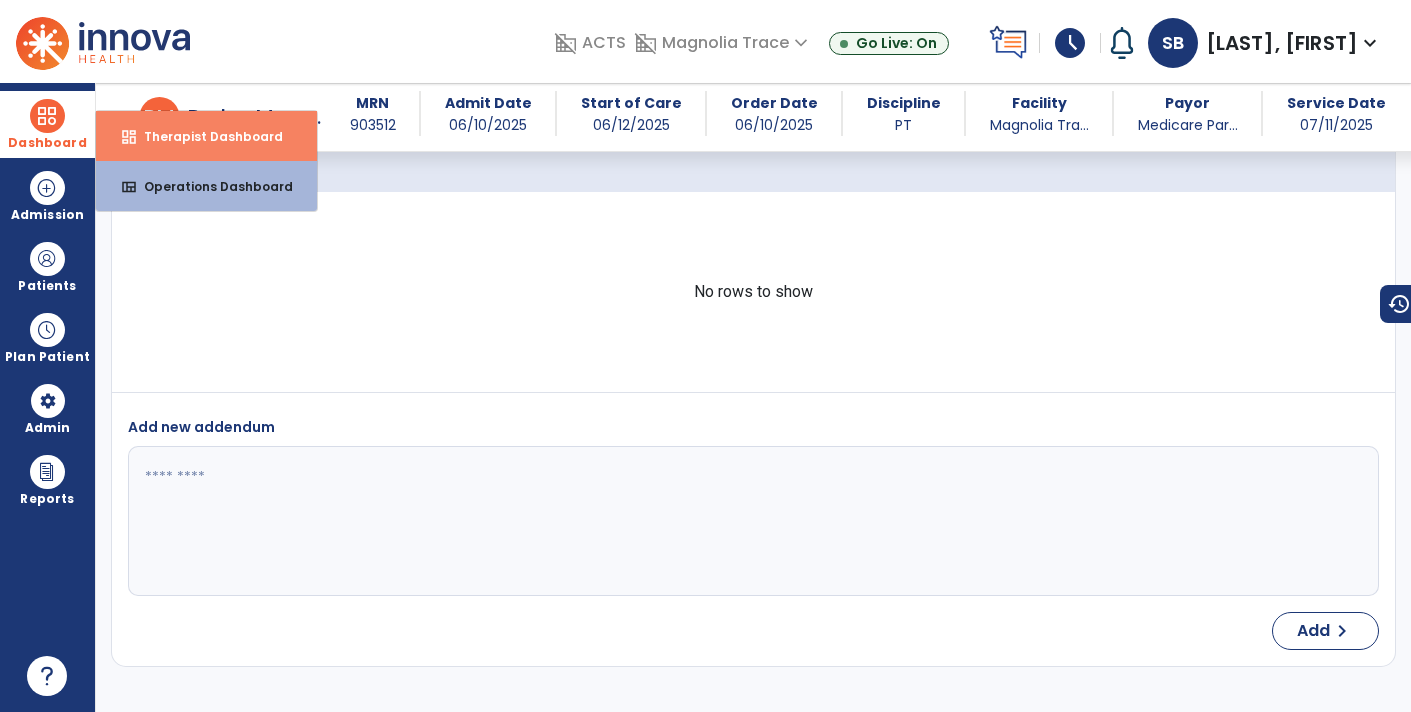 click on "Therapist Dashboard" at bounding box center (205, 136) 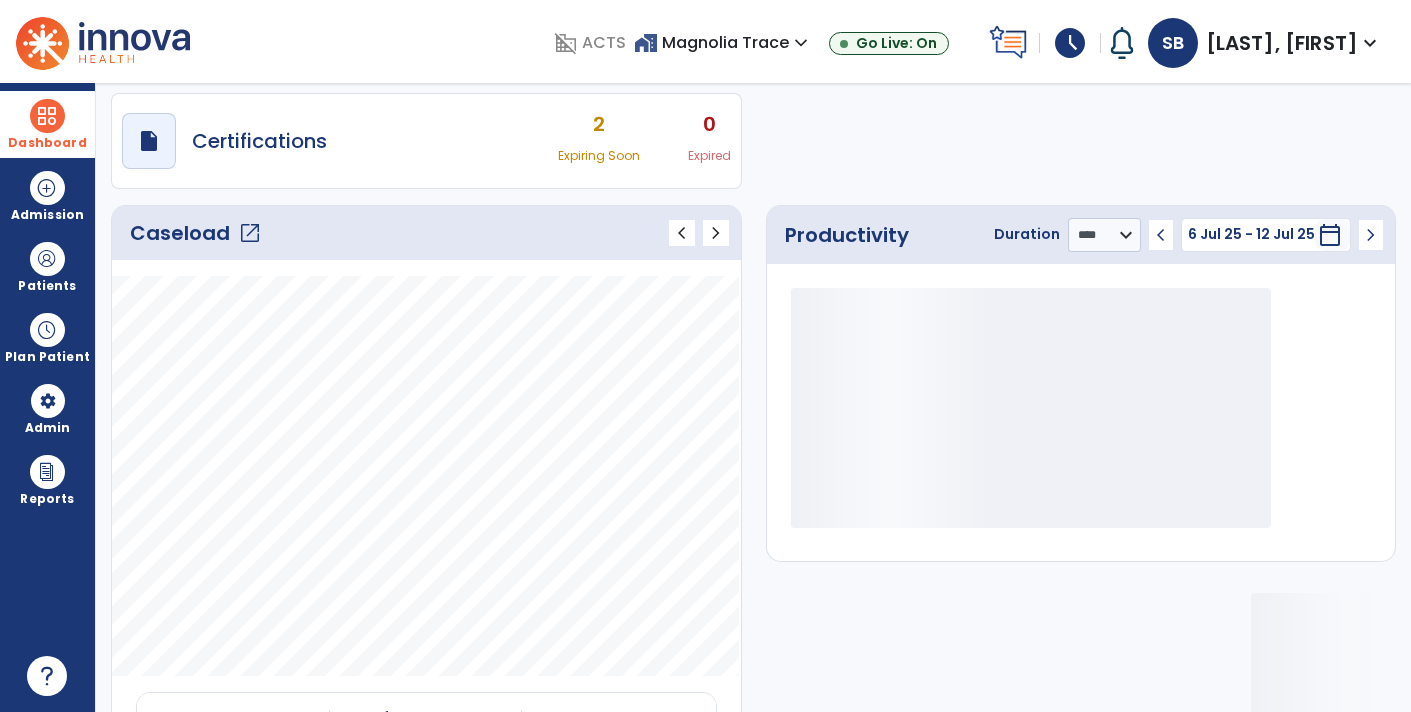 scroll, scrollTop: 0, scrollLeft: 0, axis: both 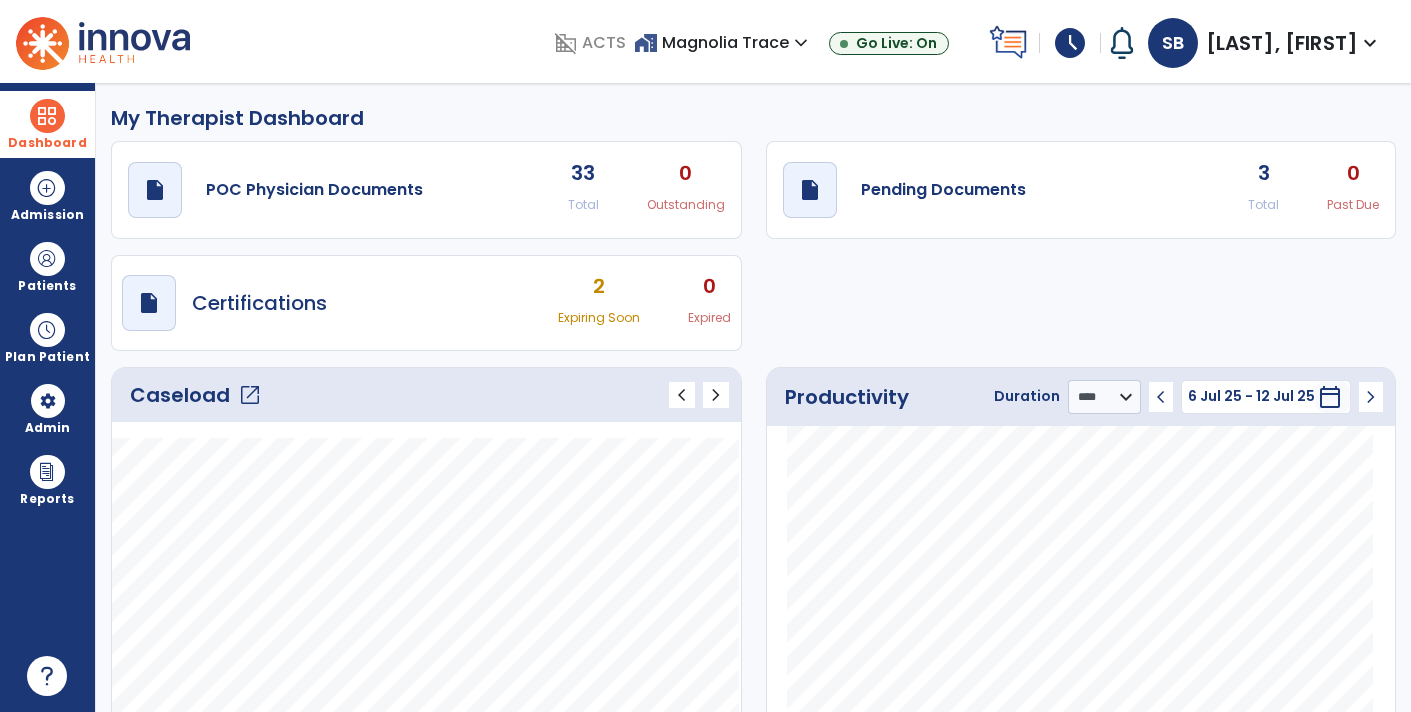 click on "draft   open_in_new  Pending Documents 3 Total 0 Past Due" 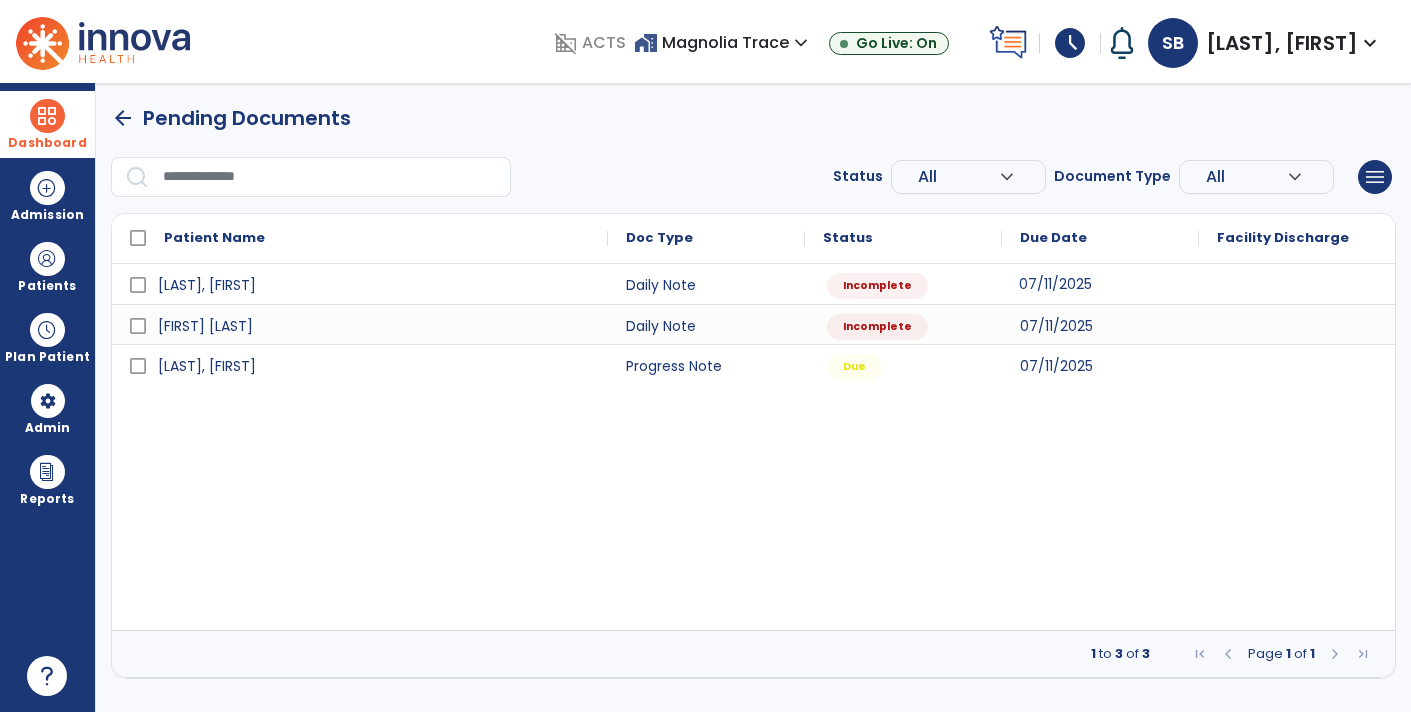 click on "07/11/2025" at bounding box center [1055, 284] 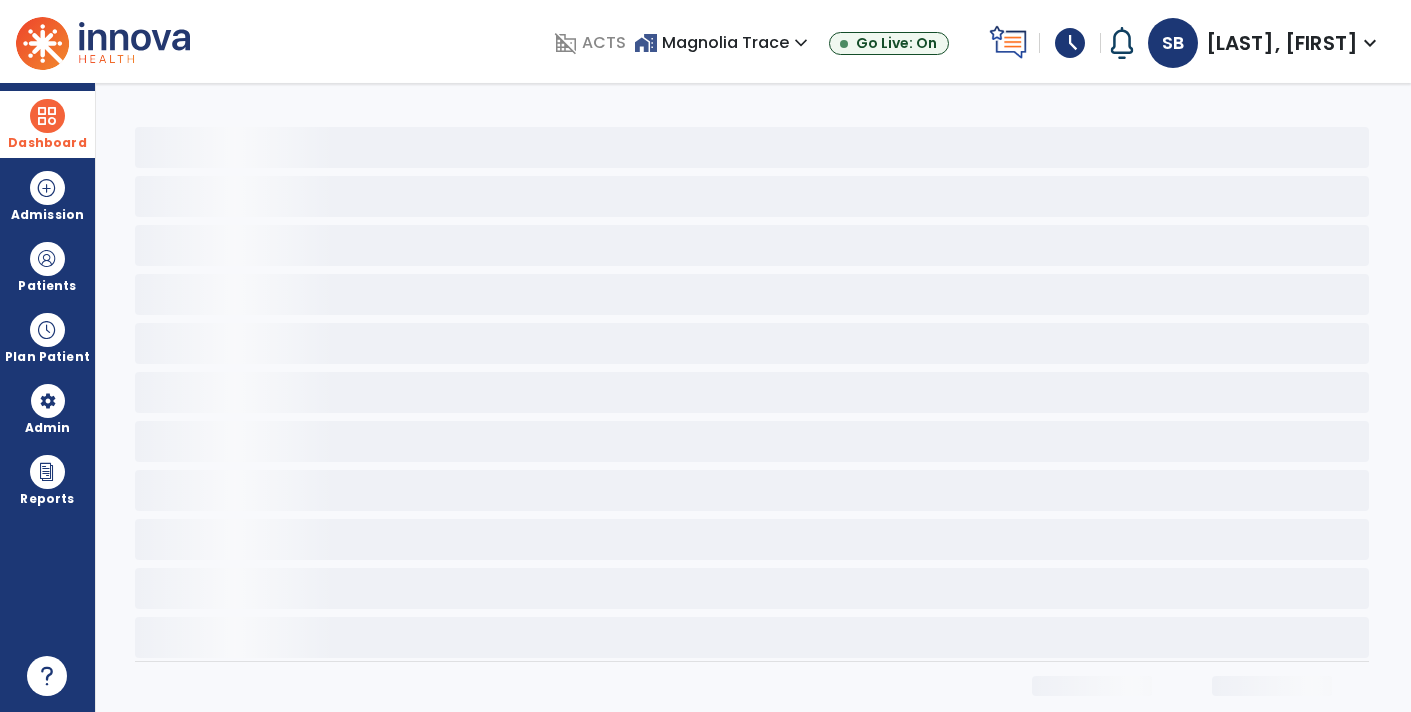 select on "*" 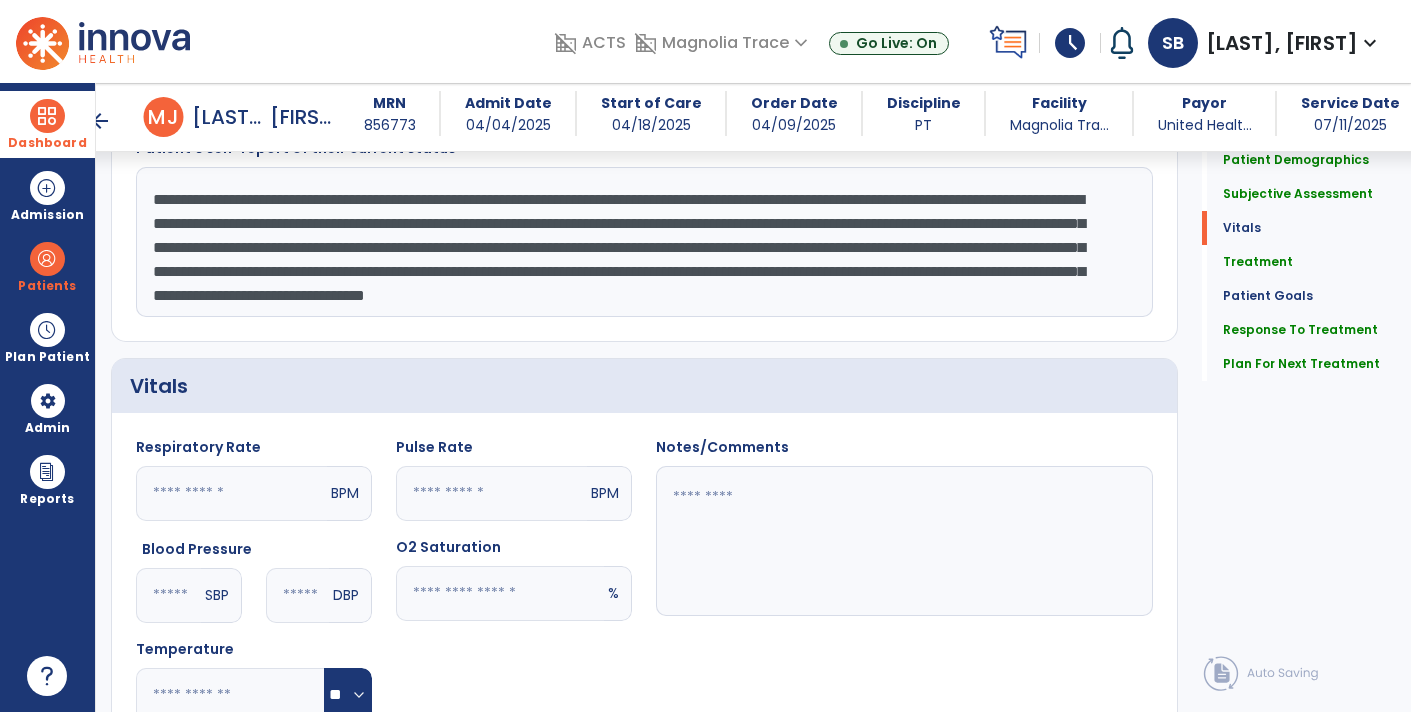 scroll, scrollTop: 549, scrollLeft: 0, axis: vertical 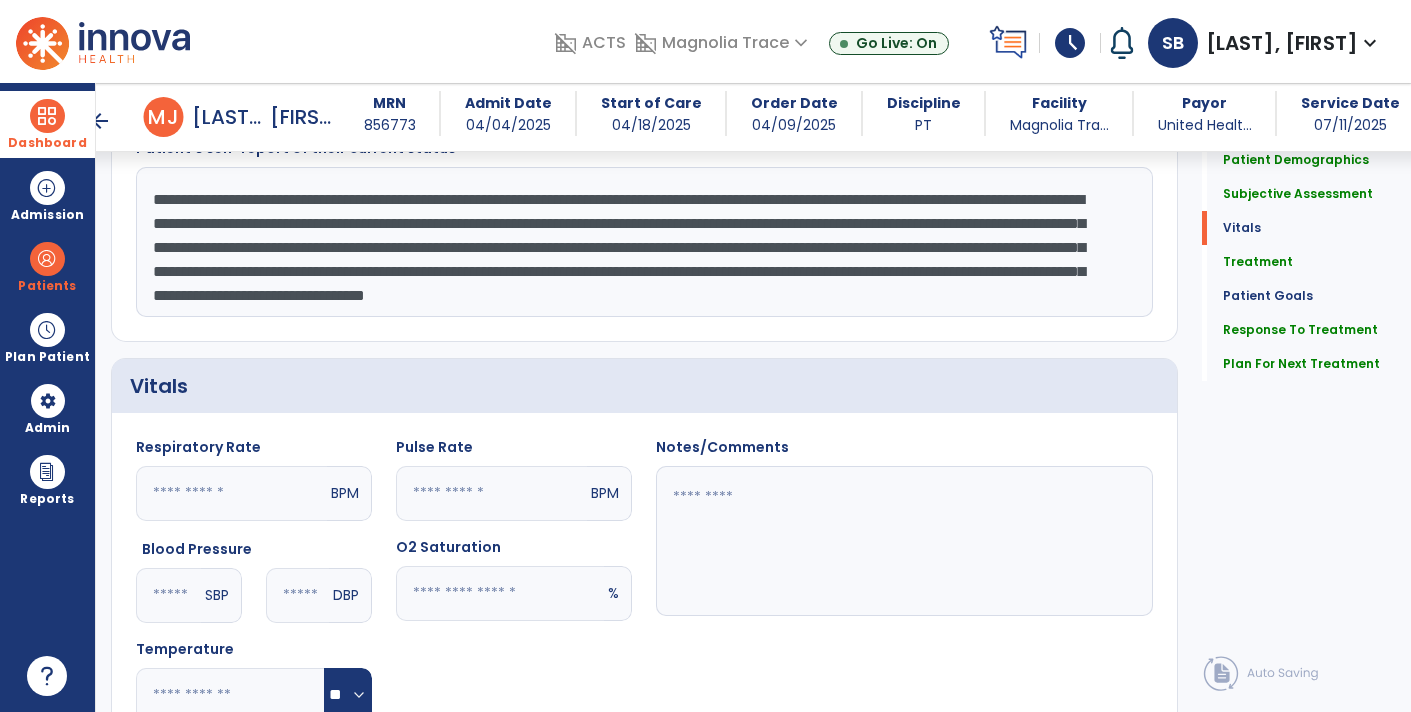 click on "**********" 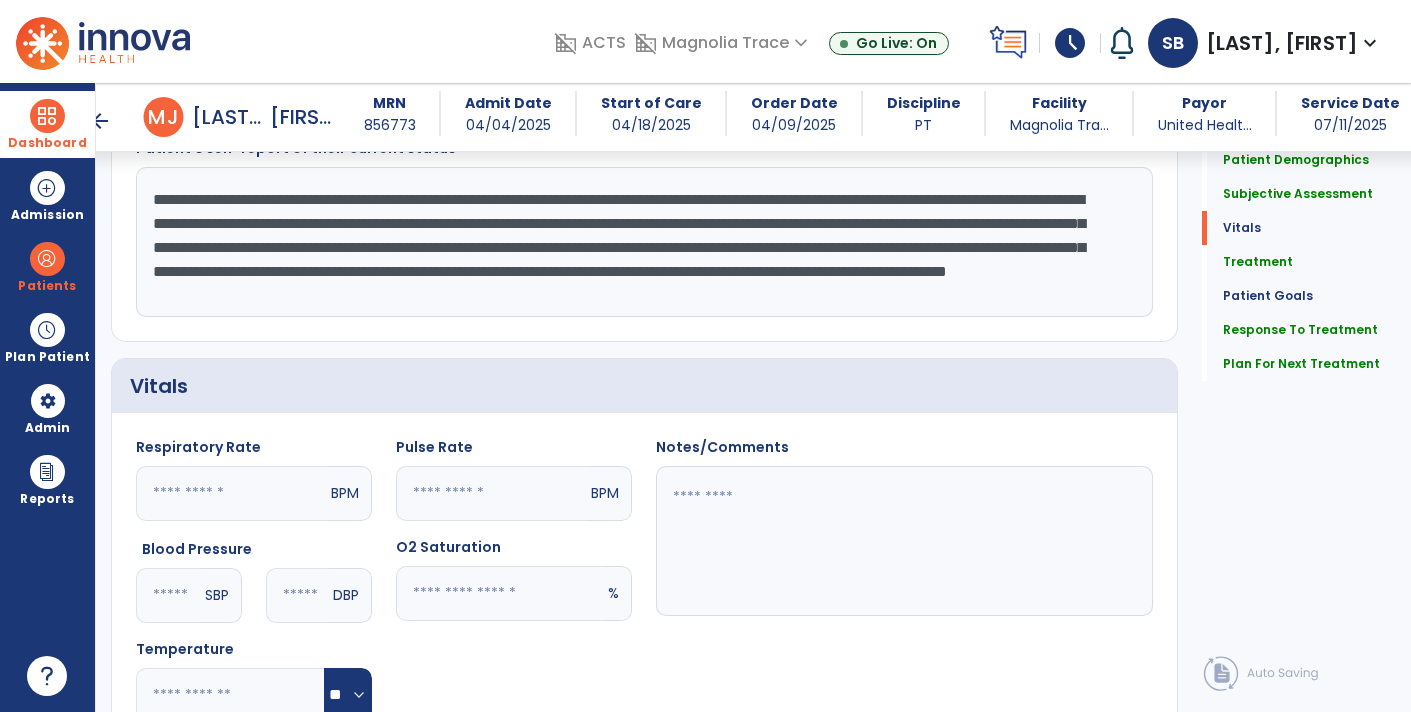 scroll, scrollTop: 0, scrollLeft: 0, axis: both 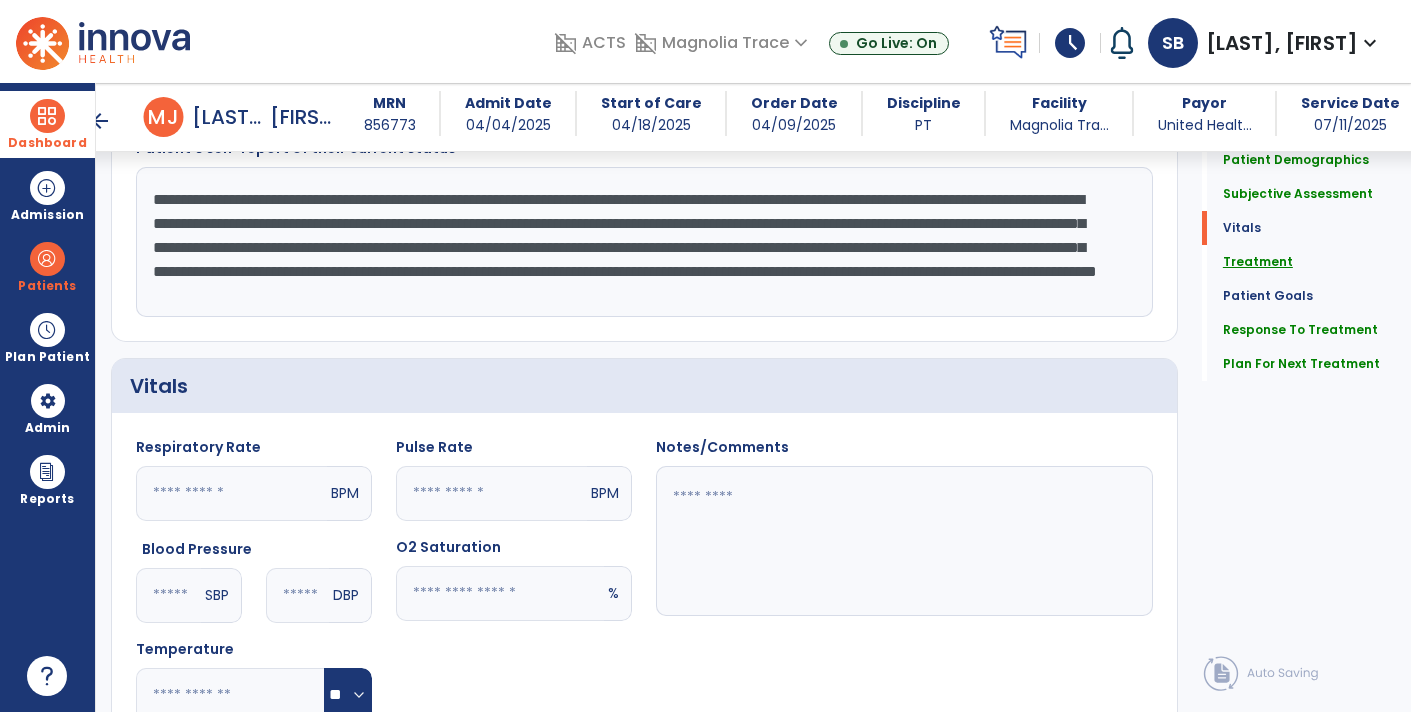 type on "**********" 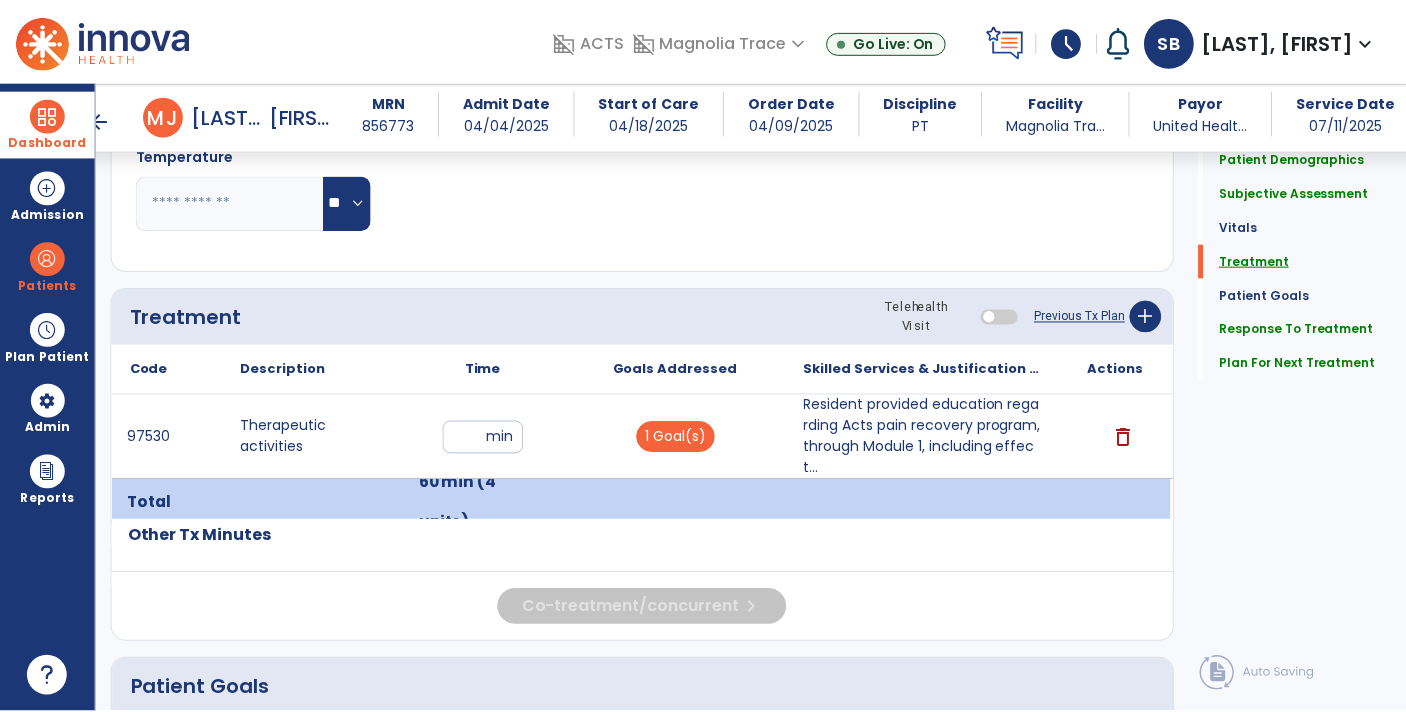 scroll, scrollTop: 1104, scrollLeft: 0, axis: vertical 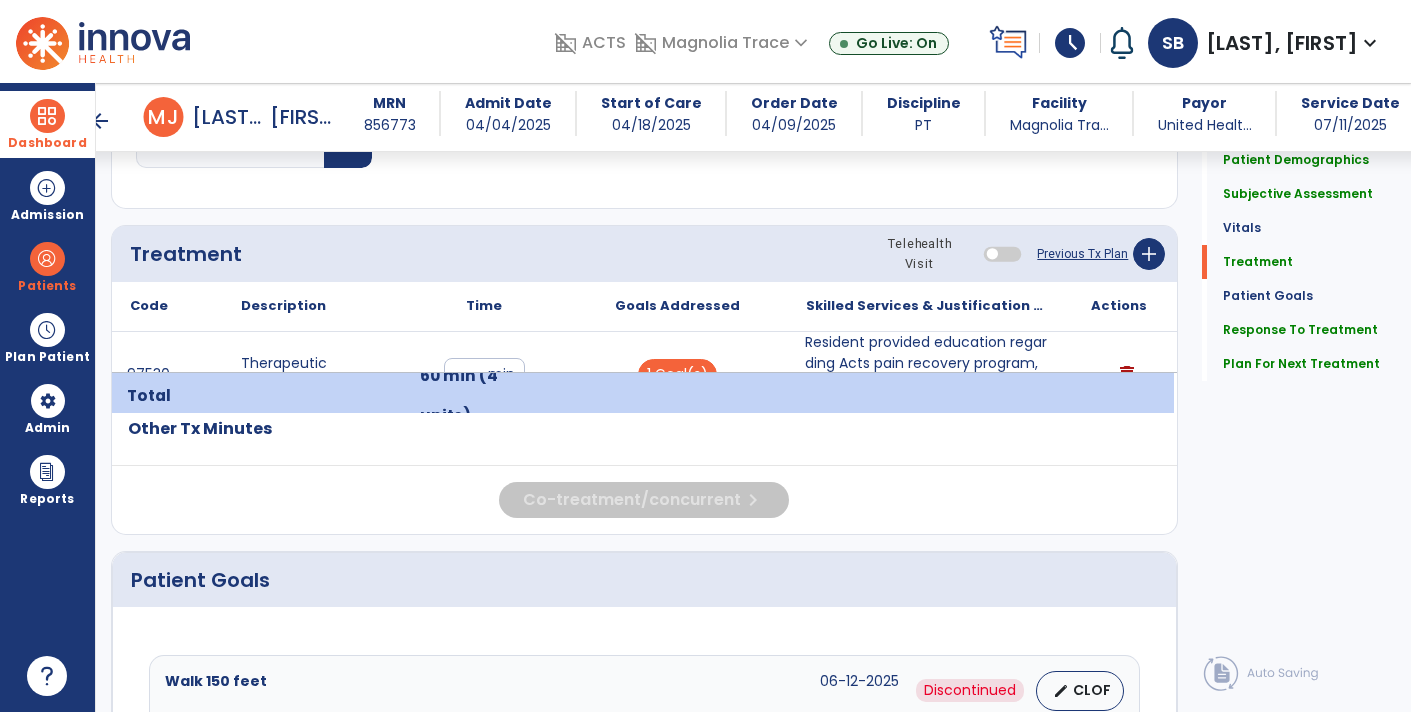 click on "Resident provided education regarding Acts pain recovery program, through Module 1, including effect..." at bounding box center (926, 374) 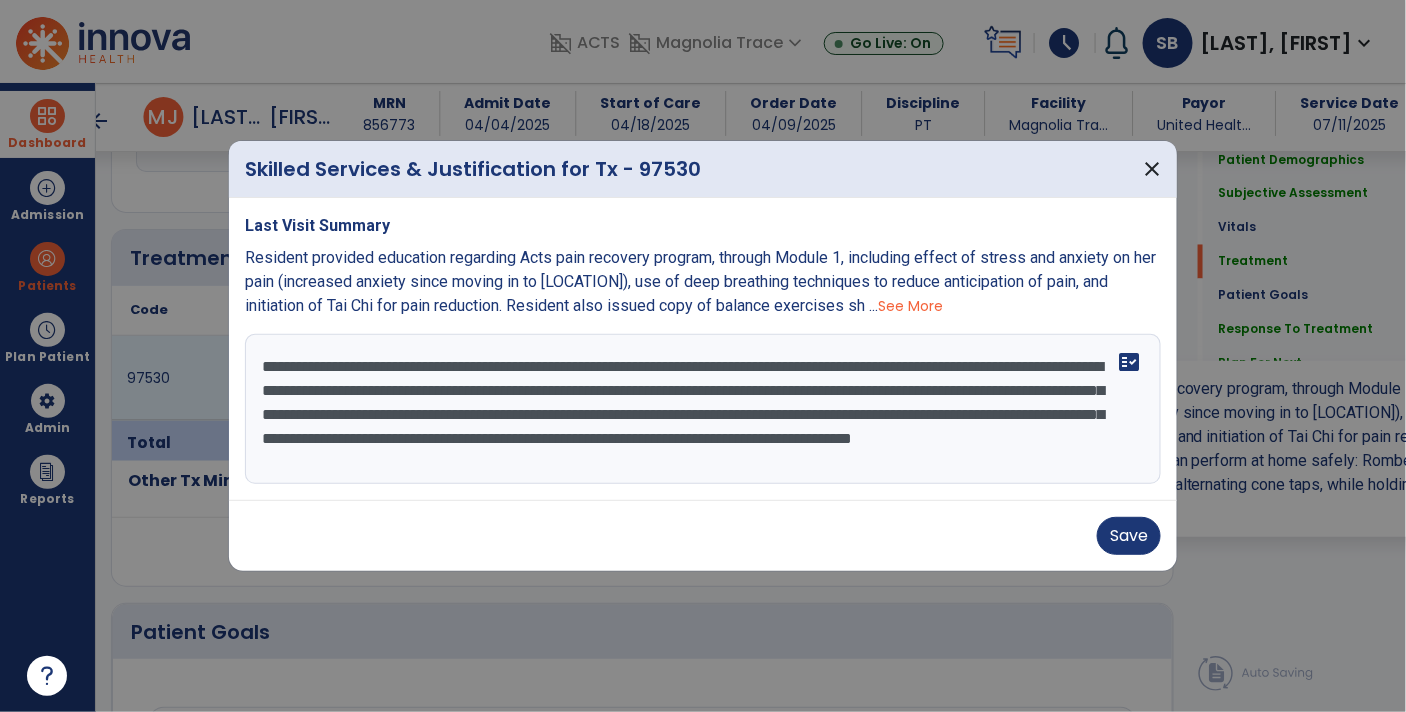 scroll, scrollTop: 1104, scrollLeft: 0, axis: vertical 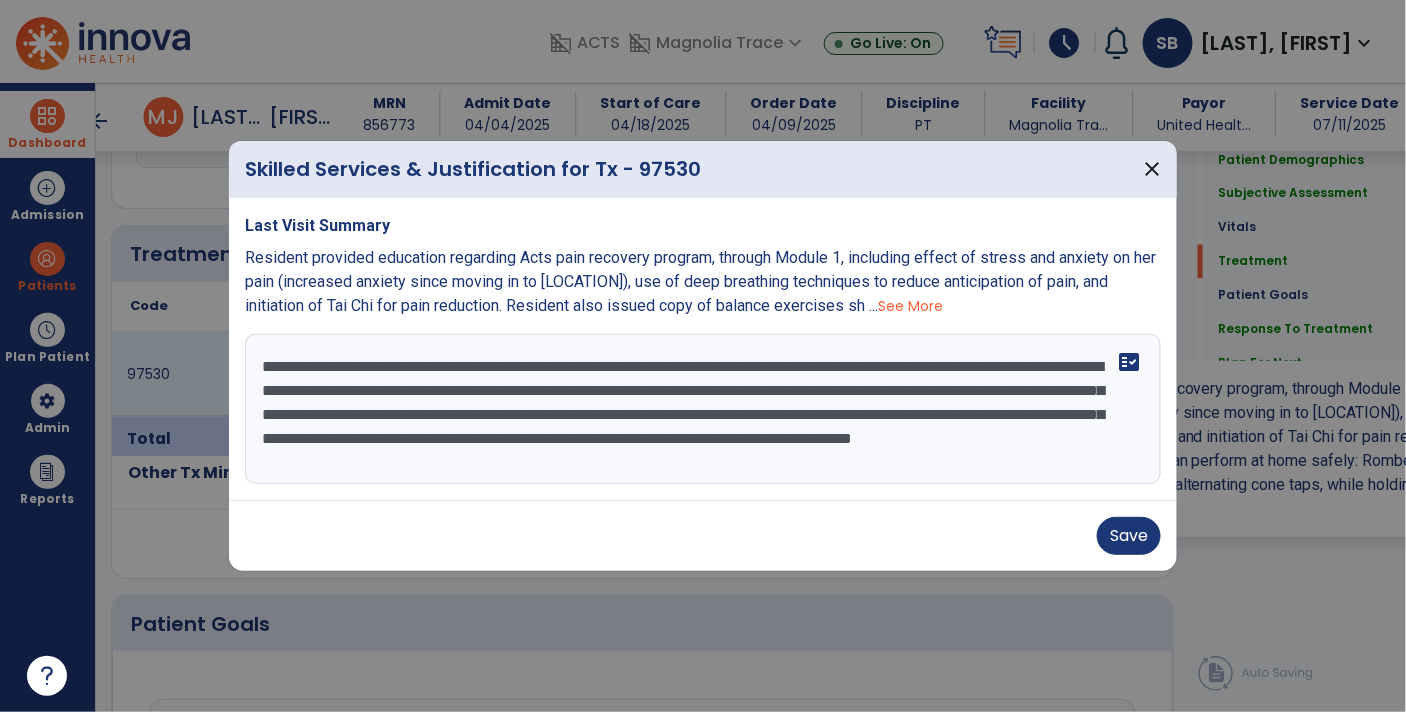 click on "**********" at bounding box center [703, 409] 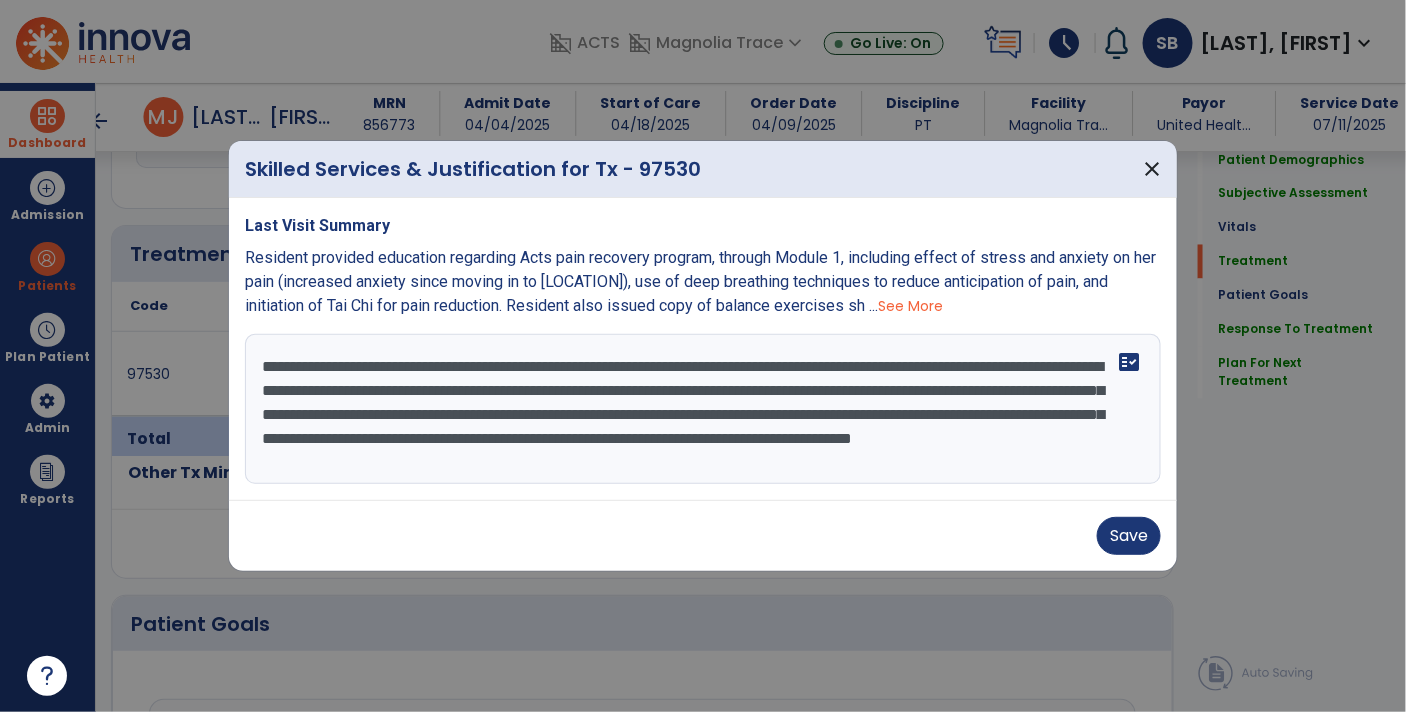 click on "**********" at bounding box center (703, 409) 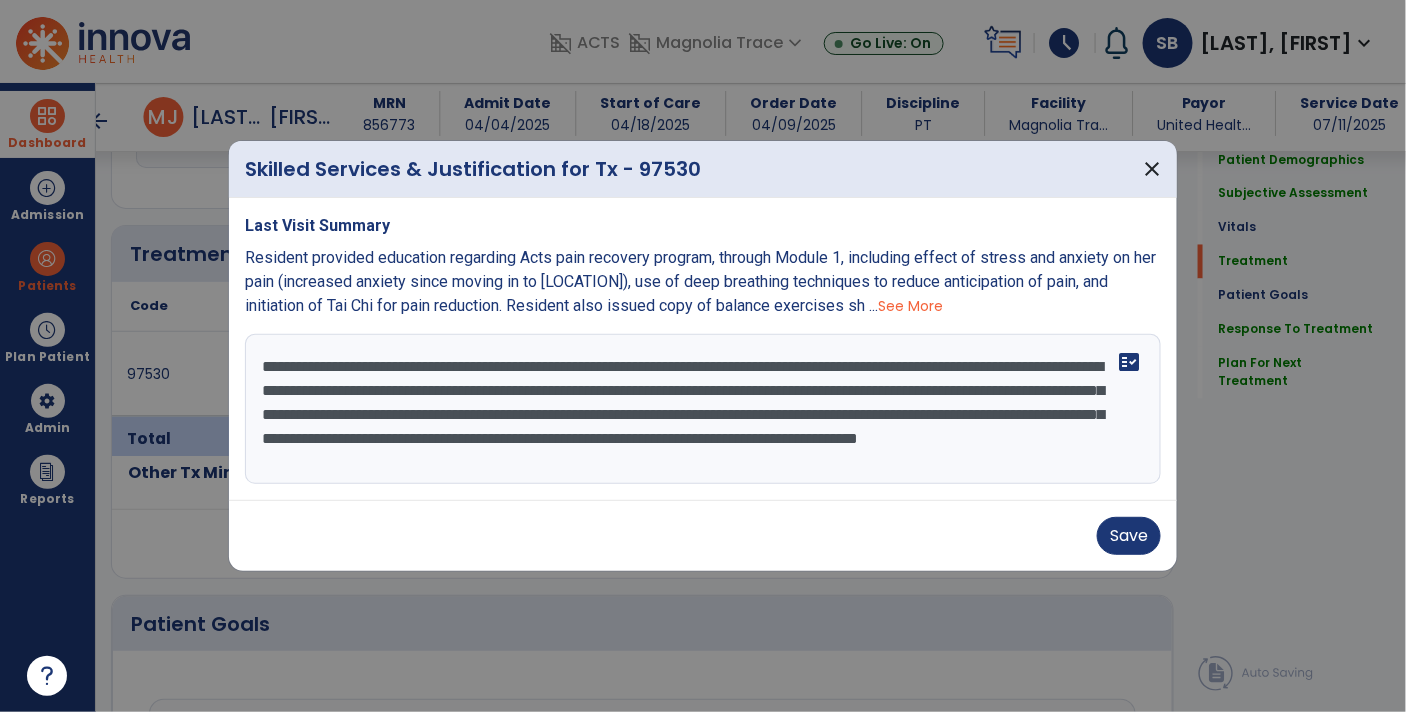 click on "**********" at bounding box center (703, 409) 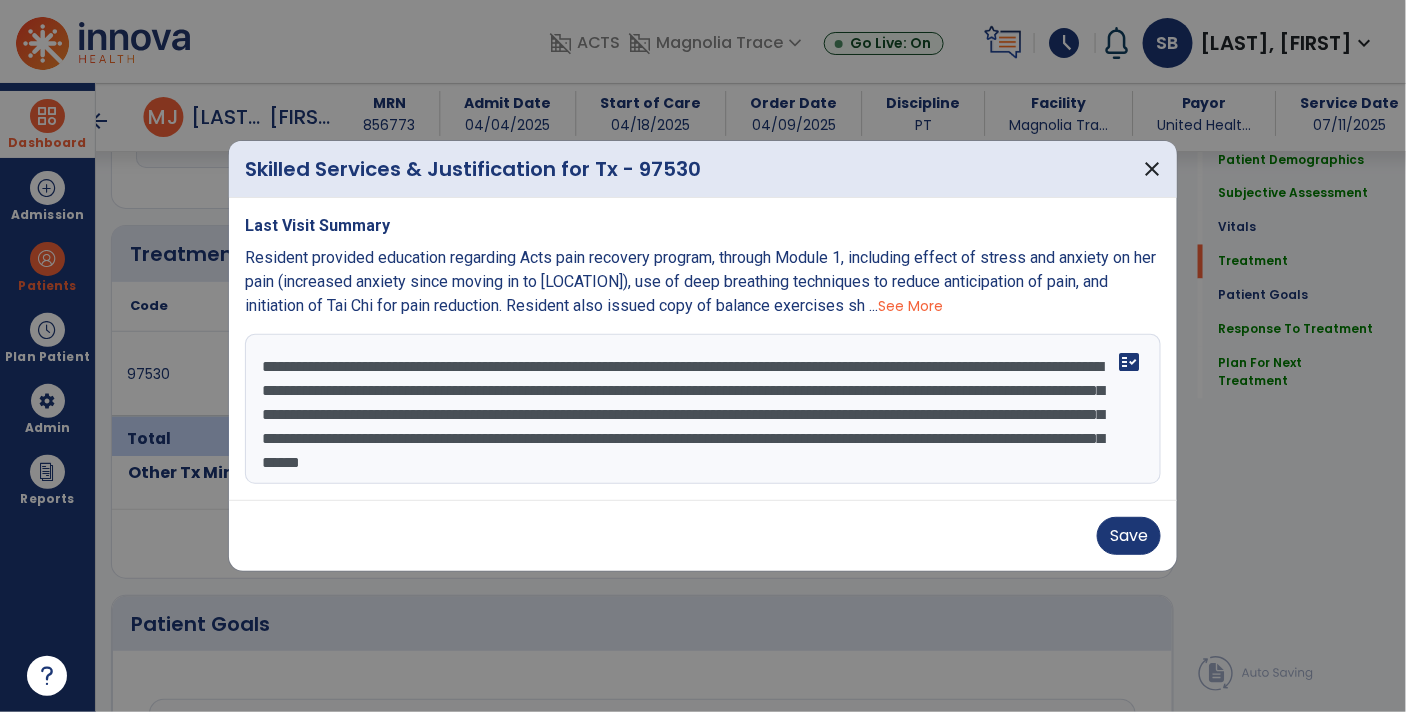 scroll, scrollTop: 23, scrollLeft: 0, axis: vertical 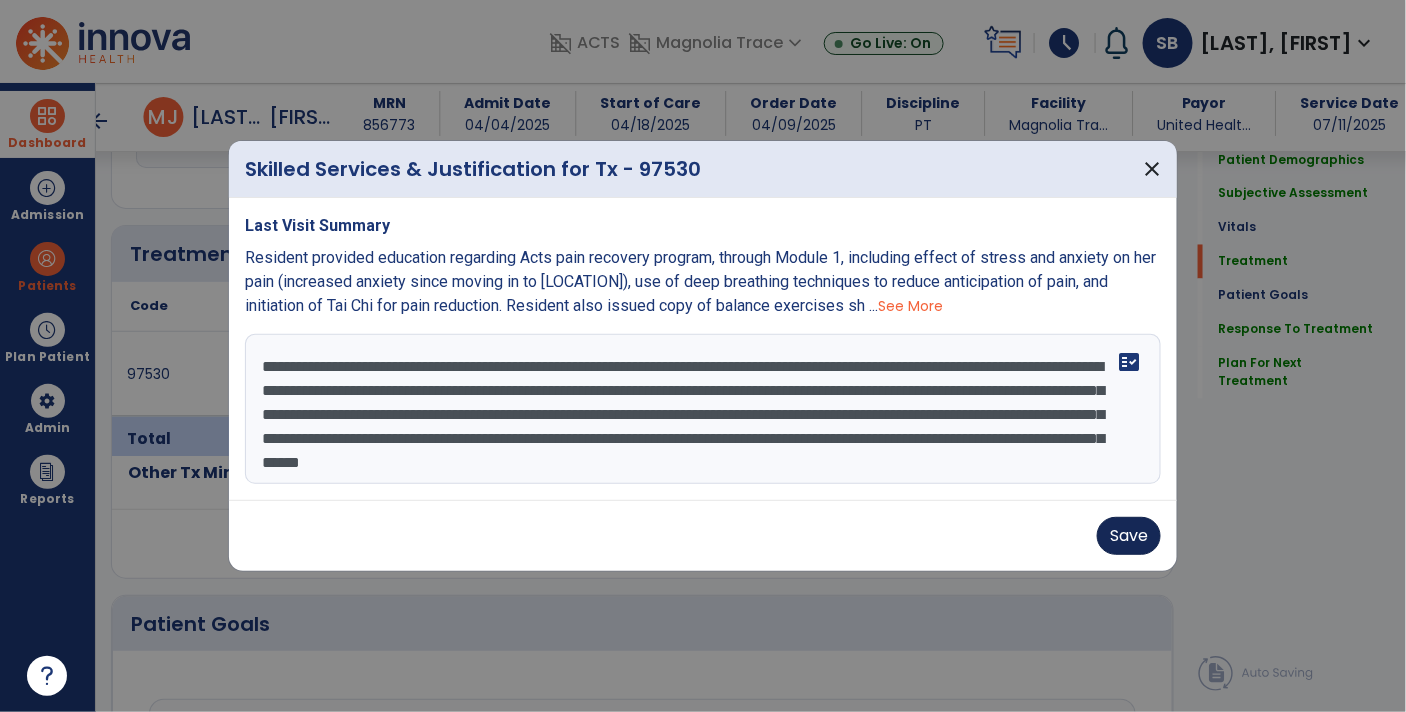 type on "**********" 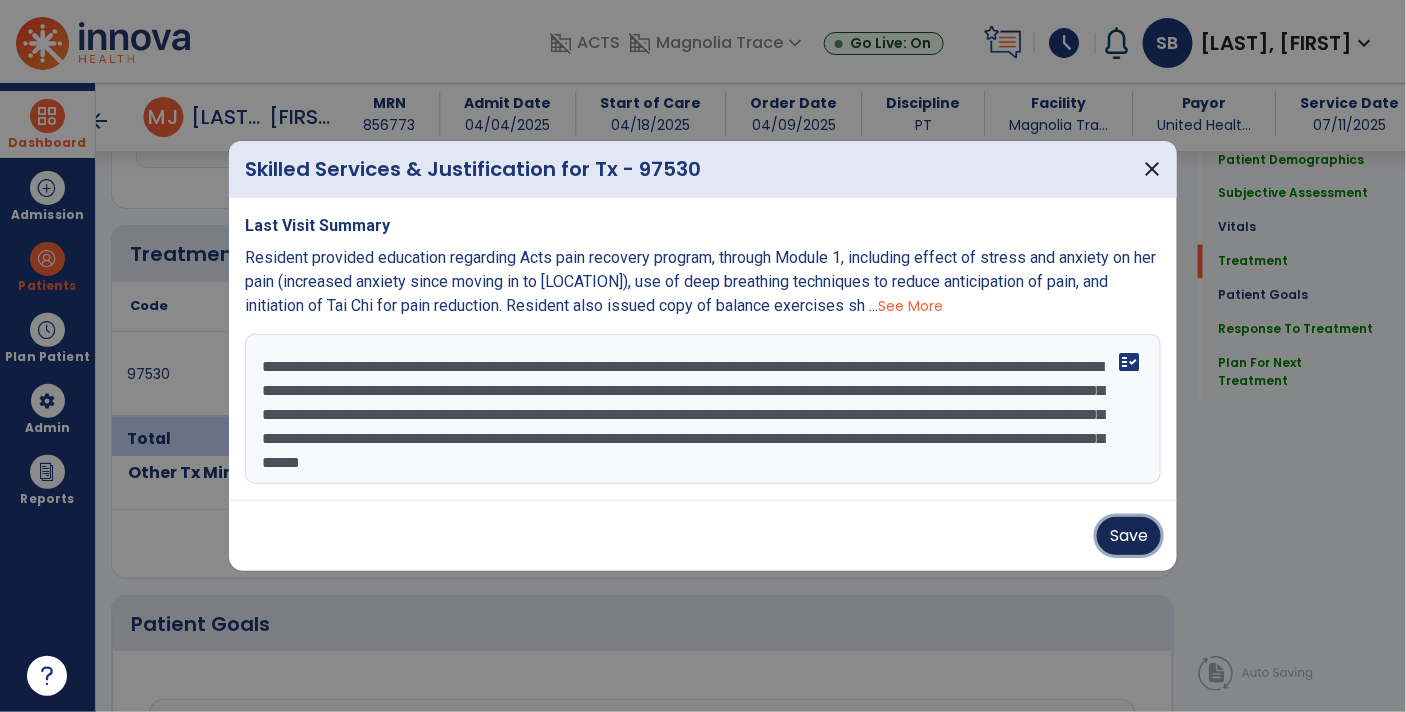 click on "Save" at bounding box center (1129, 536) 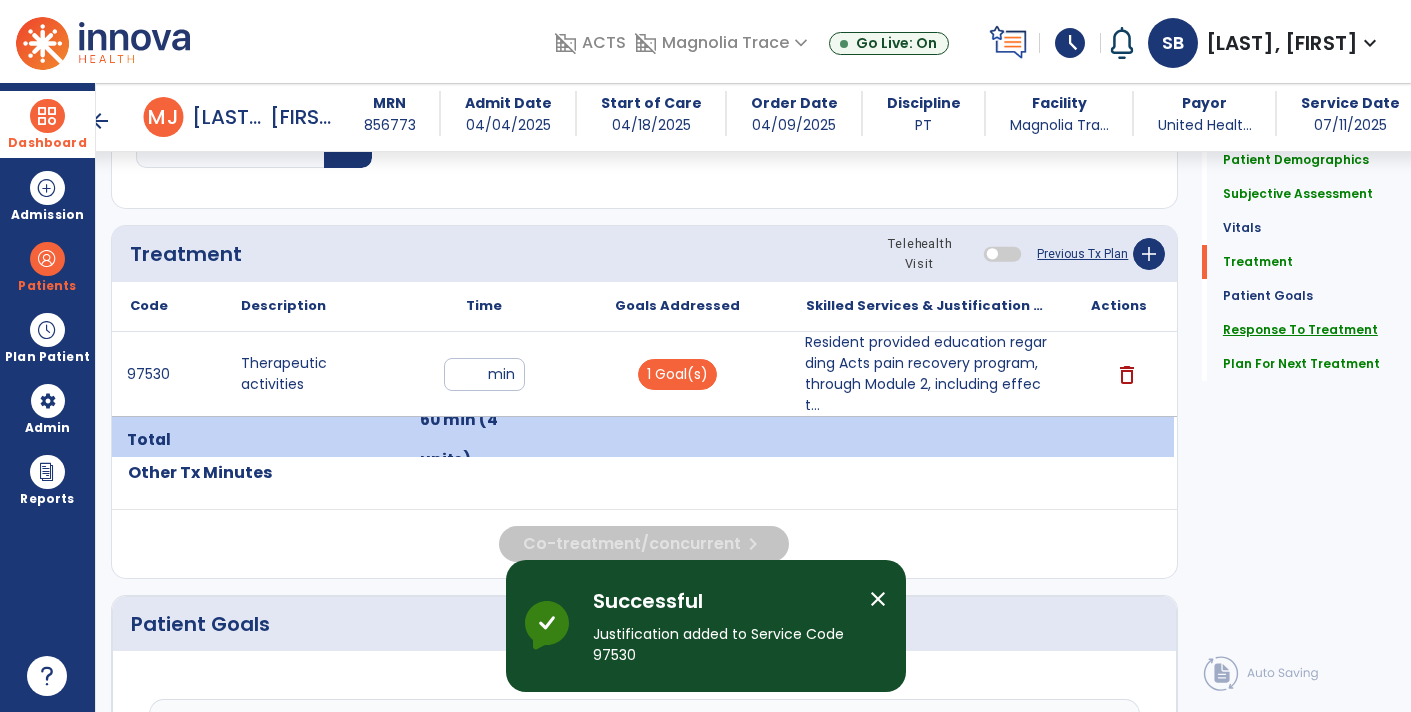 click on "Response To Treatment" 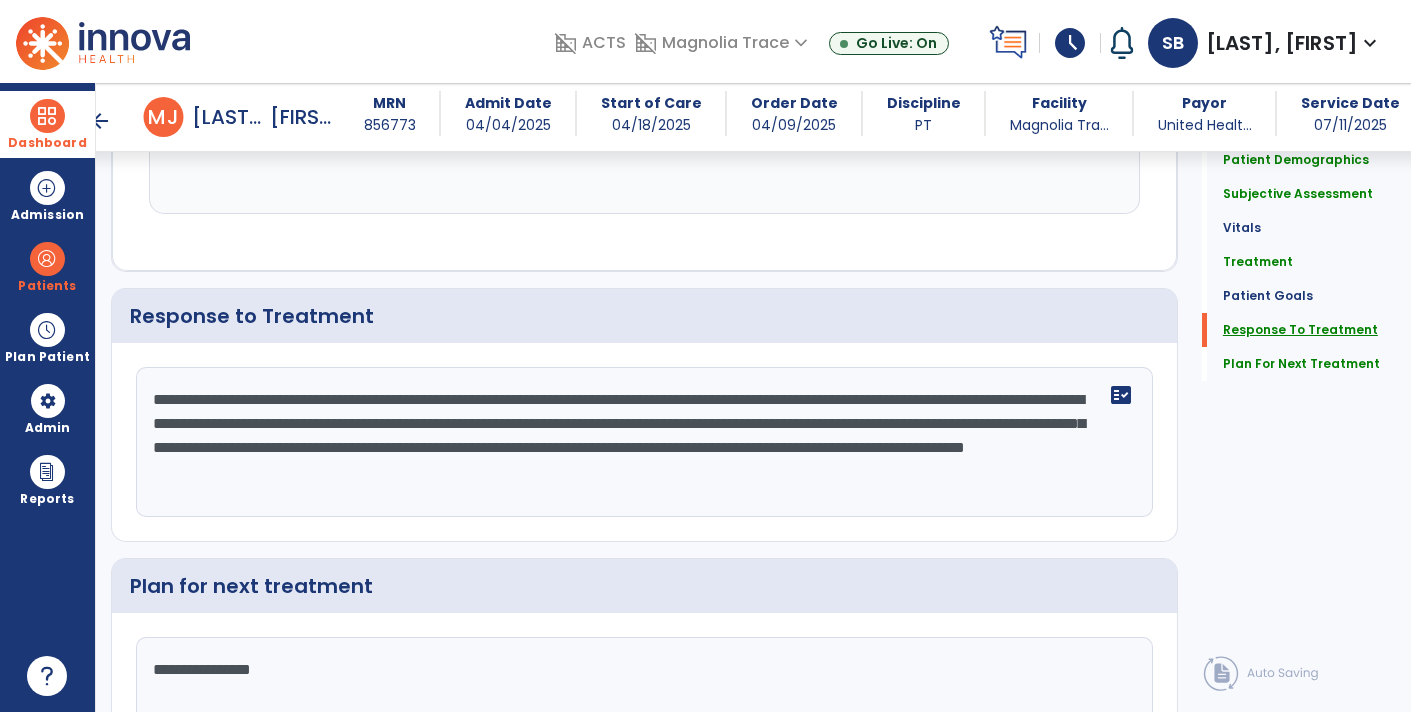scroll, scrollTop: 2771, scrollLeft: 0, axis: vertical 